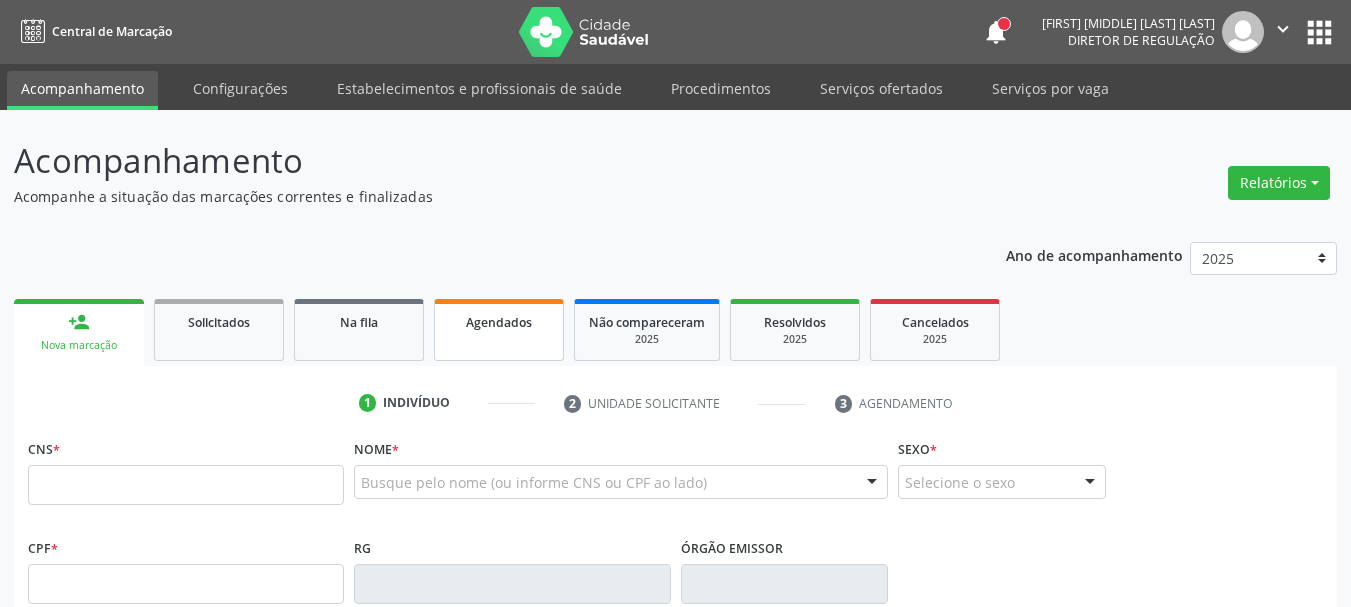 scroll, scrollTop: 0, scrollLeft: 0, axis: both 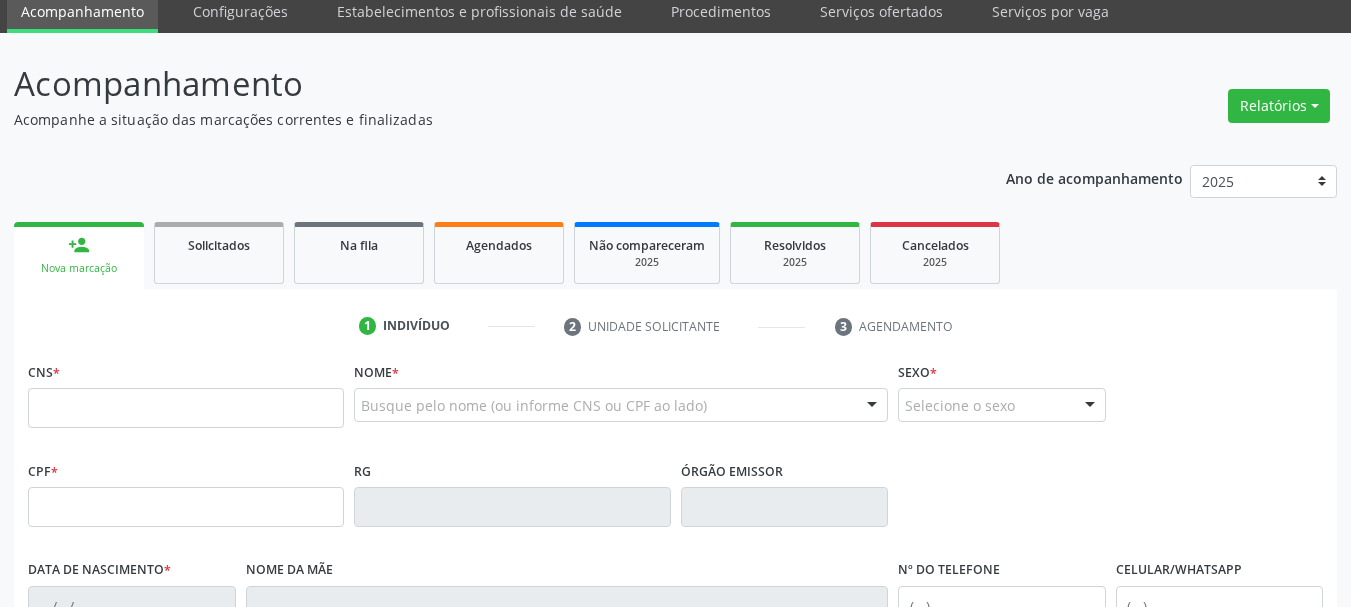 click on "Ano de acompanhamento
2025 2024
person_add
Nova marcação
Solicitados   Na fila   Agendados   Não compareceram
2025
Resolvidos
2025
Cancelados
2025
1
Indivíduo
2
Unidade solicitante
3
Agendamento
CNS
*
Nome
*
Busque pelo nome (ou informe CNS ou CPF ao lado)
Nenhum resultado encontrado para: "   "
Digite o nome
Sexo
*
Selecione o sexo
Masculino   Feminino
Nenhum resultado encontrado para: "   "
Não há nenhuma opção para ser exibida.
CPF
*
RG
Órgão emissor
Data de nascimento
*
Nome da mãe
Nº do Telefone" at bounding box center (675, 572) 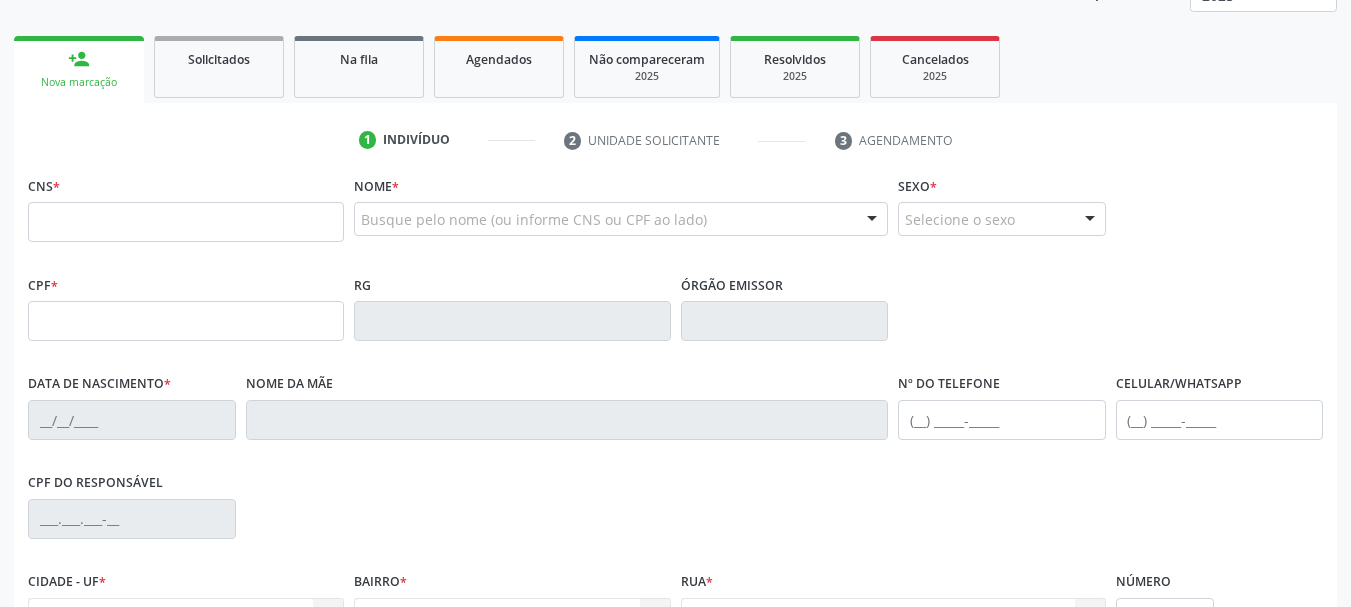 scroll, scrollTop: 0, scrollLeft: 0, axis: both 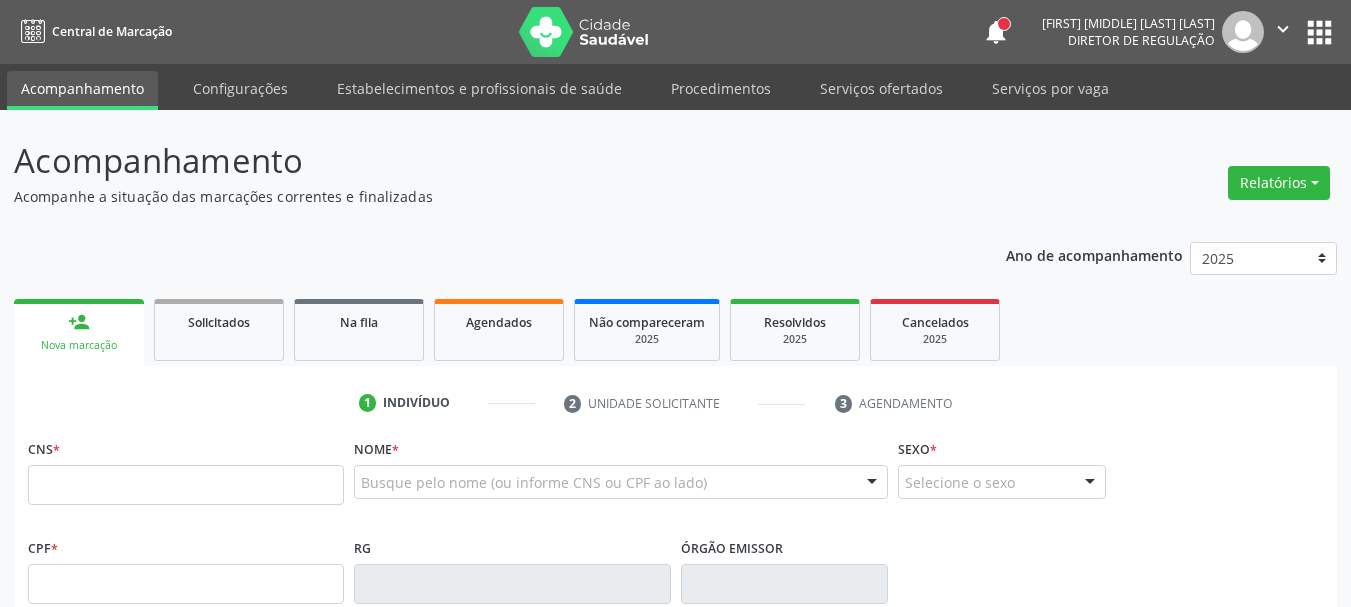 click on "Acompanhamento
Acompanhe a situação das marcações correntes e finalizadas
Relatórios
Acompanhamento
Consolidado
Agendamentos
Procedimentos realizados
Ano de acompanhamento
2025 2024
person_add
Nova marcação
Solicitados   Na fila   Agendados   Não compareceram
2025
Resolvidos
2025
Cancelados
2025
1
Indivíduo
2
Unidade solicitante
3
Agendamento
CNS
*
Nome
*
Busque pelo nome (ou informe CNS ou CPF ao lado)
Nenhum resultado encontrado para: "   "
Digite o nome
Sexo
*
Selecione o sexo
Masculino   Feminino
Nenhum resultado encontrado para: "   "
CPF
*" at bounding box center (675, 603) 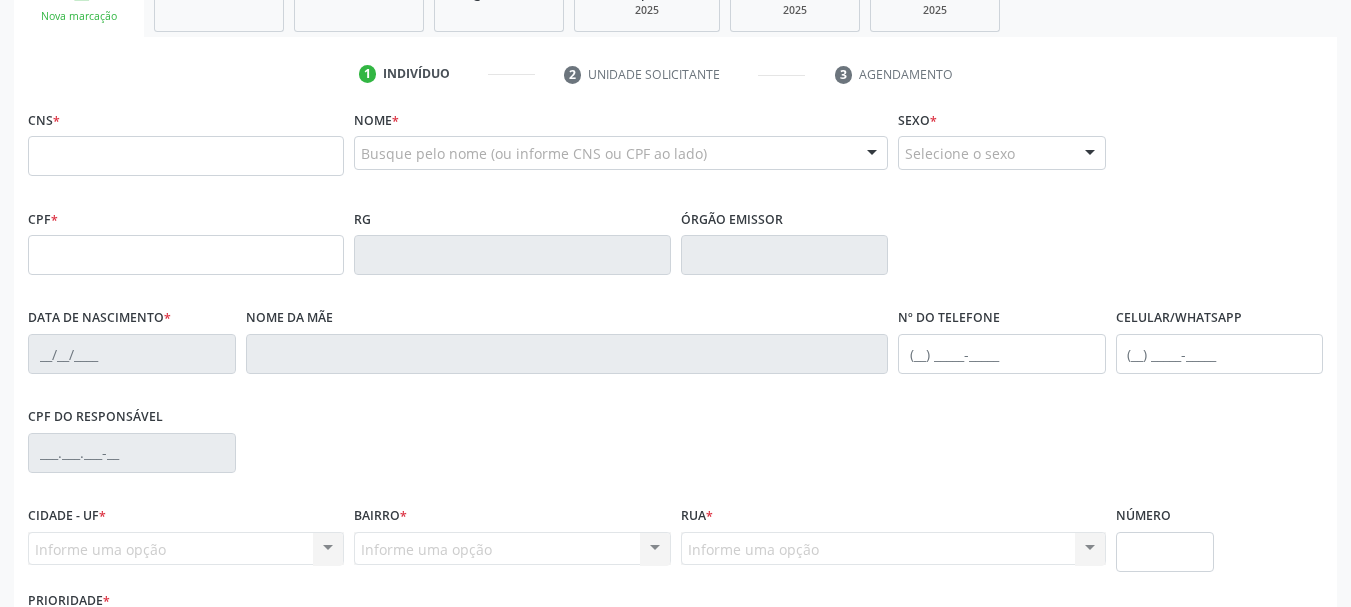 scroll, scrollTop: 400, scrollLeft: 0, axis: vertical 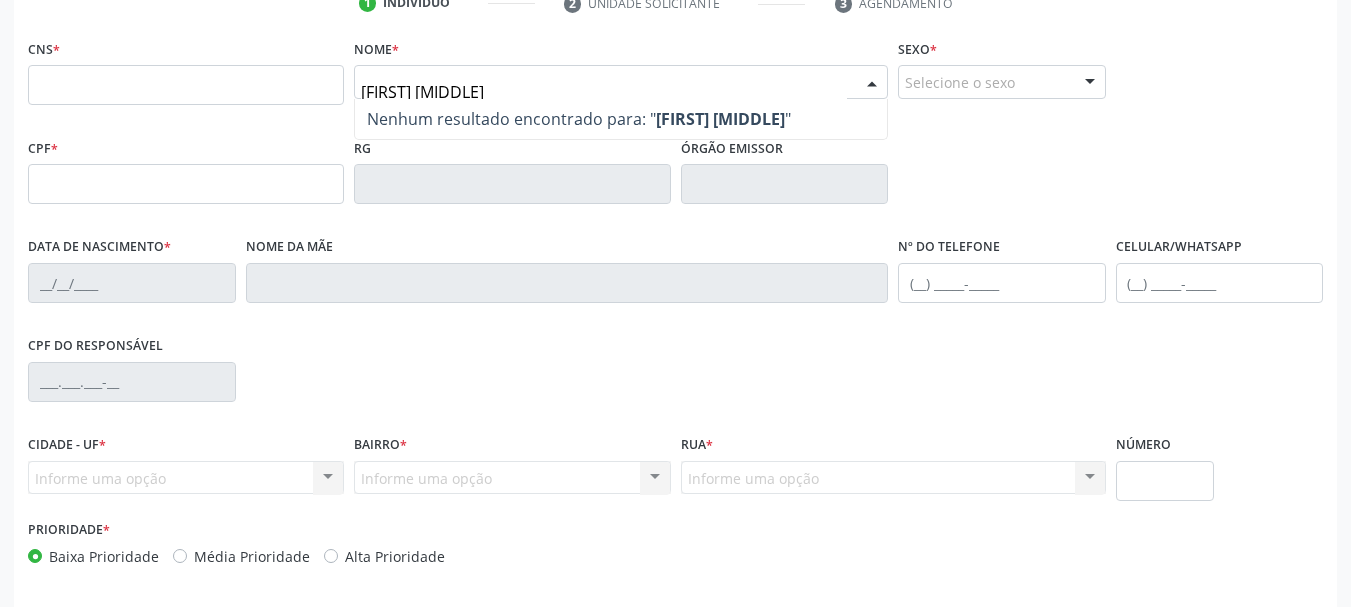 type on "mariana antonieta" 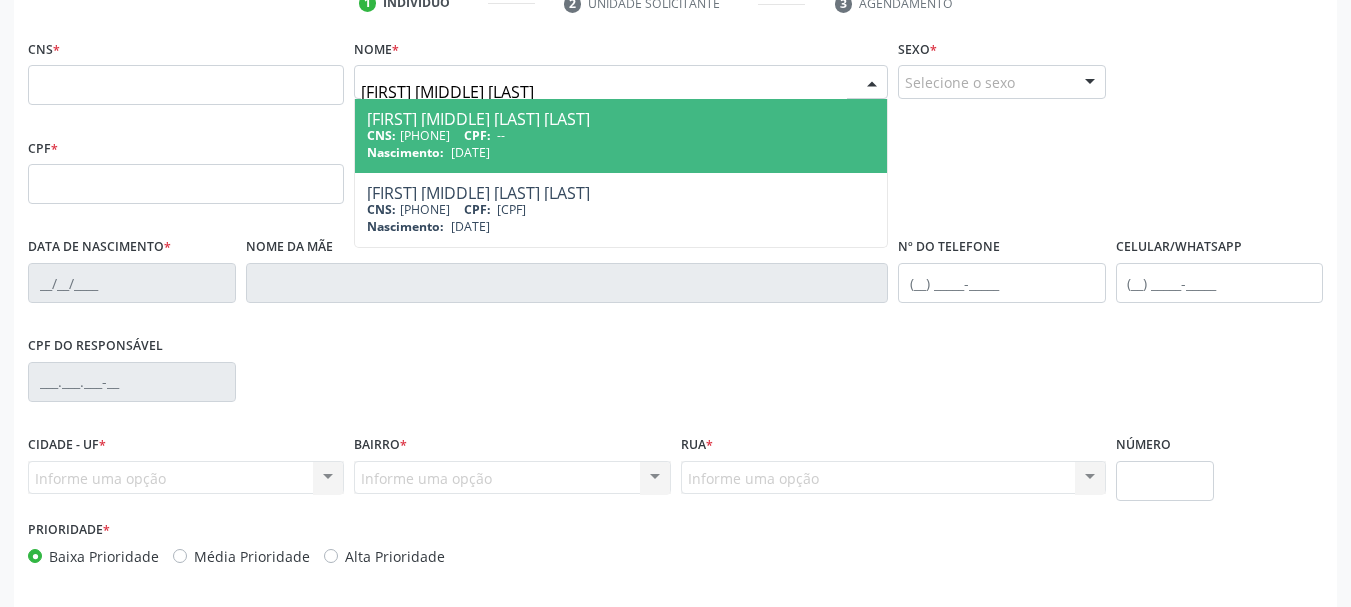 drag, startPoint x: 539, startPoint y: 78, endPoint x: 334, endPoint y: 48, distance: 207.18349 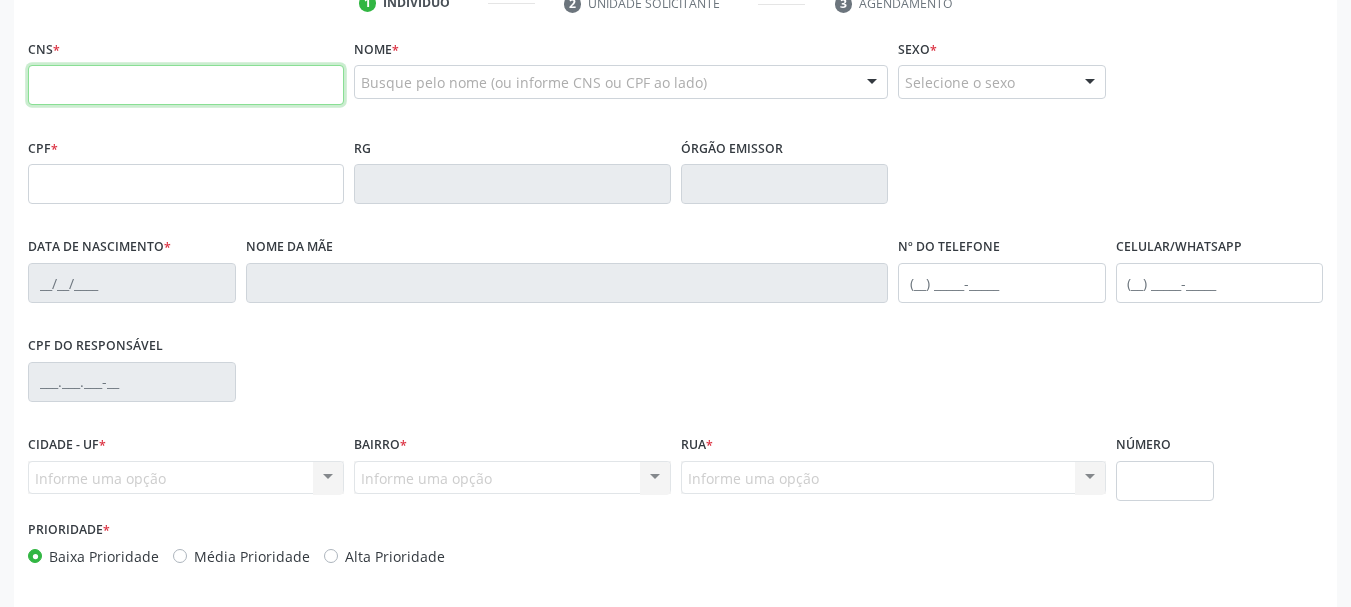 click at bounding box center [186, 85] 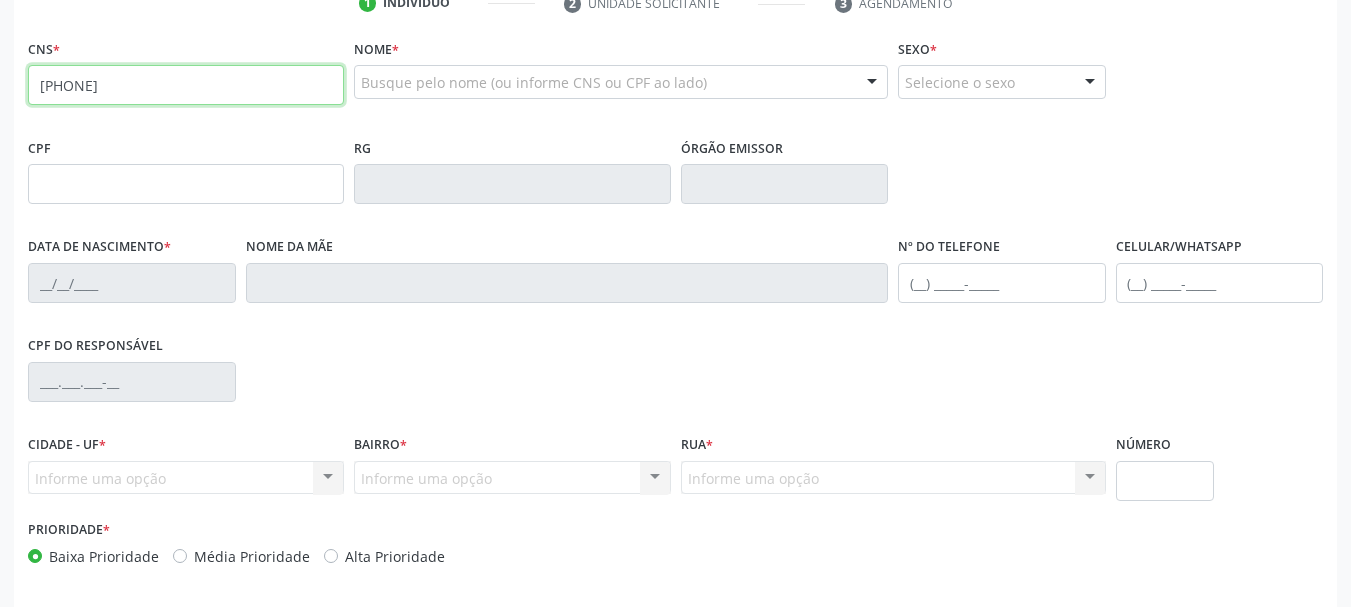 type on "898 0037 0280 9173" 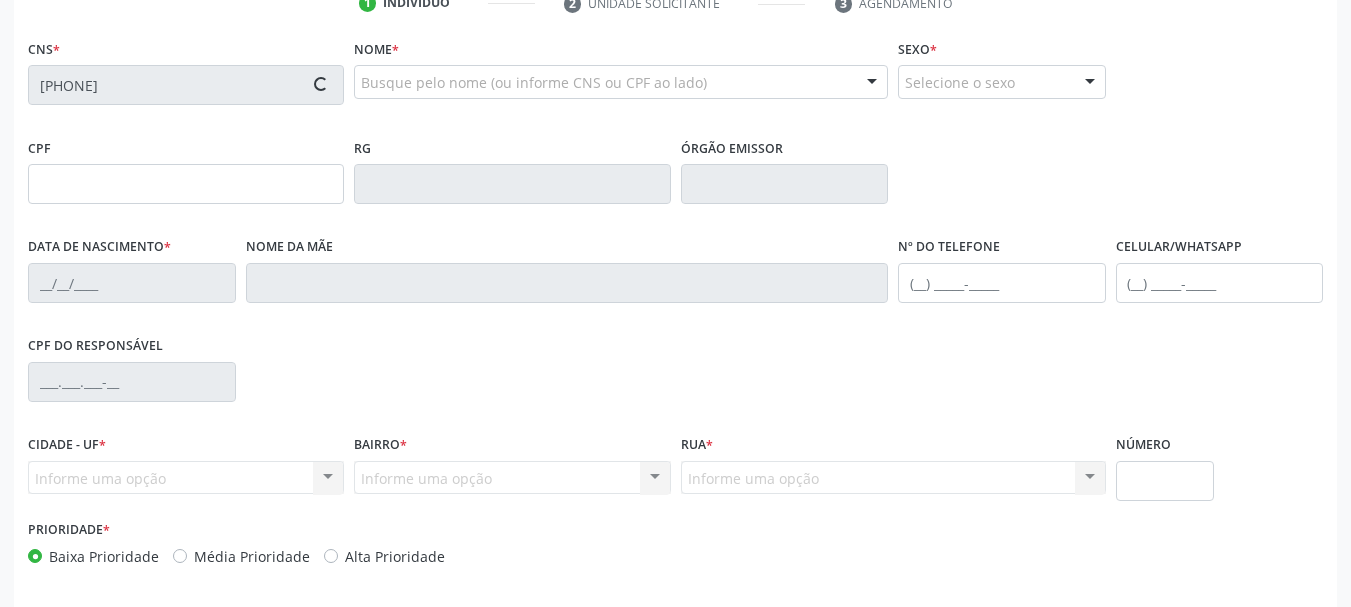 type on "07/08/2007" 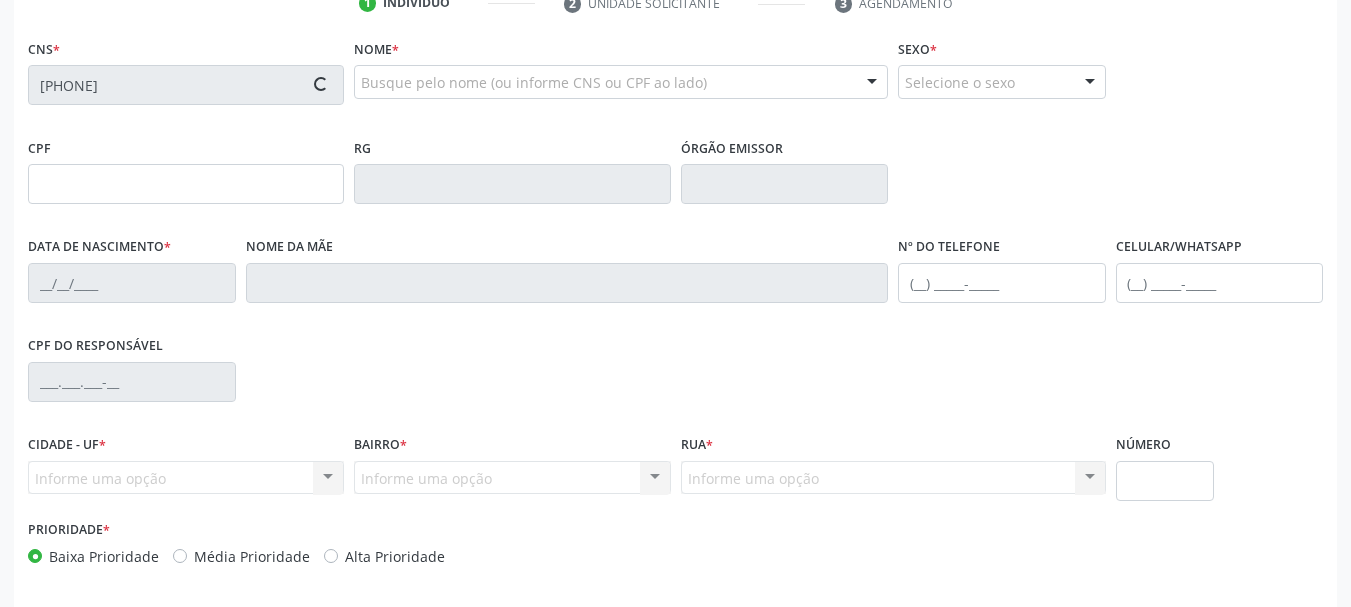 type on "Francisca Antonieta da Silva" 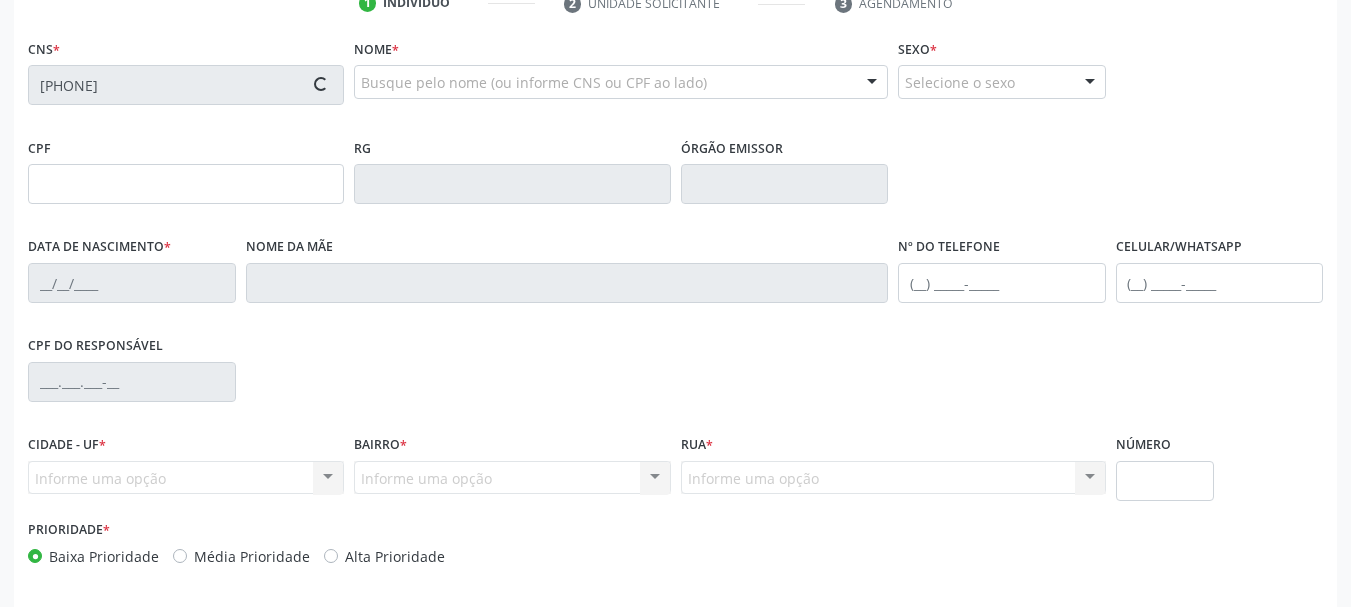 type on "S/N" 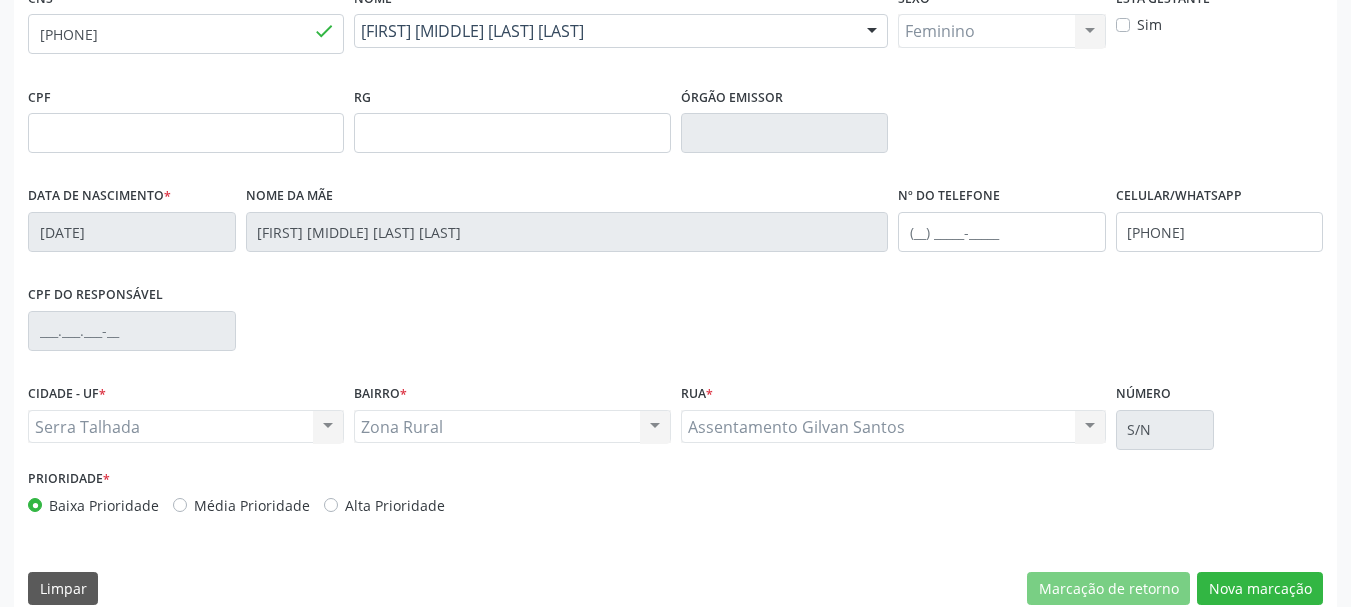 scroll, scrollTop: 477, scrollLeft: 0, axis: vertical 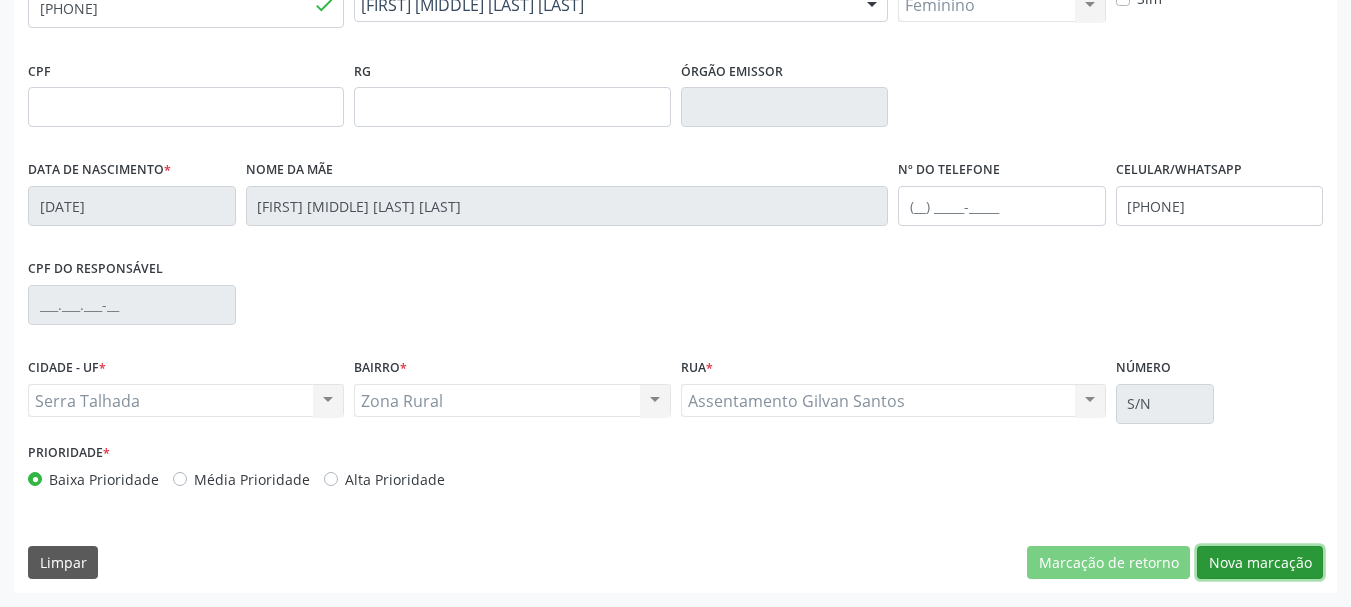 click on "Nova marcação" at bounding box center [1260, 563] 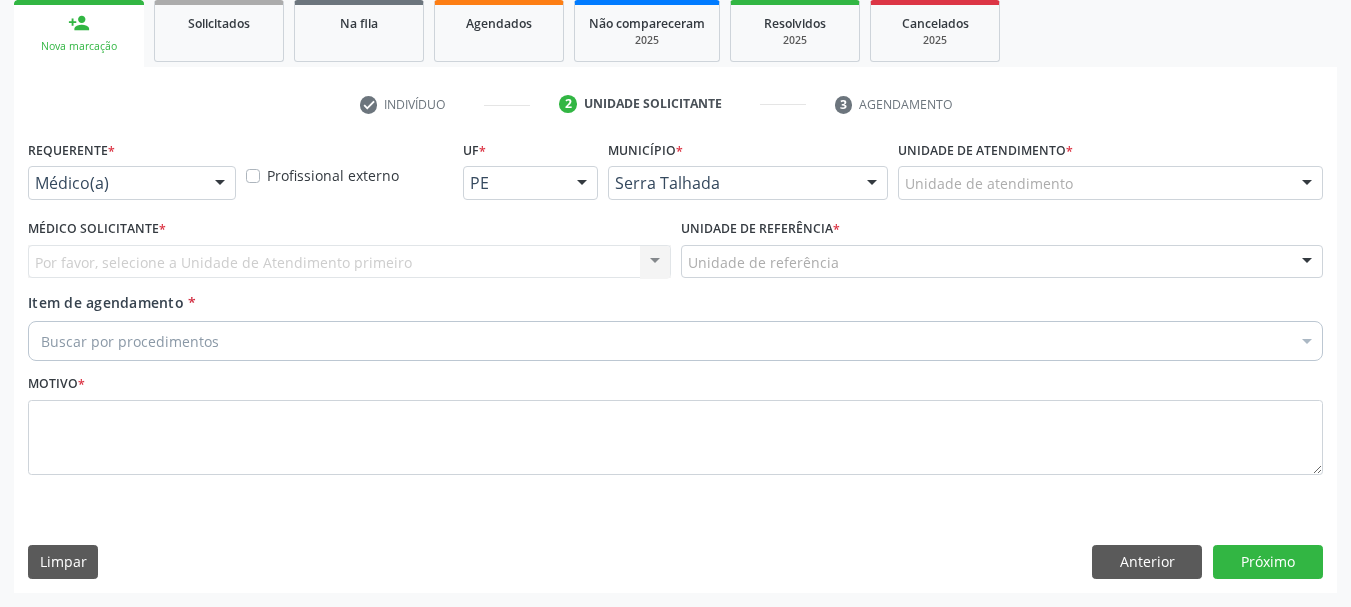 scroll, scrollTop: 299, scrollLeft: 0, axis: vertical 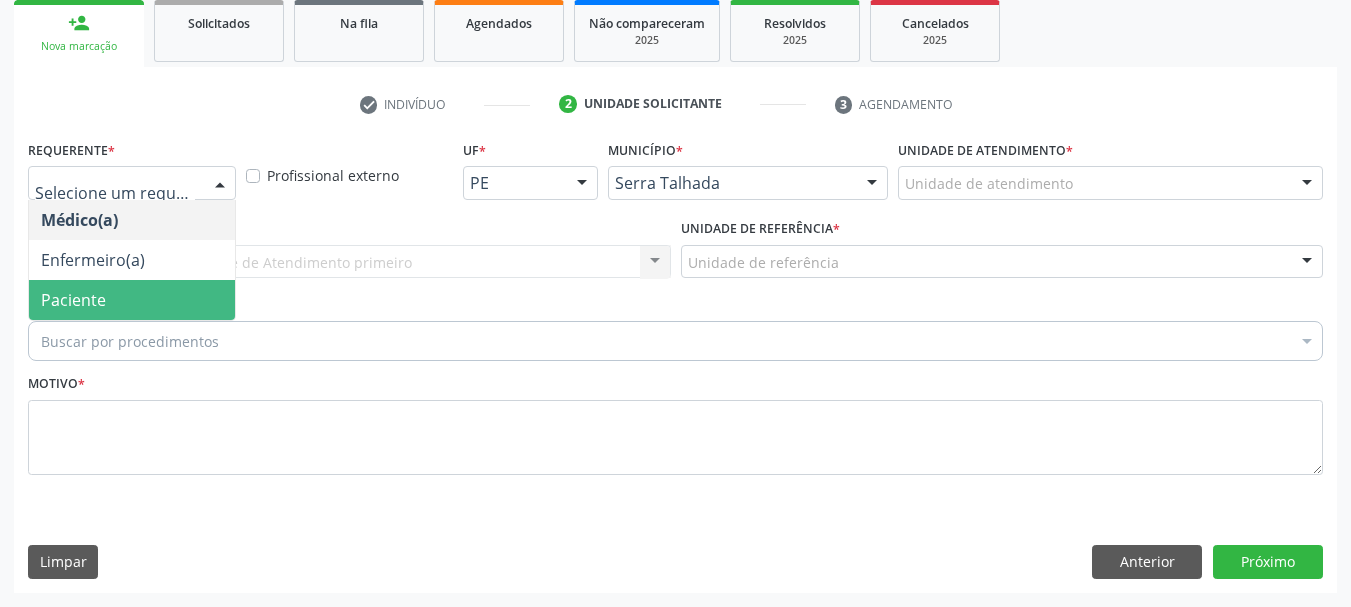 click on "Paciente" at bounding box center (132, 300) 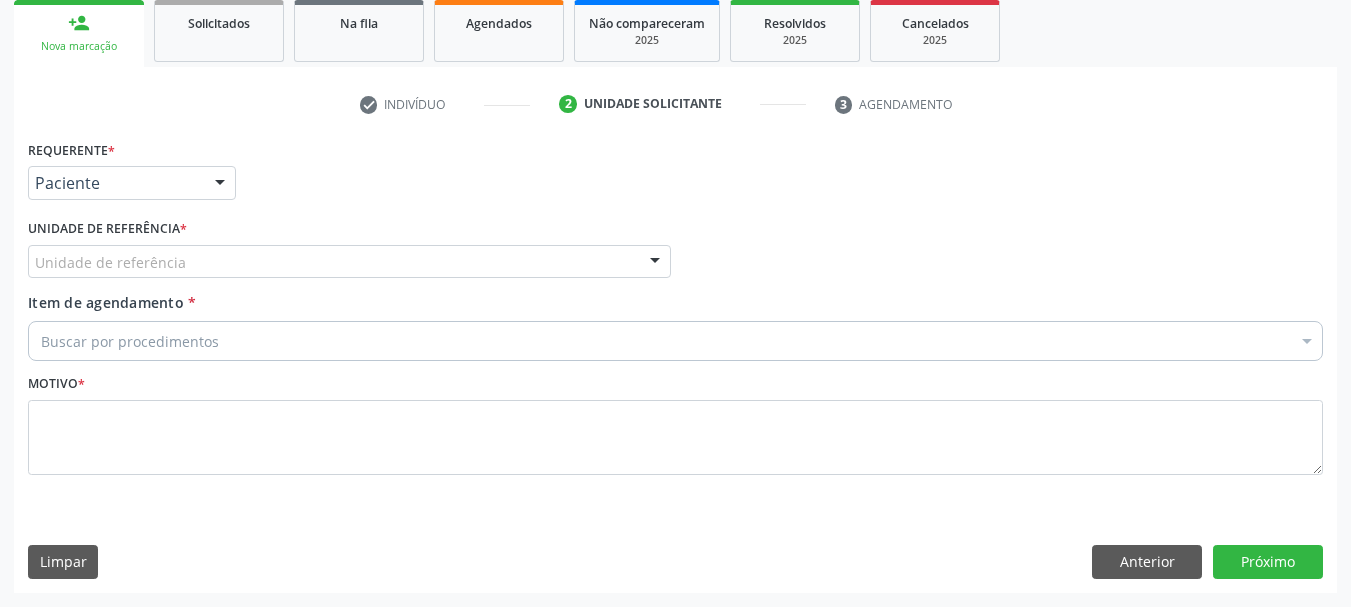 click on "Unidade de referência" at bounding box center (349, 262) 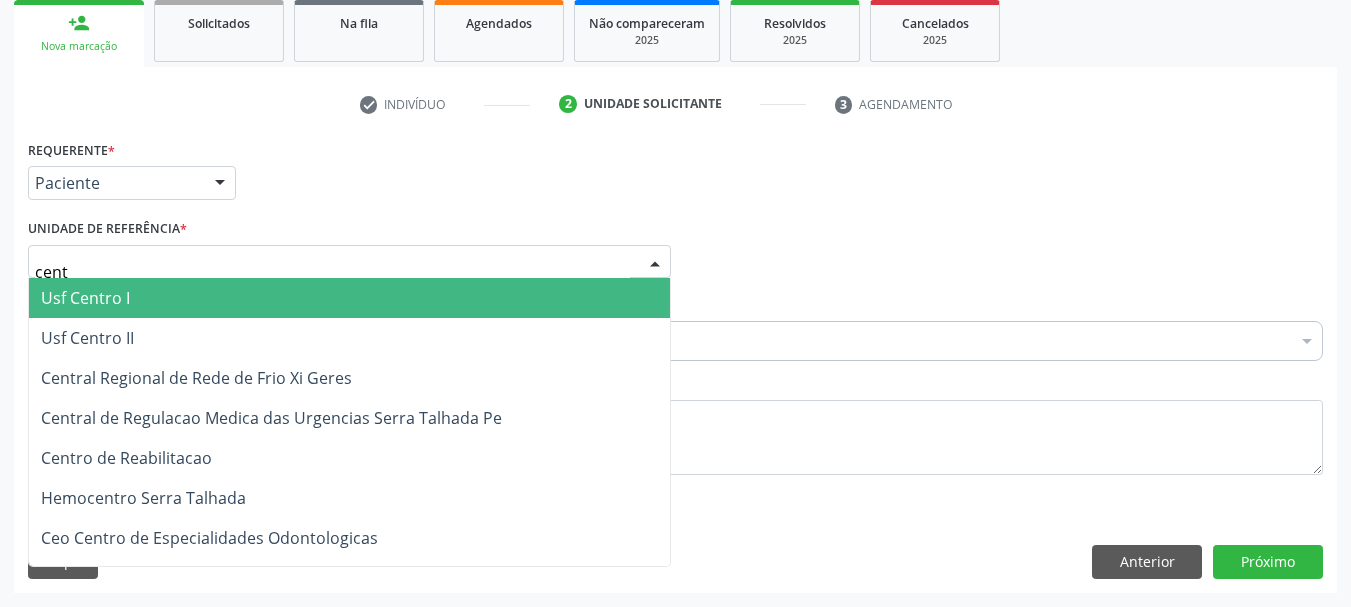 type on "centr" 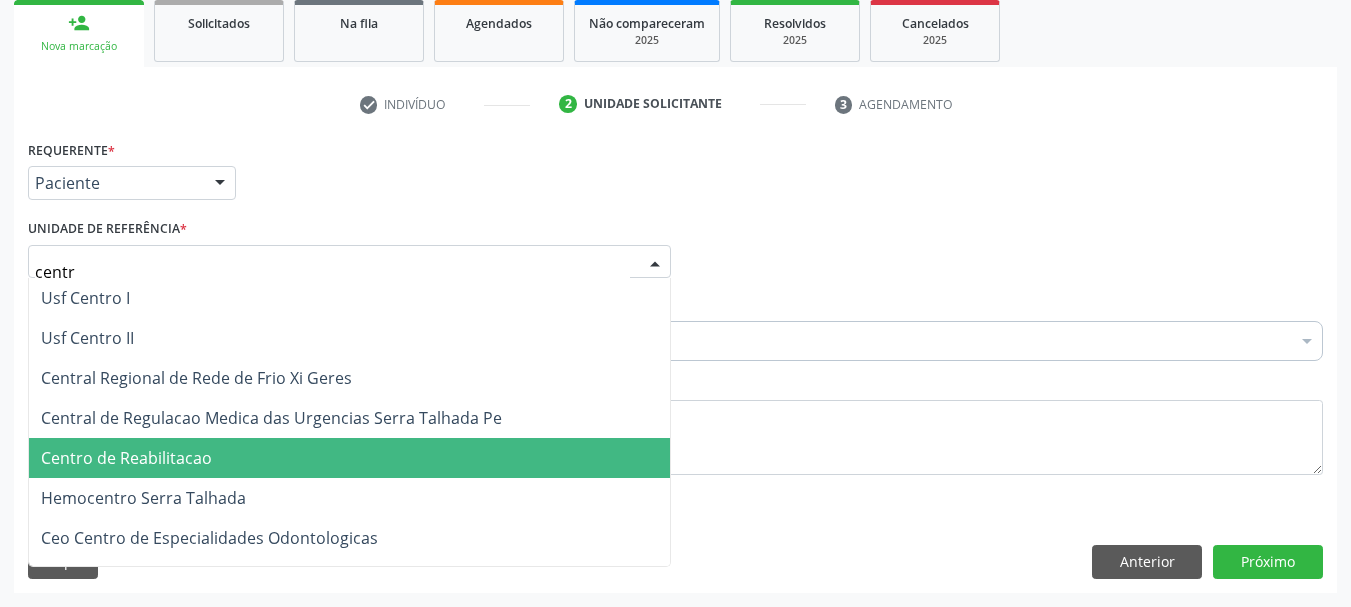 click on "Centro de Reabilitacao" at bounding box center (126, 458) 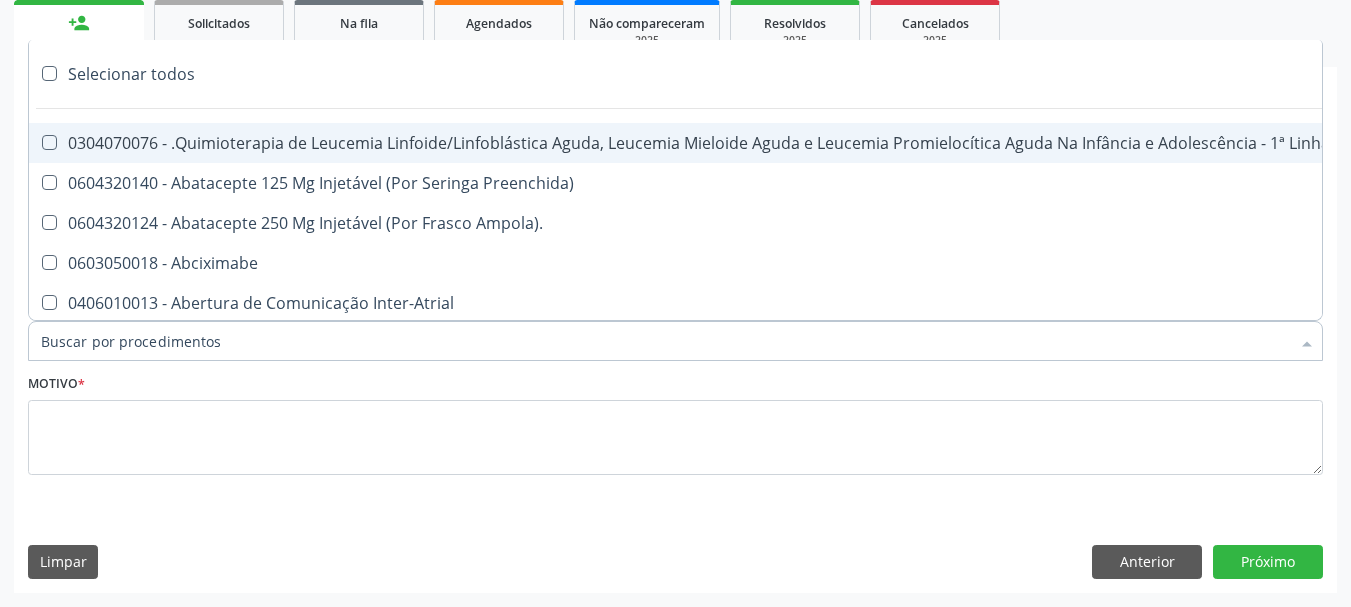 click on "Item de agendamento
*" at bounding box center [665, 341] 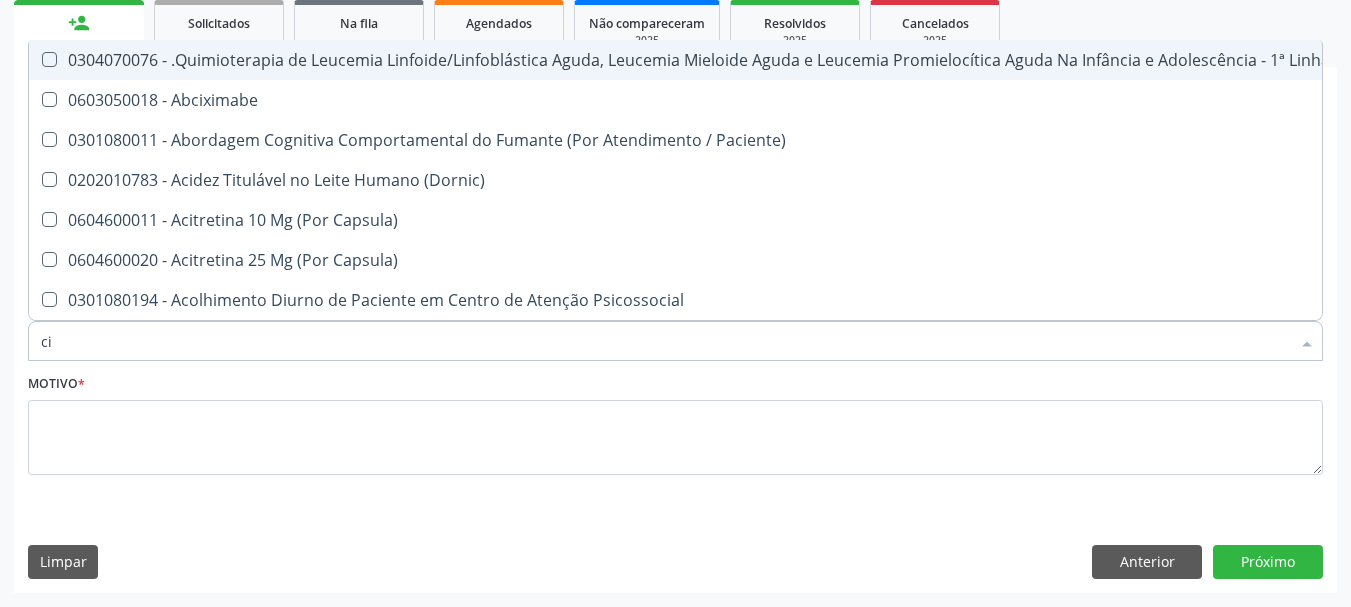 type on "c" 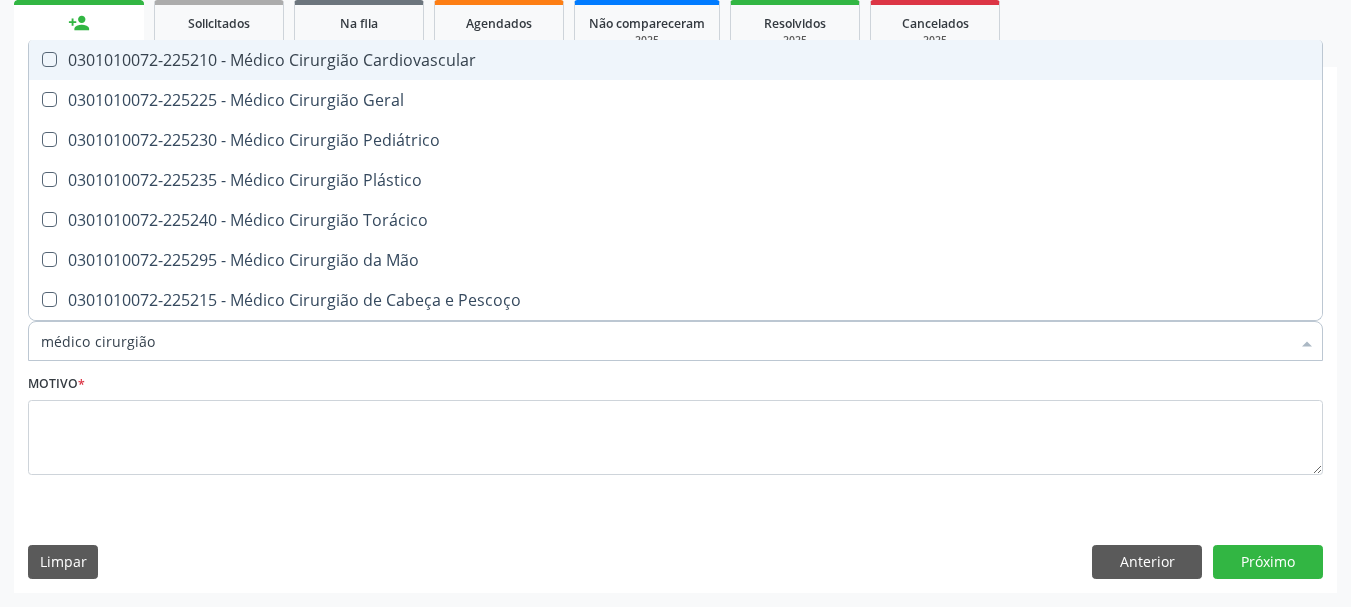 type on "médico cirurgião g" 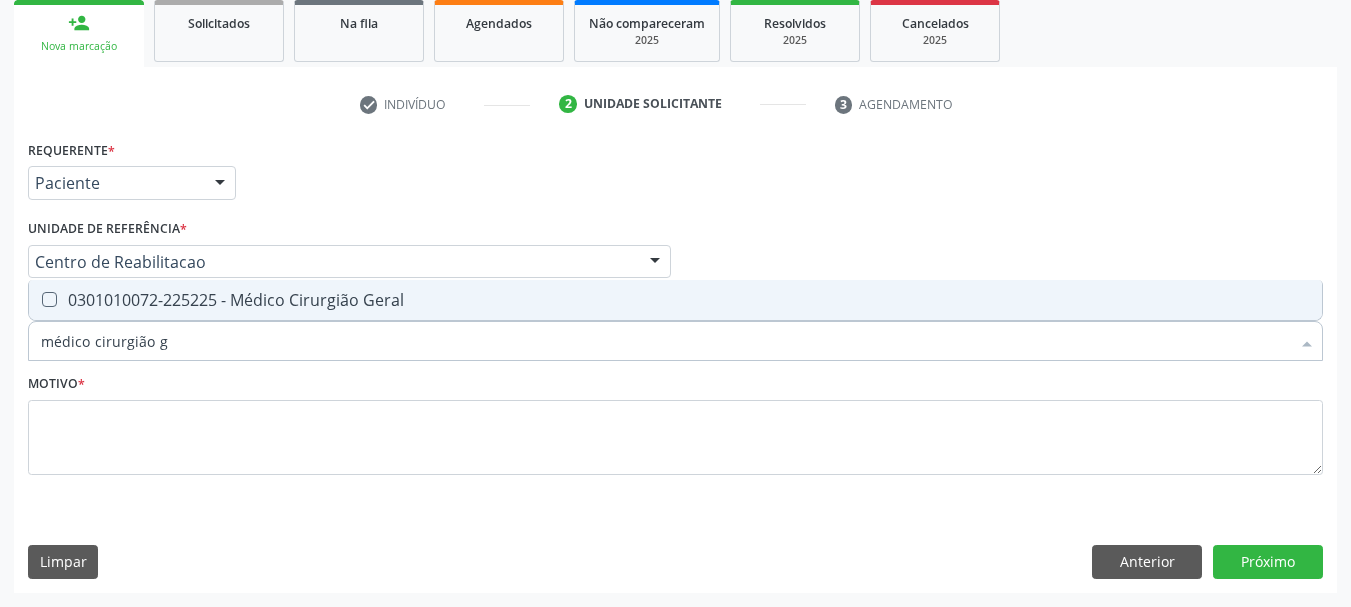 click on "0301010072-225225 - Médico Cirurgião Geral" at bounding box center (675, 300) 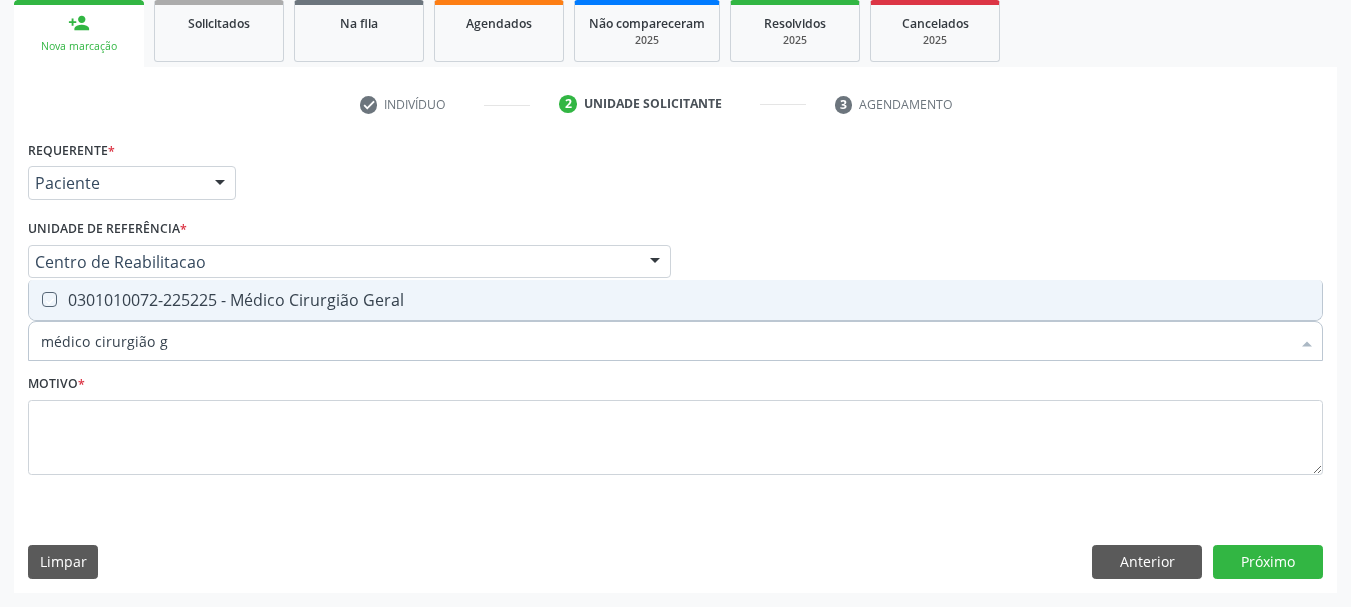 checkbox on "true" 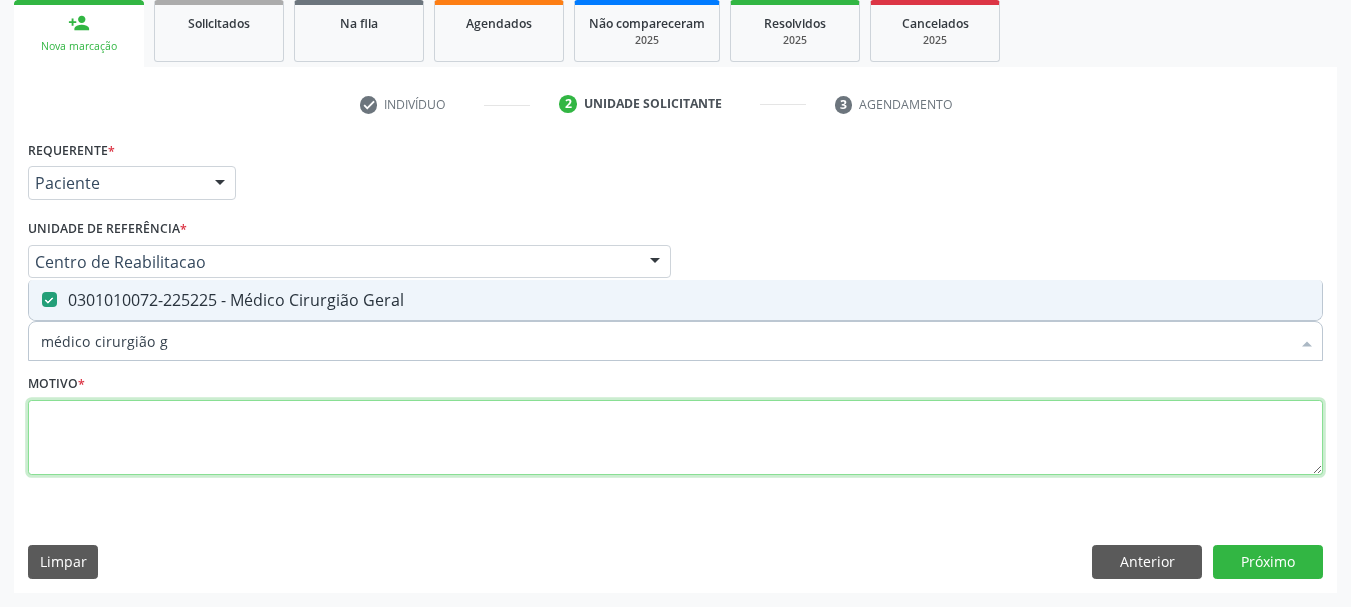 click at bounding box center (675, 438) 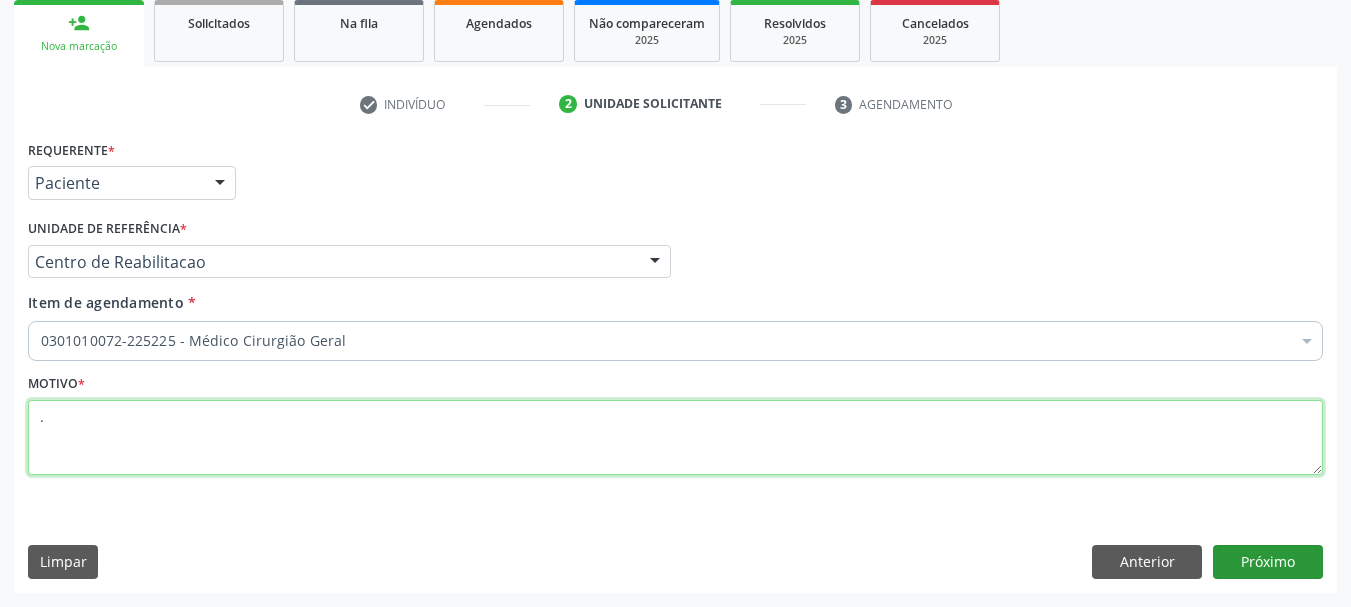 type on "." 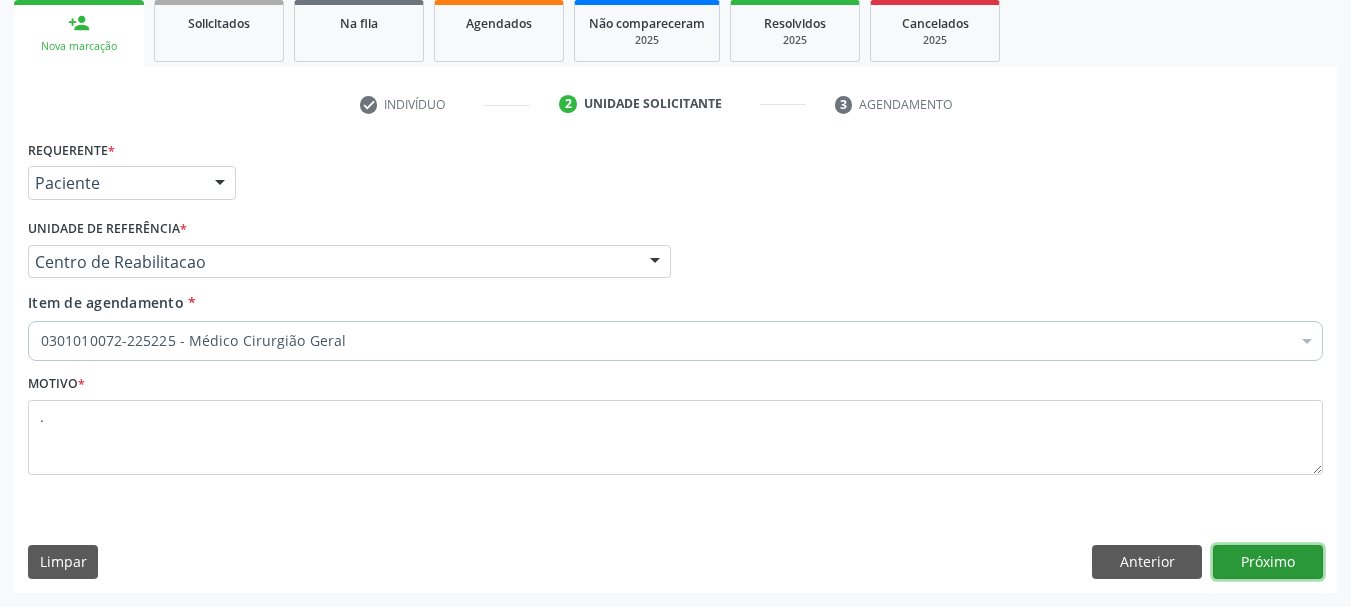 click on "Próximo" at bounding box center [1268, 562] 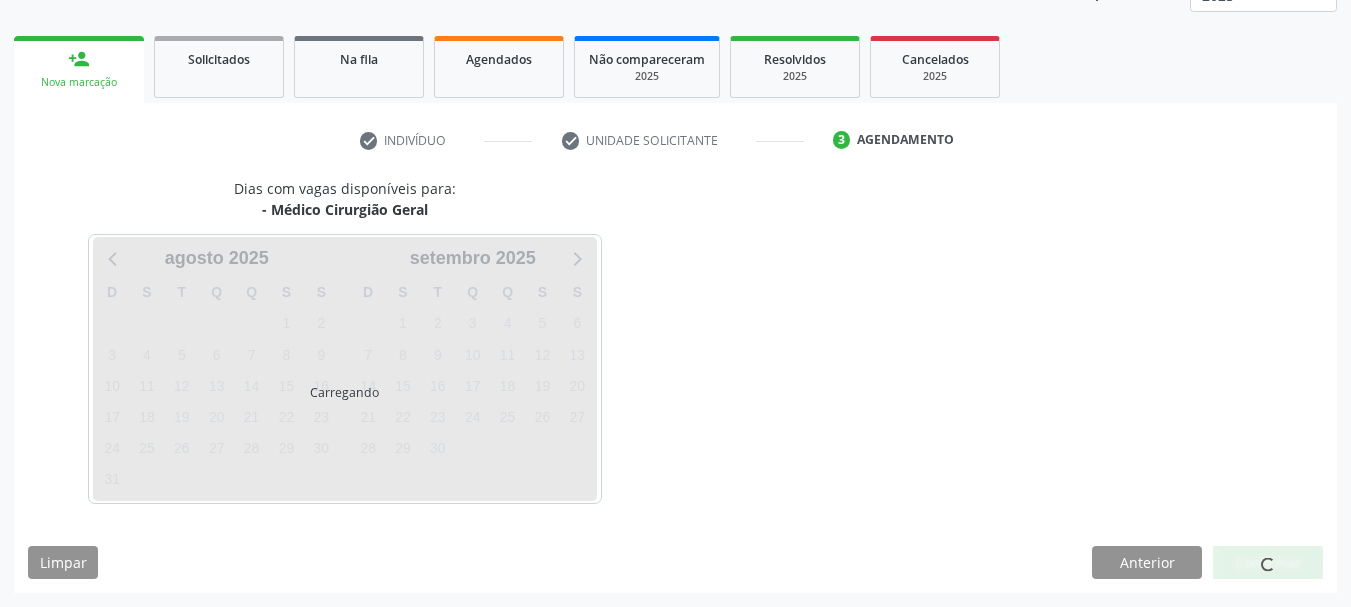 scroll, scrollTop: 263, scrollLeft: 0, axis: vertical 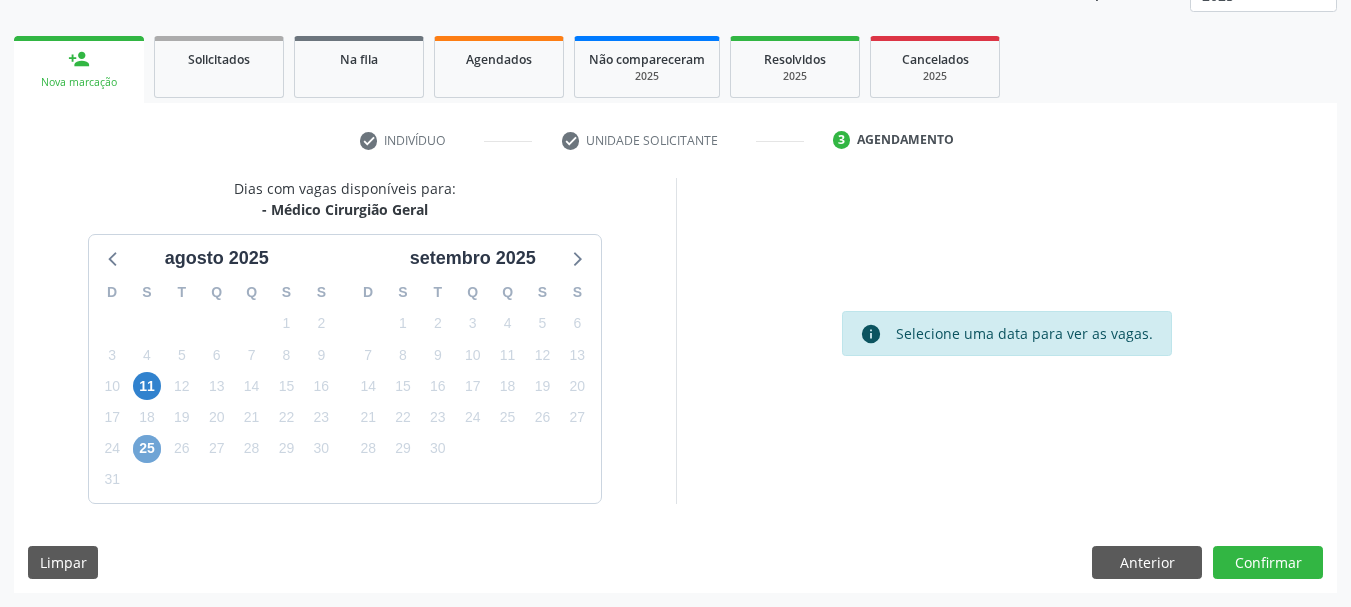 click on "25" at bounding box center [147, 449] 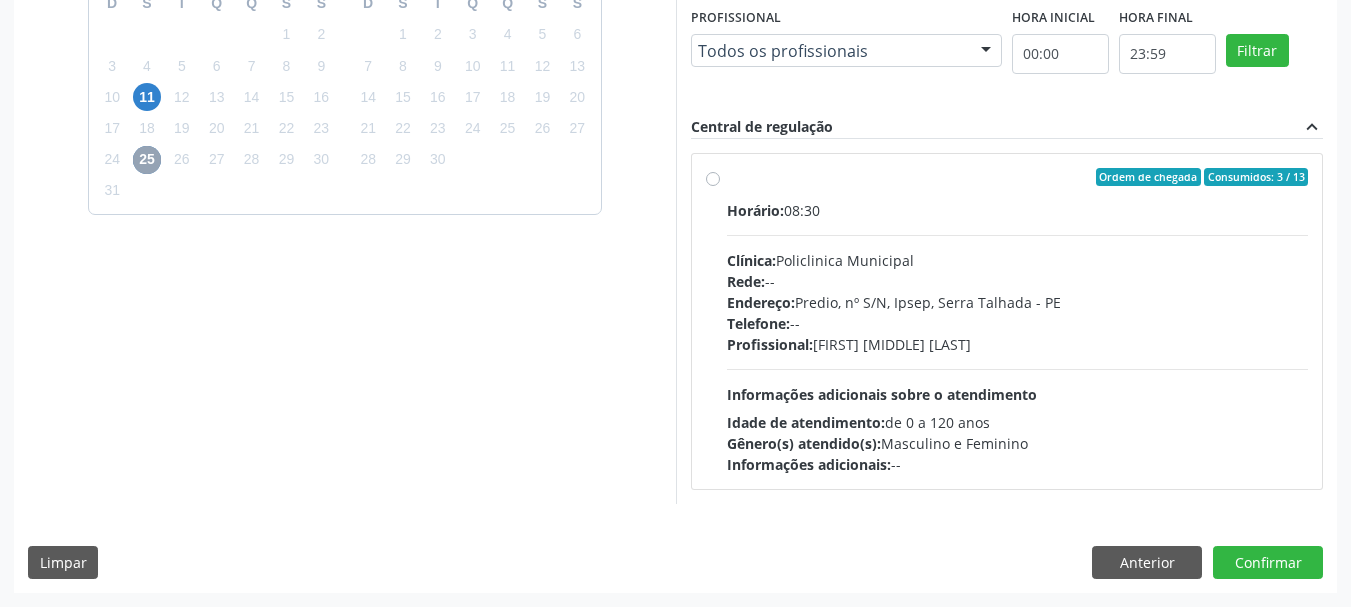 scroll, scrollTop: 452, scrollLeft: 0, axis: vertical 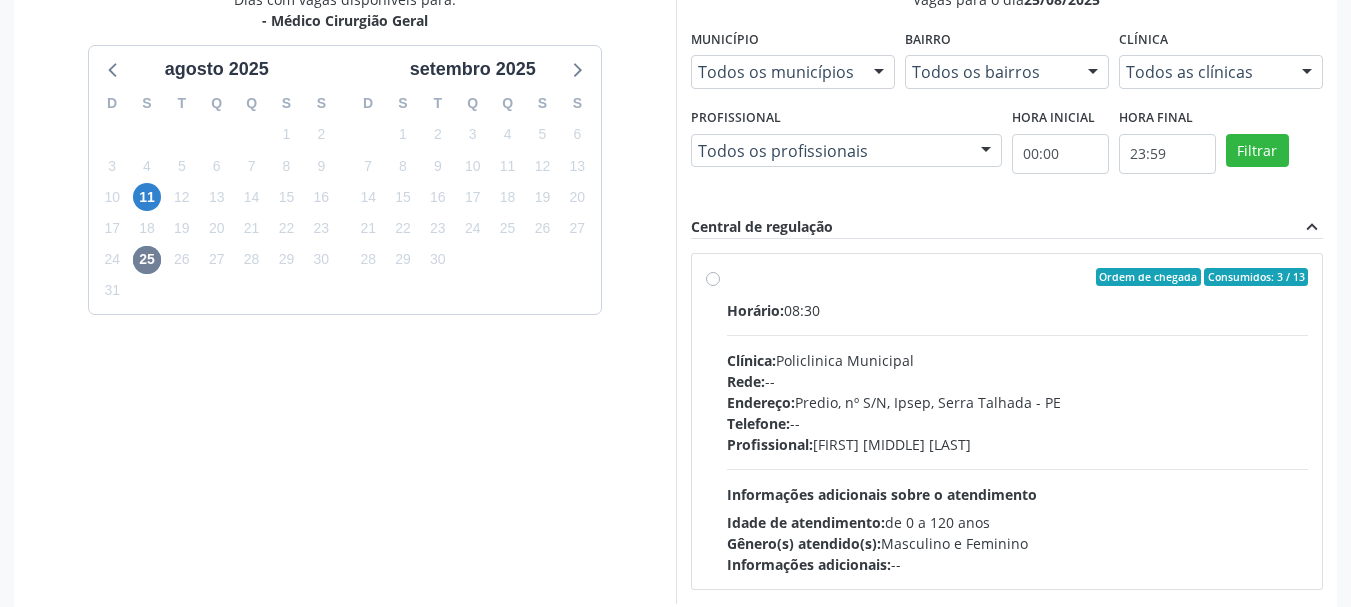 click on "11" at bounding box center [147, 197] 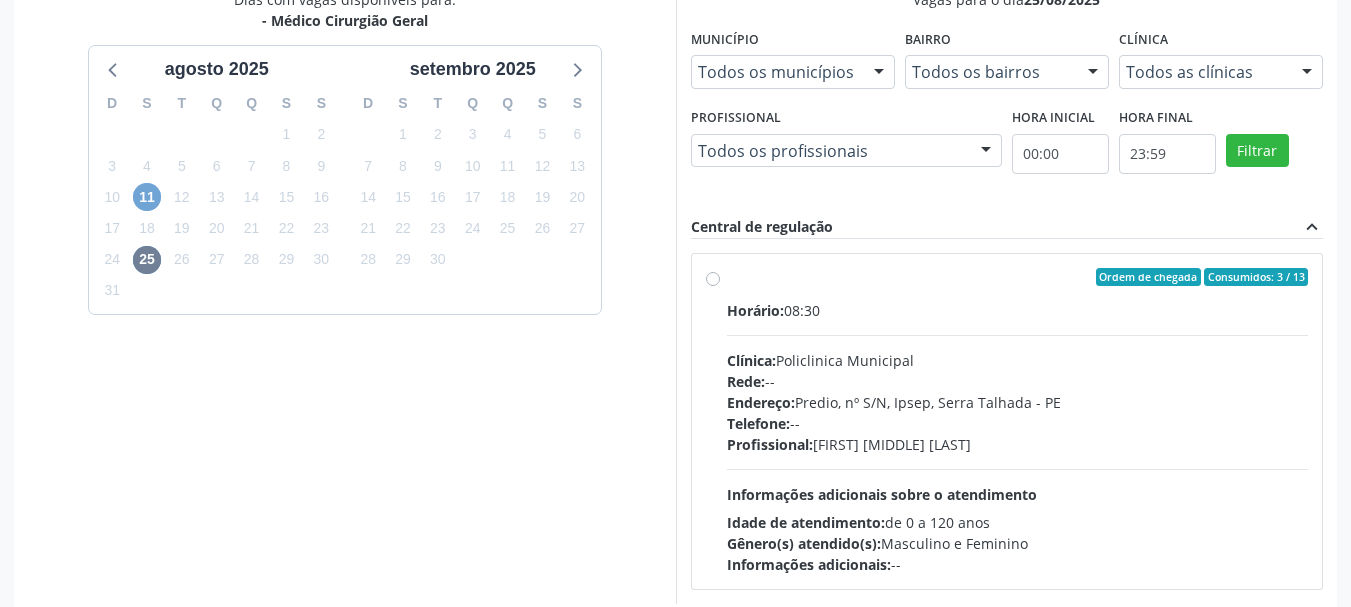 click on "11" at bounding box center [147, 197] 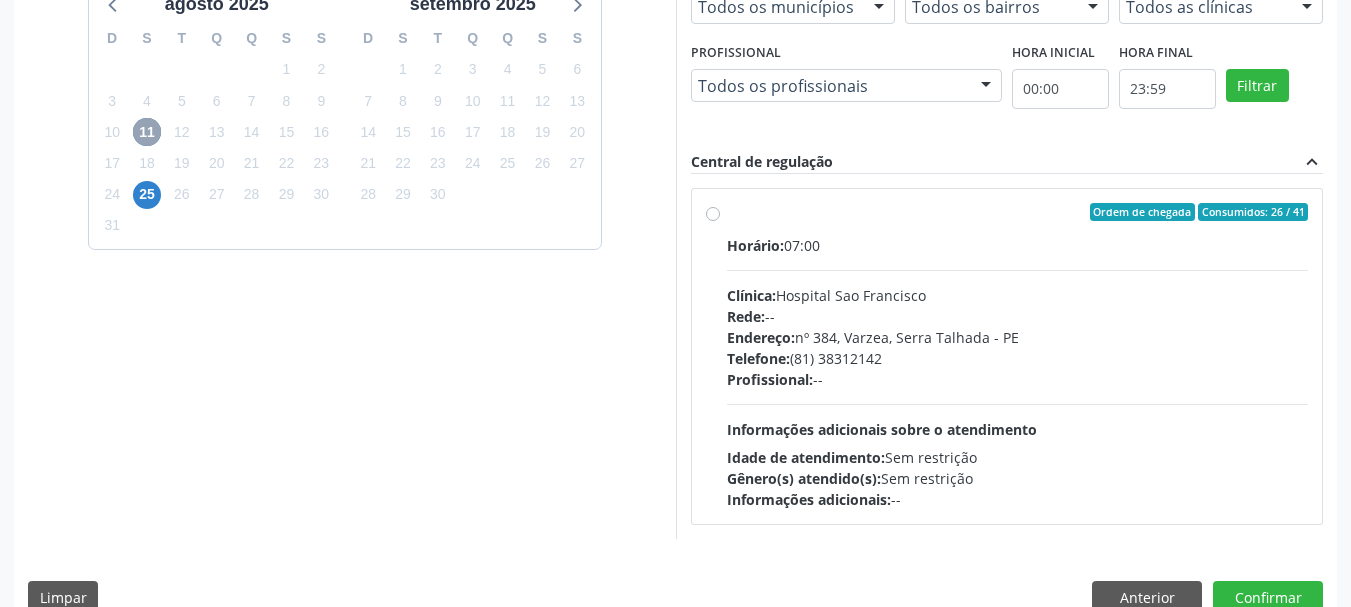 scroll, scrollTop: 552, scrollLeft: 0, axis: vertical 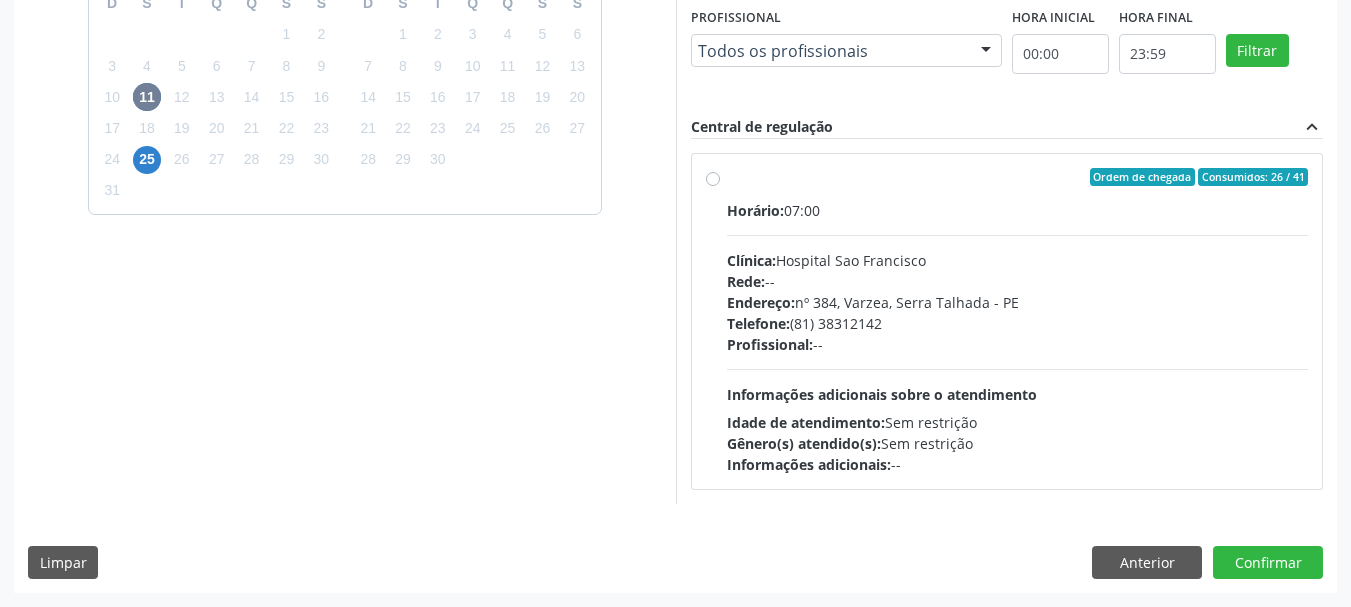 click on "Endereço:   nº 384, Varzea, Serra Talhada - PE" at bounding box center [1018, 302] 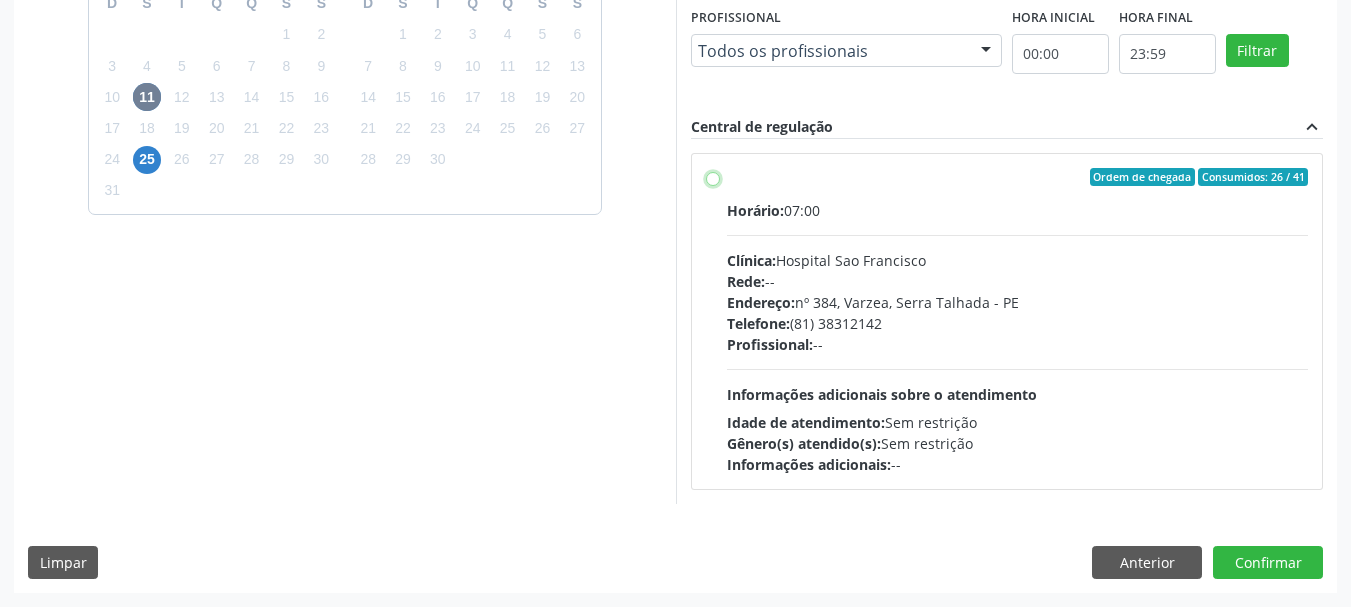 click on "Ordem de chegada
Consumidos: 26 / 41
Horário:   07:00
Clínica:  Hospital Sao Francisco
Rede:
--
Endereço:   nº 384, Varzea, Serra Talhada - PE
Telefone:   (81) 38312142
Profissional:
--
Informações adicionais sobre o atendimento
Idade de atendimento:
Sem restrição
Gênero(s) atendido(s):
Sem restrição
Informações adicionais:
--" at bounding box center (713, 177) 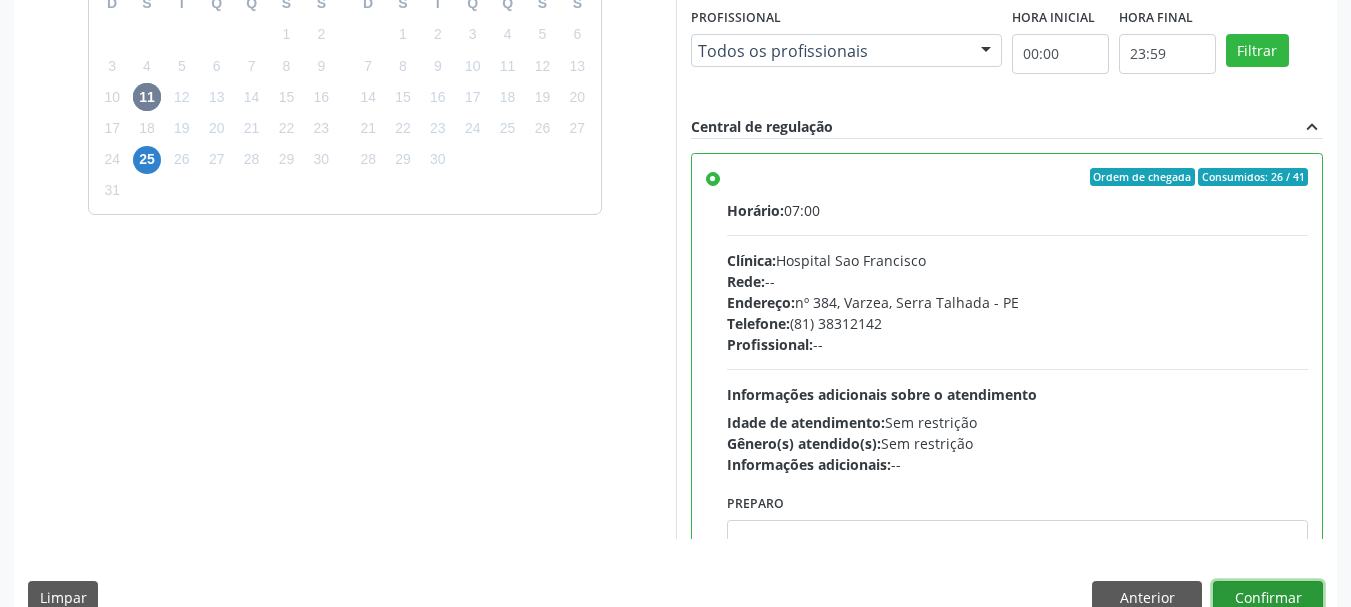 click on "Confirmar" at bounding box center [1268, 598] 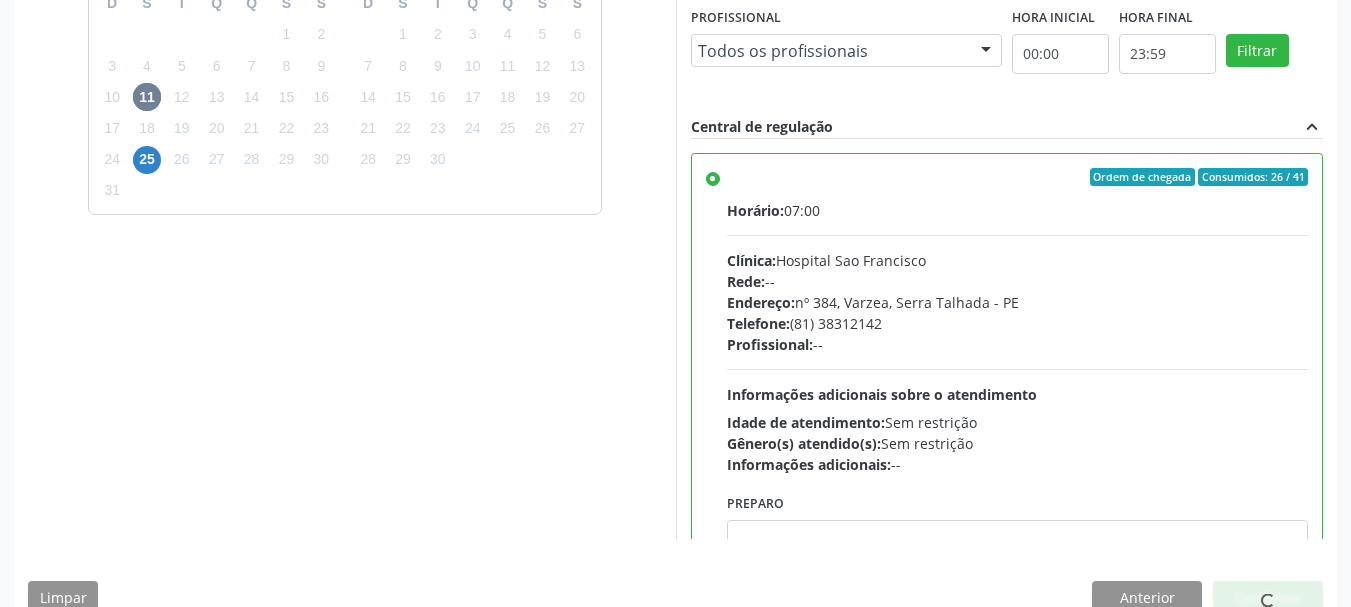 scroll, scrollTop: 60, scrollLeft: 0, axis: vertical 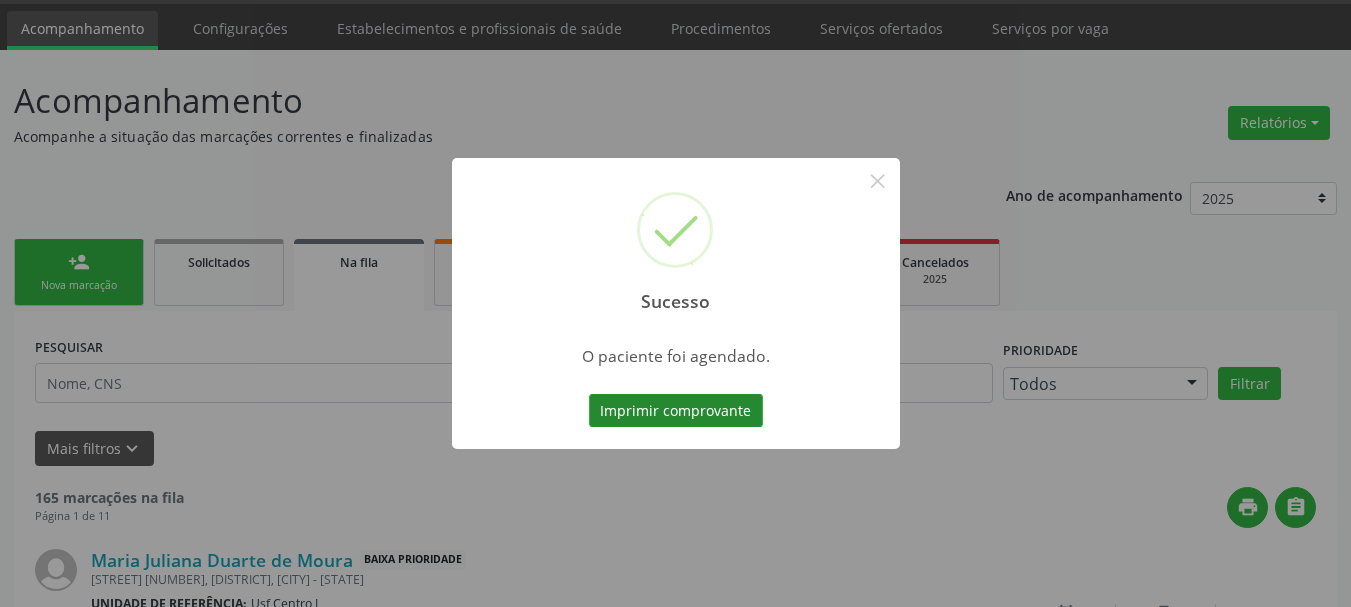 click on "Imprimir comprovante" at bounding box center (676, 411) 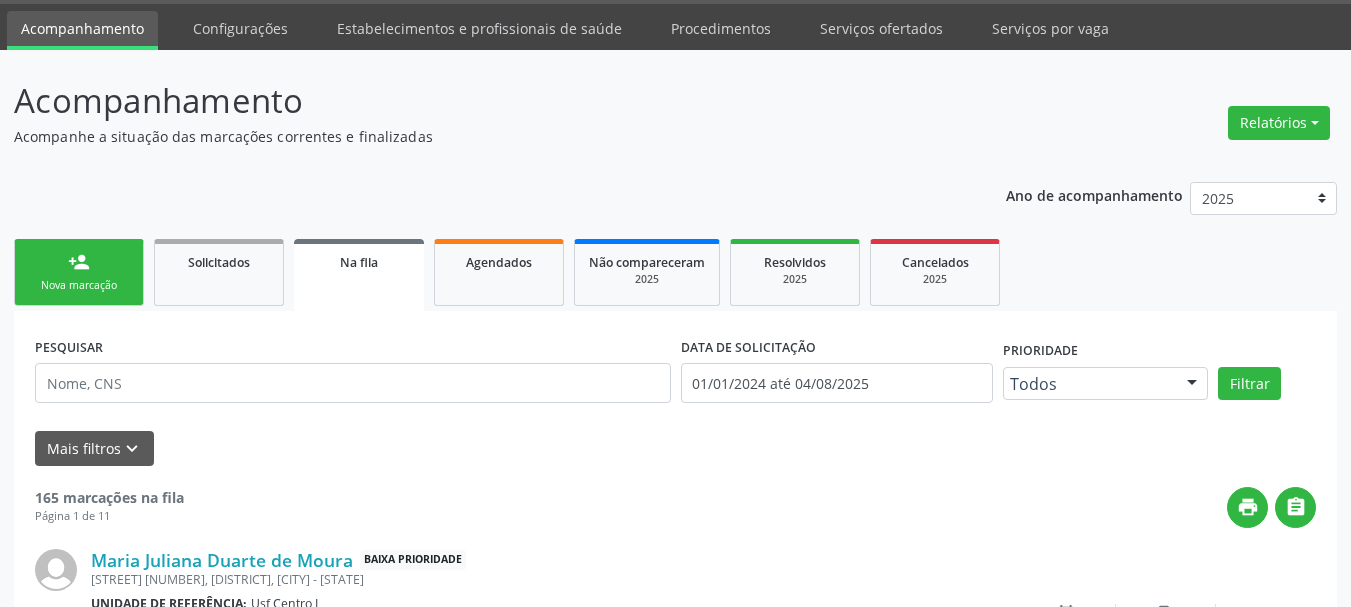 click on "Nova marcação" at bounding box center (79, 285) 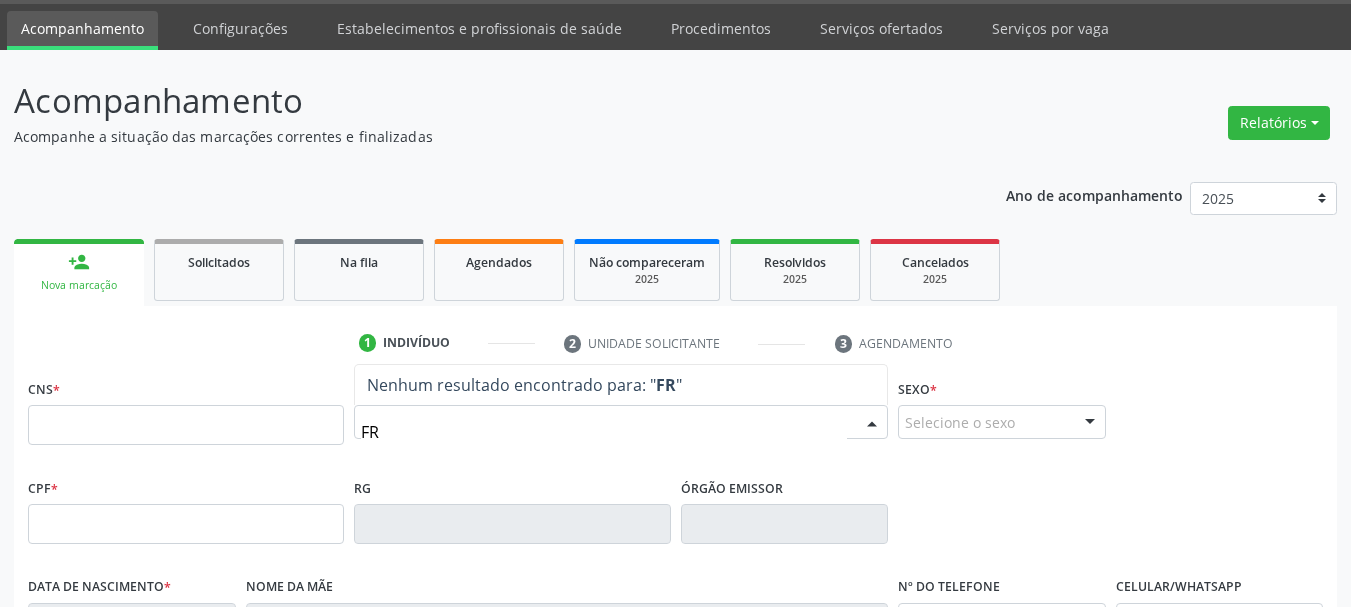 type on "F" 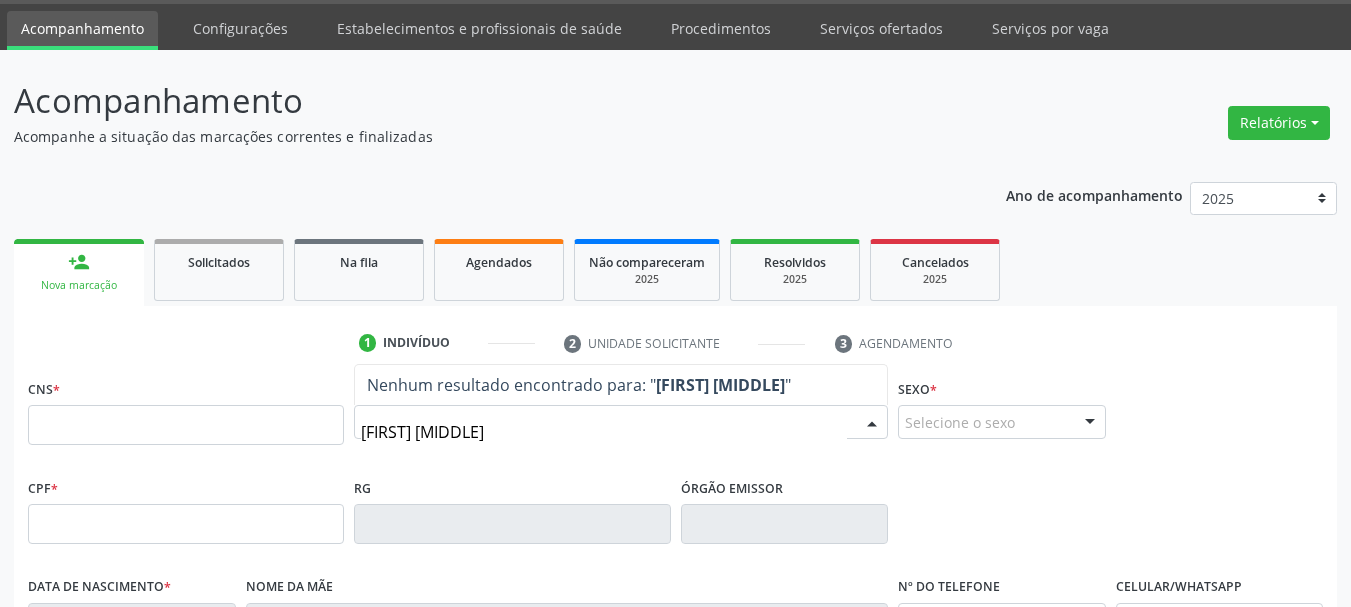 type on "FRANCISCA ANTONIET" 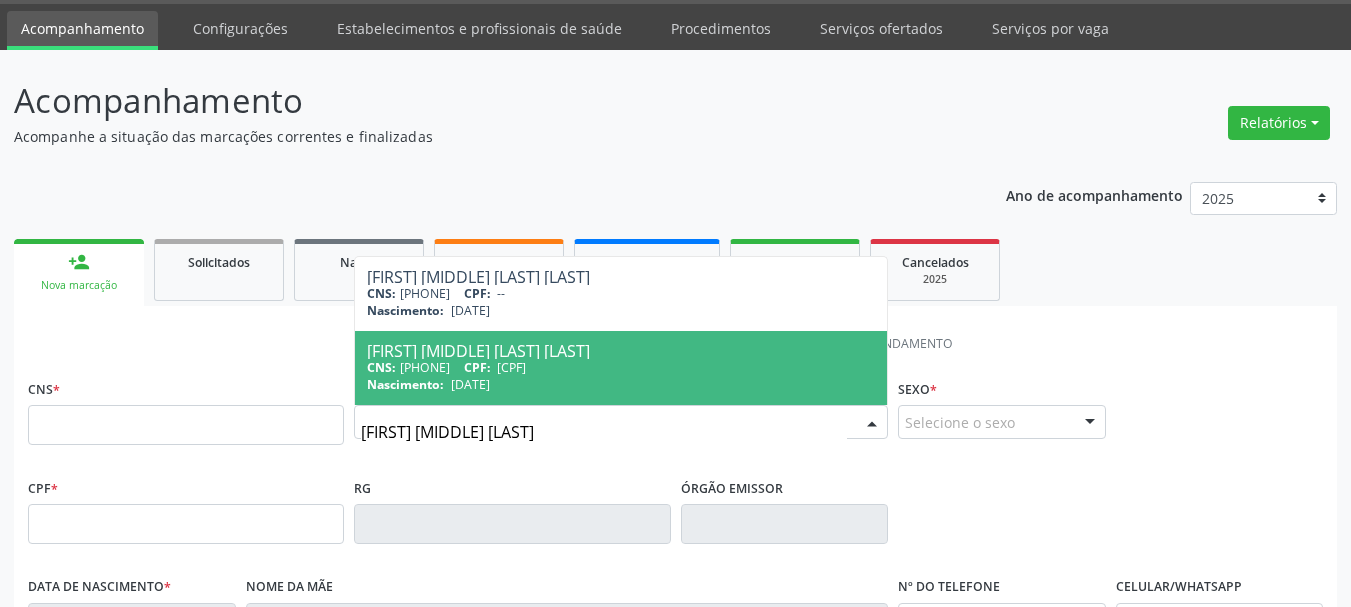click on "074.811.764-42" at bounding box center (511, 367) 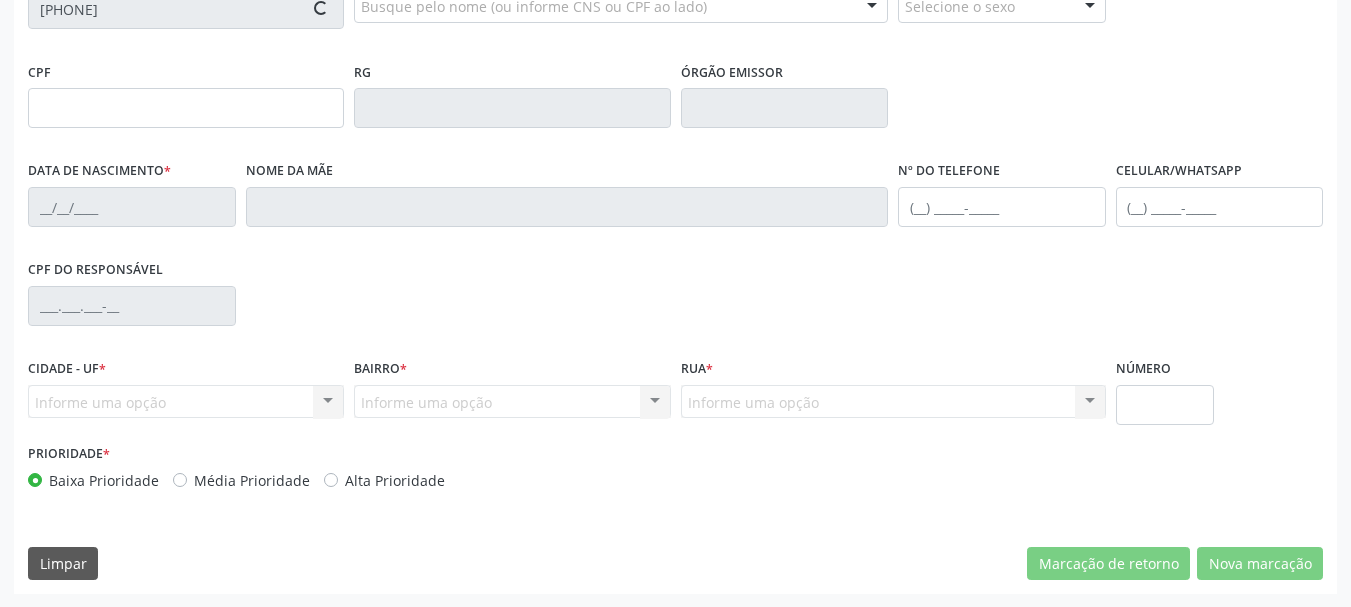 scroll, scrollTop: 477, scrollLeft: 0, axis: vertical 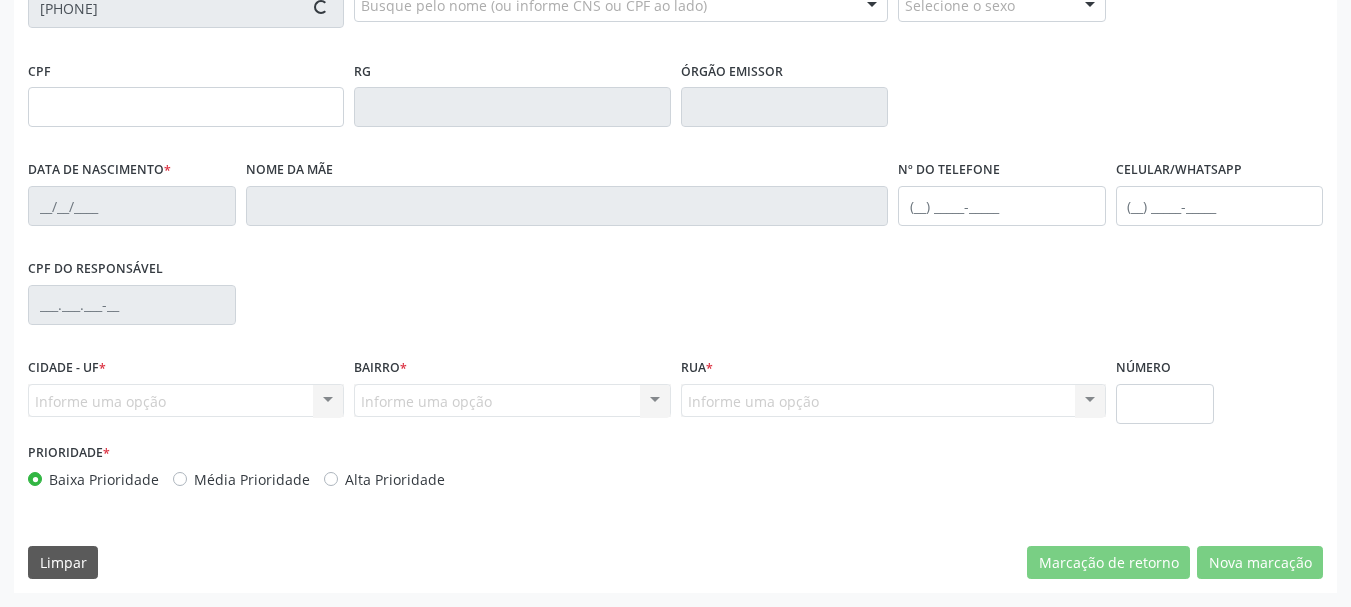 type on "074.811.764-42" 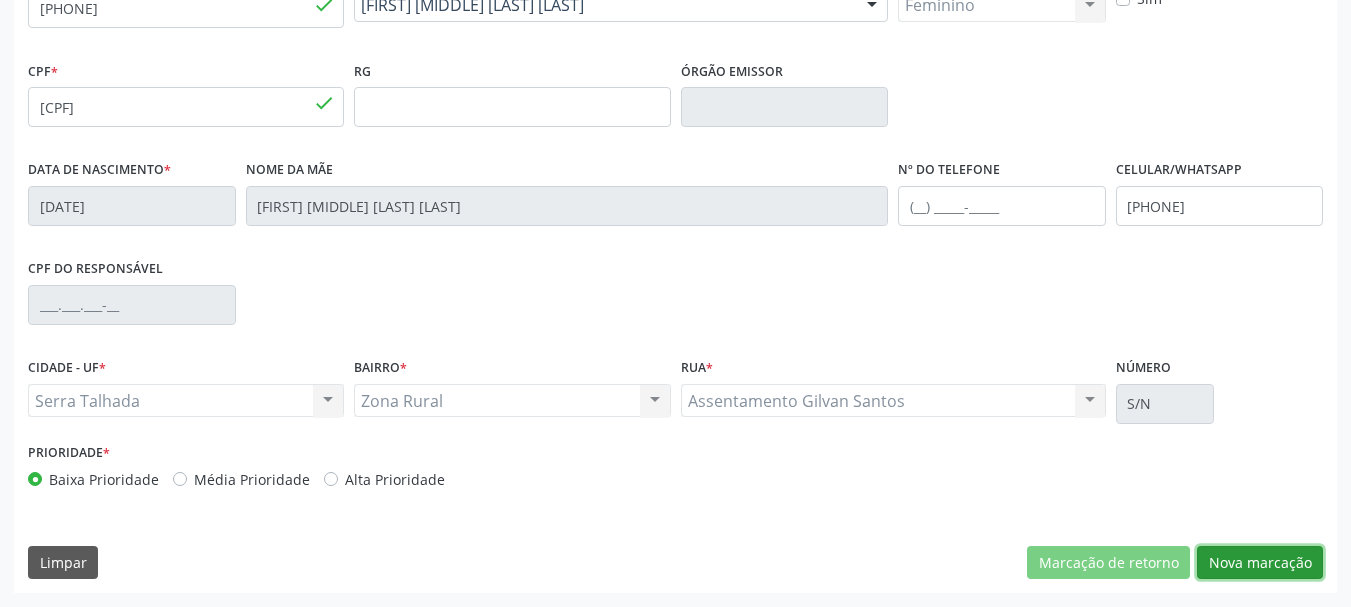 click on "Nova marcação" at bounding box center [1260, 563] 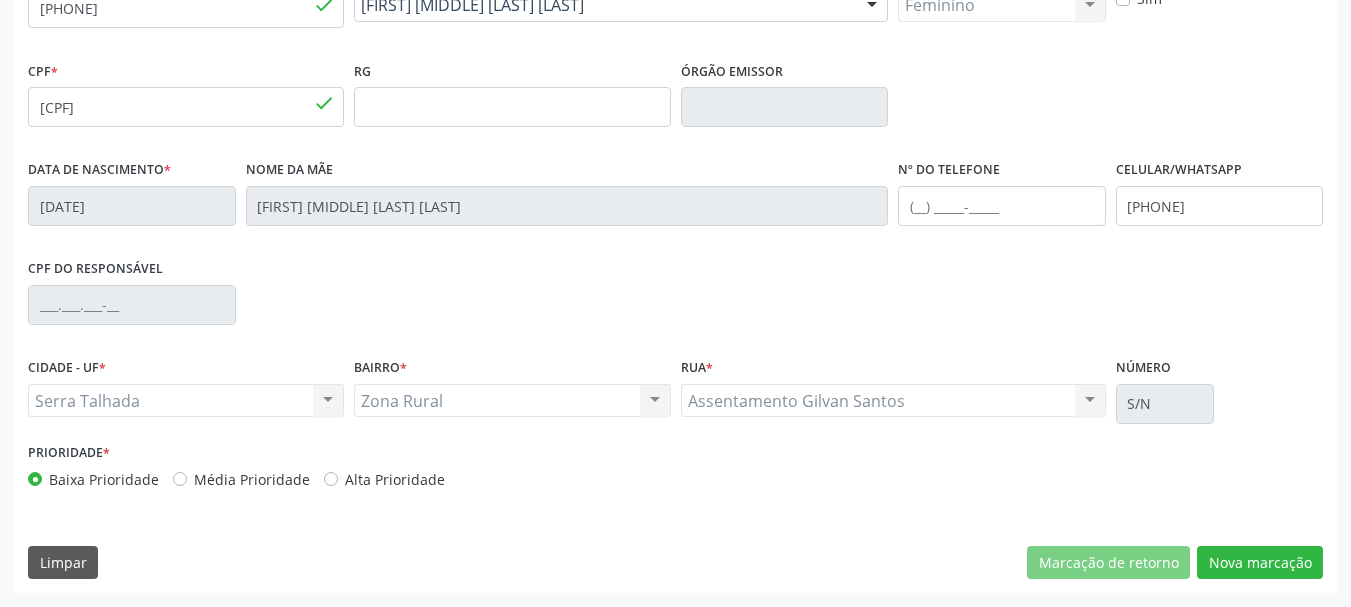 scroll, scrollTop: 299, scrollLeft: 0, axis: vertical 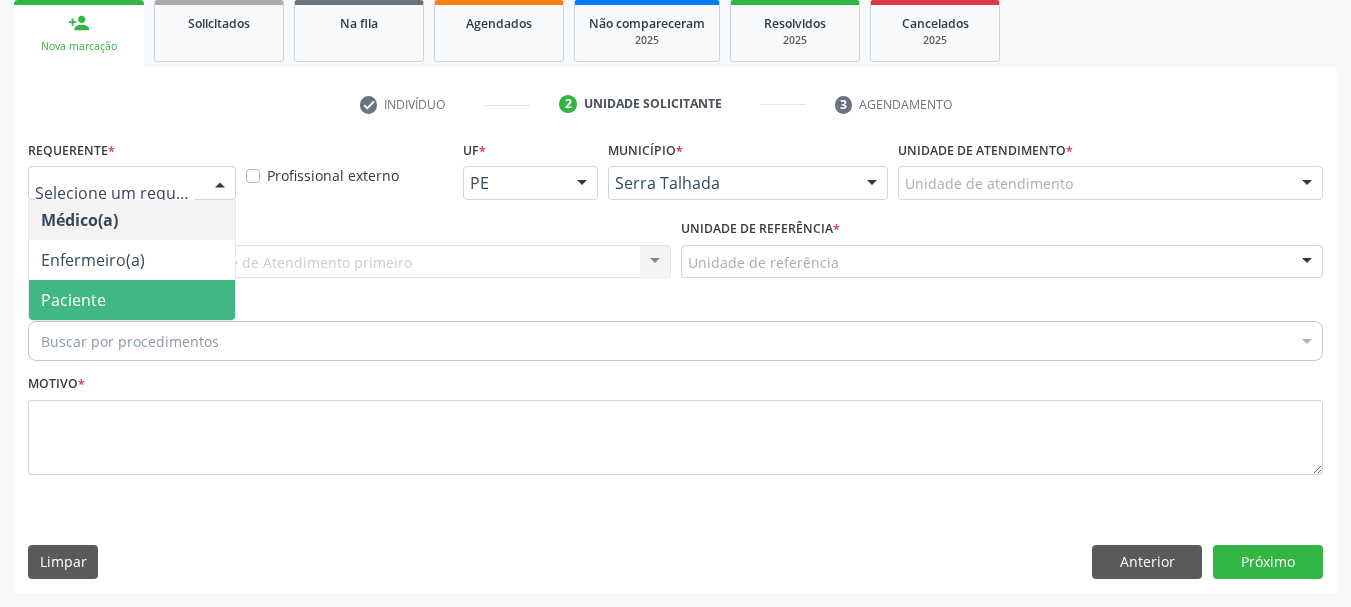 click on "Paciente" at bounding box center (132, 300) 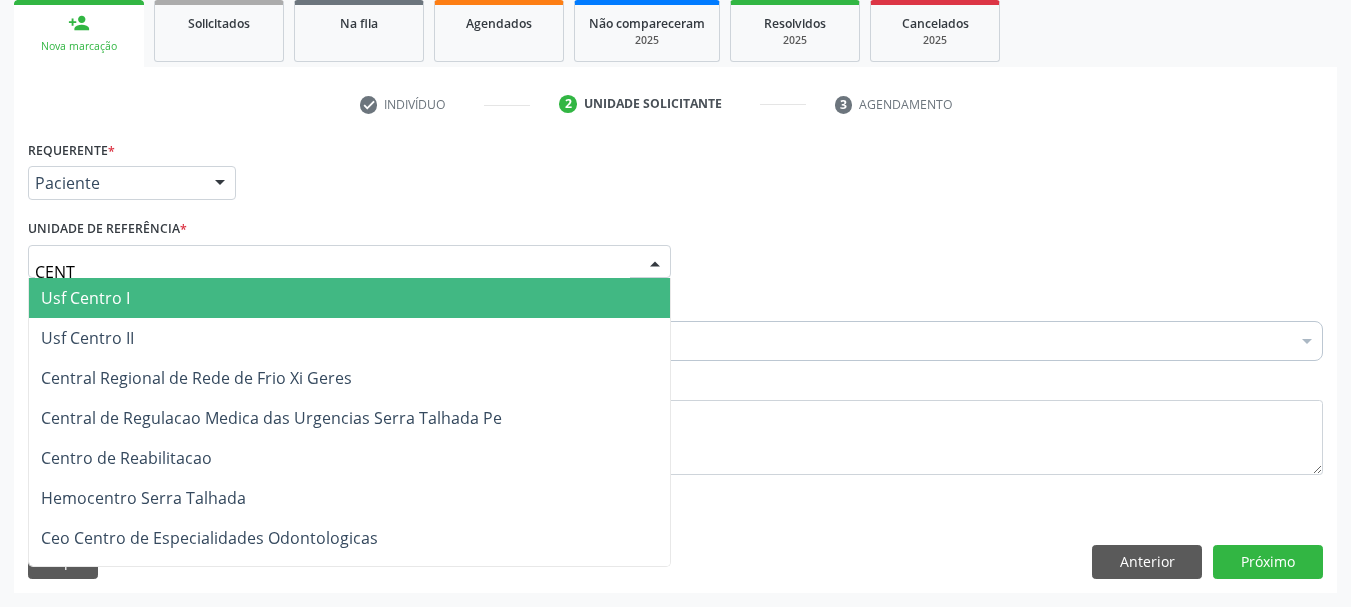 type on "CENTR" 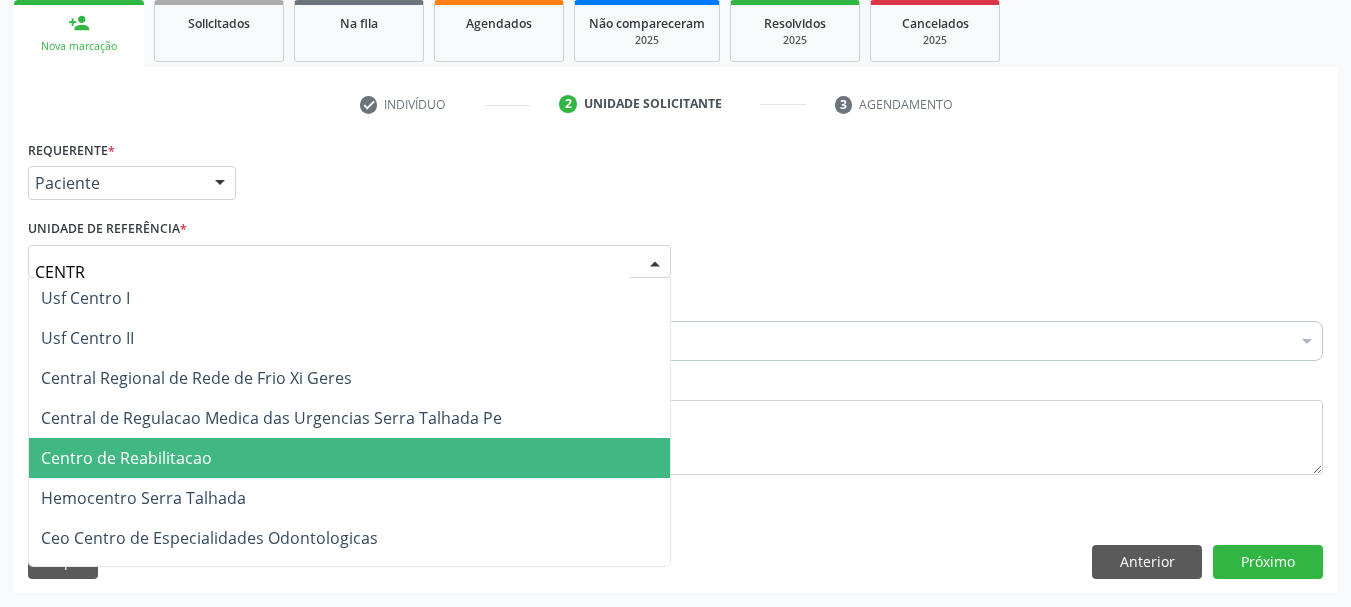 click on "Centro de Reabilitacao" at bounding box center [126, 458] 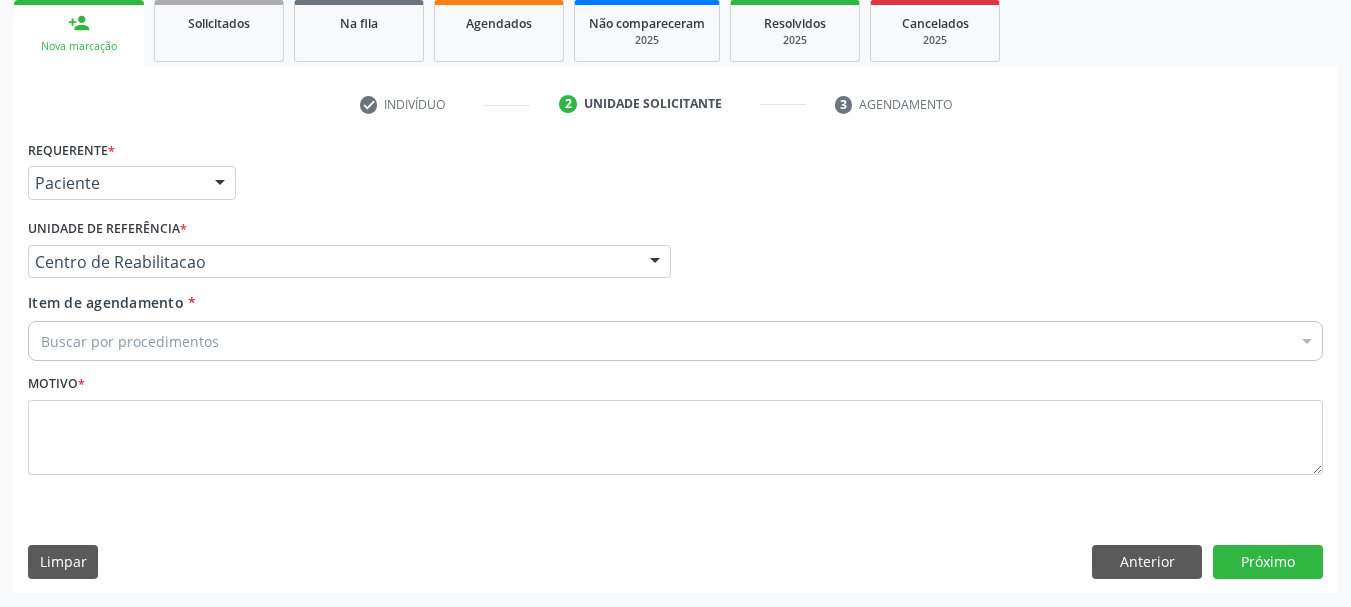 click on "Buscar por procedimentos" at bounding box center [675, 341] 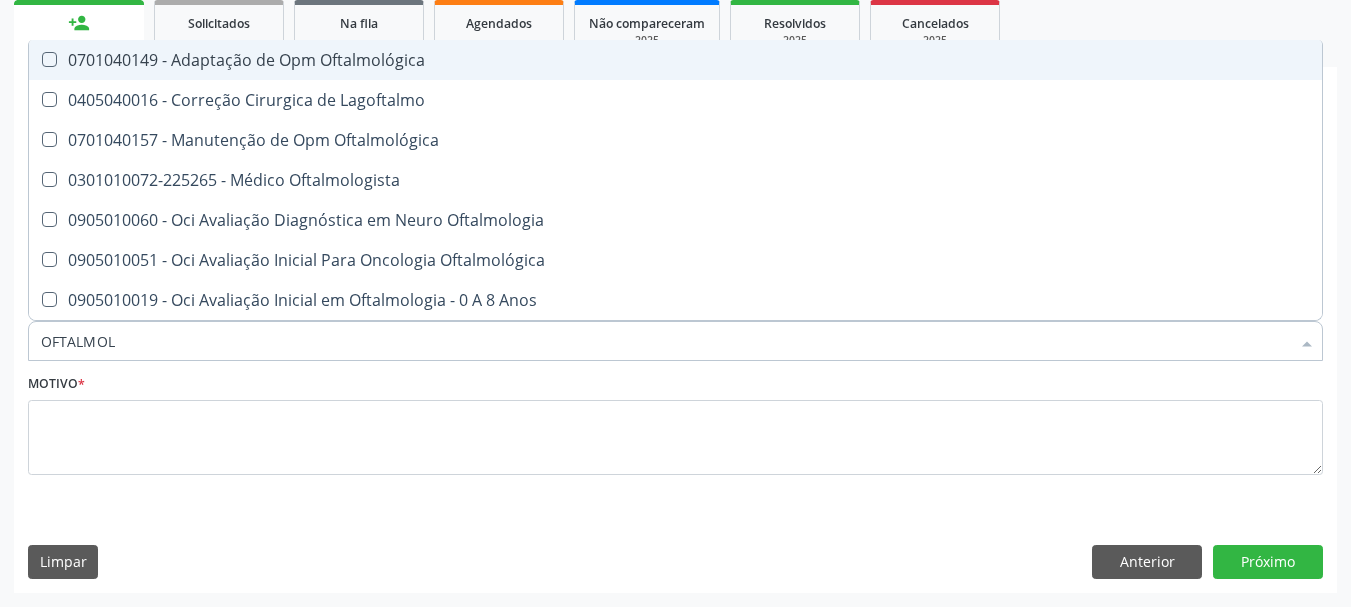 type on "OFTALMOLO" 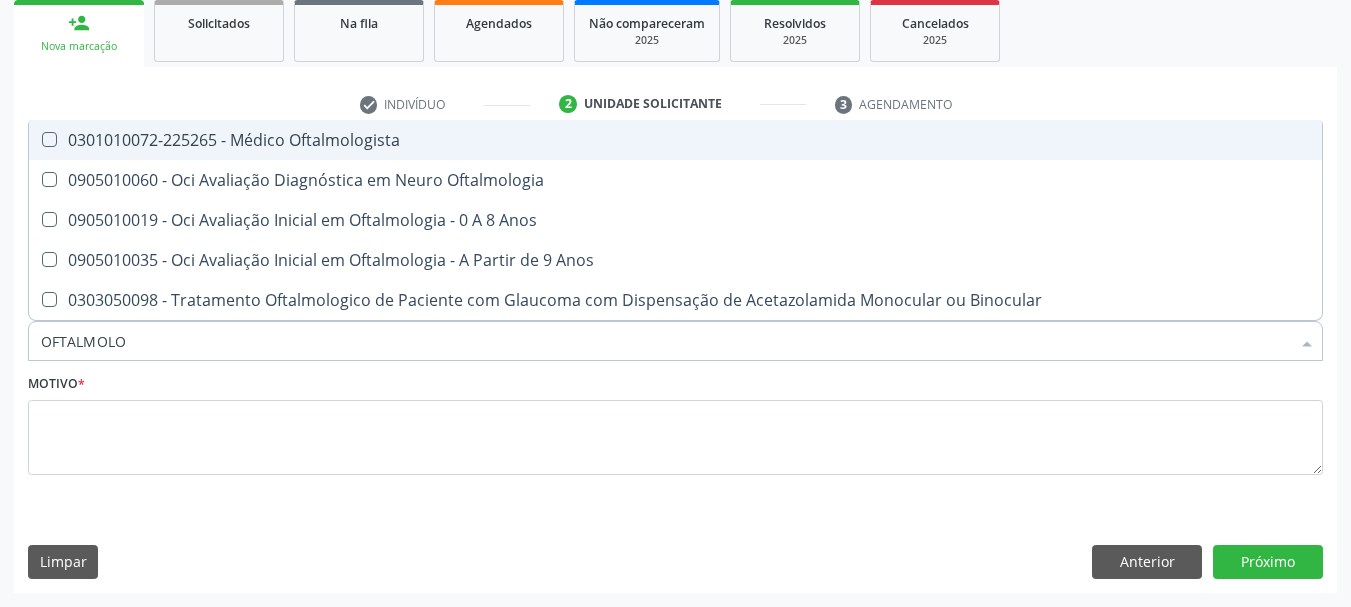 click on "0301010072-225265 - Médico Oftalmologista" at bounding box center [675, 140] 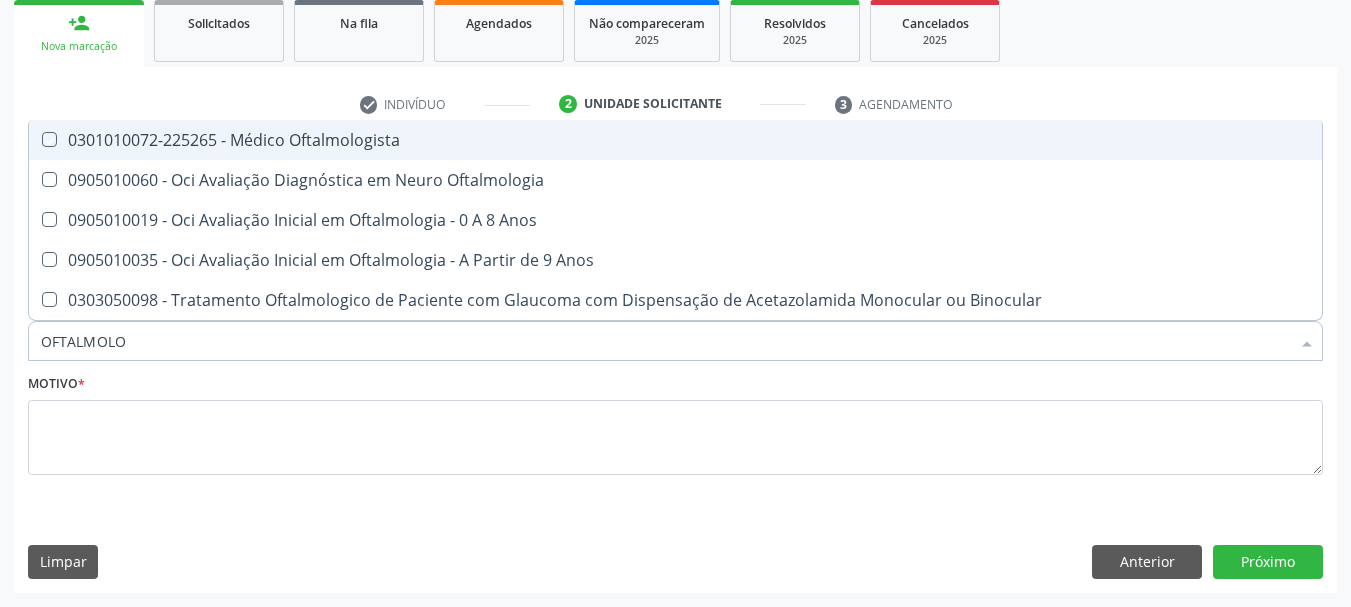 checkbox on "true" 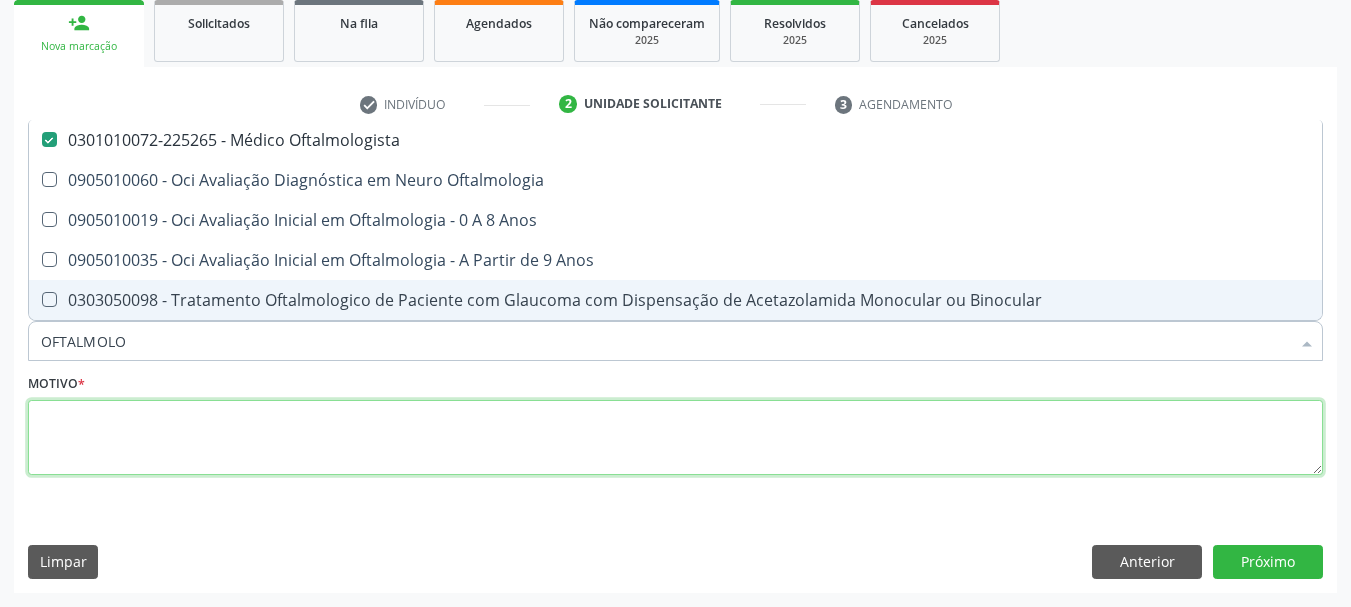 click at bounding box center (675, 438) 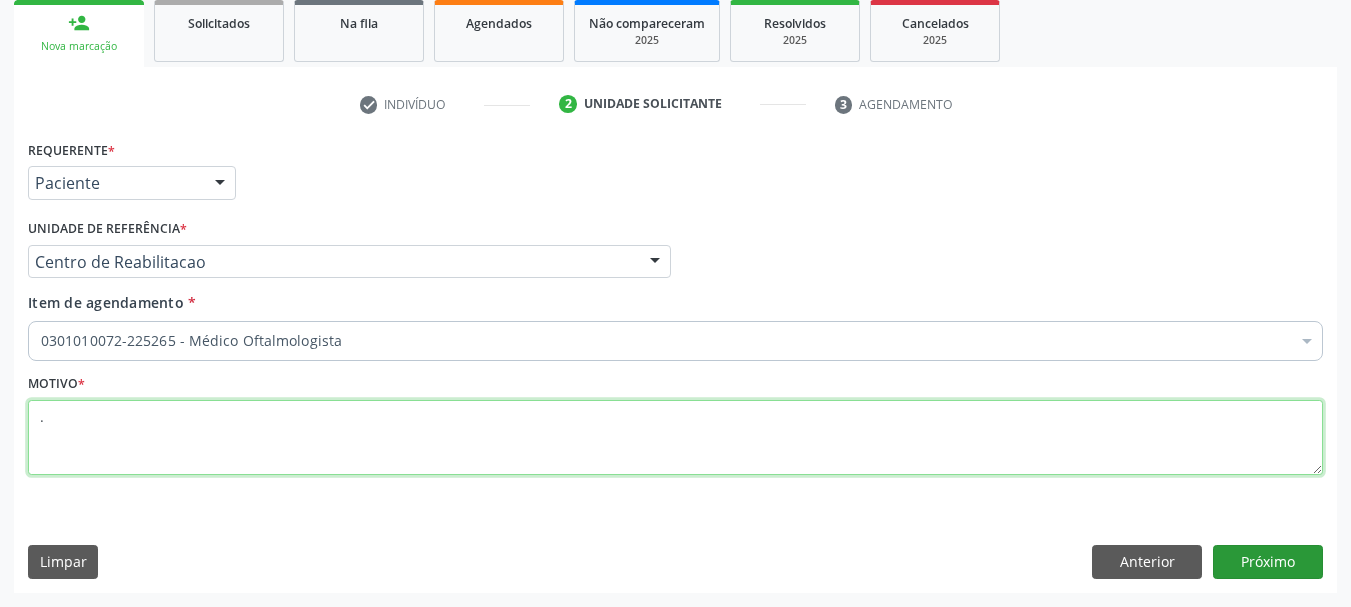 type on "." 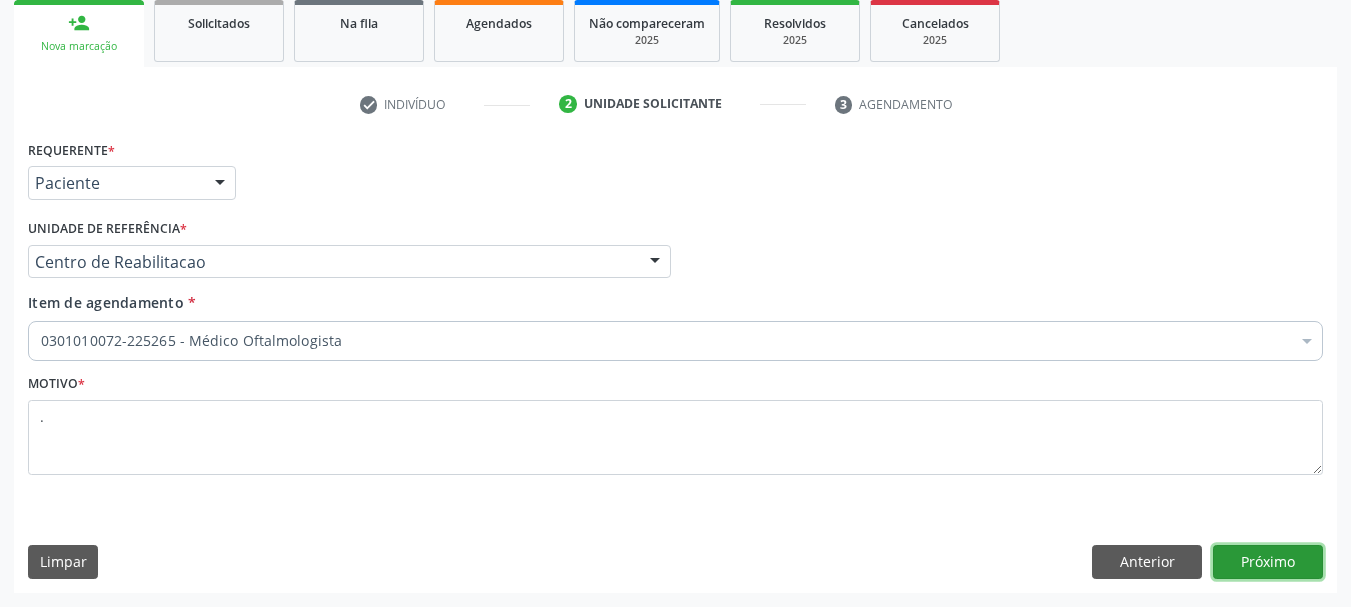 click on "Próximo" at bounding box center (1268, 562) 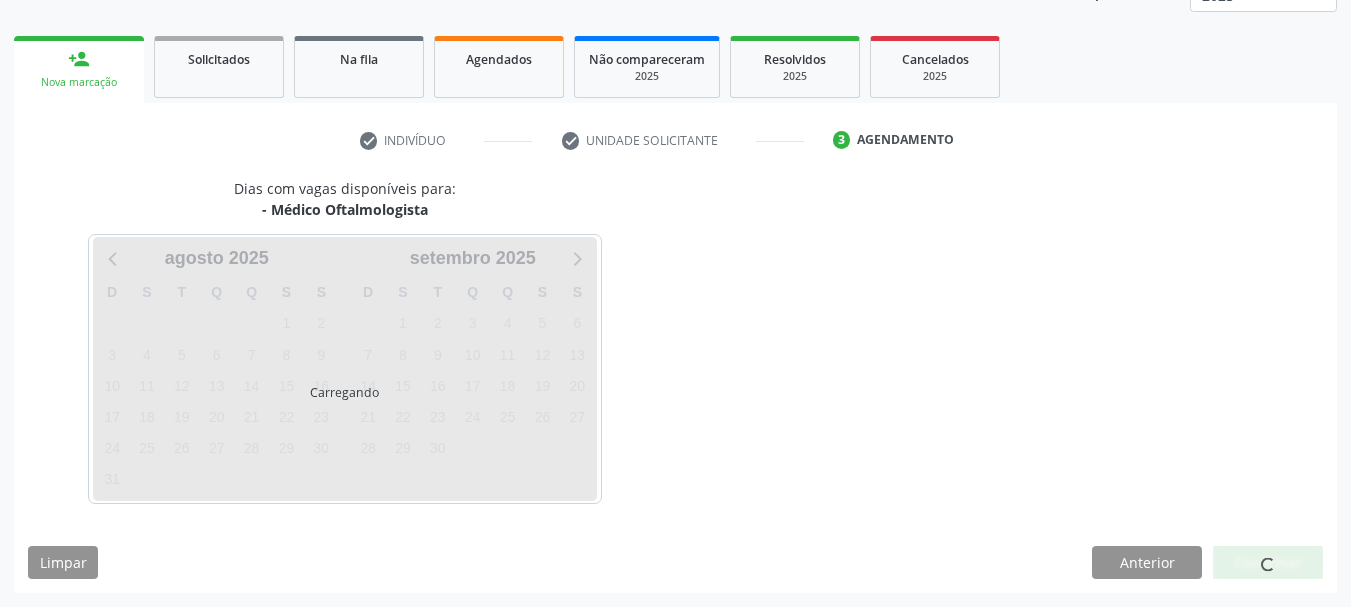 scroll, scrollTop: 263, scrollLeft: 0, axis: vertical 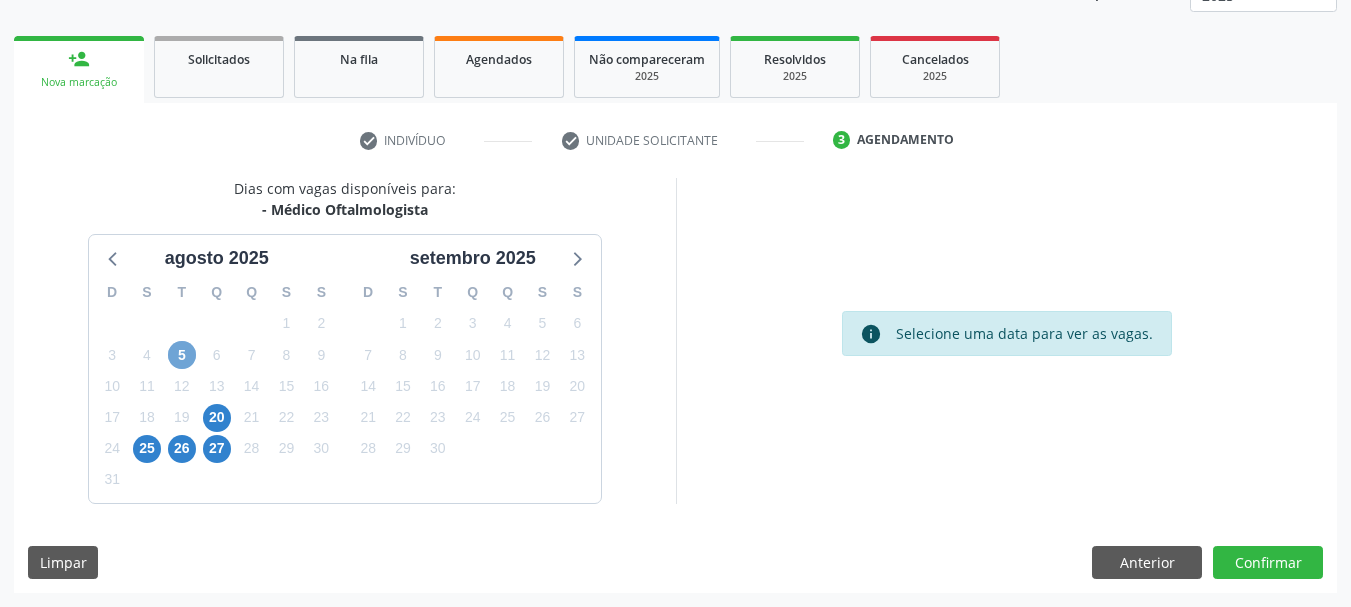 click on "5" at bounding box center (182, 355) 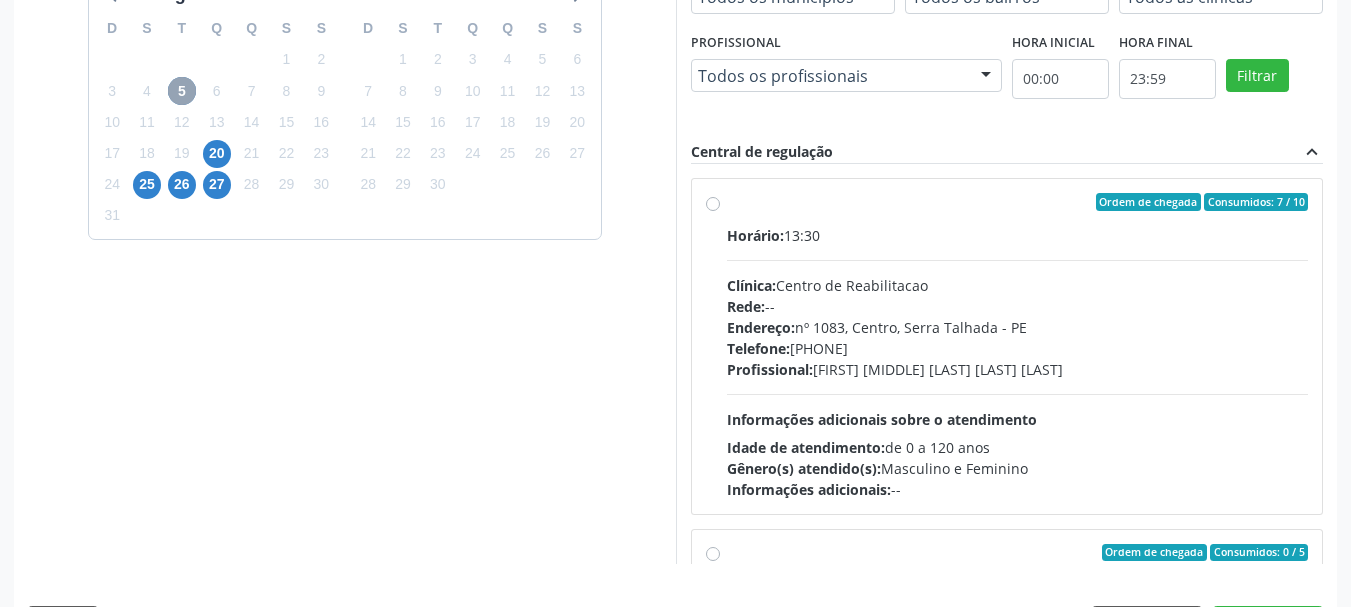 scroll, scrollTop: 588, scrollLeft: 0, axis: vertical 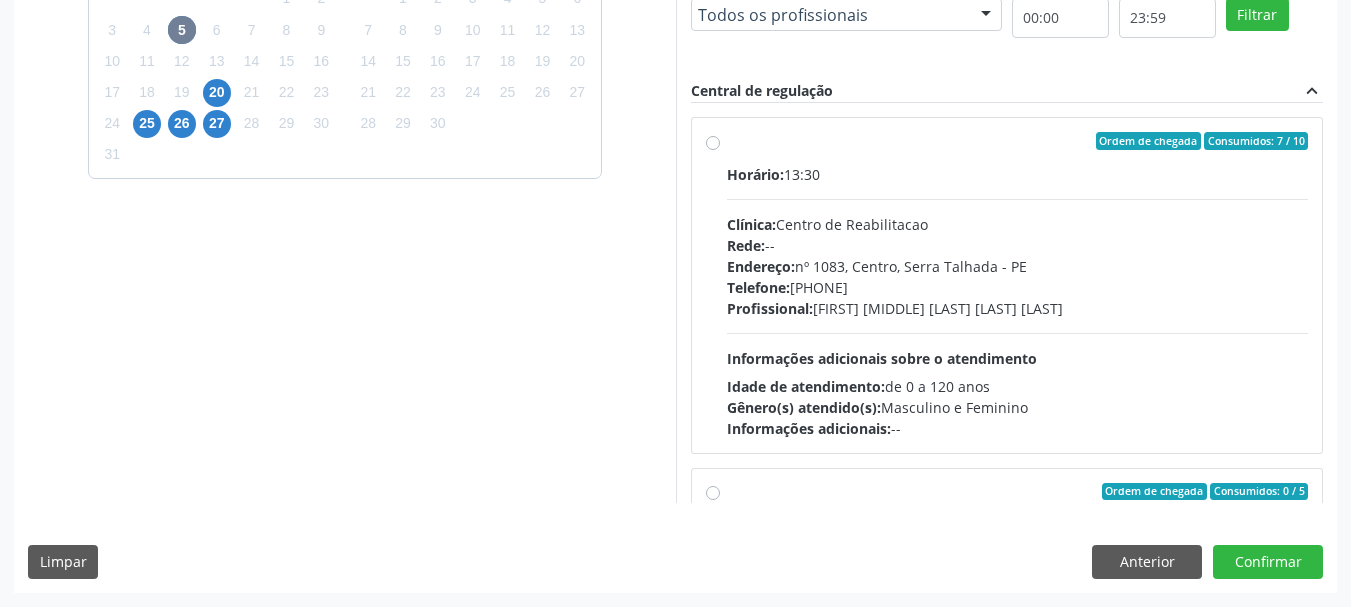 click on "Telefone:   (81) 38313112" at bounding box center [1018, 287] 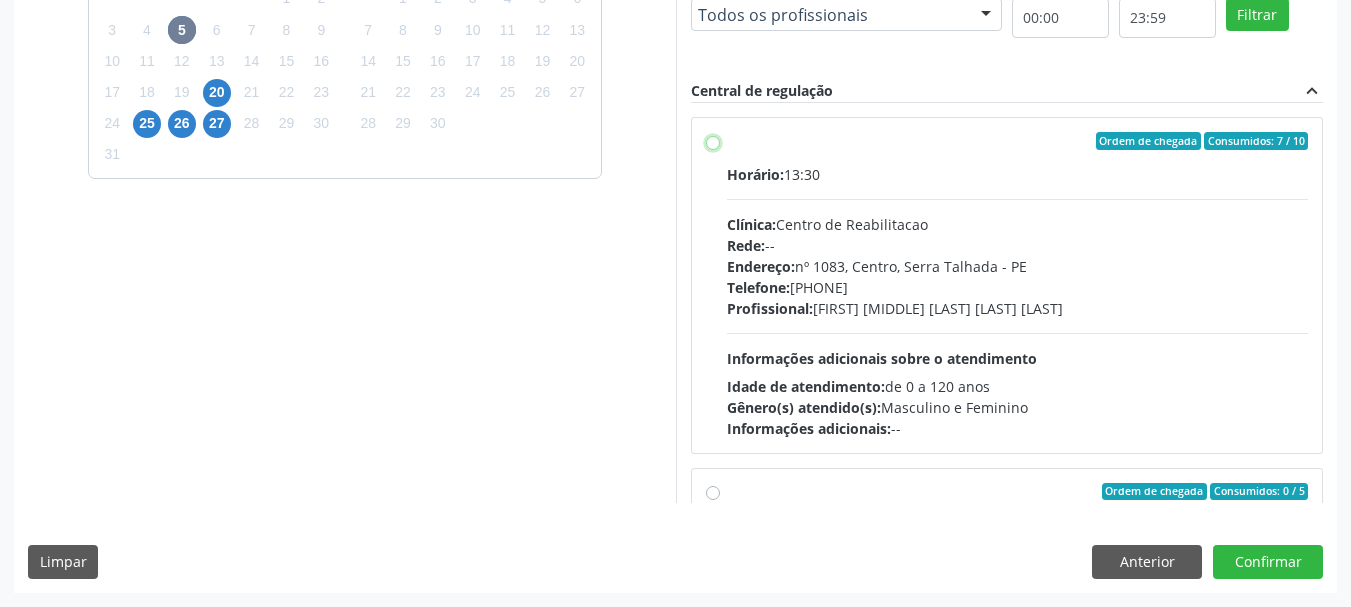 click on "Ordem de chegada
Consumidos: 7 / 10
Horário:   13:30
Clínica:  Centro de Reabilitacao
Rede:
--
Endereço:   nº 1083, Centro, Serra Talhada - PE
Telefone:   (81) 38313112
Profissional:
Anne Gabriella Ferraz Pereira Viana
Informações adicionais sobre o atendimento
Idade de atendimento:
de 0 a 120 anos
Gênero(s) atendido(s):
Masculino e Feminino
Informações adicionais:
--" at bounding box center (713, 141) 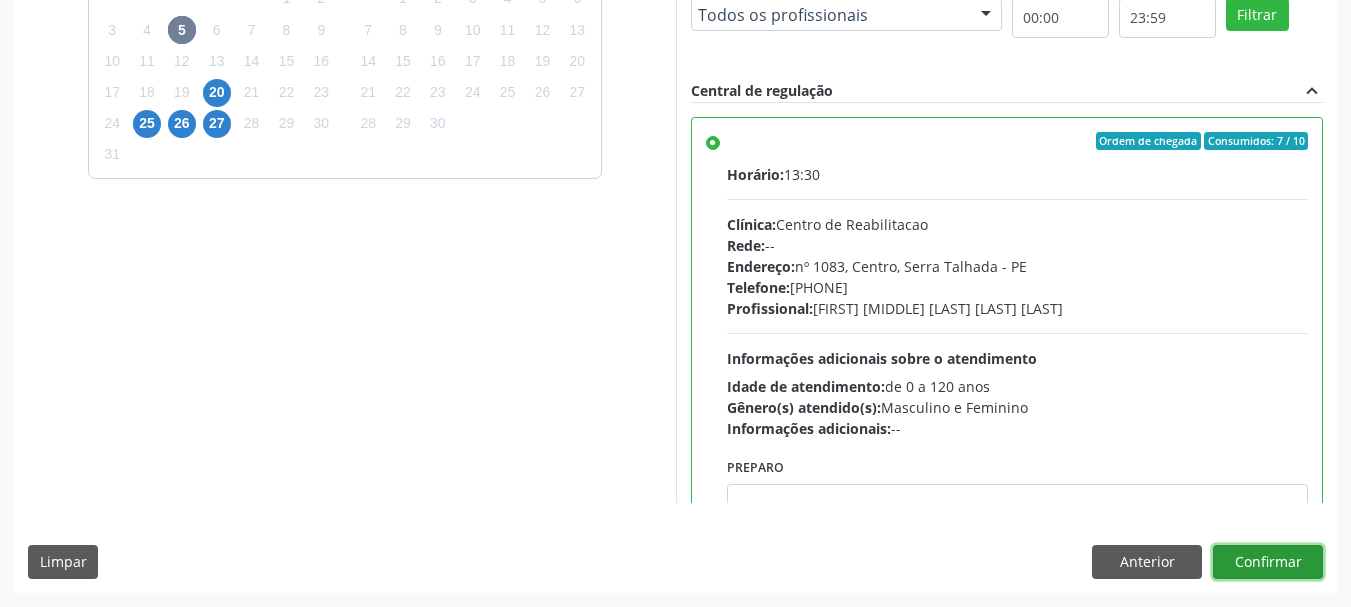 click on "Confirmar" at bounding box center [1268, 562] 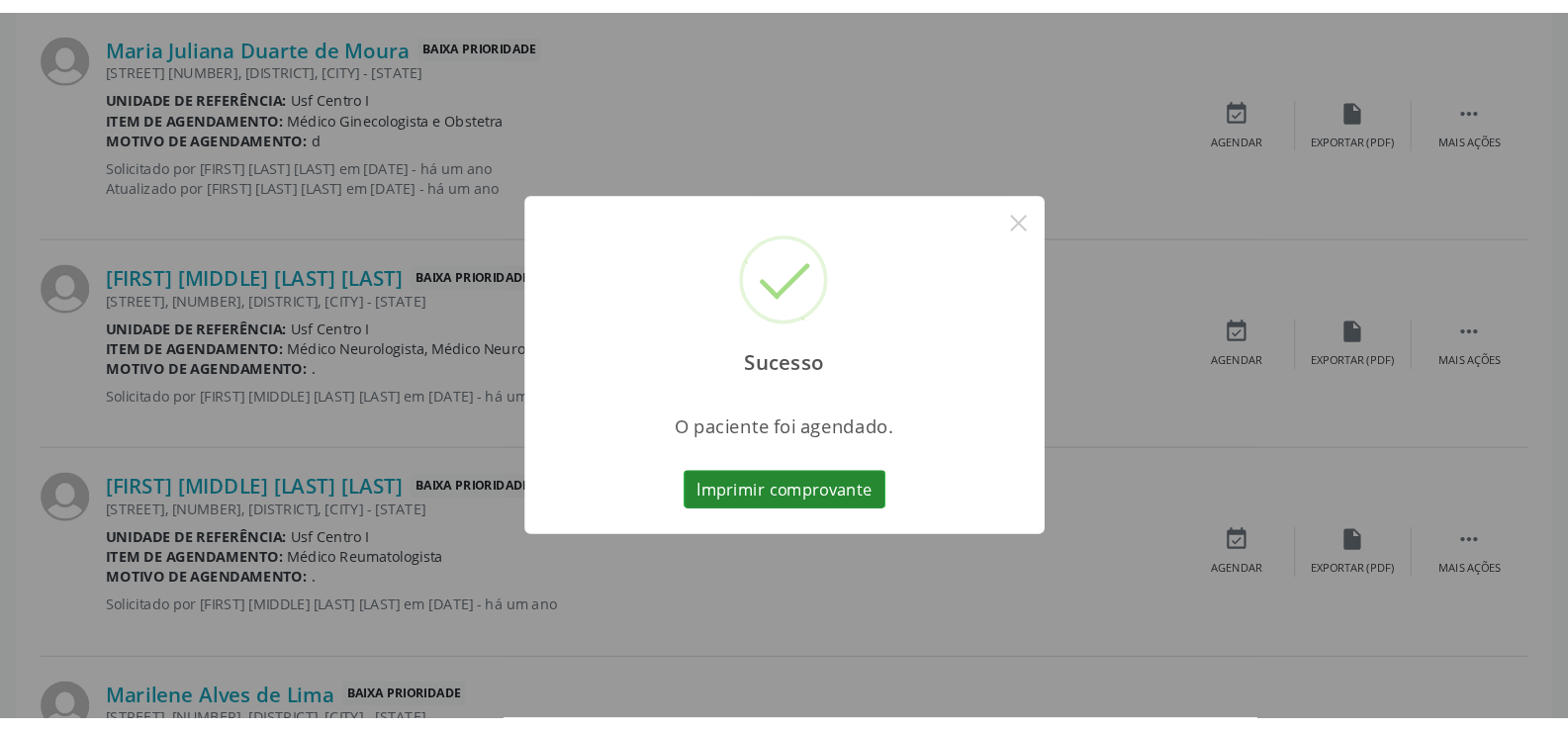 scroll, scrollTop: 59, scrollLeft: 0, axis: vertical 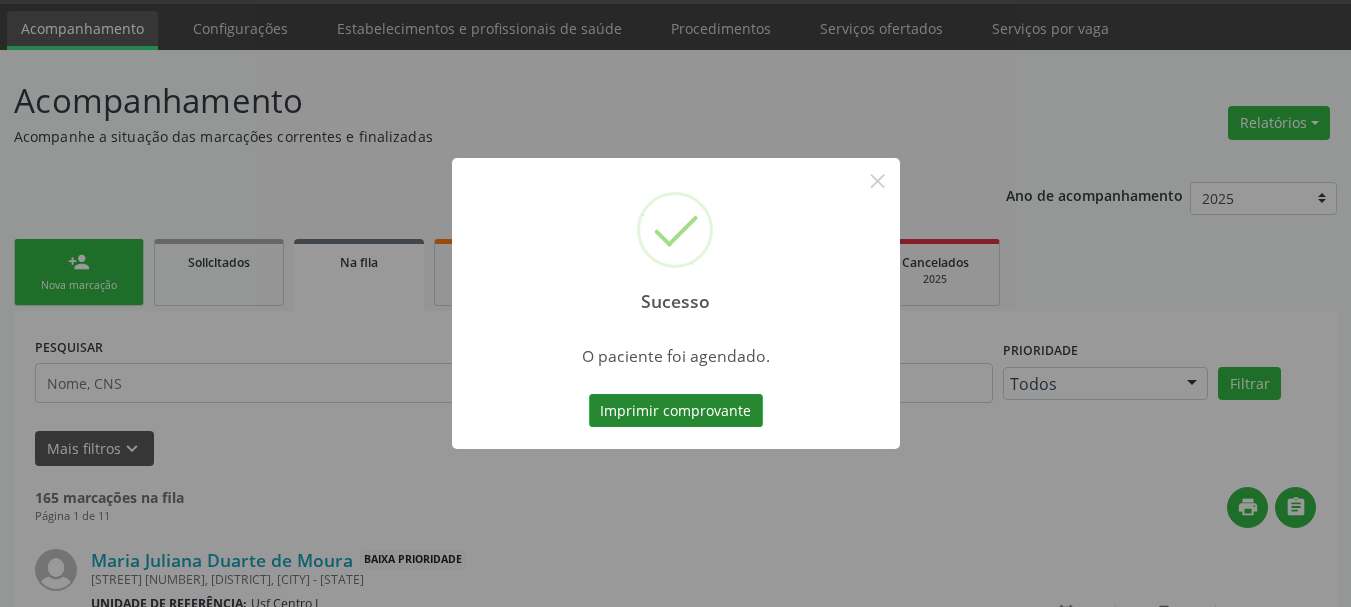 click on "Imprimir comprovante" at bounding box center (676, 411) 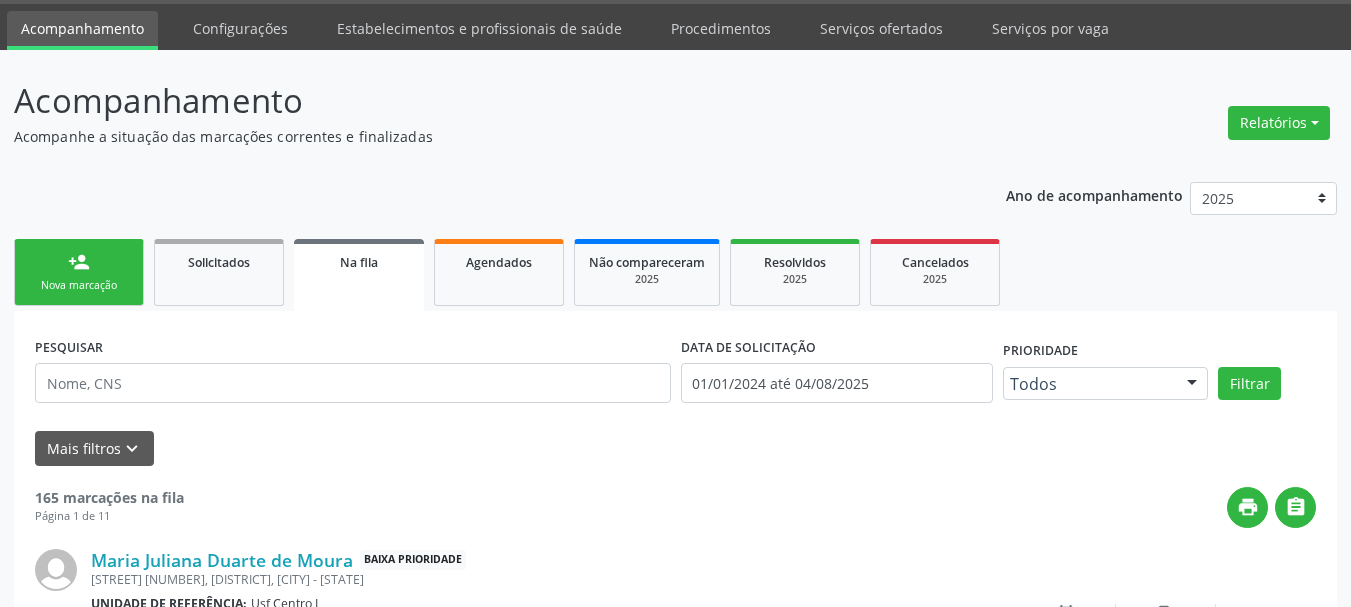 click on "Nova marcação" at bounding box center (79, 285) 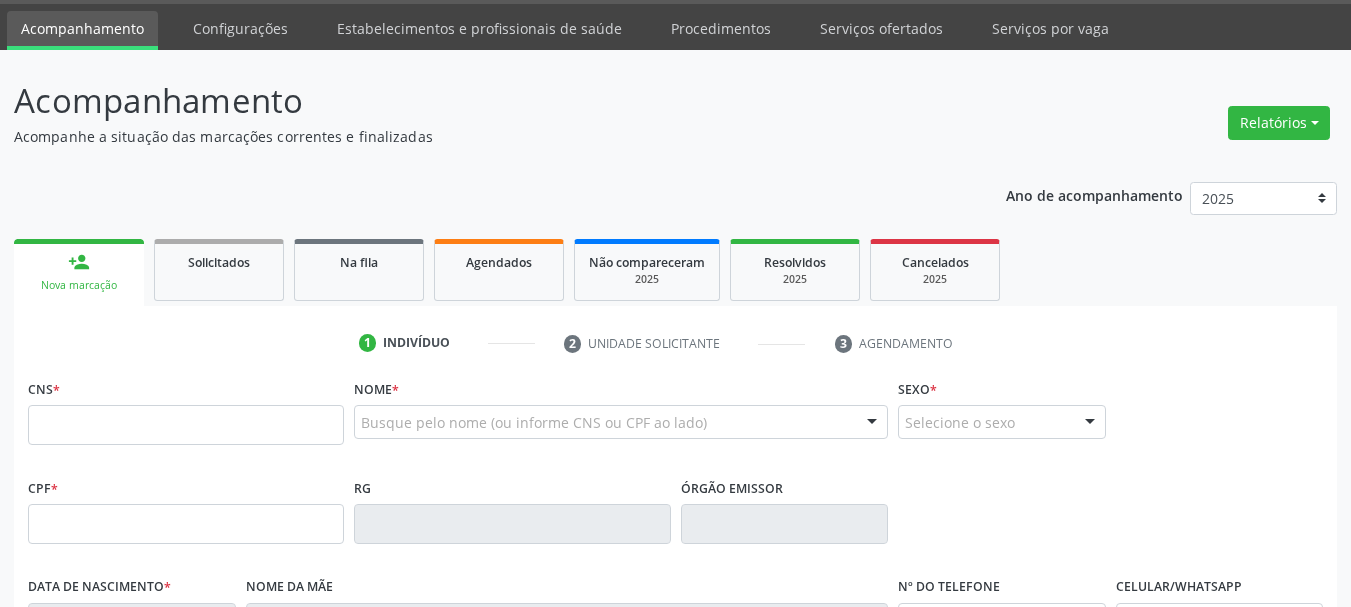 click on "person_add
Nova marcação" at bounding box center [79, 272] 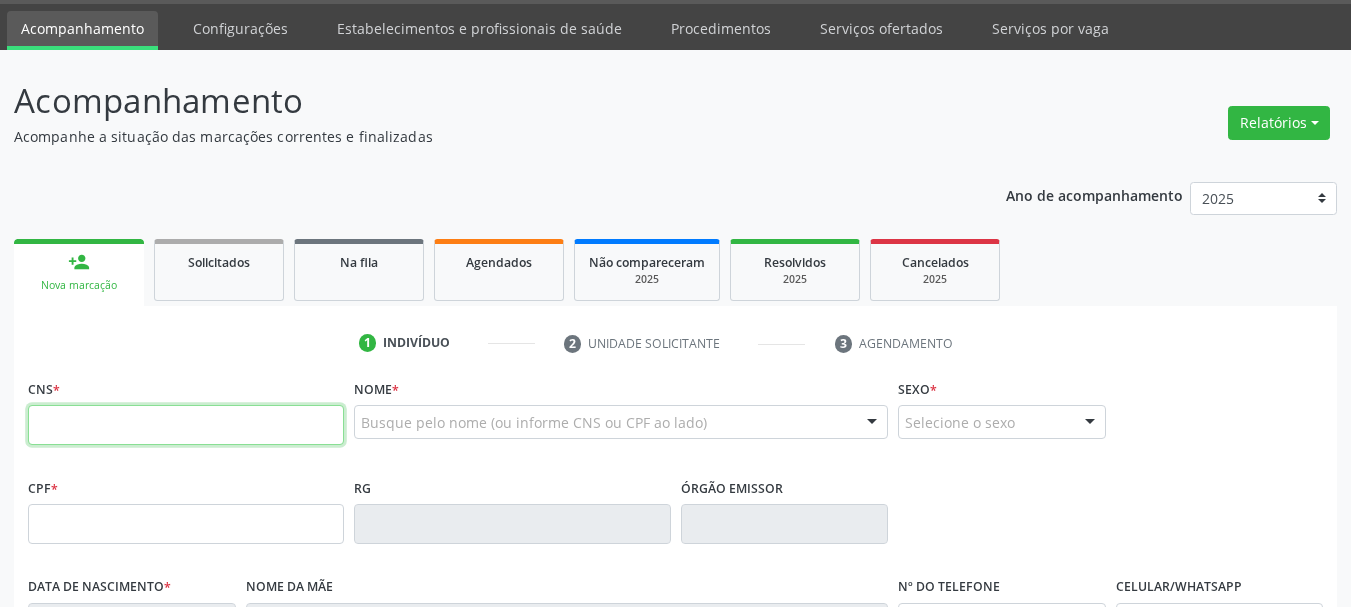 click at bounding box center [186, 425] 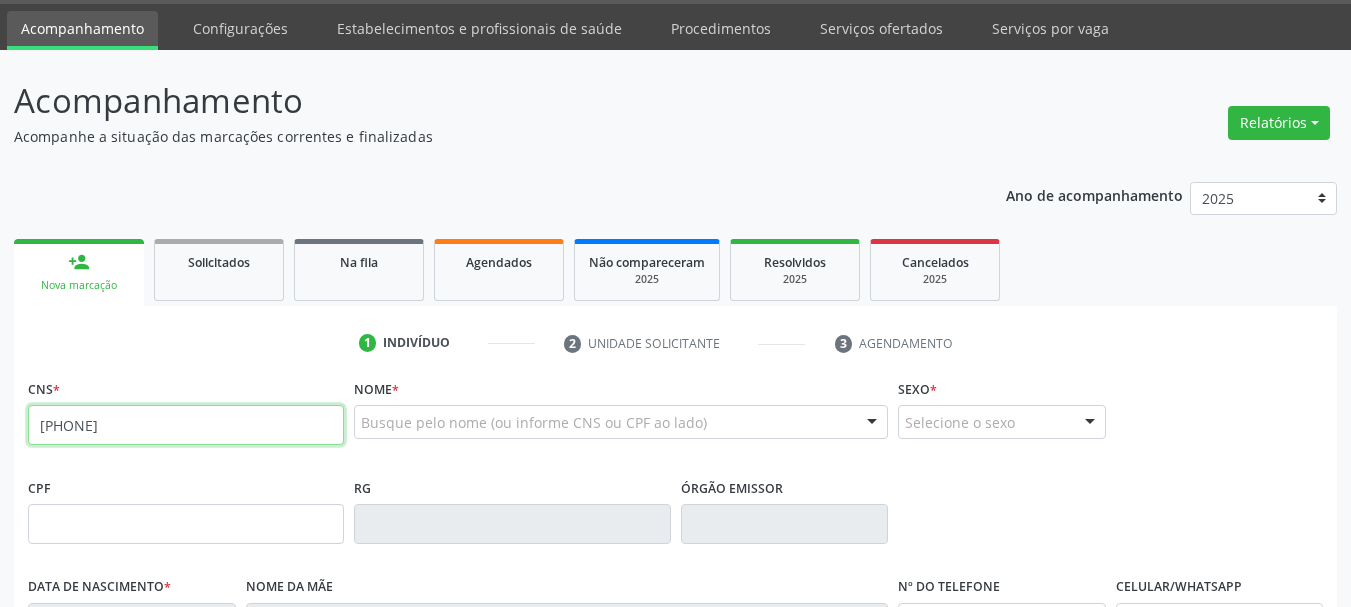 type on "898 0049 7681 9606" 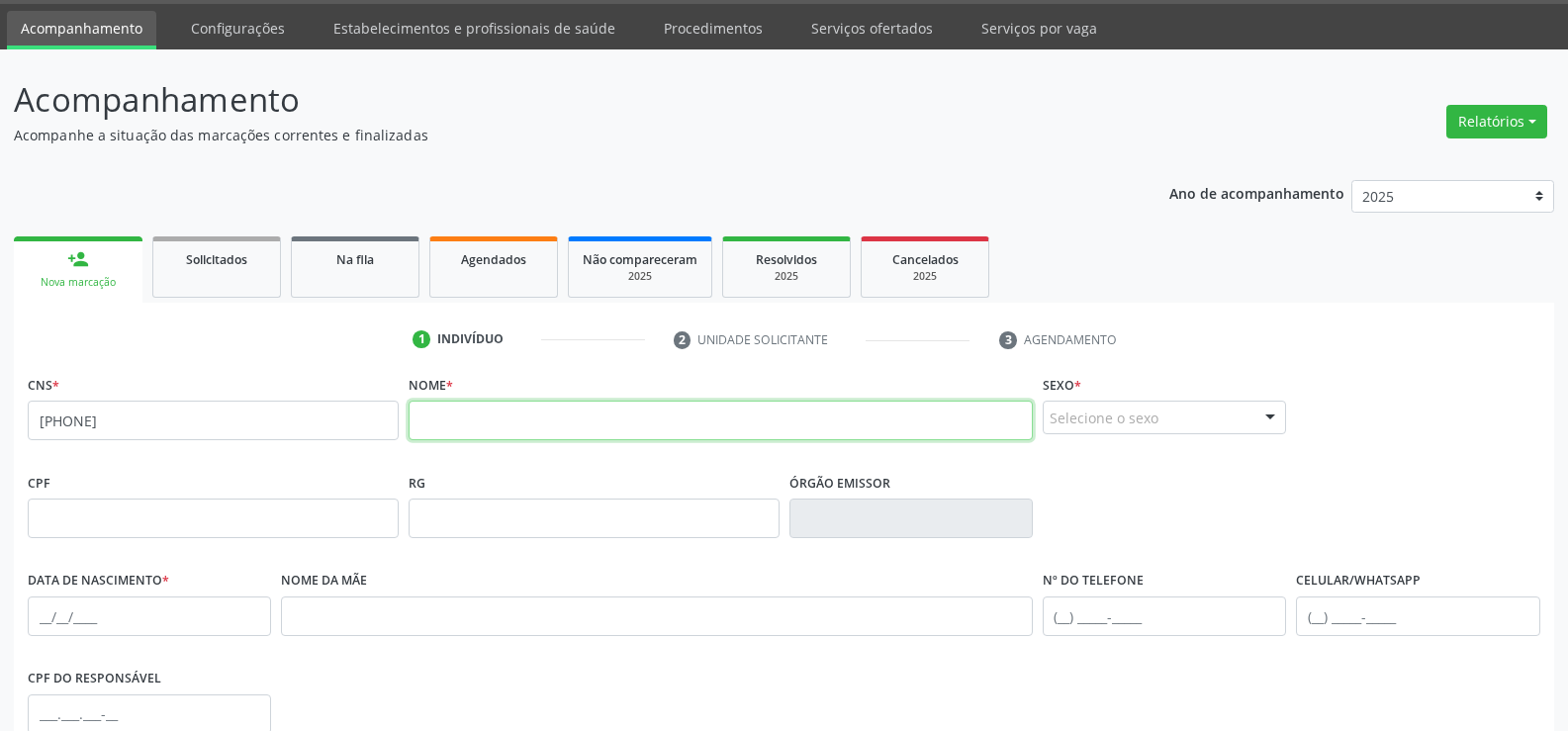 click at bounding box center (720, 420) 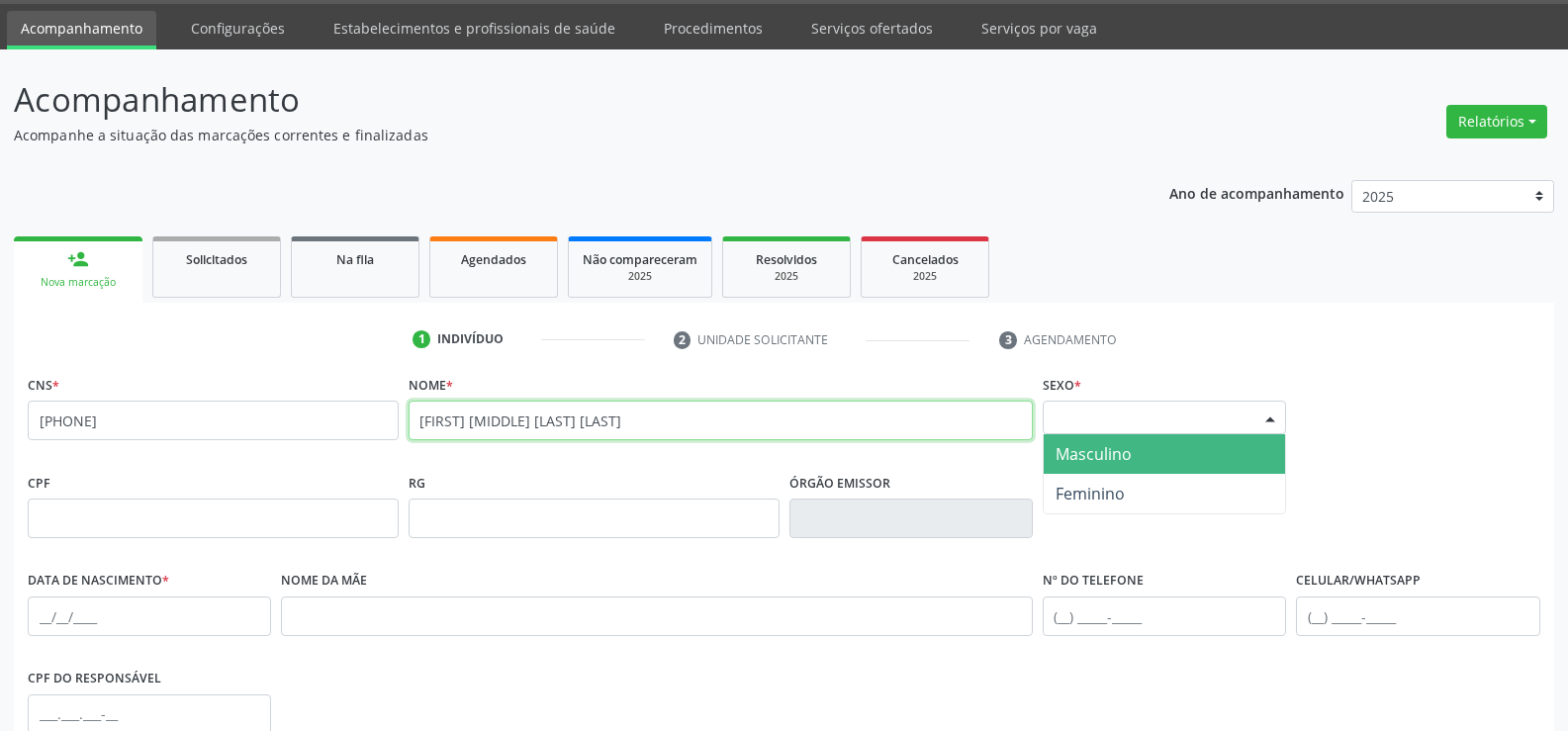 click on "CELIA REGINA GOMES DA SILA" at bounding box center [720, 420] 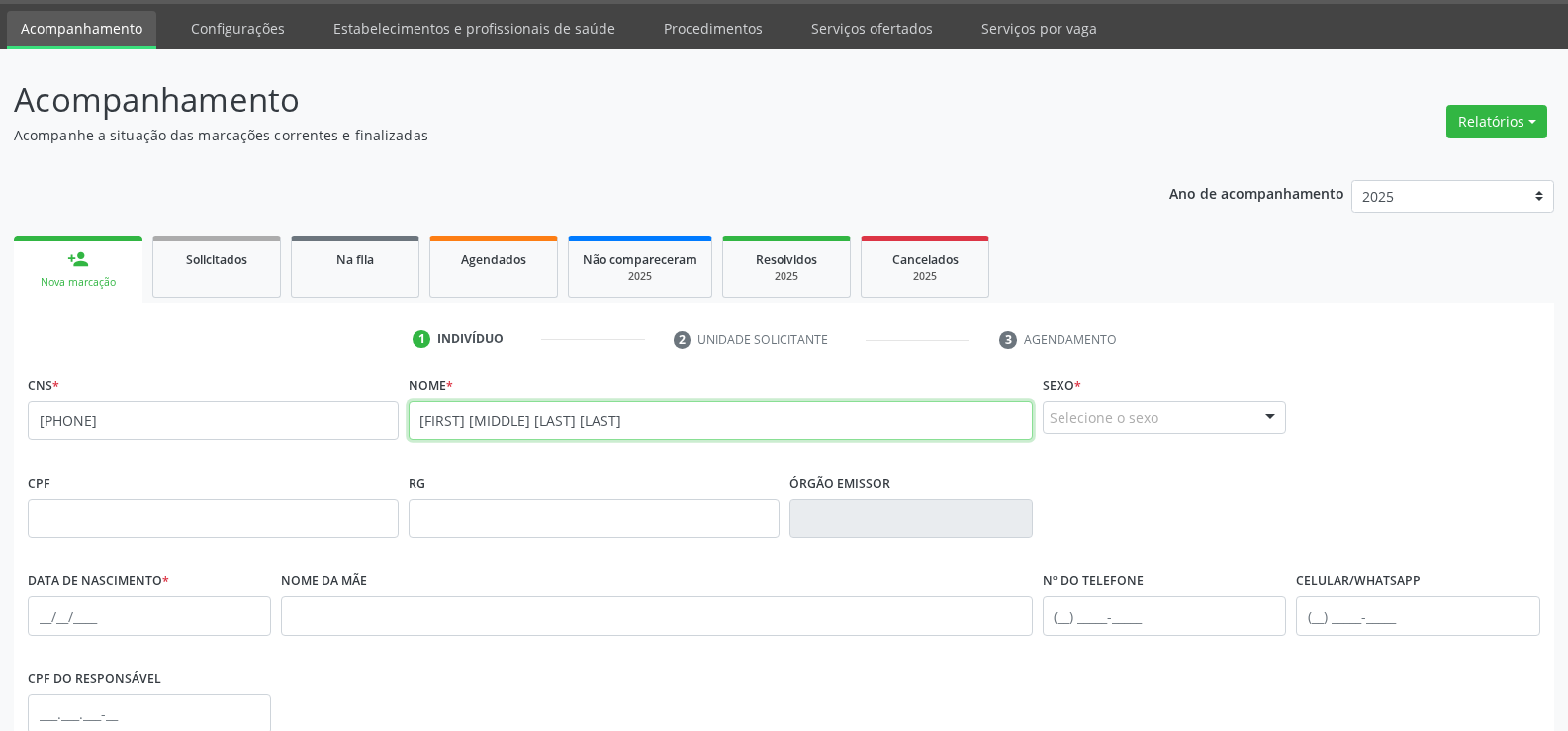 click on "CELIA REGINA GOMES DA SILA" at bounding box center (720, 420) 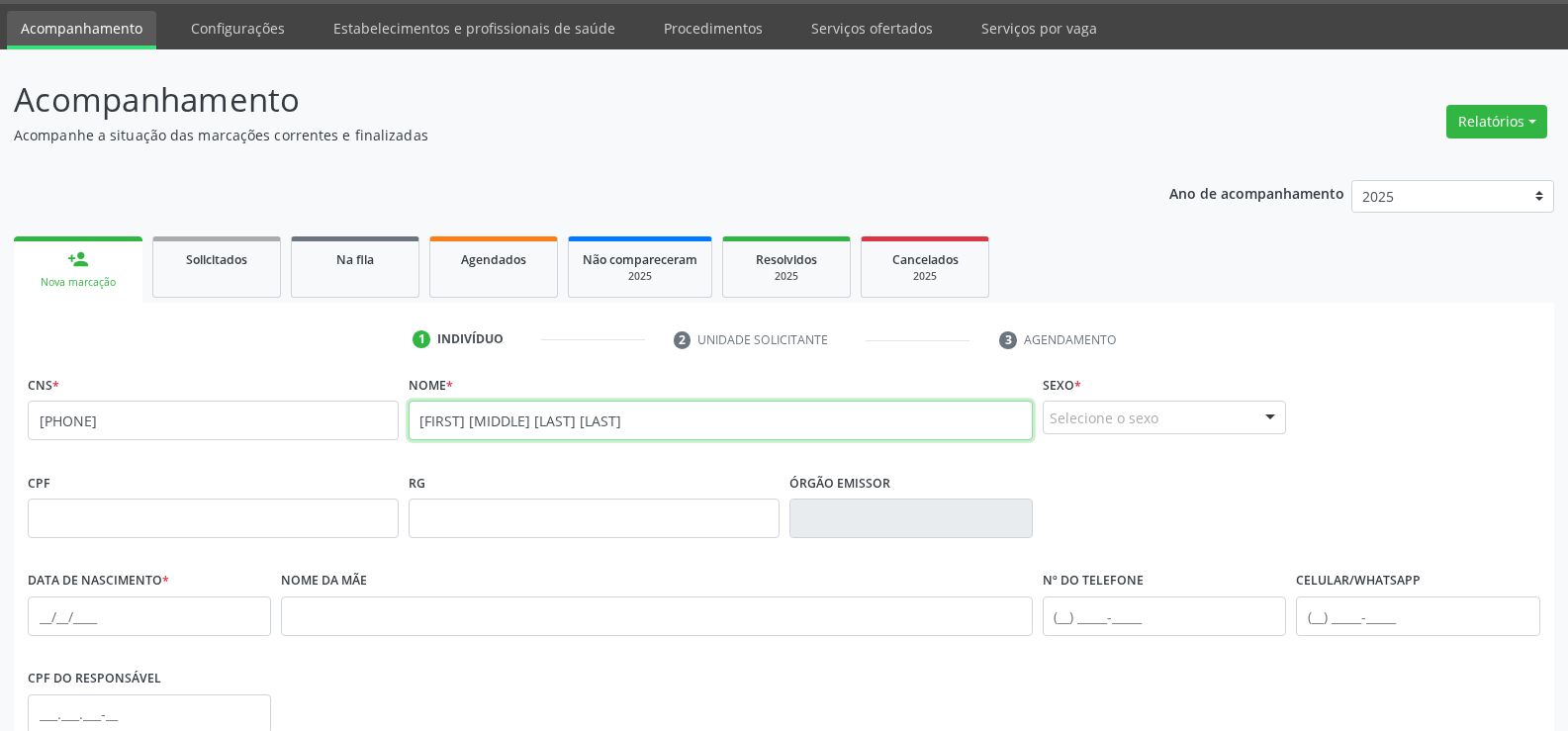 type on "CELIA REGINA GOMES DA SILVA" 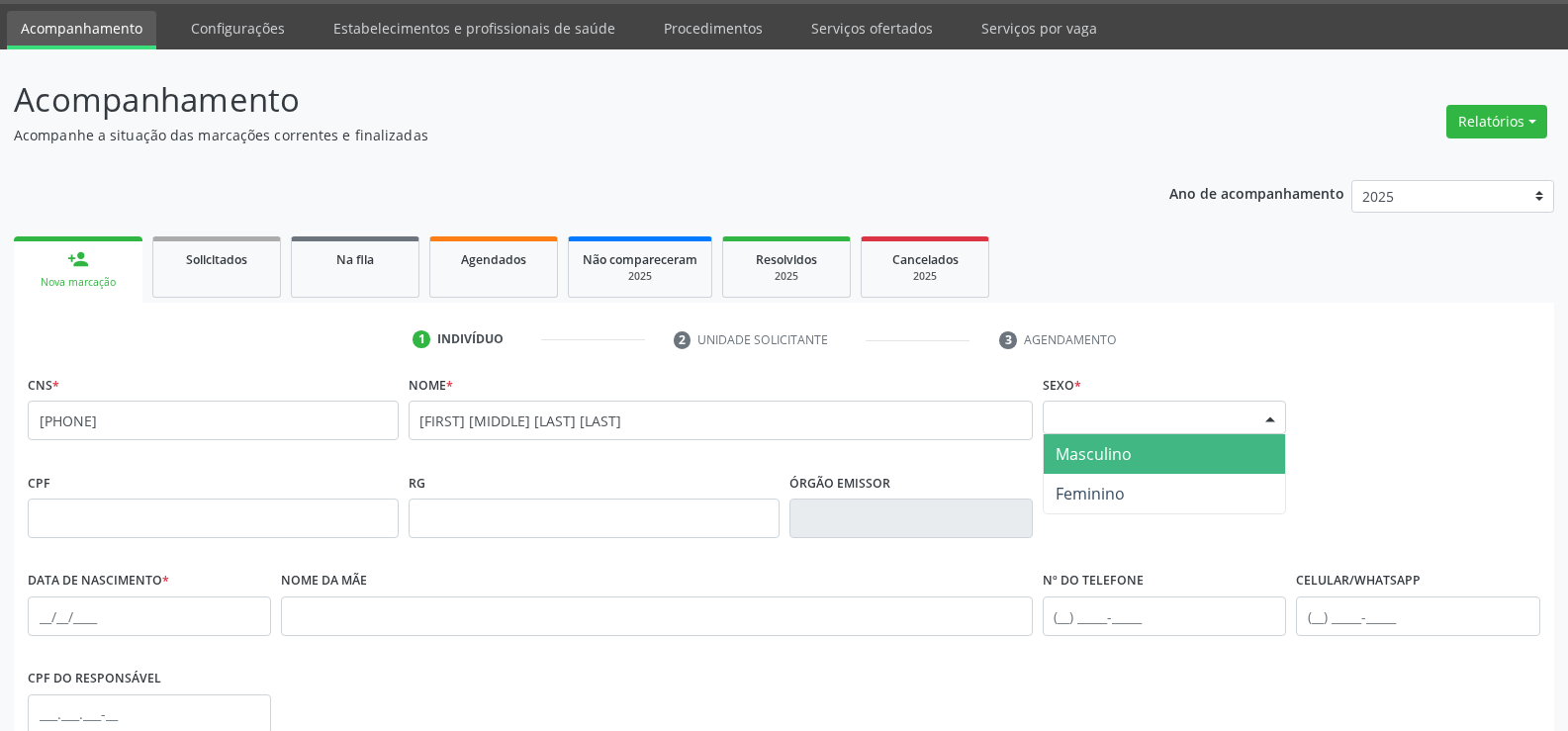 drag, startPoint x: 1109, startPoint y: 423, endPoint x: 1086, endPoint y: 468, distance: 50.537115 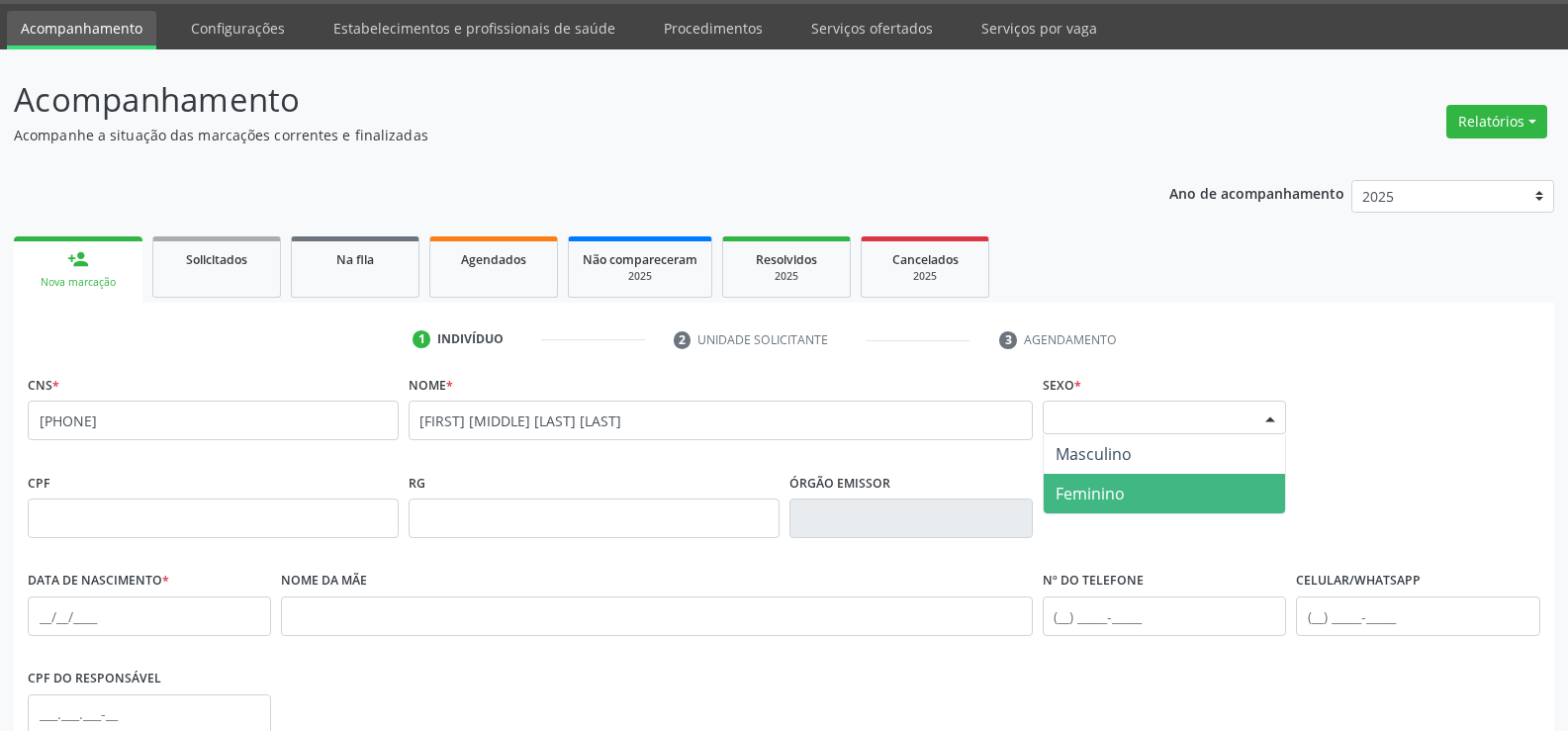 click on "Feminino" at bounding box center (1090, 494) 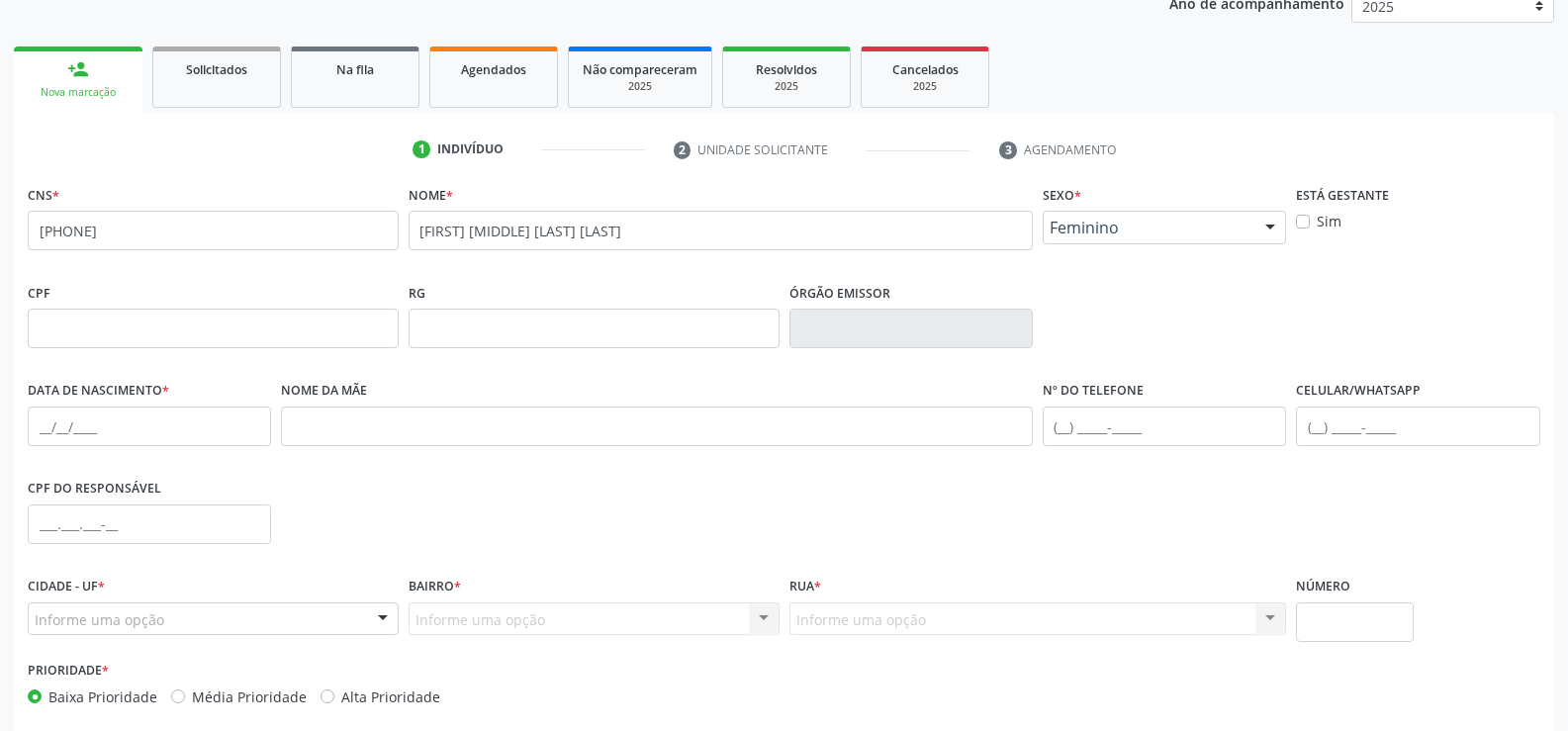 scroll, scrollTop: 257, scrollLeft: 0, axis: vertical 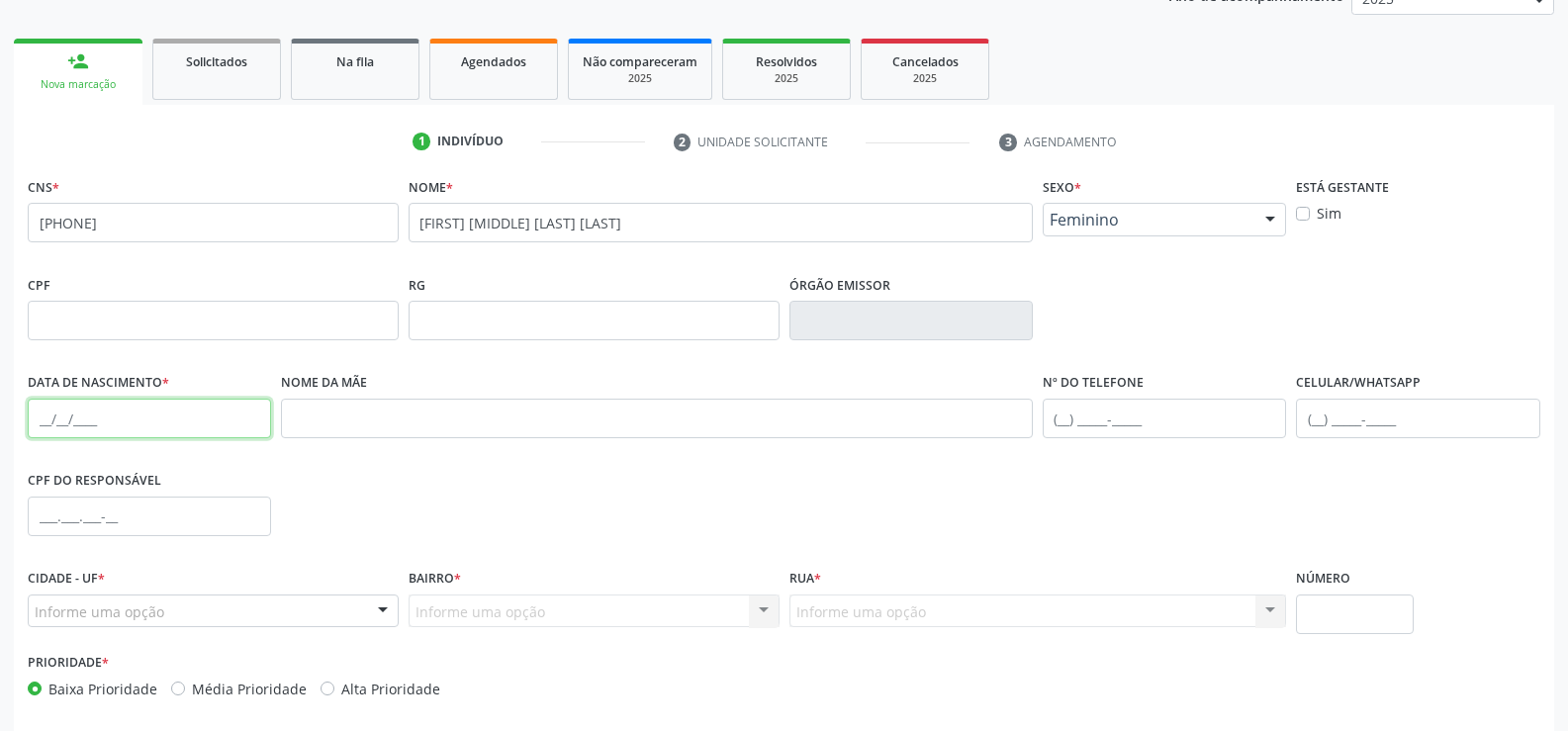 drag, startPoint x: 36, startPoint y: 424, endPoint x: 88, endPoint y: 411, distance: 53.60037 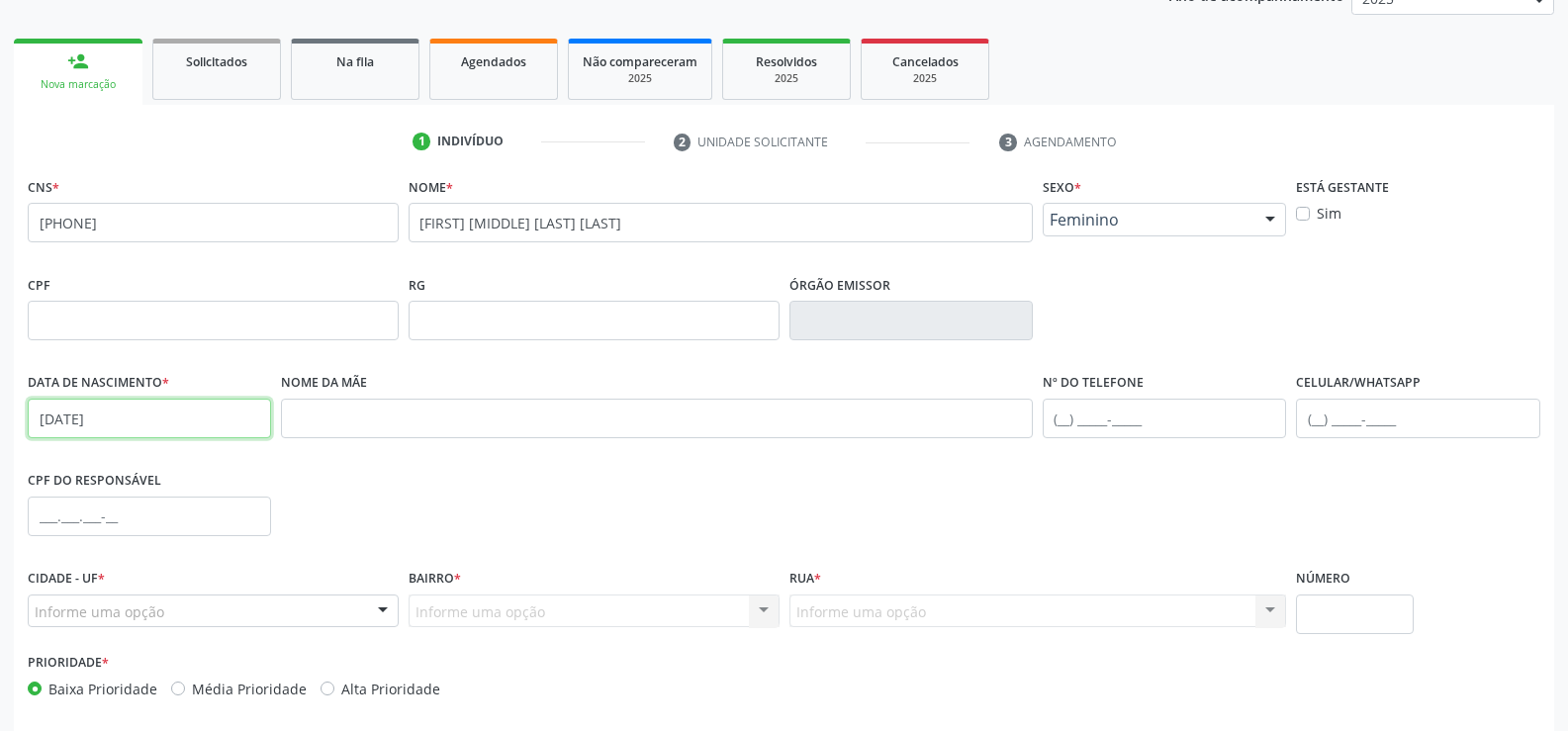 type on "05/03/1985" 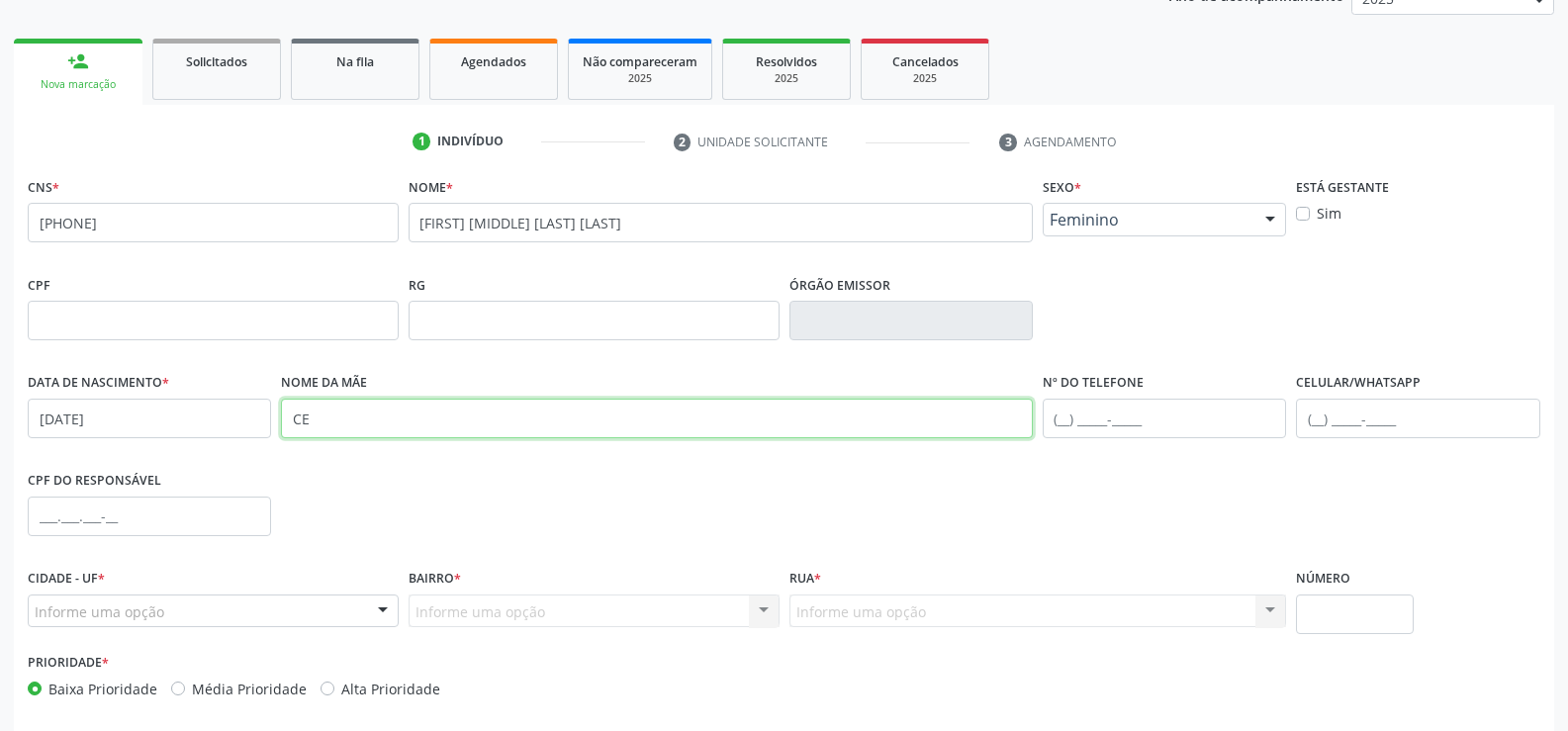 type on "C" 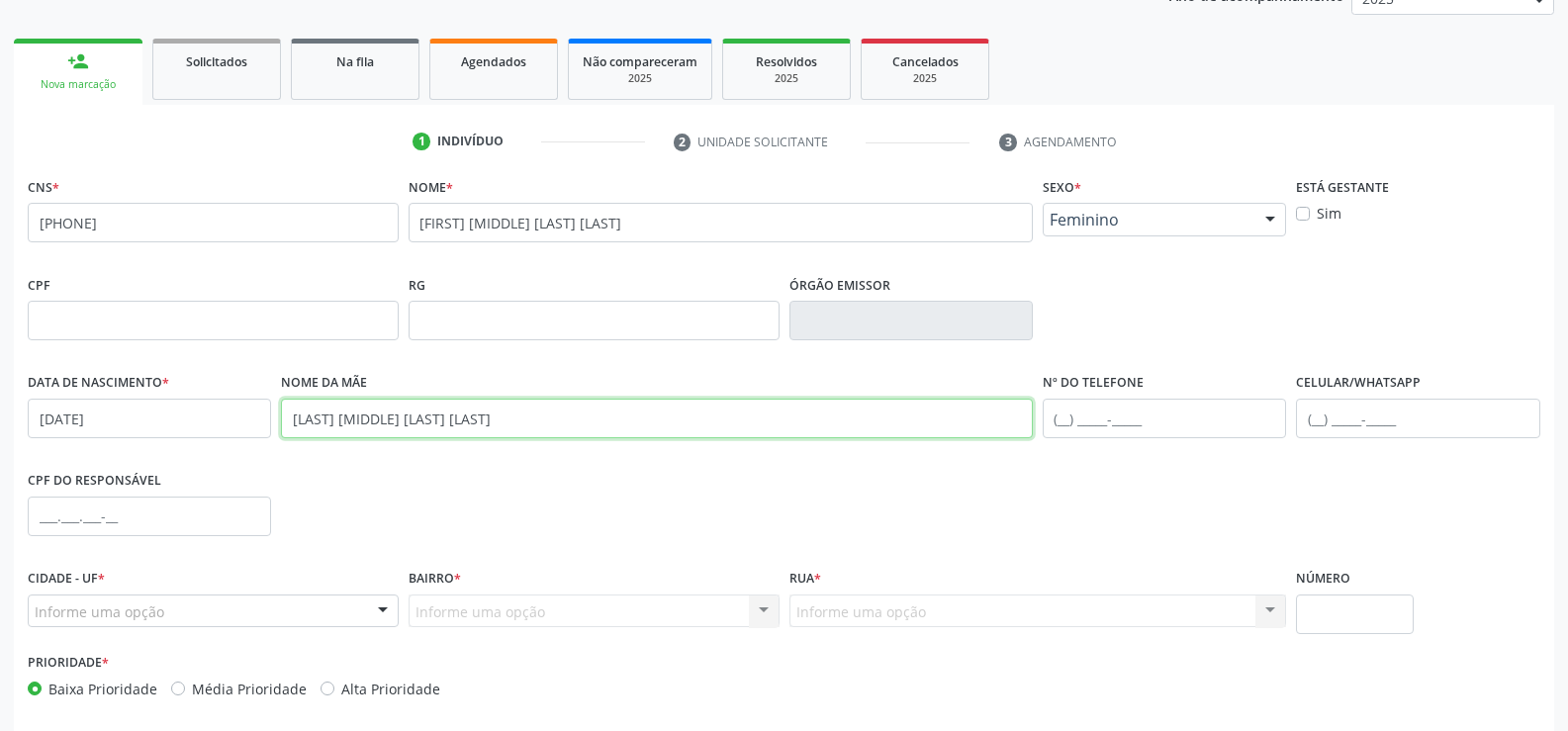 type on "NILZA GOMES DOS SANTOS" 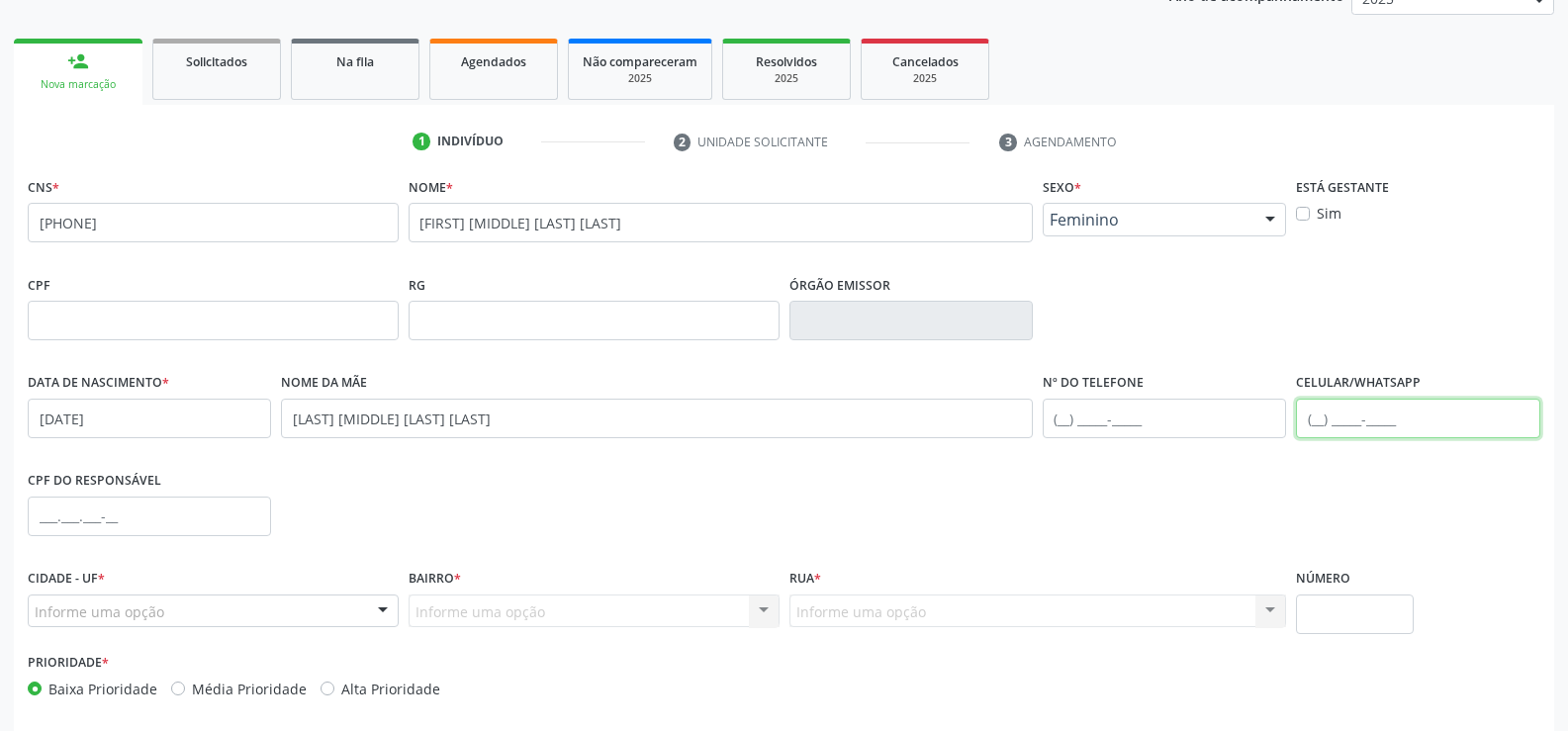 scroll, scrollTop: 341, scrollLeft: 0, axis: vertical 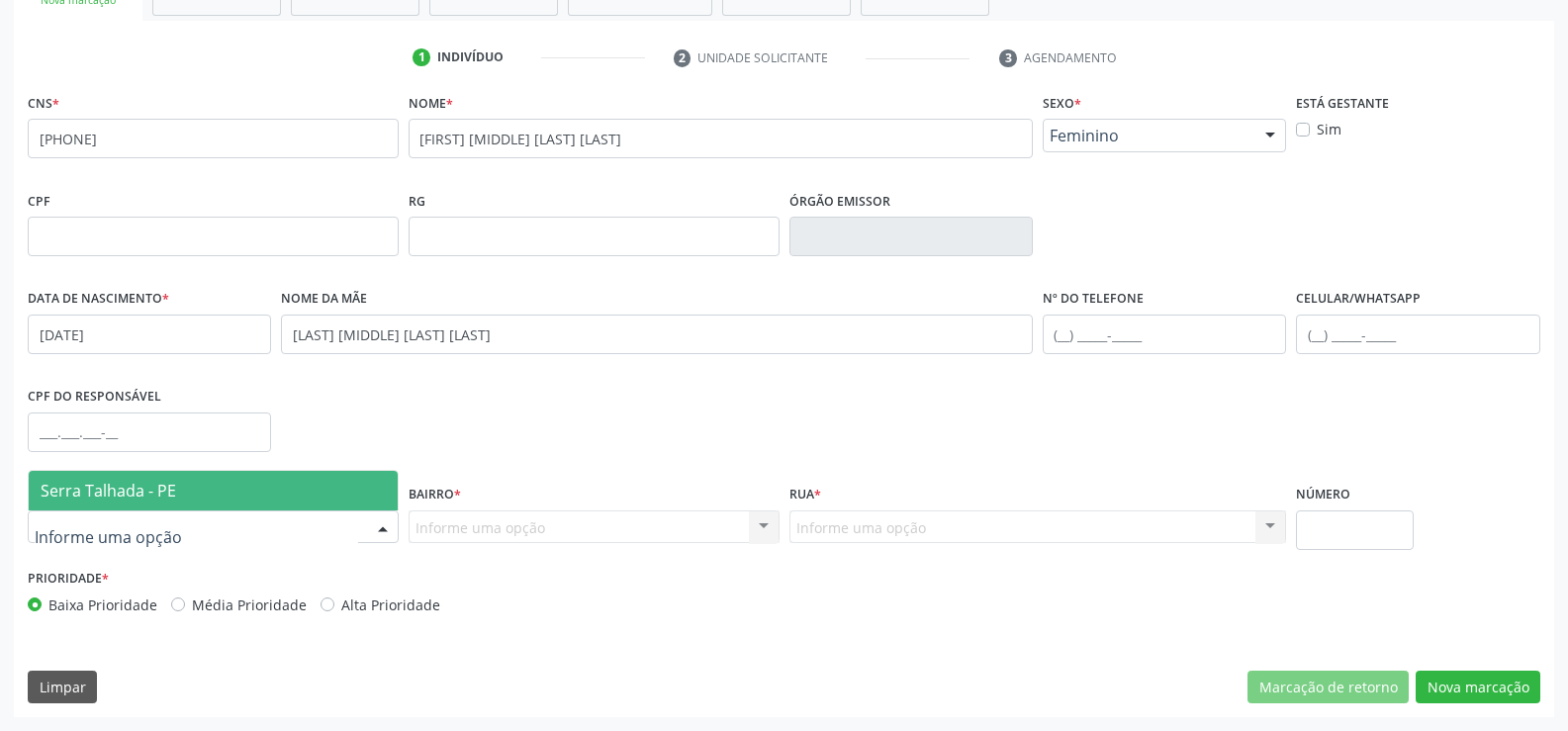 click on "Serra Talhada - PE" at bounding box center [108, 491] 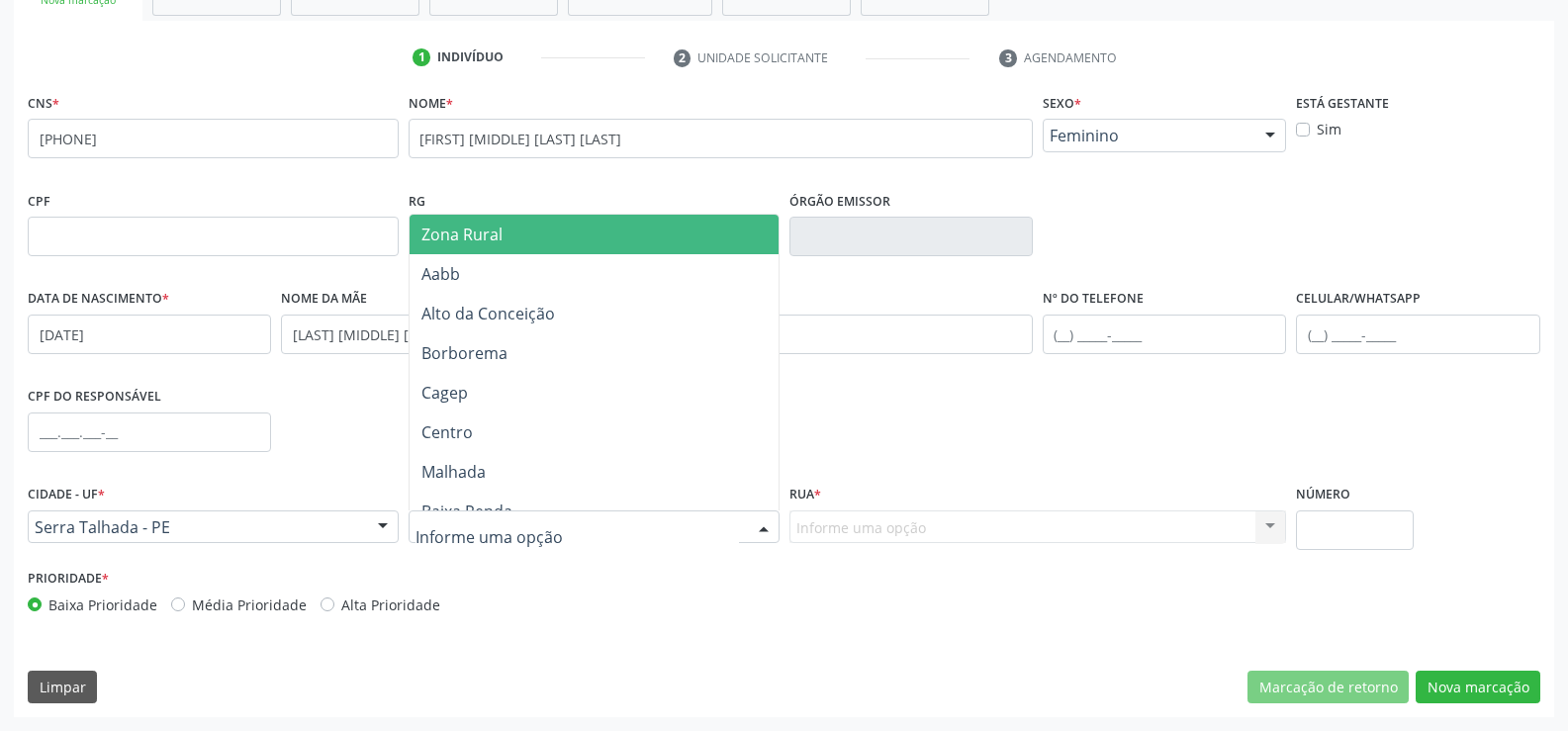 click on "Zona Rural" at bounding box center [594, 234] 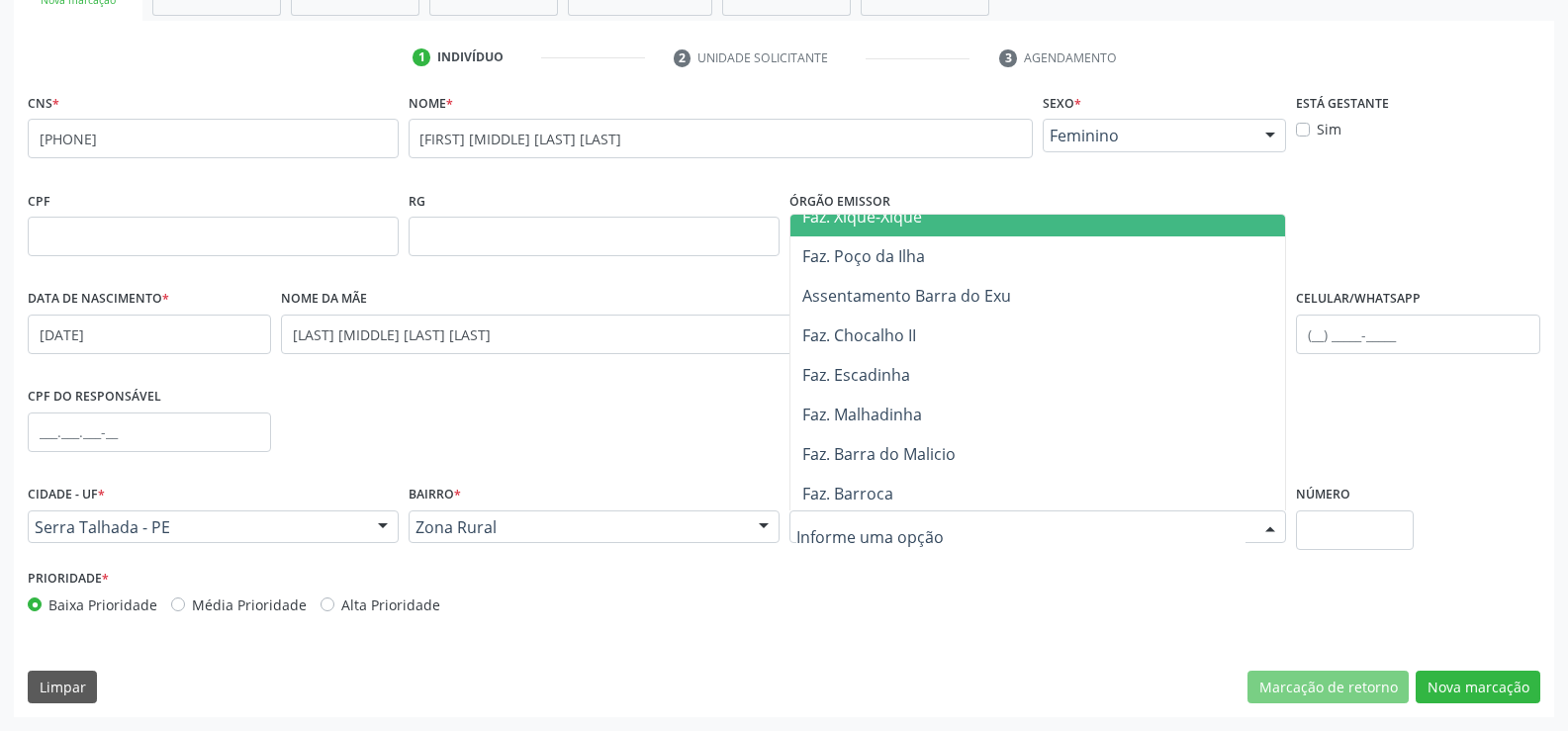 scroll, scrollTop: 495, scrollLeft: 0, axis: vertical 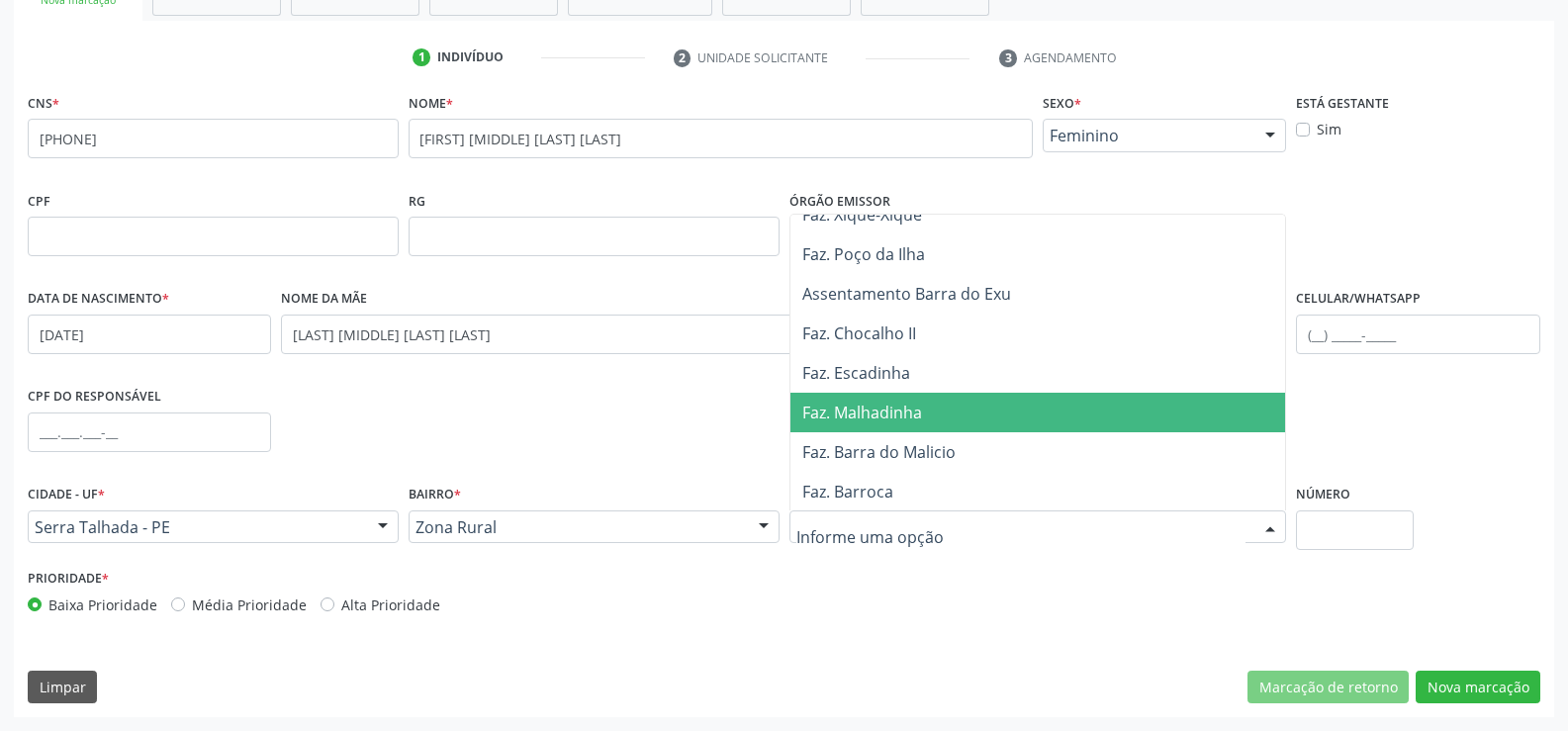 click on "Faz. Malhadinha" at bounding box center (1038, 412) 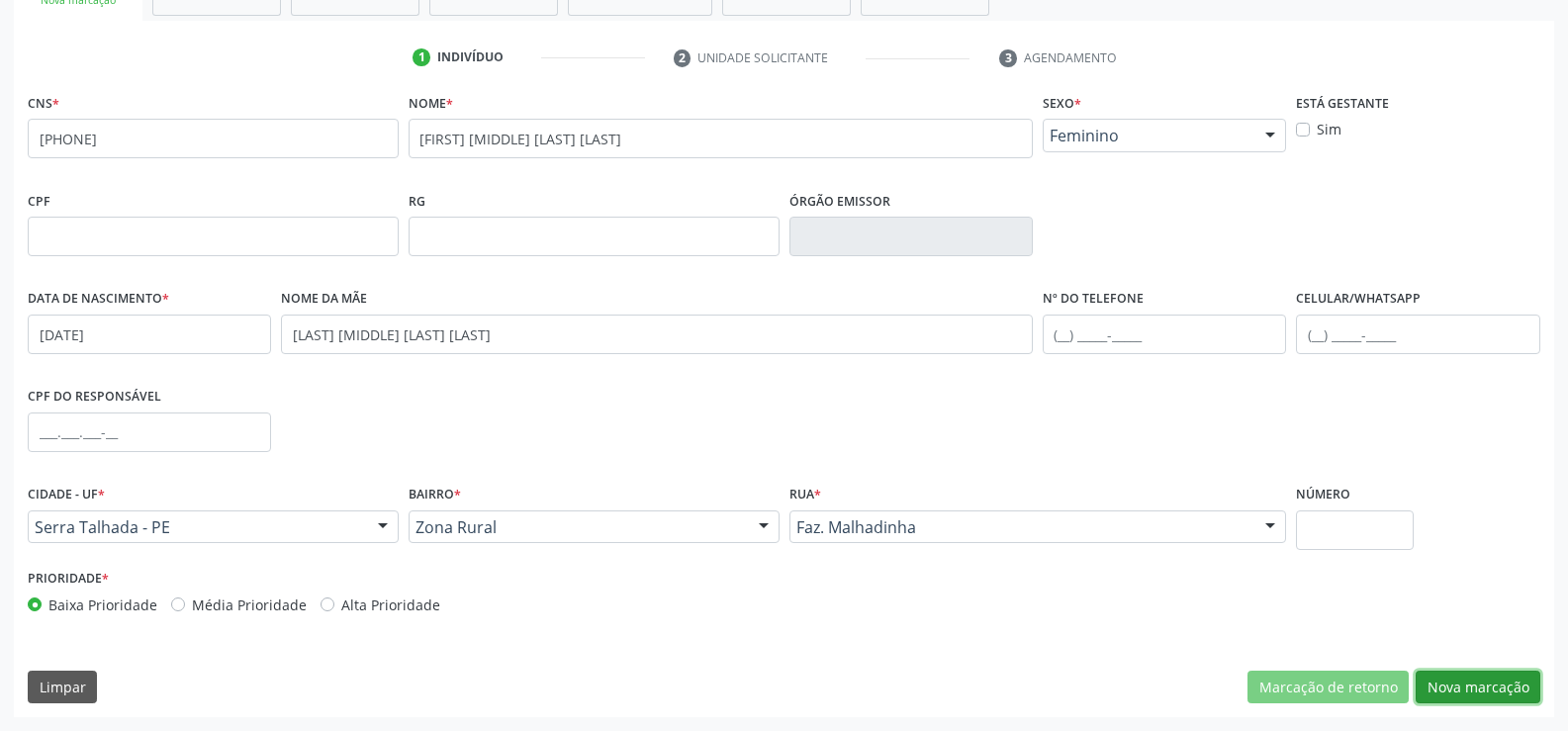 click on "Nova marcação" at bounding box center (1478, 687) 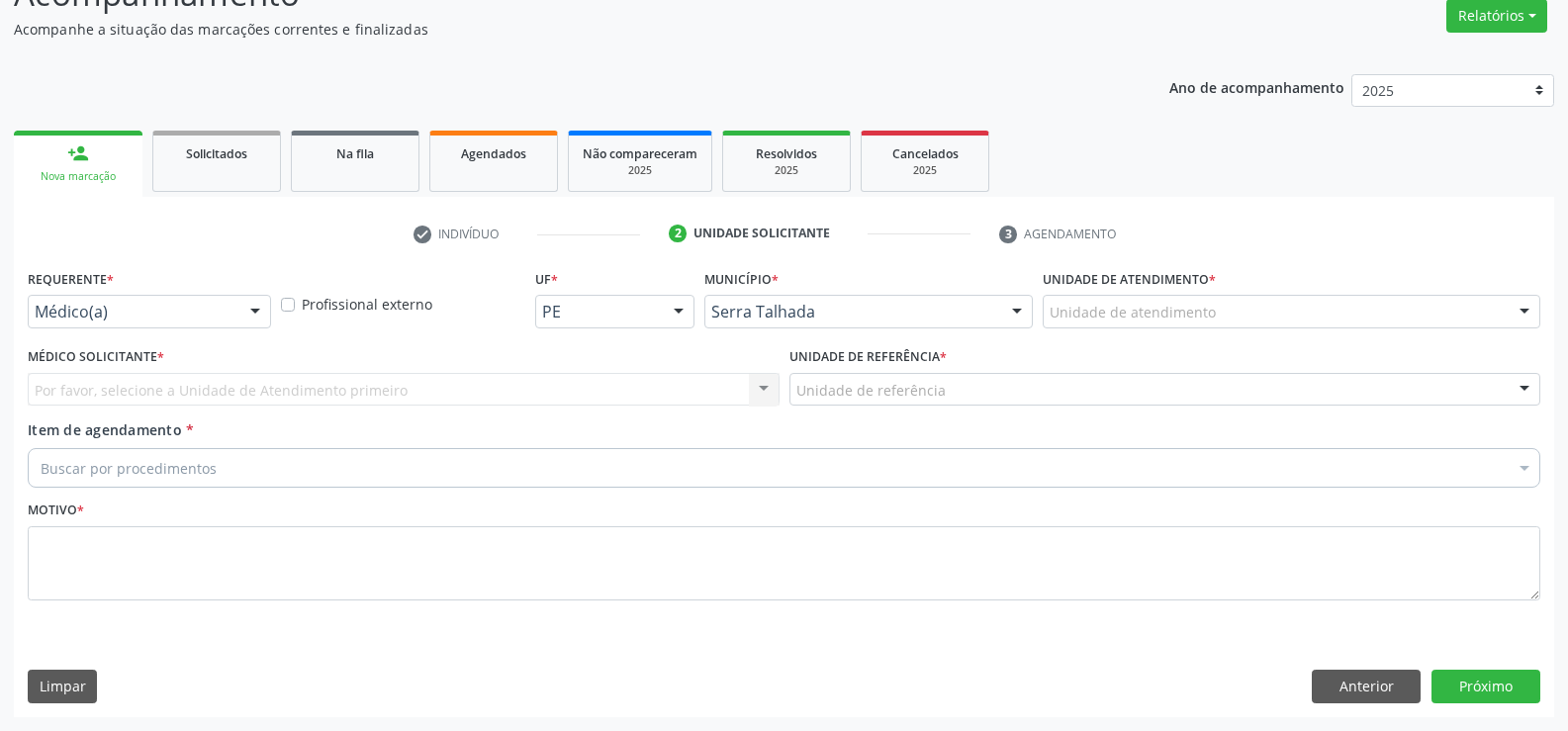 scroll, scrollTop: 165, scrollLeft: 0, axis: vertical 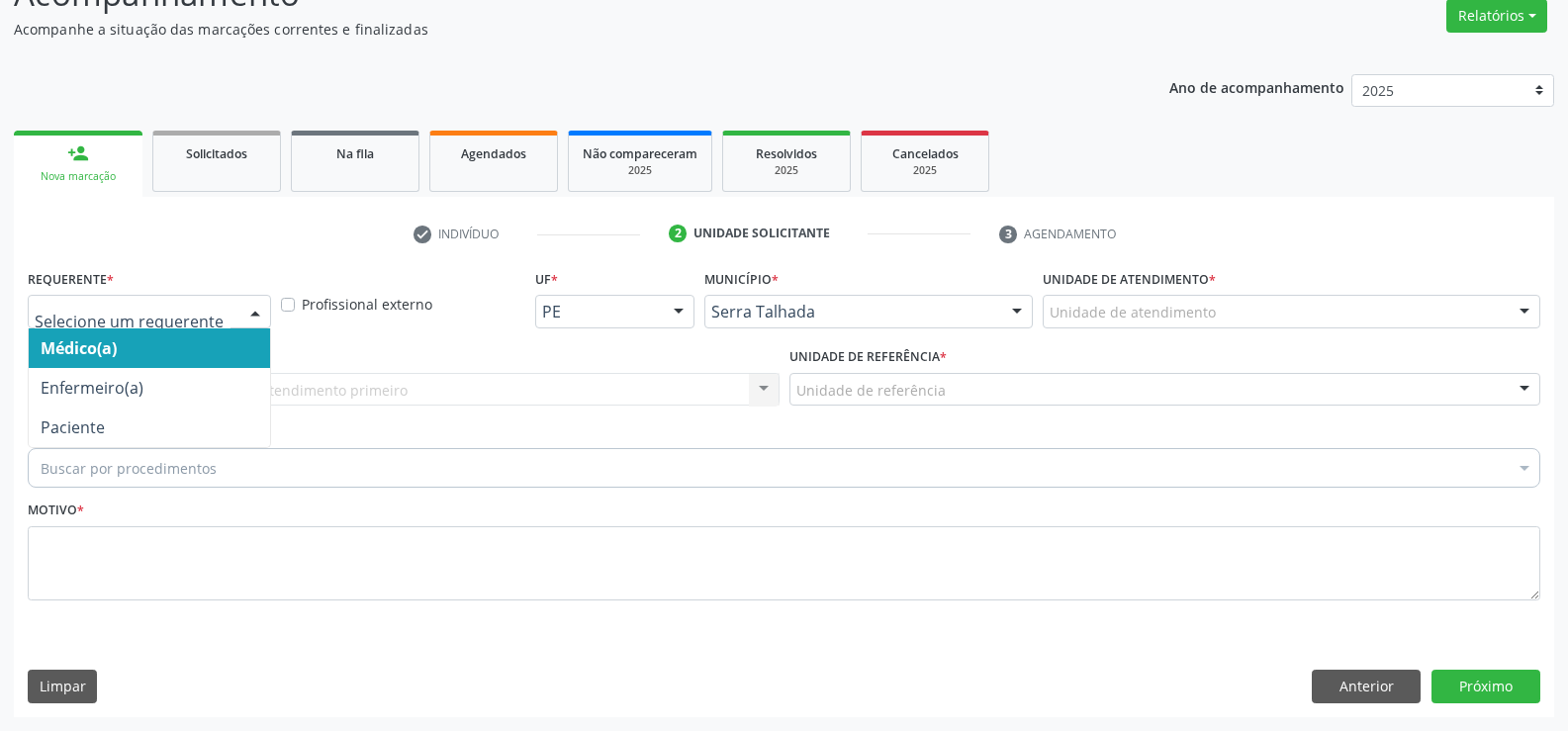 click at bounding box center (149, 312) 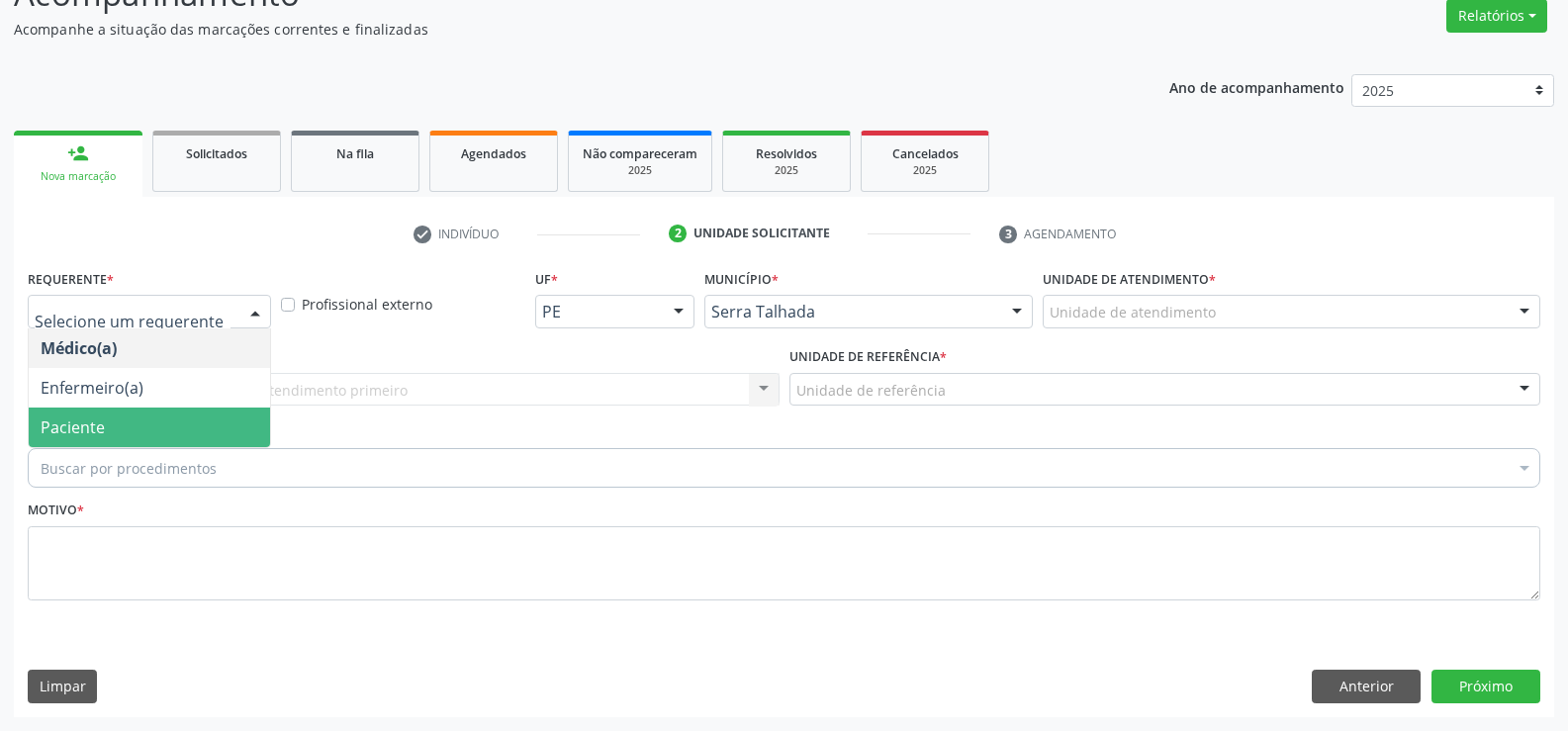 click on "Paciente" at bounding box center (149, 427) 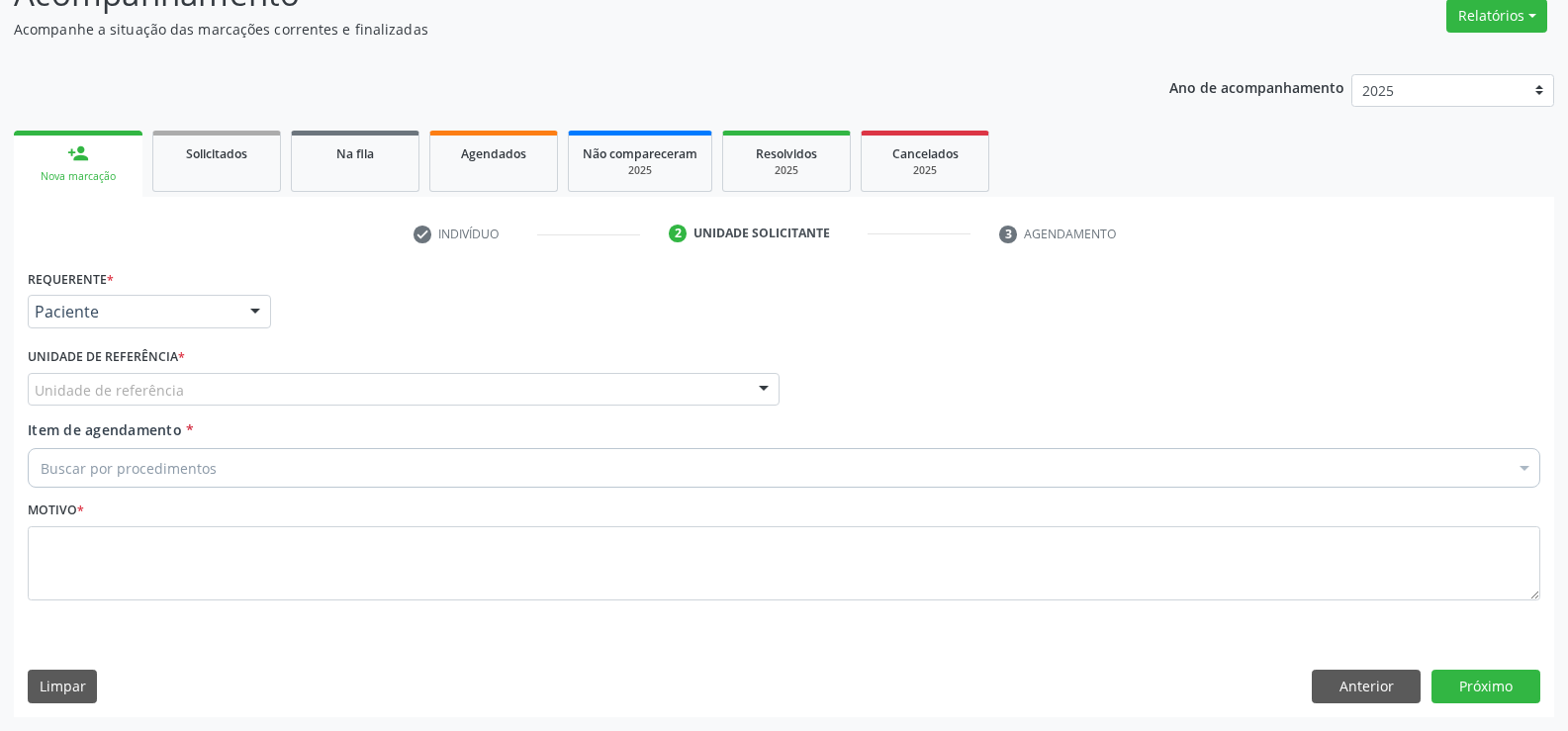 click on "Unidade de referência" at bounding box center [404, 390] 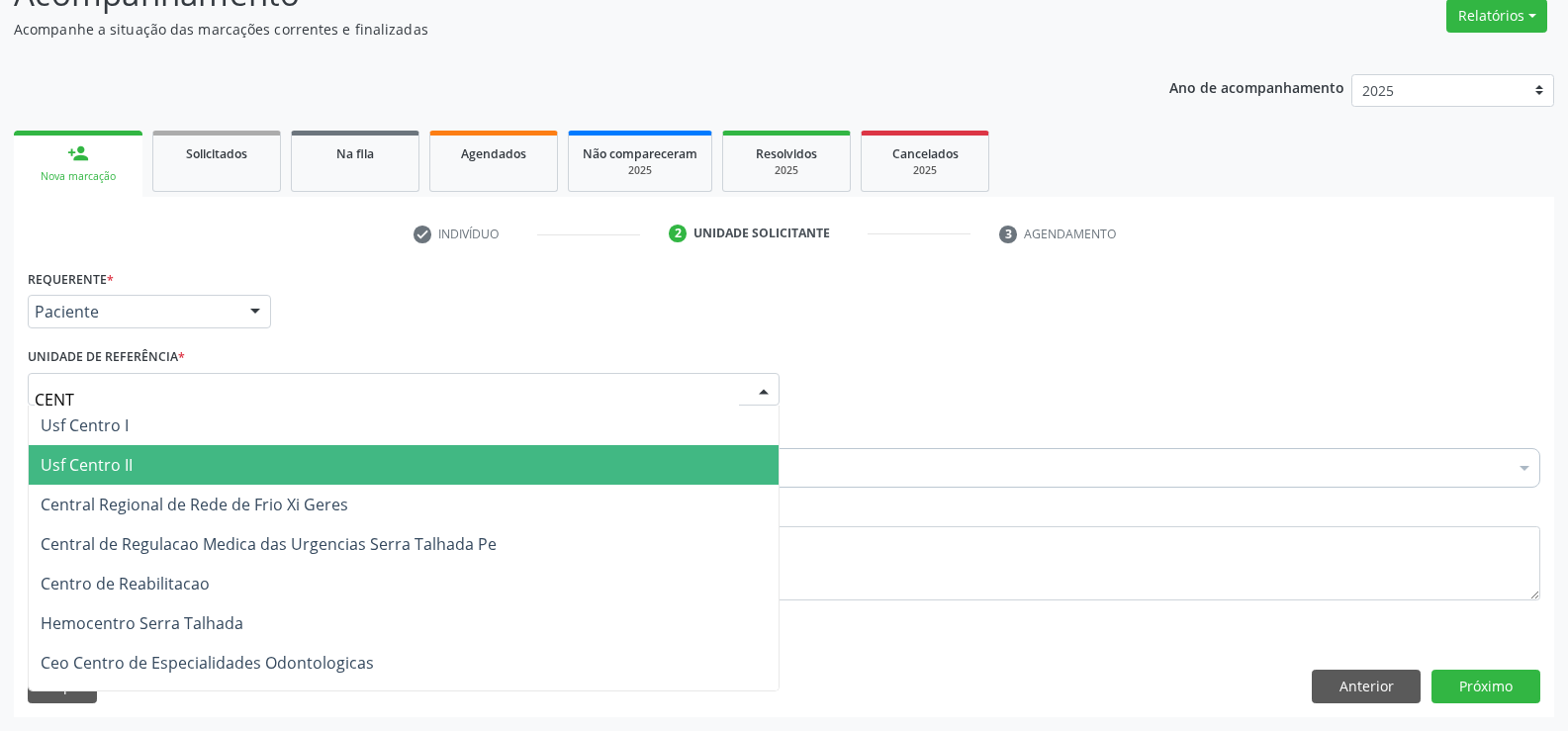 type on "CENTR" 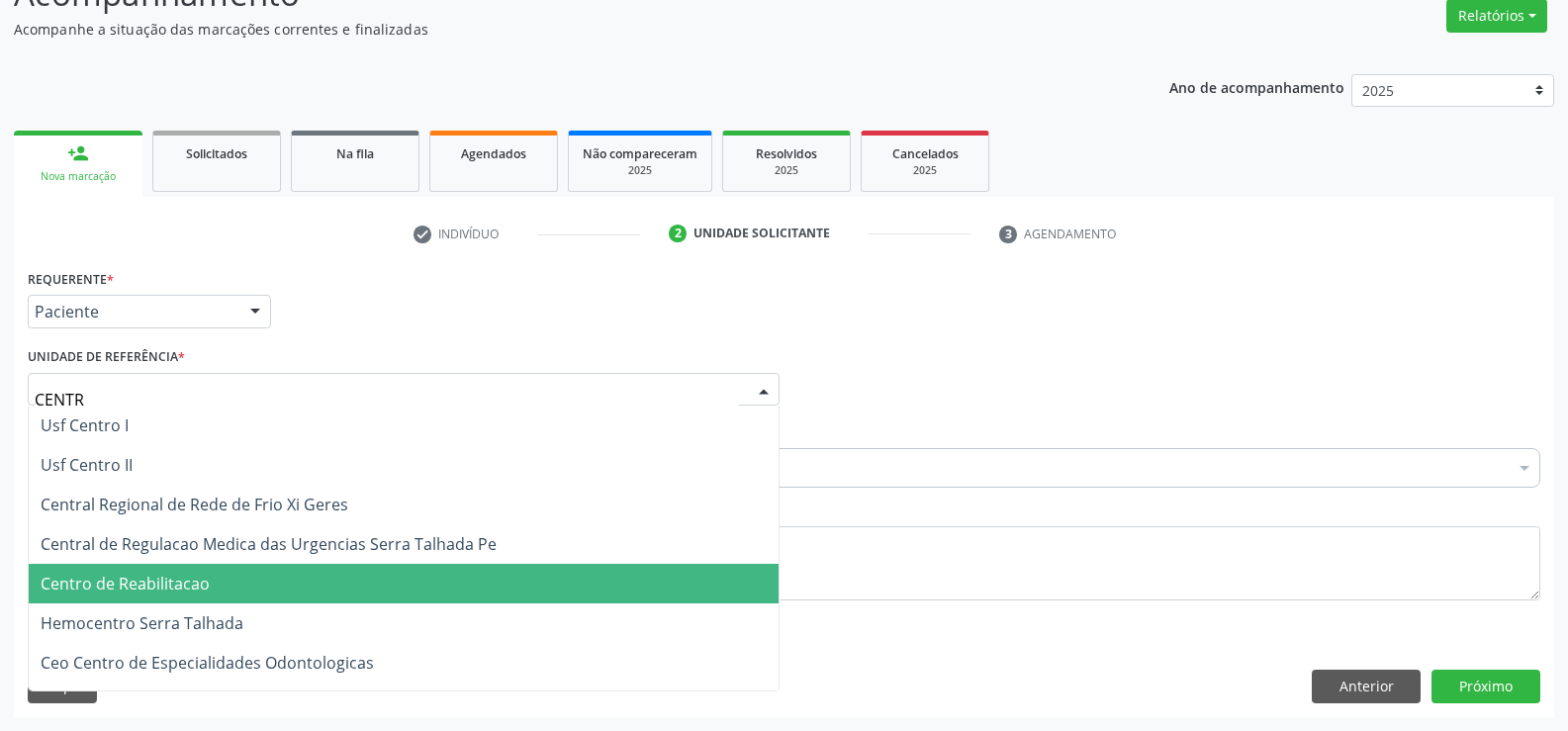 click on "Centro de Reabilitacao" at bounding box center (404, 584) 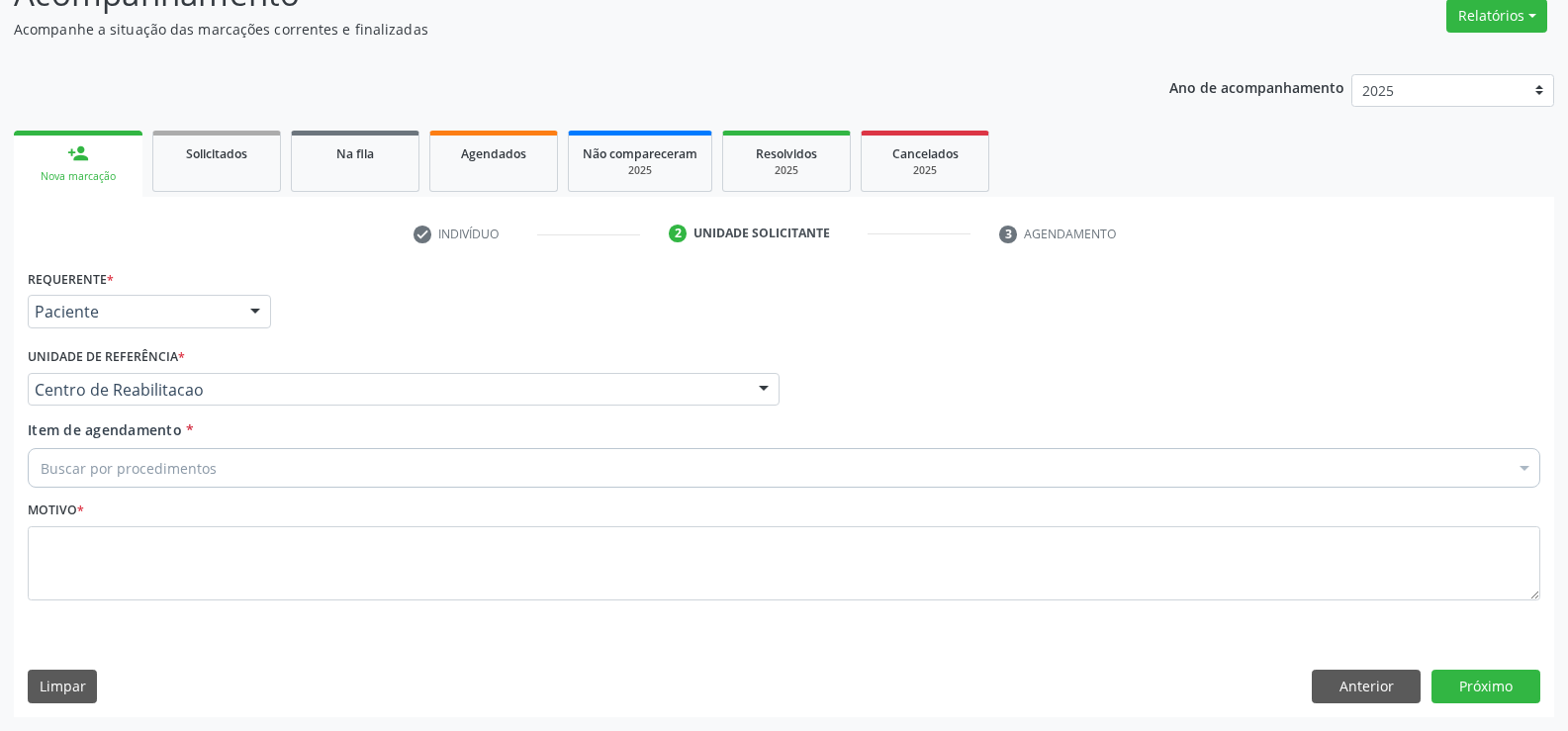 click on "Motivo
*" at bounding box center [784, 548] 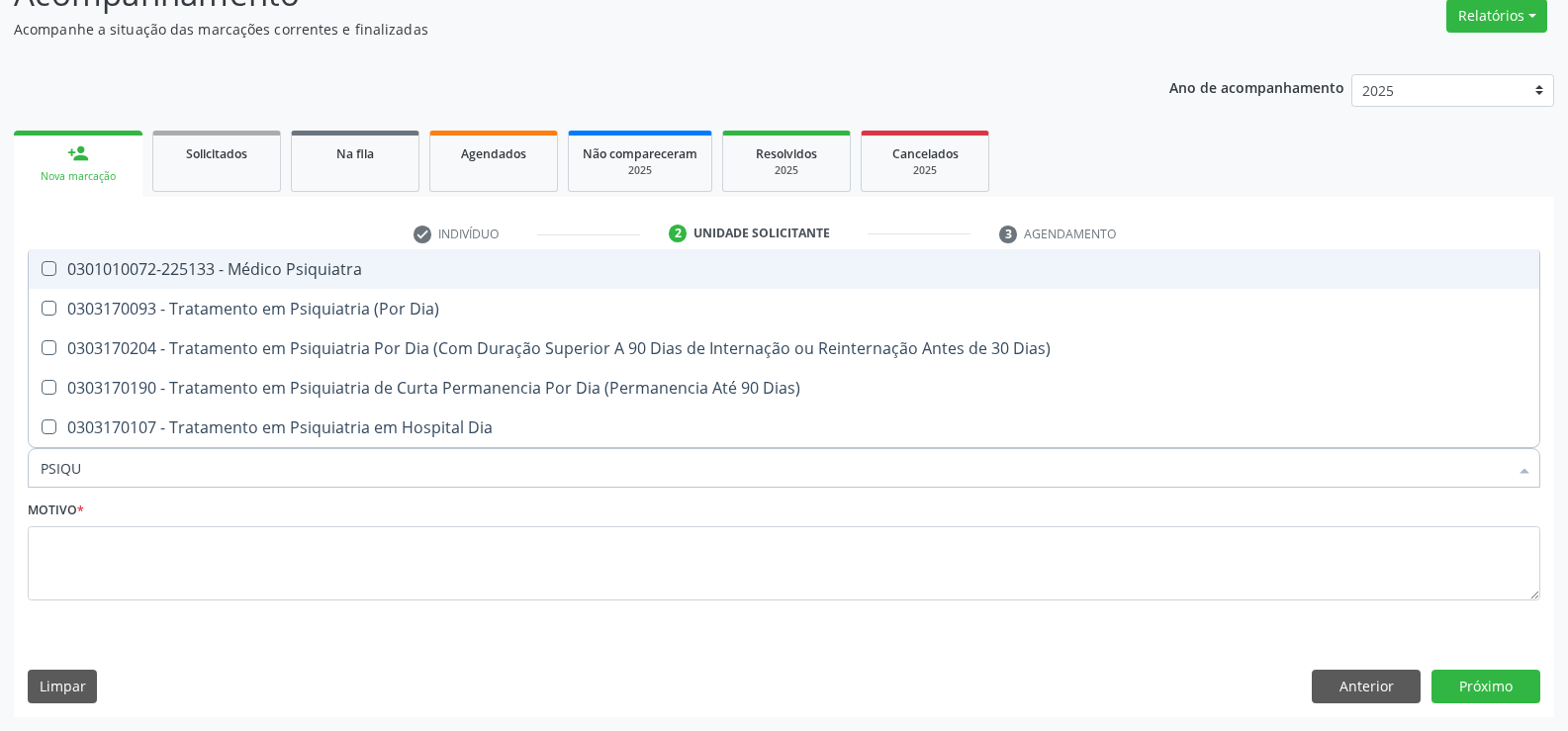 type on "PSIQUI" 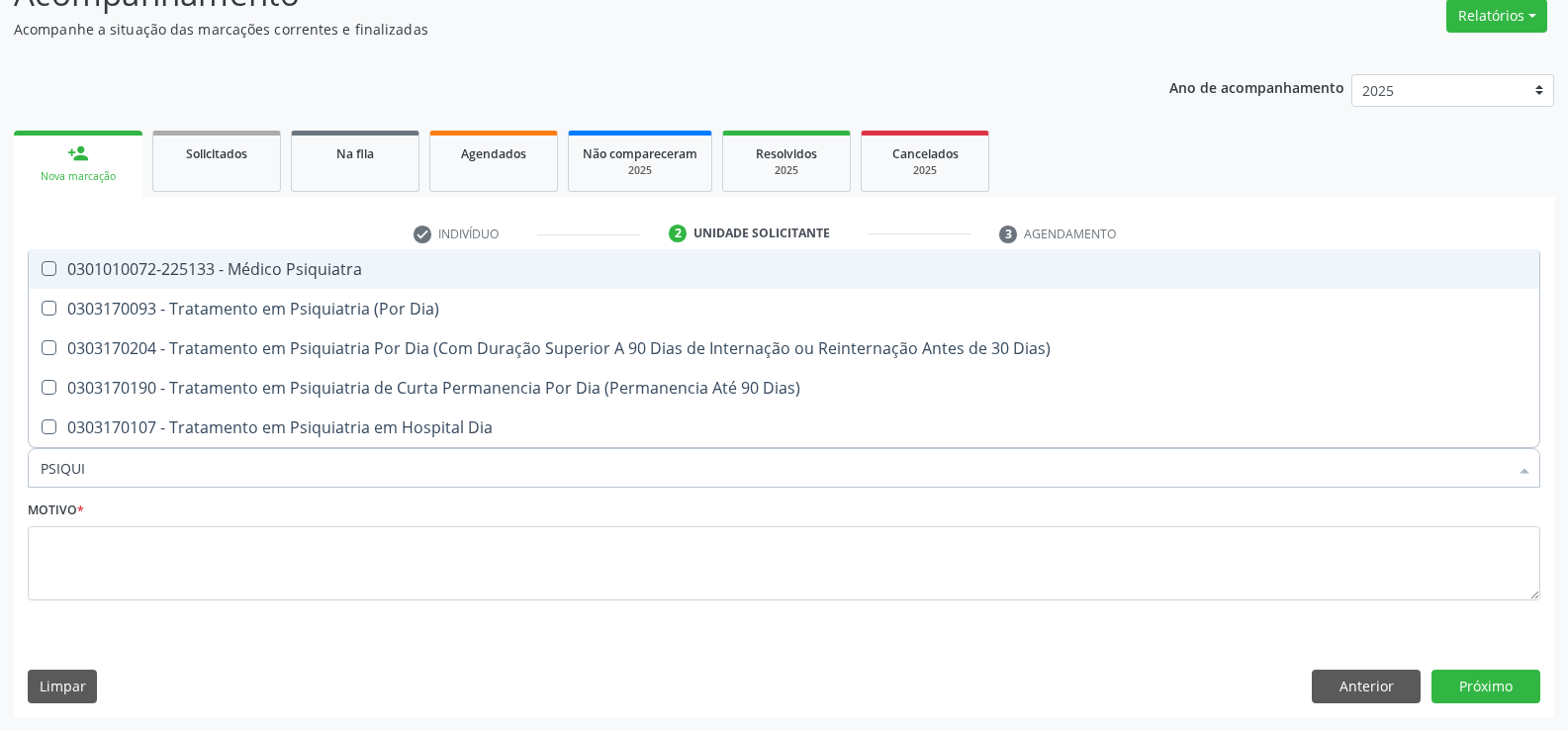 click on "0301010072-225133 - Médico Psiquiatra" at bounding box center [784, 269] 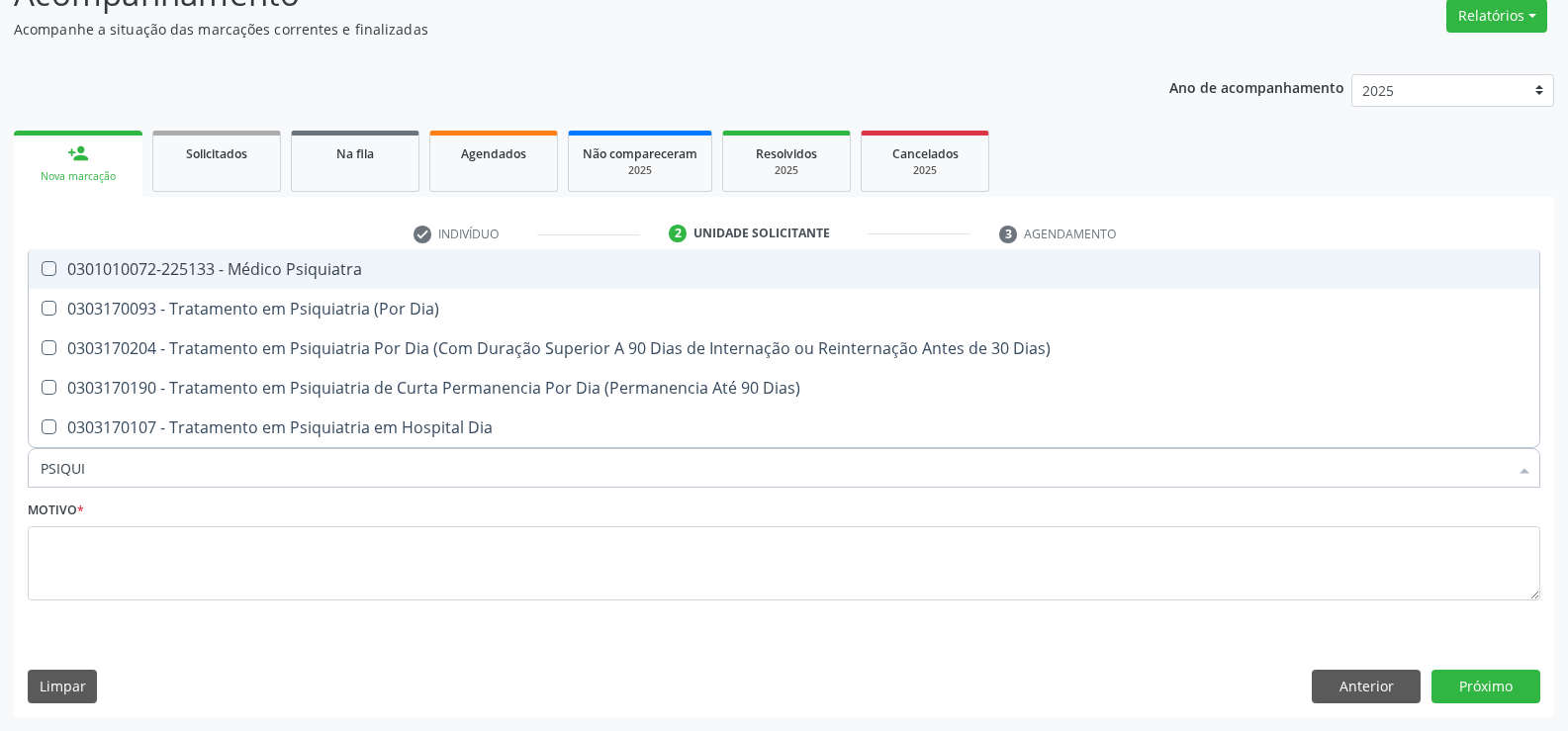 checkbox on "true" 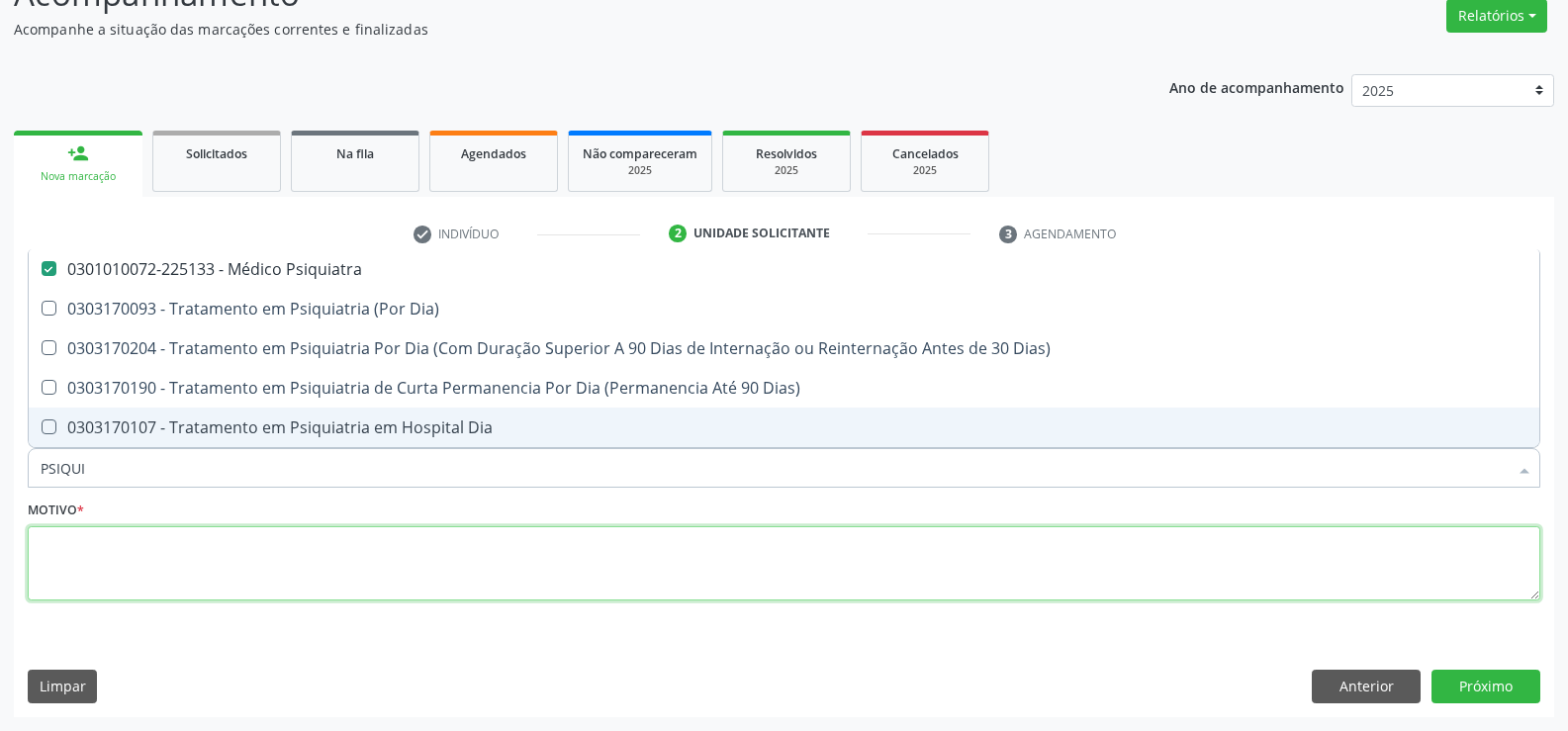 click at bounding box center [784, 564] 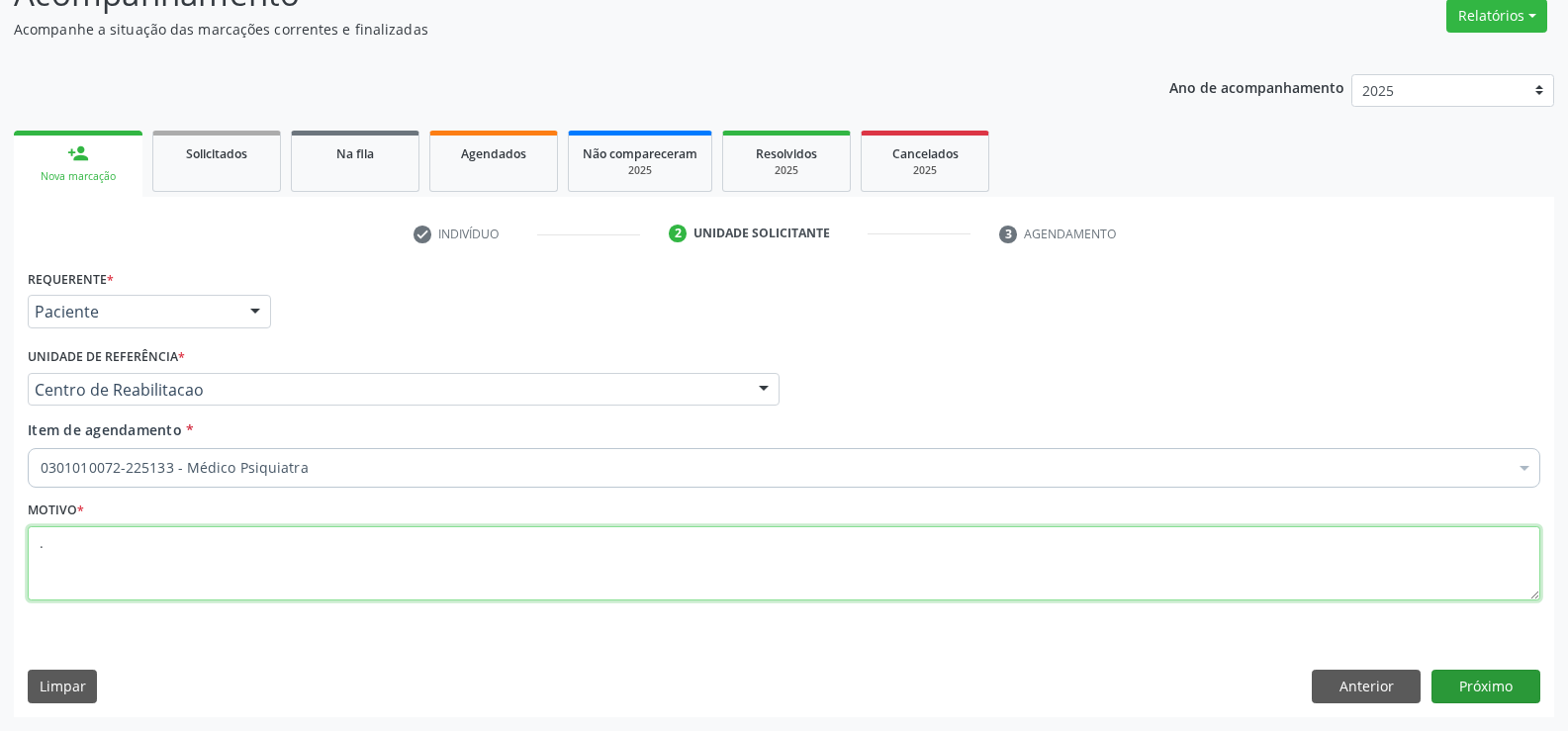 type on "." 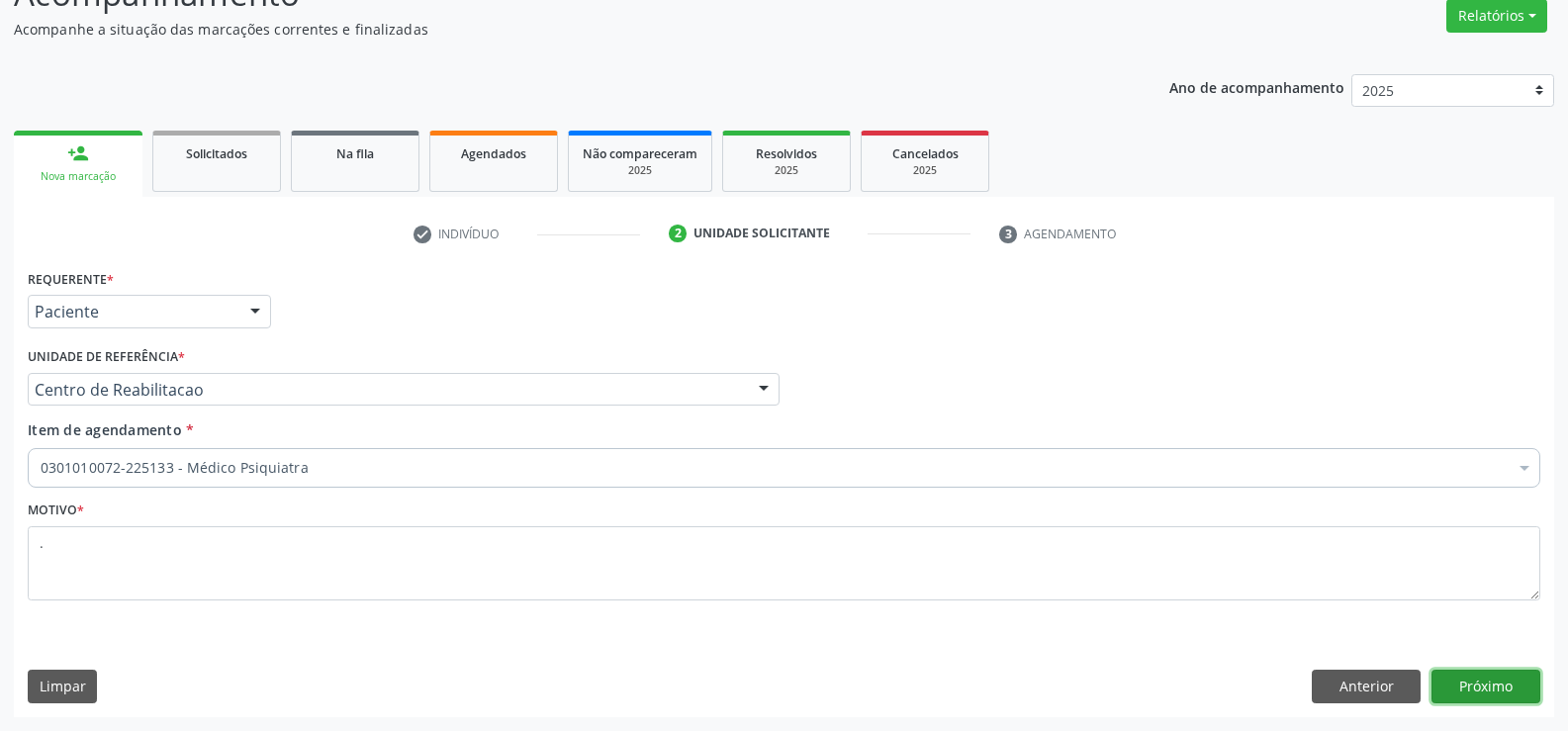 click on "Próximo" at bounding box center (1486, 686) 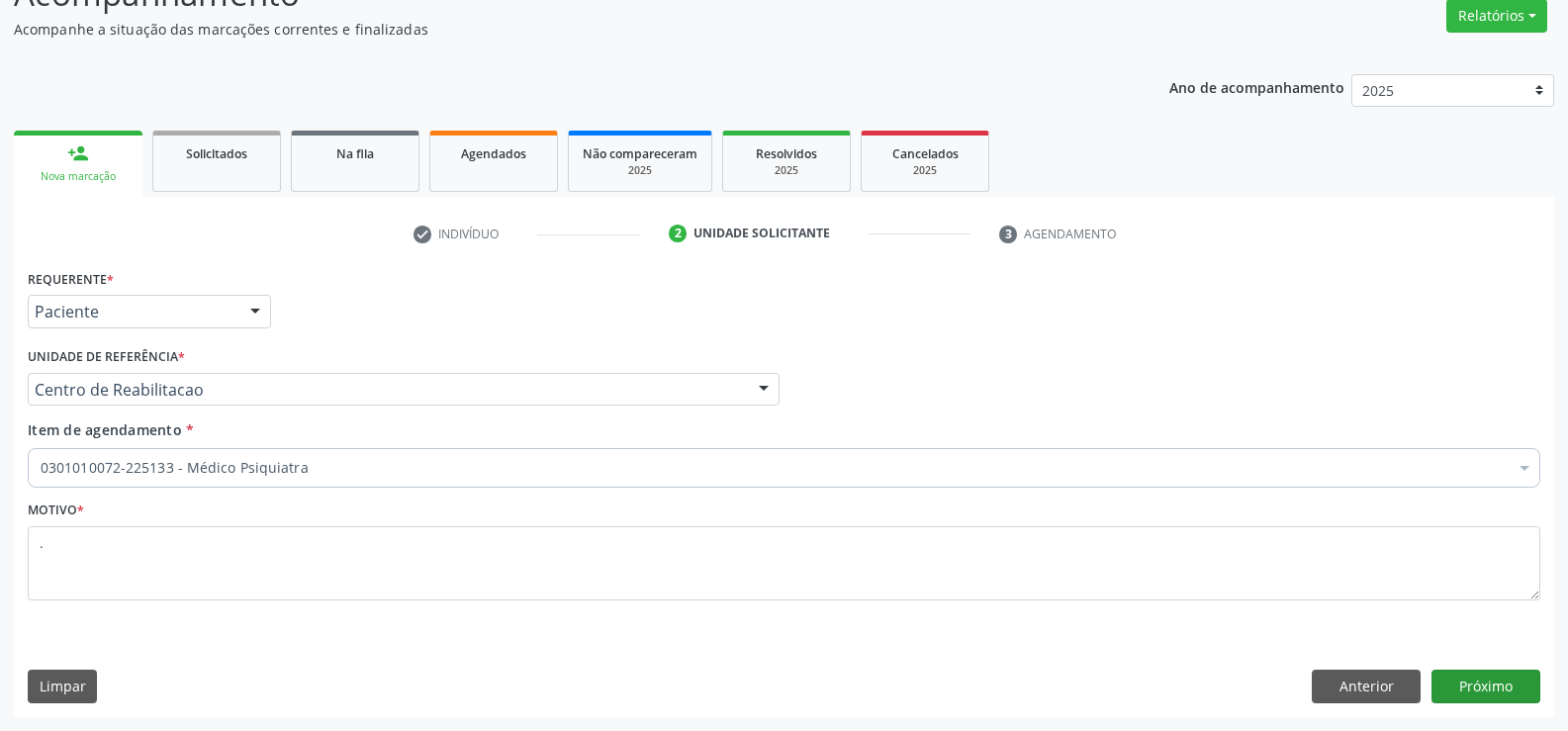 scroll, scrollTop: 130, scrollLeft: 0, axis: vertical 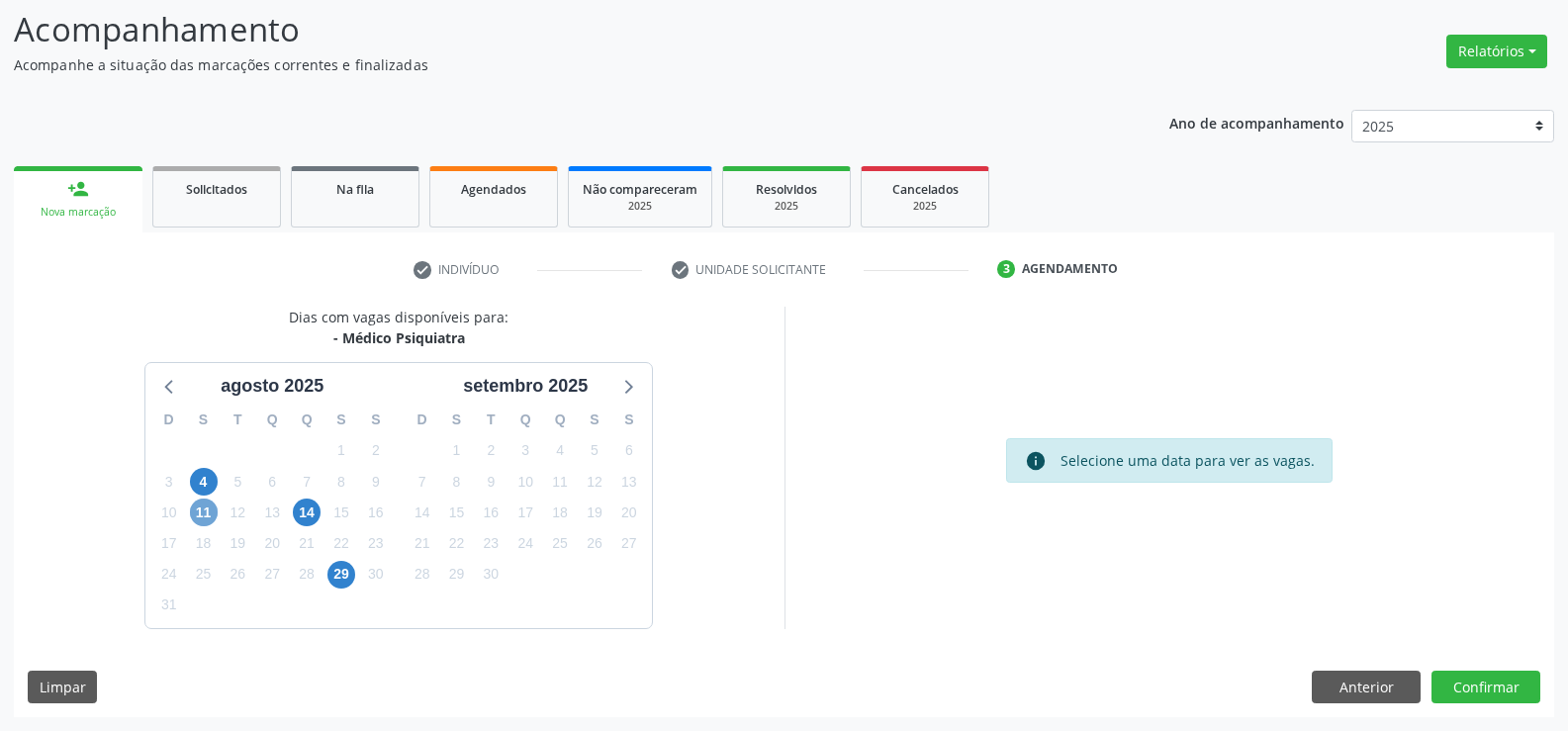 click on "11" at bounding box center (204, 512) 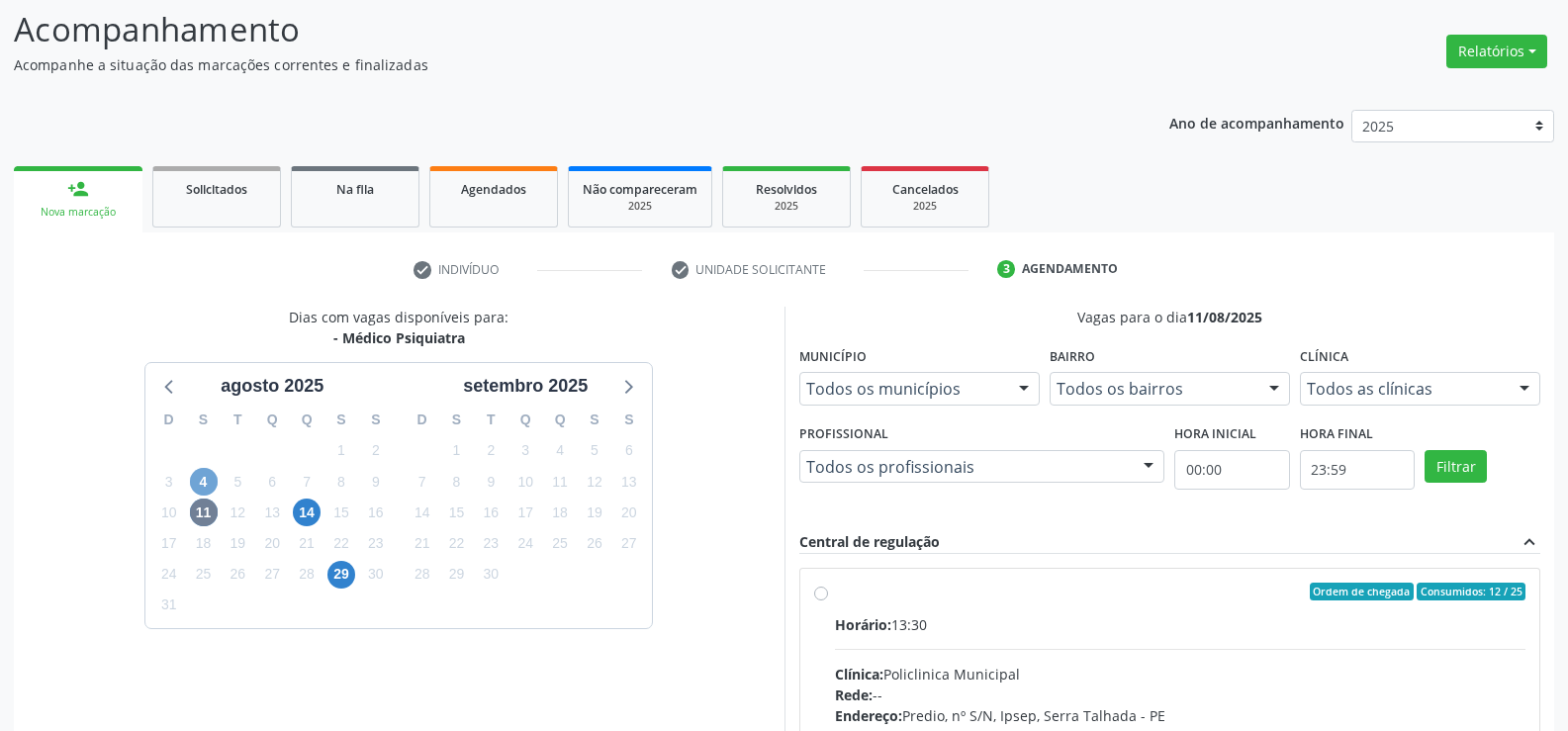 click on "4" at bounding box center [204, 482] 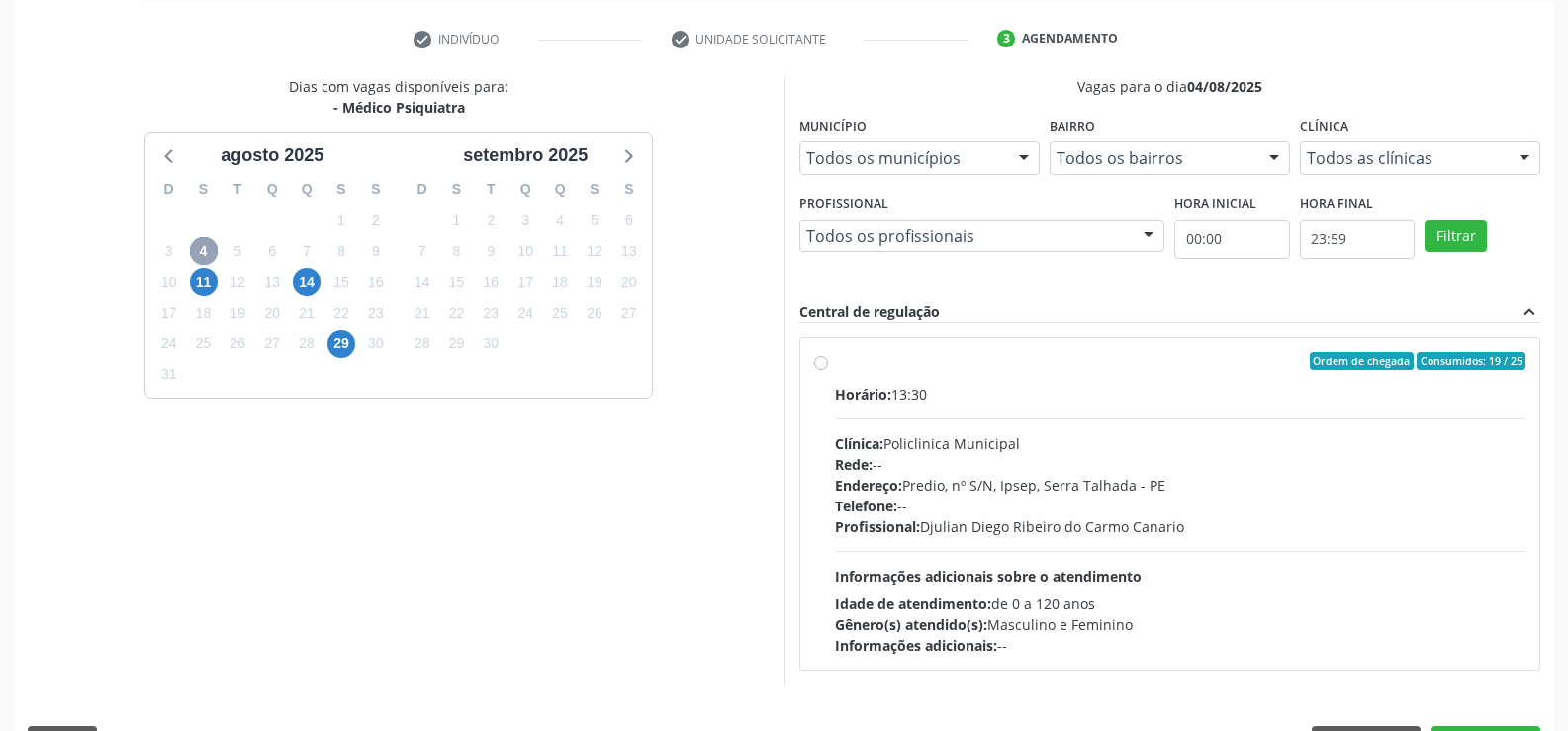scroll, scrollTop: 415, scrollLeft: 0, axis: vertical 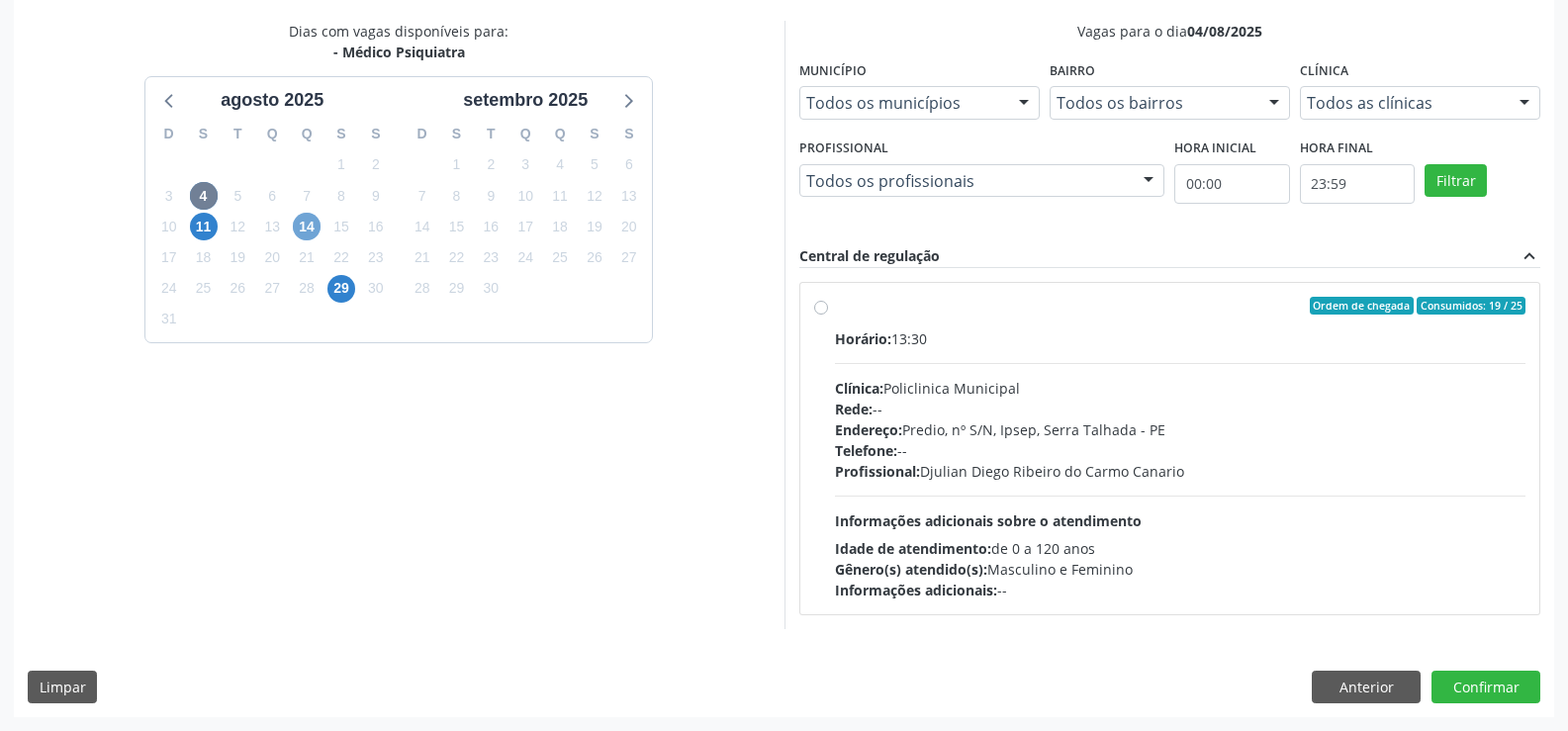 click on "14" at bounding box center (307, 227) 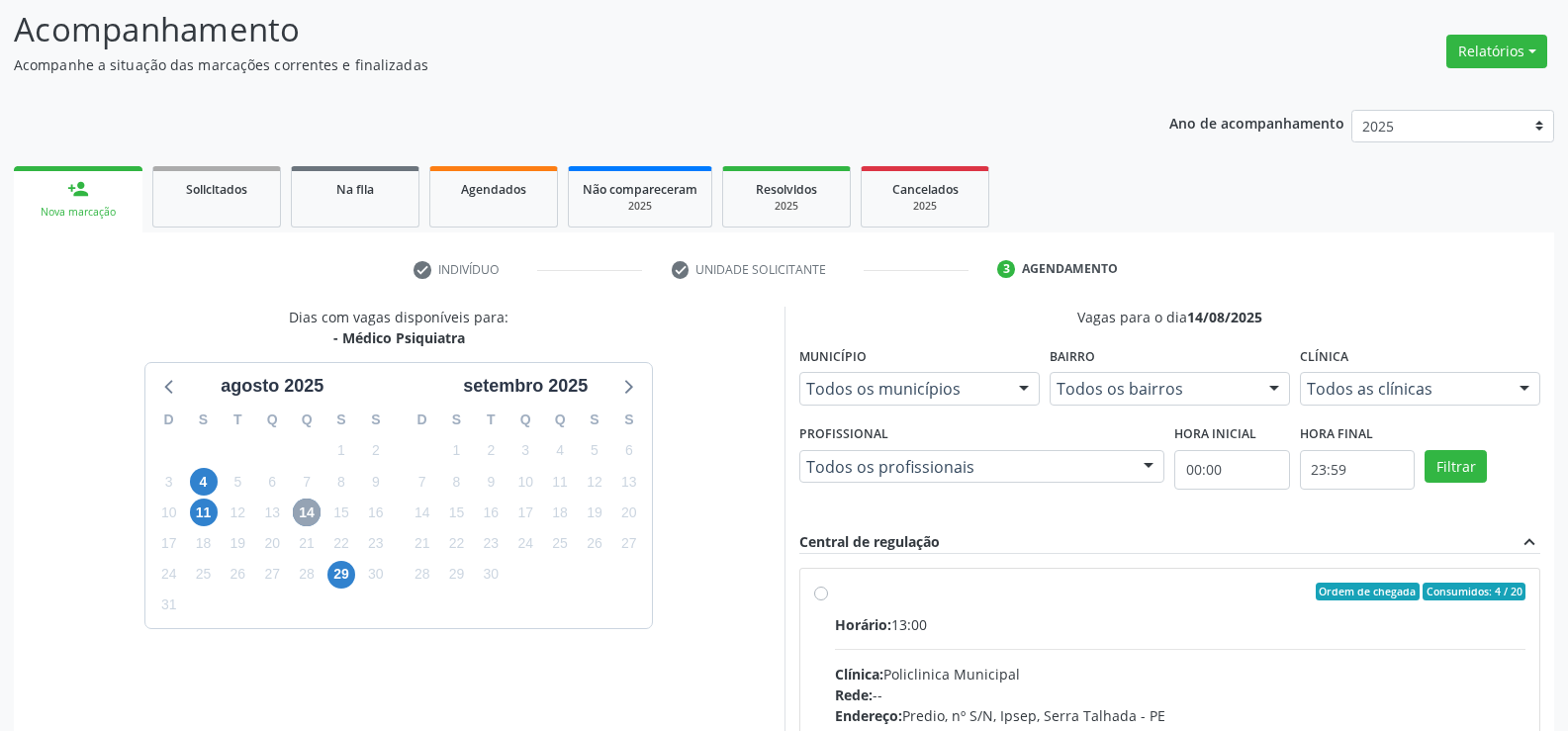 scroll, scrollTop: 415, scrollLeft: 0, axis: vertical 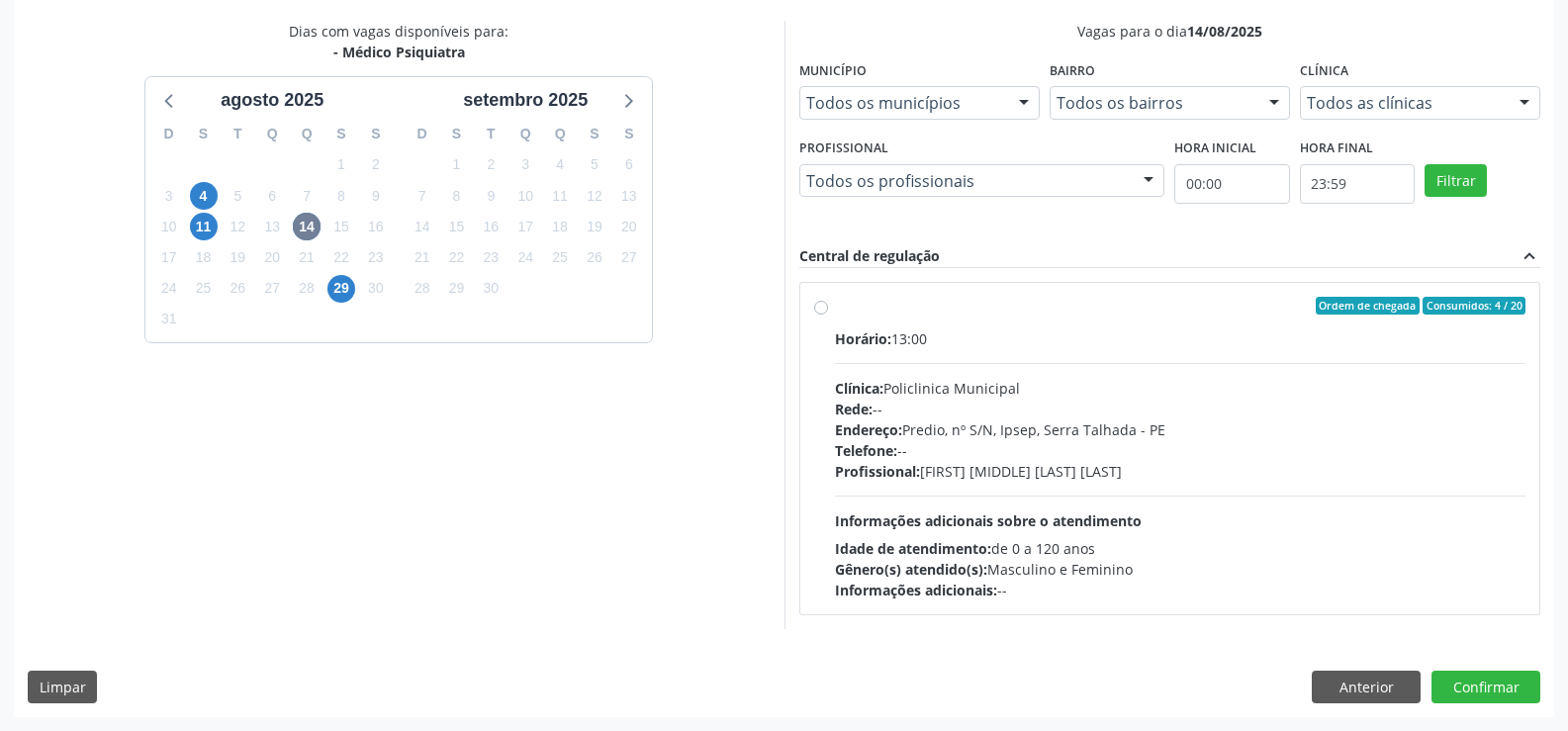click on "Ordem de chegada
Consumidos: 4 / 20
Horário:   13:00
Clínica:  Policlinica Municipal
Rede:
--
Endereço:   Predio, nº S/N, Ipsep, Serra Talhada - PE
Telefone:   --
Profissional:
Maria Augusta Soares Sobreira Machado
Informações adicionais sobre o atendimento
Idade de atendimento:
de 0 a 120 anos
Gênero(s) atendido(s):
Masculino e Feminino
Informações adicionais:
--" at bounding box center (1180, 448) 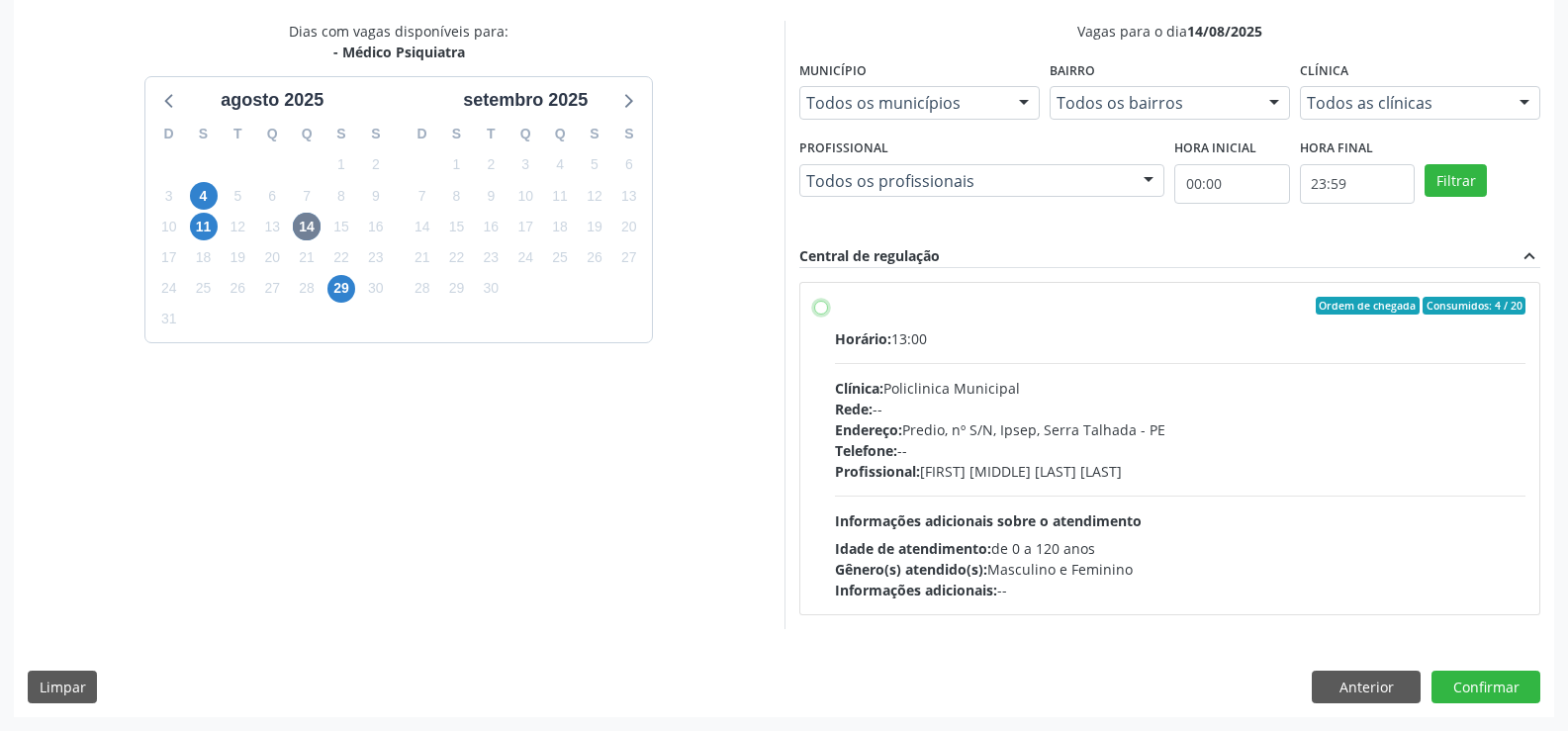 click on "Ordem de chegada
Consumidos: 4 / 20
Horário:   13:00
Clínica:  Policlinica Municipal
Rede:
--
Endereço:   Predio, nº S/N, Ipsep, Serra Talhada - PE
Telefone:   --
Profissional:
Maria Augusta Soares Sobreira Machado
Informações adicionais sobre o atendimento
Idade de atendimento:
de 0 a 120 anos
Gênero(s) atendido(s):
Masculino e Feminino
Informações adicionais:
--" at bounding box center [821, 306] 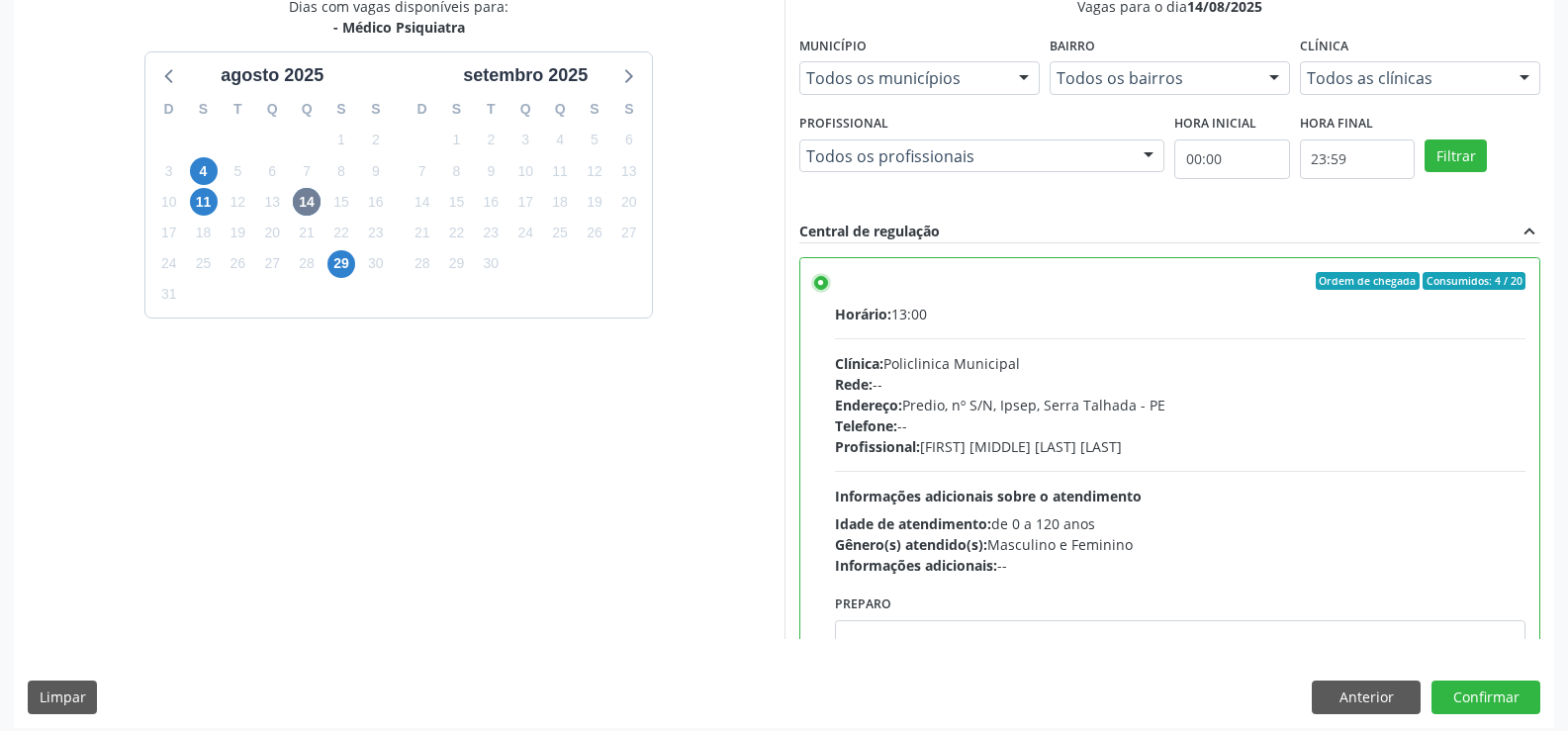 scroll, scrollTop: 451, scrollLeft: 0, axis: vertical 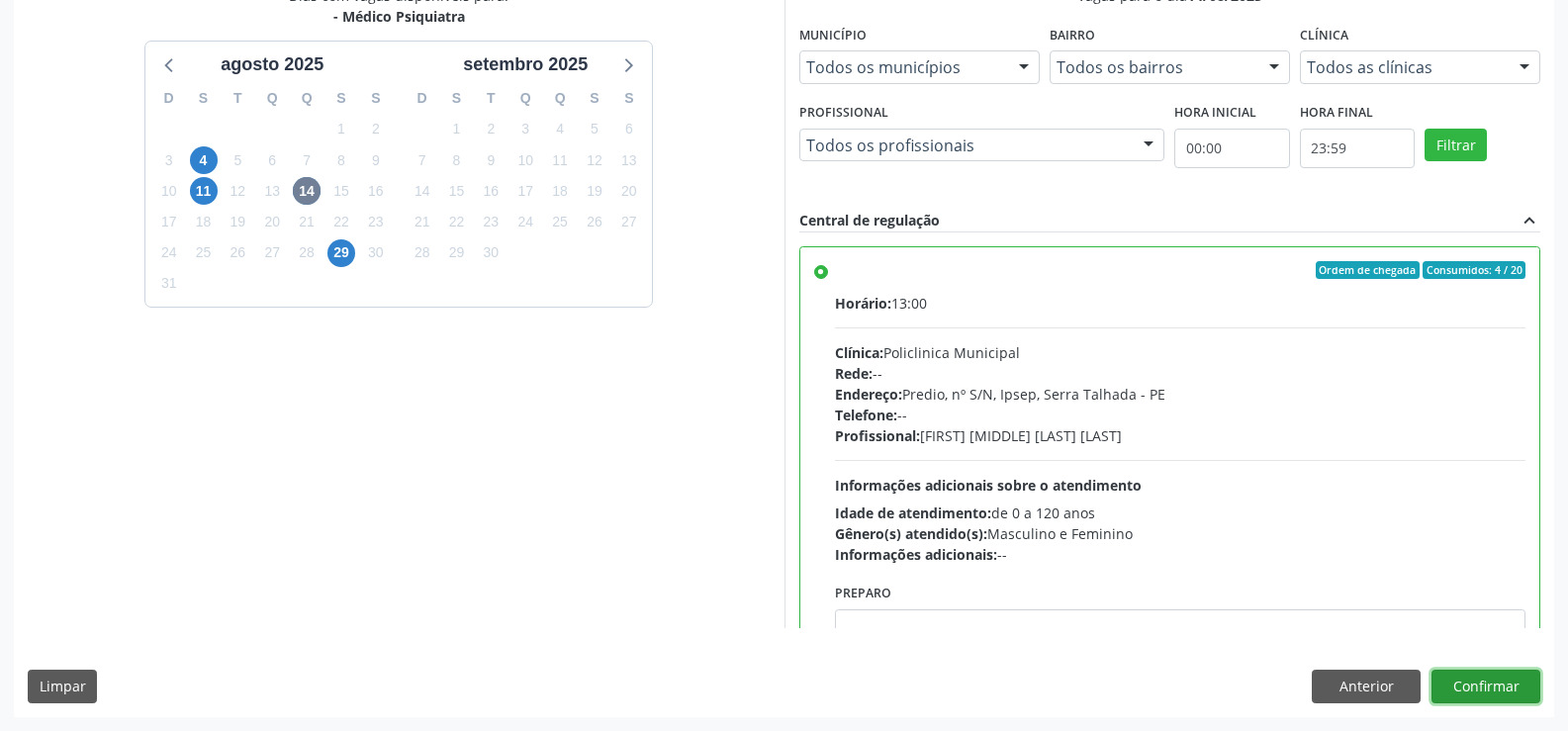click on "Confirmar" at bounding box center [1486, 686] 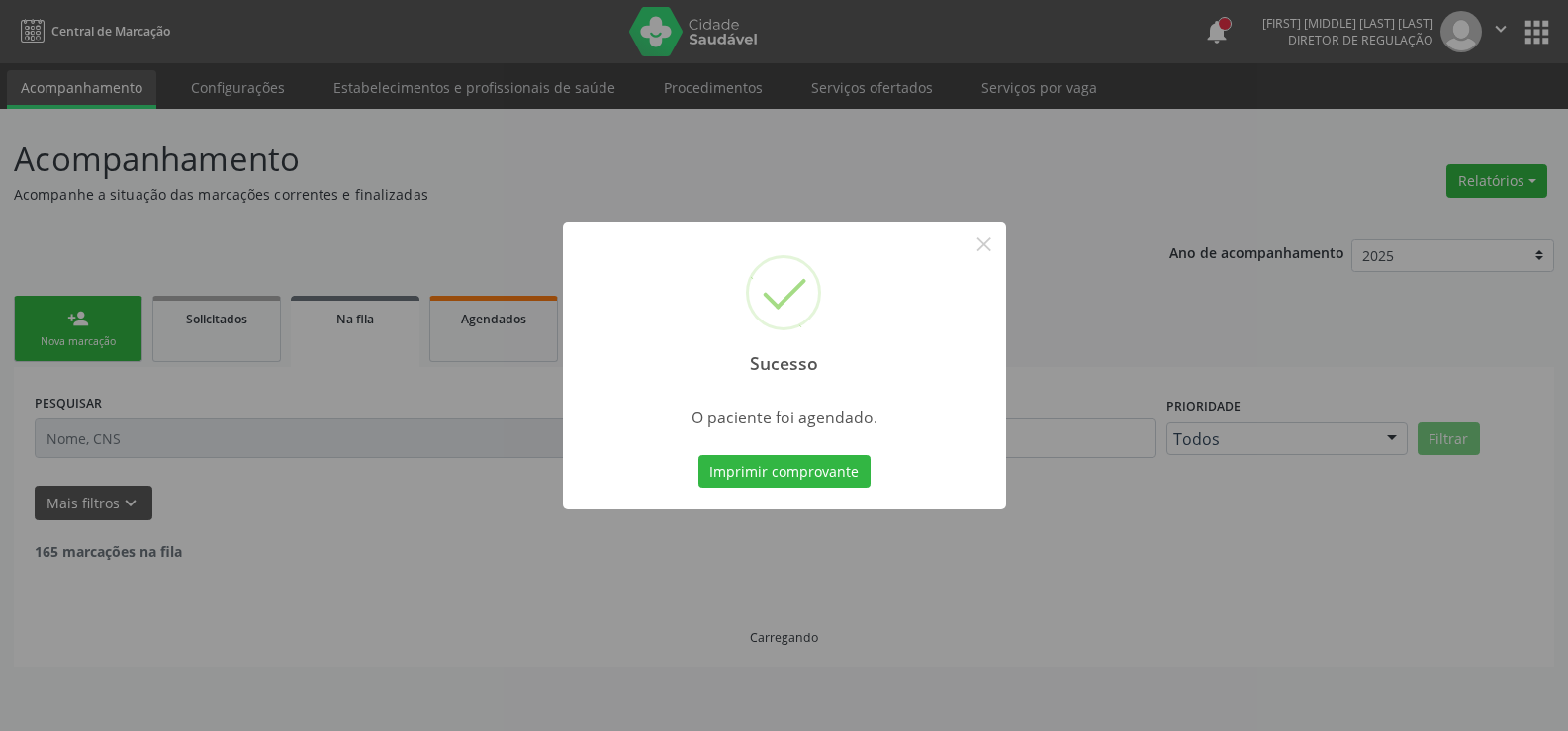 scroll, scrollTop: 0, scrollLeft: 0, axis: both 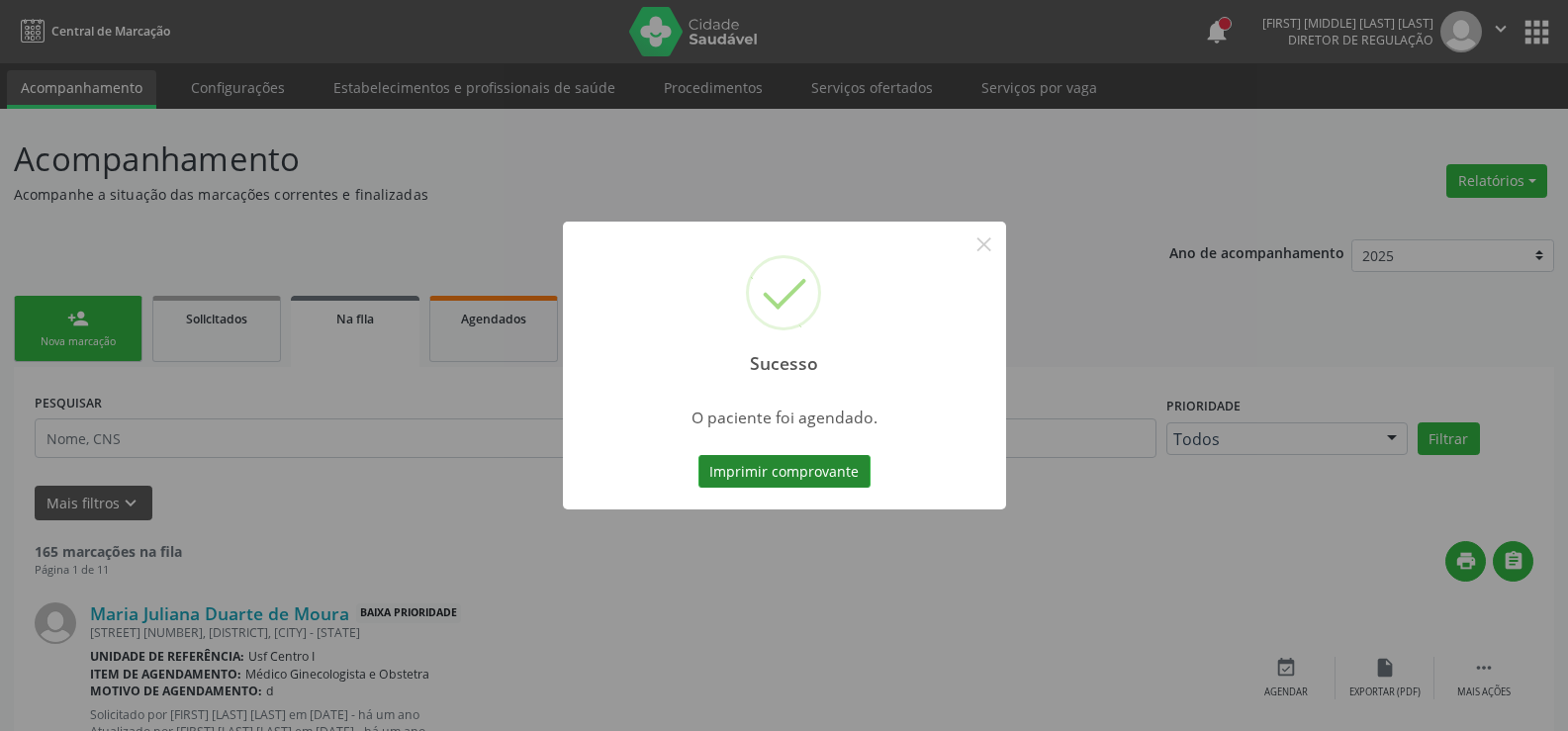click on "Imprimir comprovante" at bounding box center (784, 472) 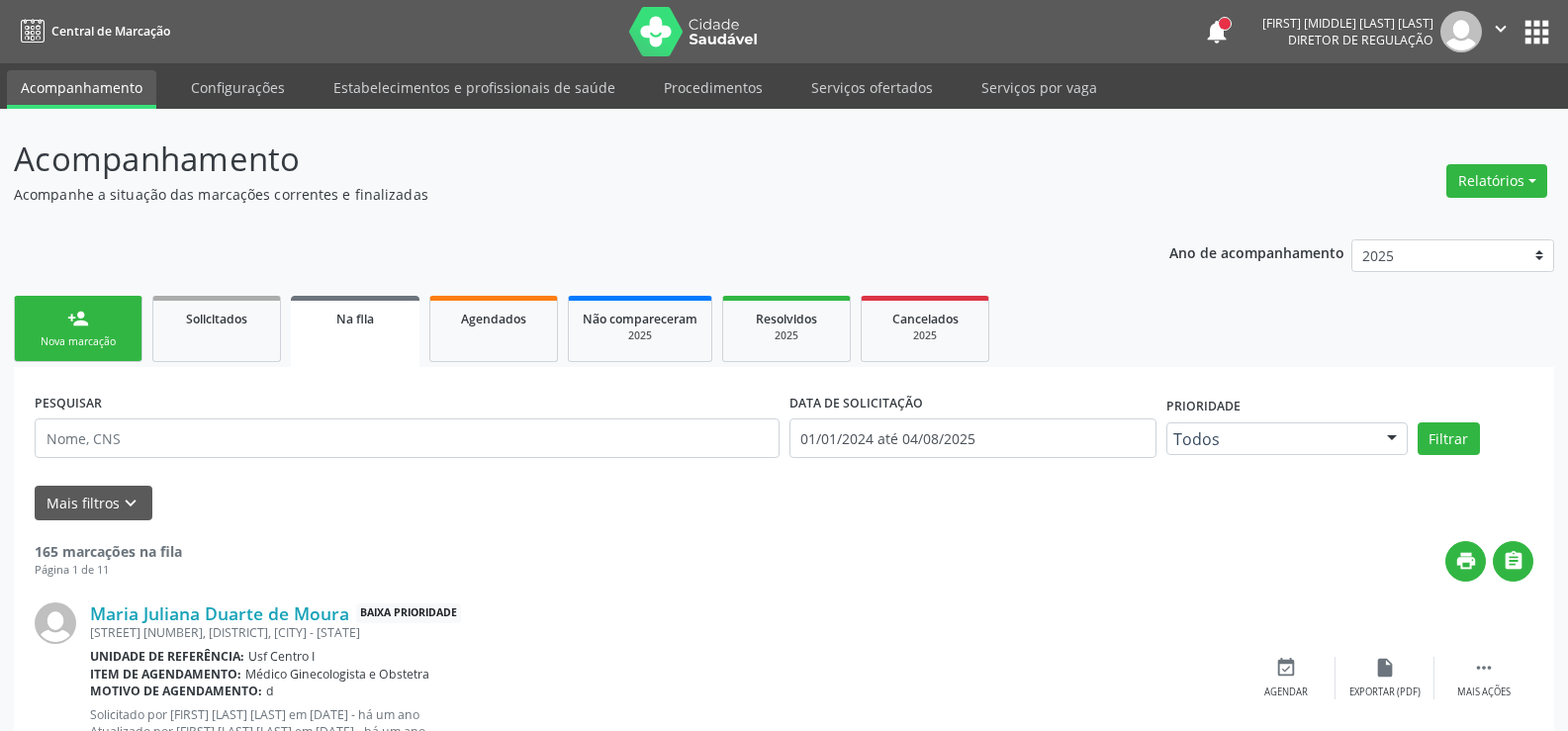 click on "person_add
Nova marcação" at bounding box center (78, 328) 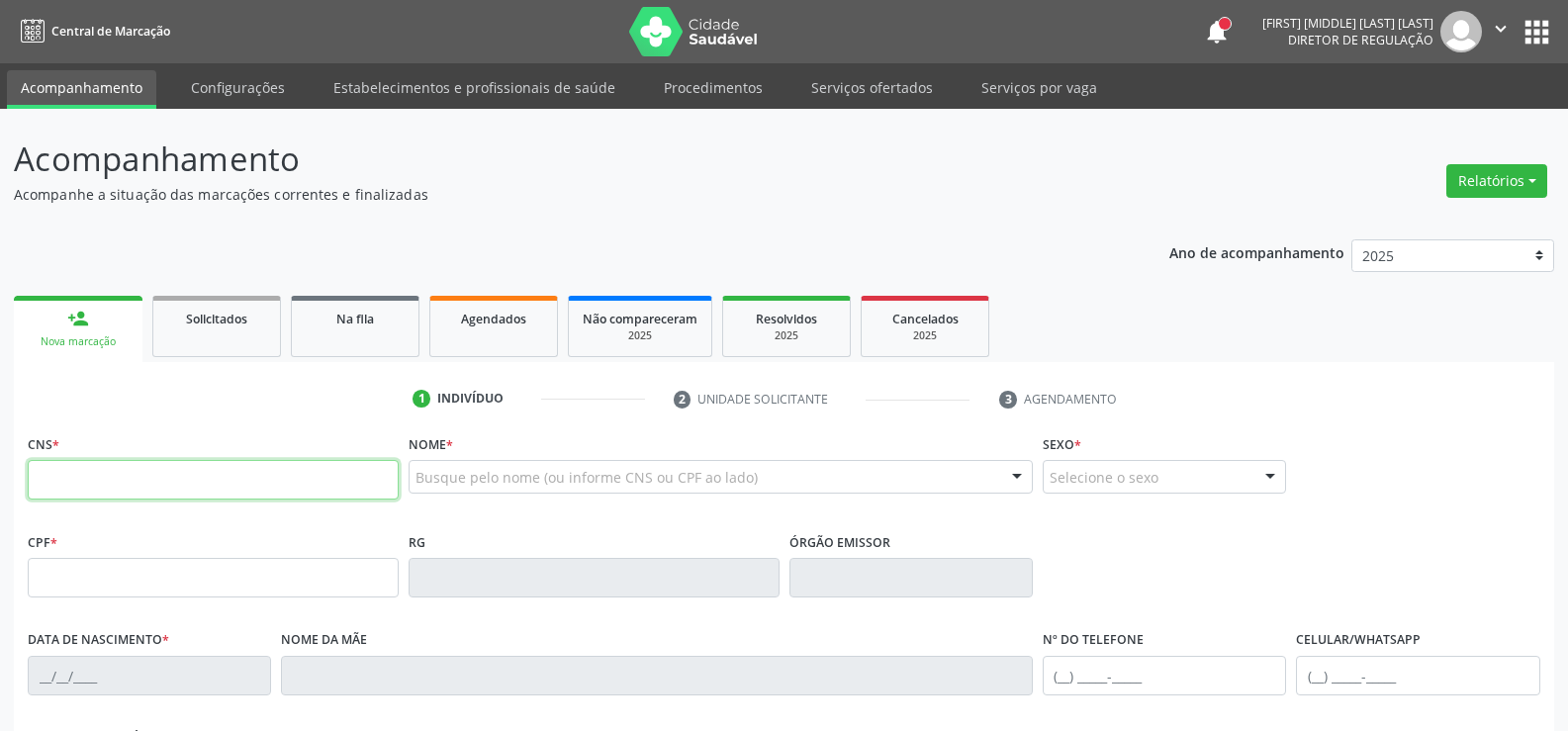 click at bounding box center (213, 480) 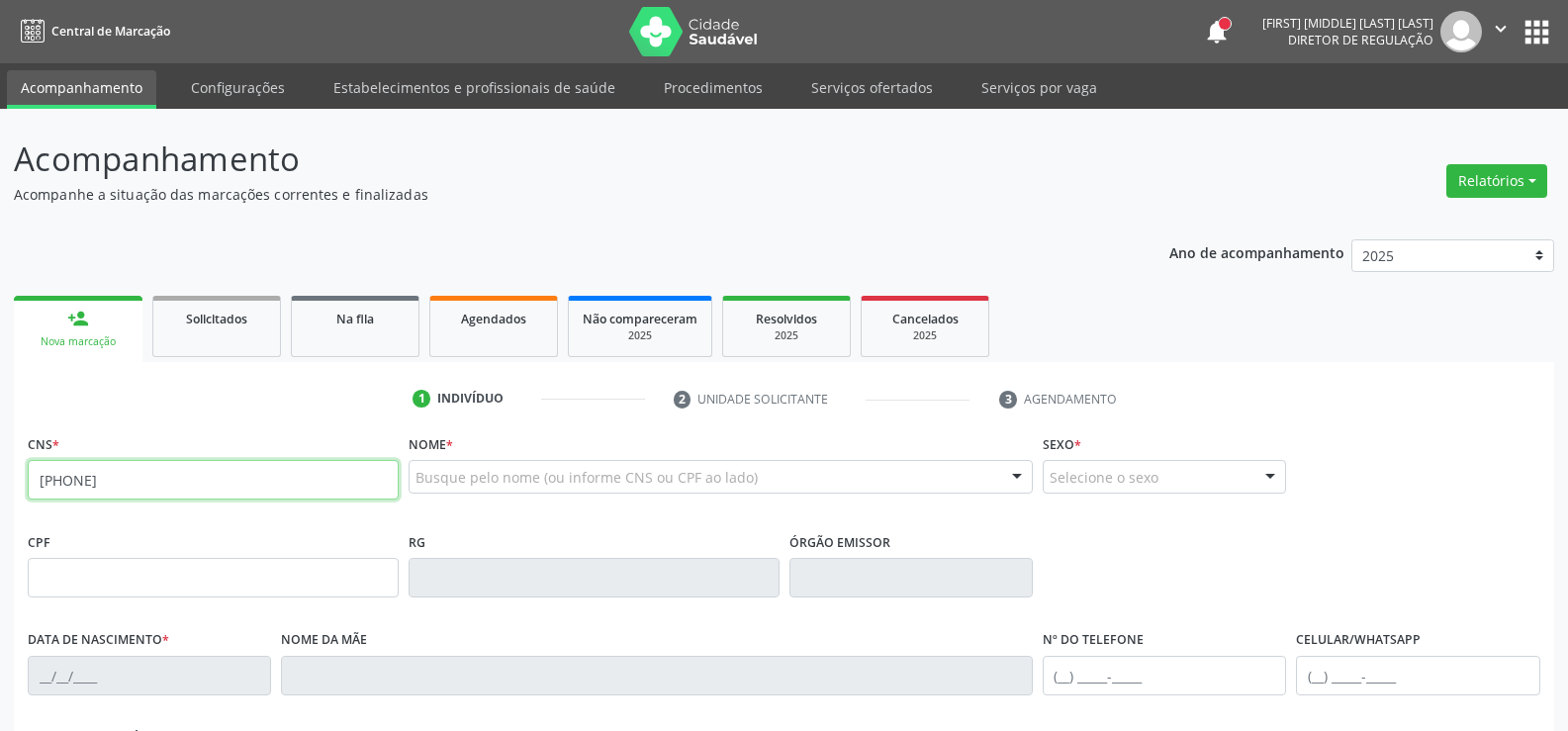 type on "708 8017 8039 4910" 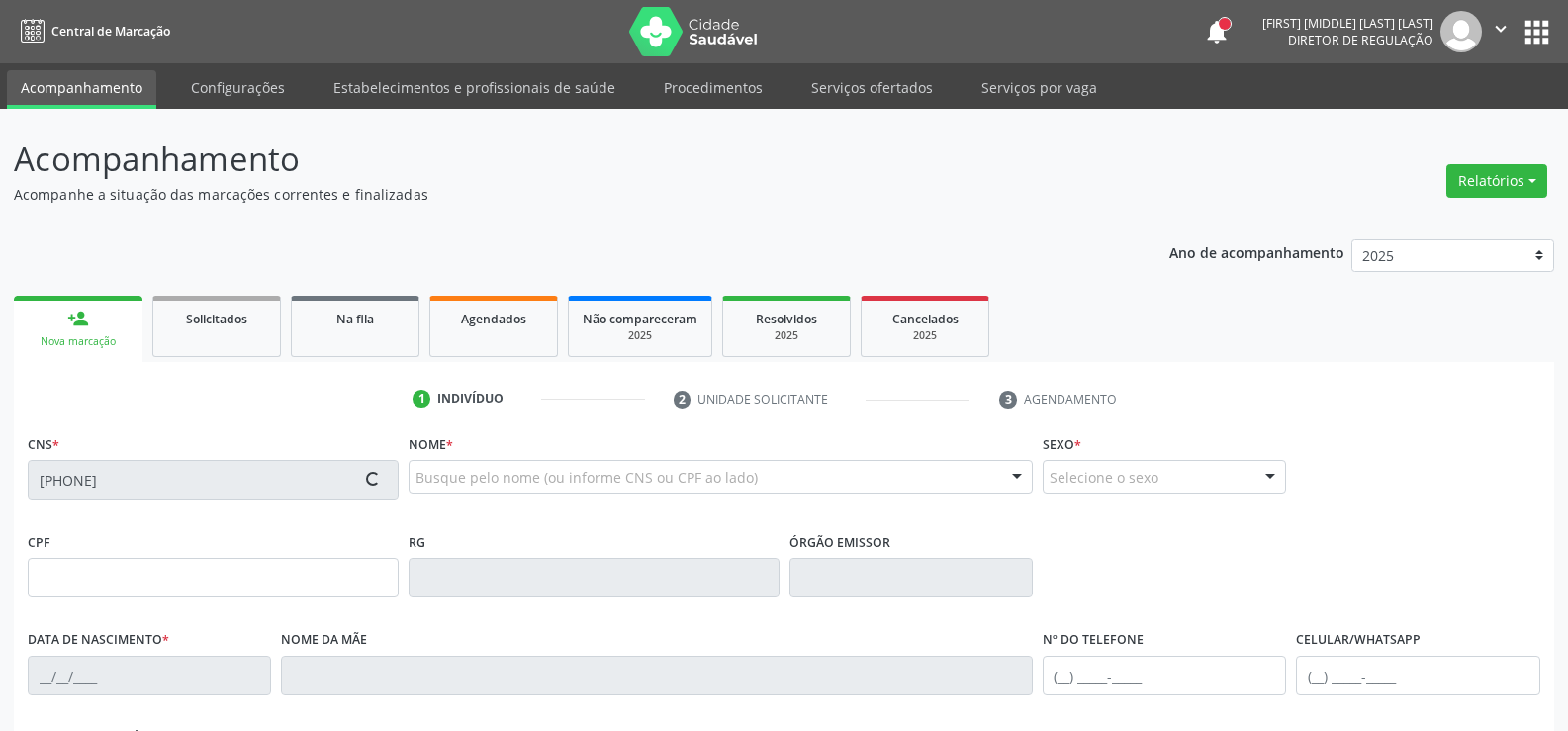 type on "825.132.014-34" 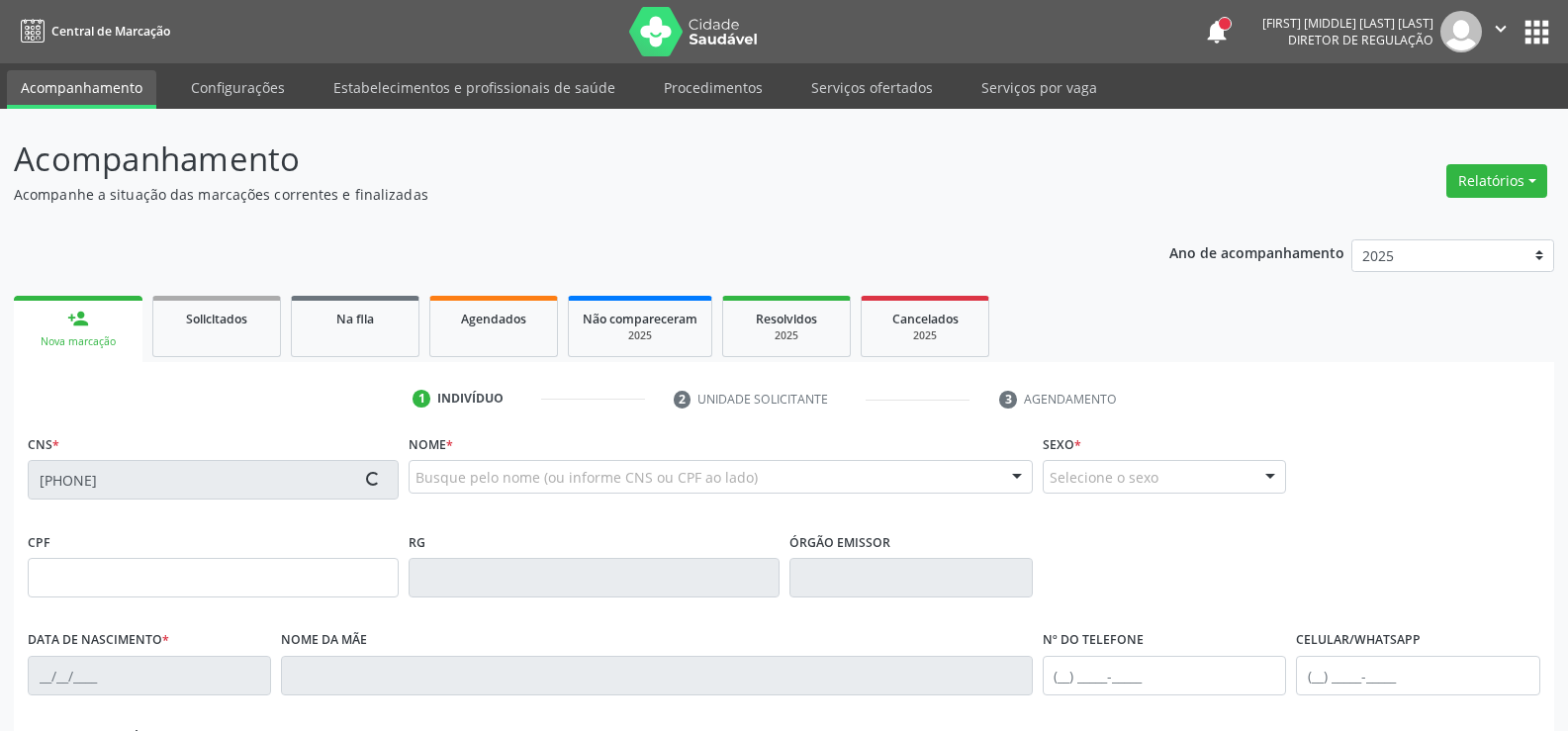type on "31/03/1969" 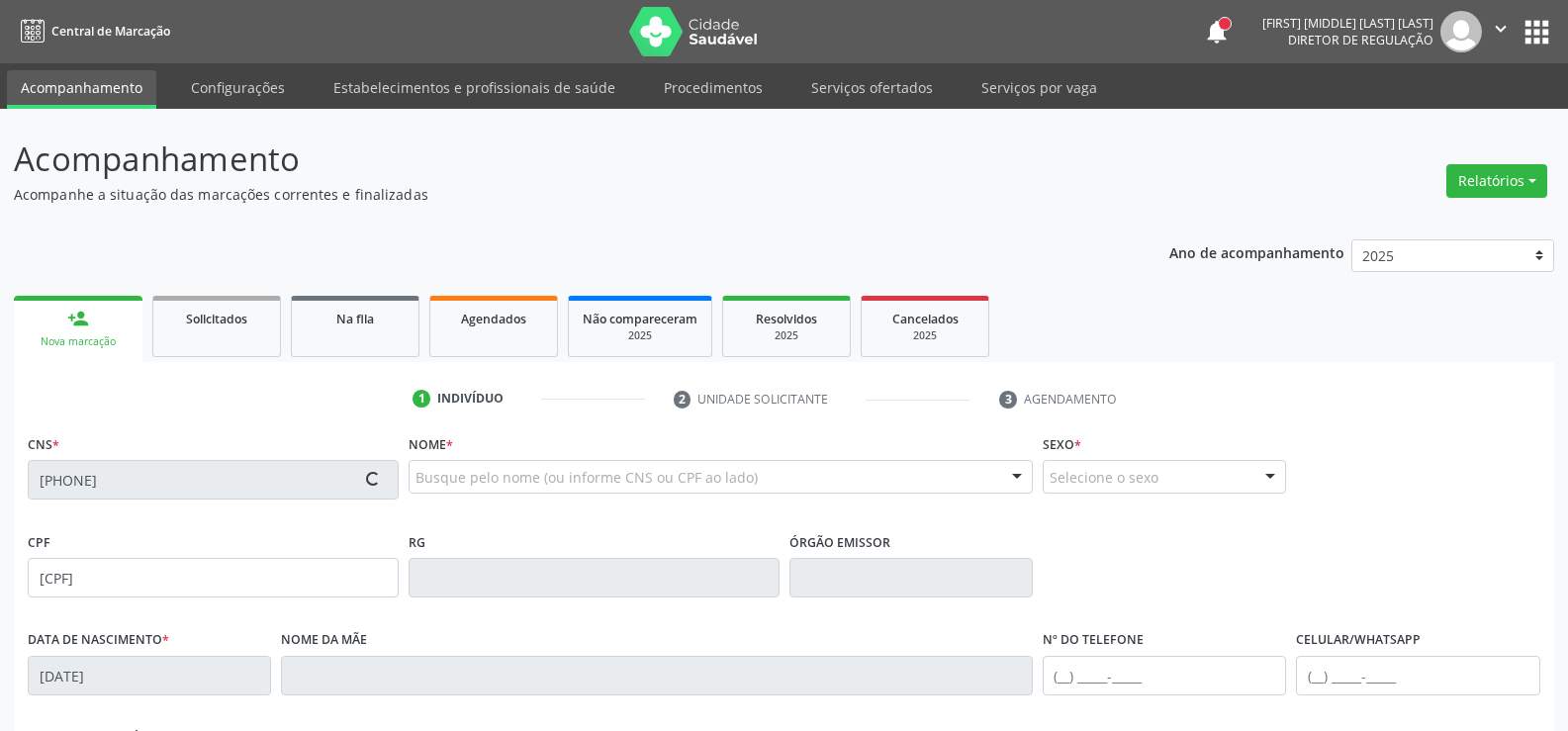 type on "Margarida Gomes de Sa" 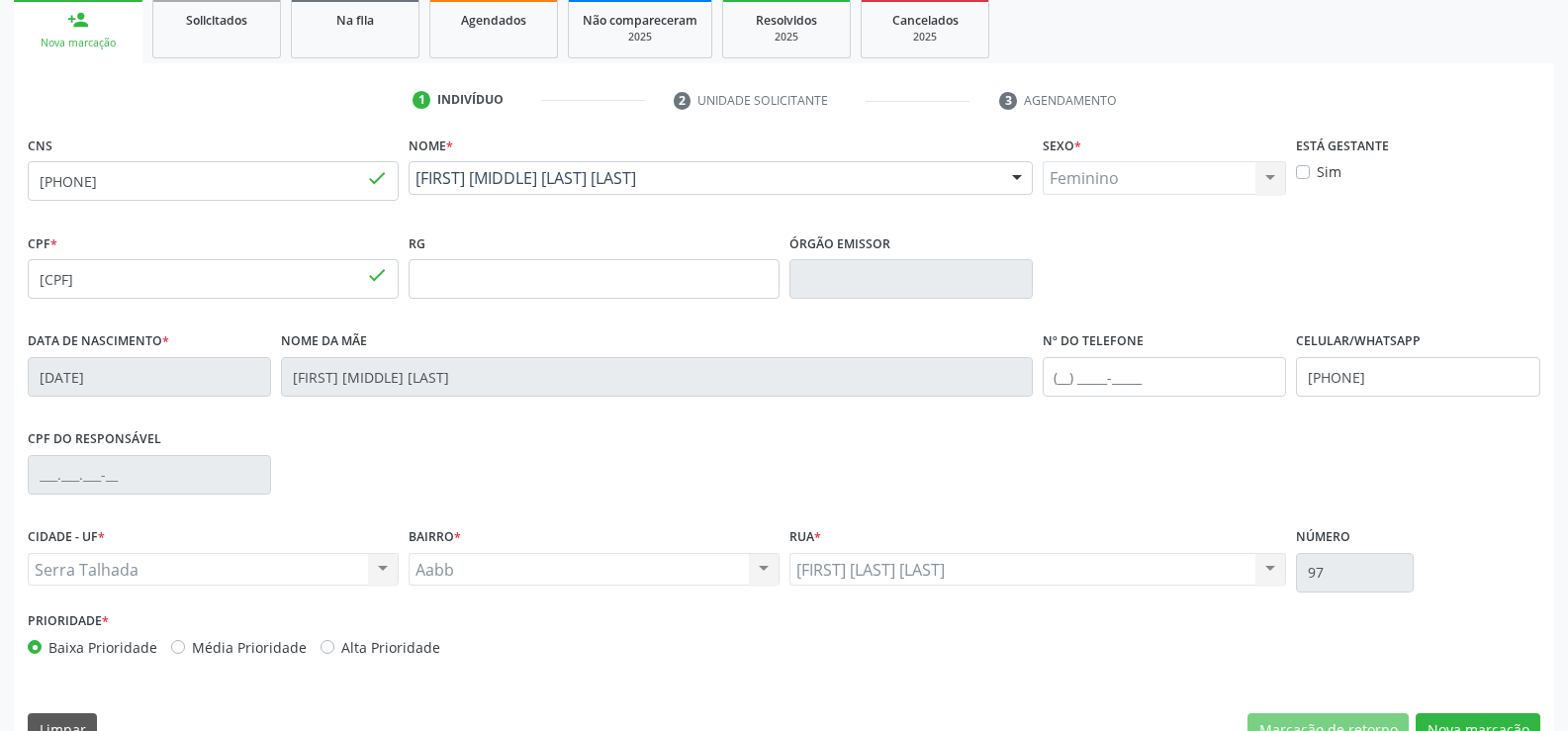 scroll, scrollTop: 341, scrollLeft: 0, axis: vertical 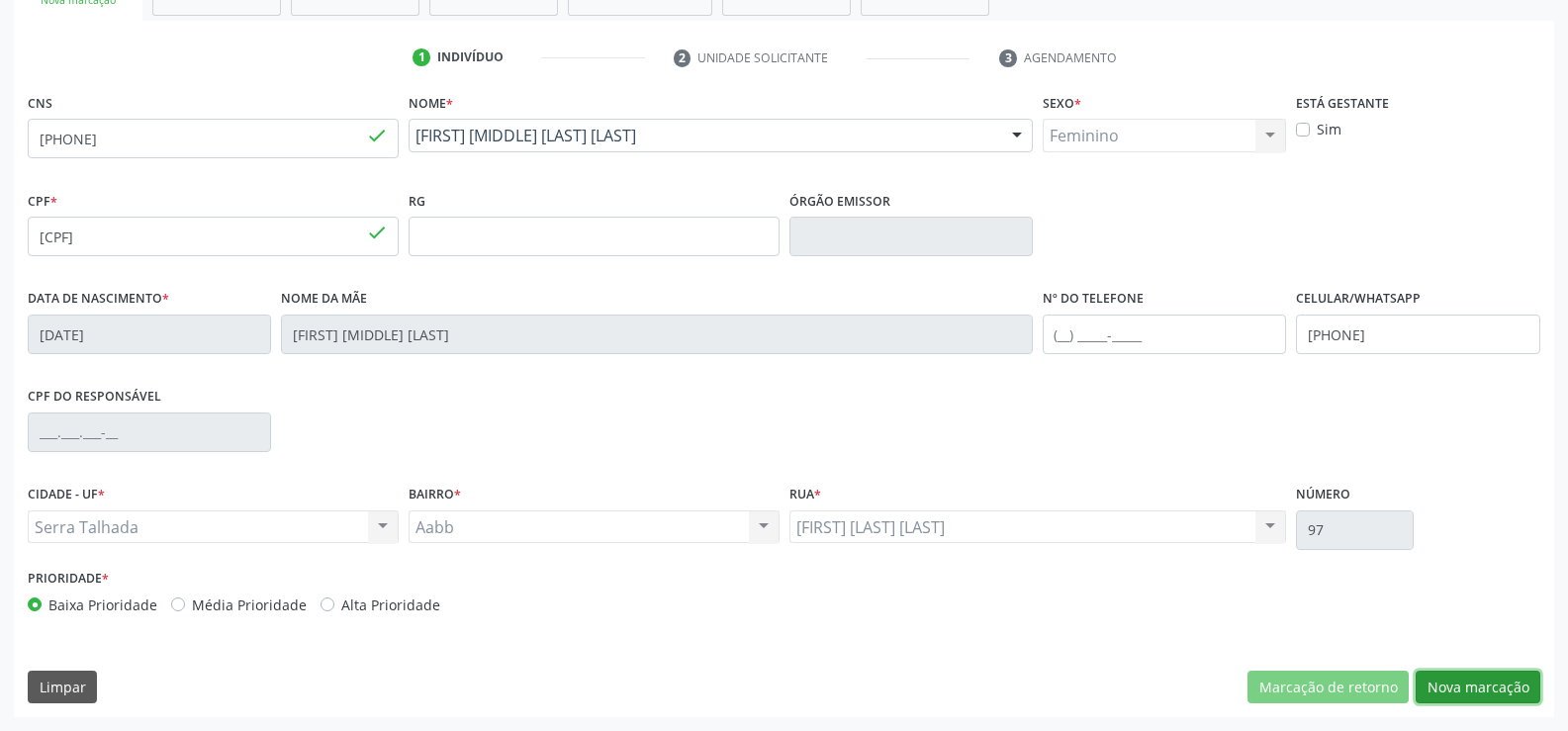 click on "Nova marcação" at bounding box center [1478, 687] 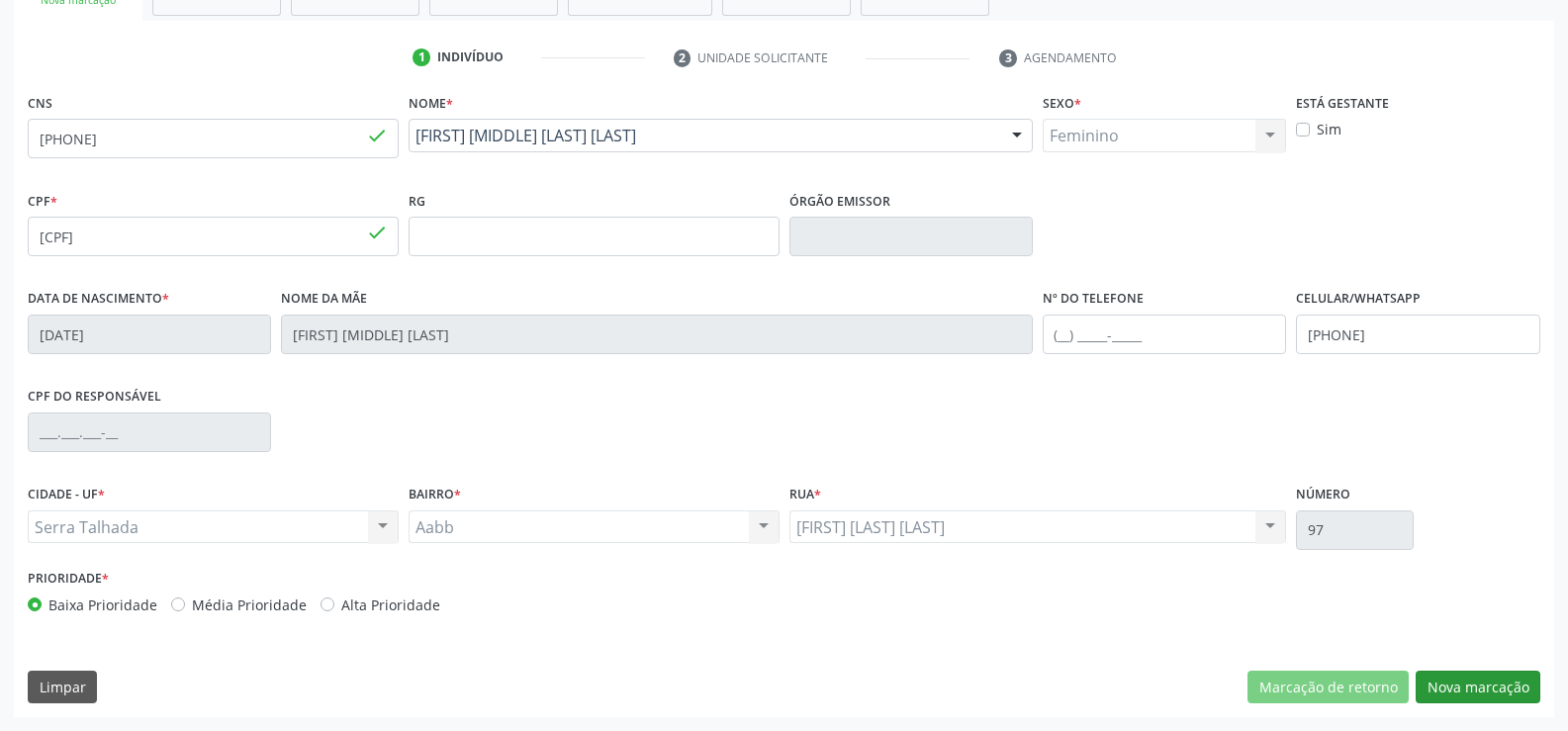 scroll, scrollTop: 165, scrollLeft: 0, axis: vertical 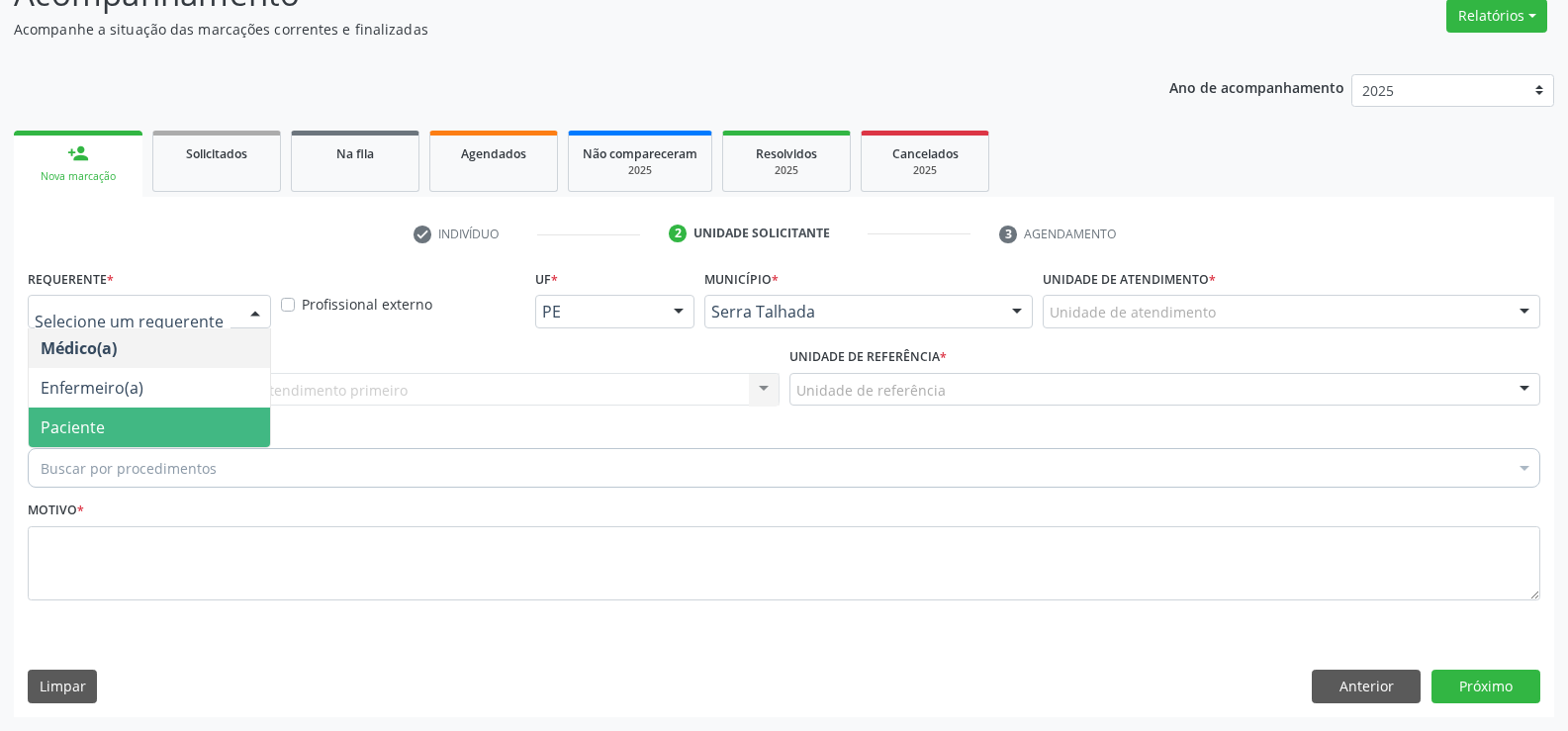 click on "Paciente" at bounding box center [72, 427] 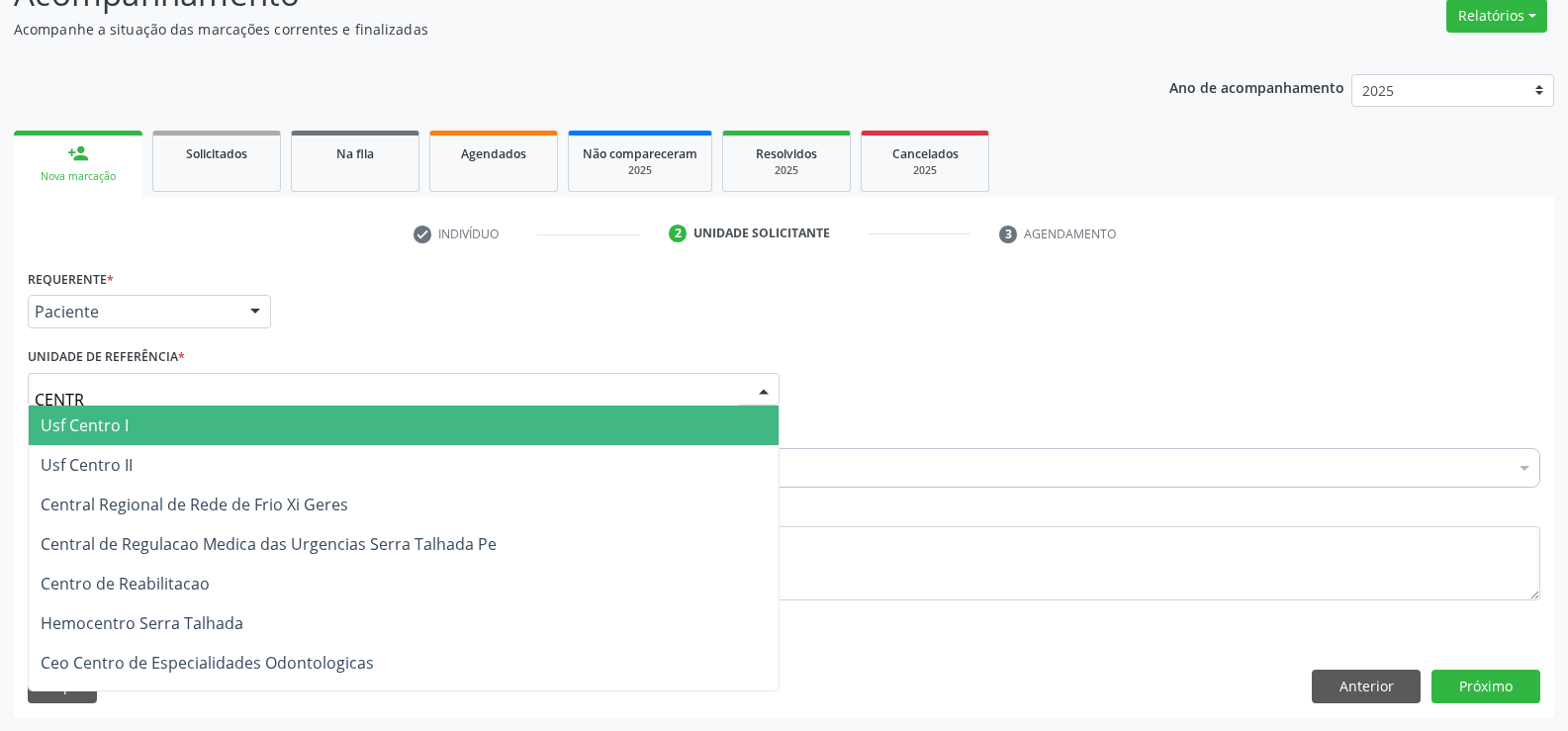 type on "CENTRO" 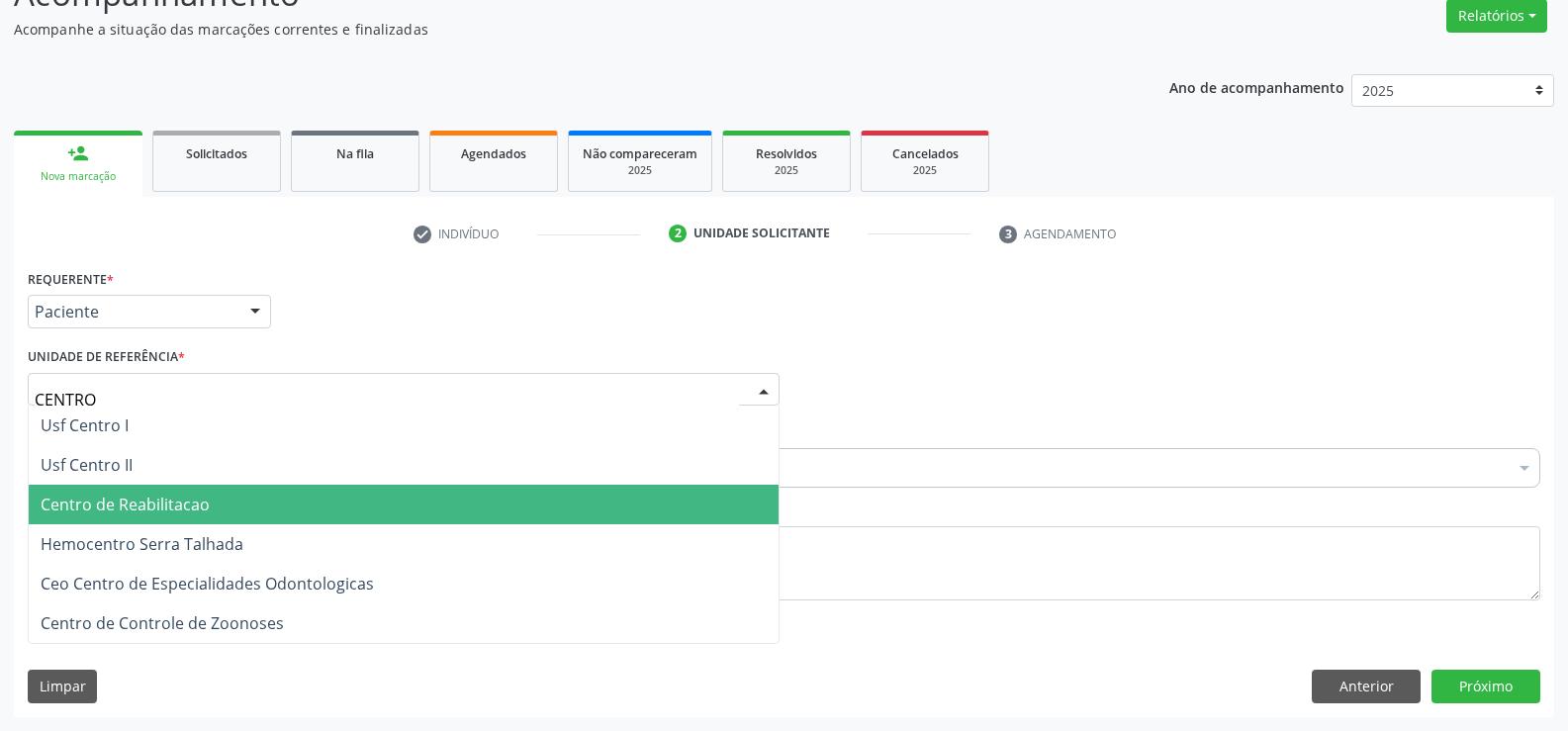 click on "Centro de Reabilitacao" at bounding box center [404, 504] 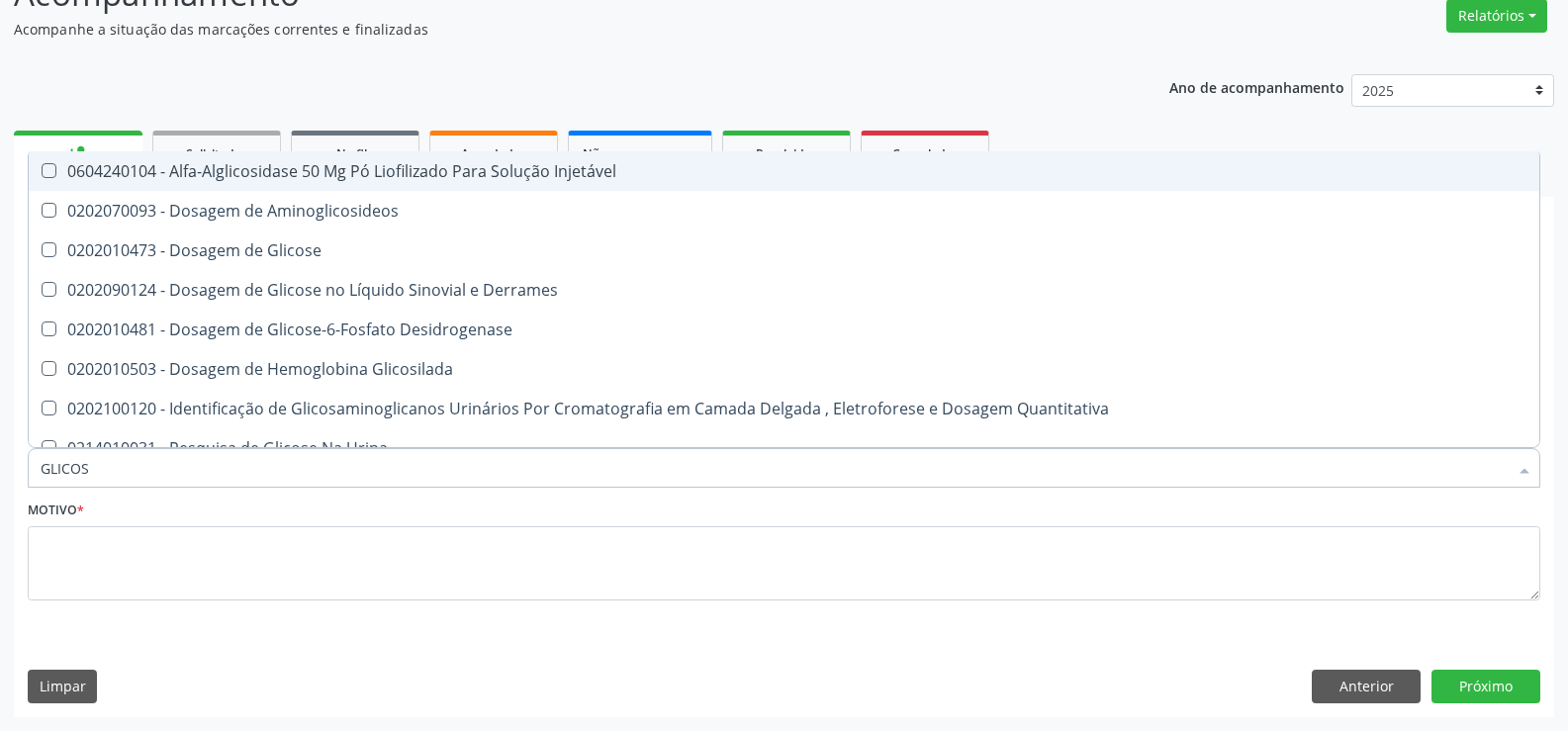 type on "GLICOSE" 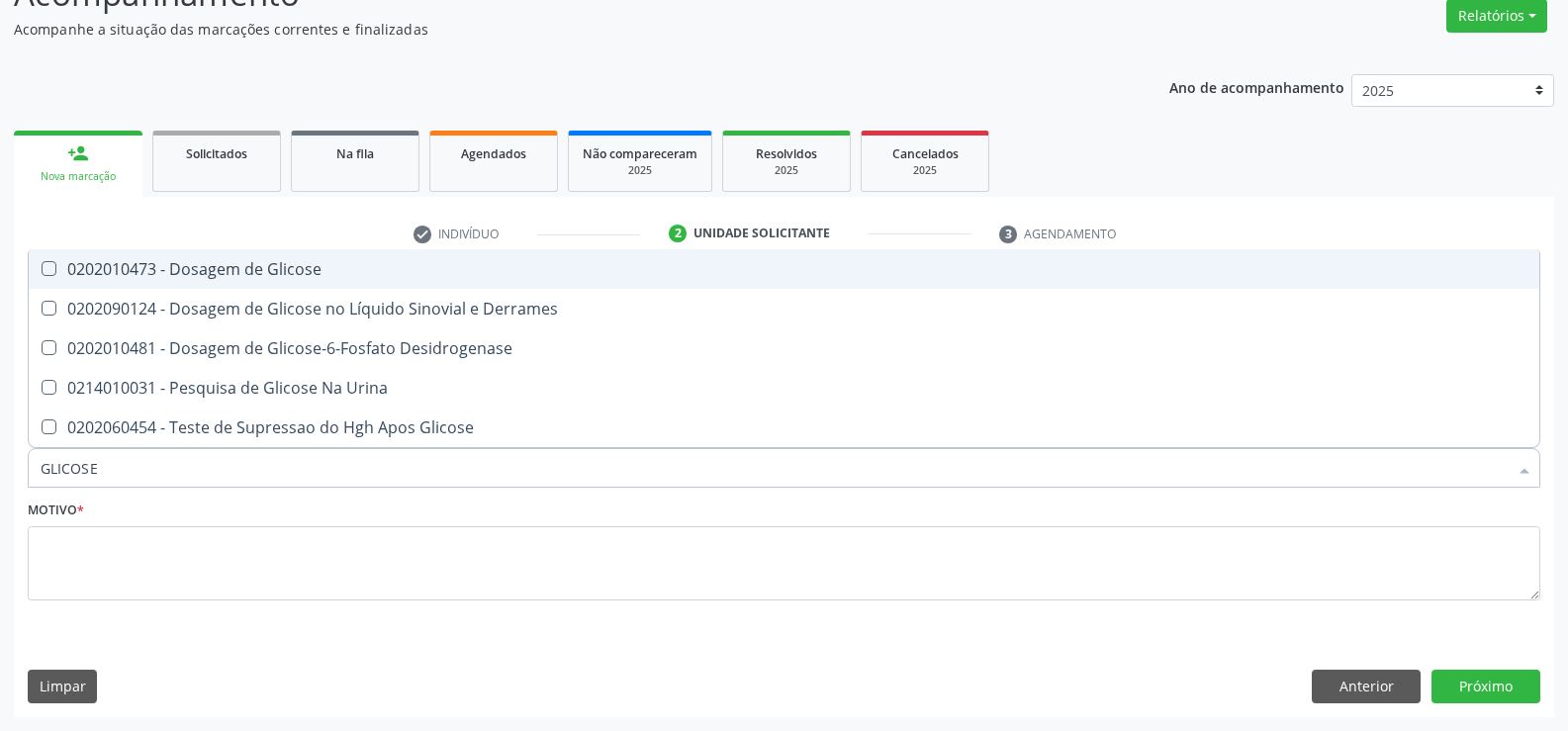 click on "0202010473 - Dosagem de Glicose" at bounding box center (784, 269) 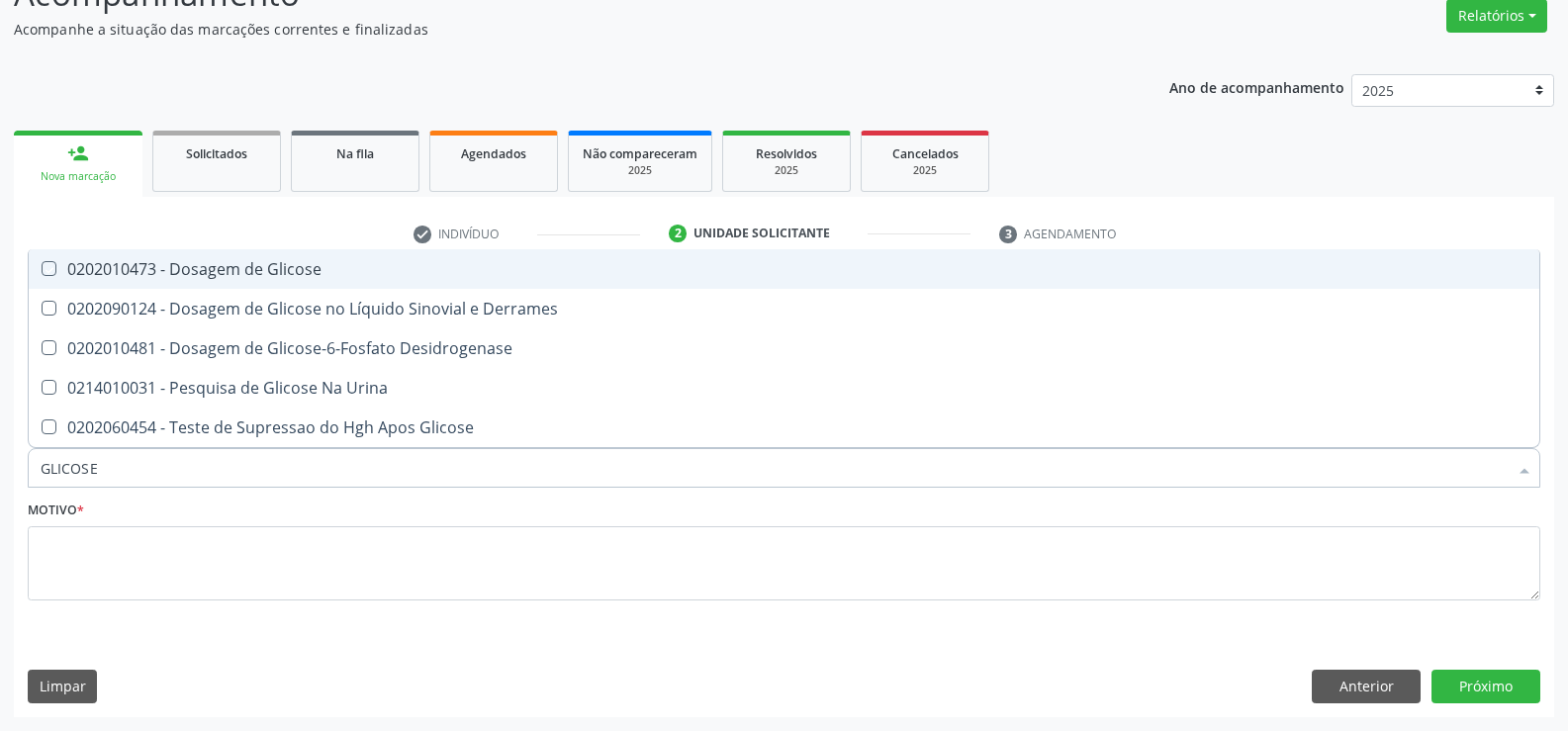 checkbox on "true" 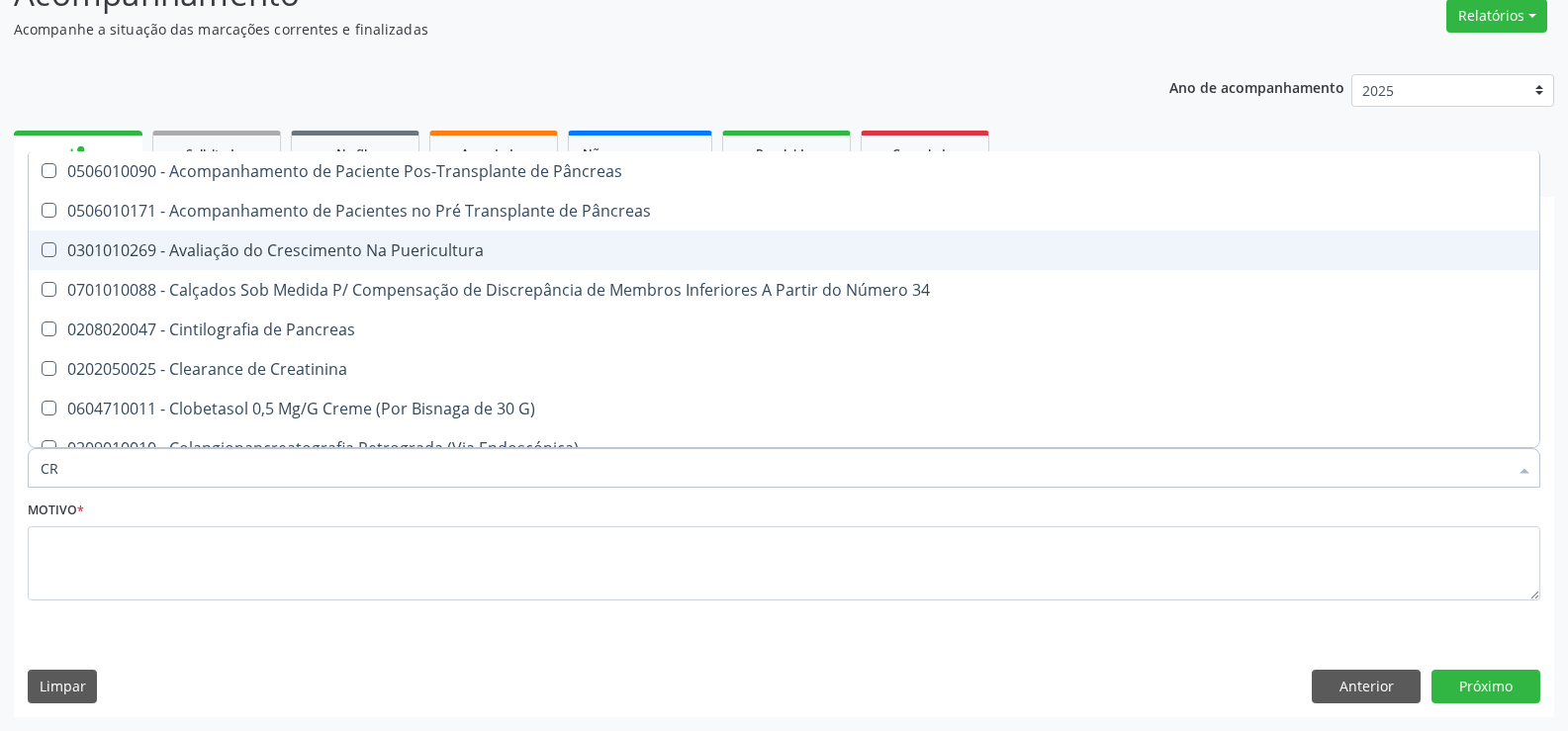 type on "CRE" 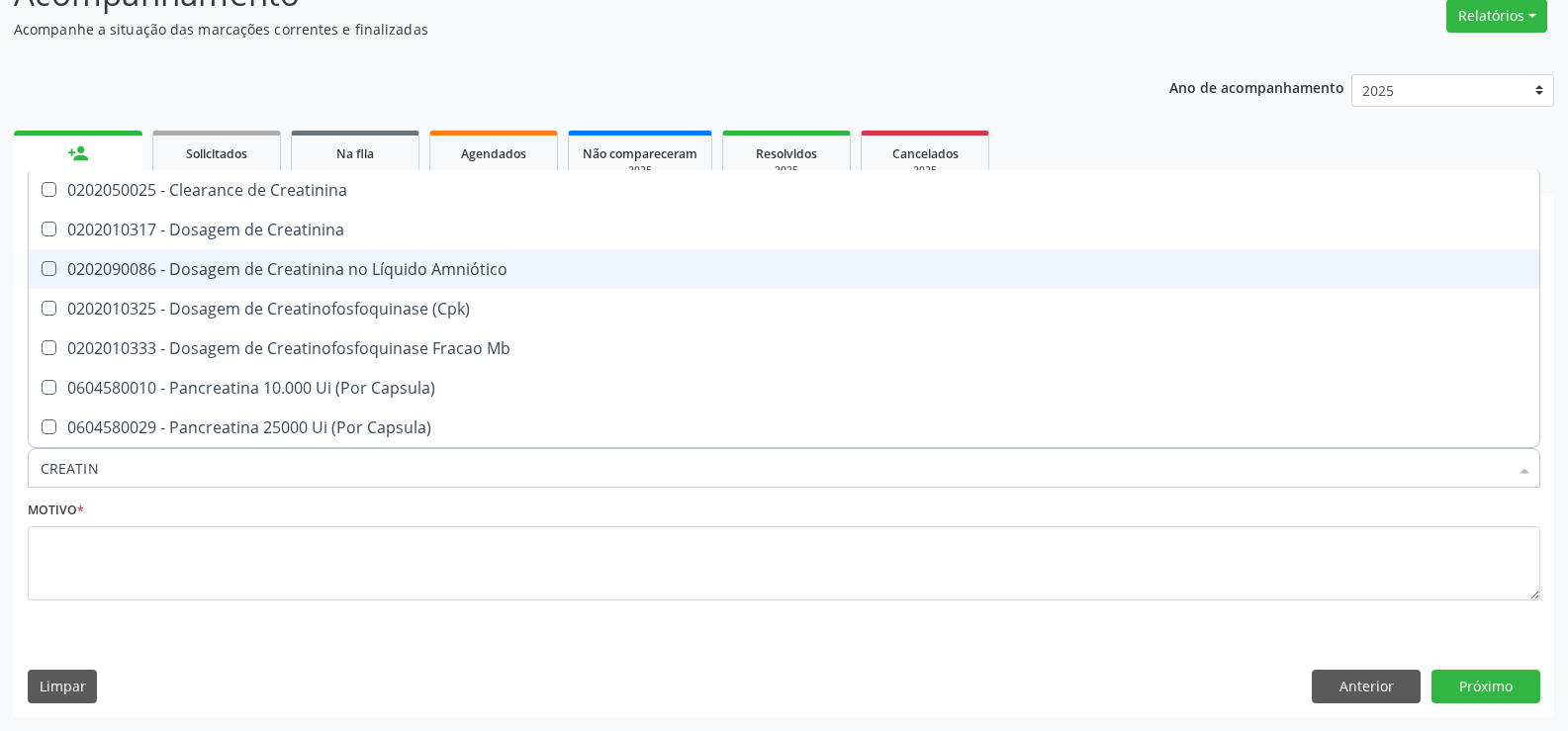 type on "CREATINI" 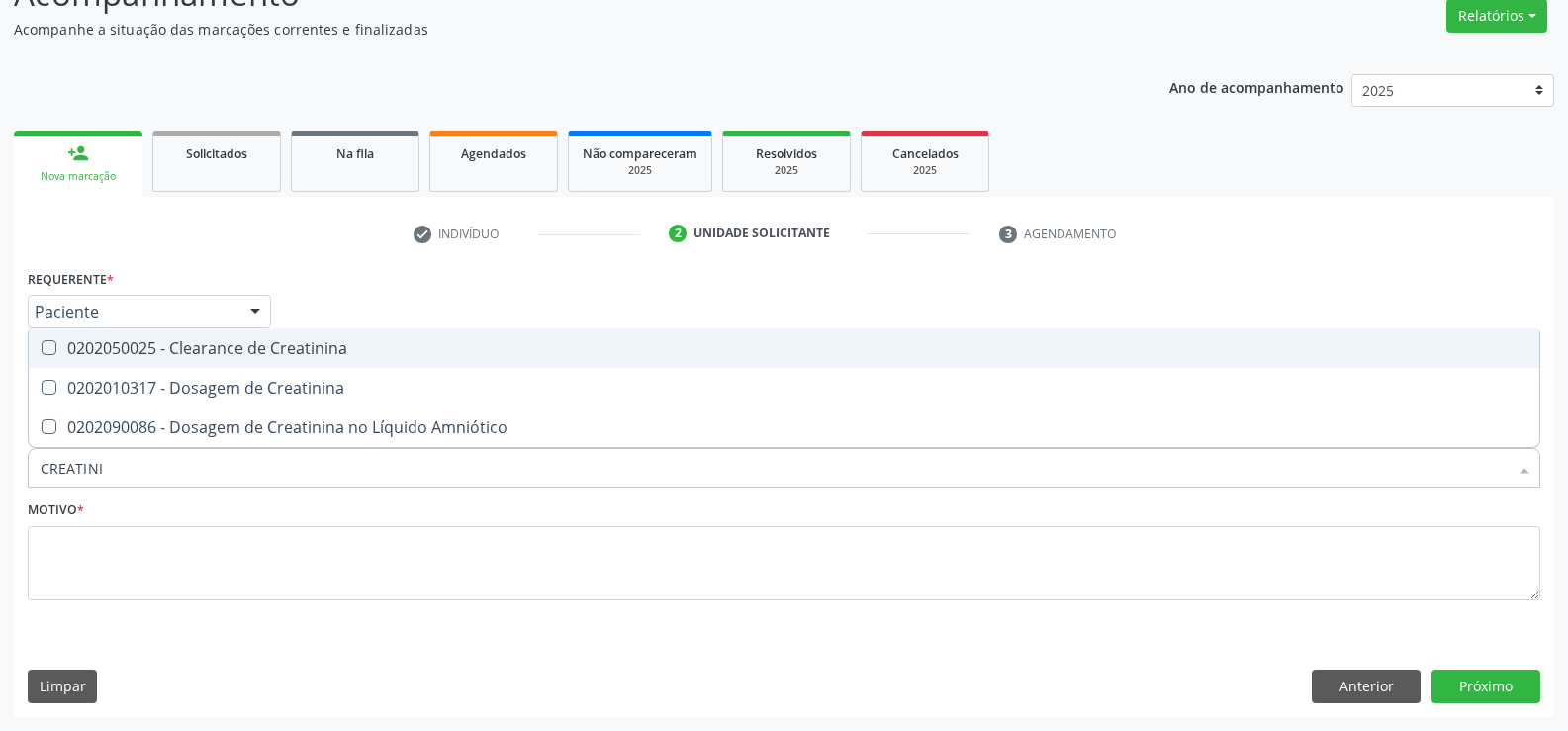 click on "0202050025 - Clearance de Creatinina" at bounding box center (784, 348) 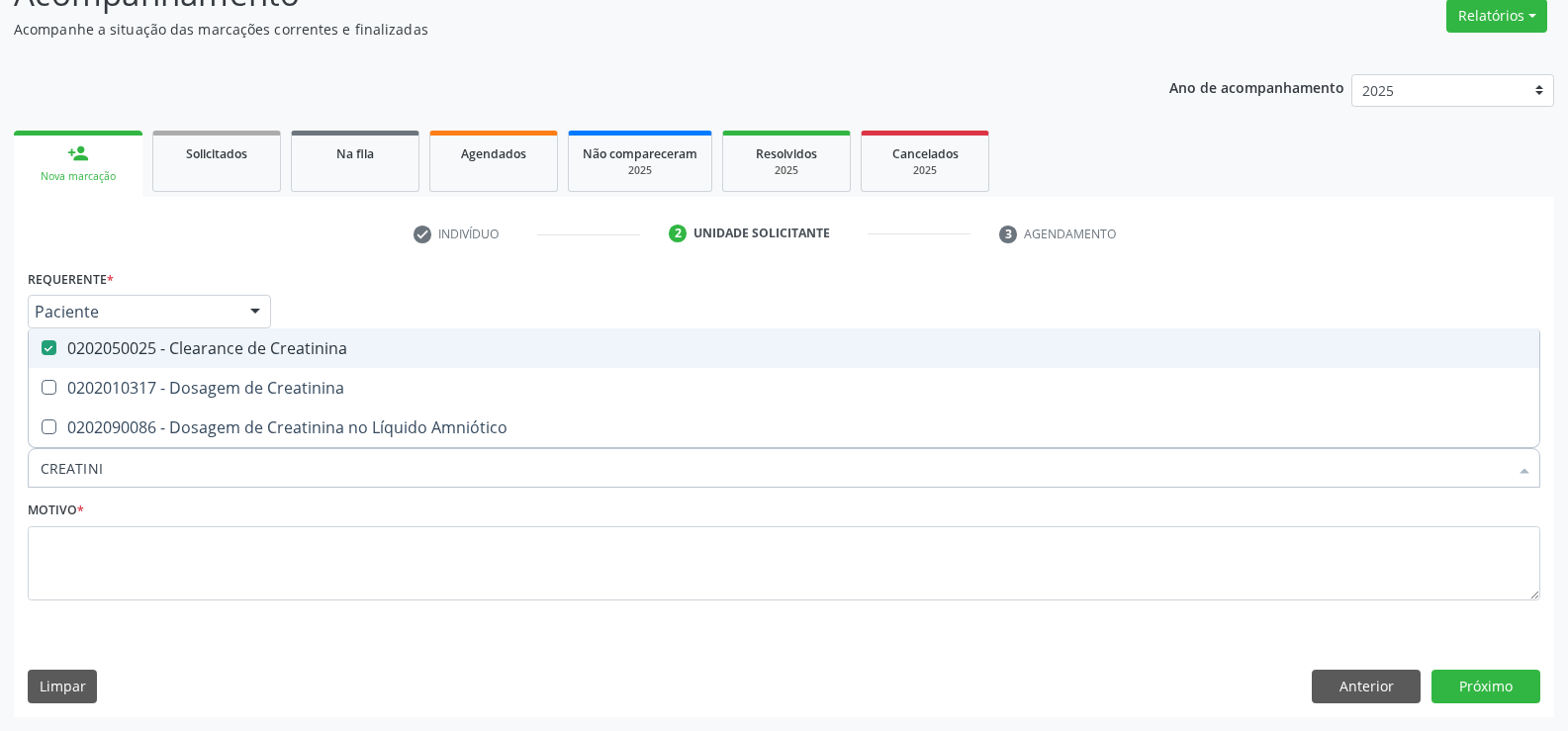 click on "0202050025 - Clearance de Creatinina" at bounding box center (784, 348) 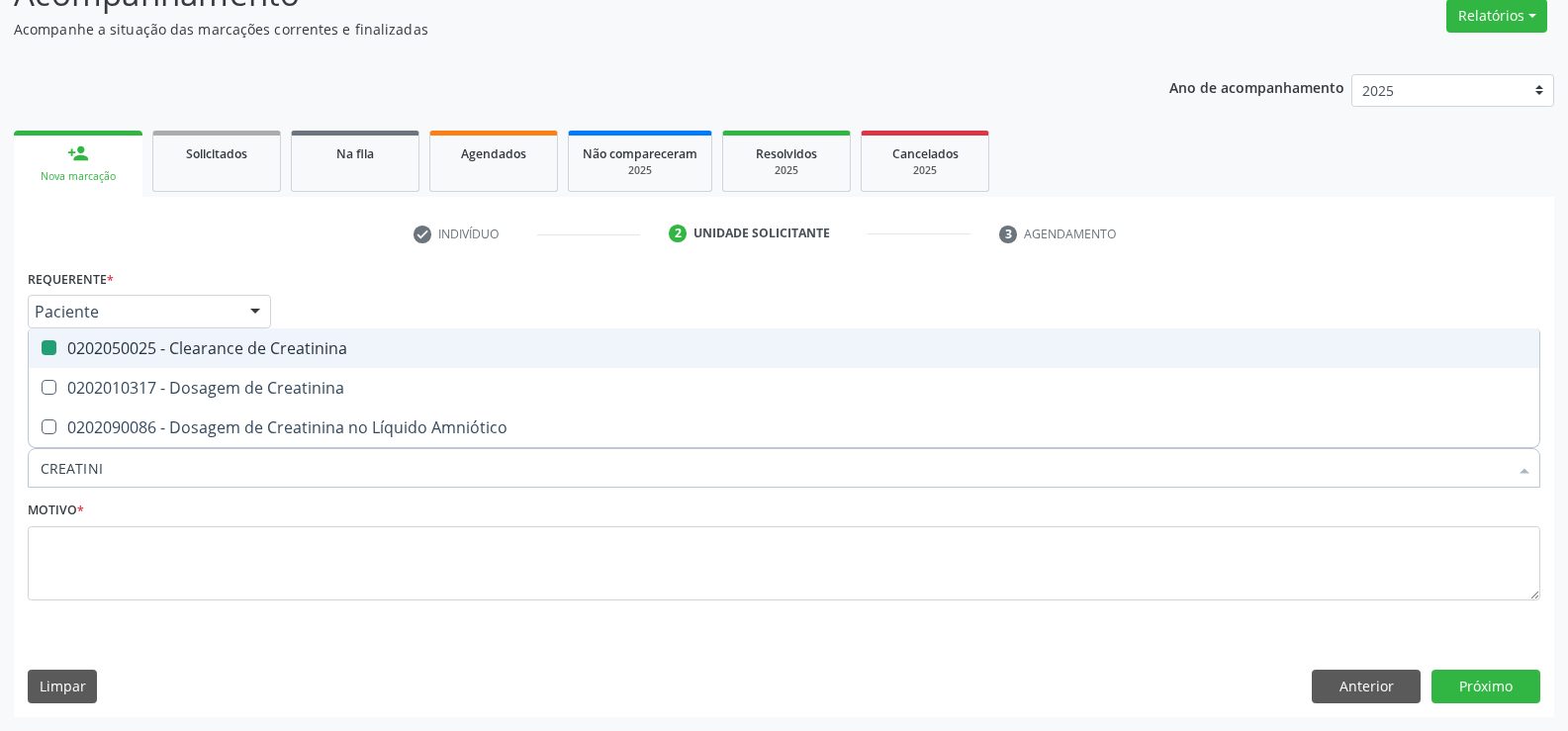checkbox on "false" 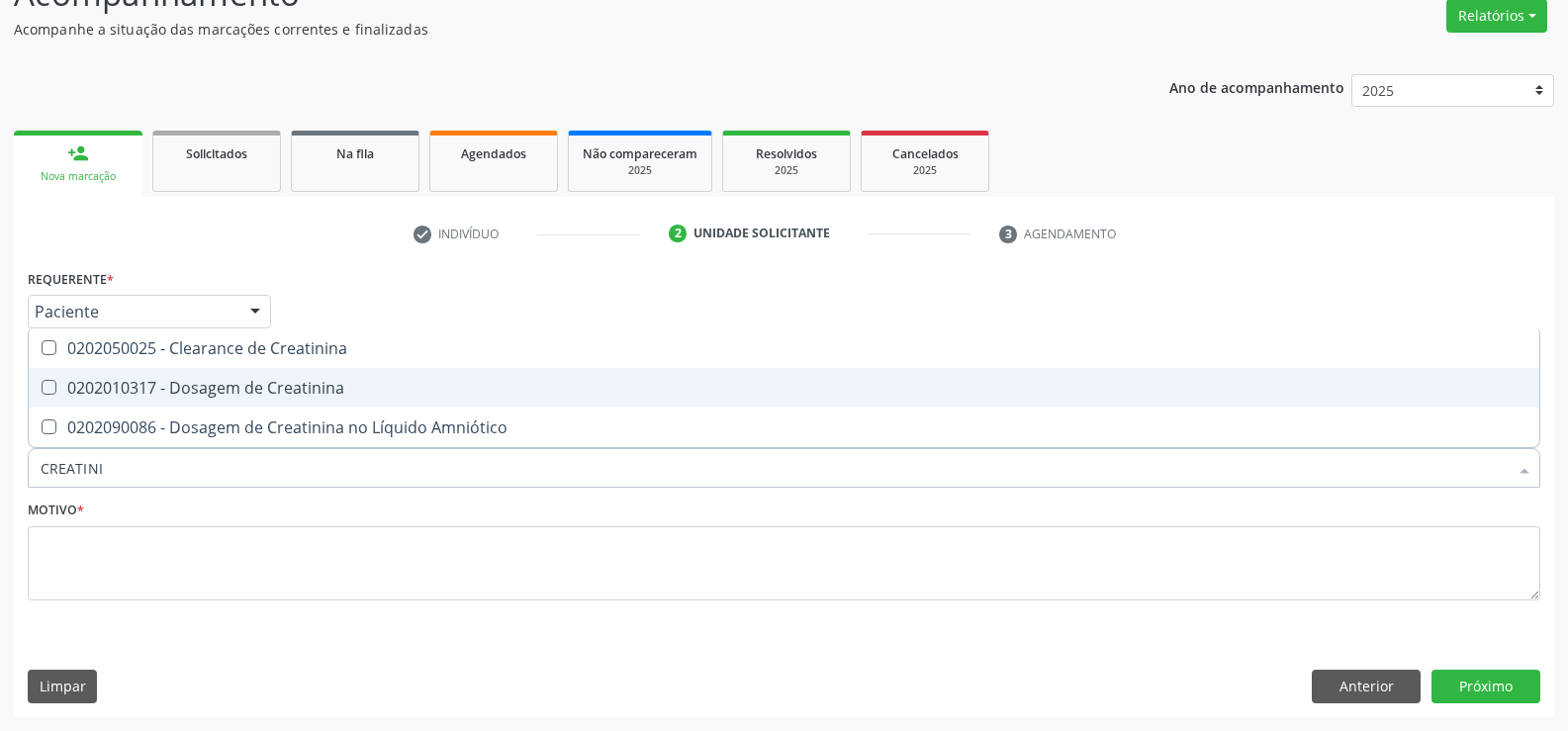 click on "0202010317 - Dosagem de Creatinina" at bounding box center (784, 388) 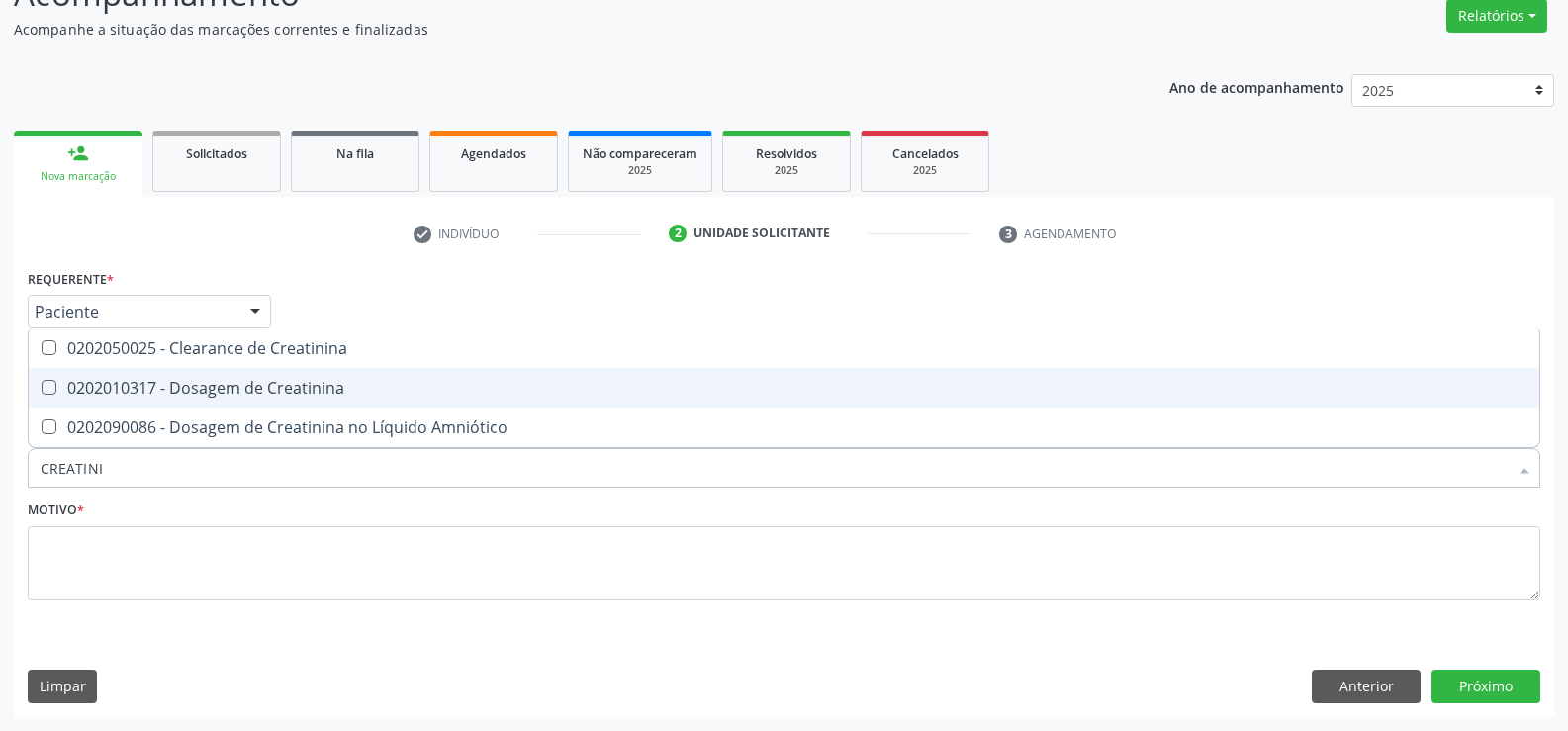 checkbox on "true" 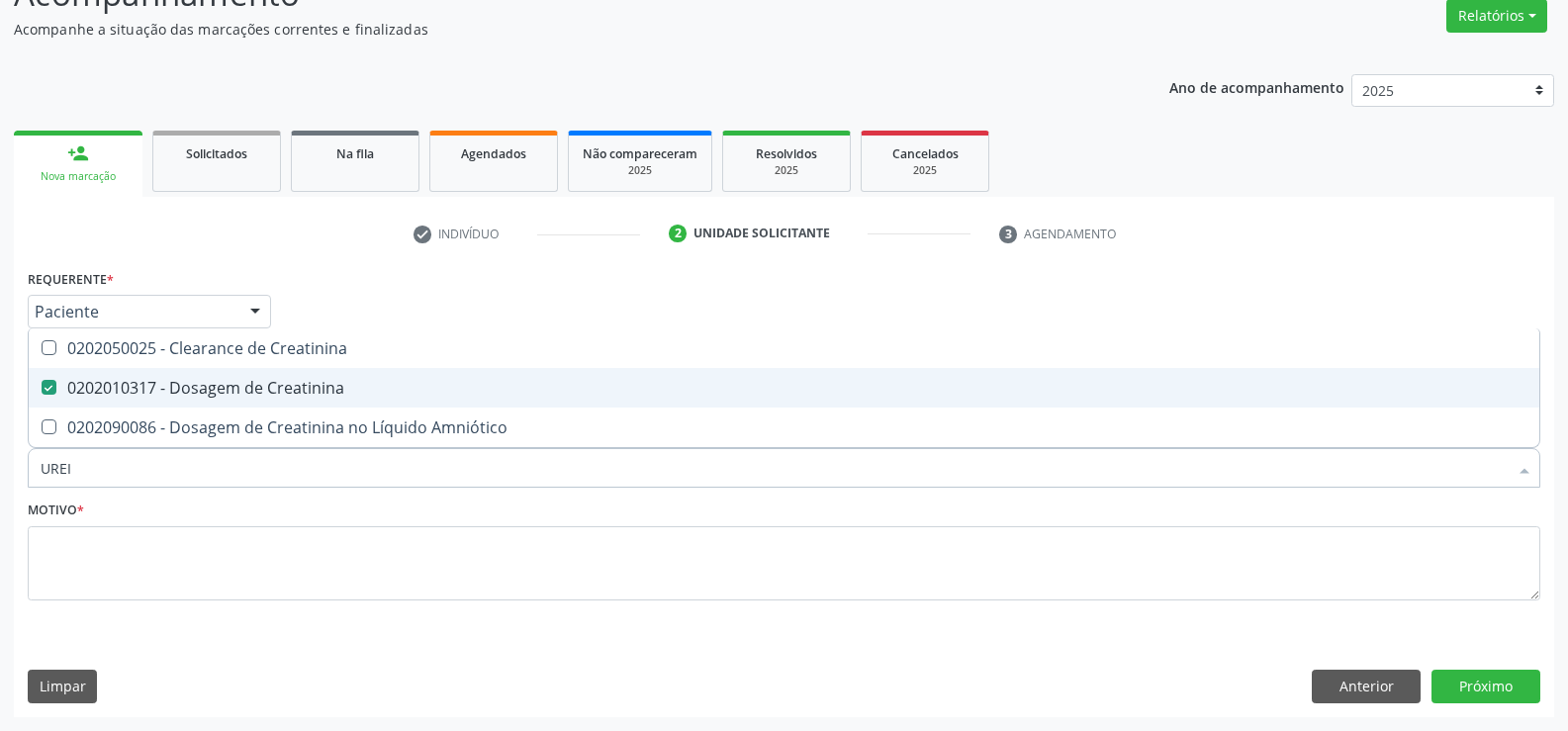 type on "UREIA" 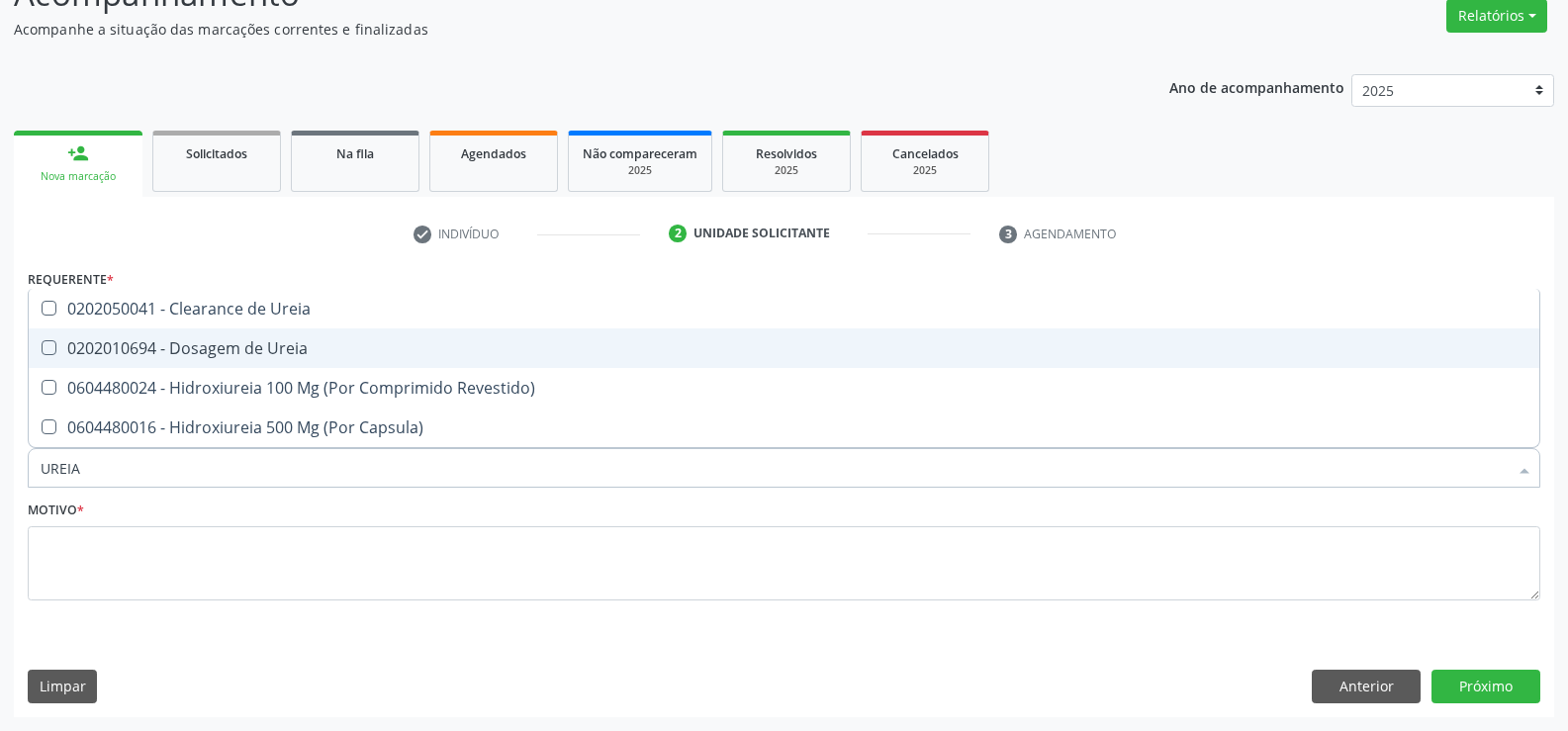 click on "0202010694 - Dosagem de Ureia" at bounding box center [784, 348] 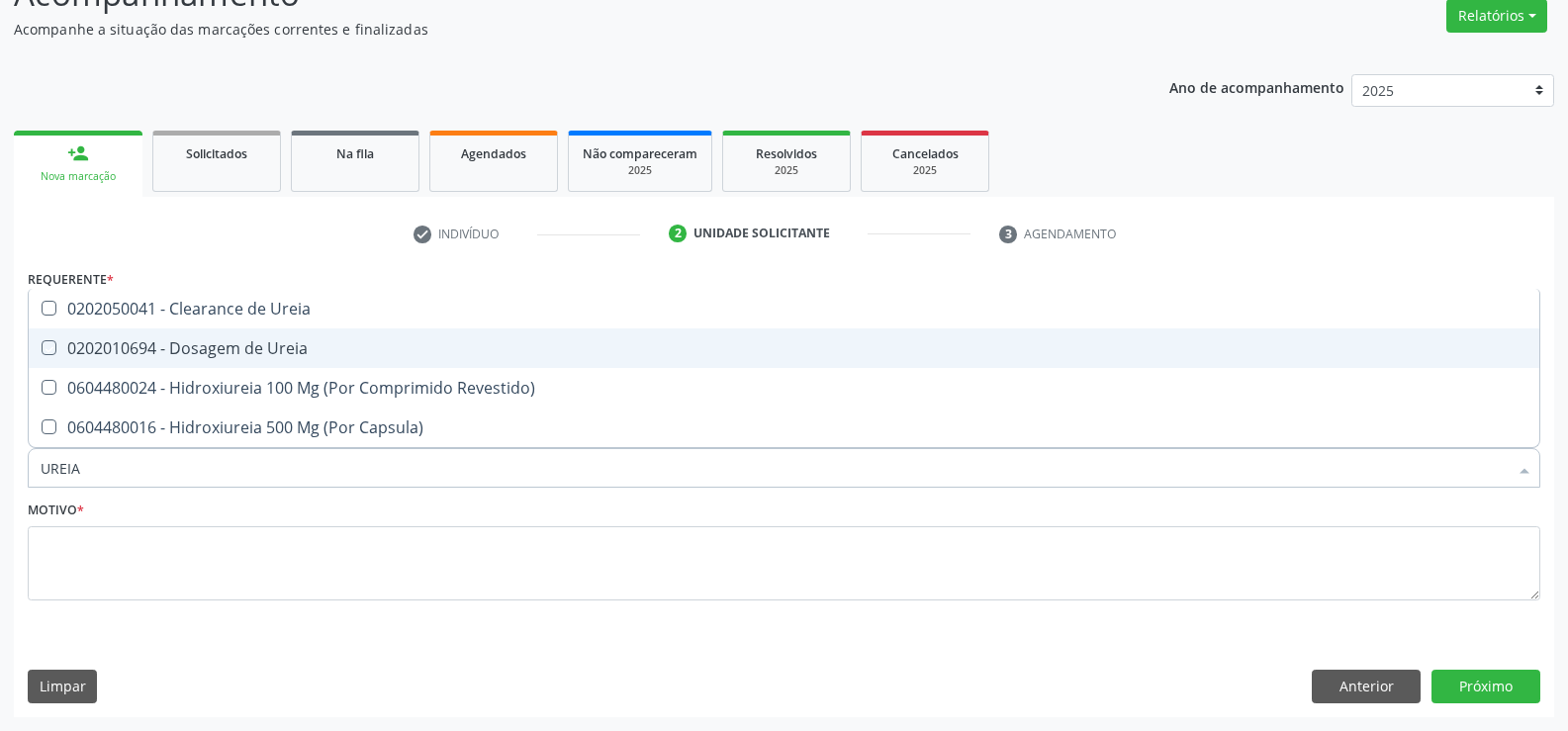 checkbox on "true" 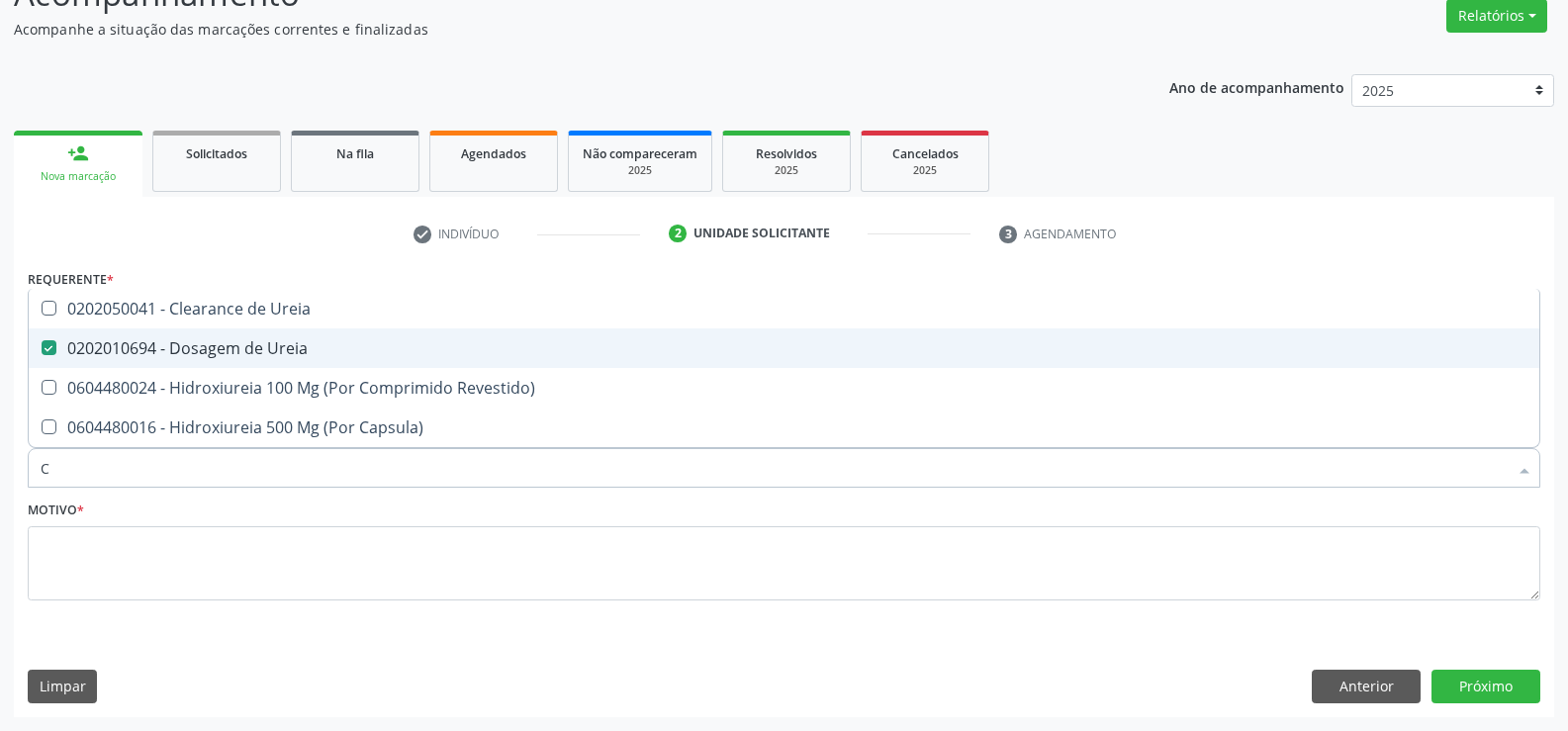 type on "CO" 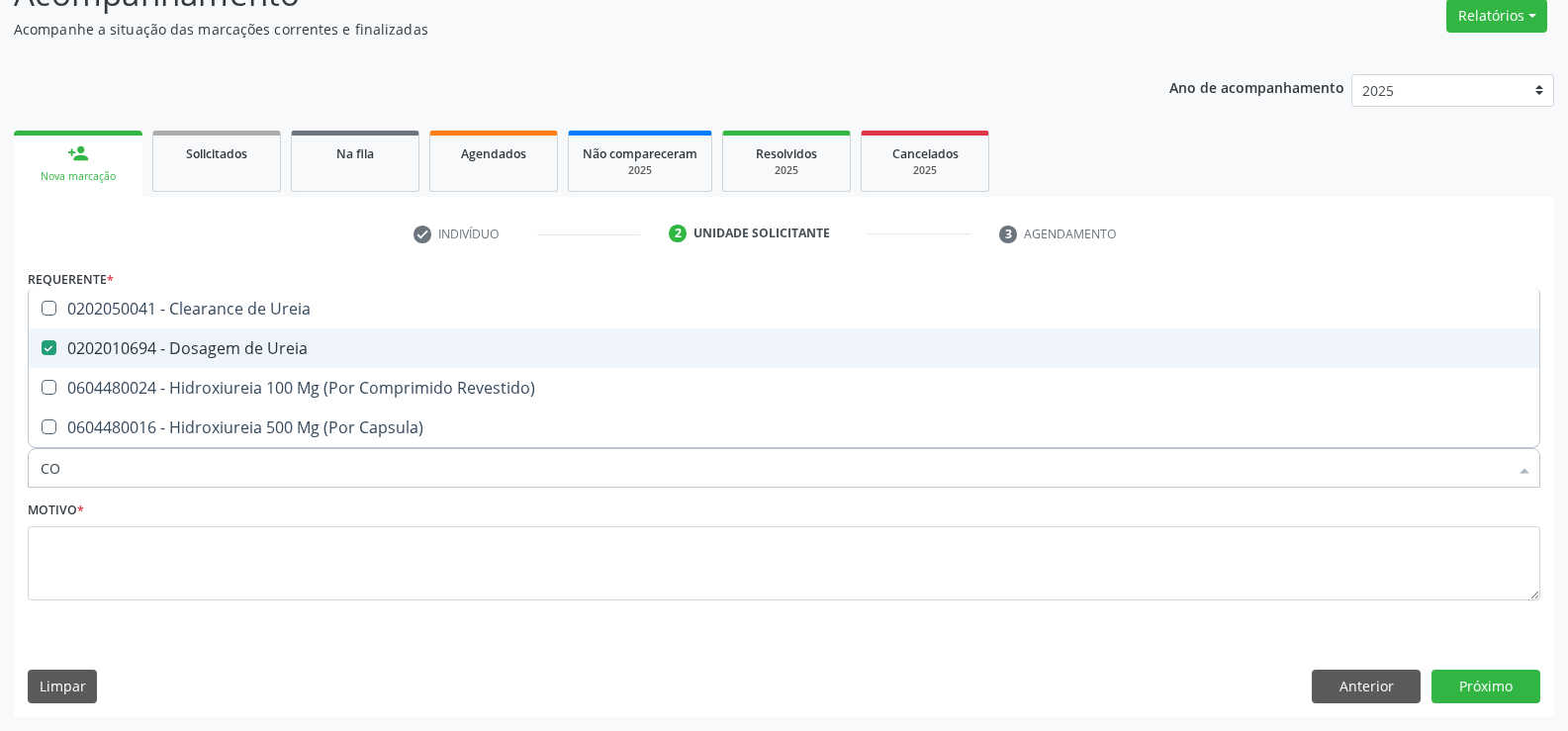 checkbox on "false" 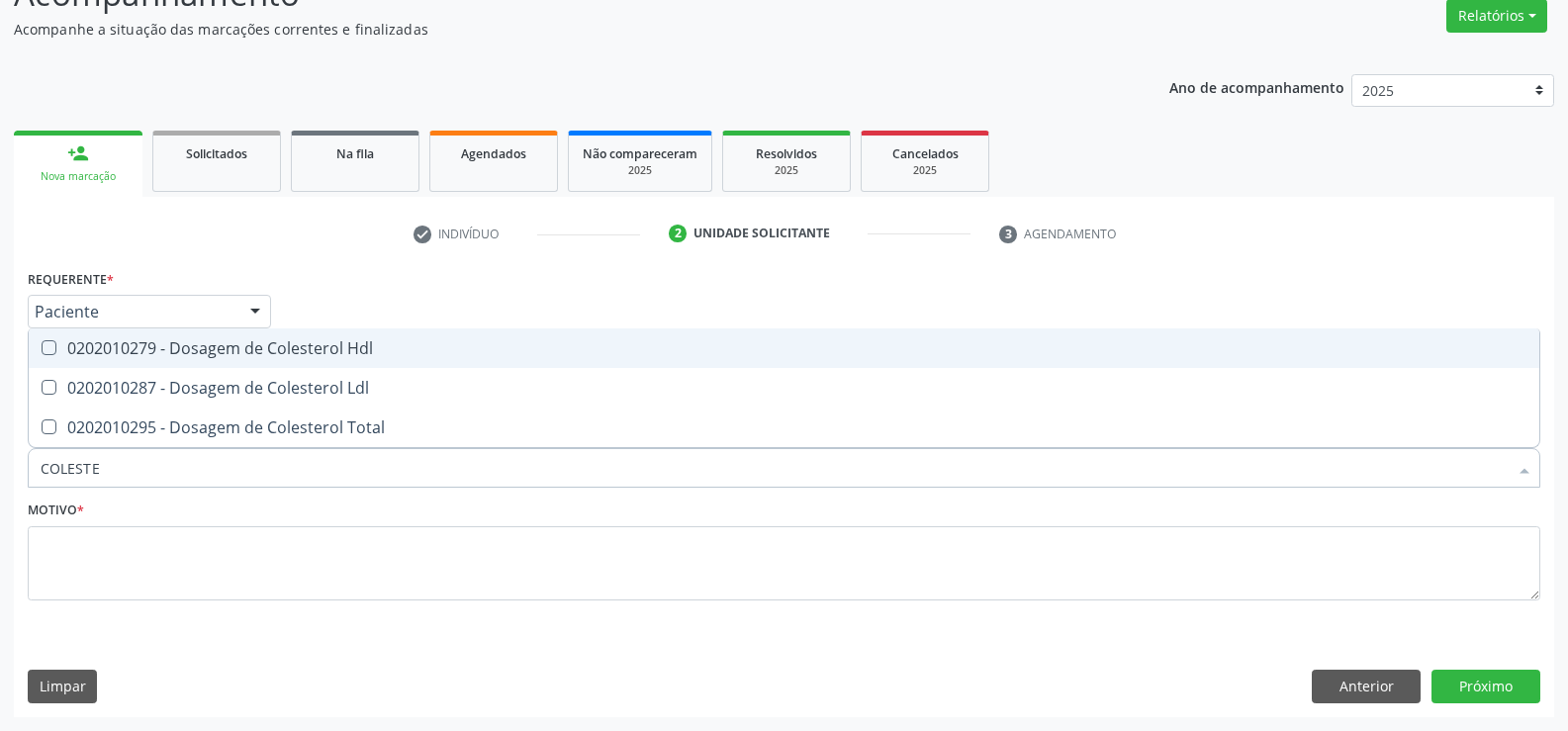 type on "COLESTER" 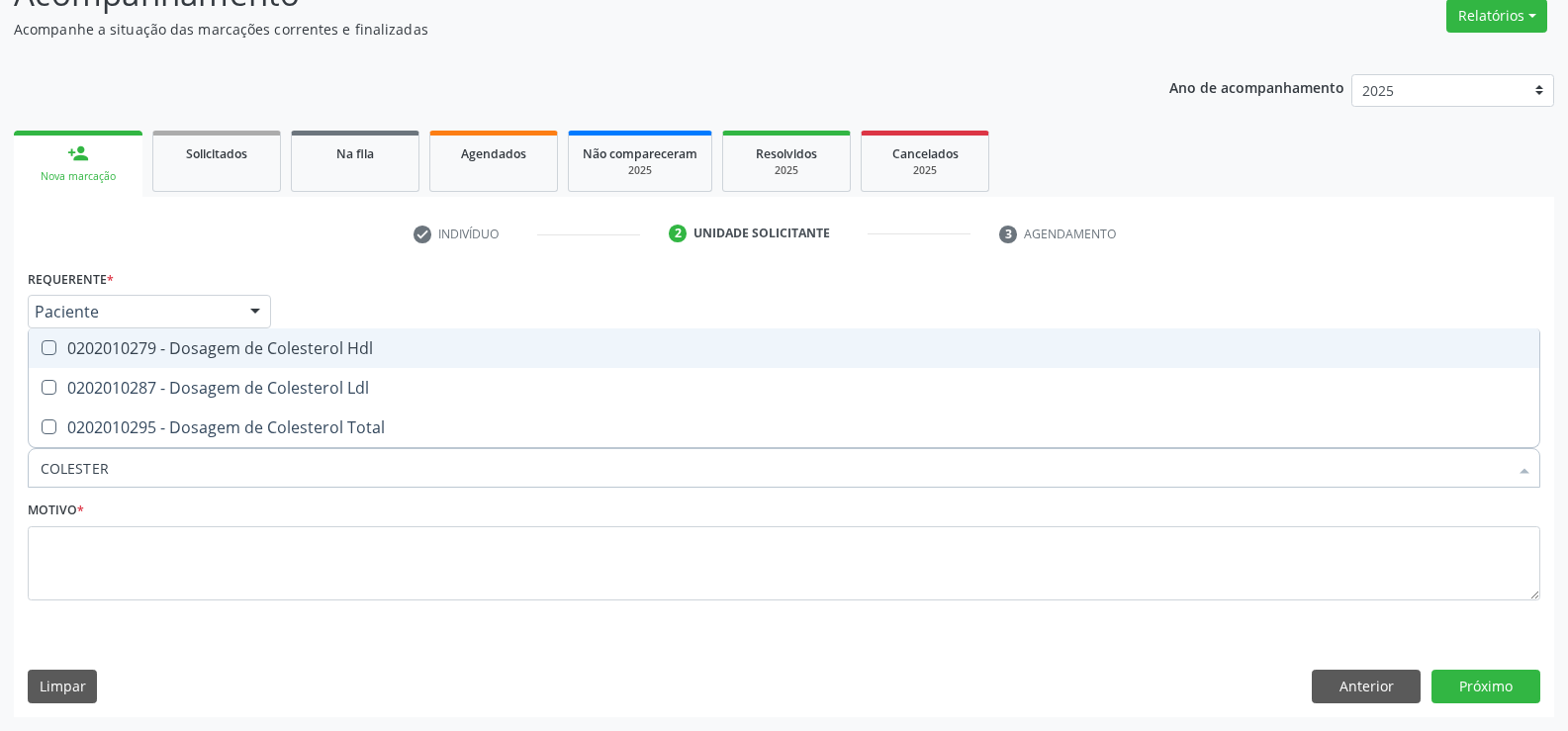 click on "0202010279 - Dosagem de Colesterol Hdl" at bounding box center [784, 348] 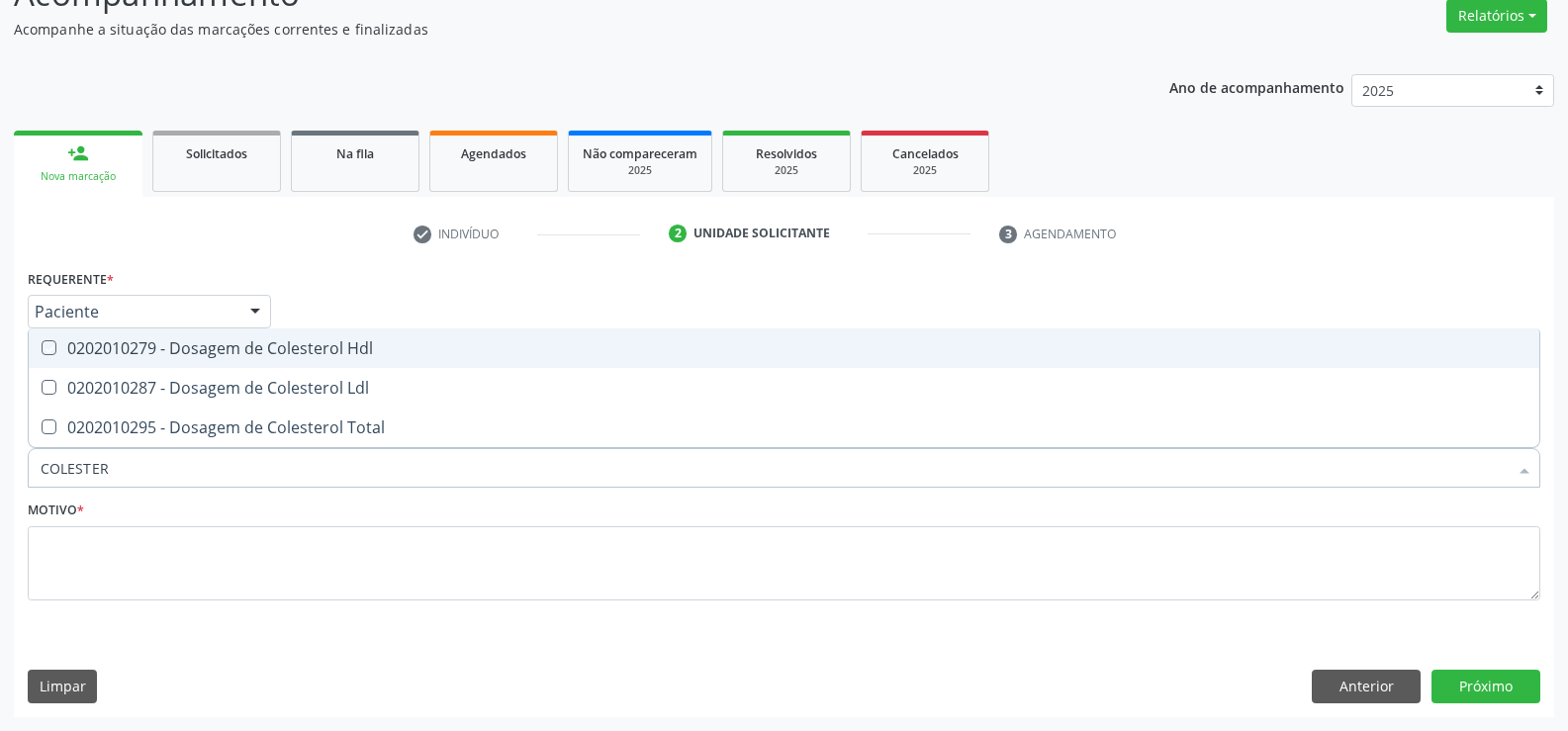 checkbox on "true" 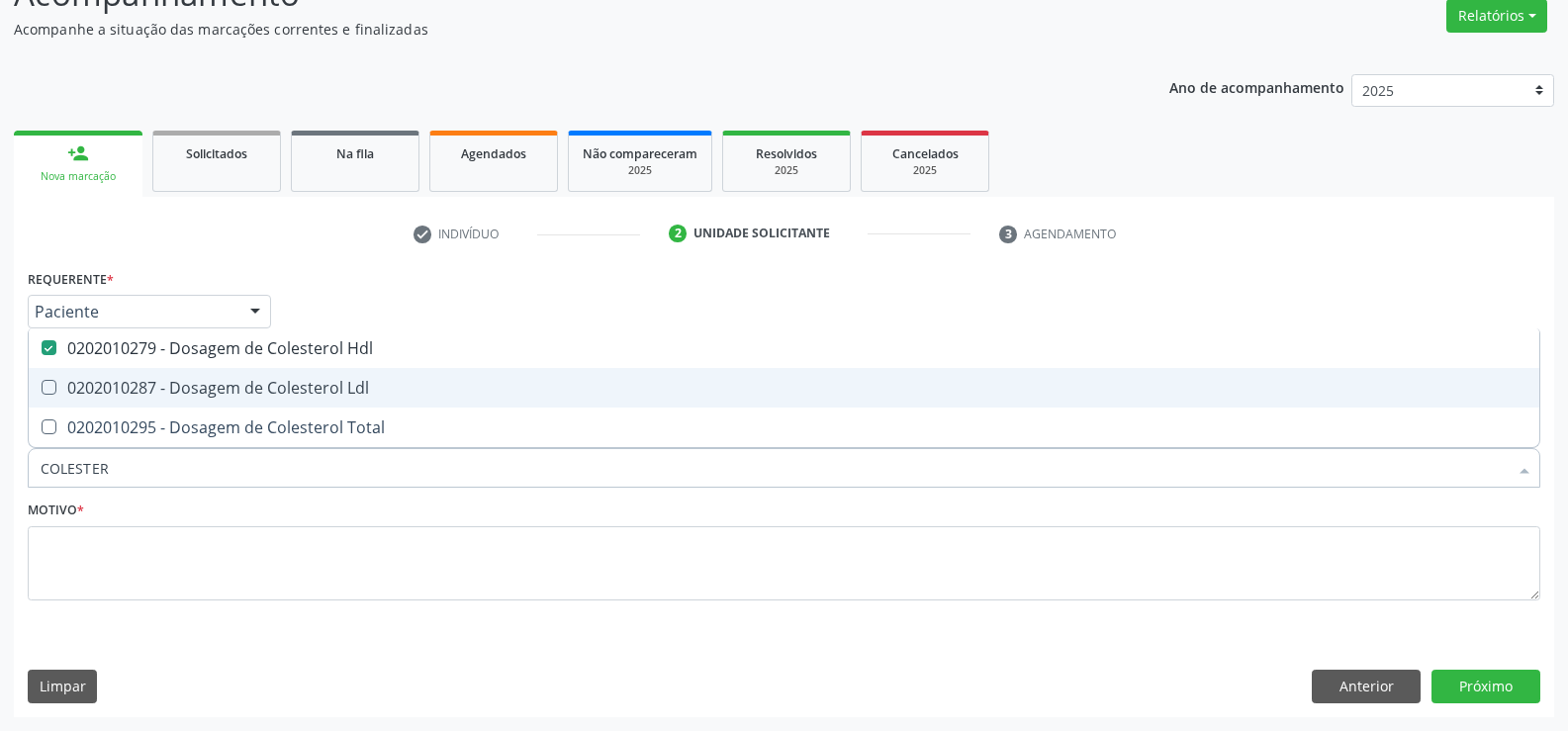 click on "0202010287 - Dosagem de Colesterol Ldl" at bounding box center [784, 388] 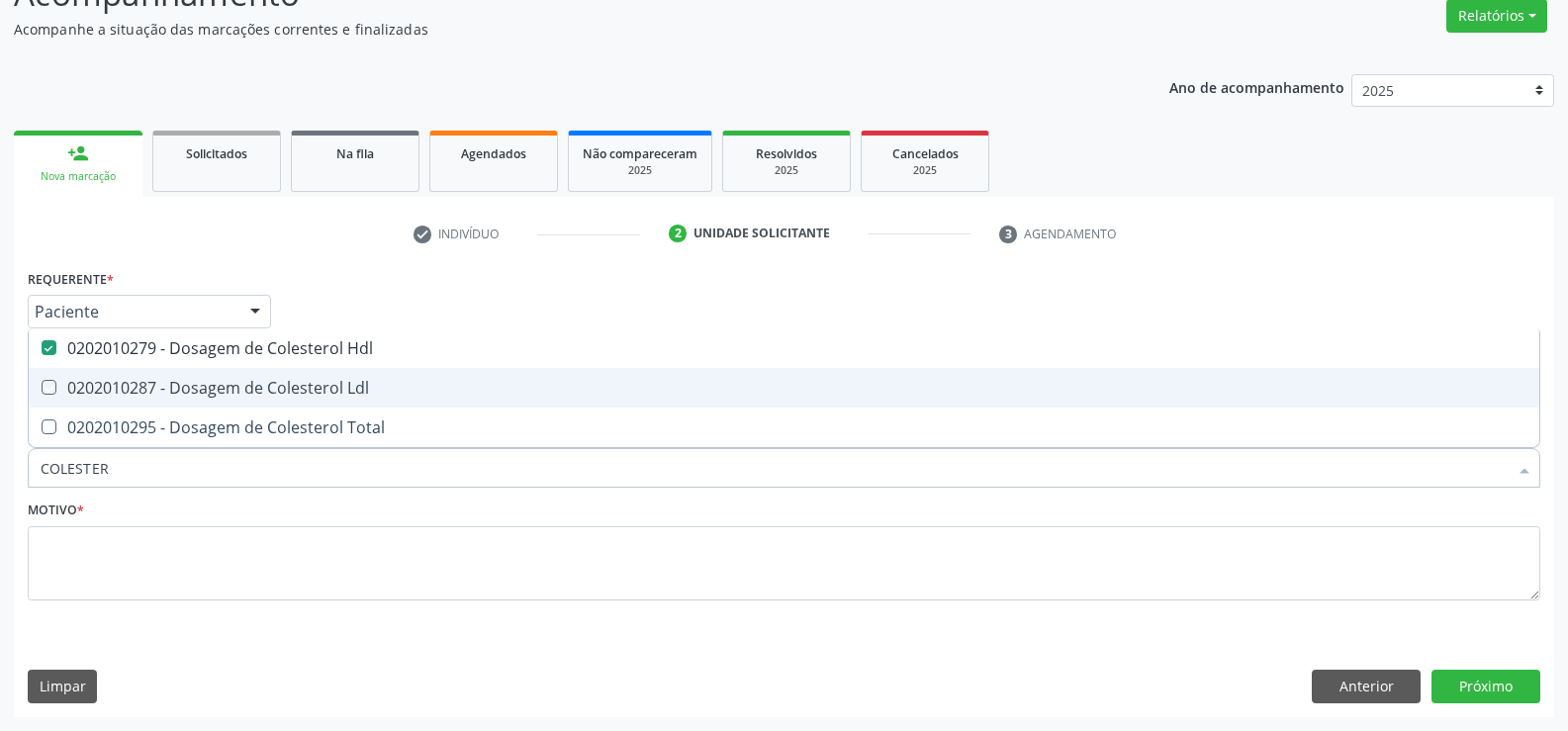 checkbox on "true" 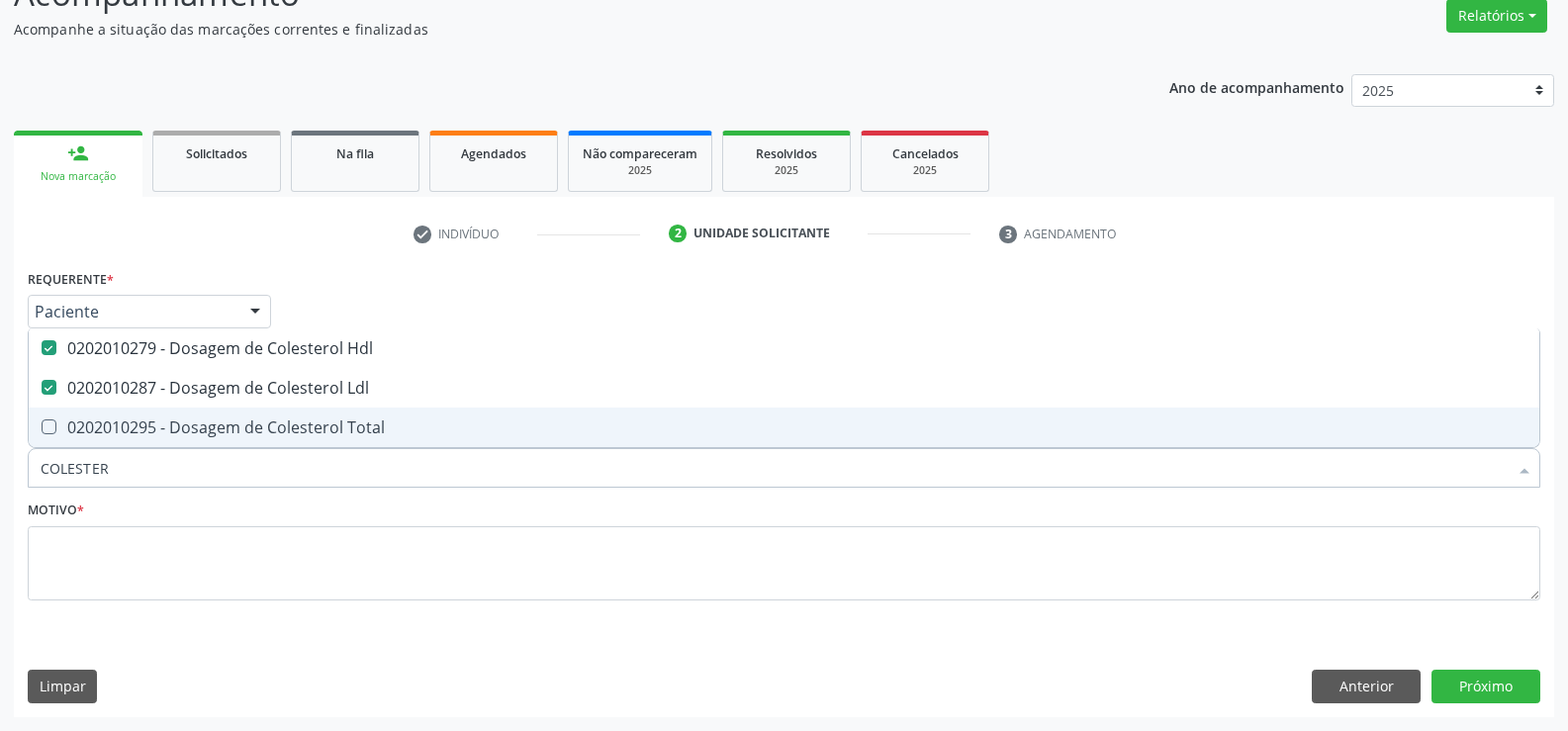 click on "0202010295 - Dosagem de Colesterol Total" at bounding box center [784, 427] 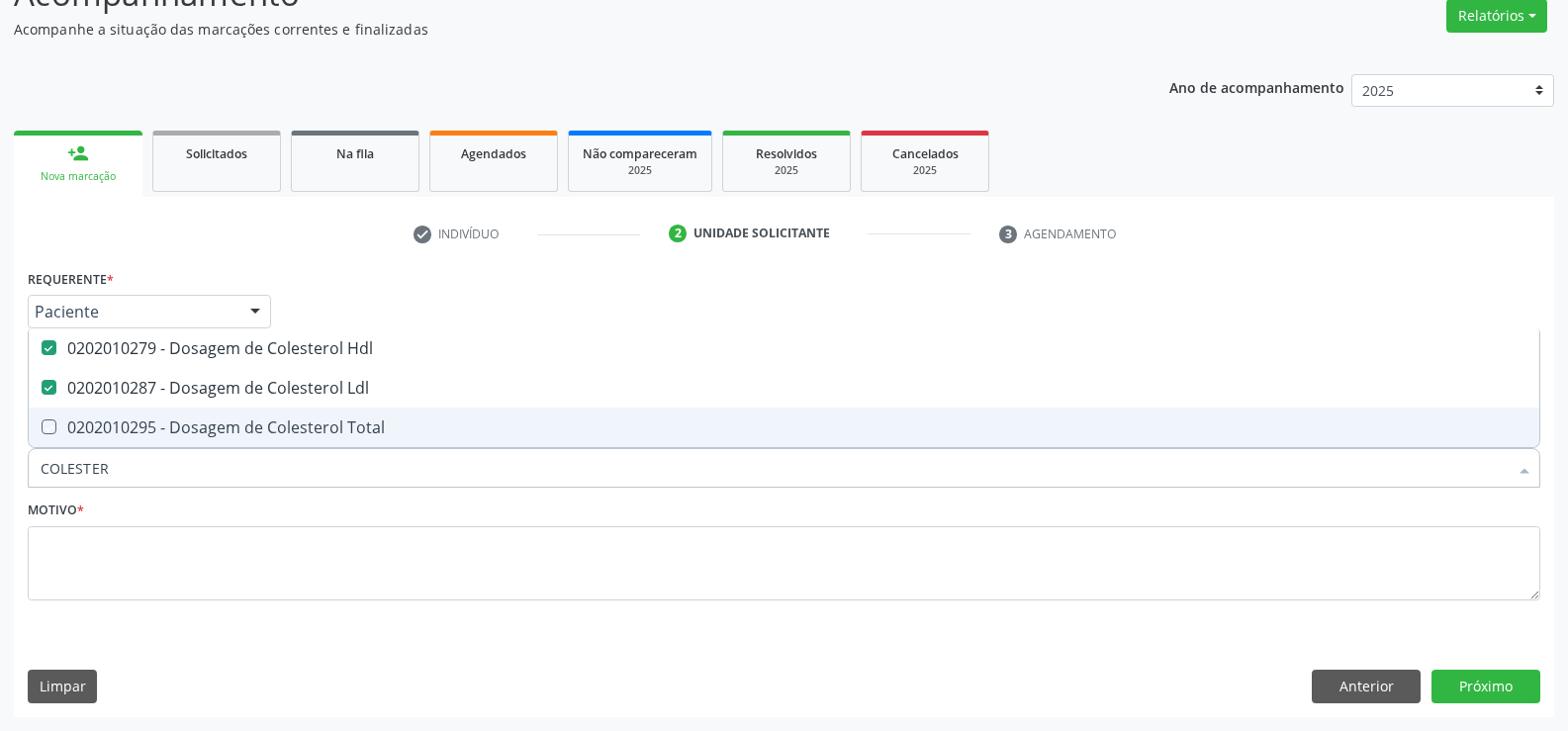 checkbox on "true" 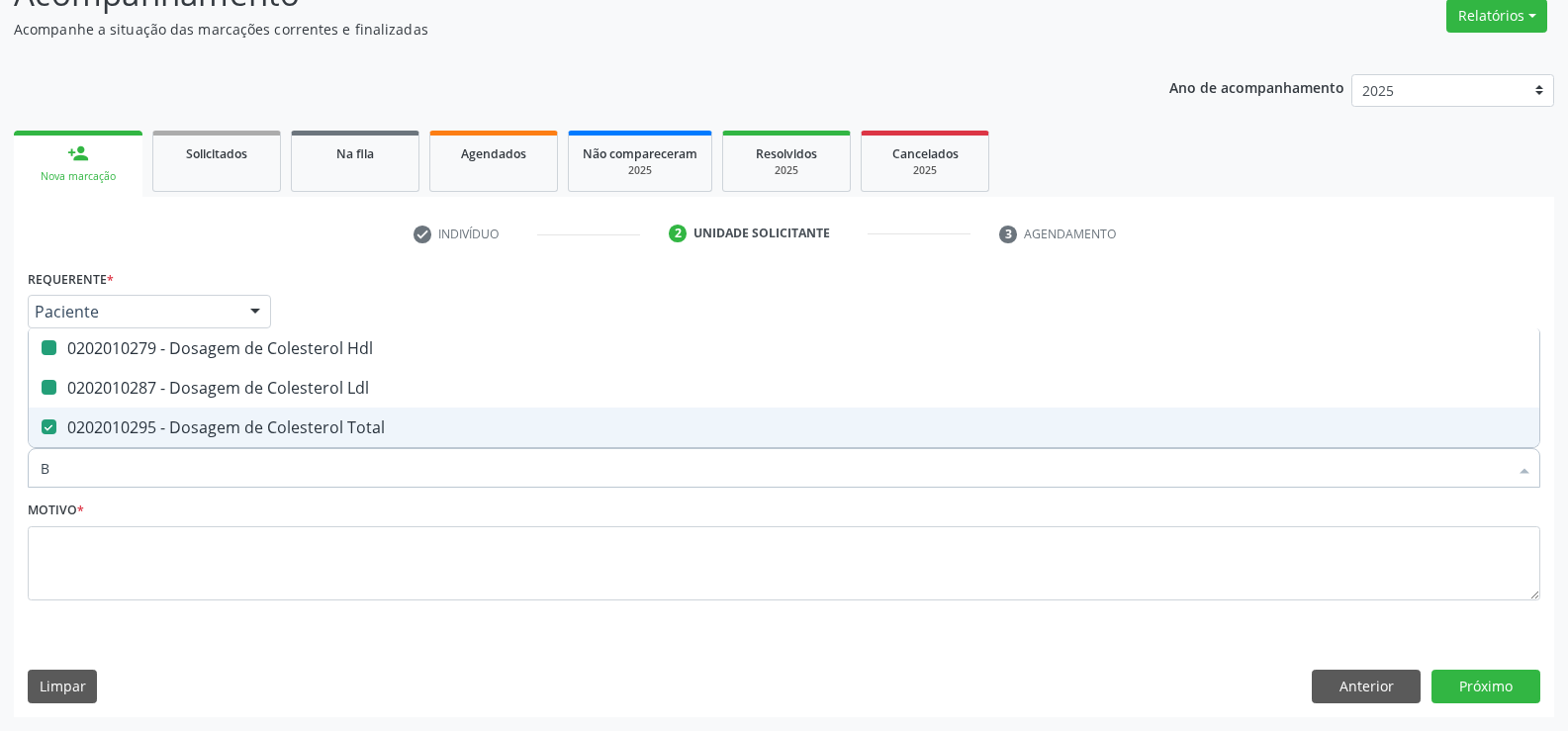 type on "BI" 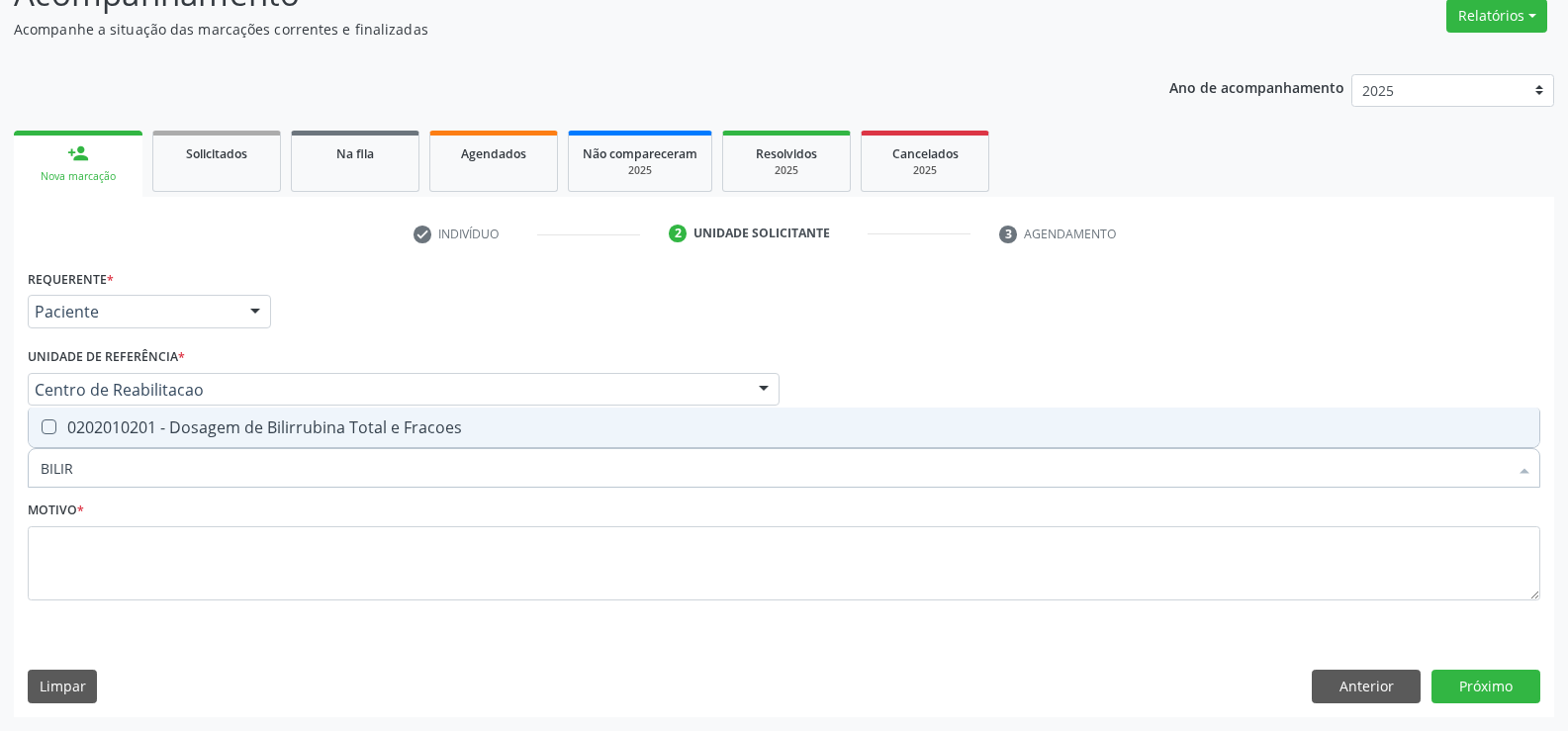 type on "BILIRR" 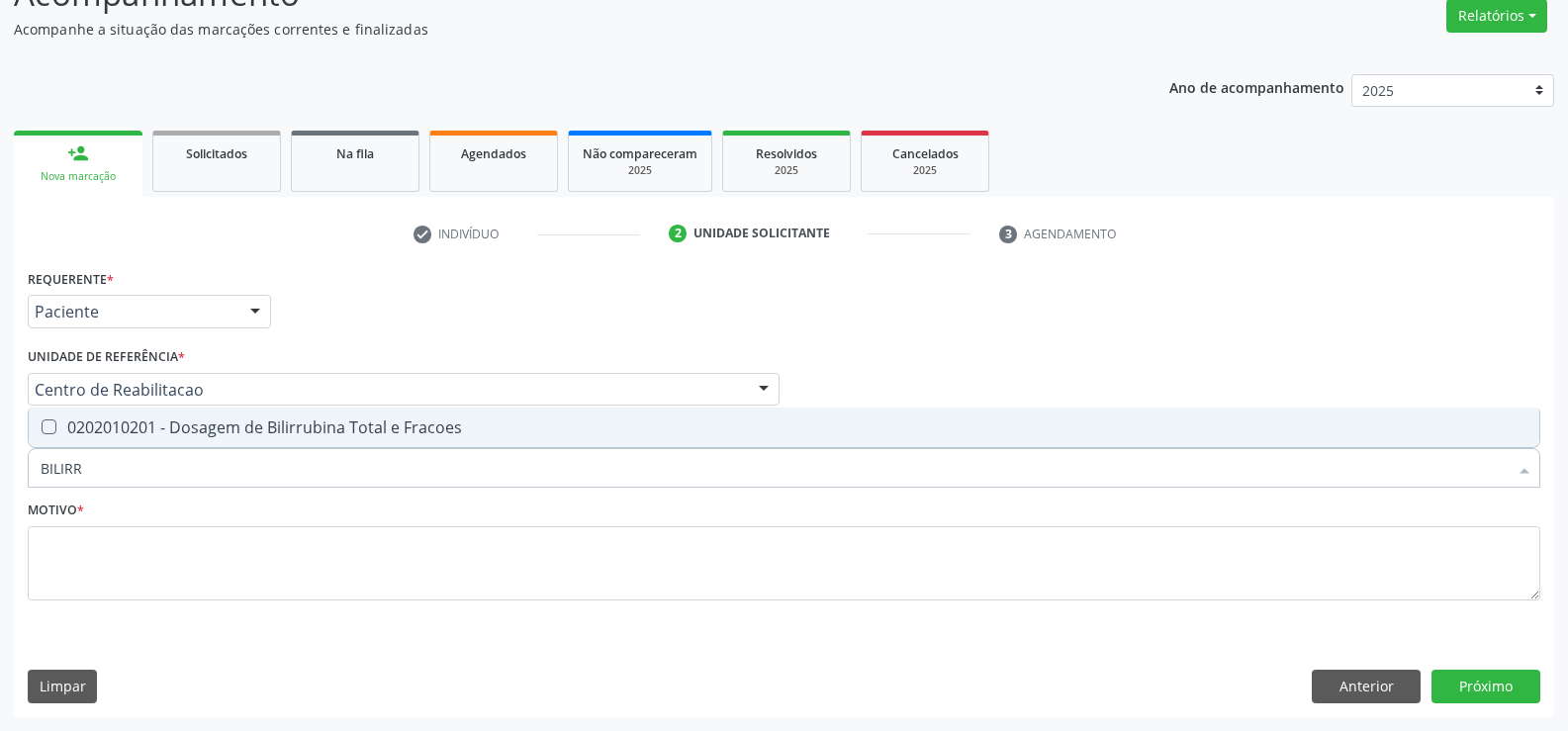 click on "0202010201 - Dosagem de Bilirrubina Total e Fracoes" at bounding box center (784, 427) 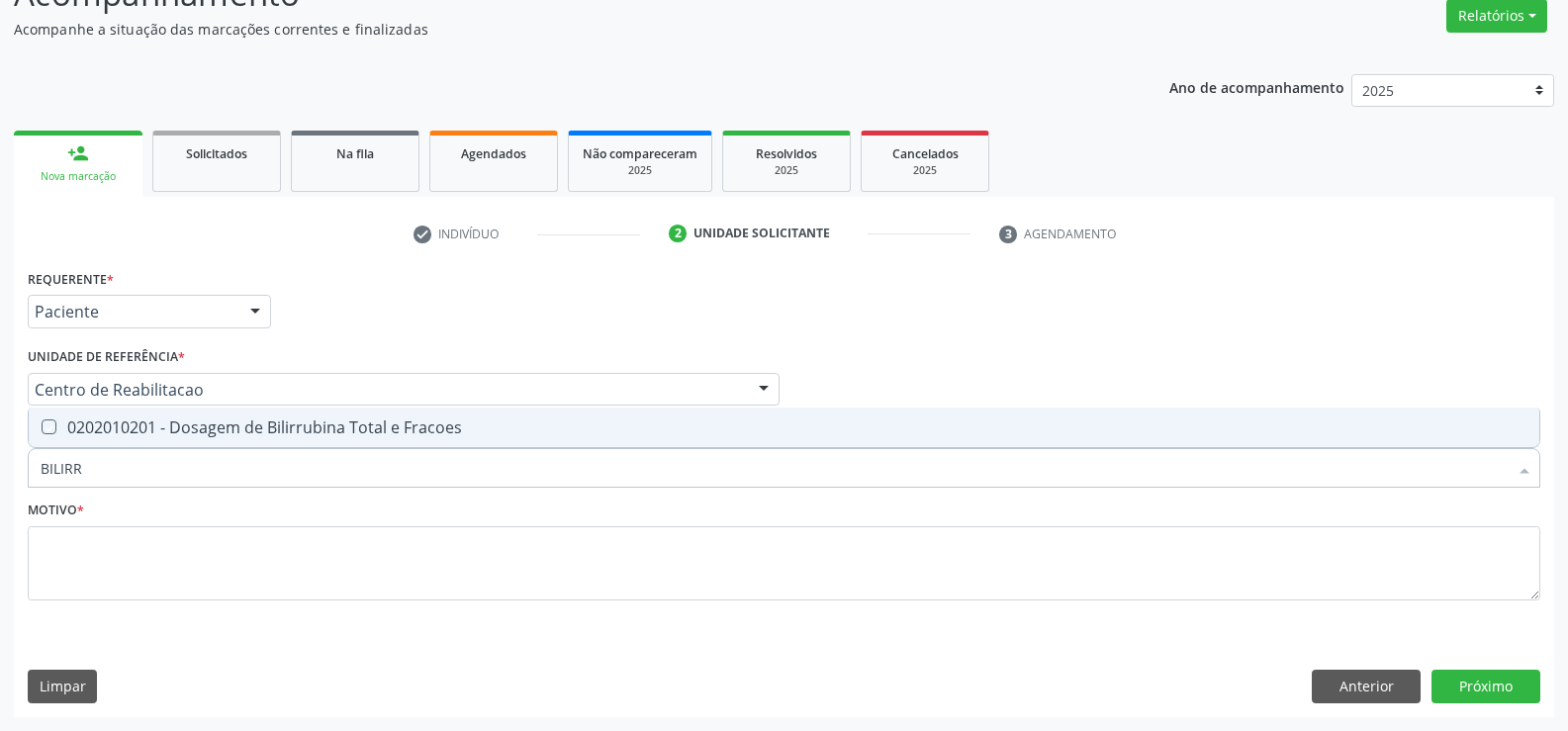 checkbox on "true" 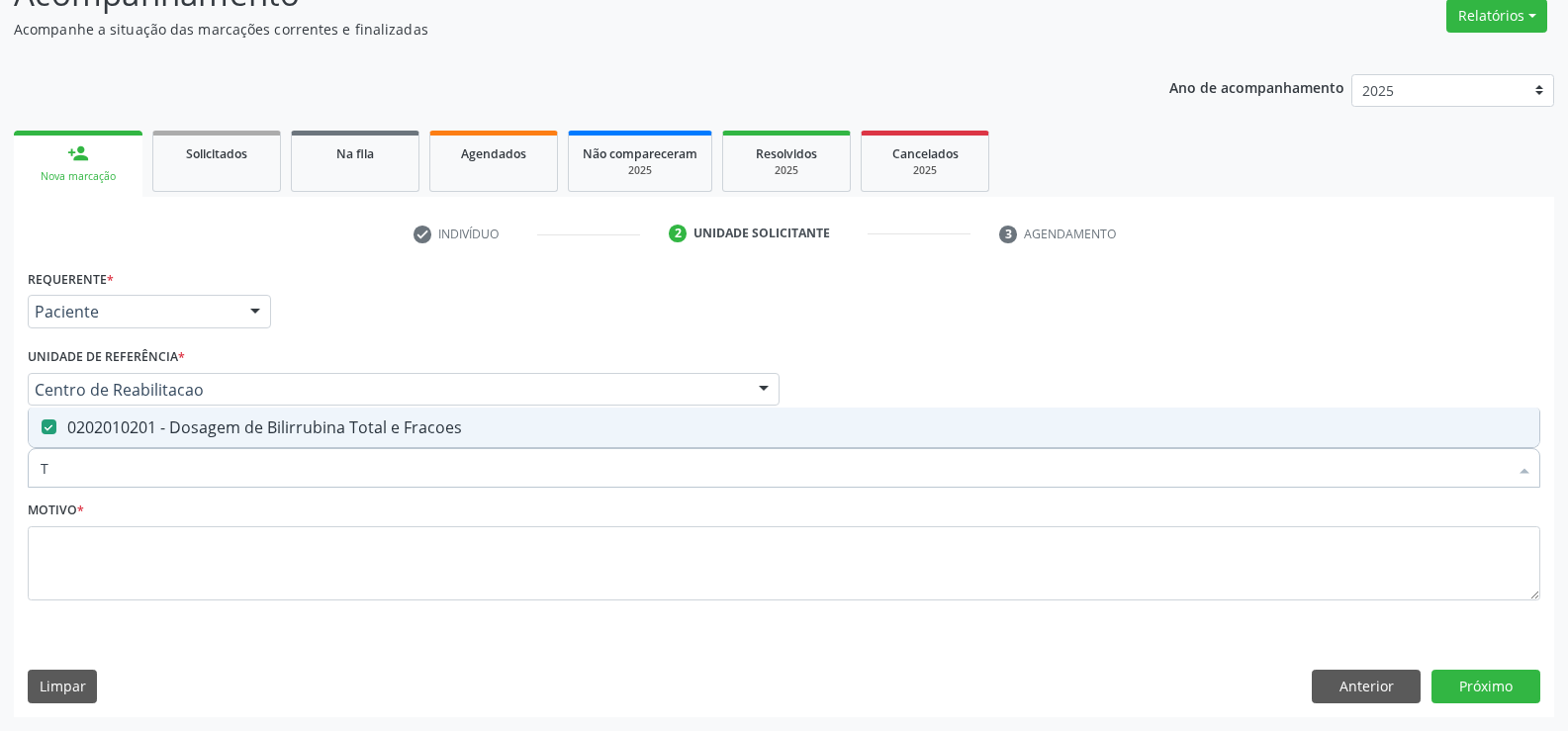 type on "TG" 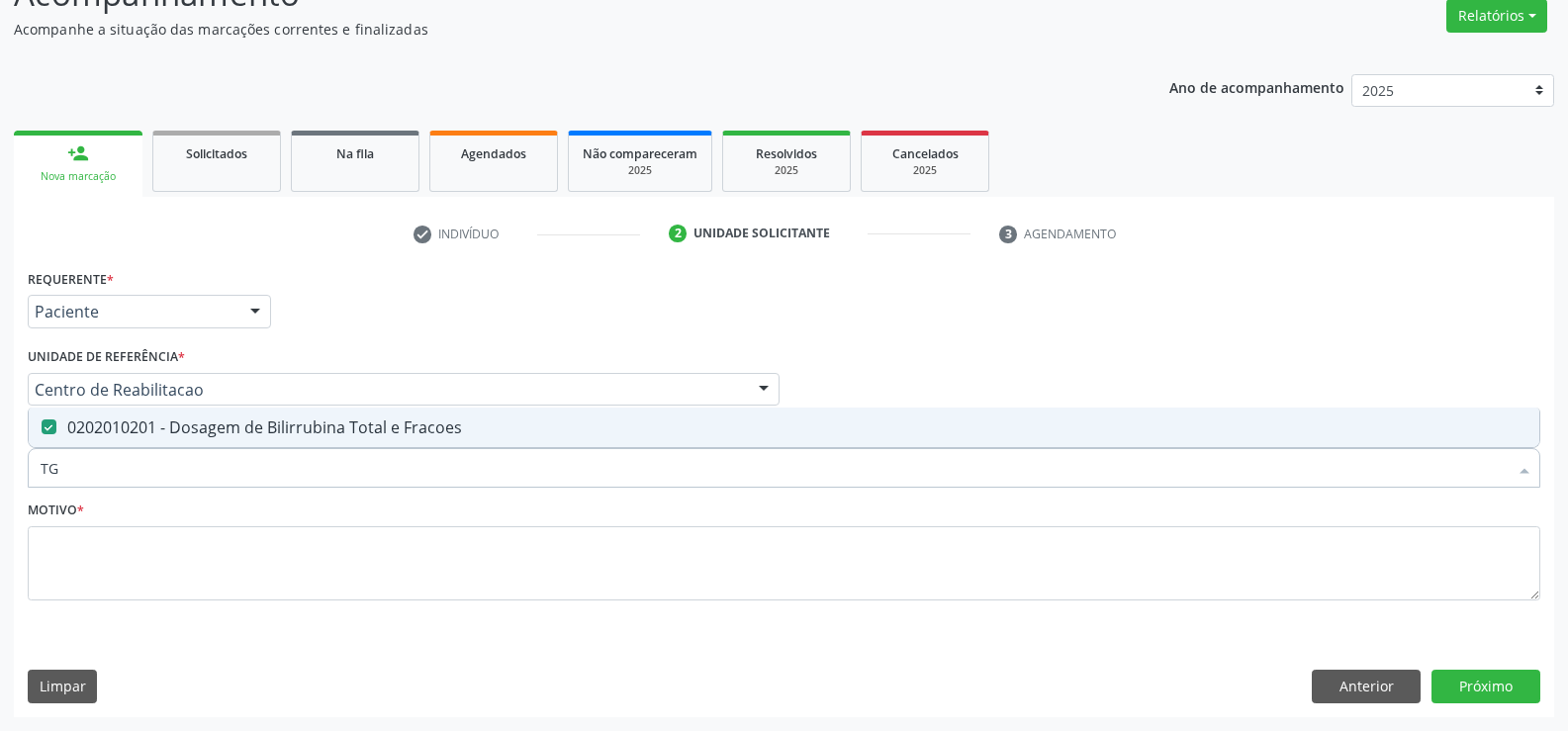 checkbox on "false" 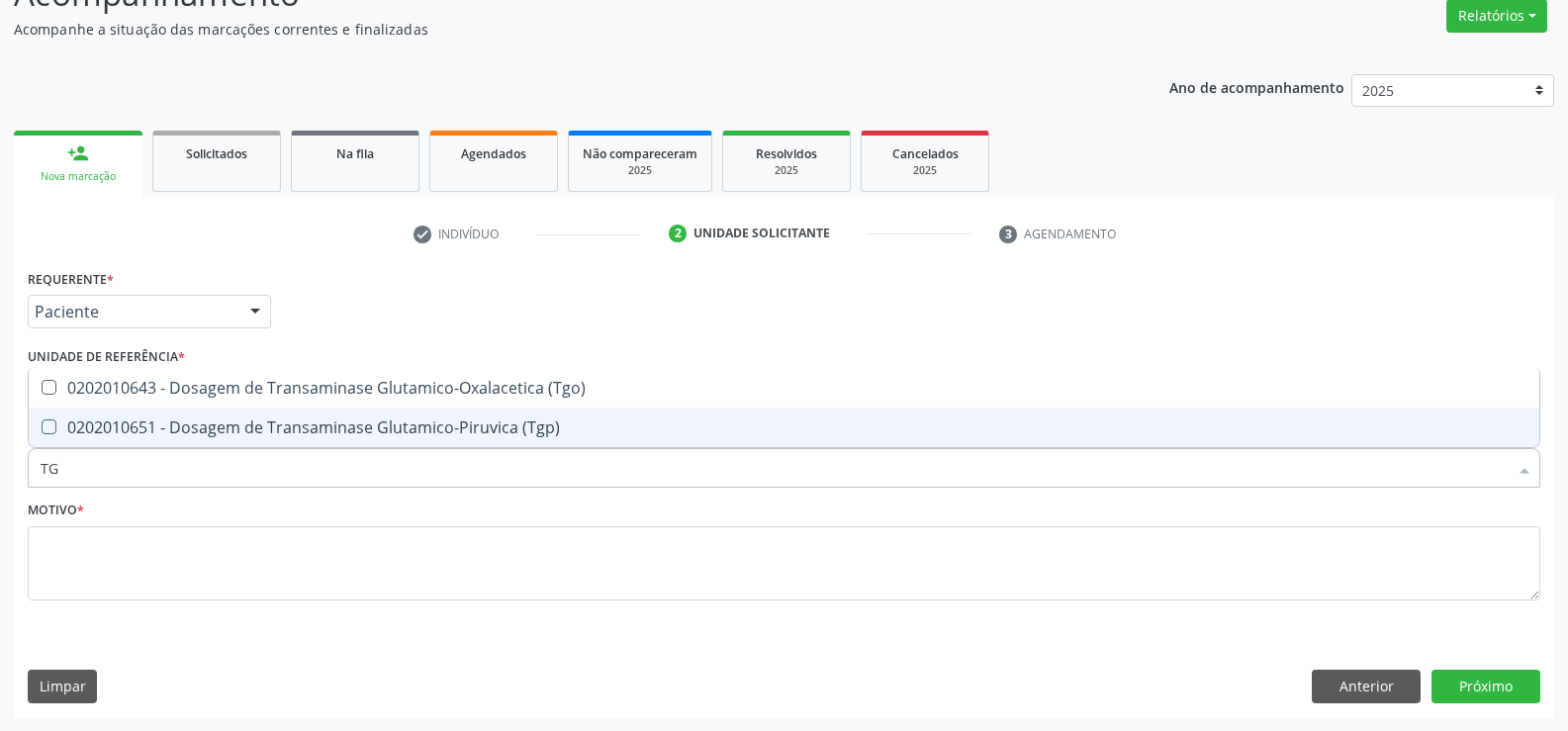 click on "0202010651 - Dosagem de Transaminase Glutamico-Piruvica (Tgp)" at bounding box center (784, 427) 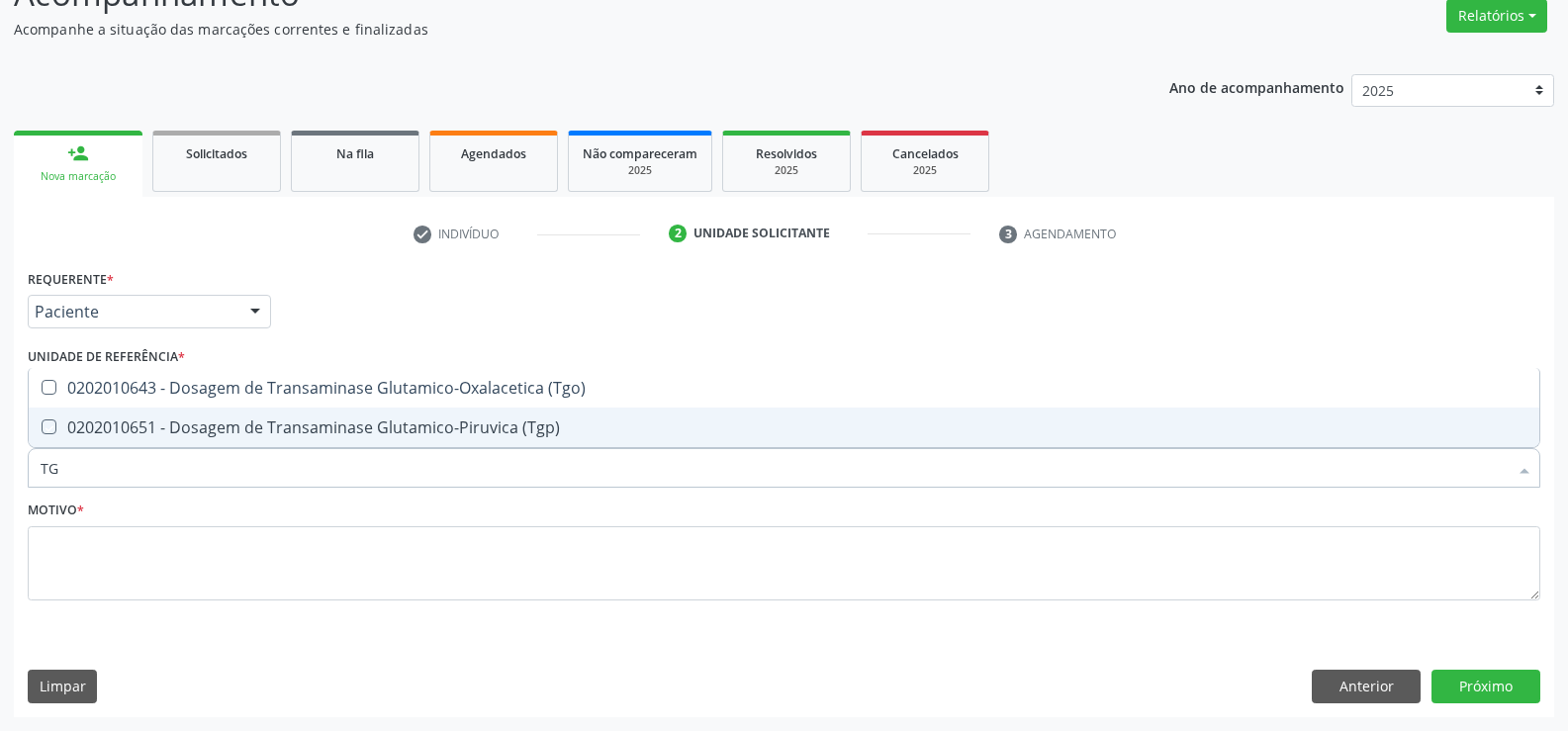 checkbox on "true" 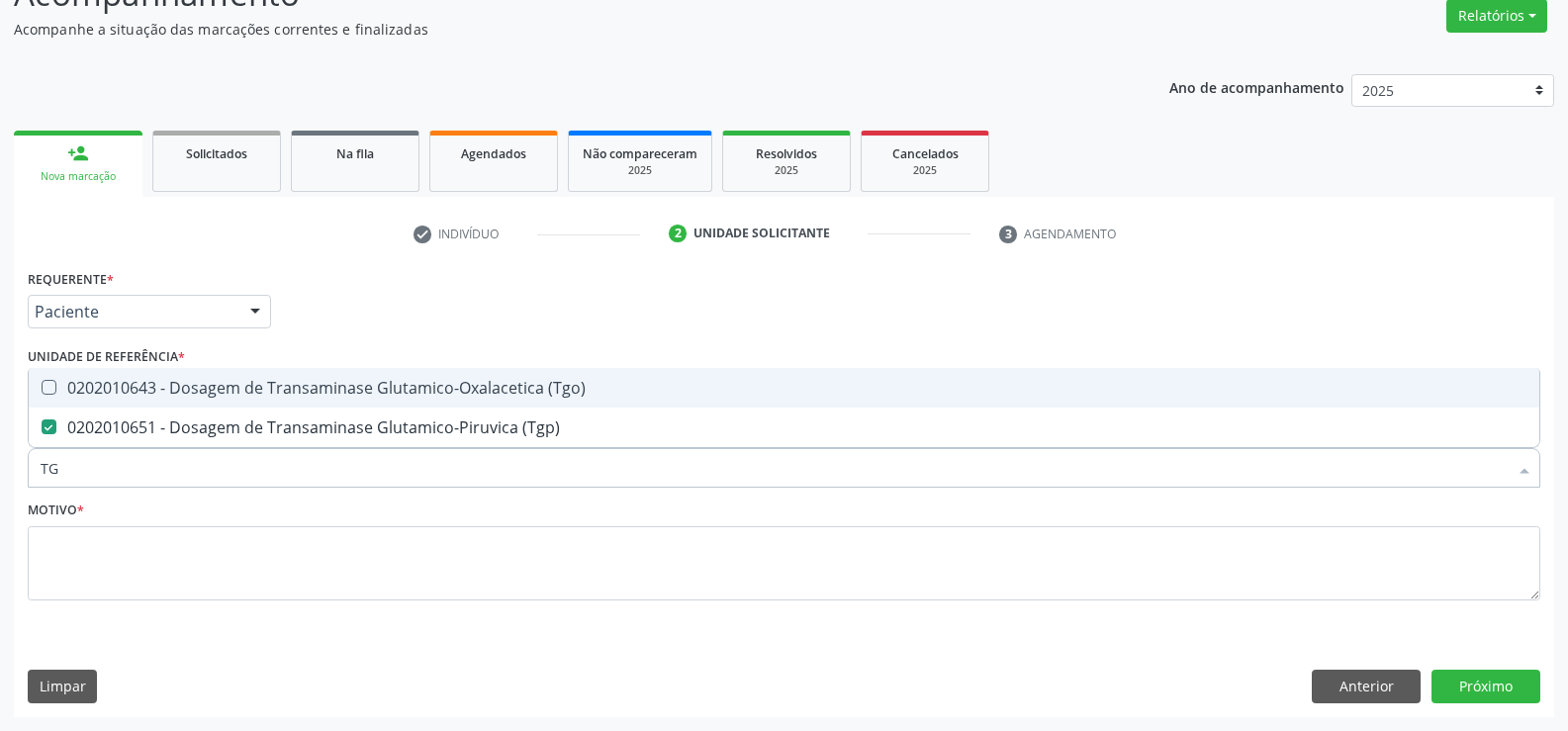 click on "0202010643 - Dosagem de Transaminase Glutamico-Oxalacetica (Tgo)" at bounding box center (784, 388) 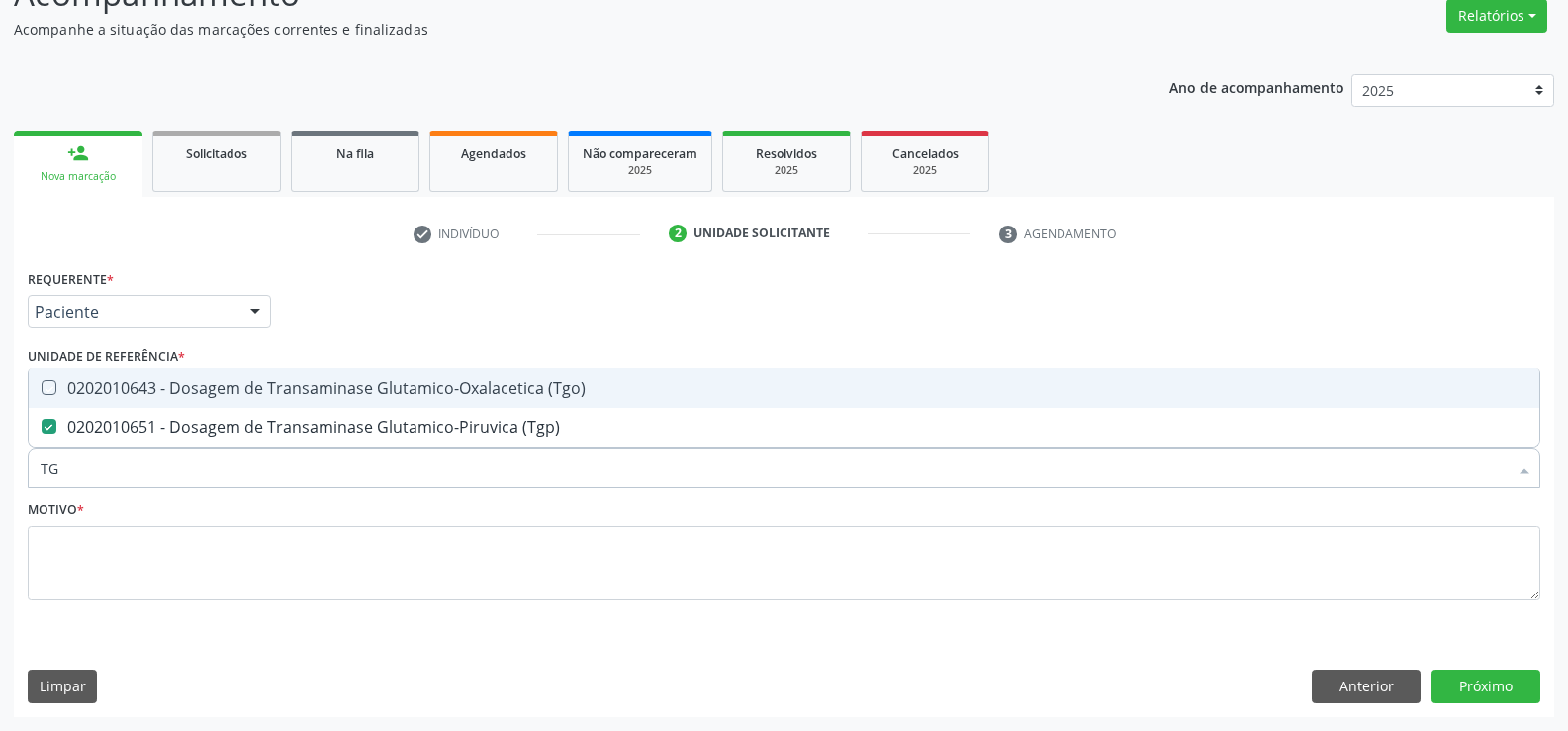 checkbox on "true" 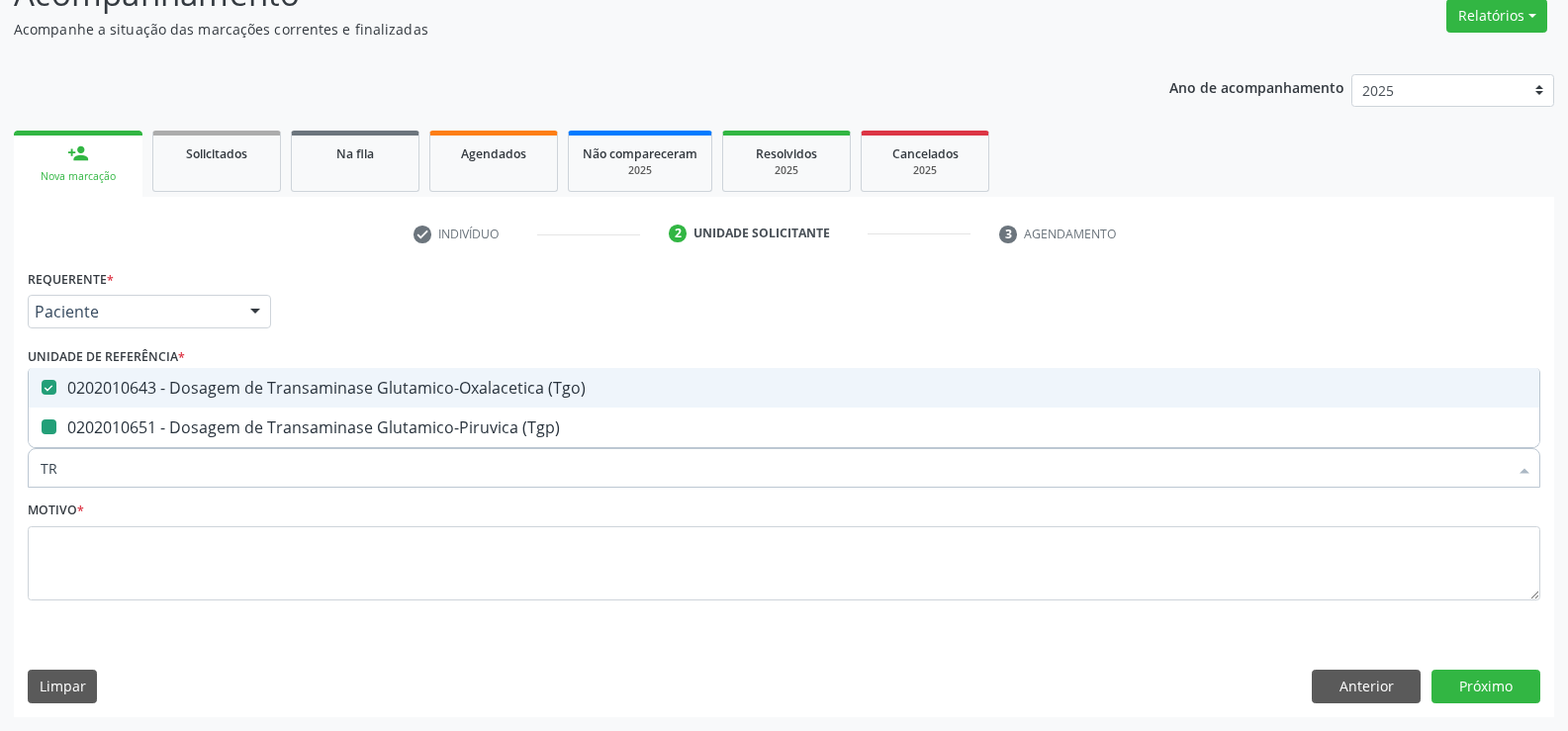 type on "TRI" 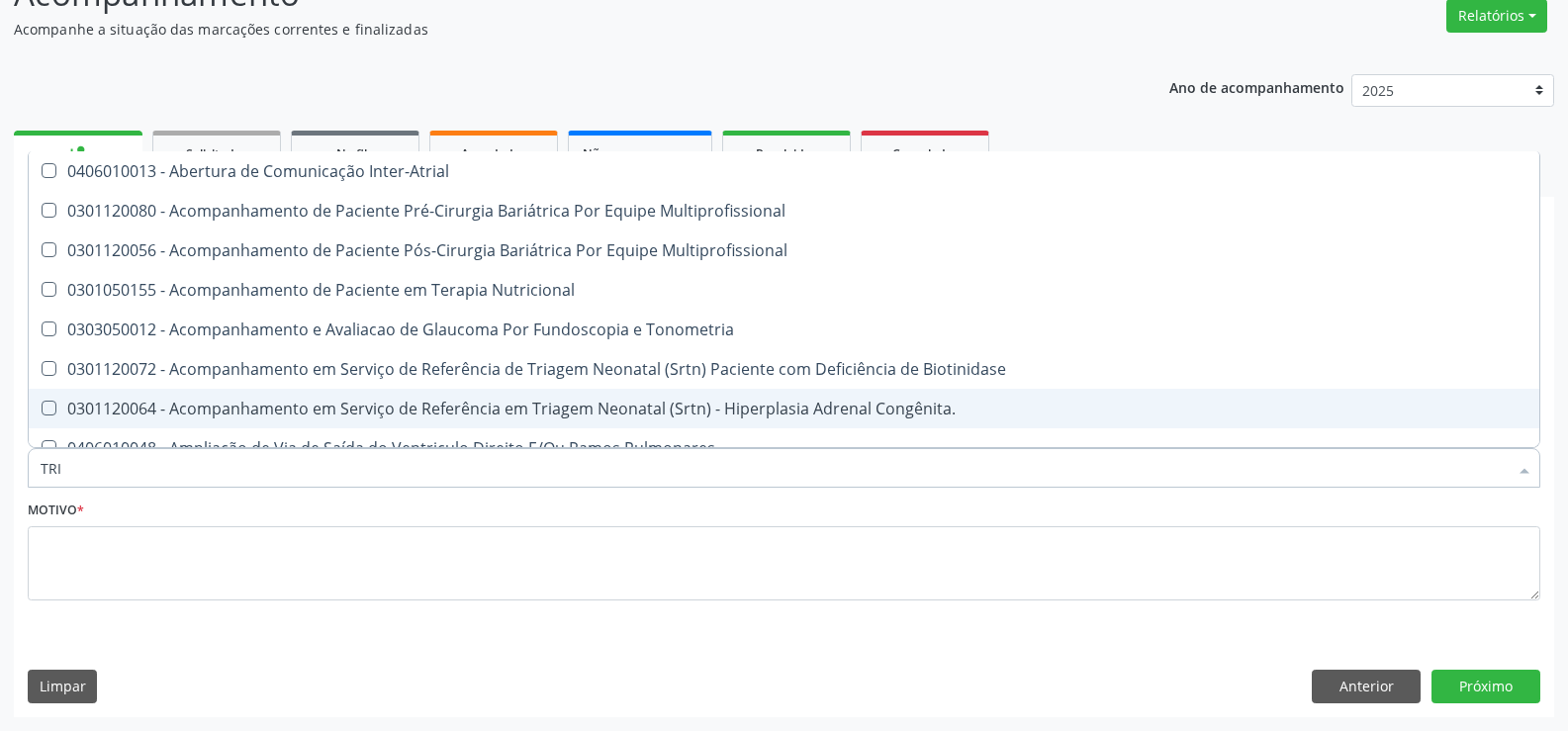 checkbox on "false" 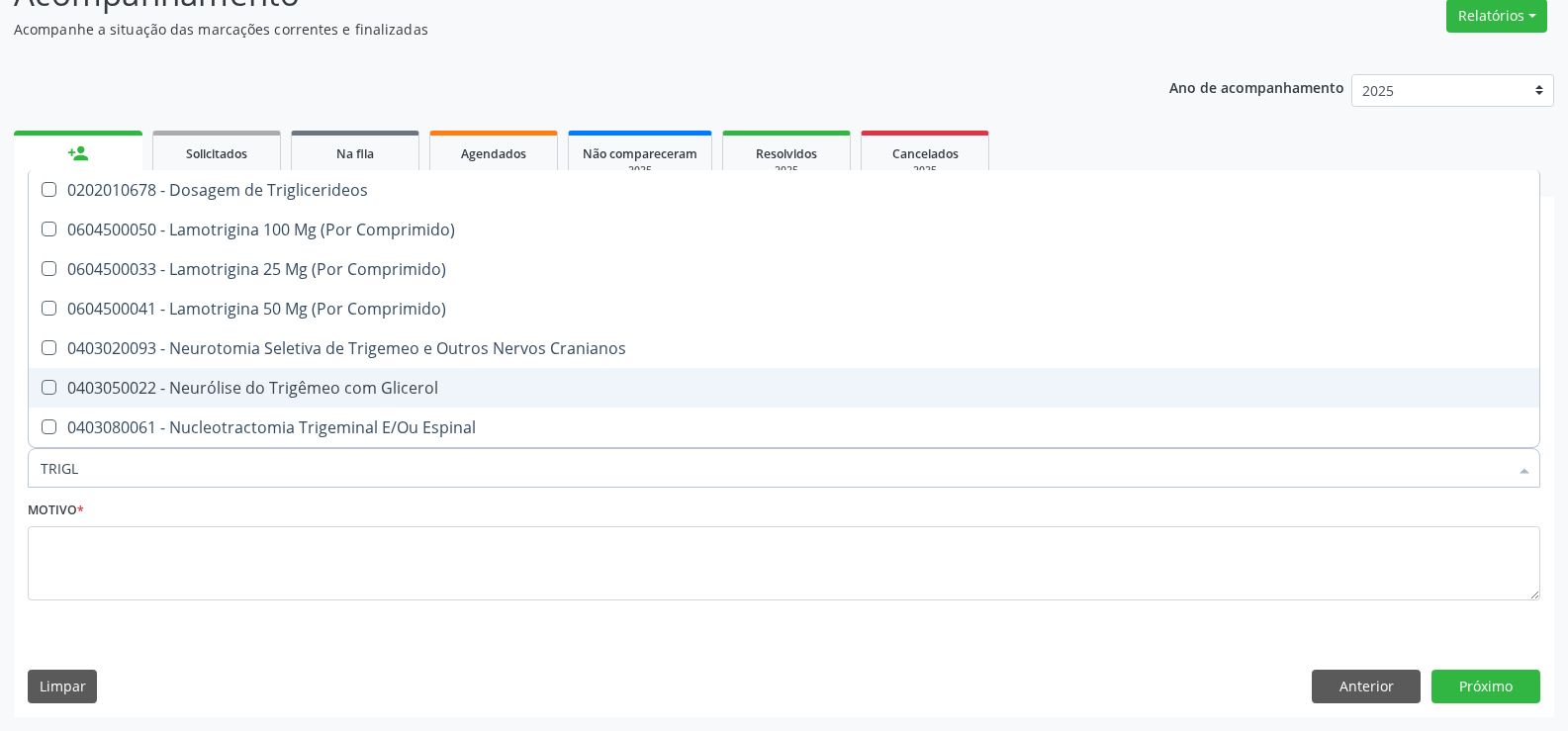 type on "TRIGLI" 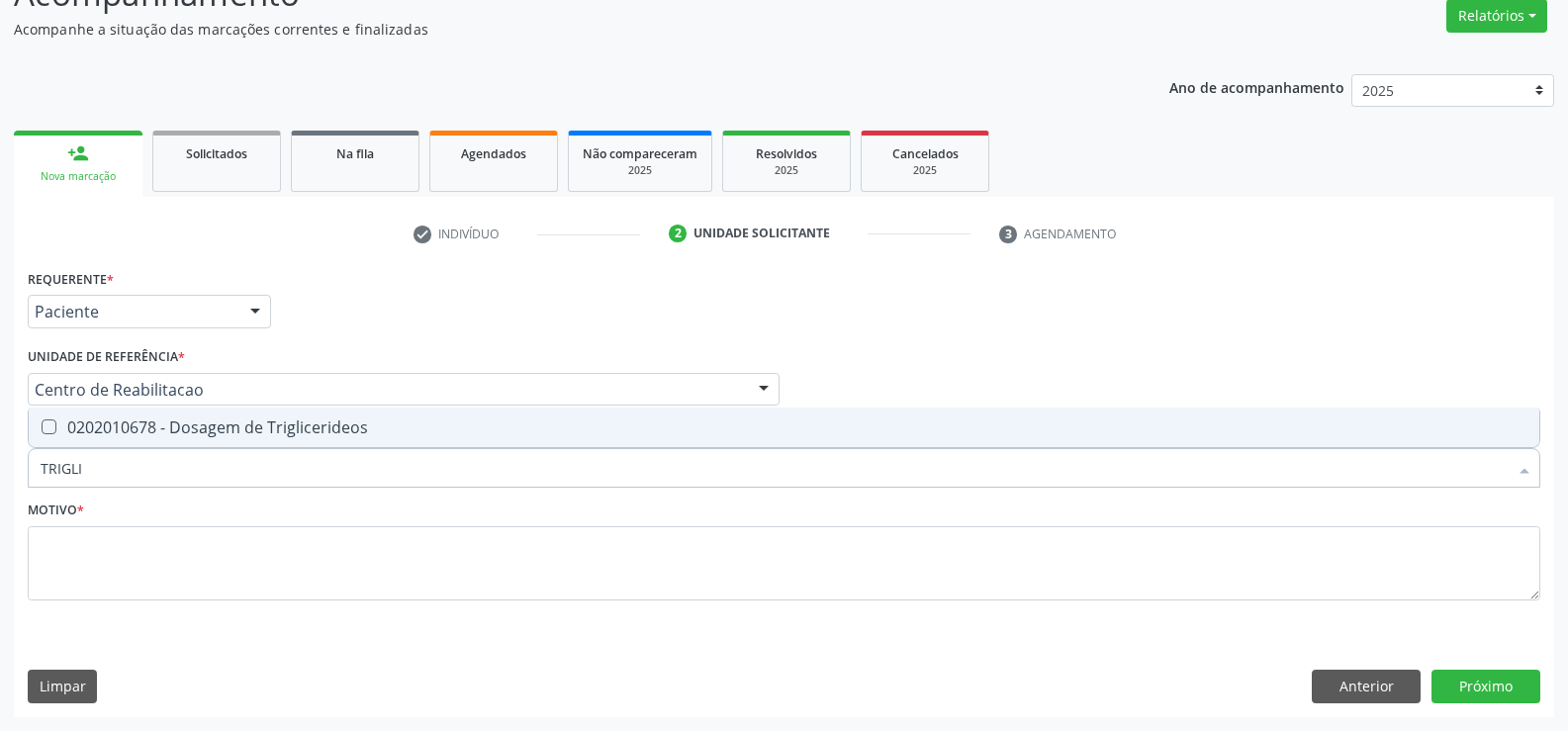 click on "0202010678 - Dosagem de Triglicerideos" at bounding box center (784, 427) 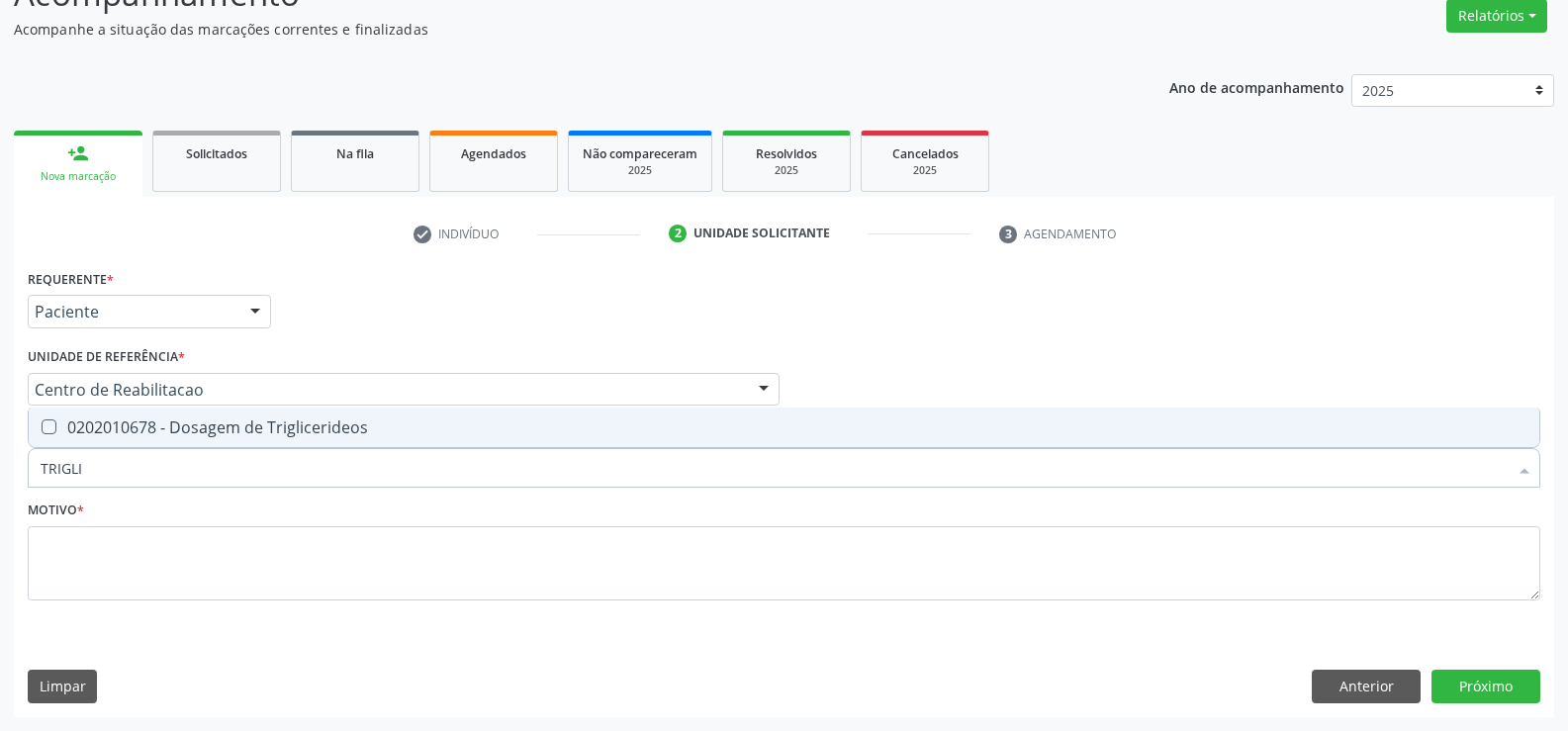 checkbox on "true" 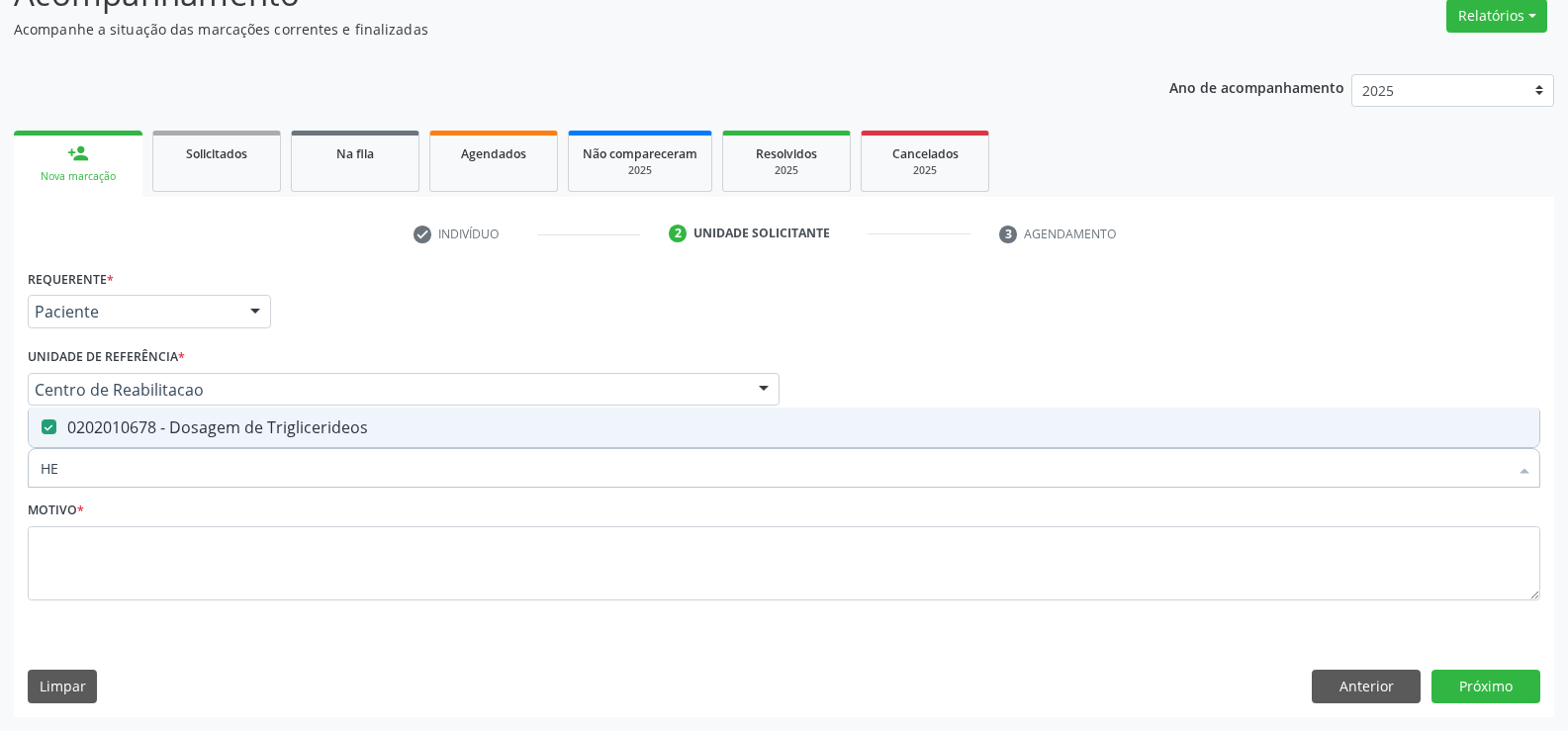 type on "HEM" 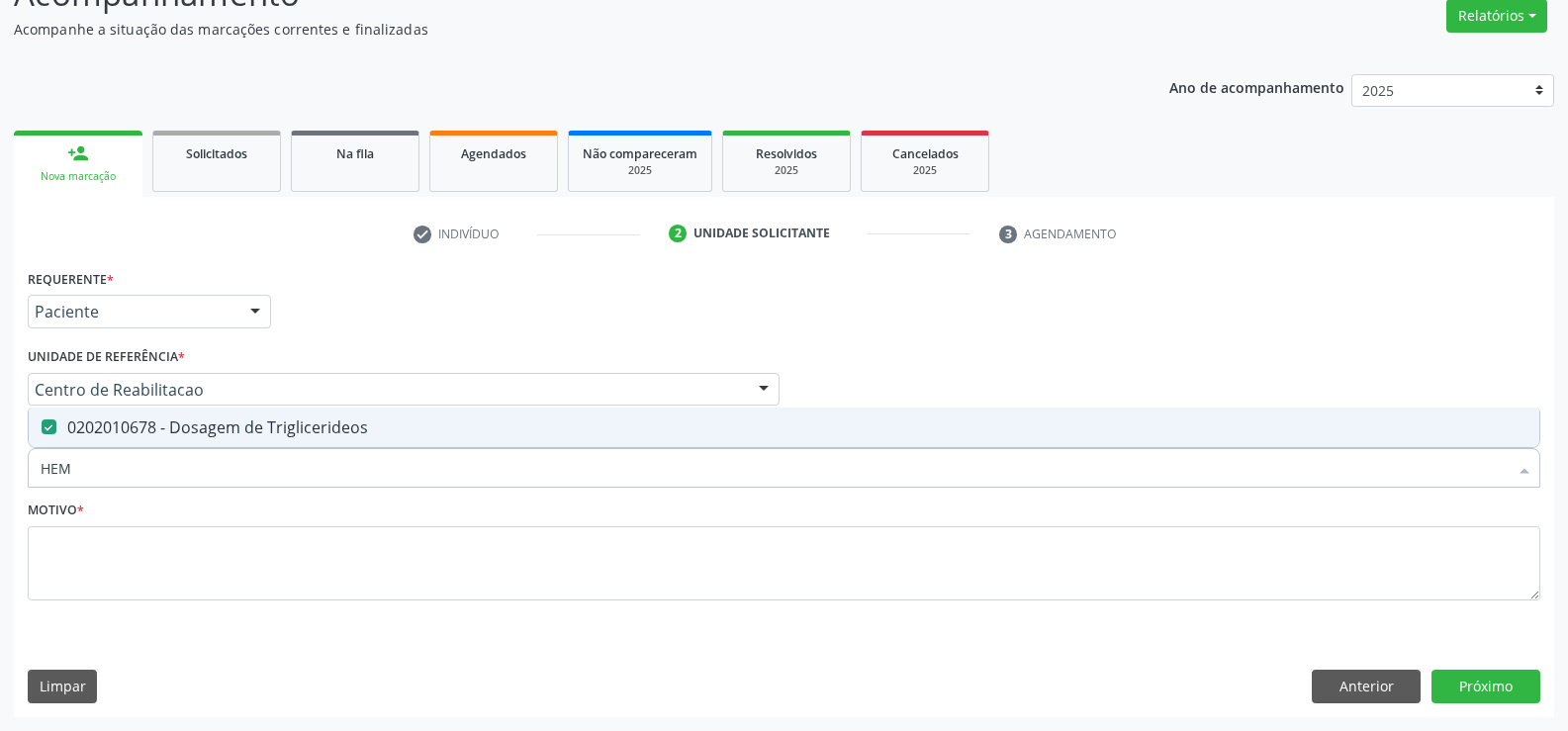 checkbox on "false" 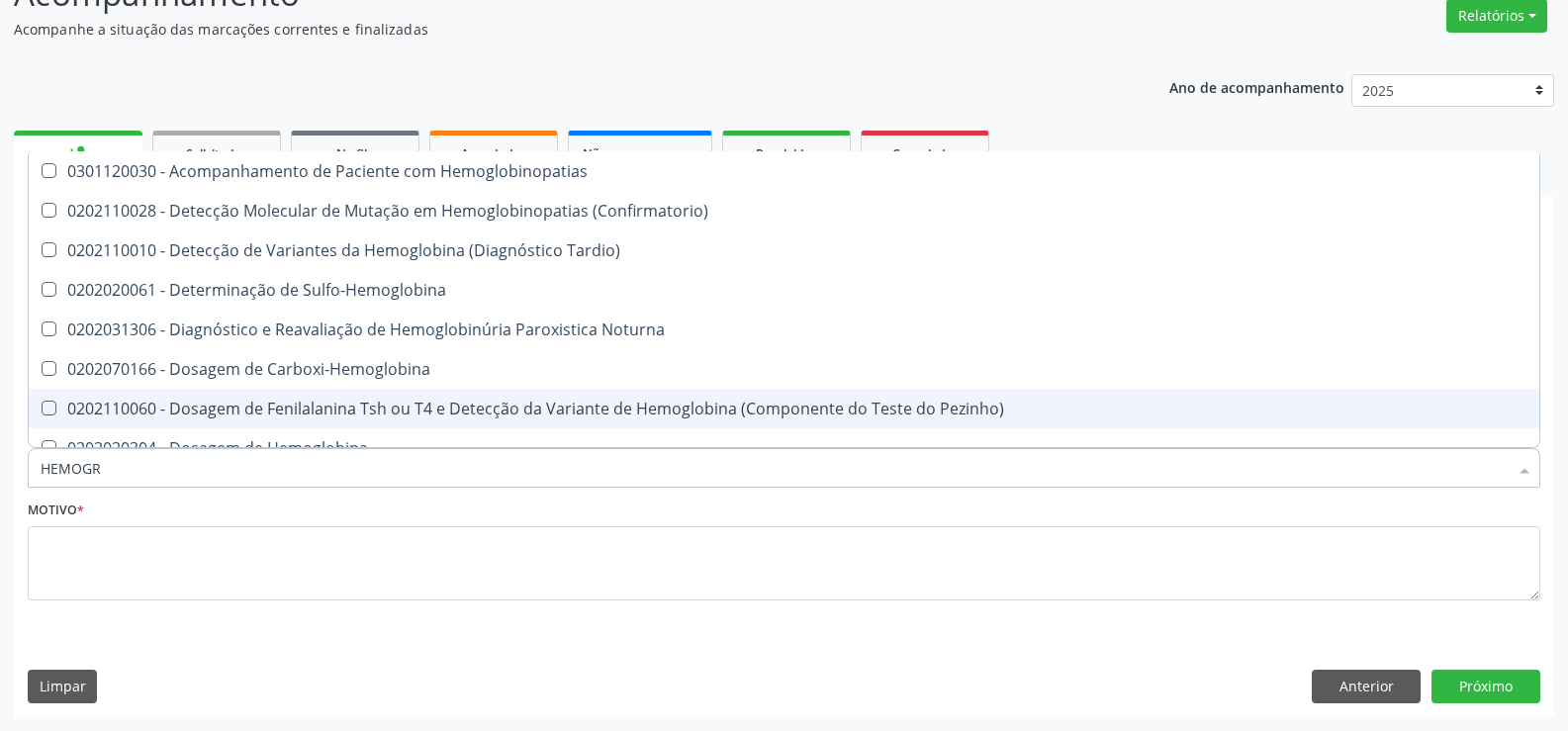 type on "HEMOGRA" 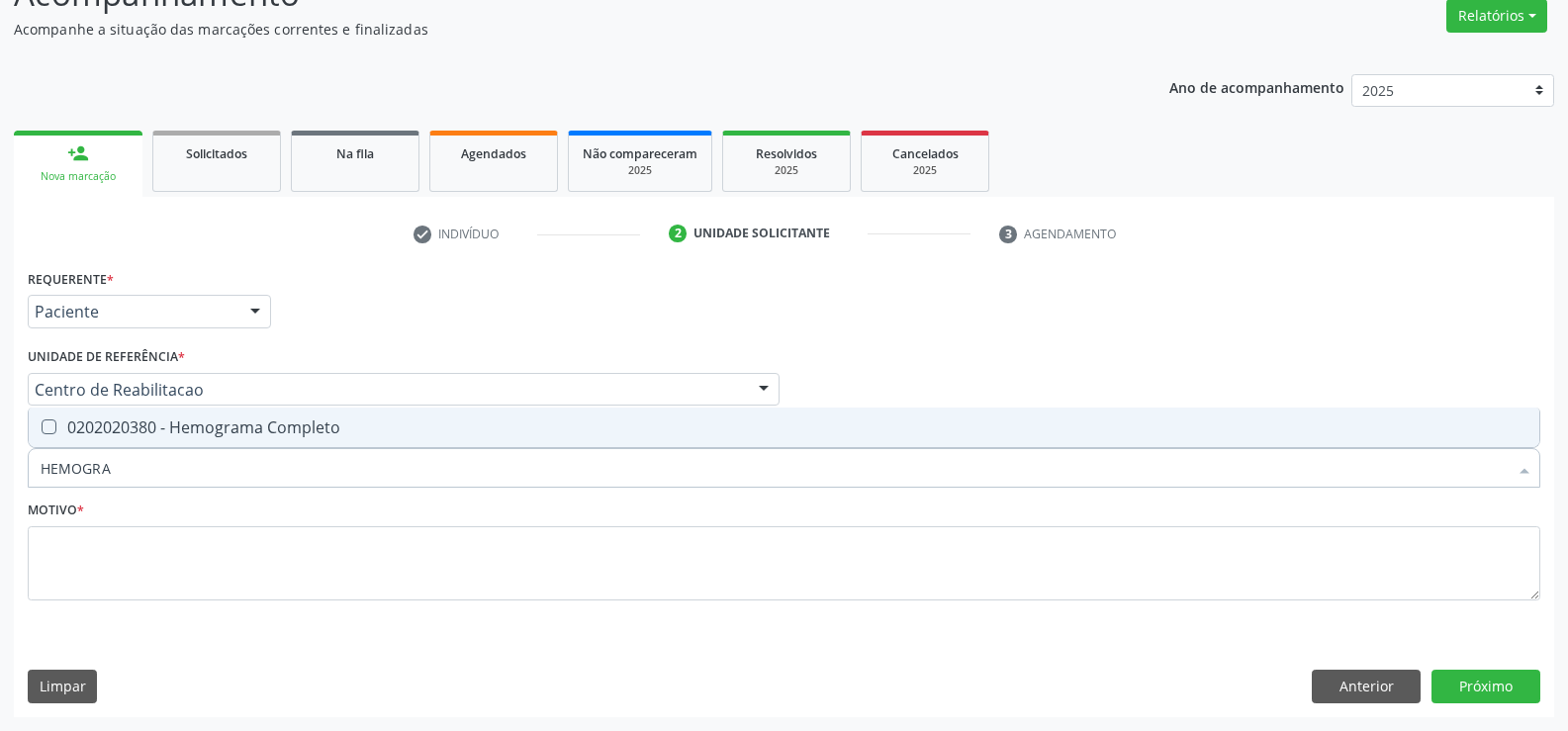 click on "0202020380 - Hemograma Completo" at bounding box center (784, 427) 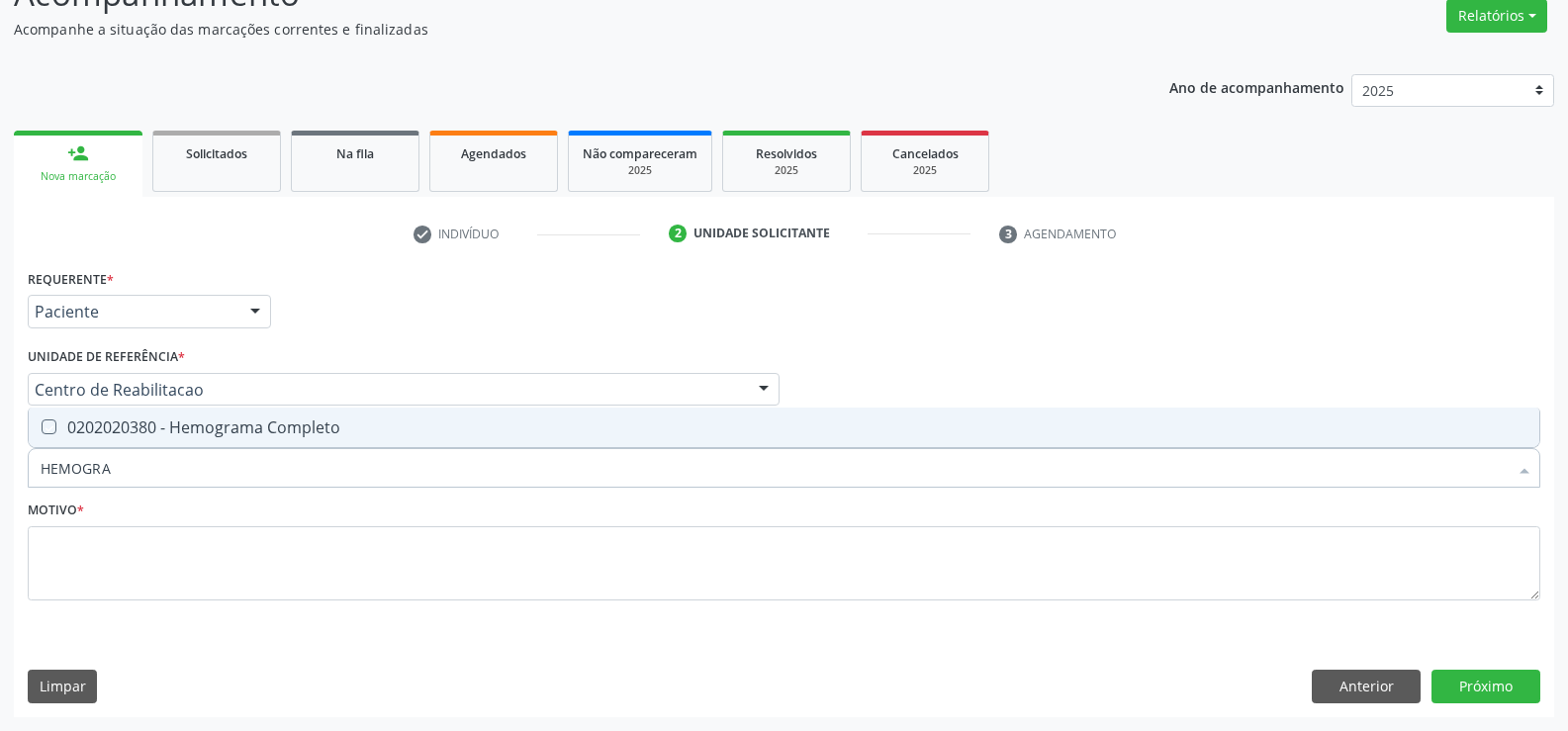 checkbox on "true" 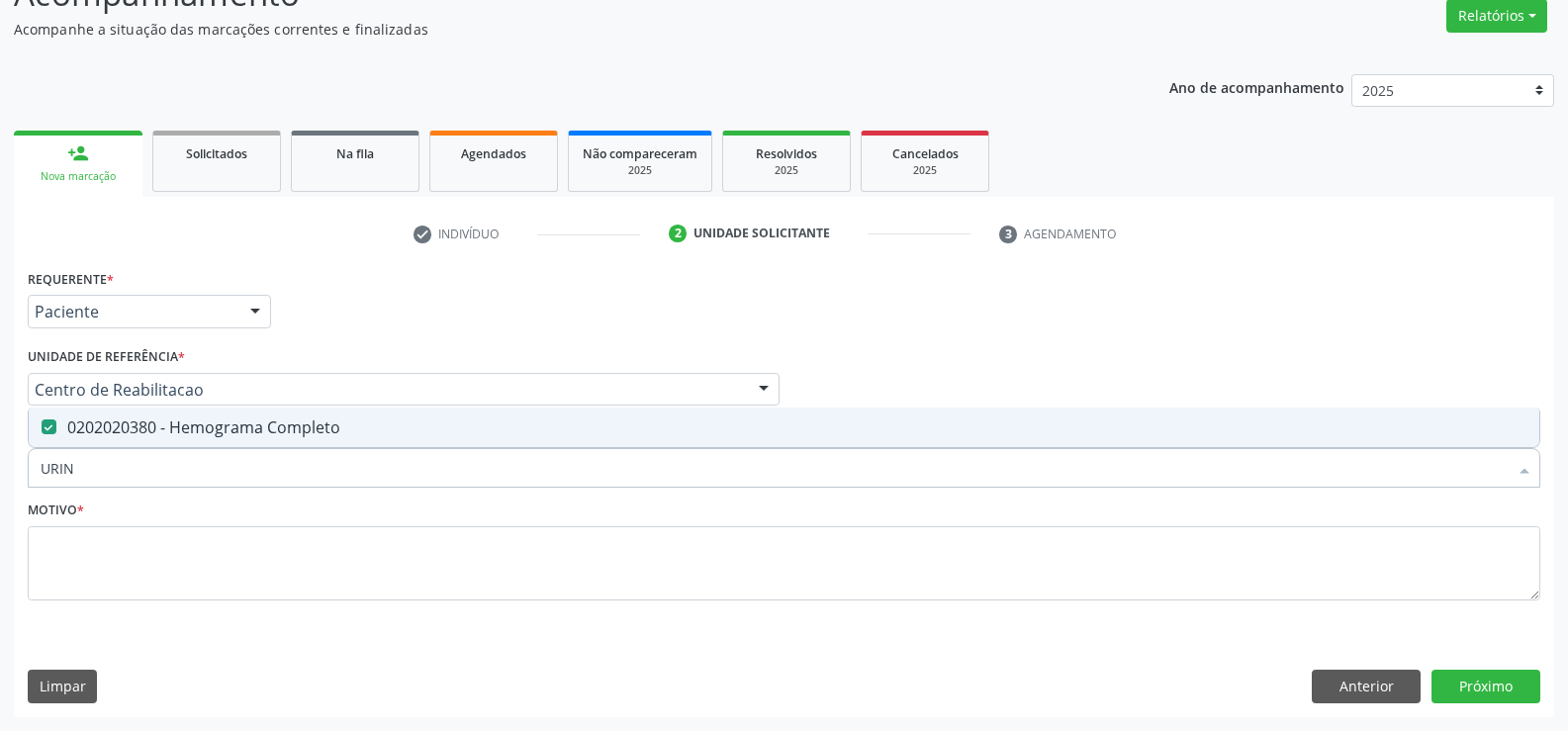 type on "URINA" 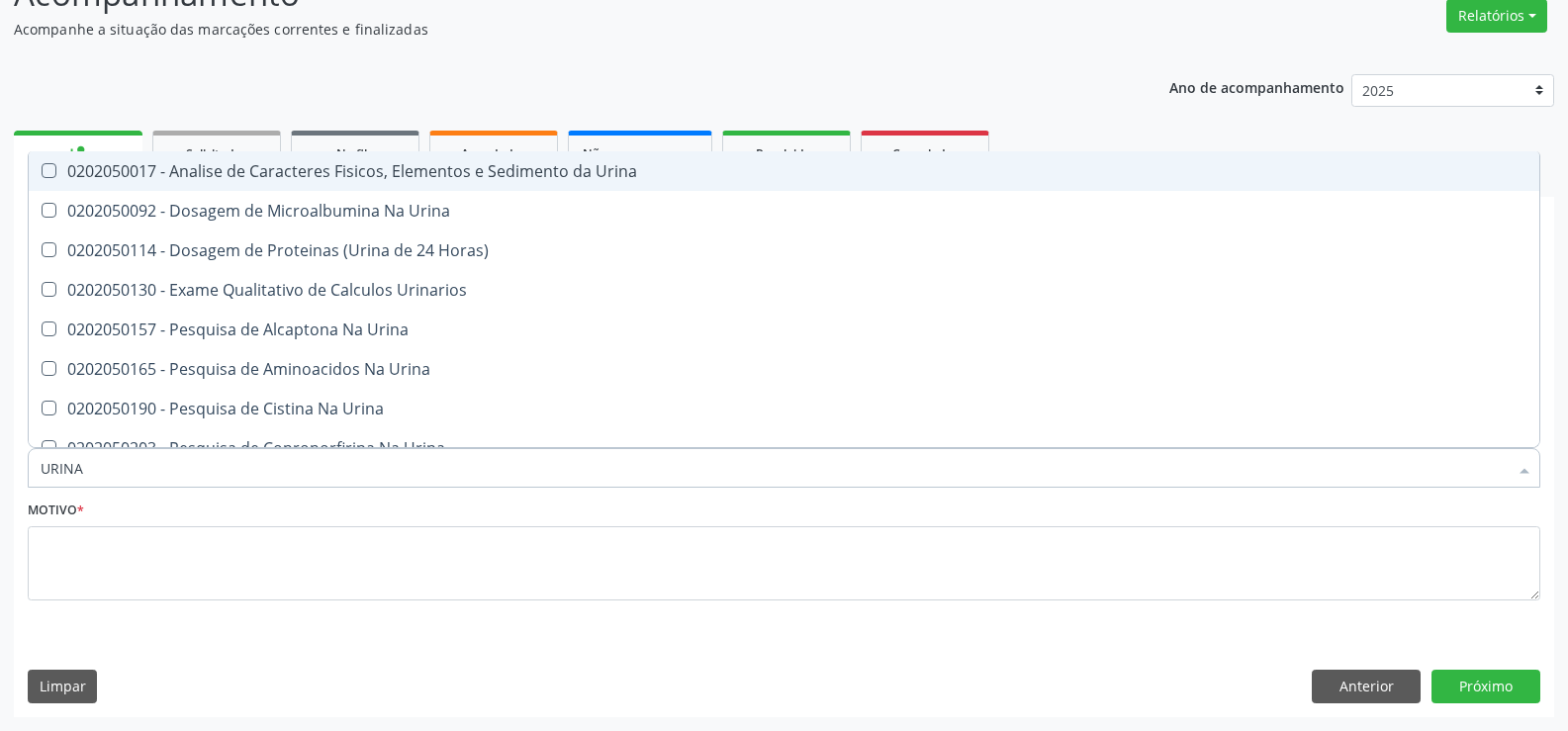 click on "0202050017 - Analise de Caracteres Fisicos, Elementos e Sedimento da Urina" at bounding box center (784, 171) 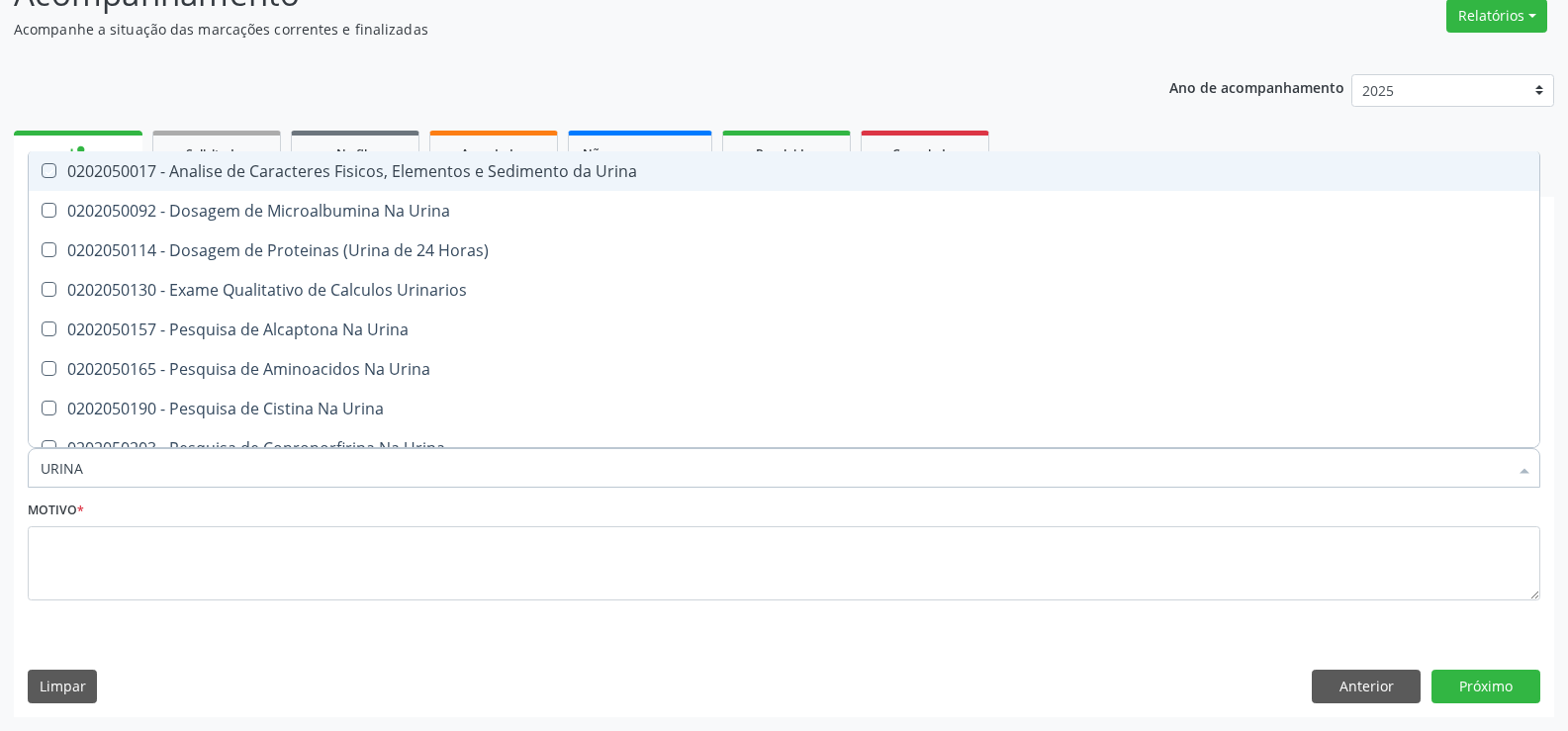checkbox on "true" 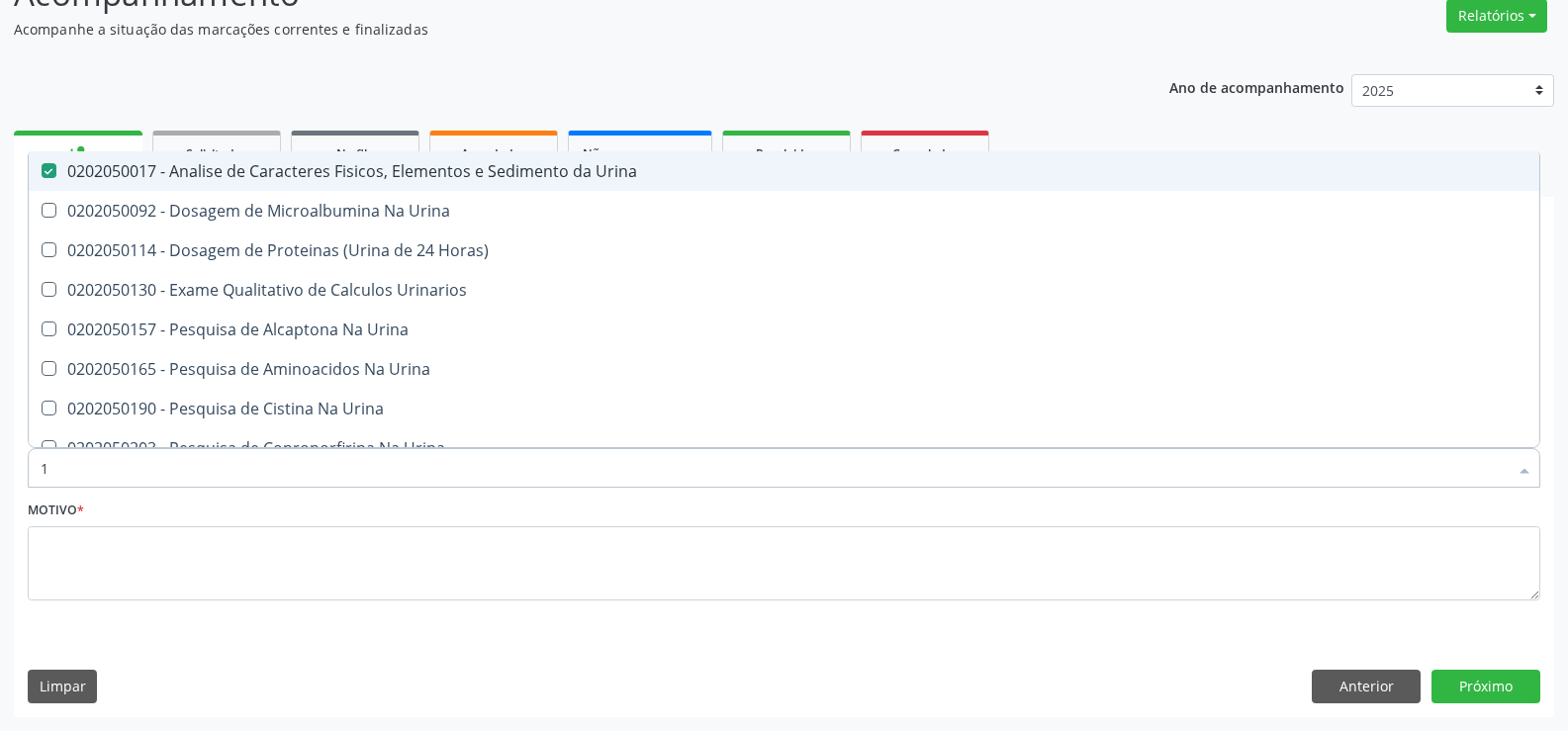 type on "12" 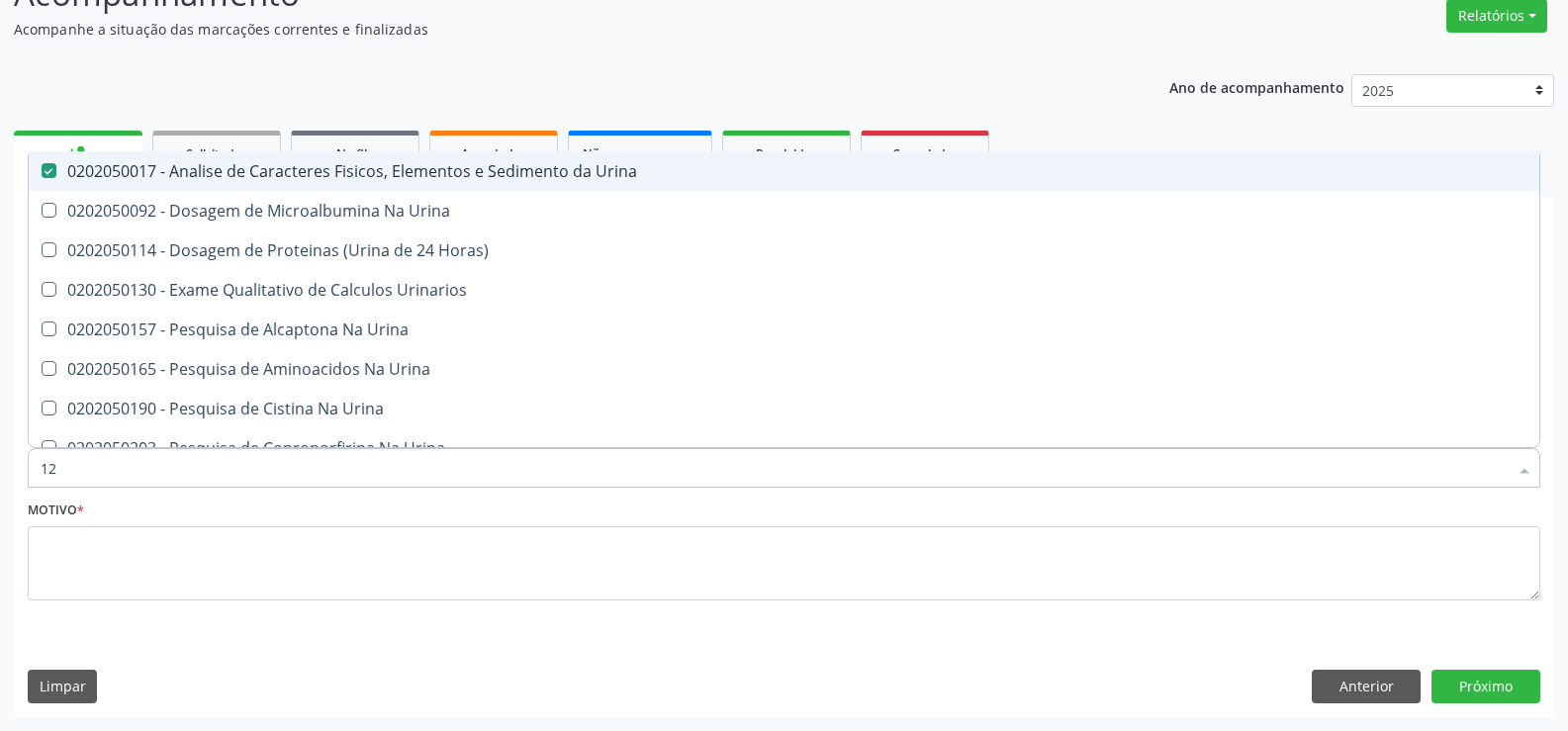 checkbox on "false" 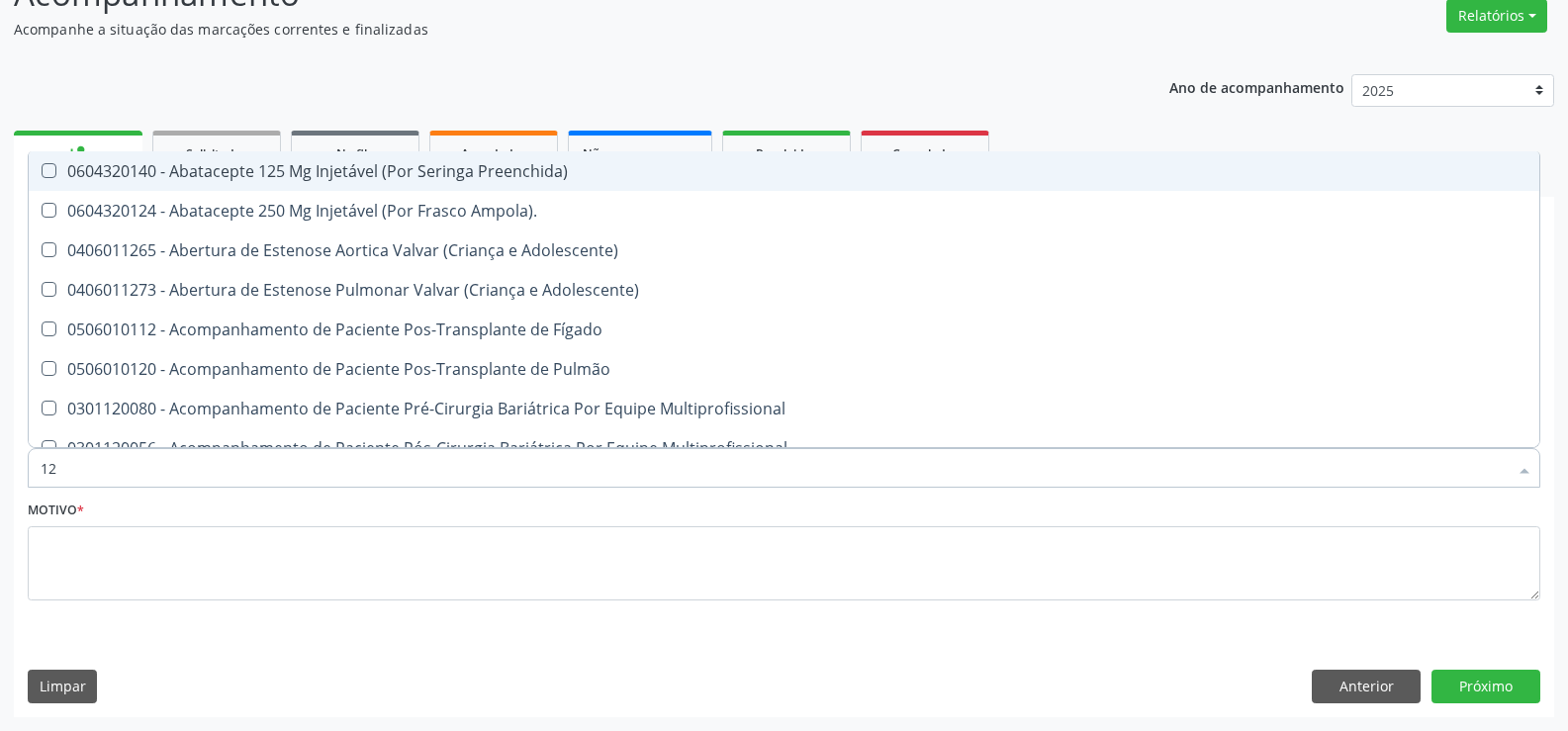 type on "127" 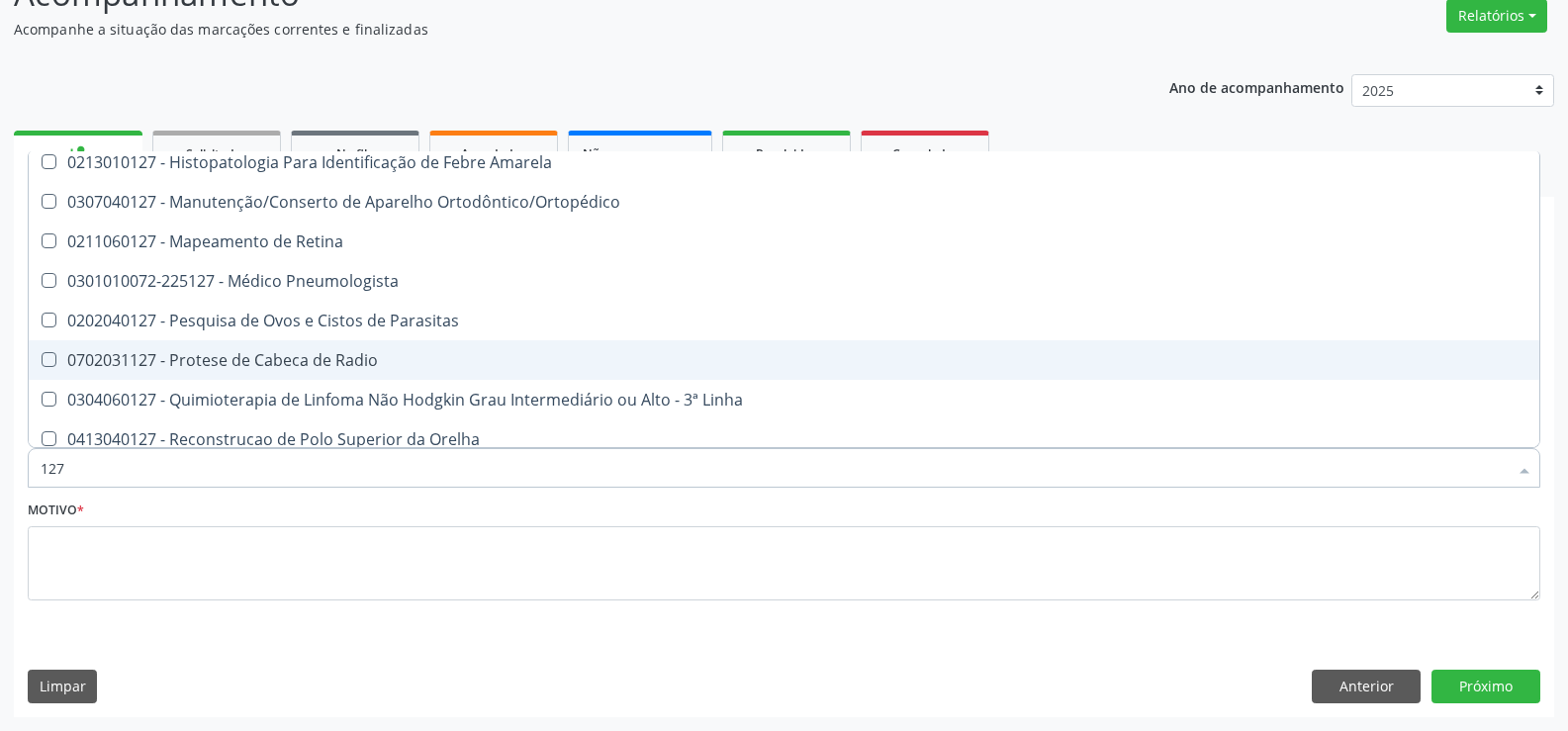 scroll, scrollTop: 297, scrollLeft: 0, axis: vertical 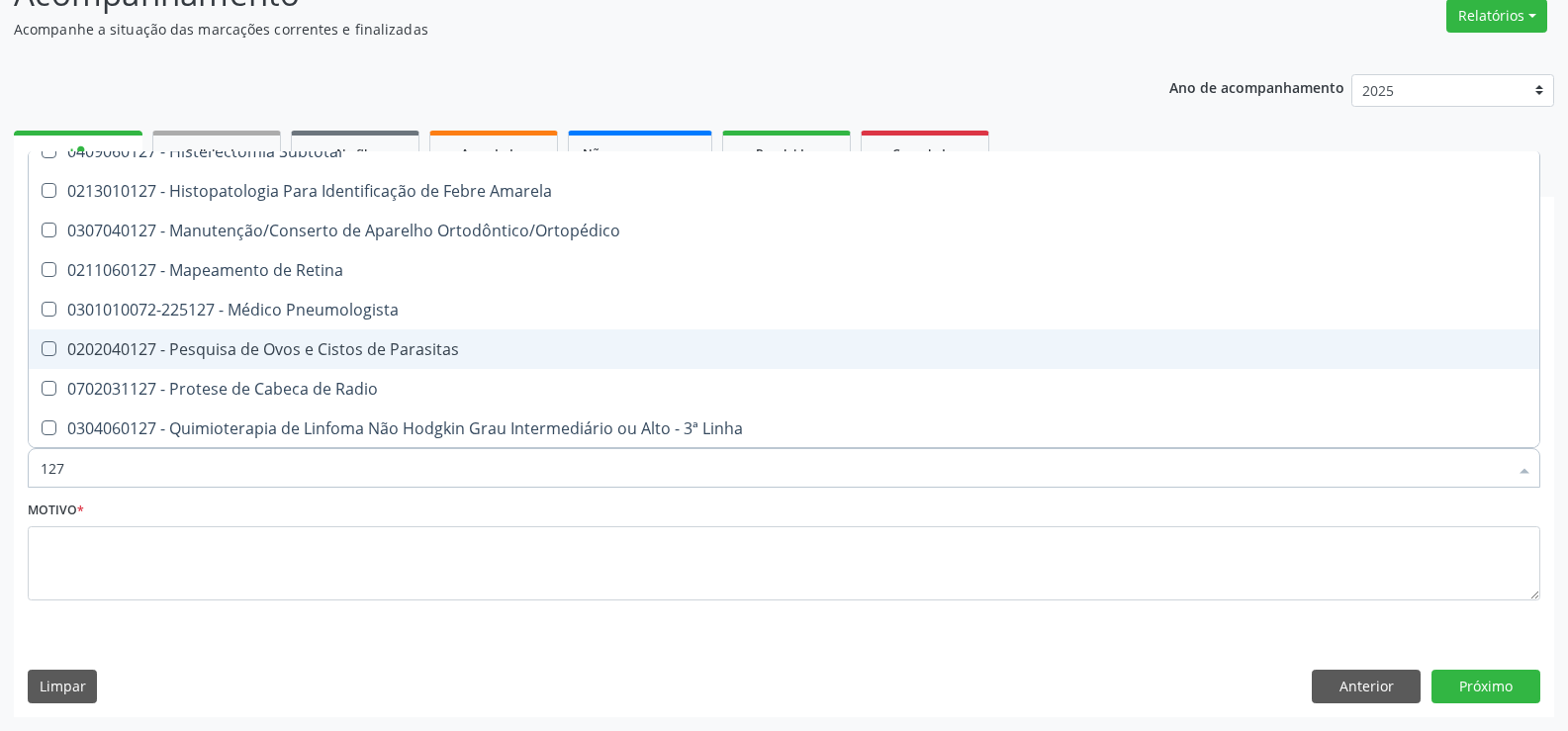 click on "0202040127 - Pesquisa de Ovos e Cistos de Parasitas" at bounding box center [784, 349] 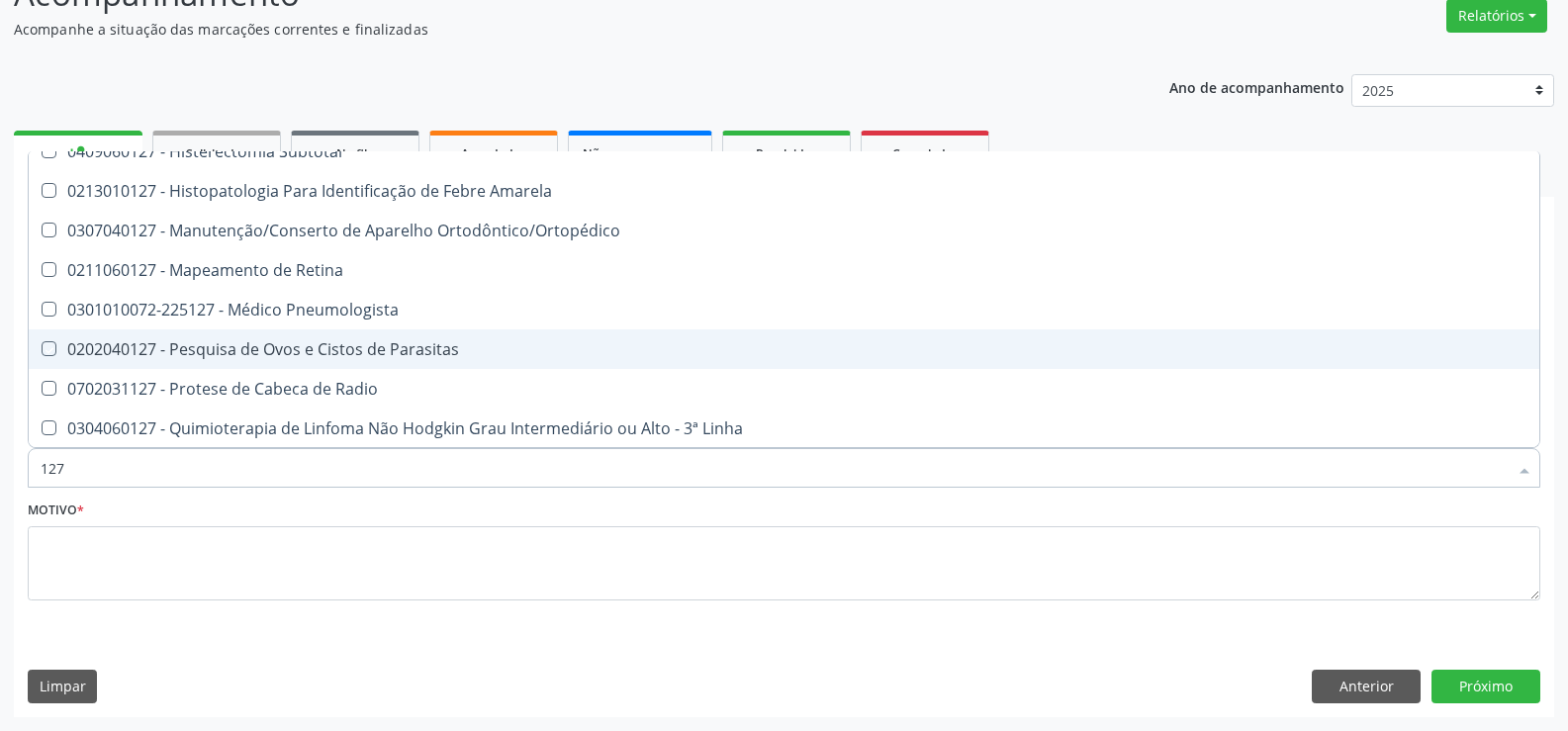 checkbox on "true" 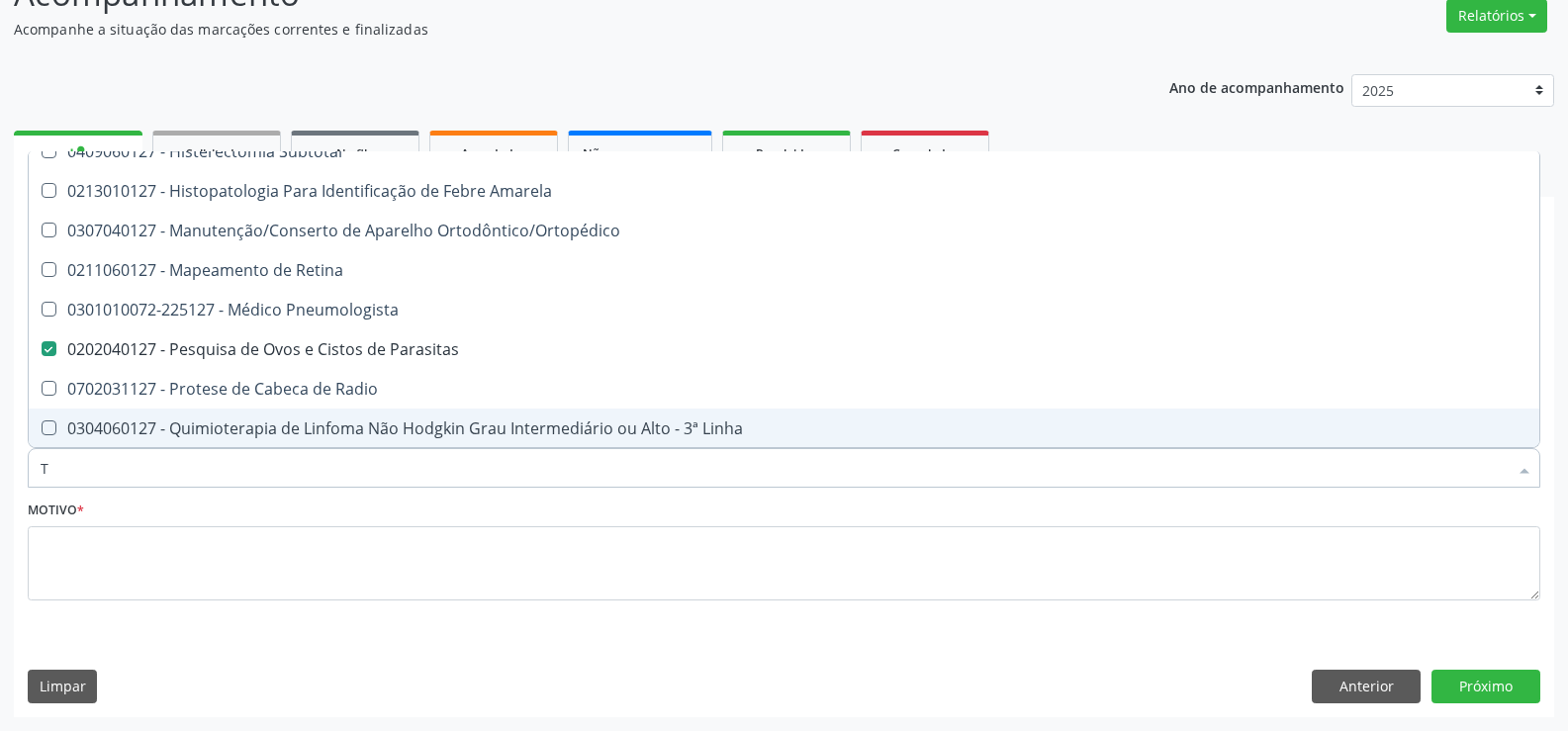 type on "T3" 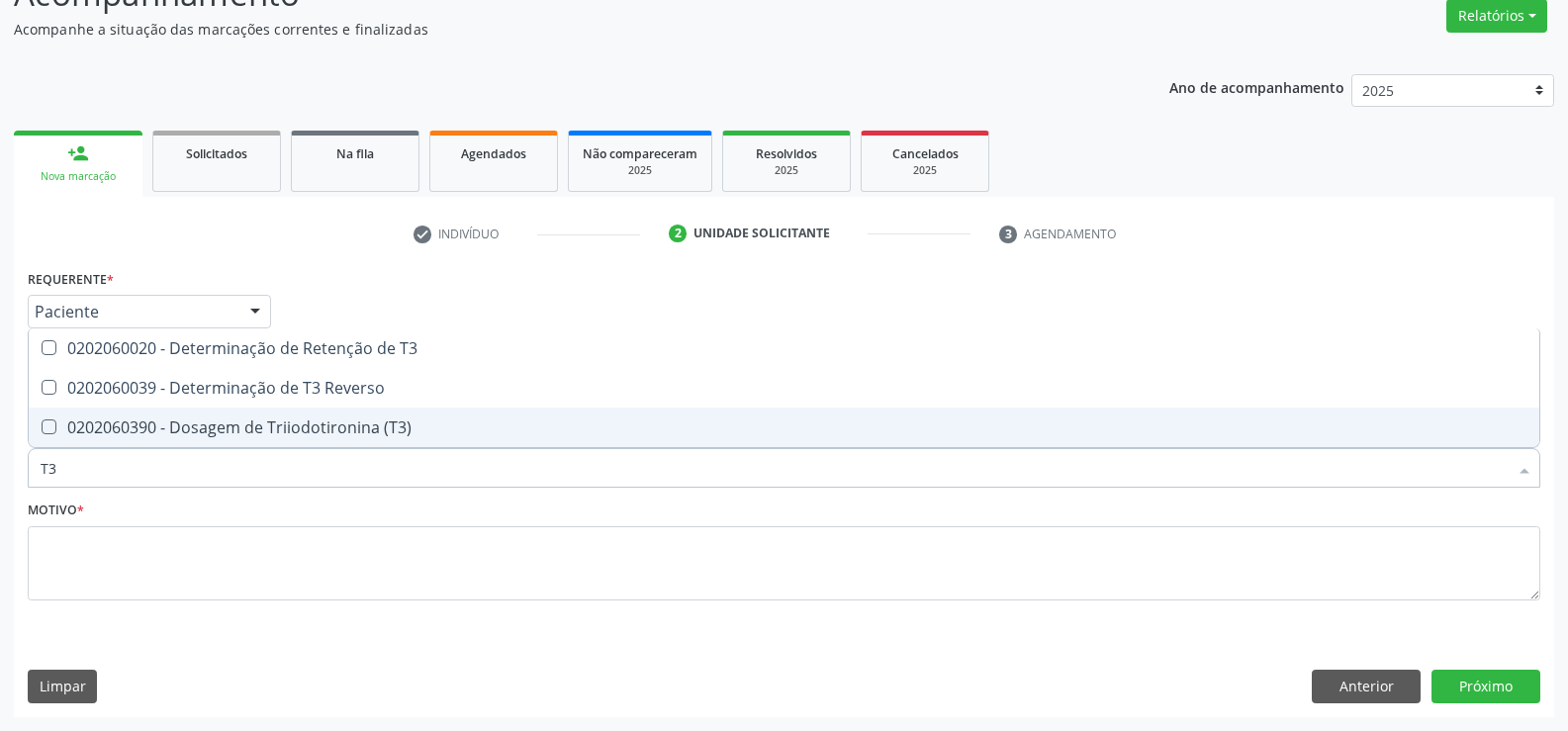 scroll, scrollTop: 0, scrollLeft: 0, axis: both 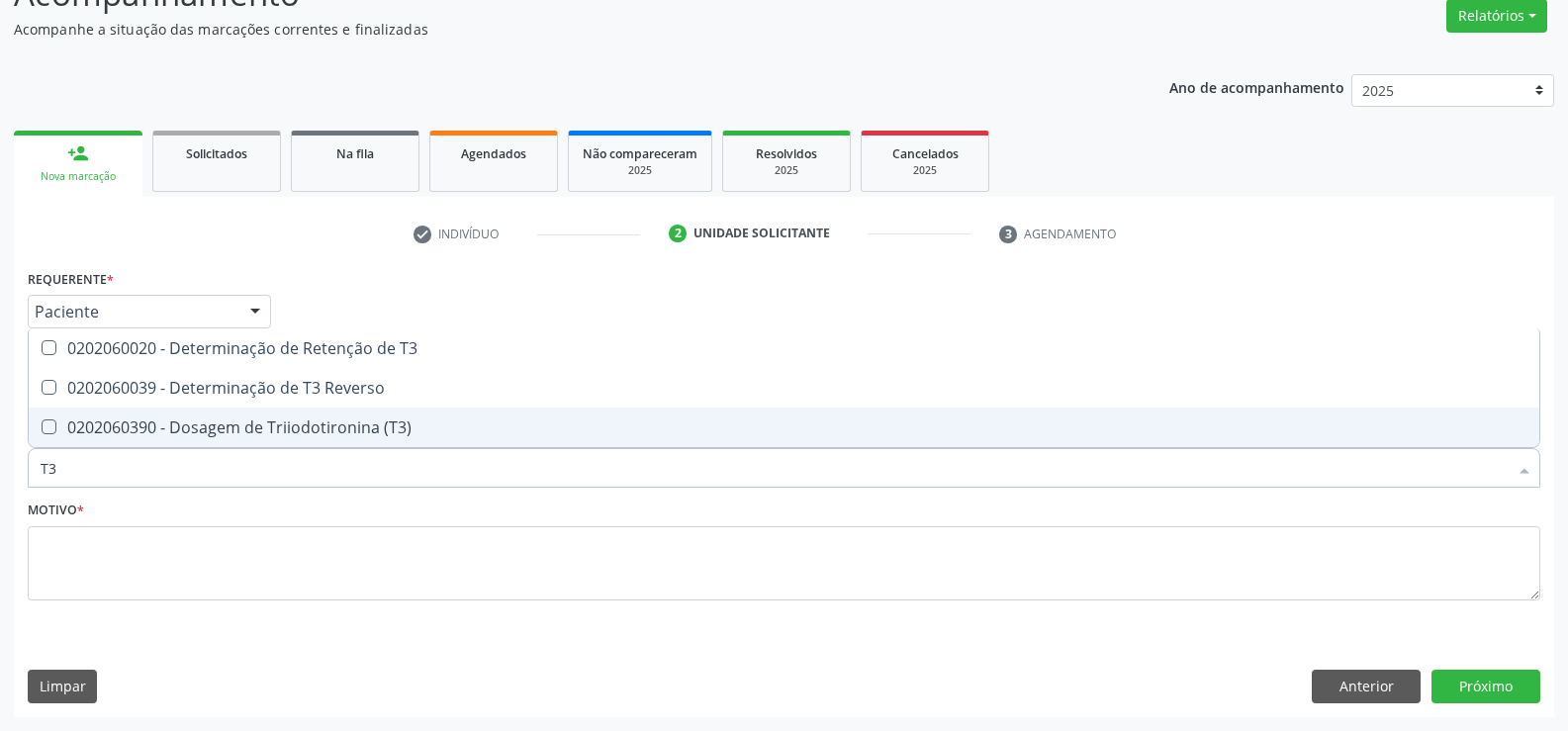 click on "0202060390 - Dosagem de Triiodotironina (T3)" at bounding box center (784, 427) 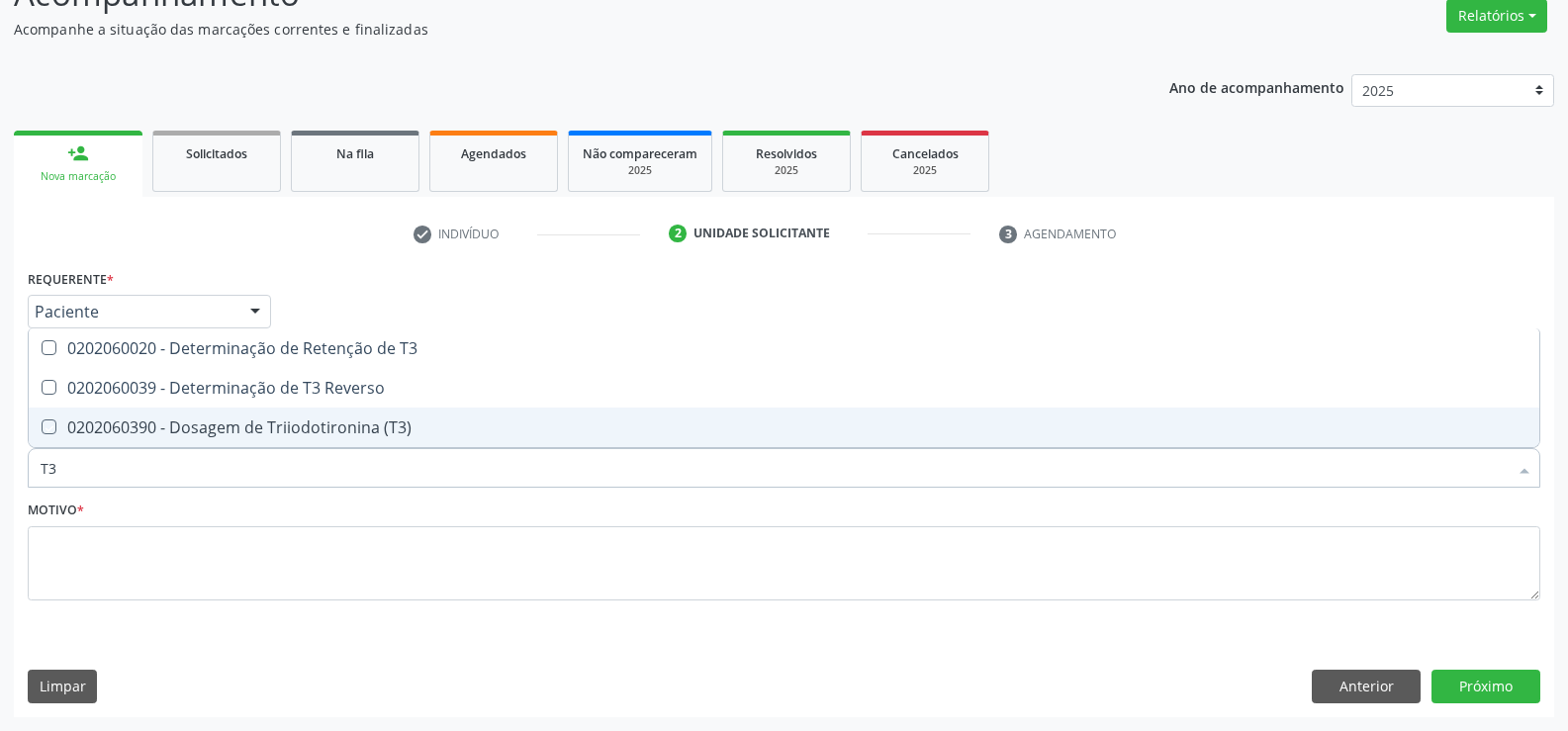 checkbox on "true" 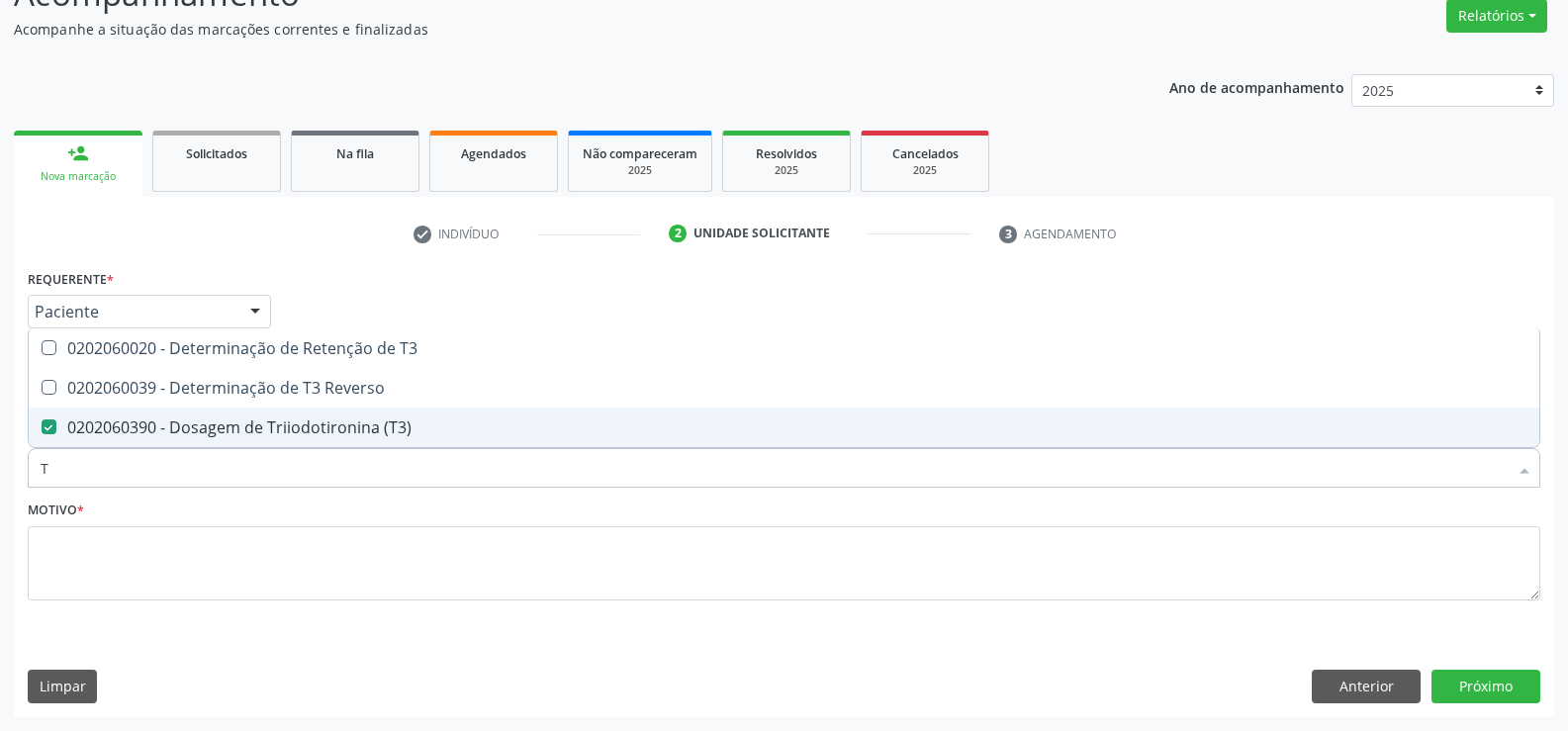 type on "T4" 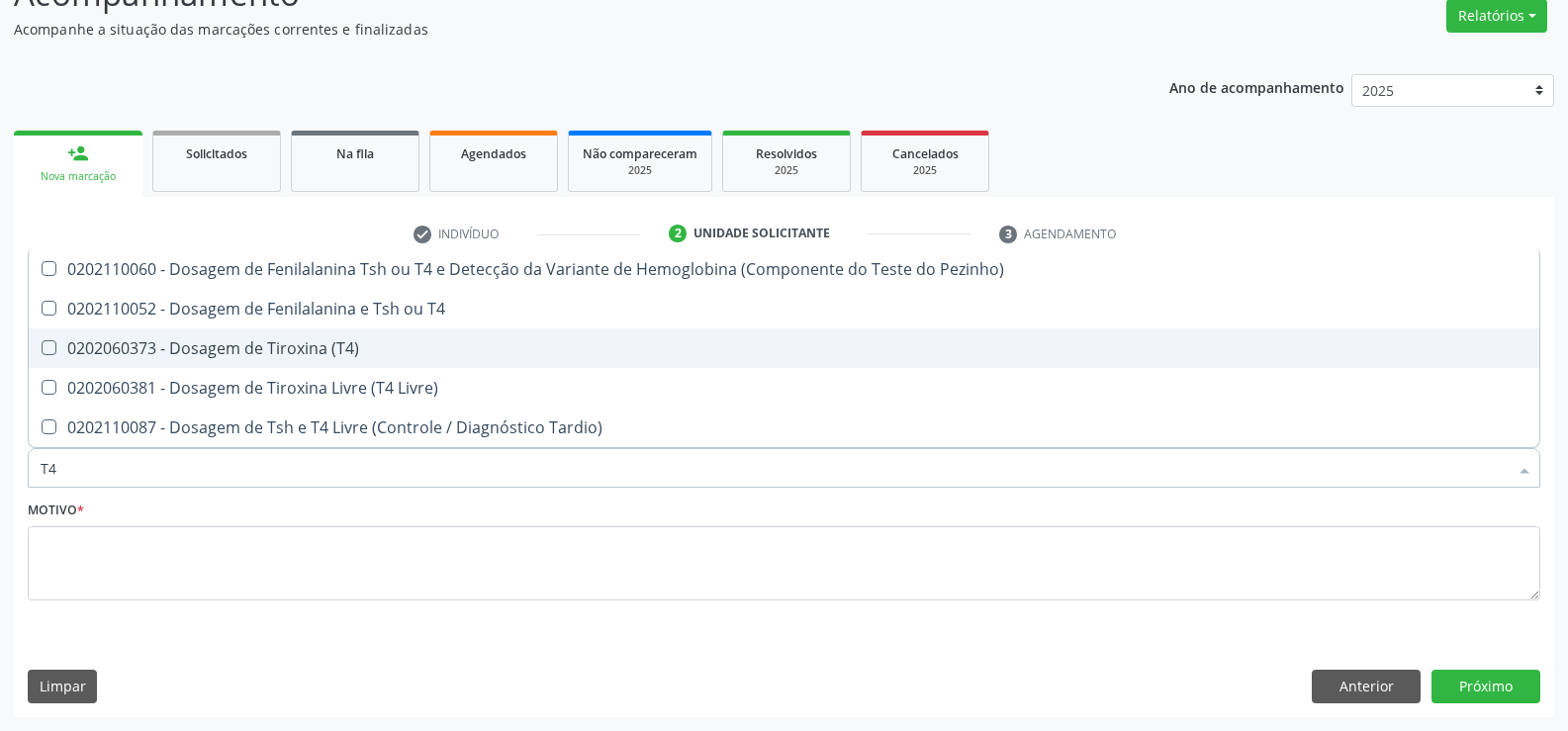 click on "0202060373 - Dosagem de Tiroxina (T4)" at bounding box center [784, 348] 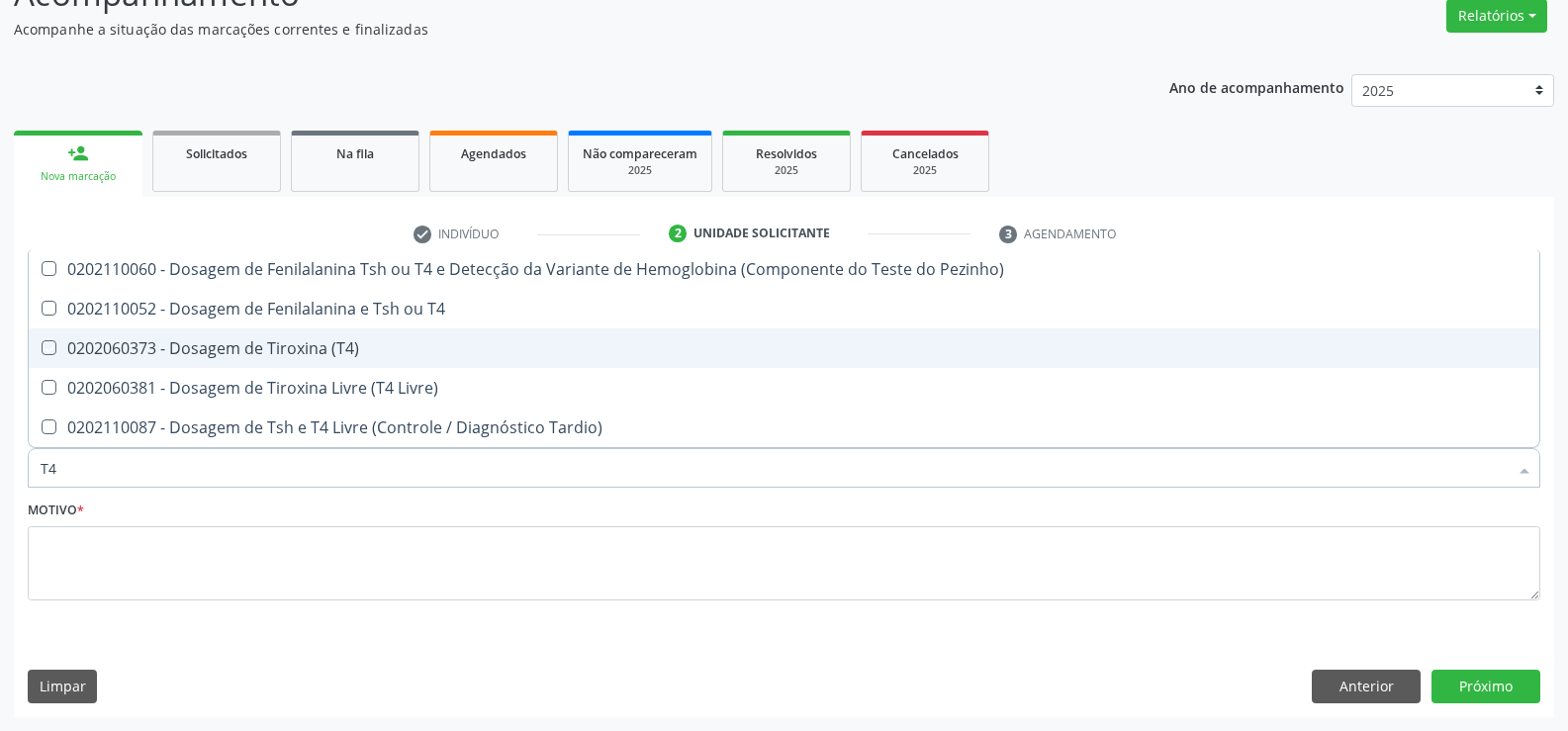 checkbox on "true" 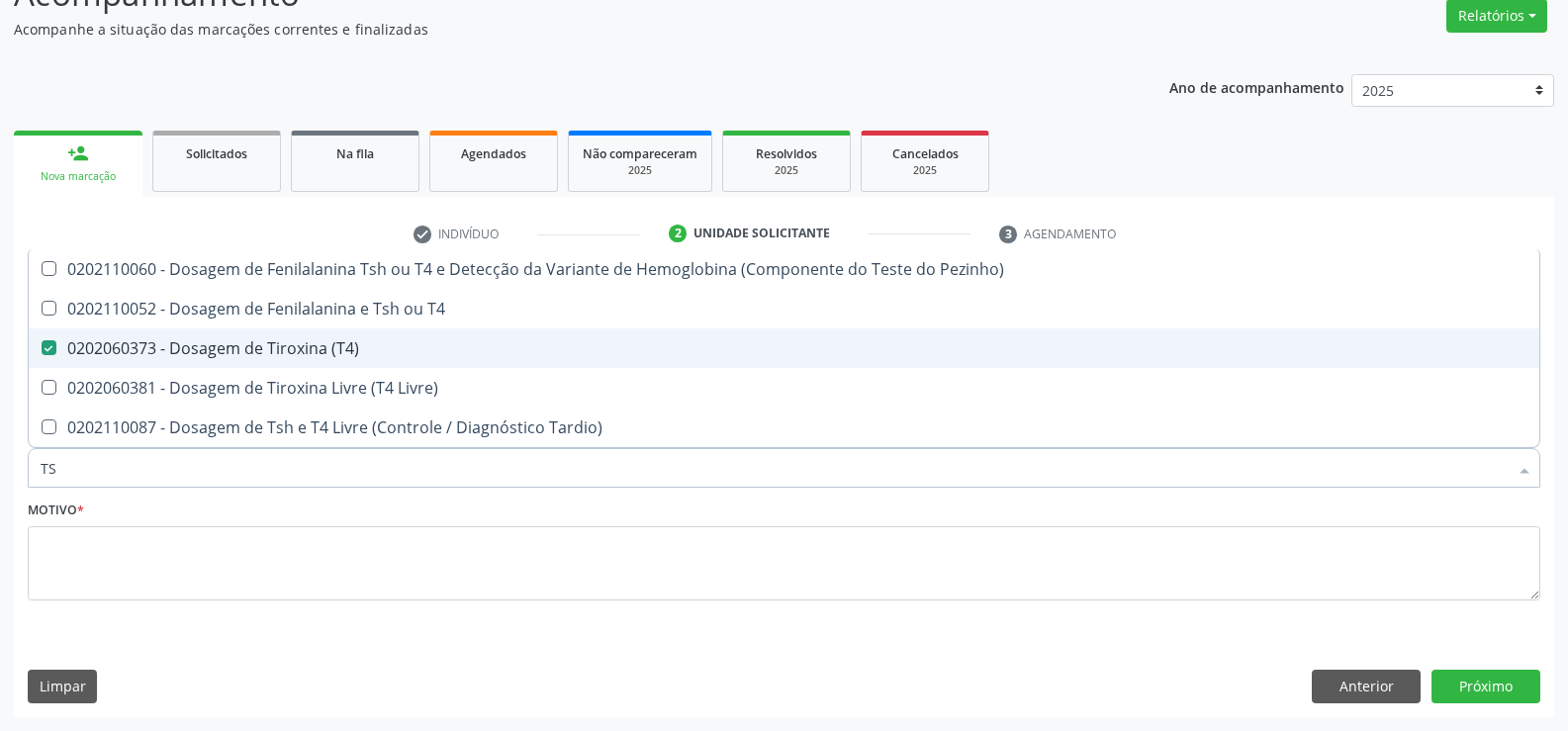 type on "TSH" 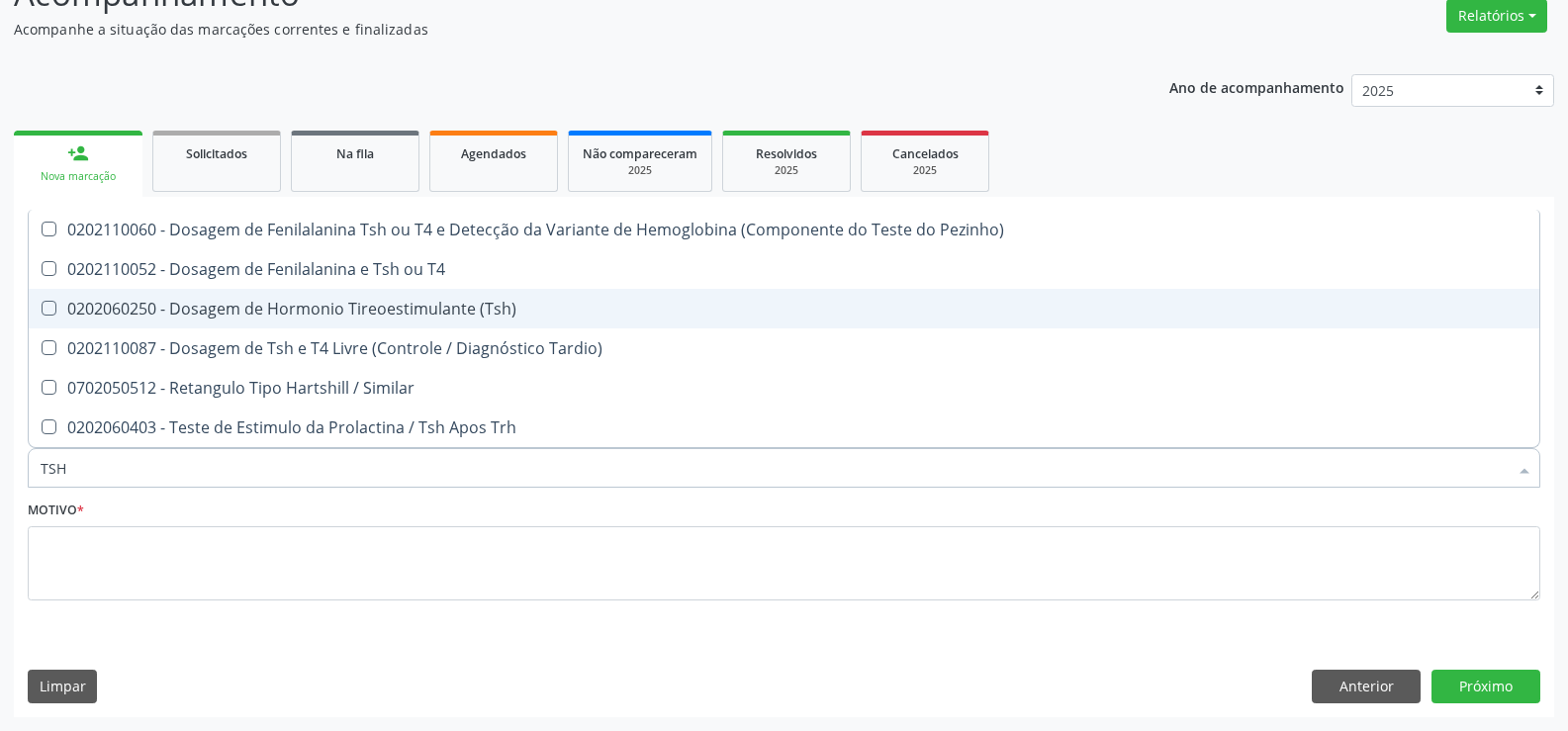 click on "0202060250 - Dosagem de Hormonio Tireoestimulante (Tsh)" at bounding box center (784, 309) 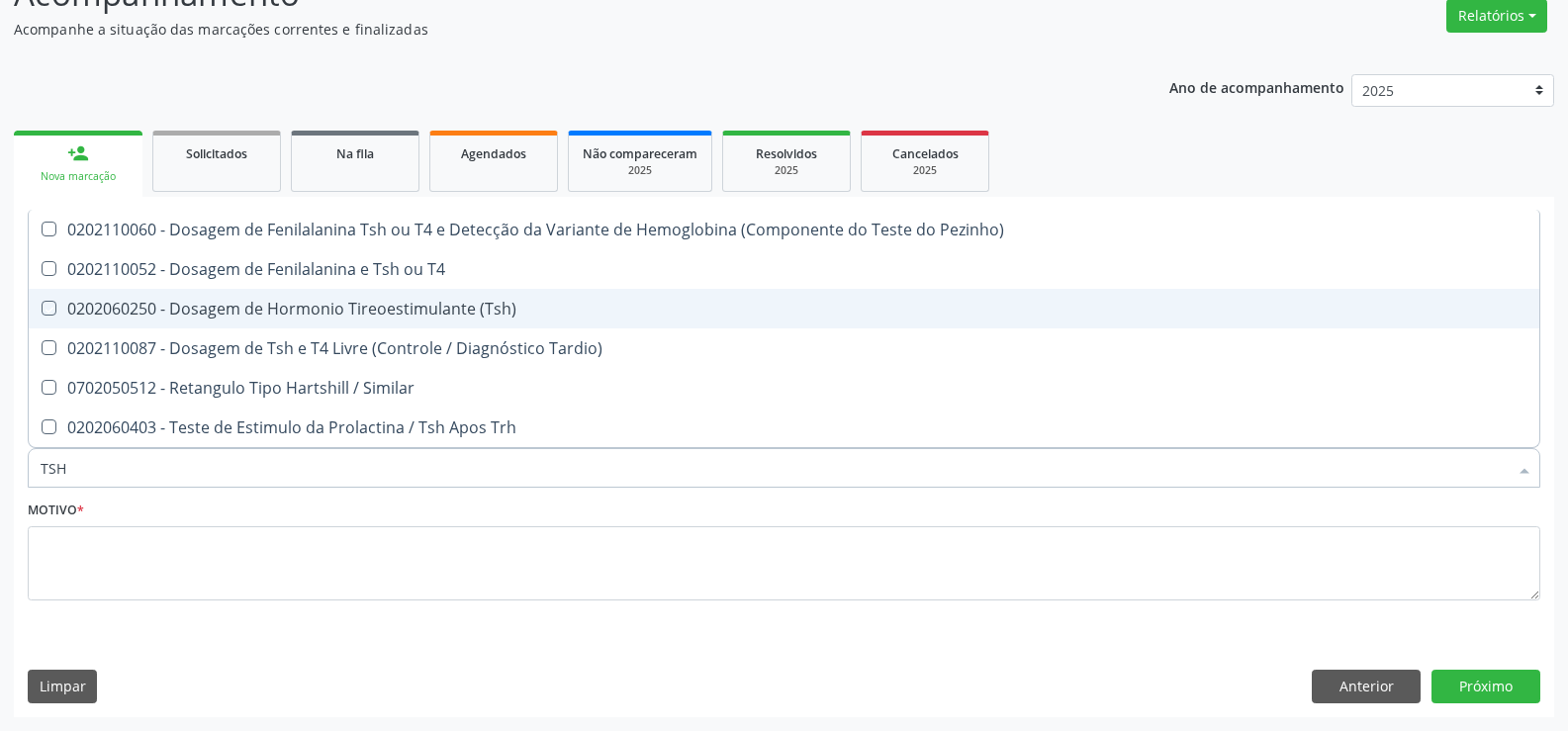 checkbox on "true" 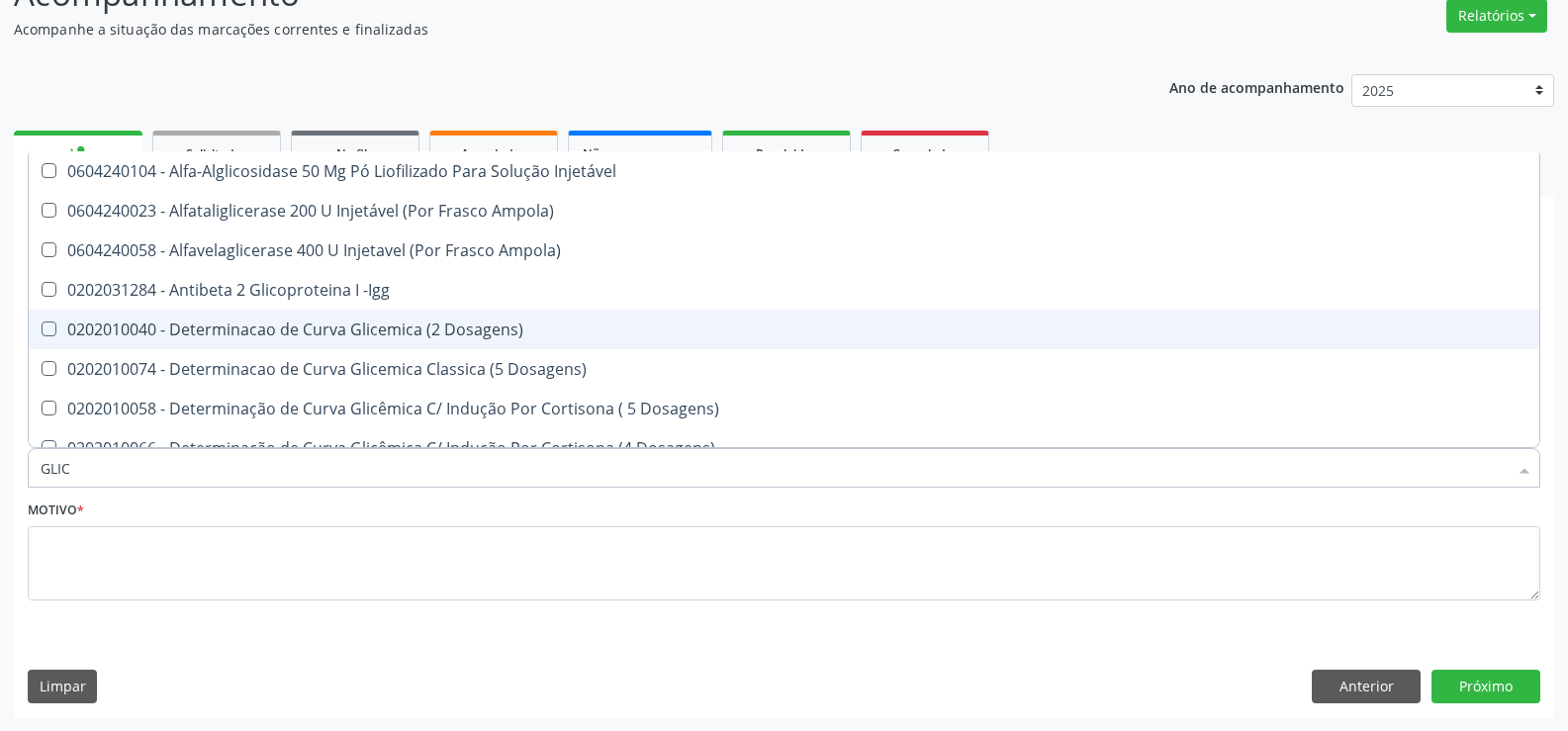 type on "GLICO" 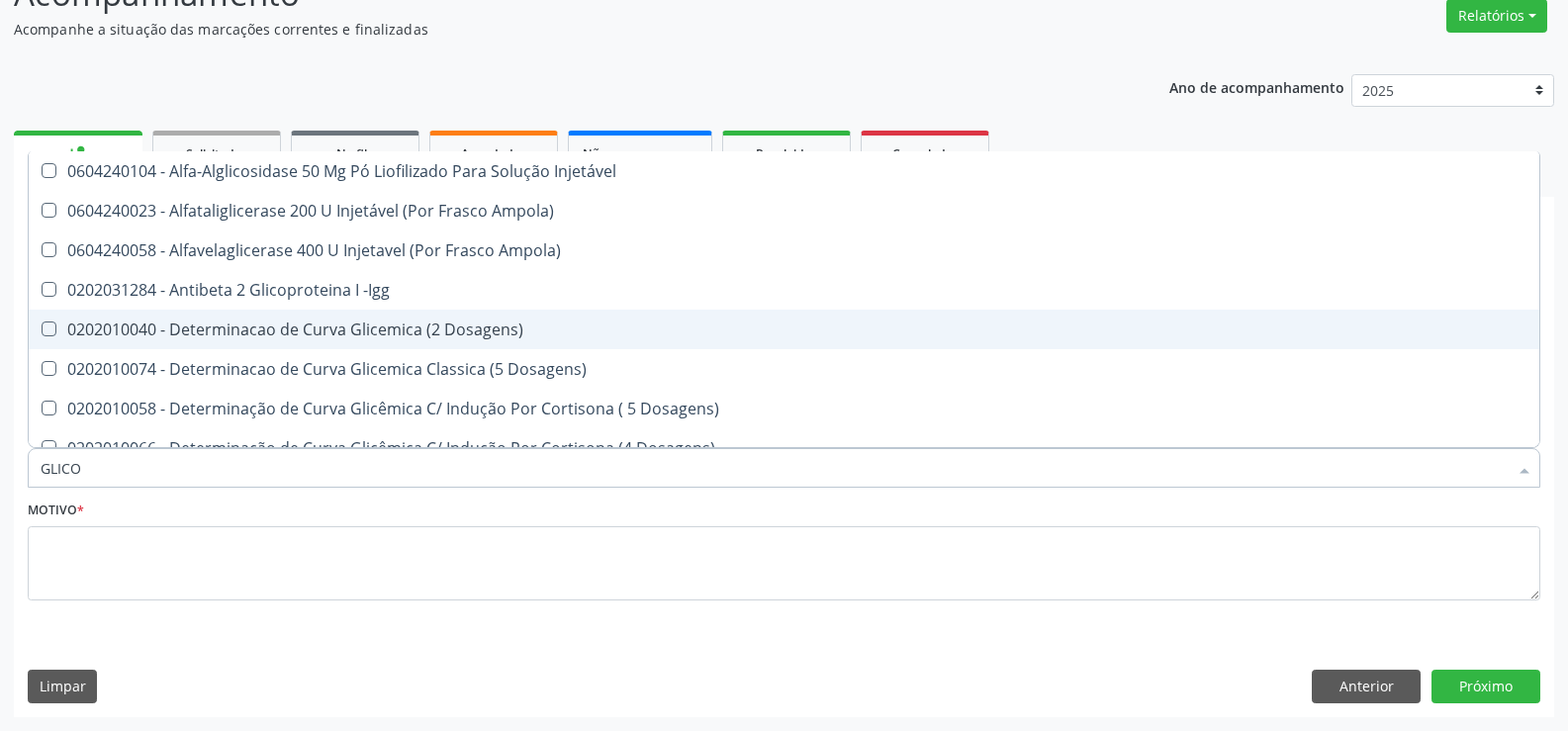 type on "GLICOS" 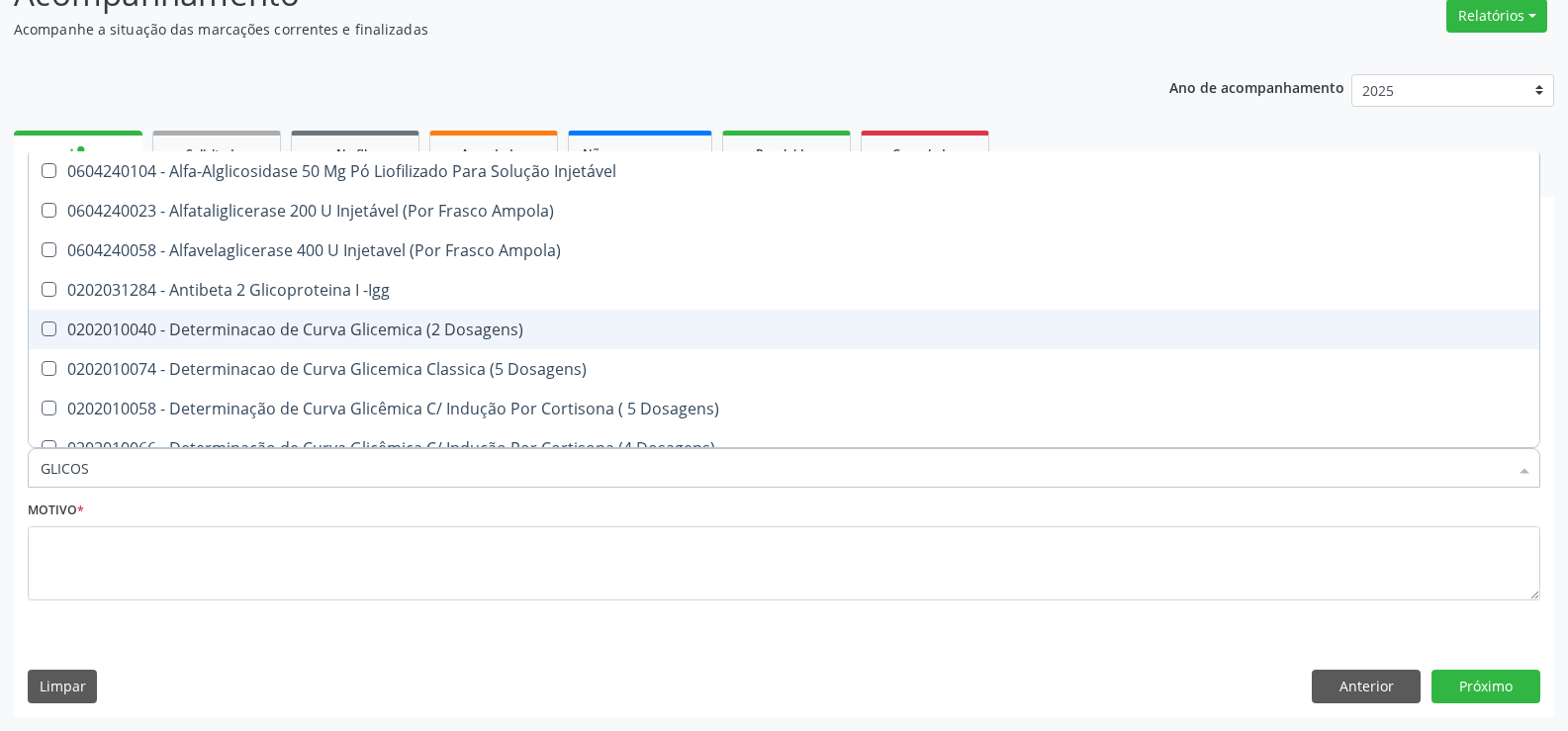 checkbox on "true" 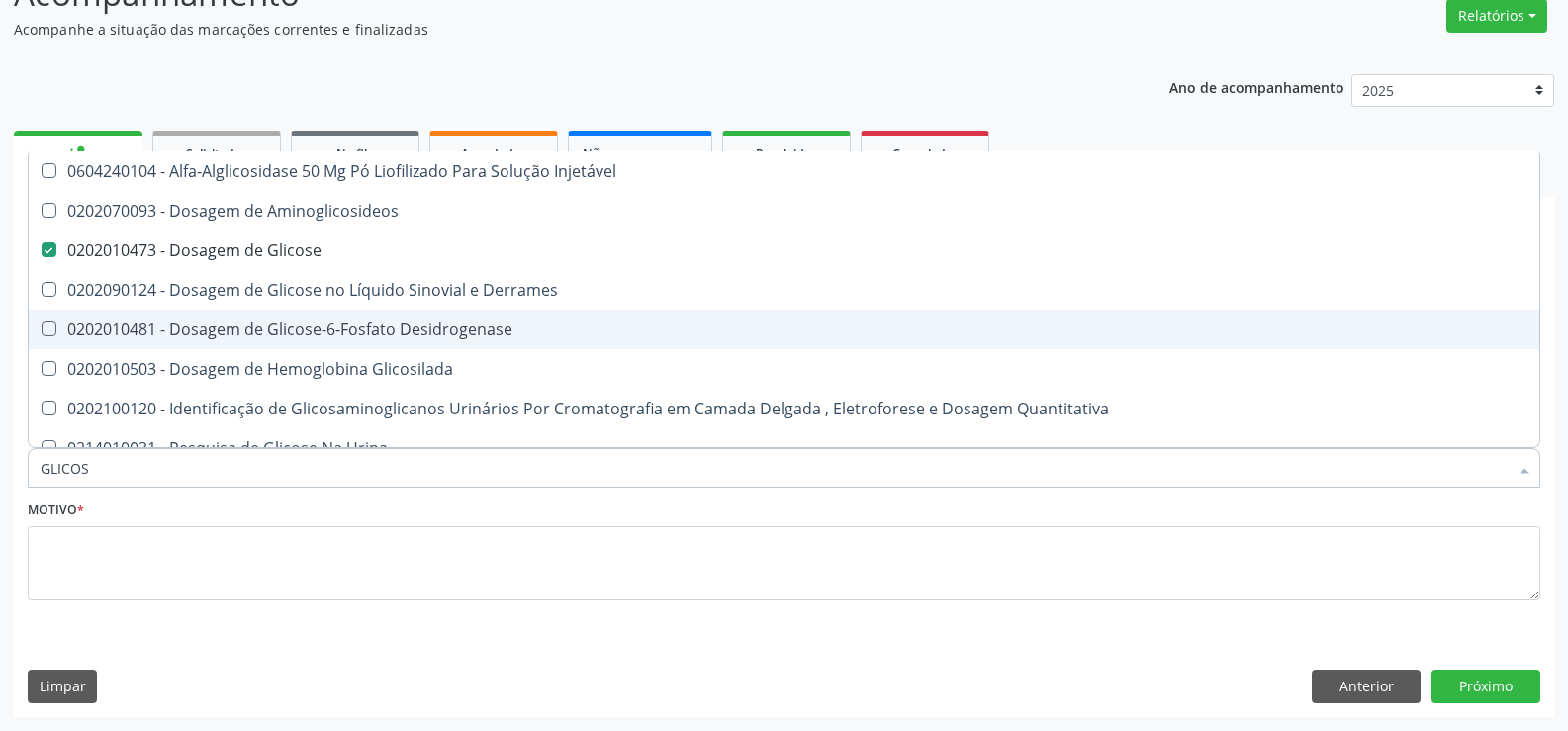 type on "GLICOSI" 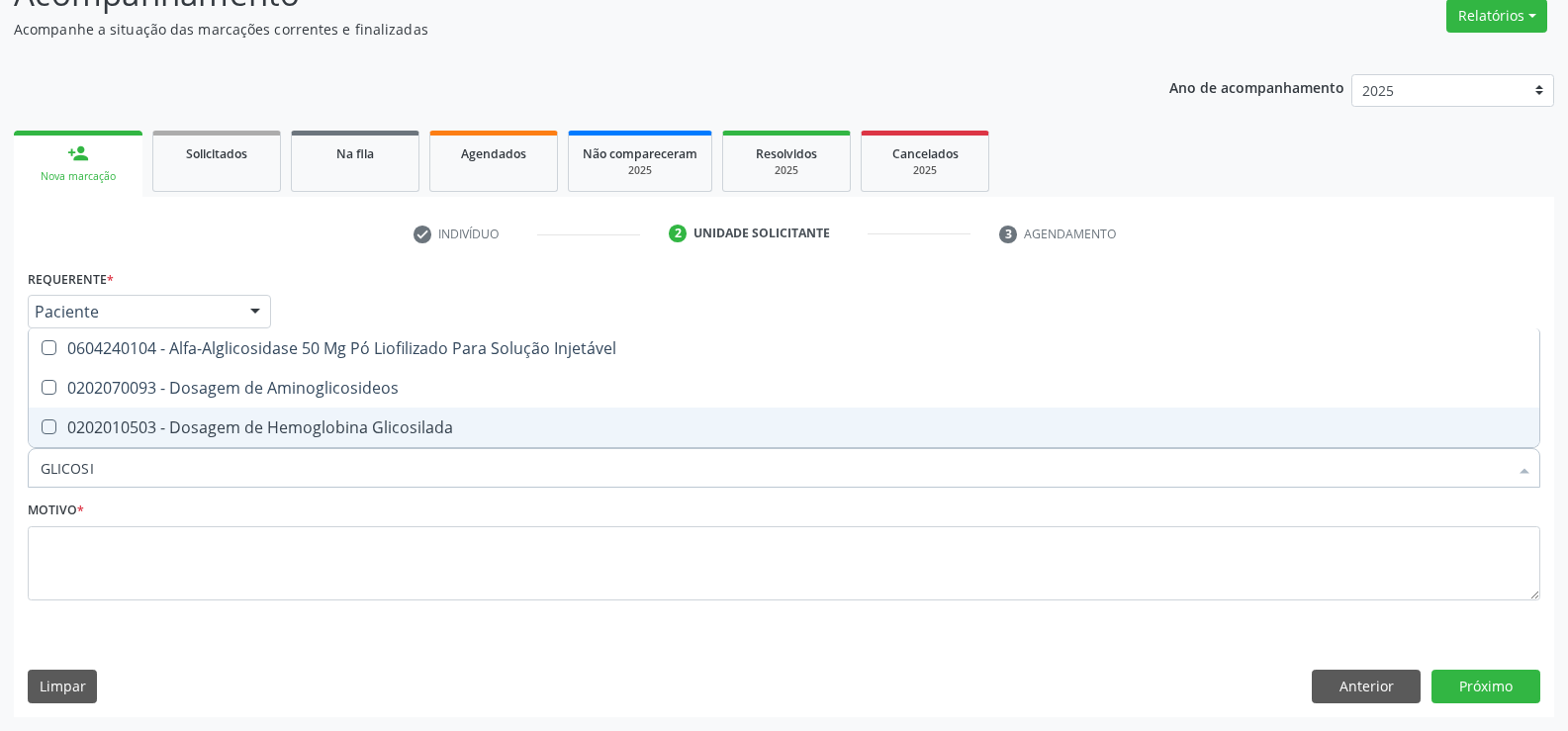 click on "0202010503 - Dosagem de Hemoglobina Glicosilada" at bounding box center [784, 427] 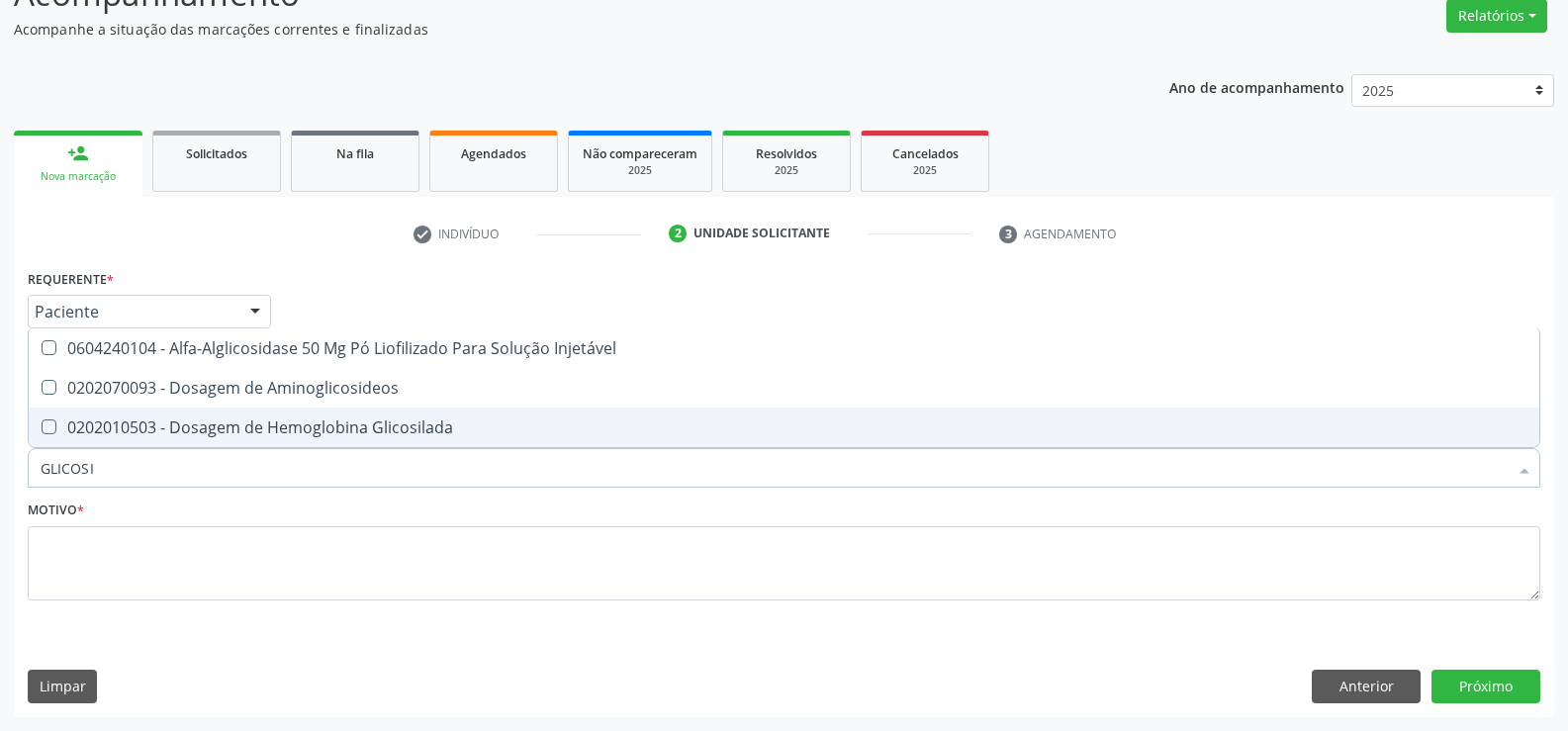 checkbox on "true" 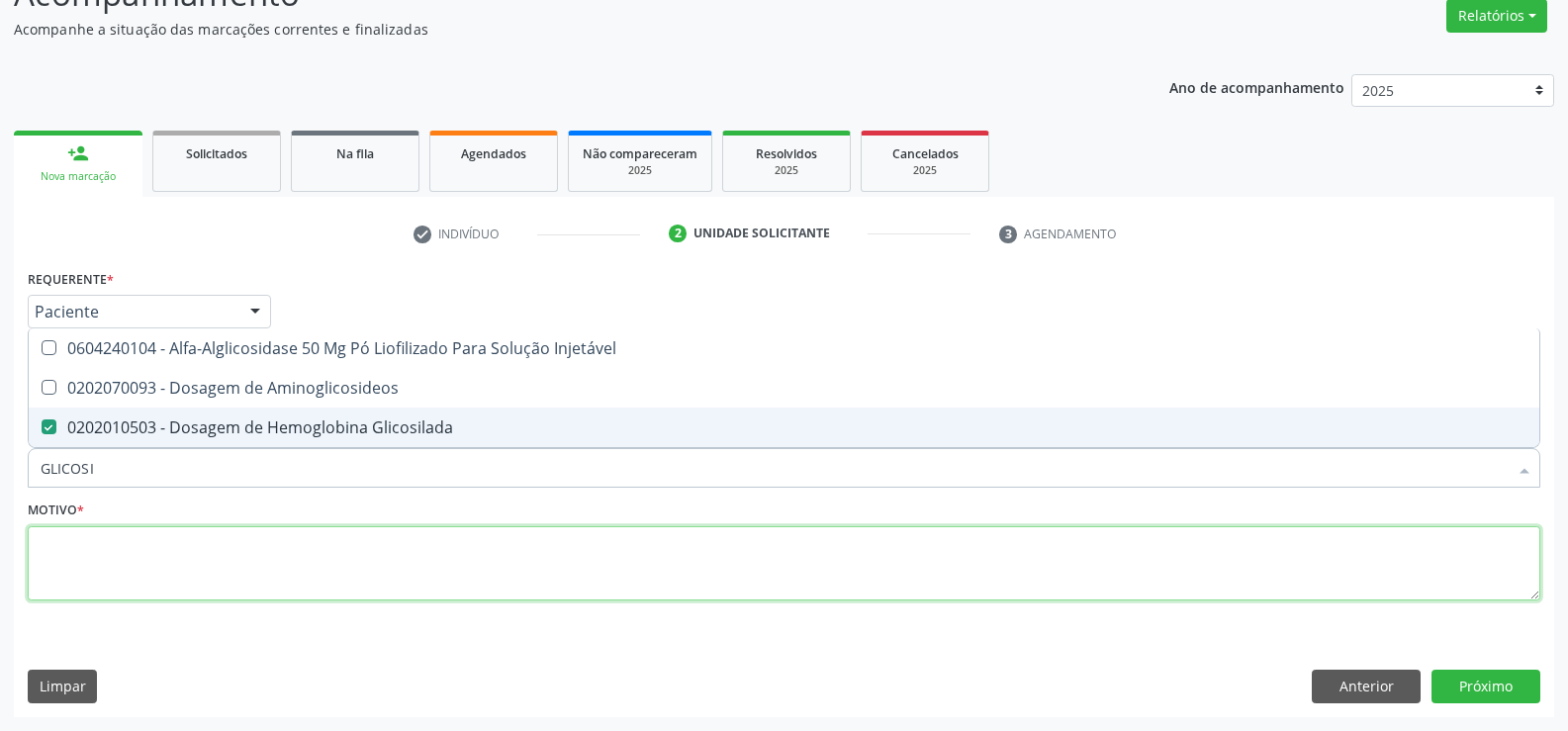 click at bounding box center (784, 564) 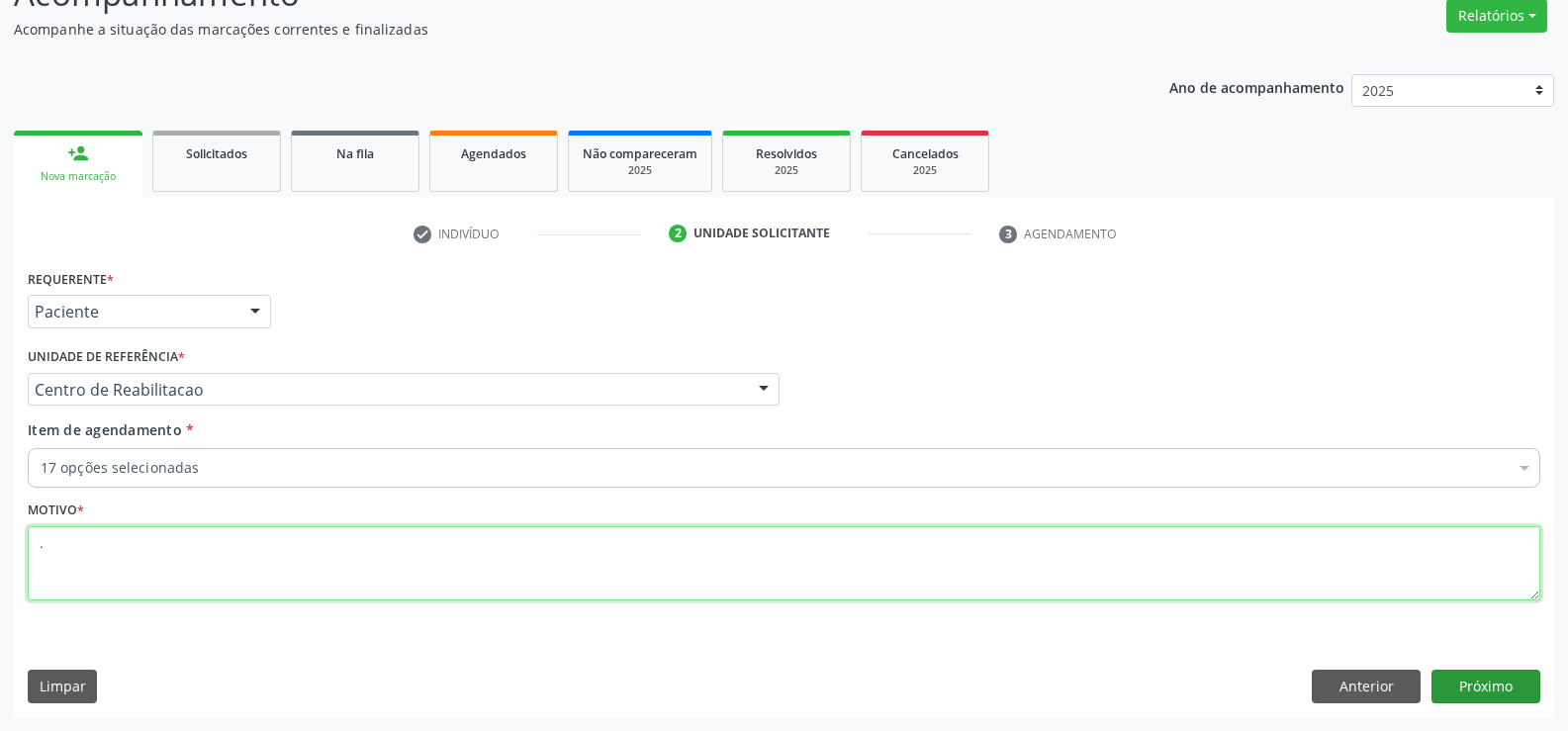 type on "." 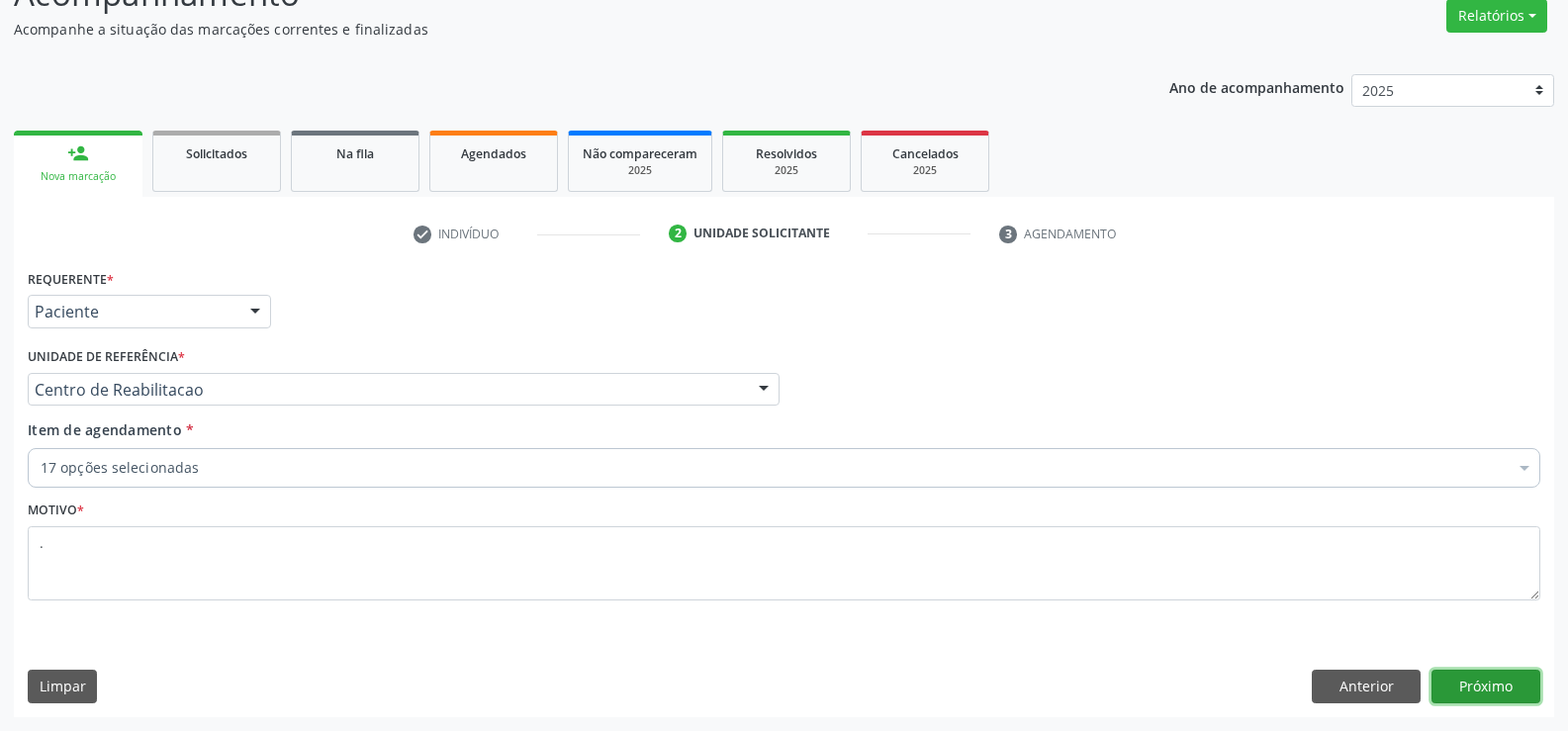 click on "Próximo" at bounding box center [1486, 686] 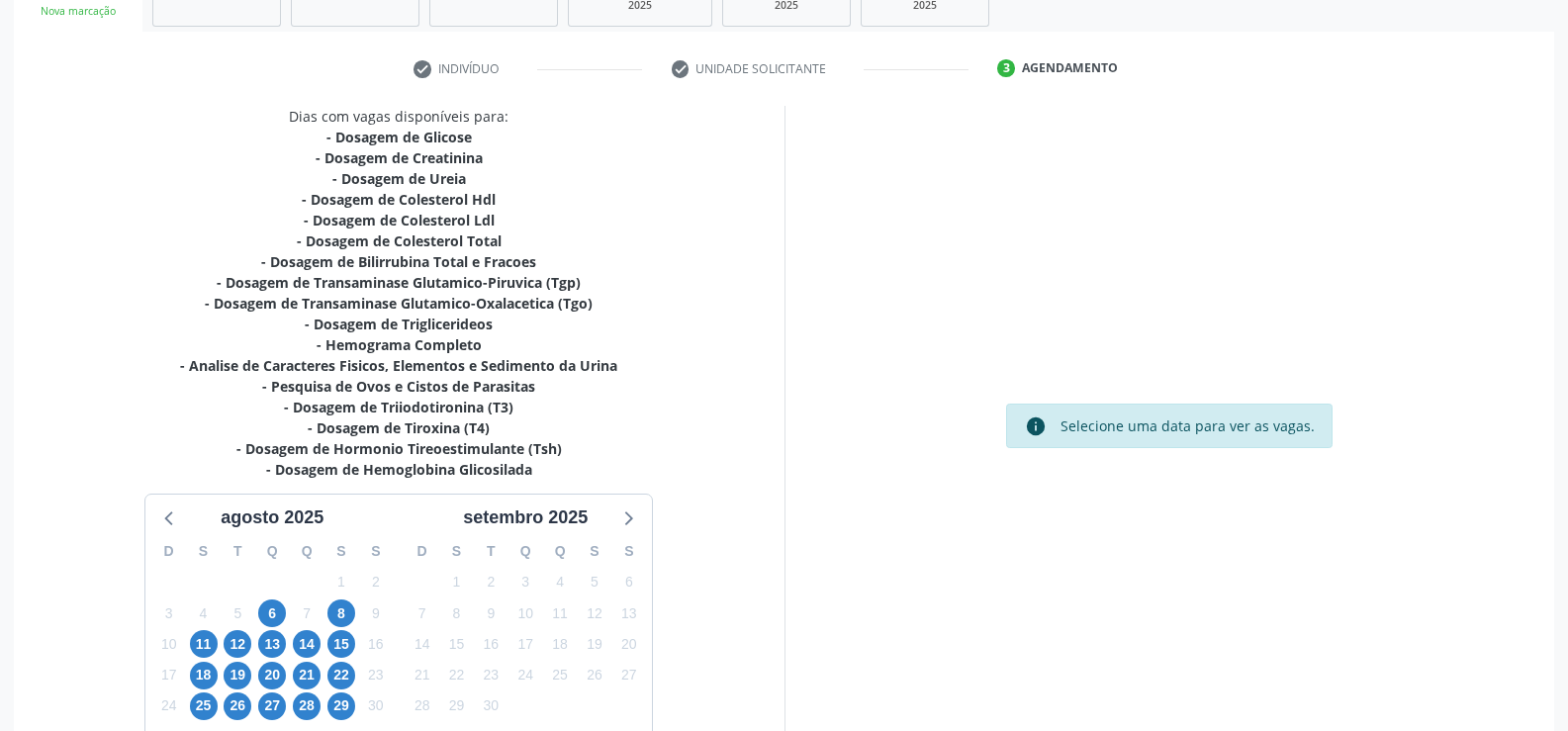 scroll, scrollTop: 462, scrollLeft: 0, axis: vertical 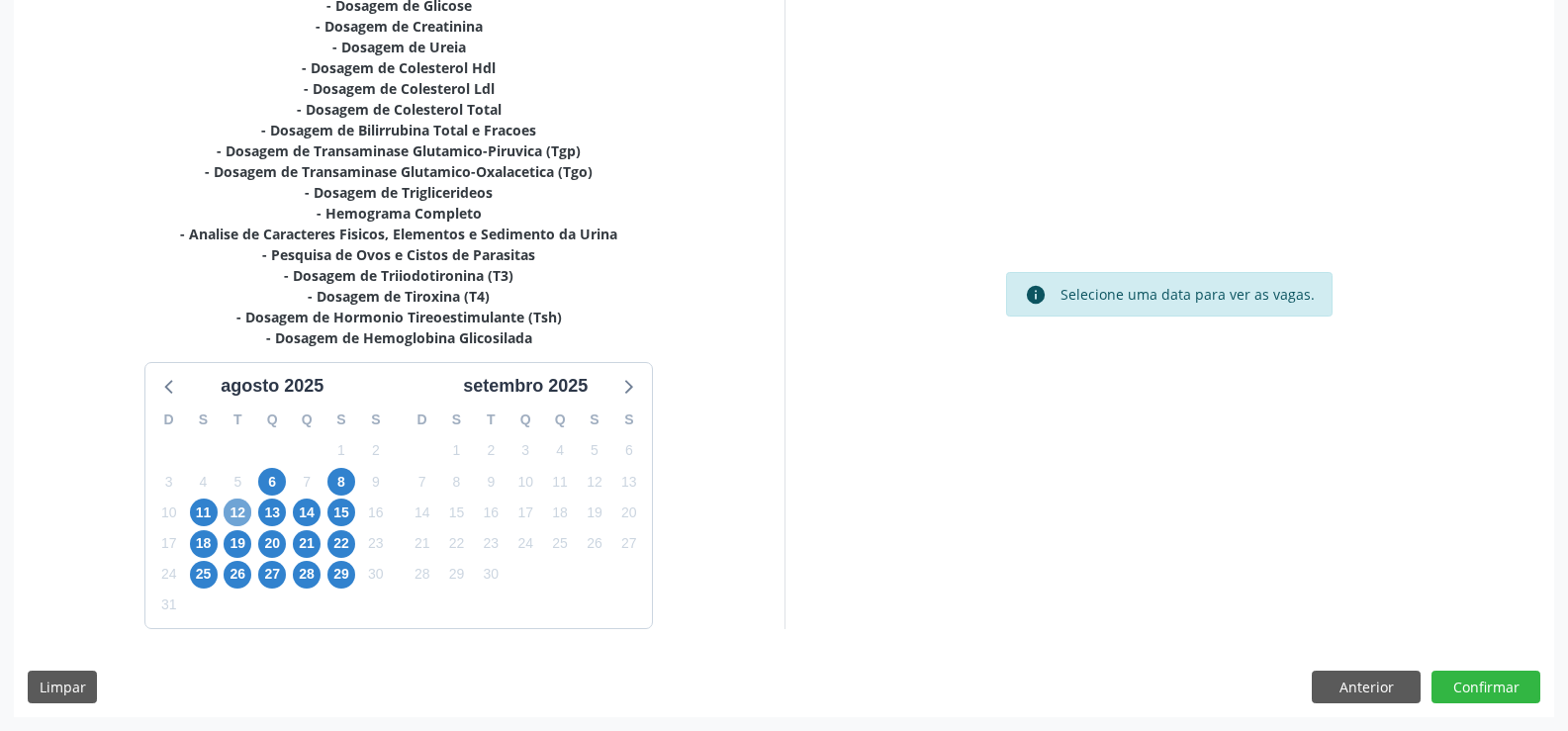 click on "12" at bounding box center [237, 512] 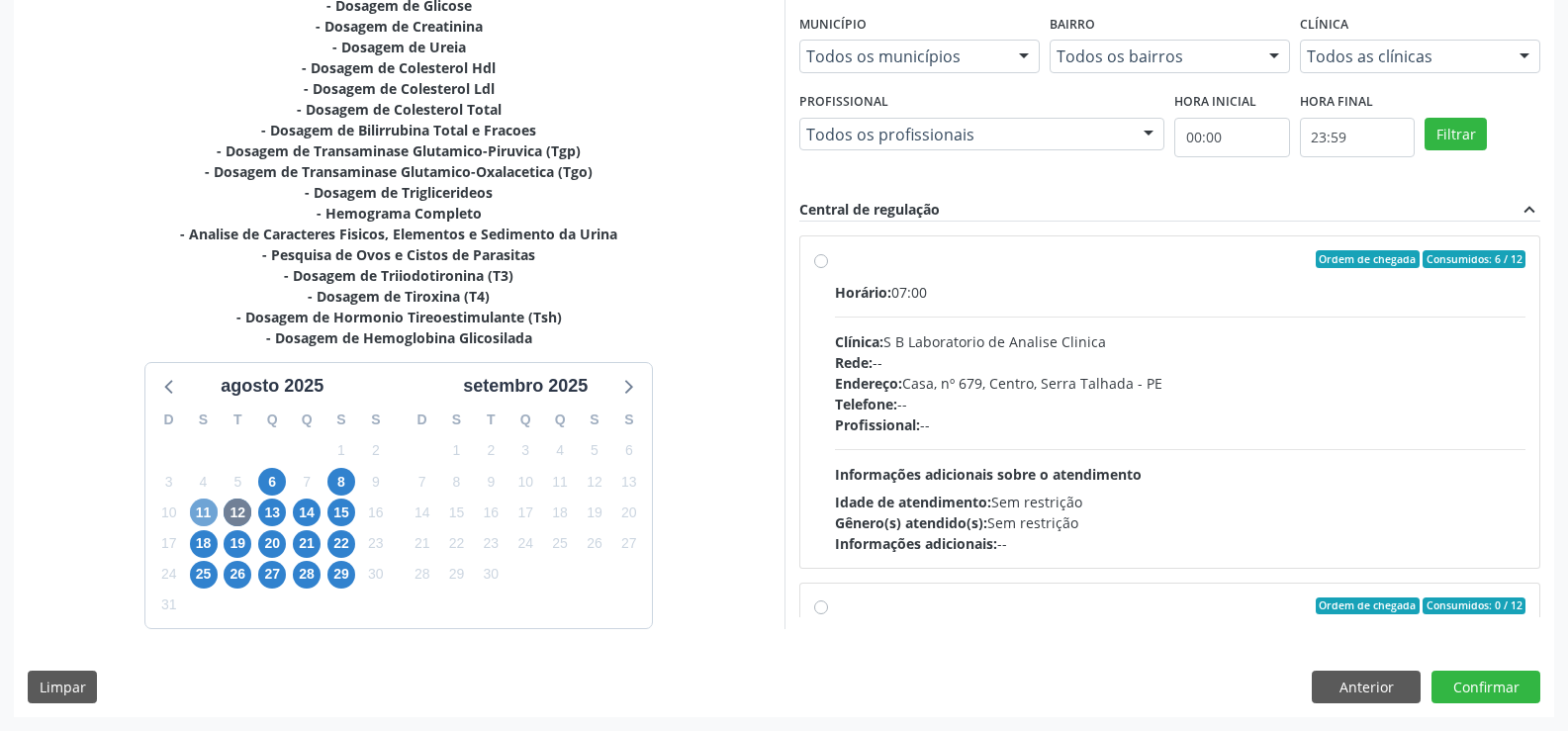 click on "11" at bounding box center (204, 512) 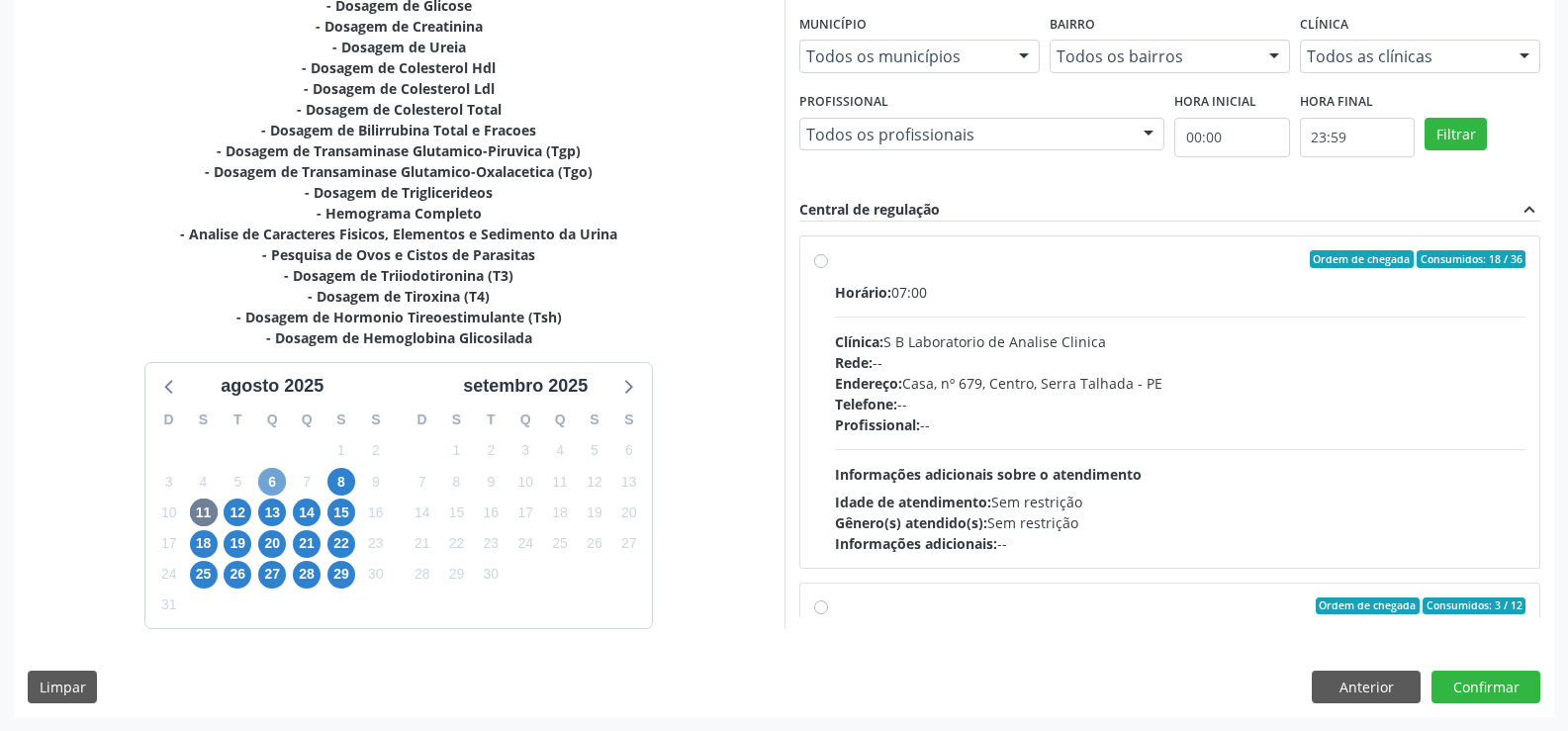 click on "6" at bounding box center [272, 482] 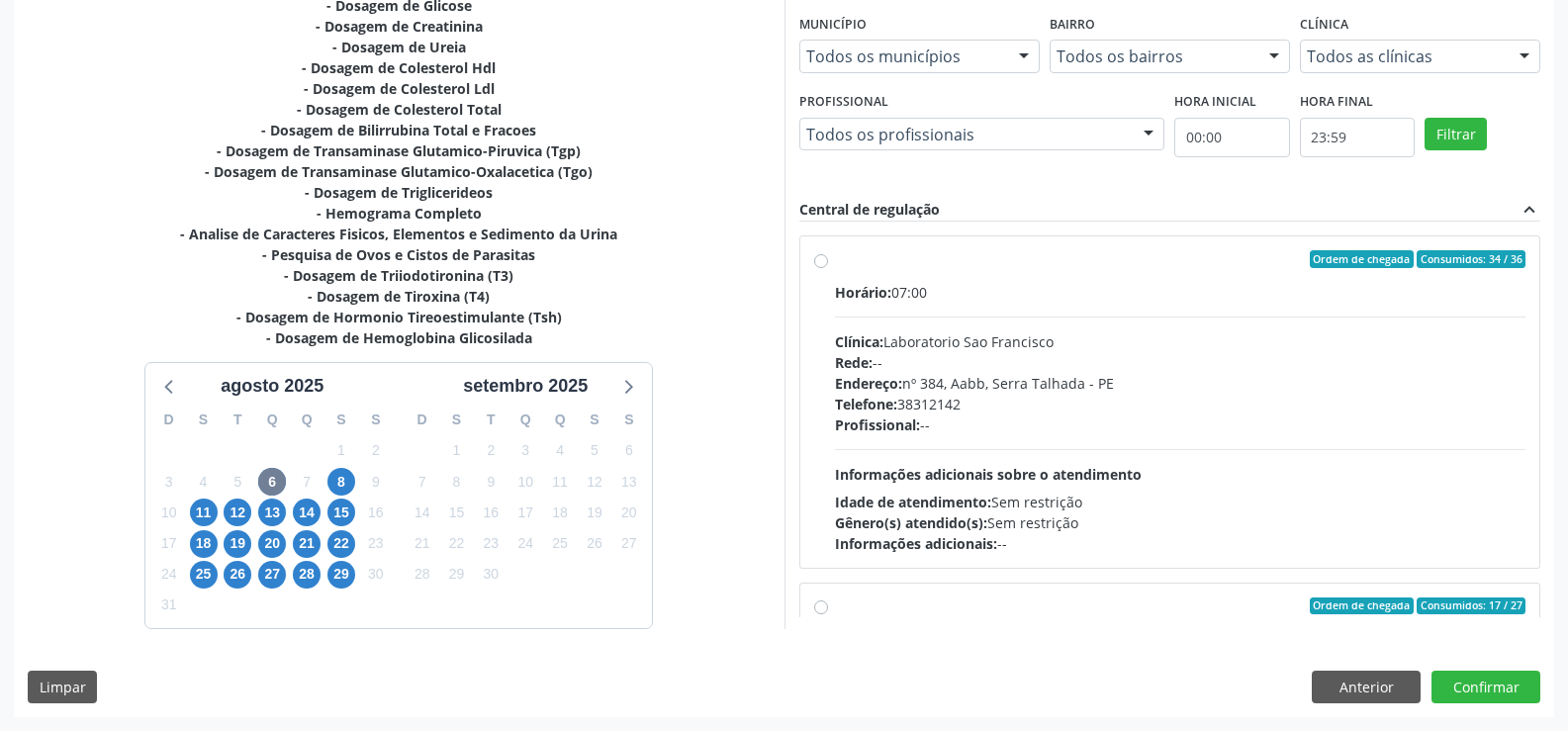 click on "Ordem de chegada
Consumidos: 34 / 36" at bounding box center (1180, 259) 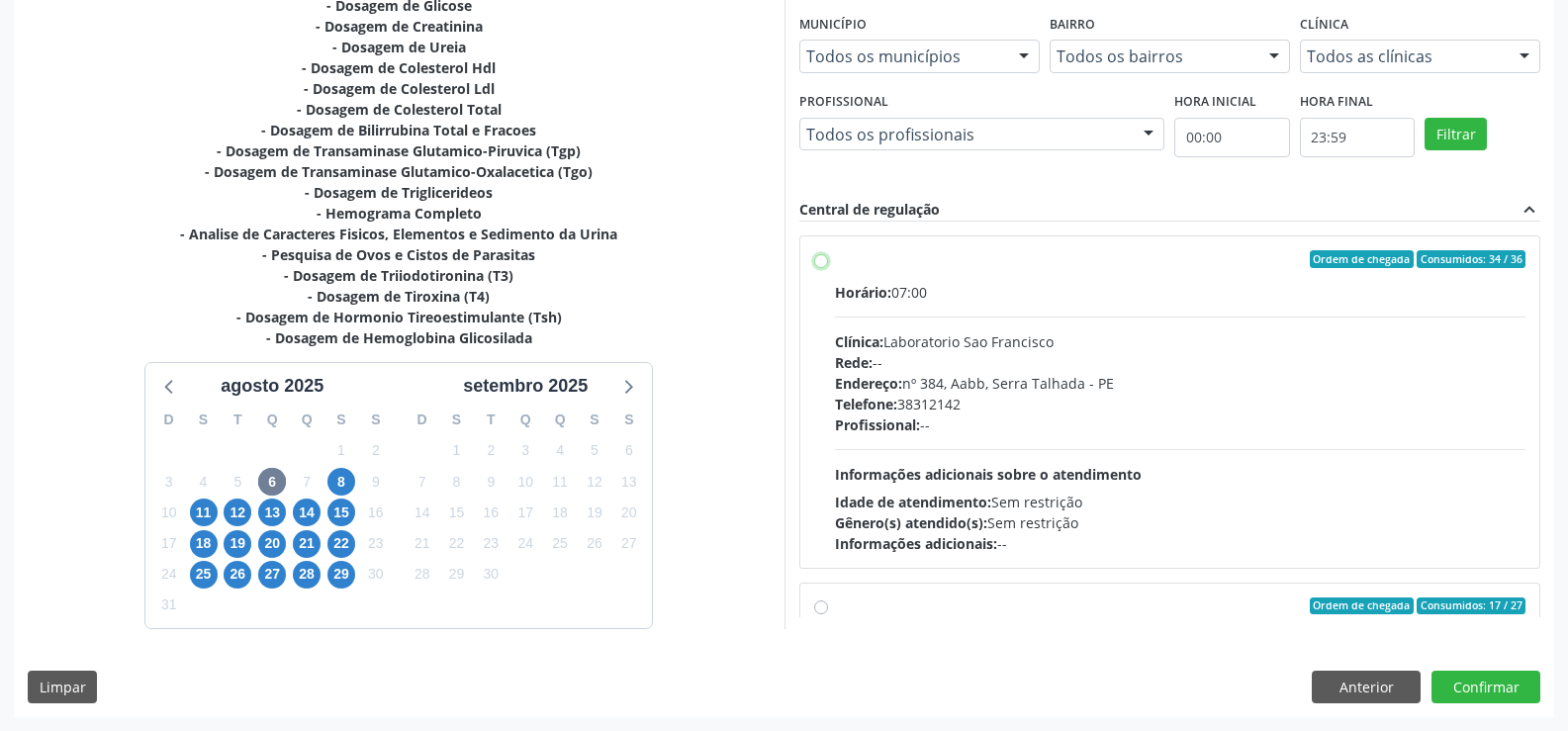 click on "Ordem de chegada
Consumidos: 34 / 36
Horário:   07:00
Clínica:  Laboratorio Sao Francisco
Rede:
--
Endereço:   nº 384, Aabb, Serra Talhada - PE
Telefone:   38312142
Profissional:
--
Informações adicionais sobre o atendimento
Idade de atendimento:
Sem restrição
Gênero(s) atendido(s):
Sem restrição
Informações adicionais:
--" at bounding box center [821, 259] 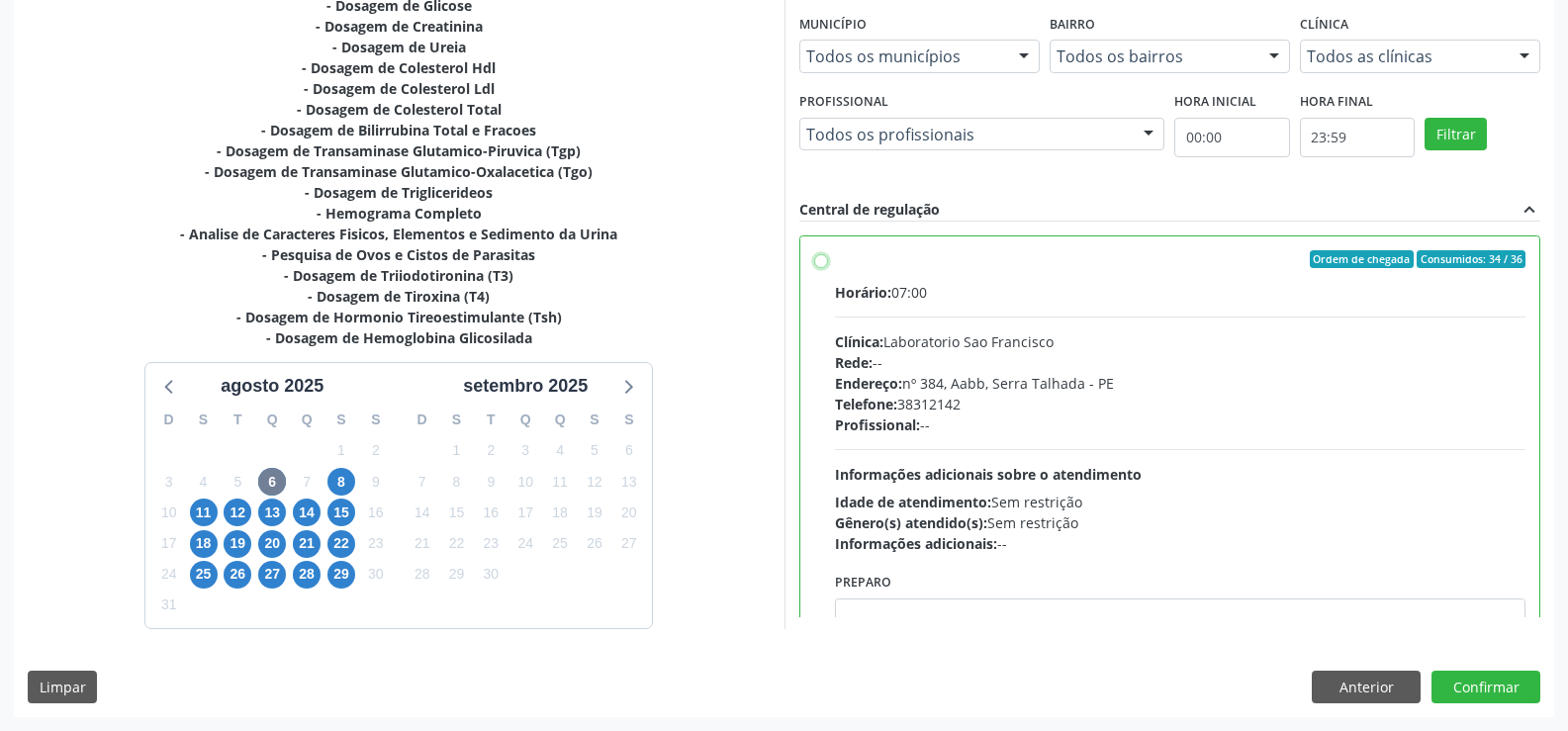 radio on "true" 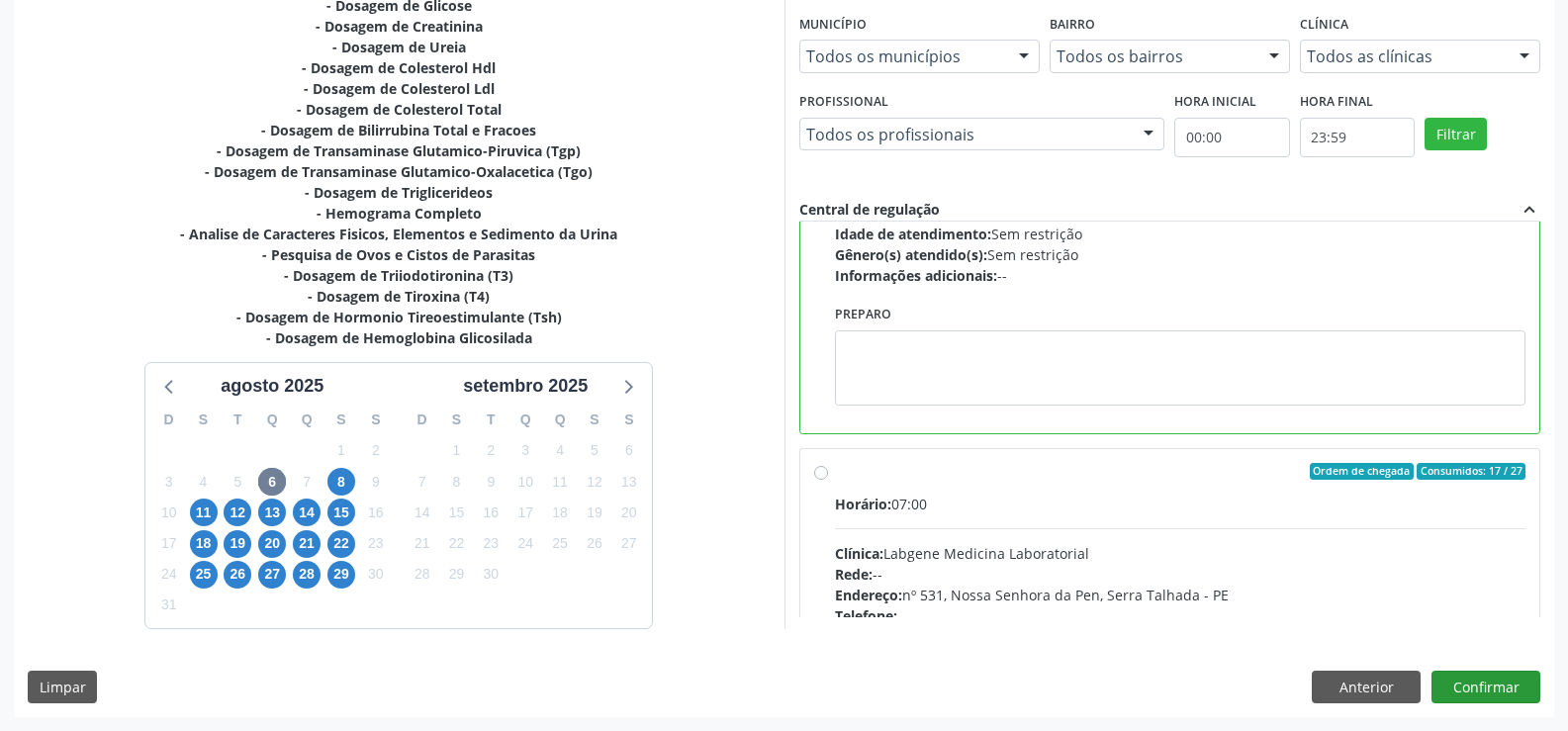 scroll, scrollTop: 297, scrollLeft: 0, axis: vertical 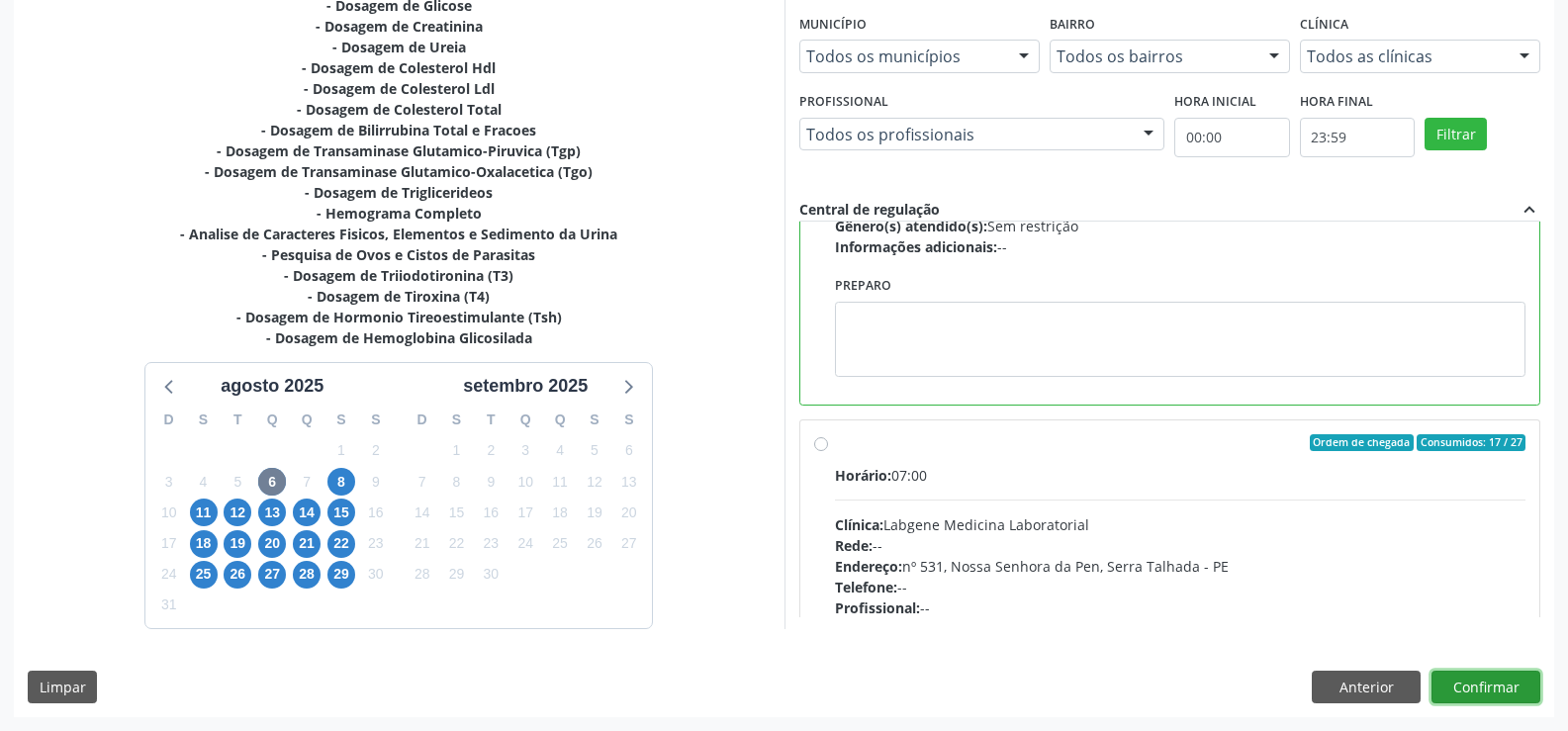 click on "Confirmar" at bounding box center (1486, 687) 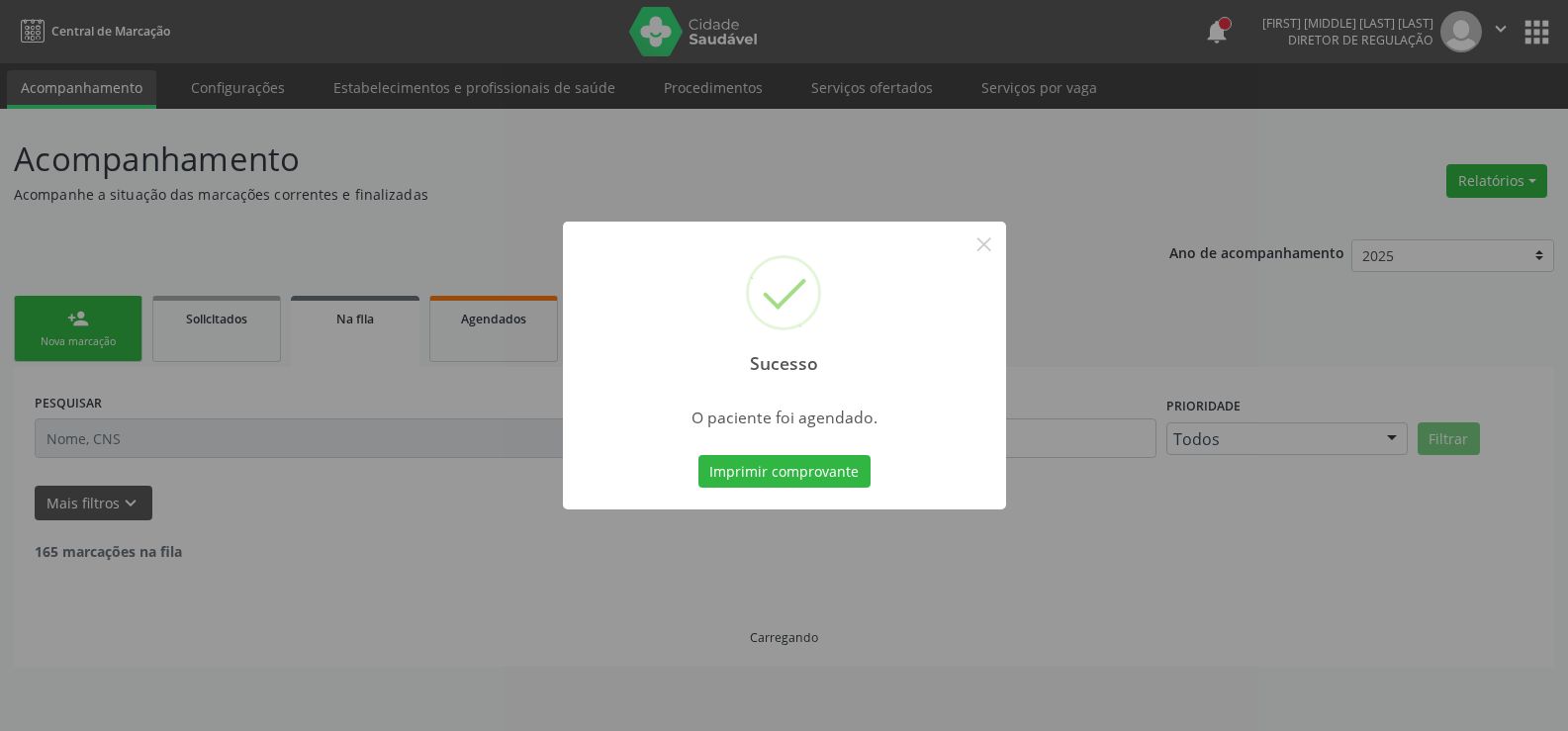 scroll, scrollTop: 0, scrollLeft: 0, axis: both 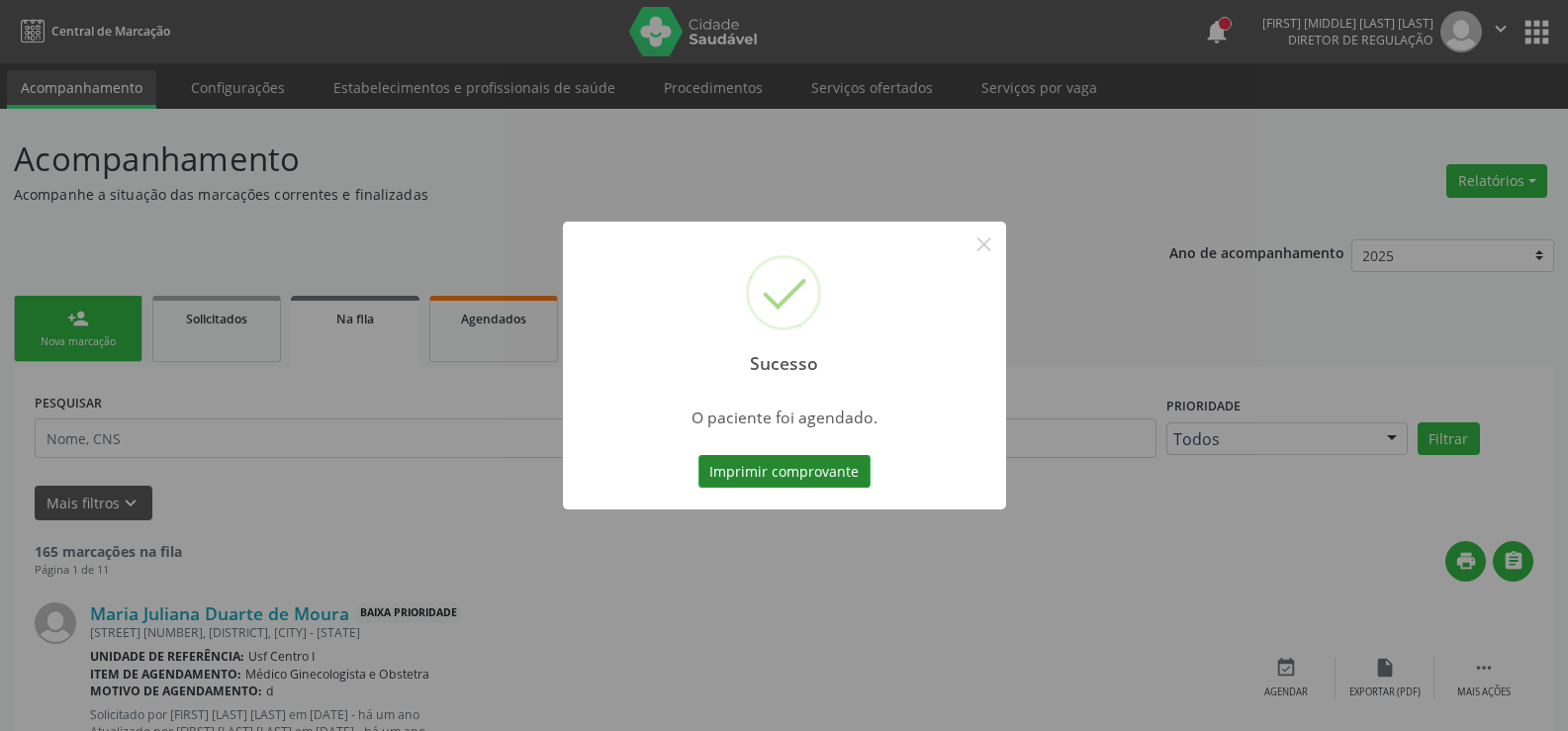 click on "Imprimir comprovante" at bounding box center (784, 472) 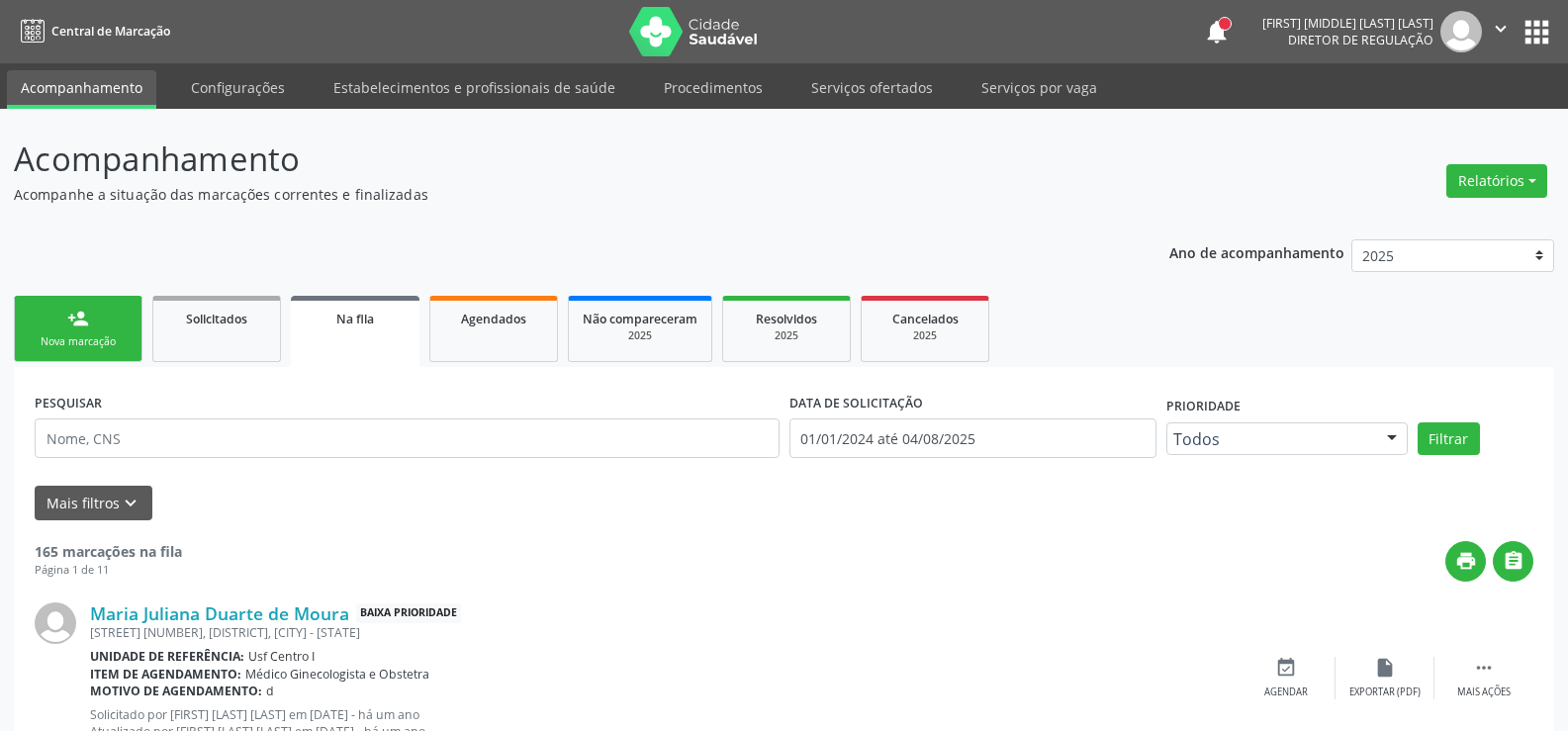 click on "Nova marcação" at bounding box center (78, 341) 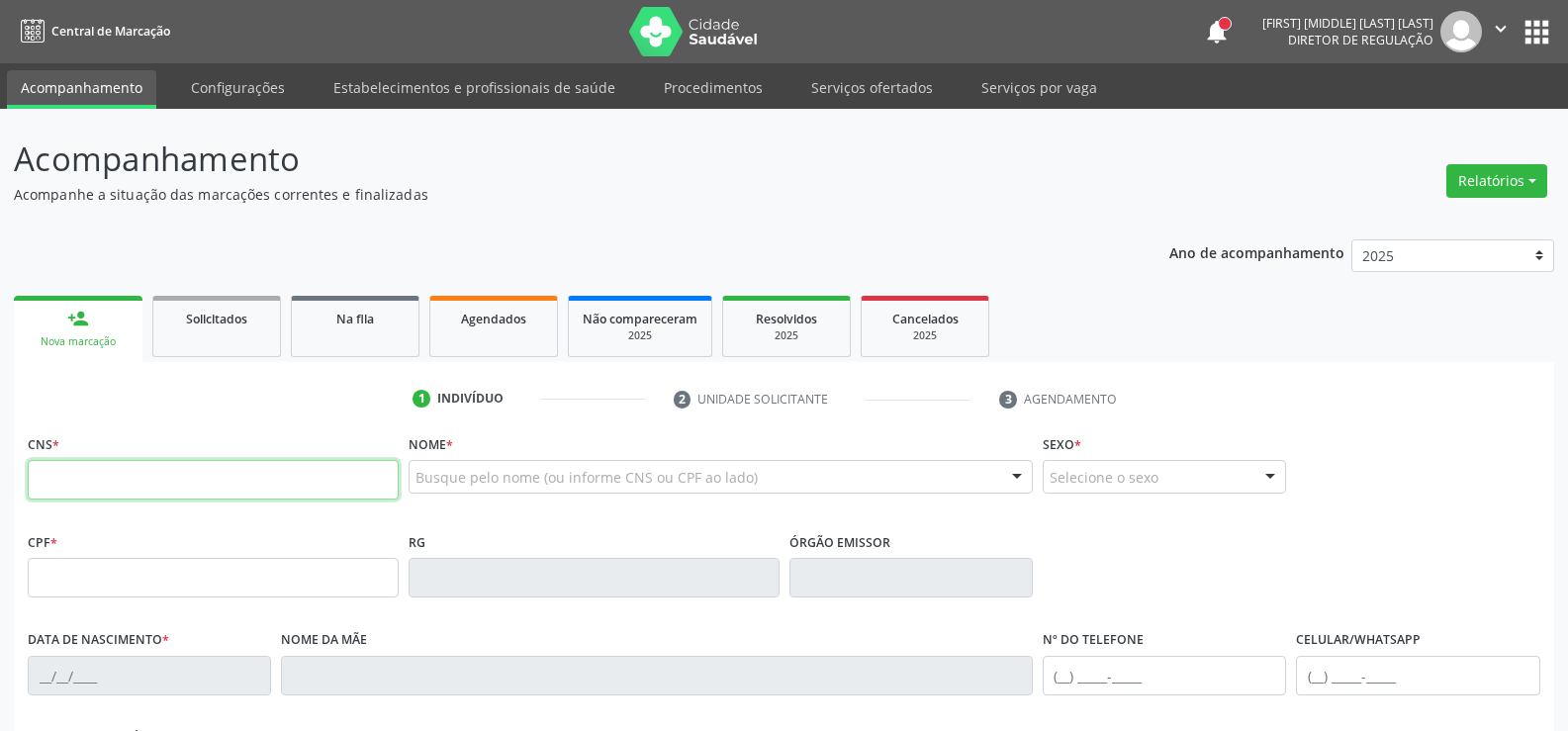 click at bounding box center (213, 480) 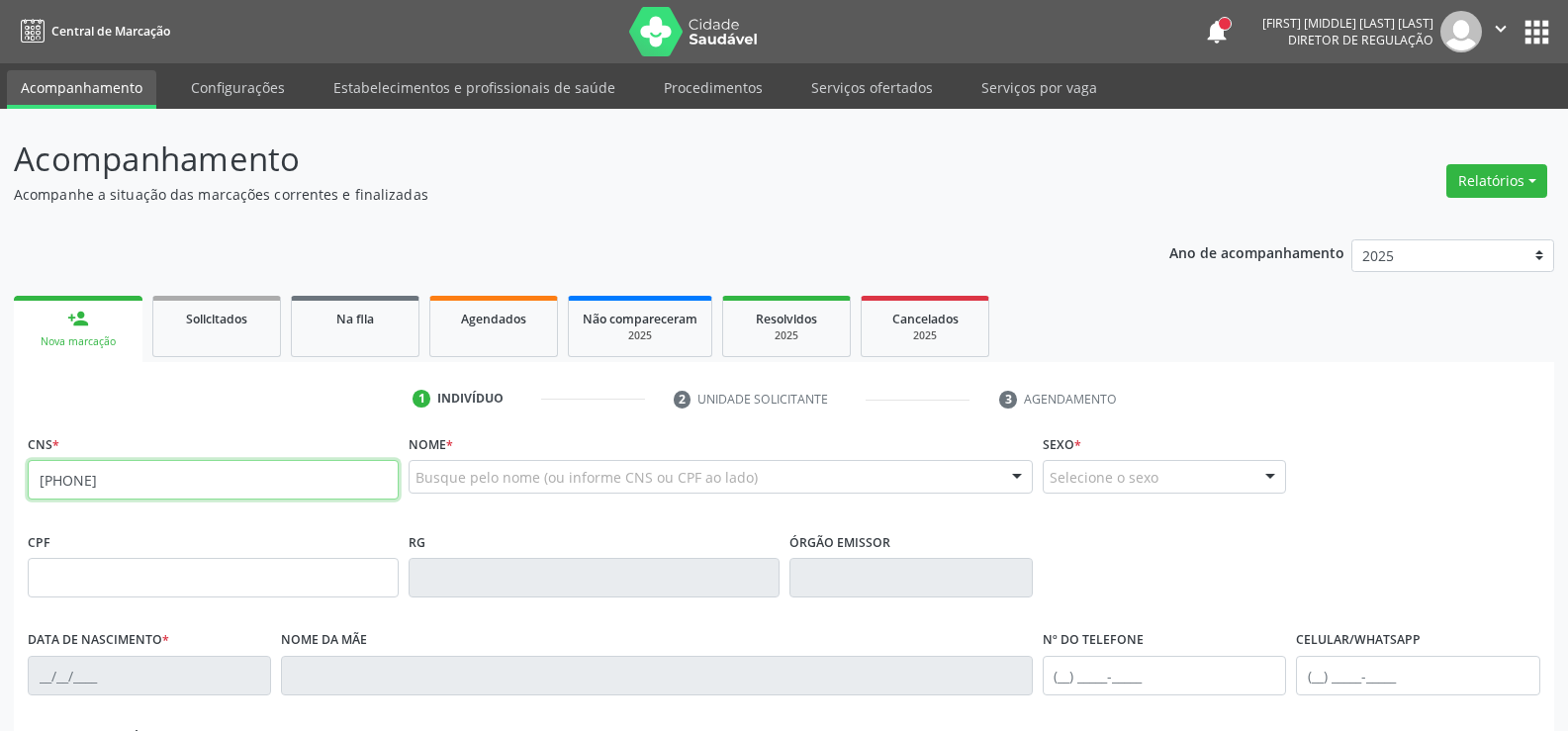 type on "[PHONE]" 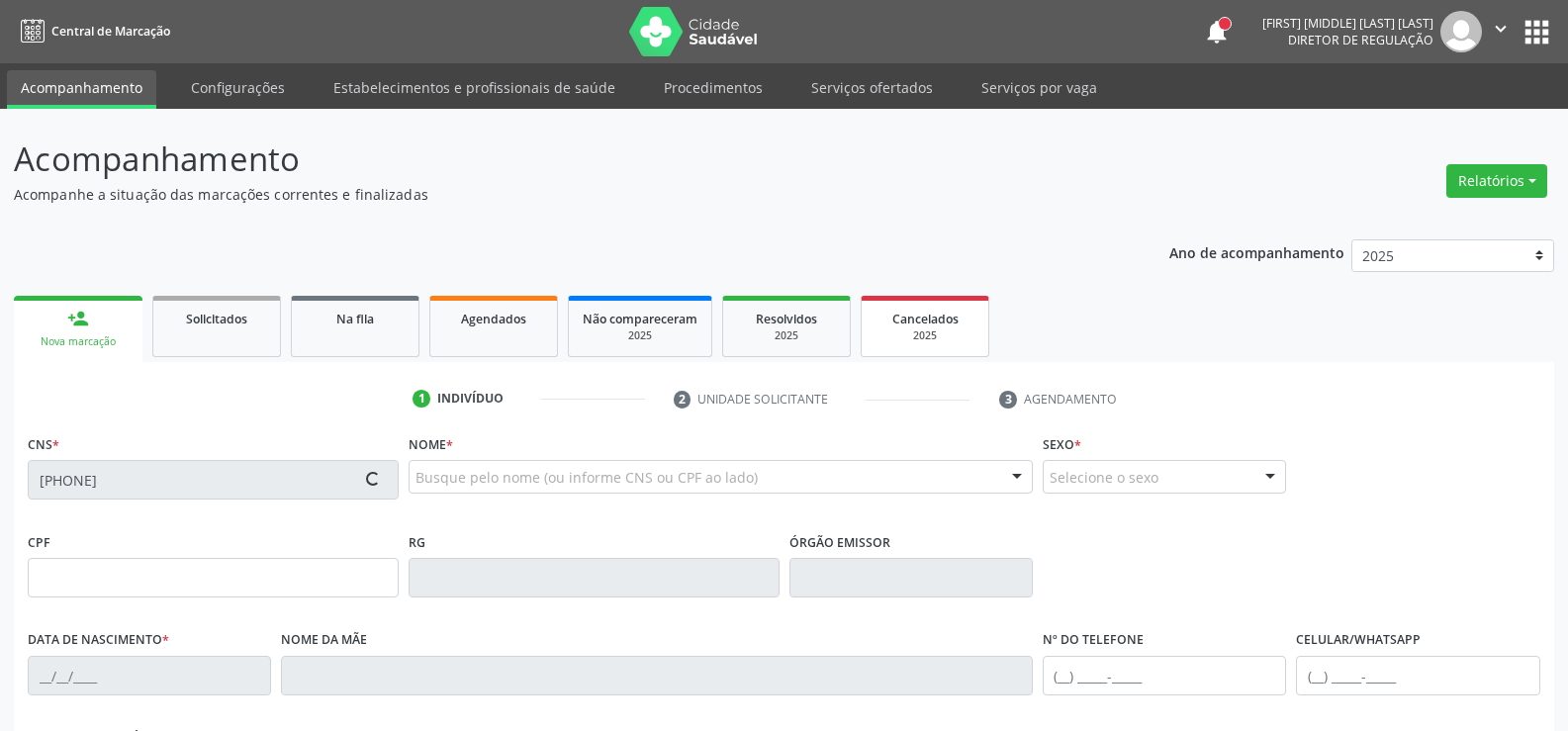 type on "[CPF]" 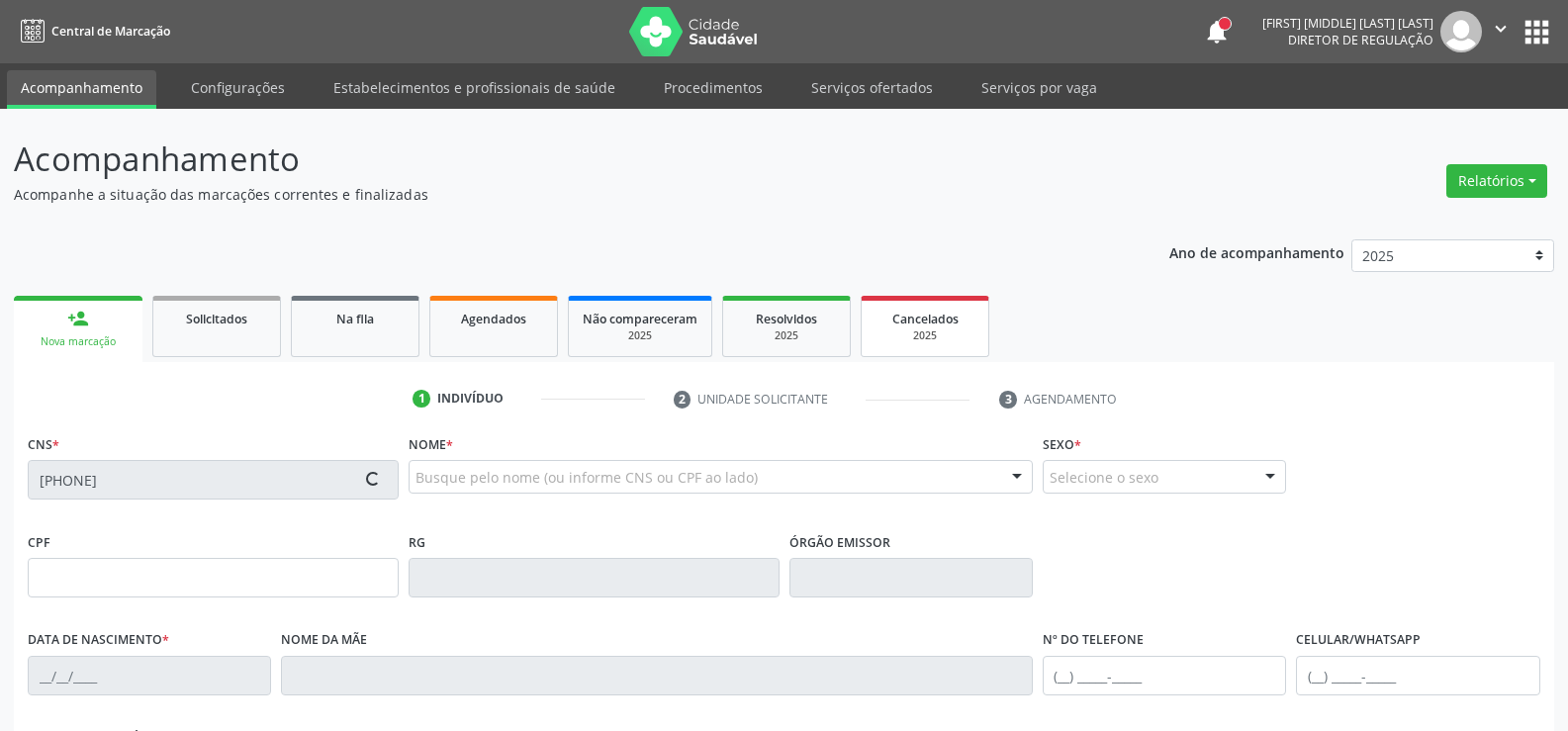 type on "[DATE]" 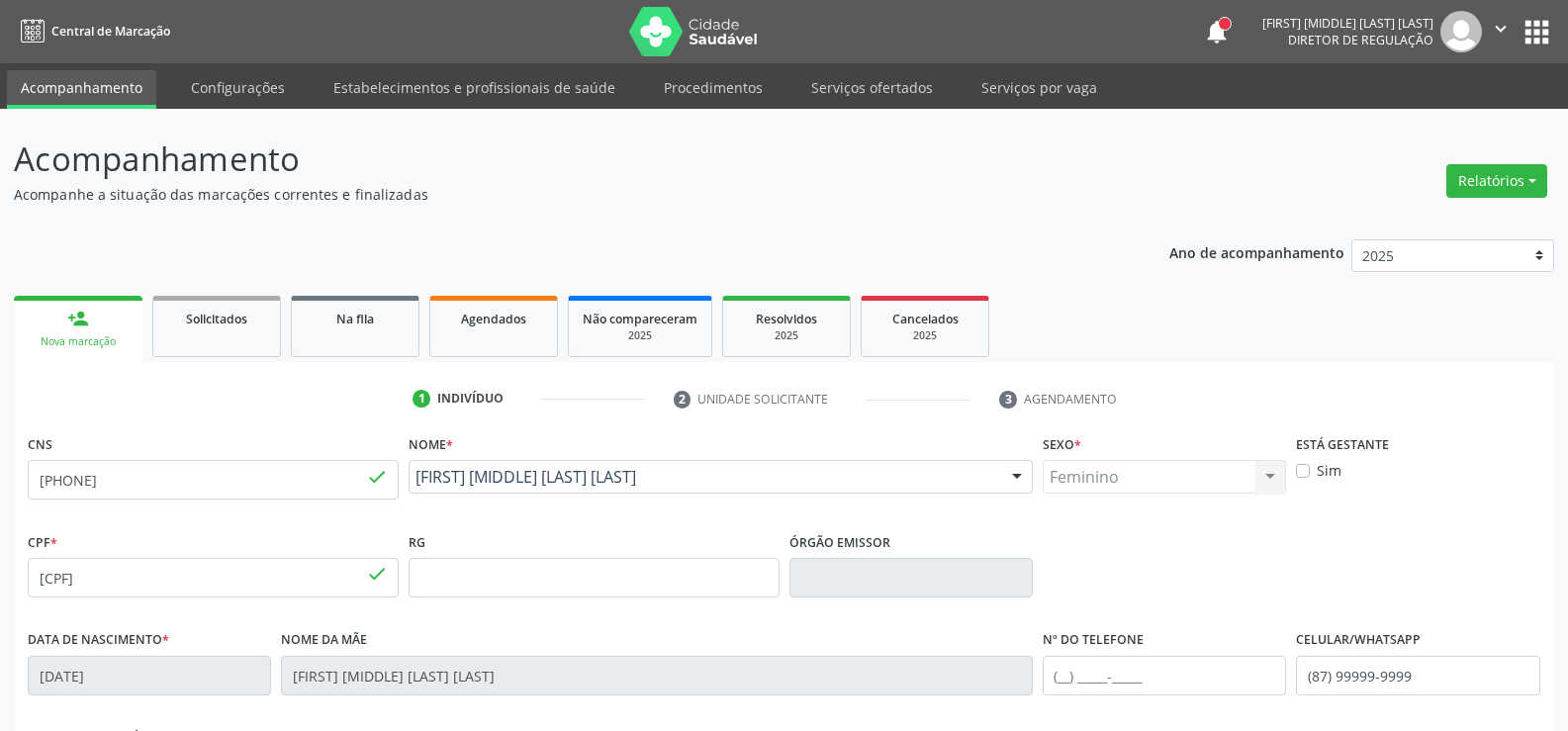 scroll, scrollTop: 341, scrollLeft: 0, axis: vertical 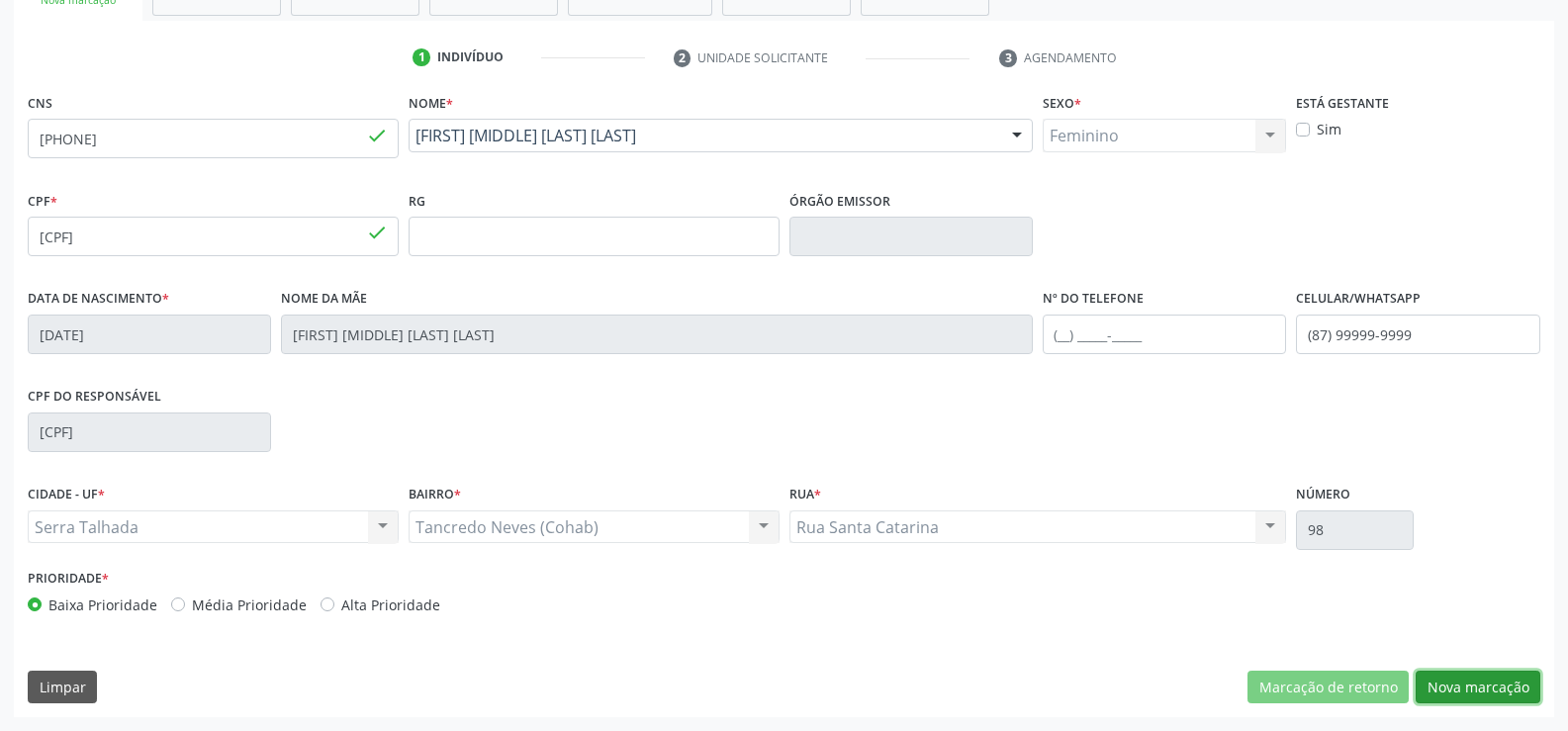 click on "Nova marcação" at bounding box center [1478, 687] 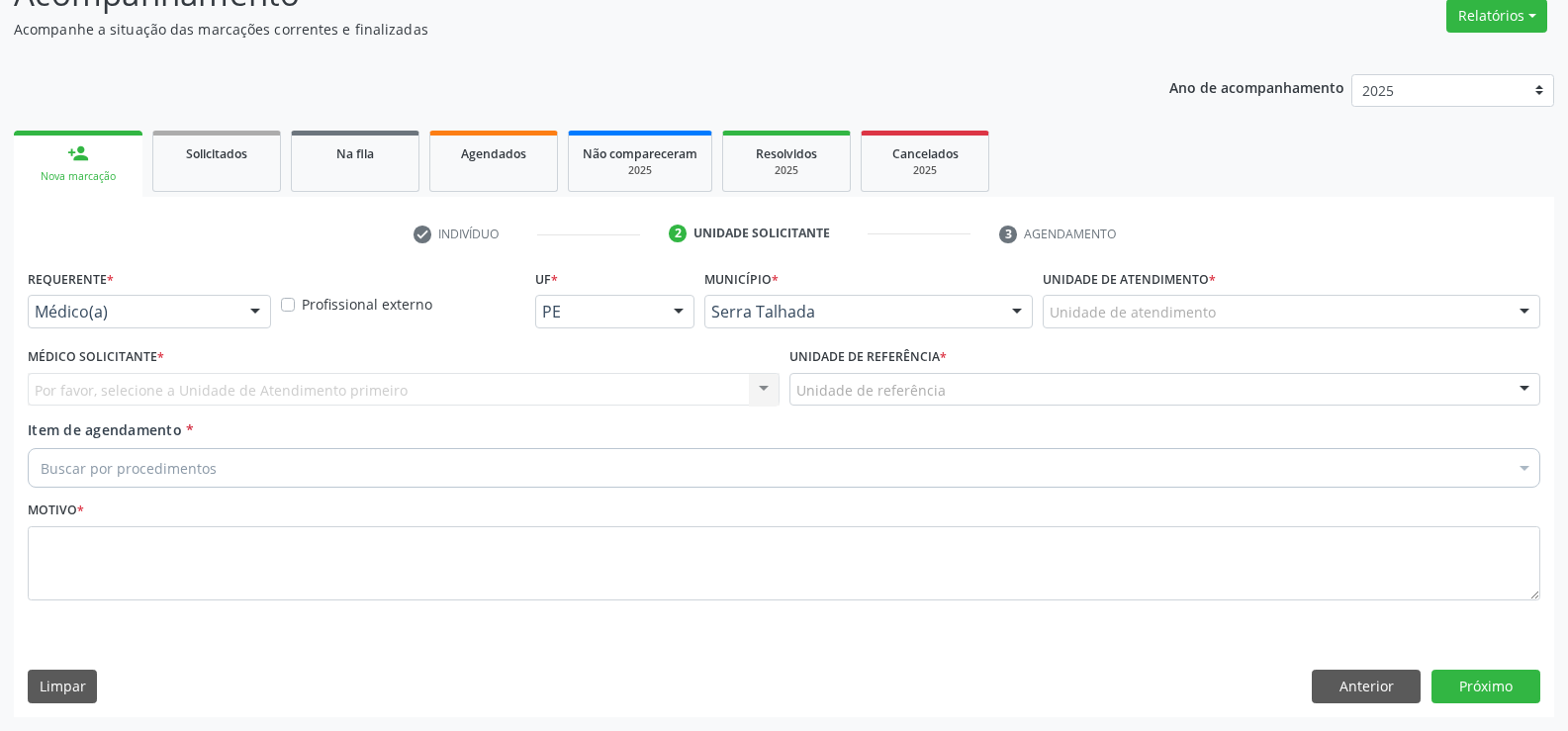 scroll, scrollTop: 165, scrollLeft: 0, axis: vertical 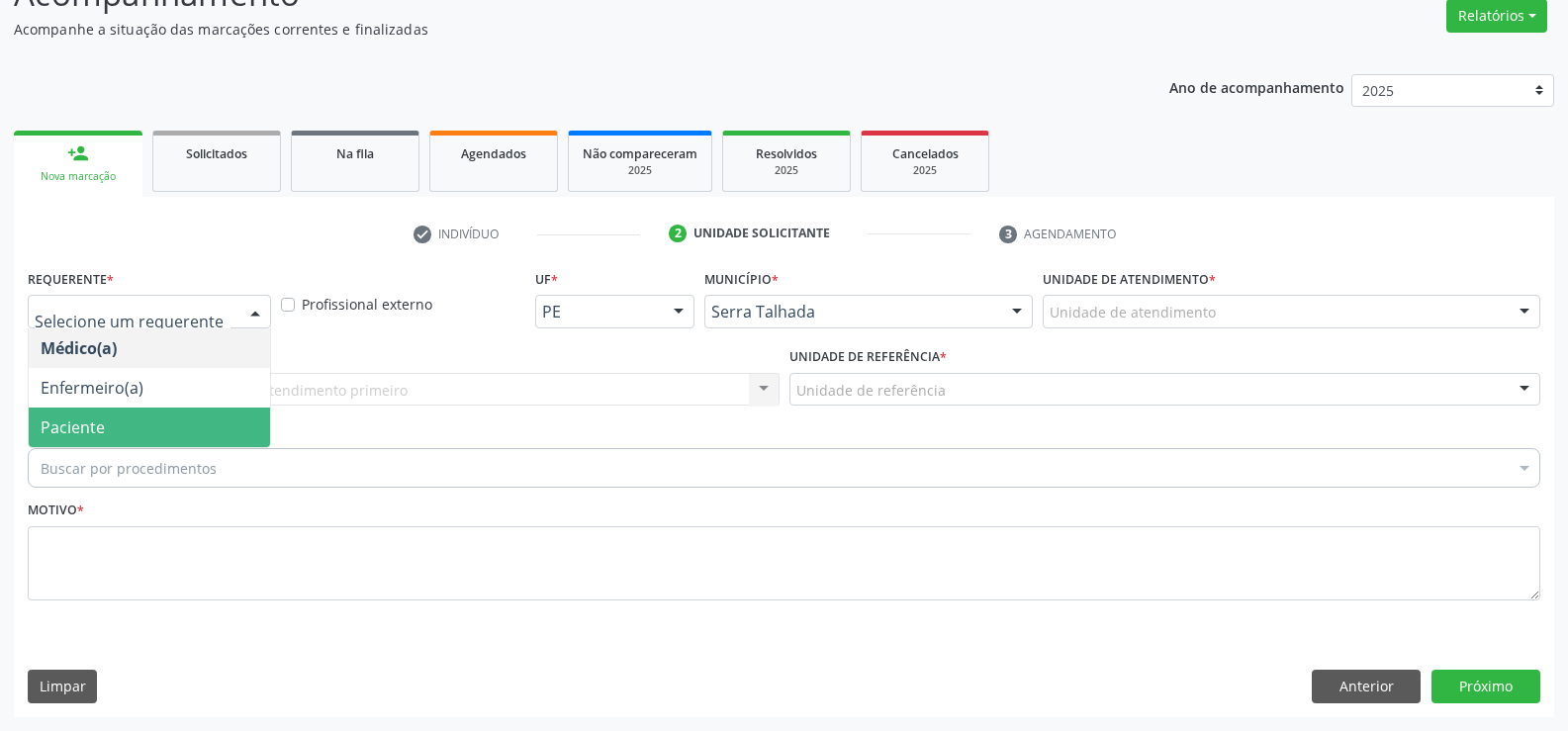 click on "Paciente" at bounding box center (149, 427) 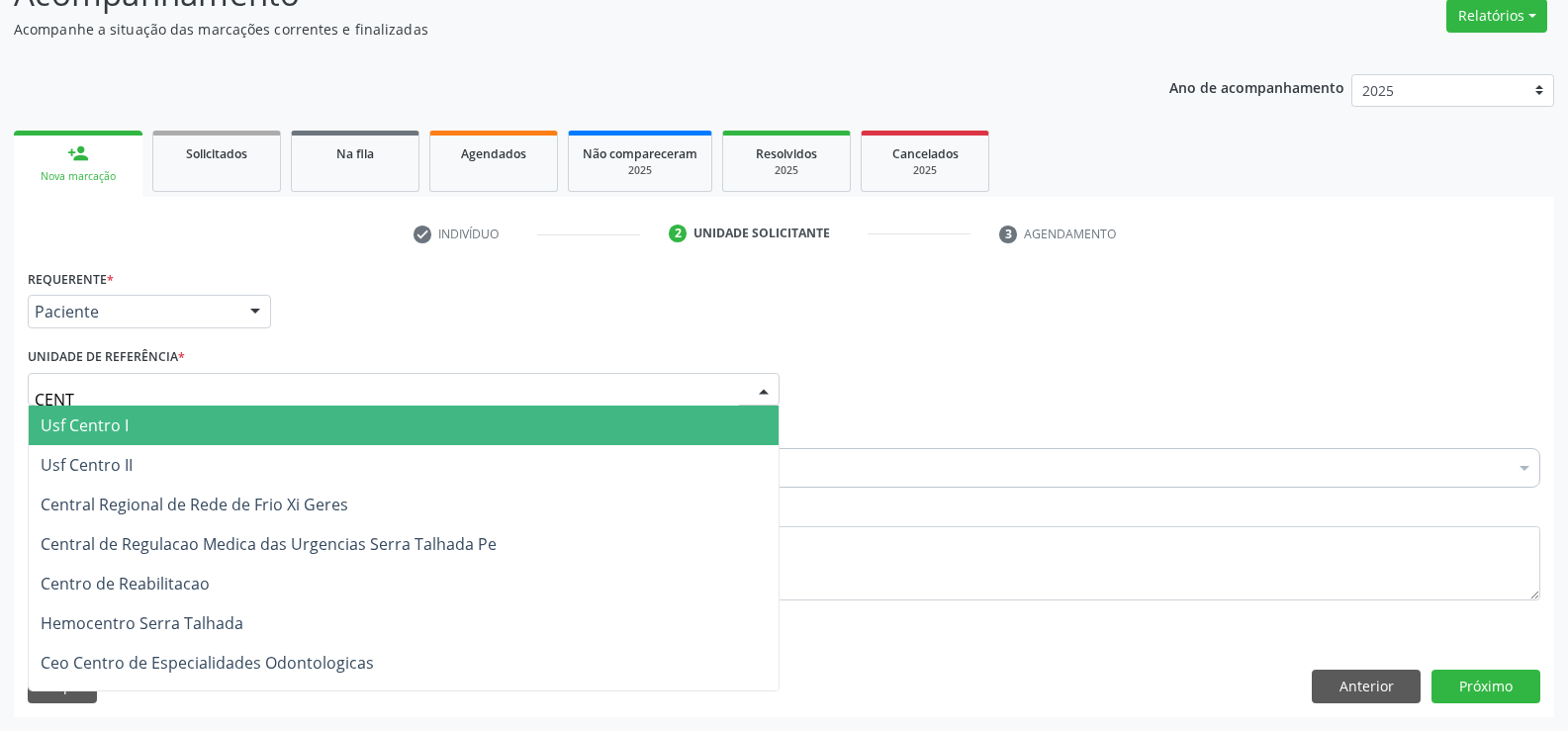 type on "CENTR" 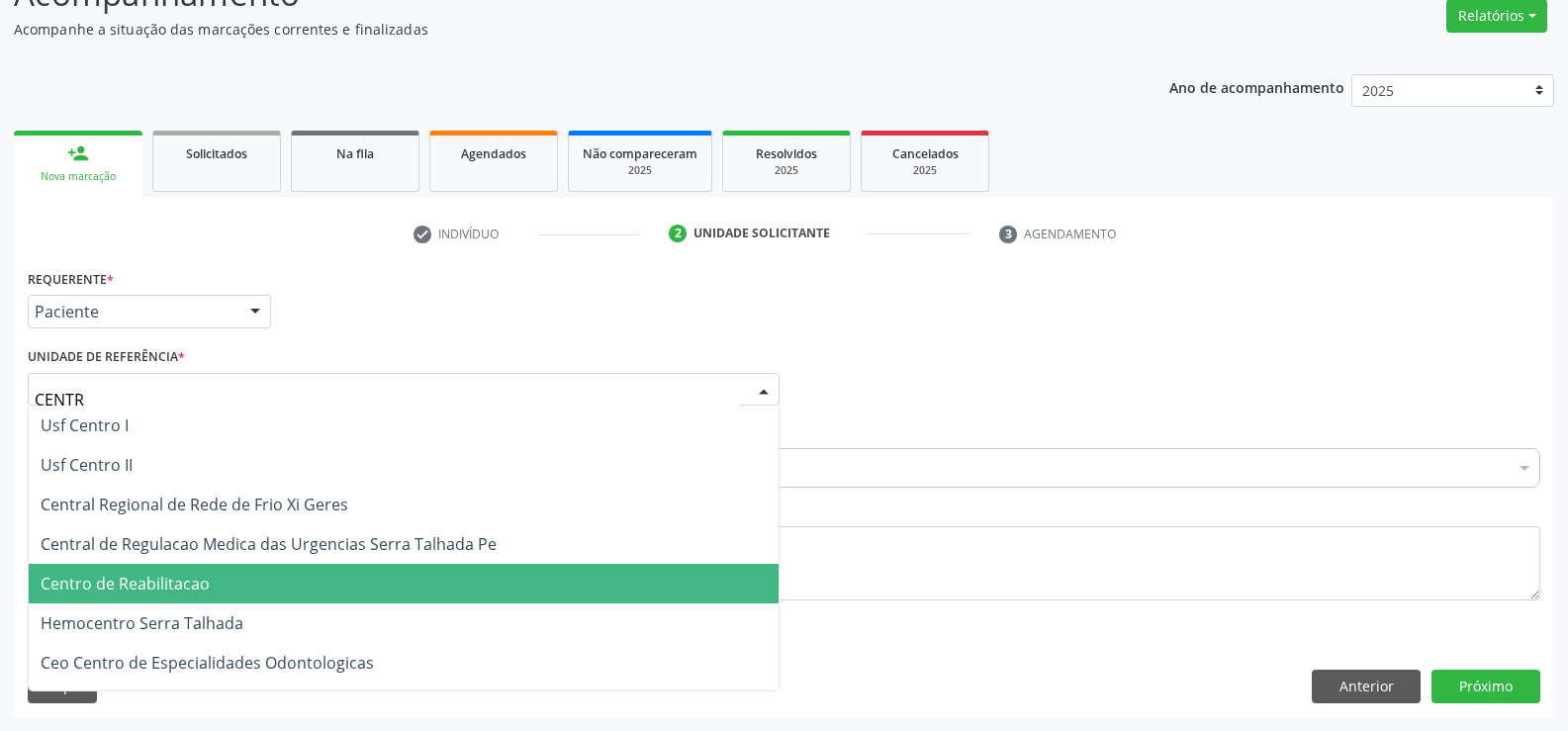 click on "Centro de Reabilitacao" at bounding box center (125, 584) 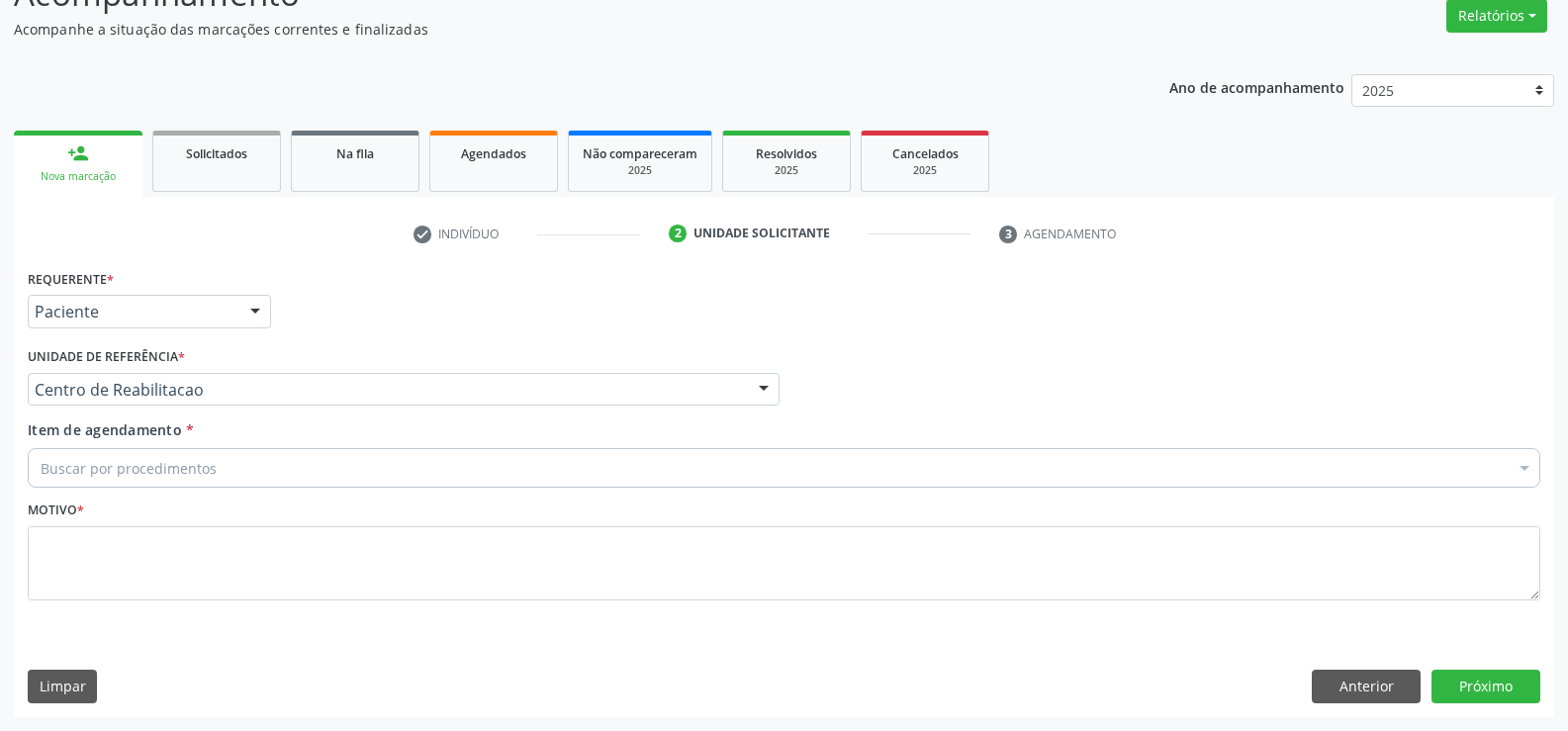 click on "Buscar por procedimentos" at bounding box center [784, 468] 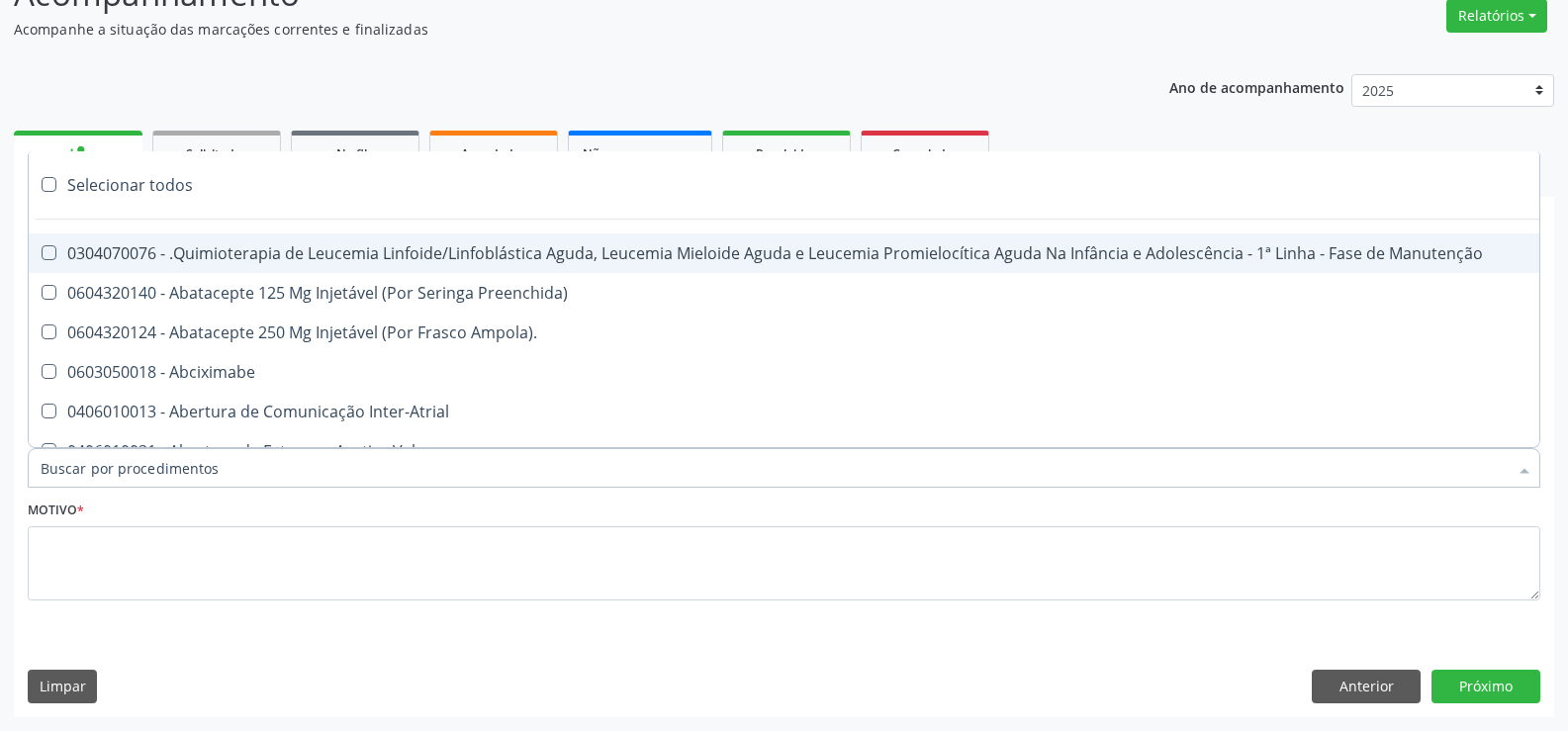 click on "Item de agendamento
*" at bounding box center (774, 468) 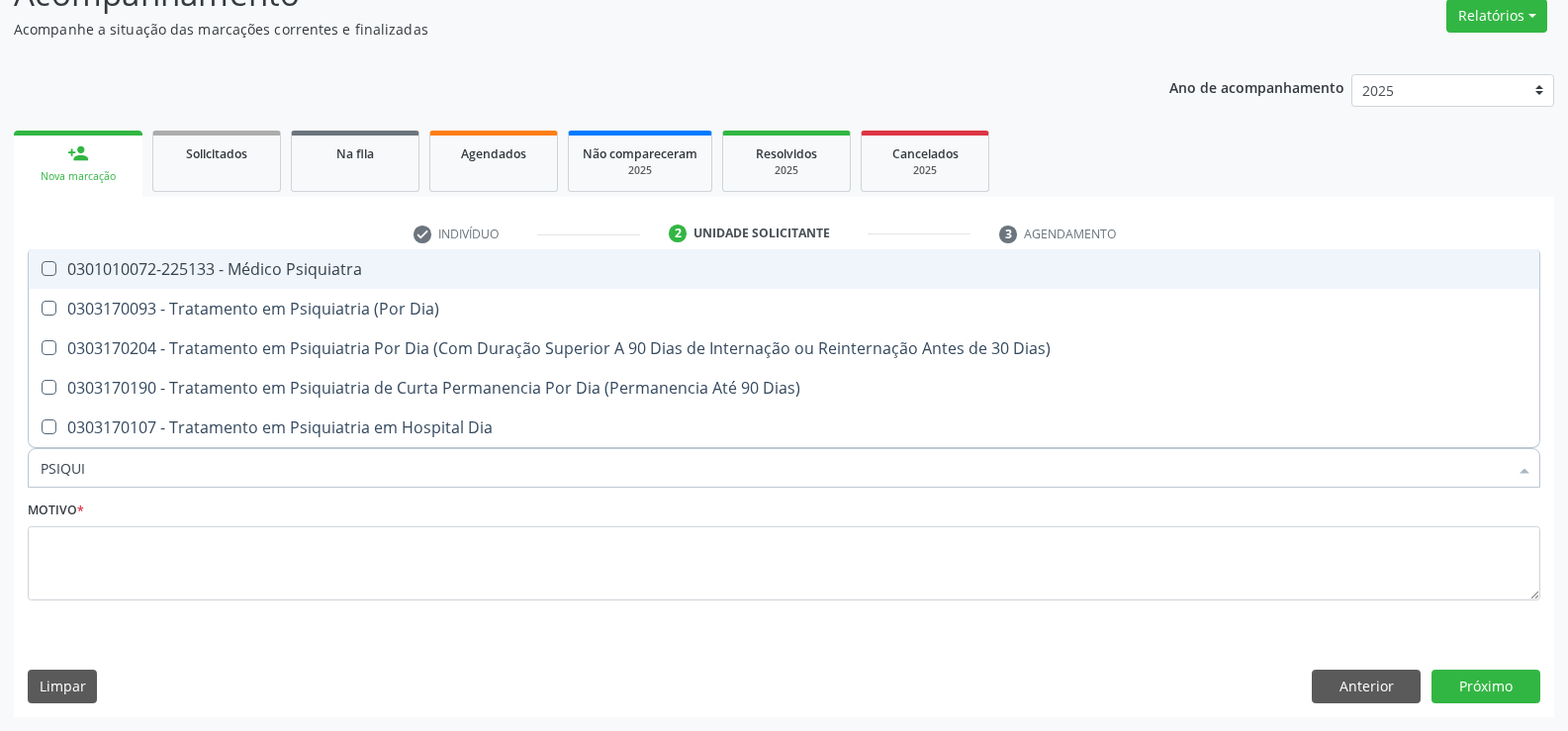 type on "PSIQUIA" 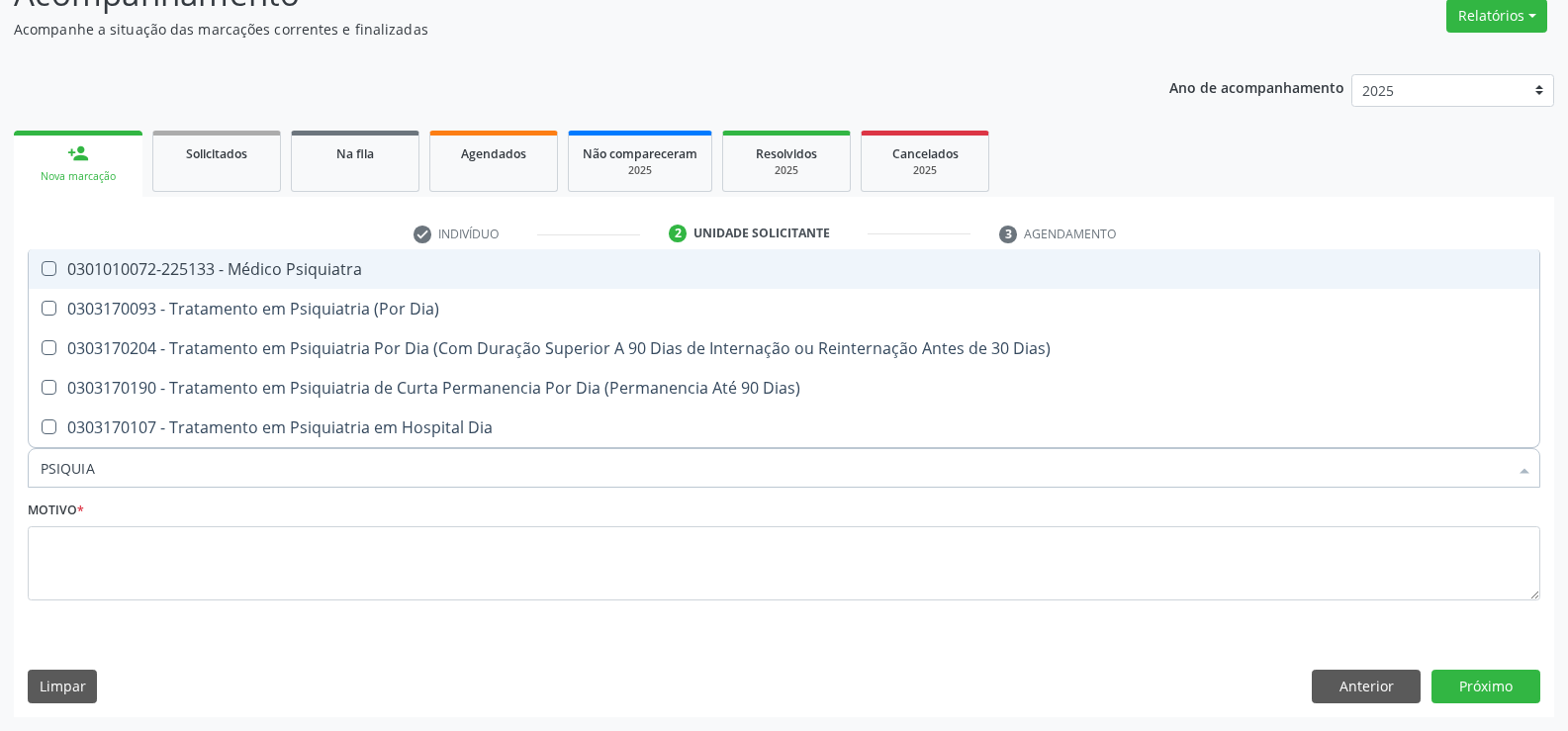 click on "0301010072-225133 - Médico Psiquiatra" at bounding box center (784, 269) 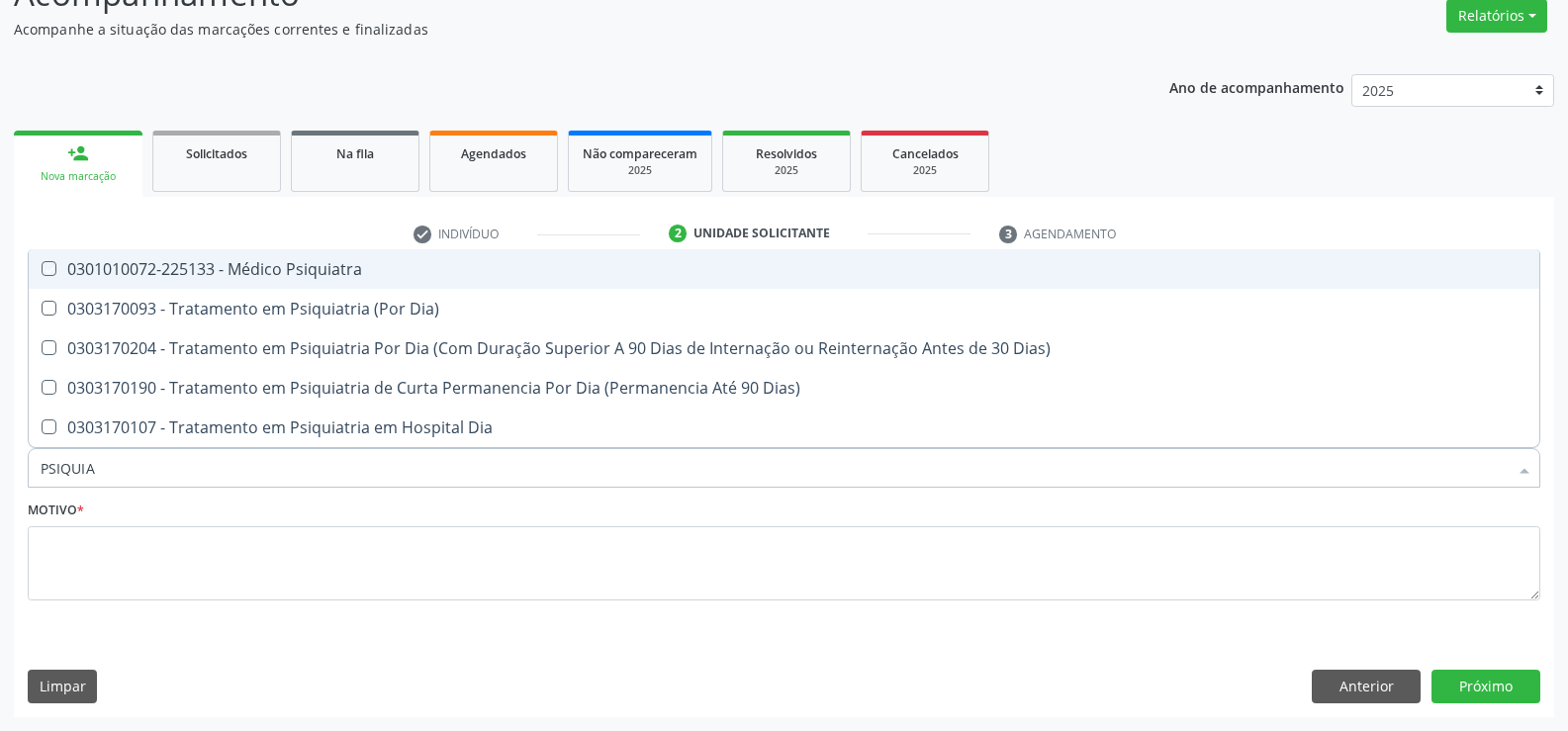 checkbox on "true" 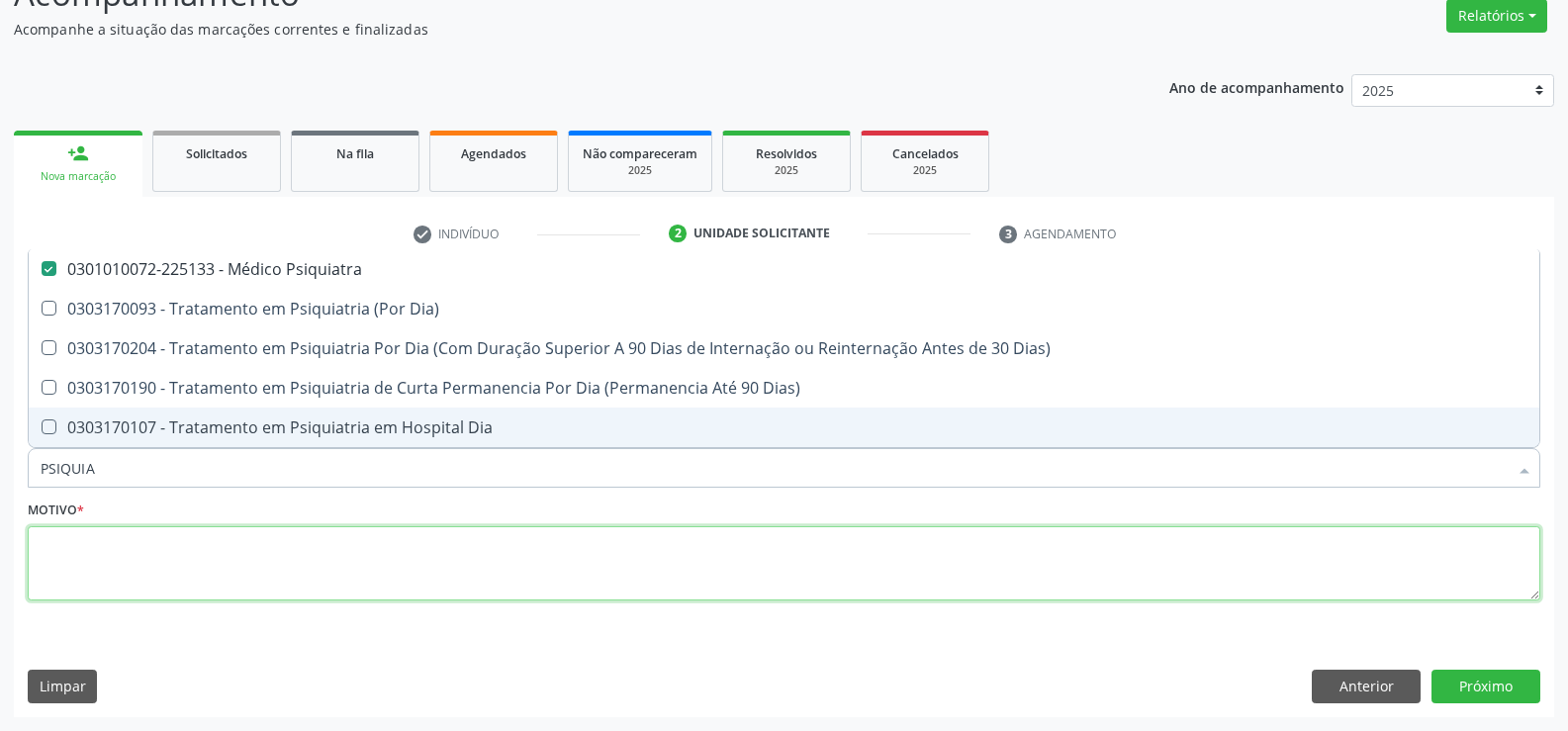 click at bounding box center (784, 564) 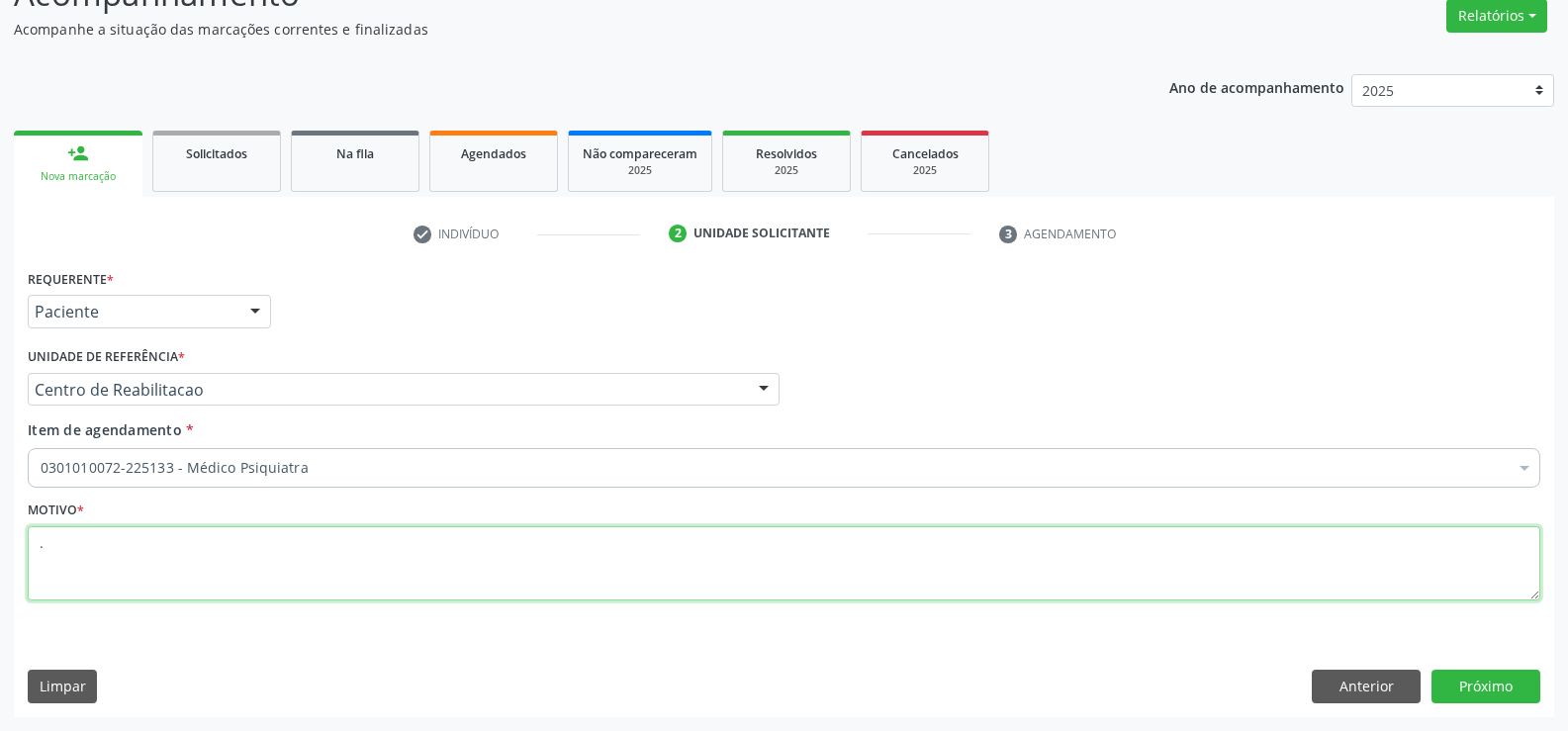 type on "." 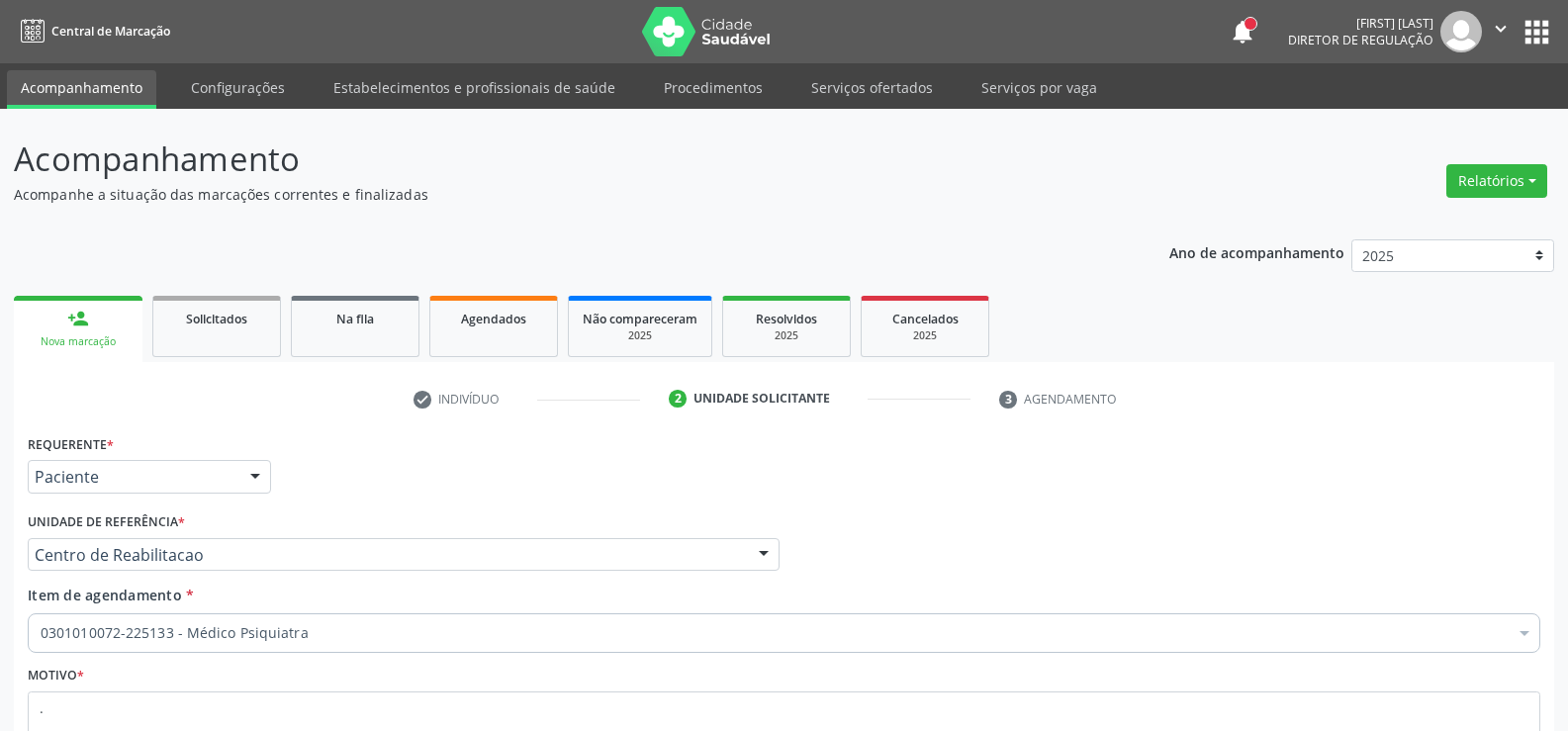 scroll, scrollTop: 165, scrollLeft: 0, axis: vertical 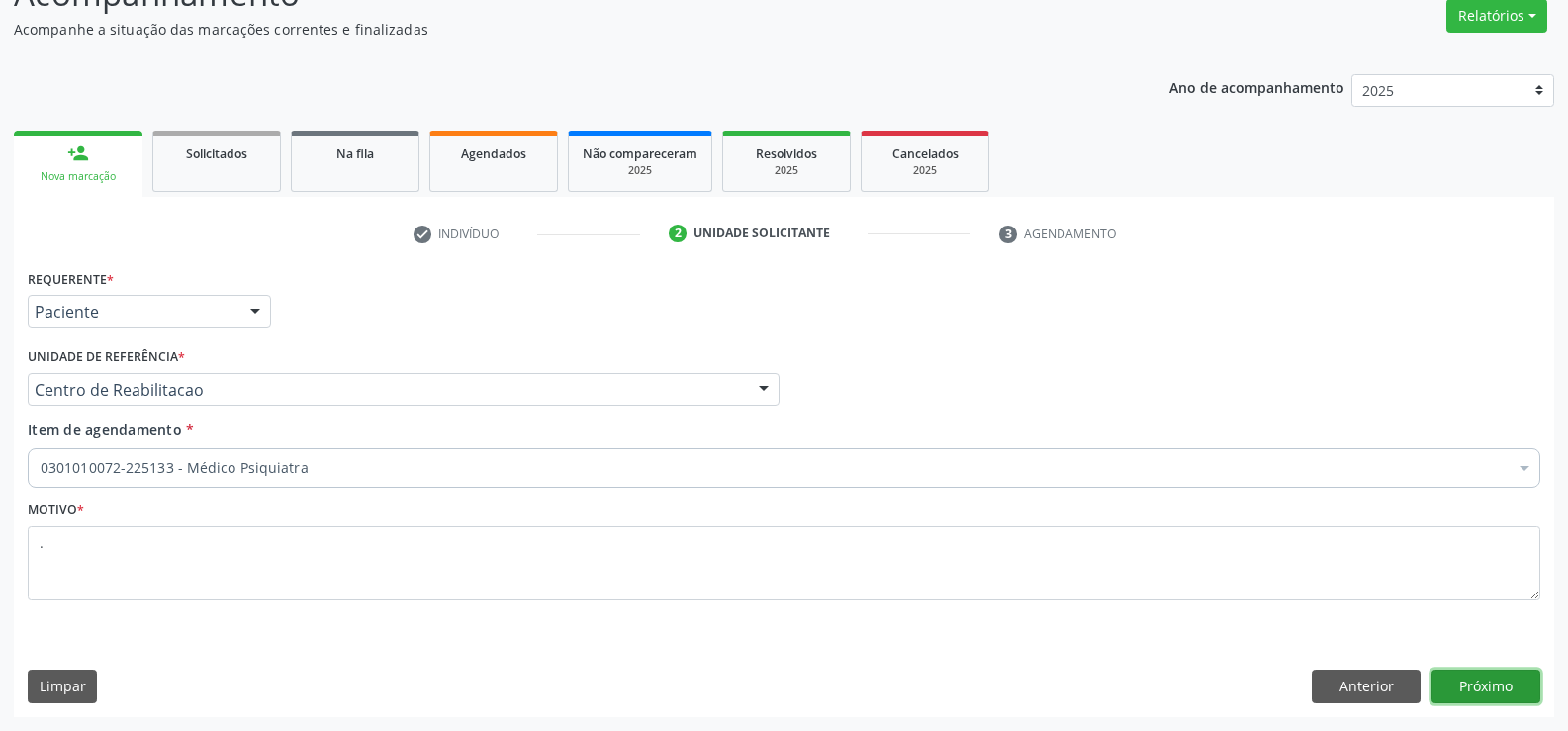 click on "Próximo" at bounding box center (1486, 686) 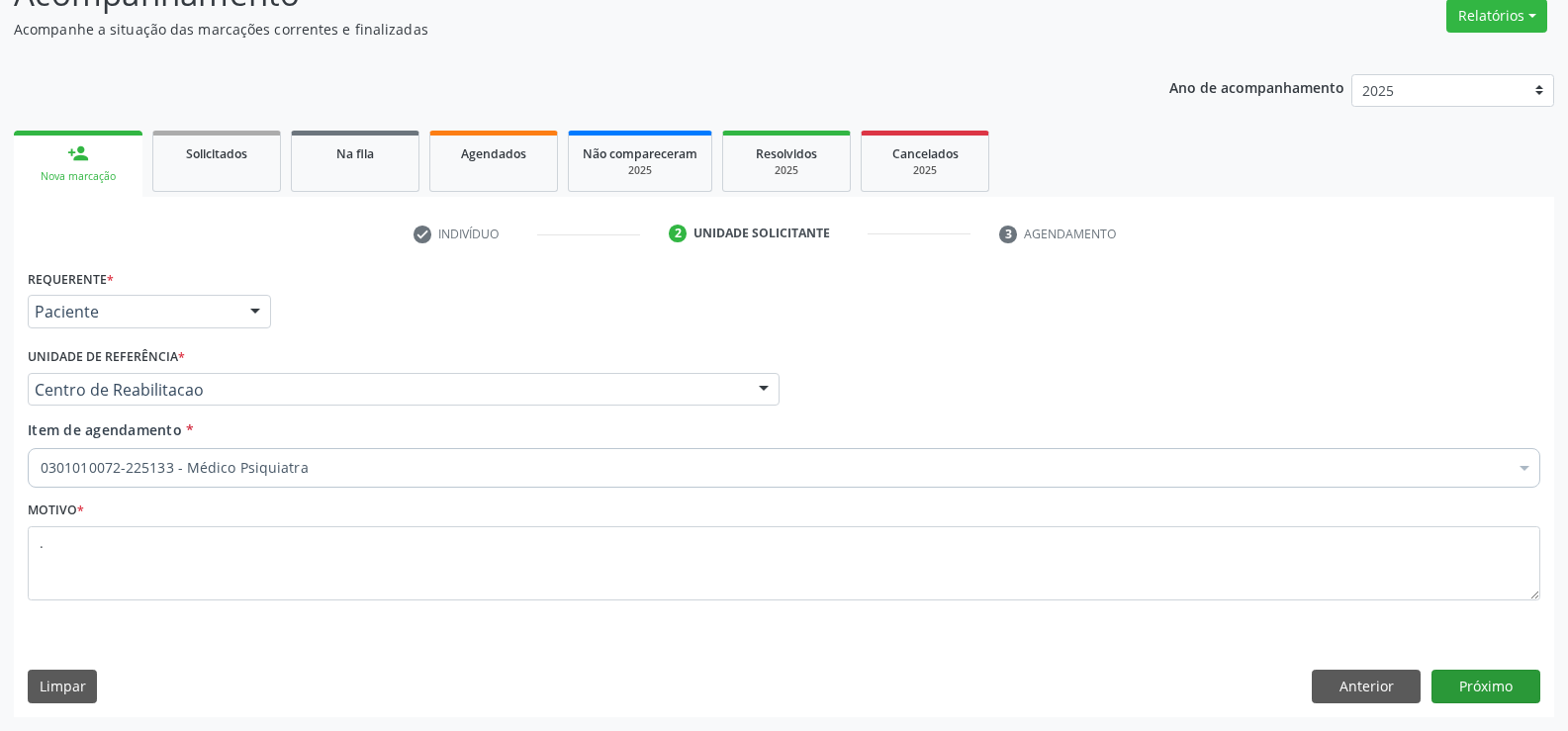 scroll, scrollTop: 130, scrollLeft: 0, axis: vertical 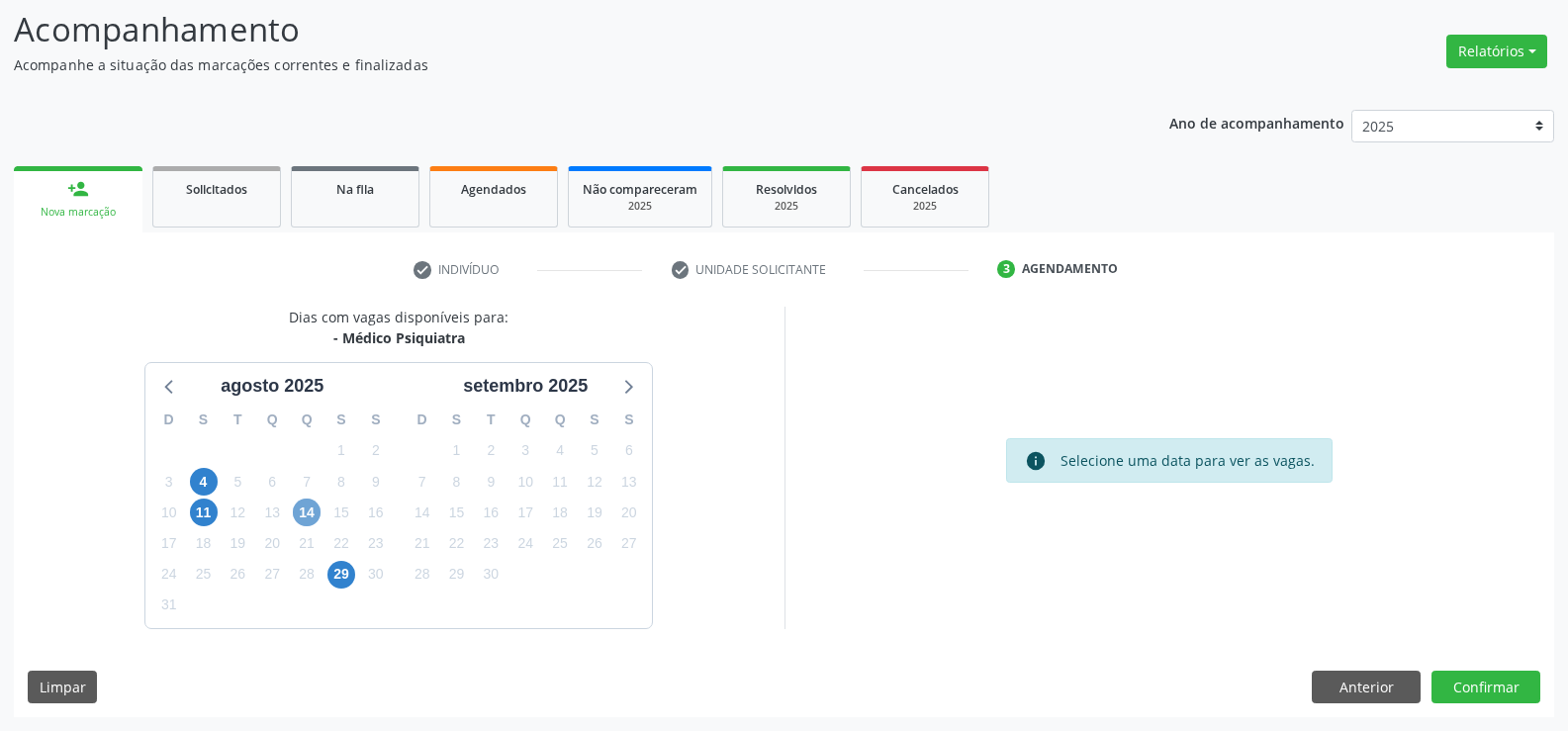 click on "14" at bounding box center [307, 512] 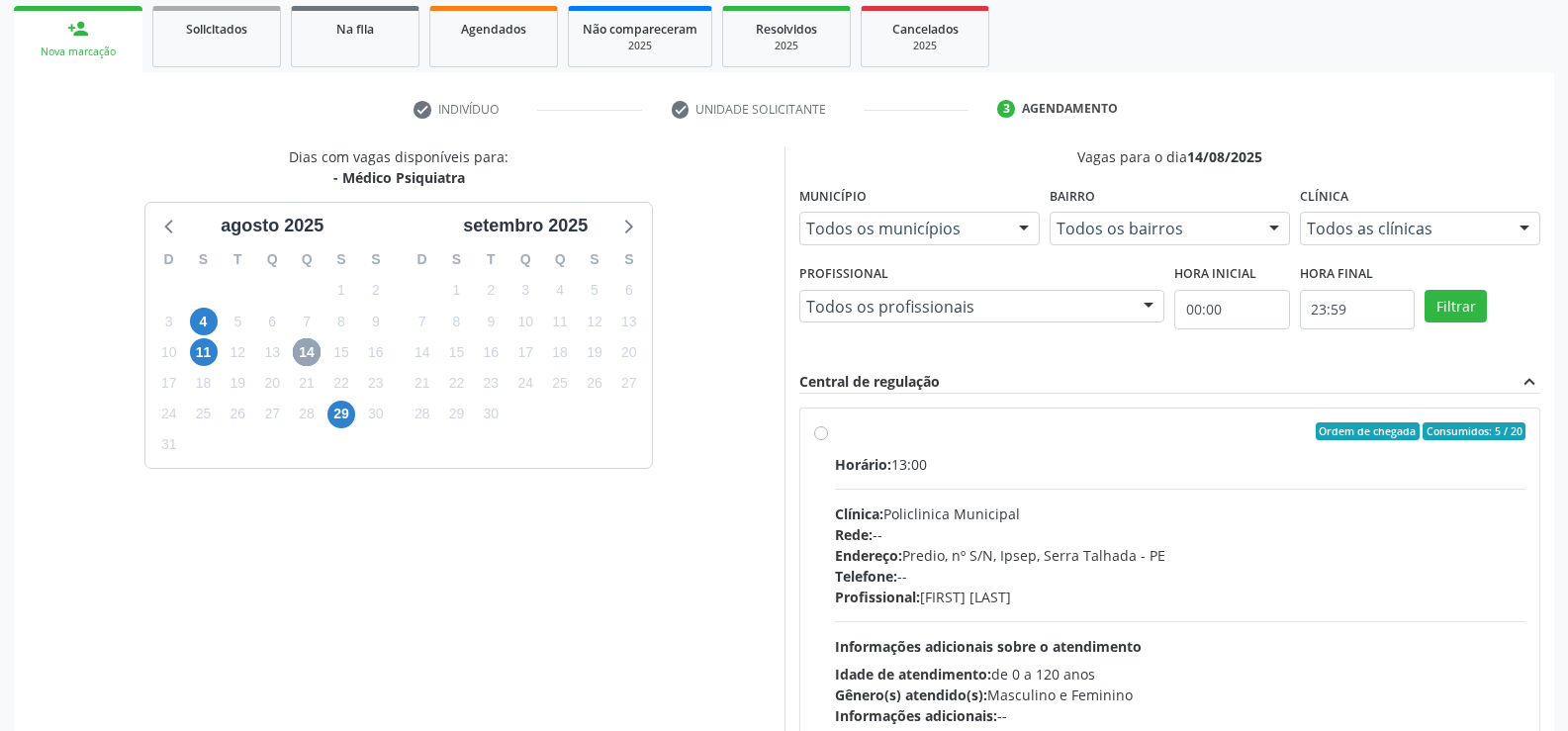 scroll, scrollTop: 327, scrollLeft: 0, axis: vertical 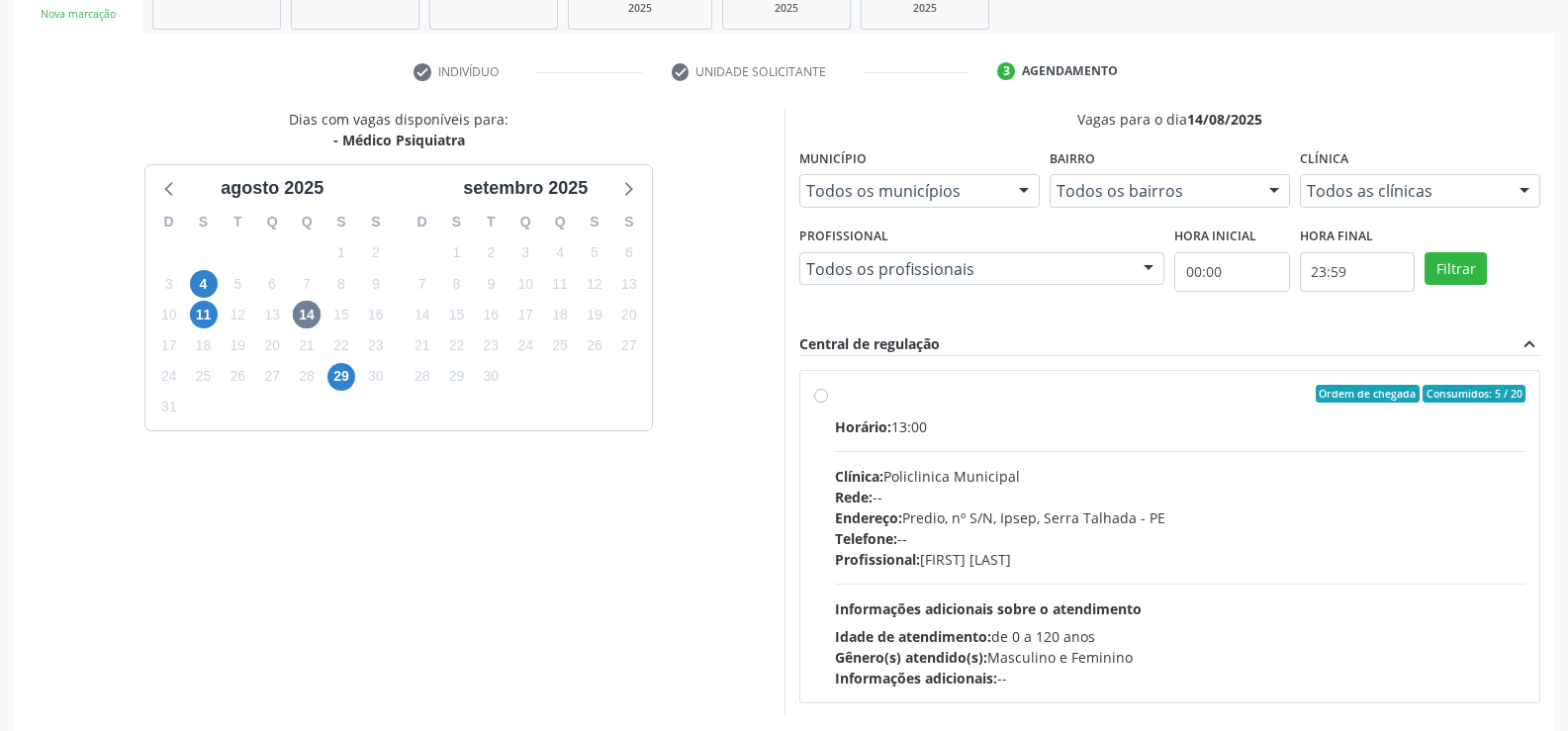 click on "Endereço: Predio, nº S/N, Ipsep, [CITY] - [STATE]
Telefone:   --
Profissional:
[FIRST] [LAST]
Informações adicionais sobre o atendimento
Idade de atendimento:
de 0 a 120 anos
Gênero(s) atendido(s):
Masculino e Feminino
Informações adicionais:
--" at bounding box center (1180, 536) 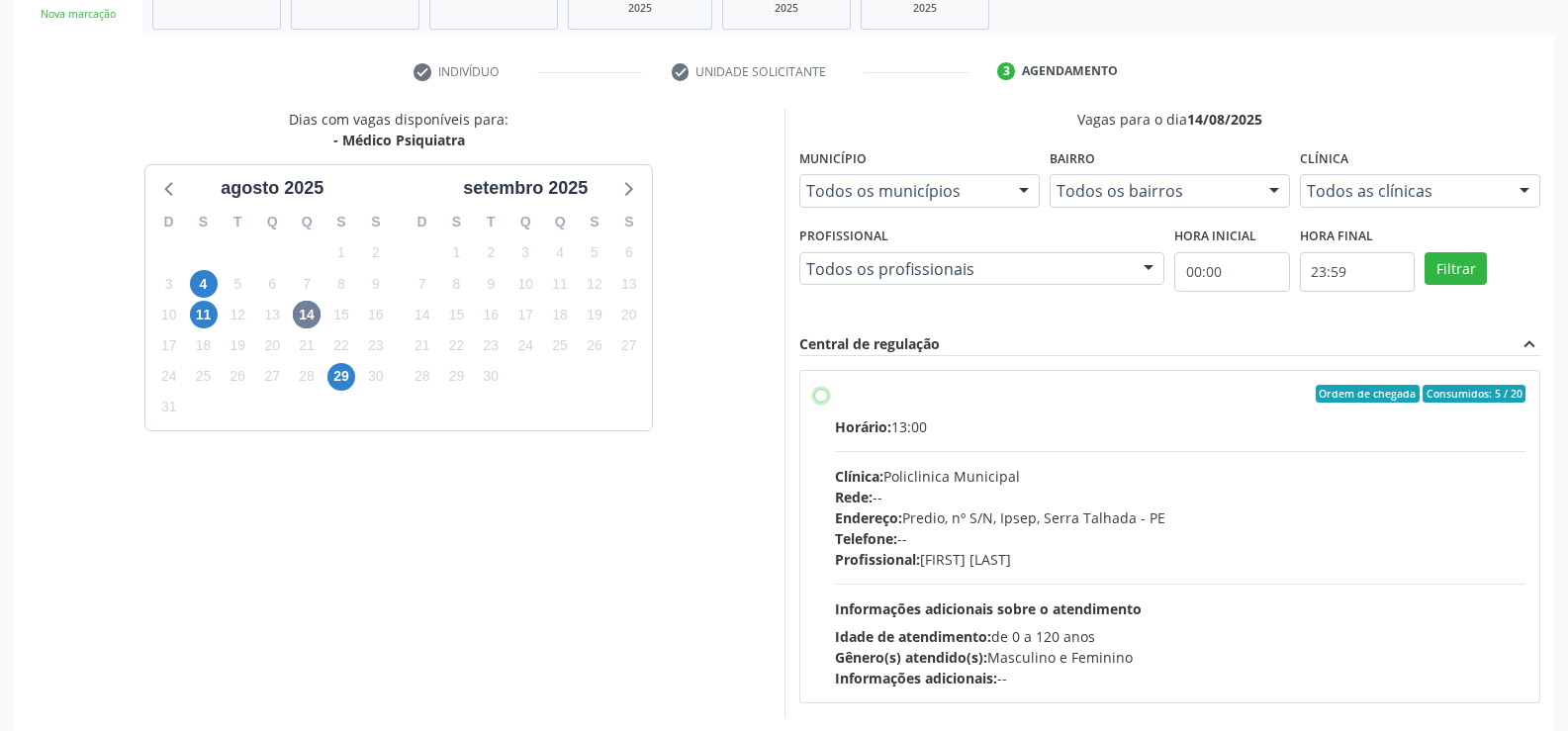 click on "Endereço: Predio, nº S/N, Ipsep, [CITY] - [STATE]
Telefone:   --
Profissional:
[FIRST] [LAST]
Informações adicionais sobre o atendimento
Idade de atendimento:
de 0 a 120 anos
Gênero(s) atendido(s):
Masculino e Feminino
Informações adicionais:
--" at bounding box center (821, 394) 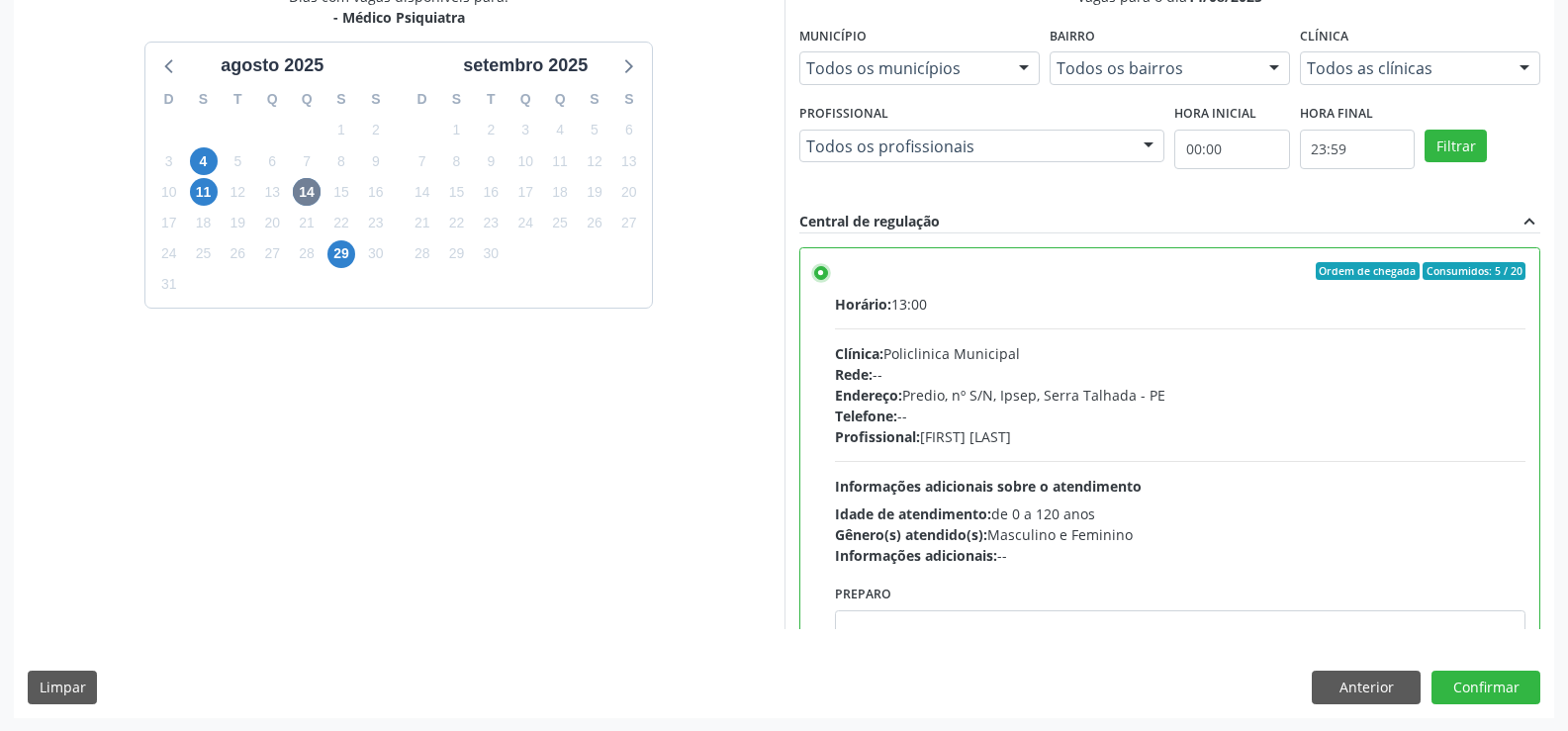 scroll, scrollTop: 451, scrollLeft: 0, axis: vertical 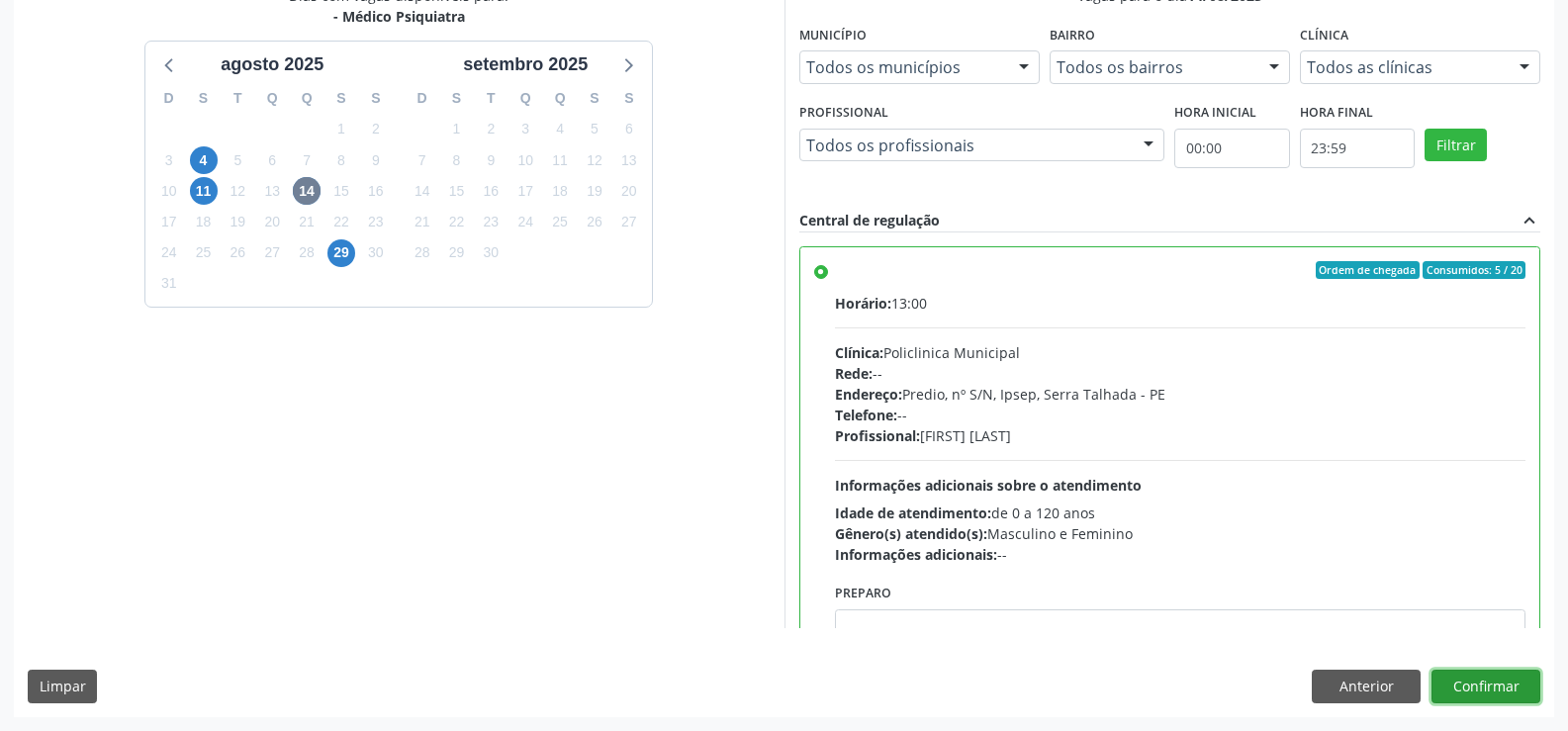 click on "Confirmar" at bounding box center [1486, 686] 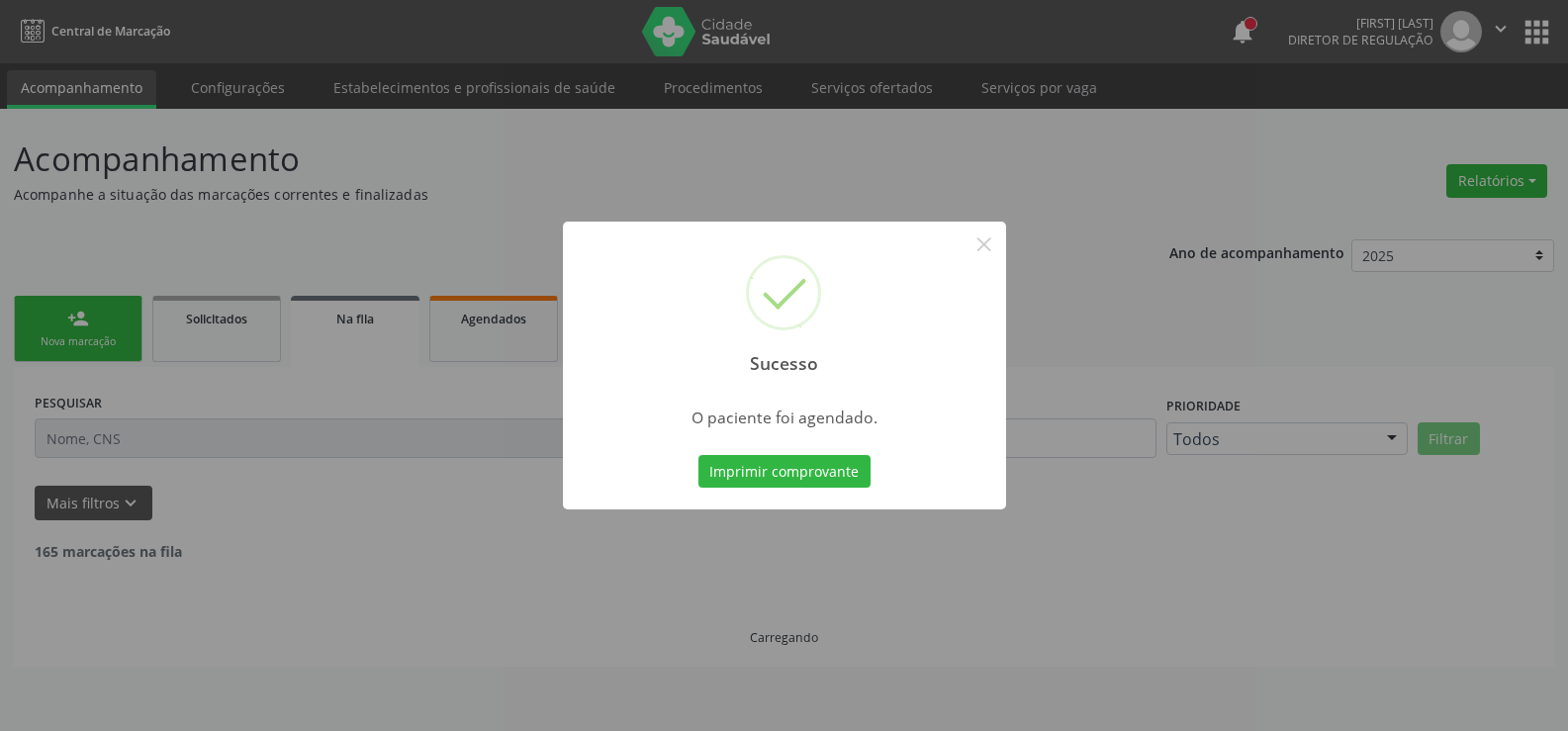scroll, scrollTop: 0, scrollLeft: 0, axis: both 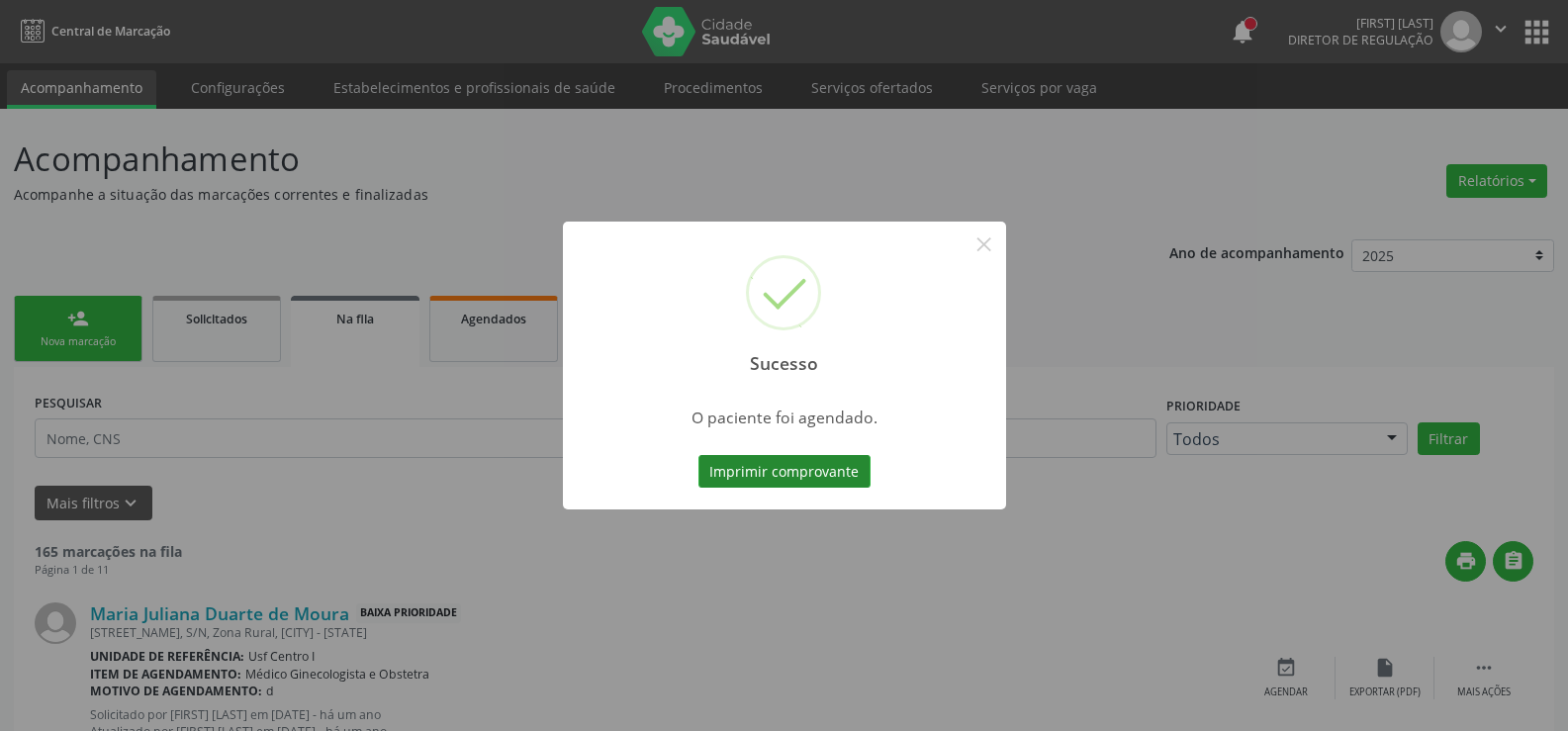 click on "Imprimir comprovante" at bounding box center [784, 472] 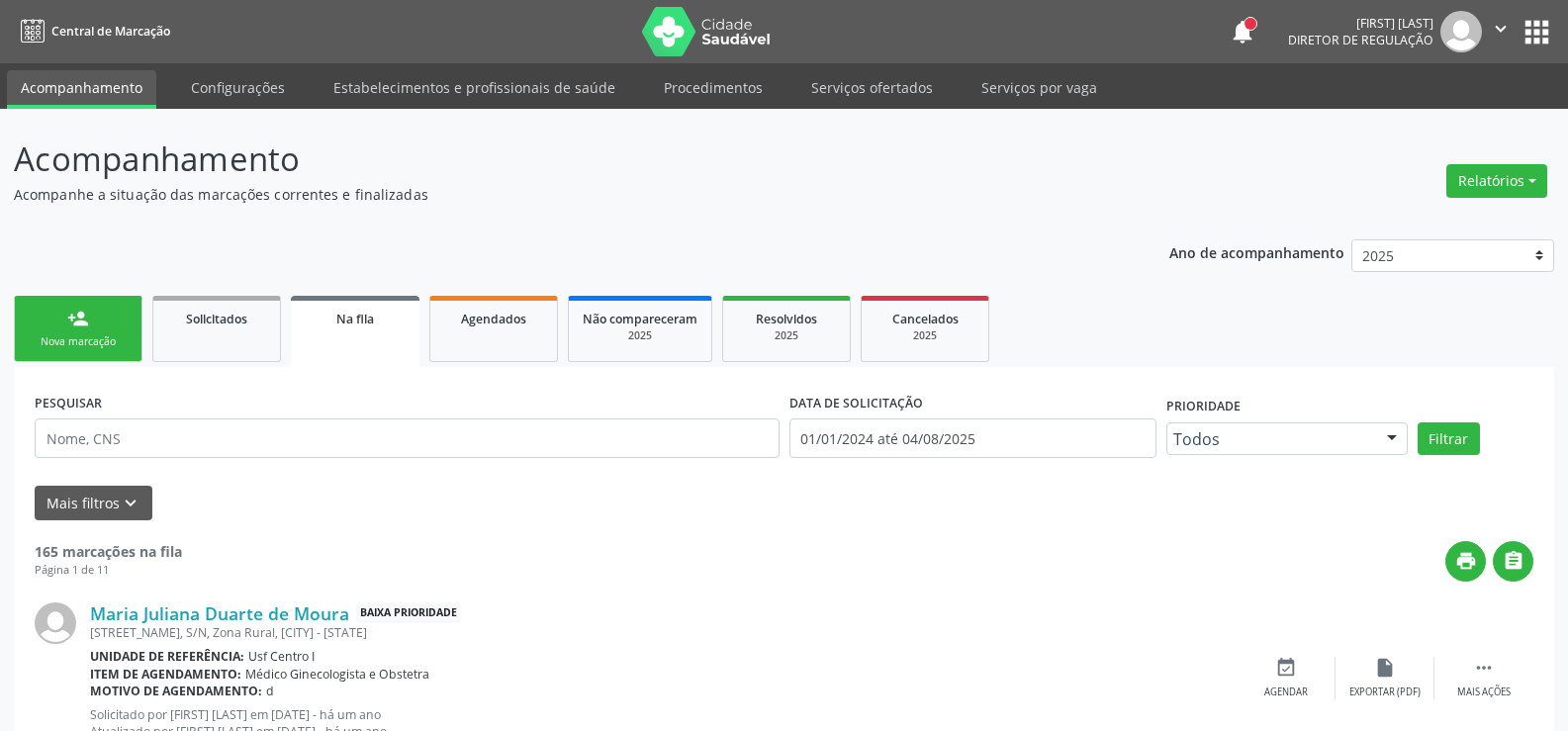 click on "person_add
Nova marcação" at bounding box center [78, 328] 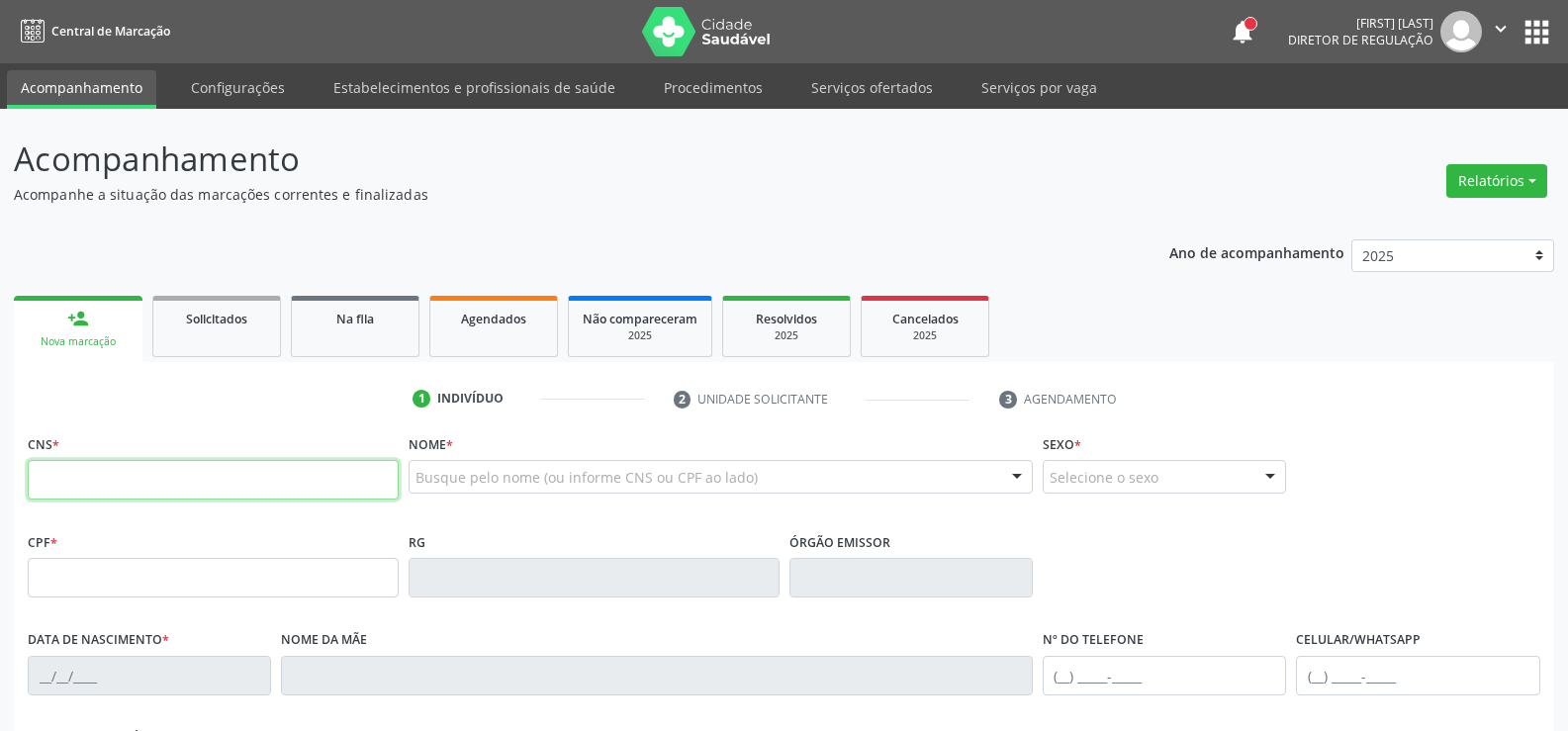 click at bounding box center [213, 480] 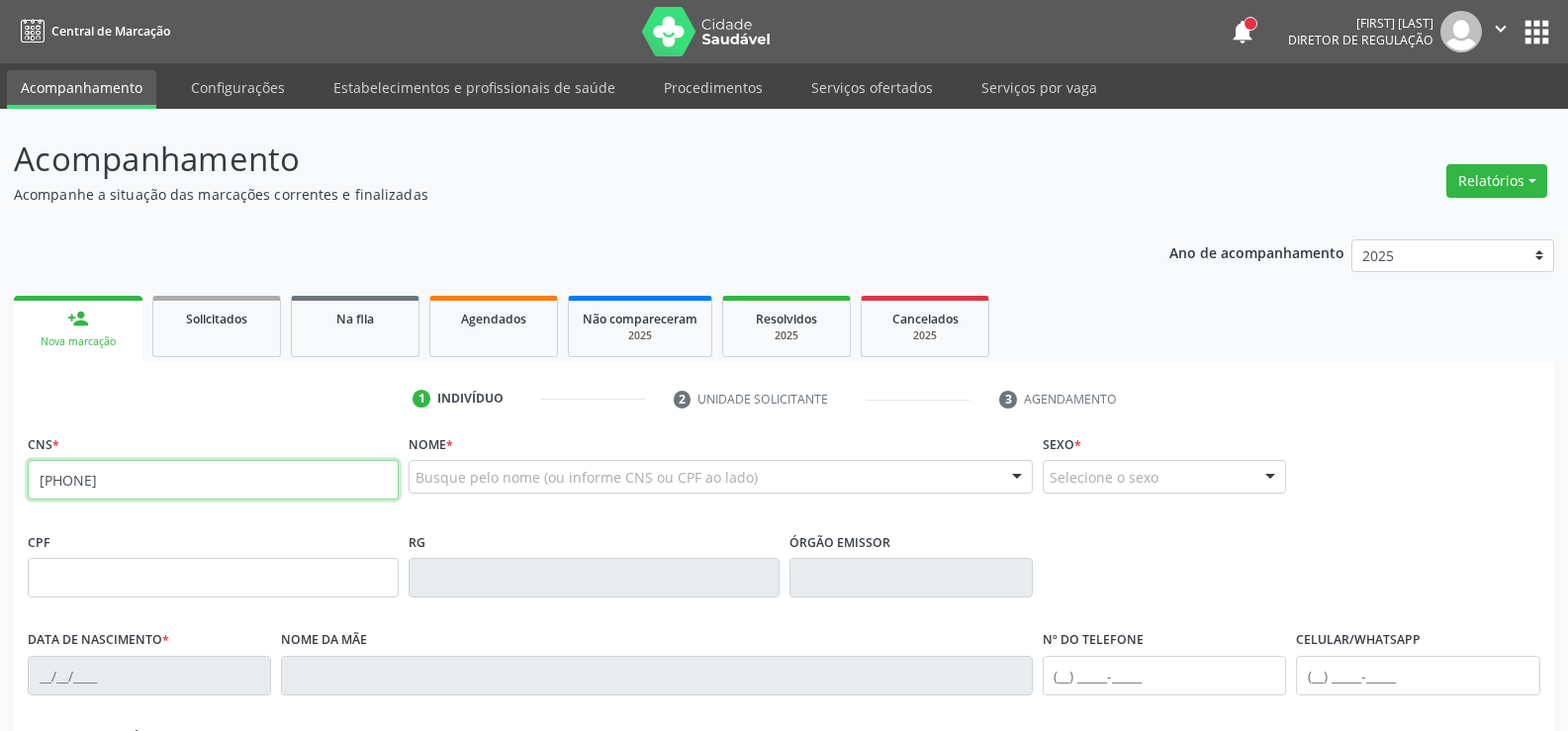 type on "[PHONE]" 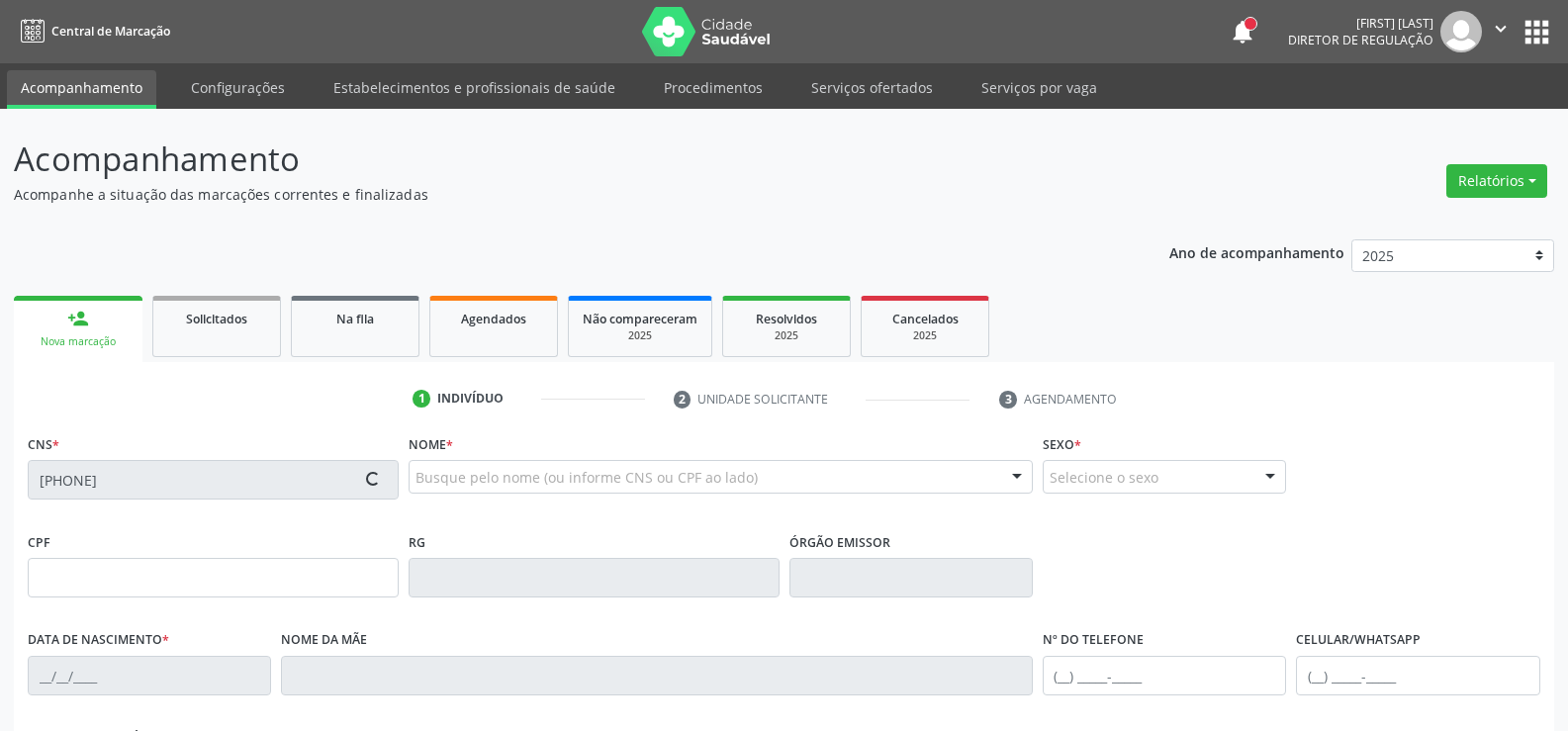 type on "[DATE]" 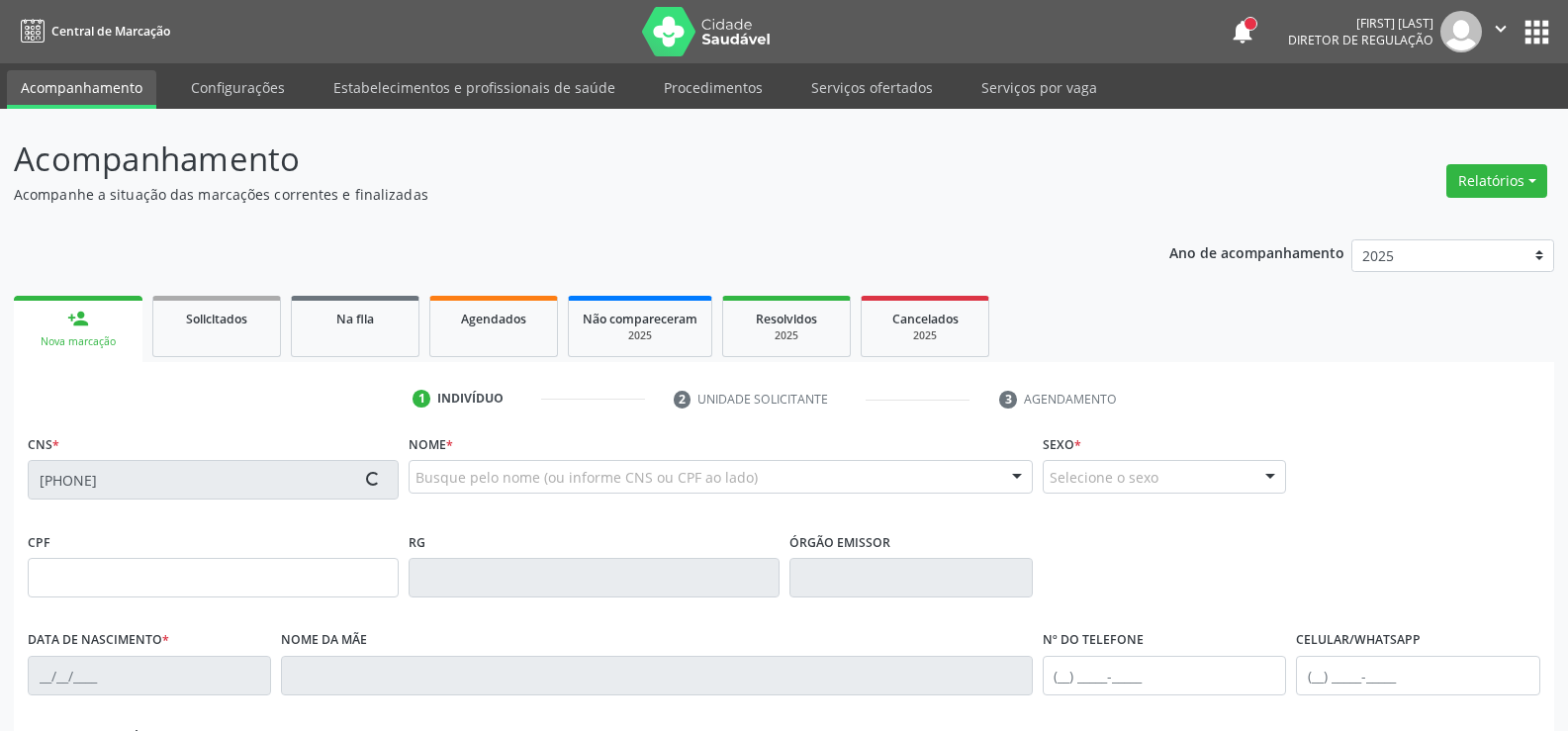 type on "[FIRST] [LAST]" 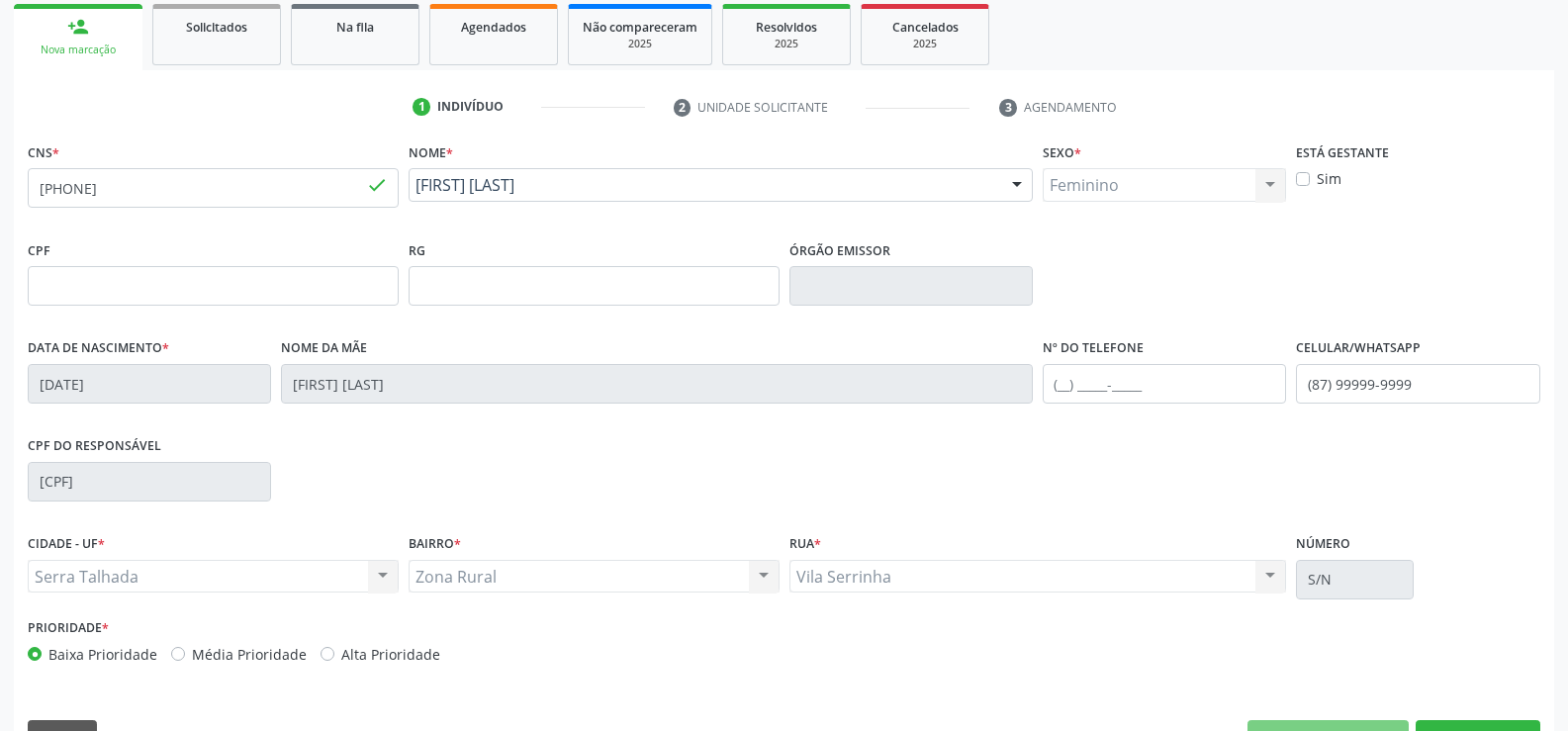 scroll, scrollTop: 341, scrollLeft: 0, axis: vertical 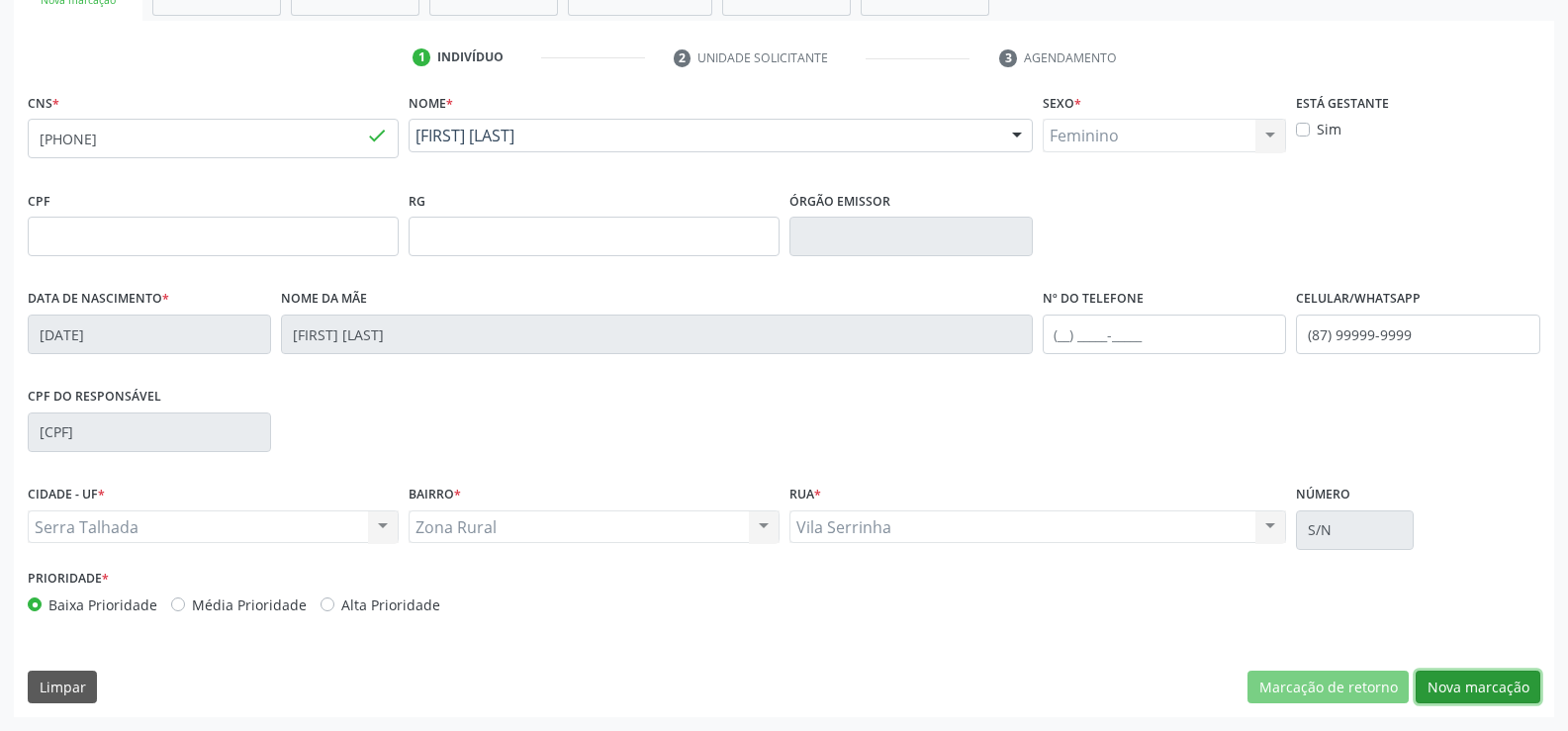 click on "Nova marcação" at bounding box center (1478, 687) 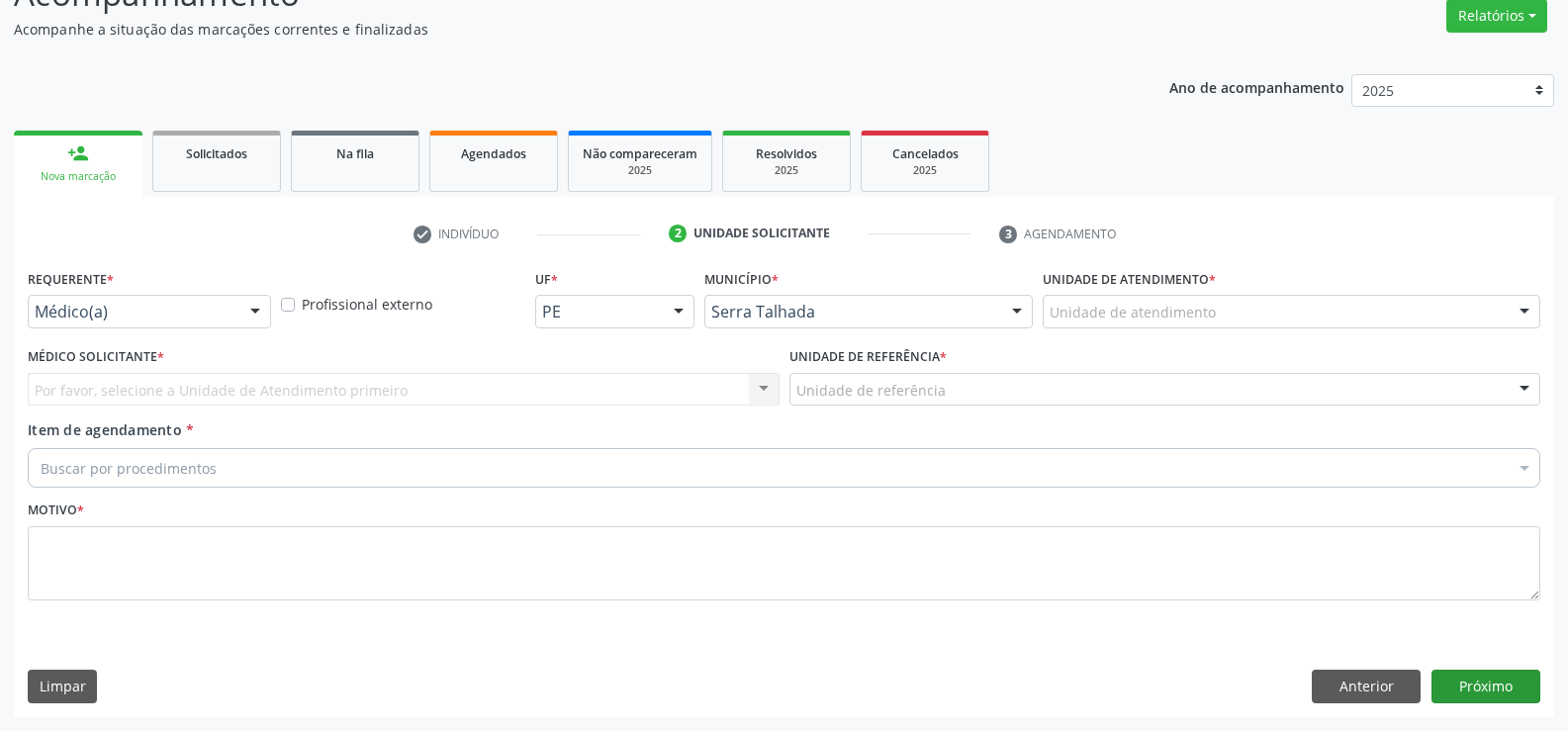 scroll, scrollTop: 165, scrollLeft: 0, axis: vertical 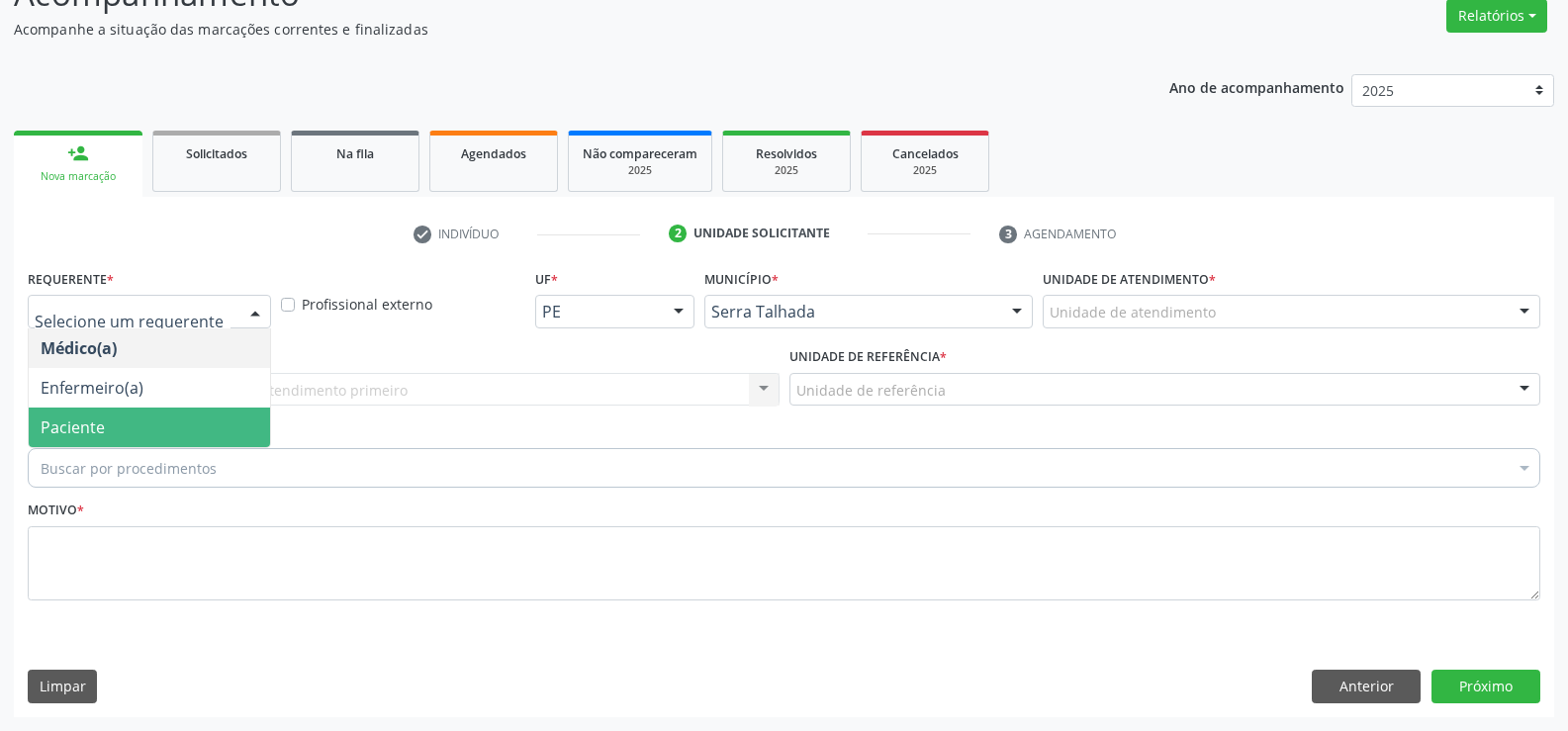 click on "Paciente" at bounding box center [149, 427] 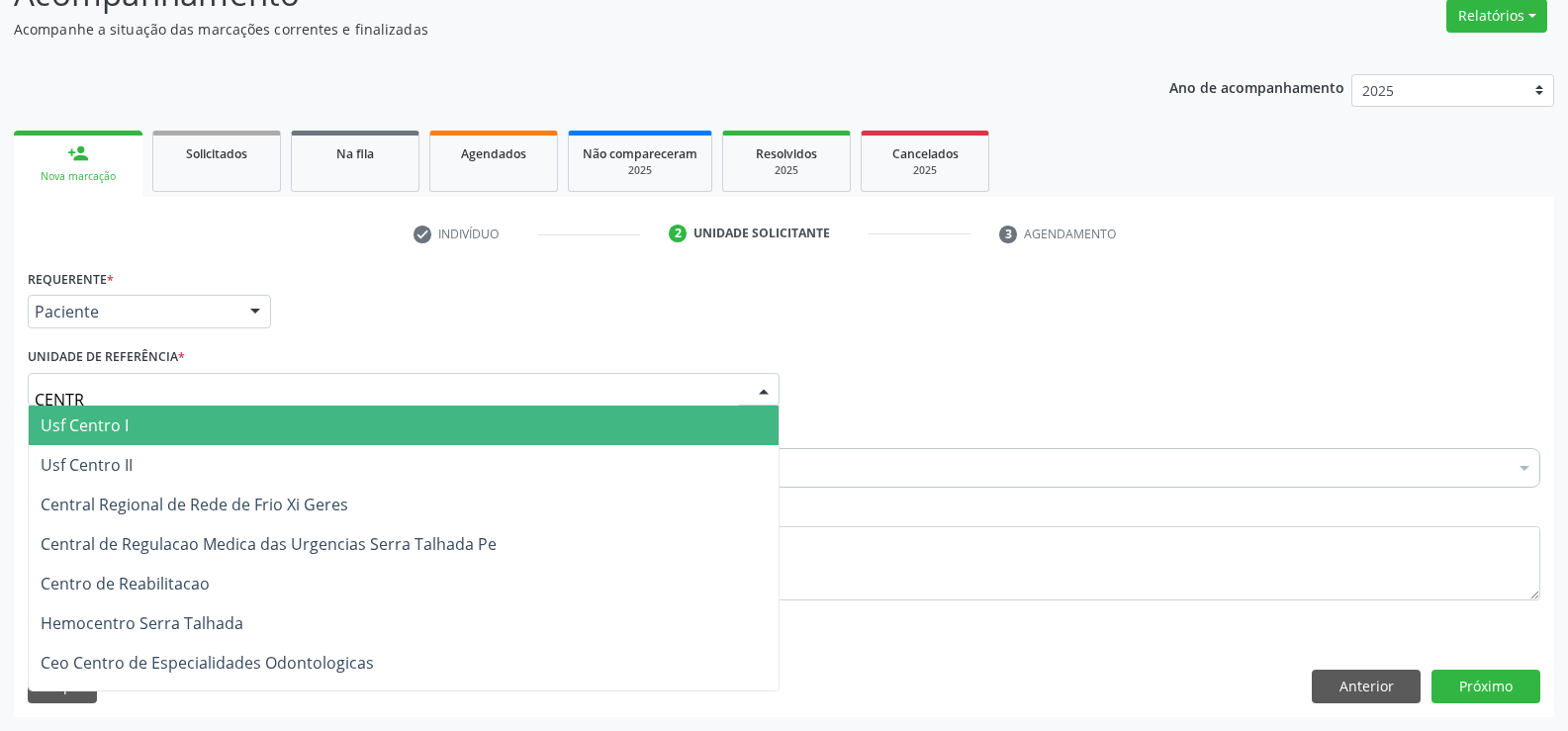 type on "CENTRO" 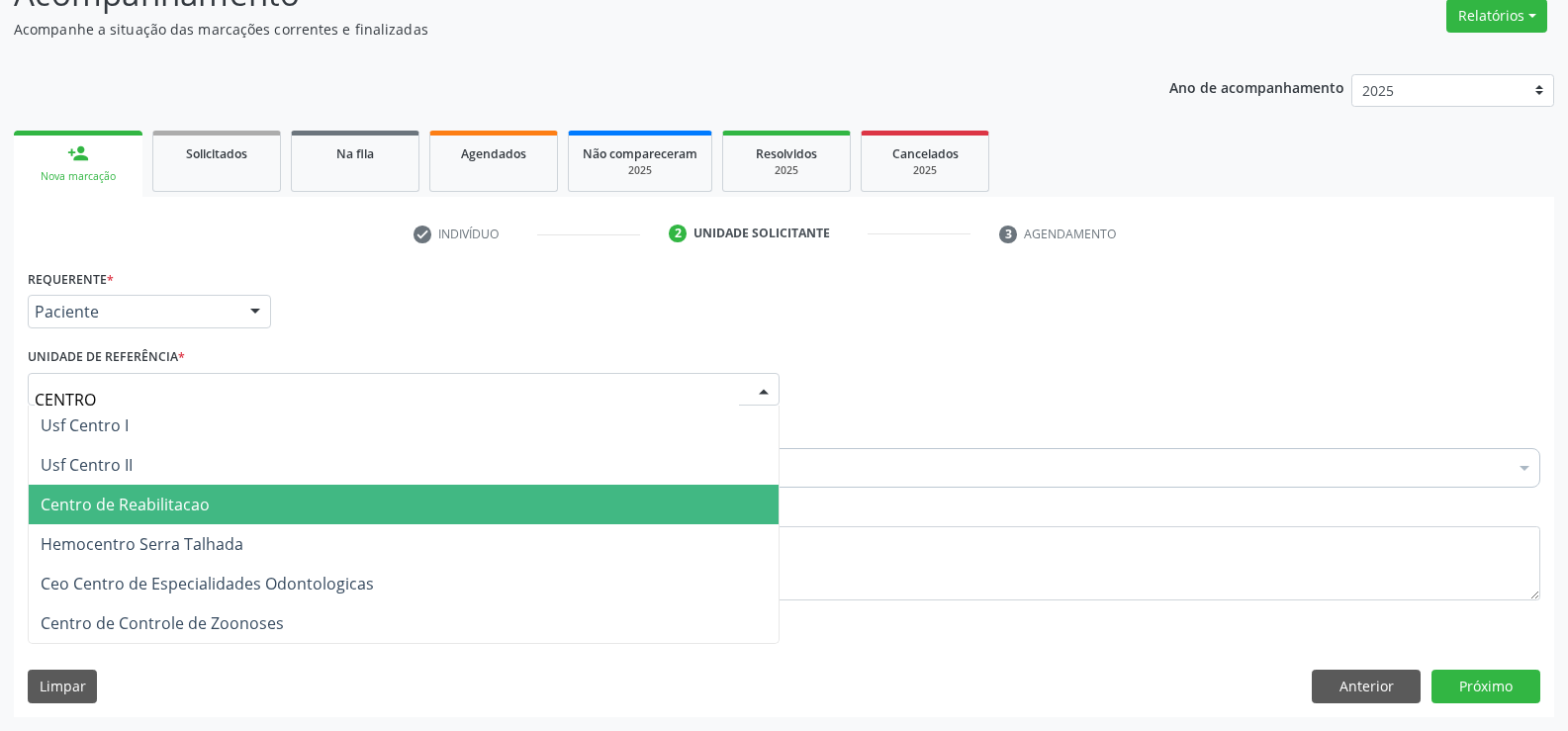 click on "Centro de Reabilitacao" at bounding box center [125, 504] 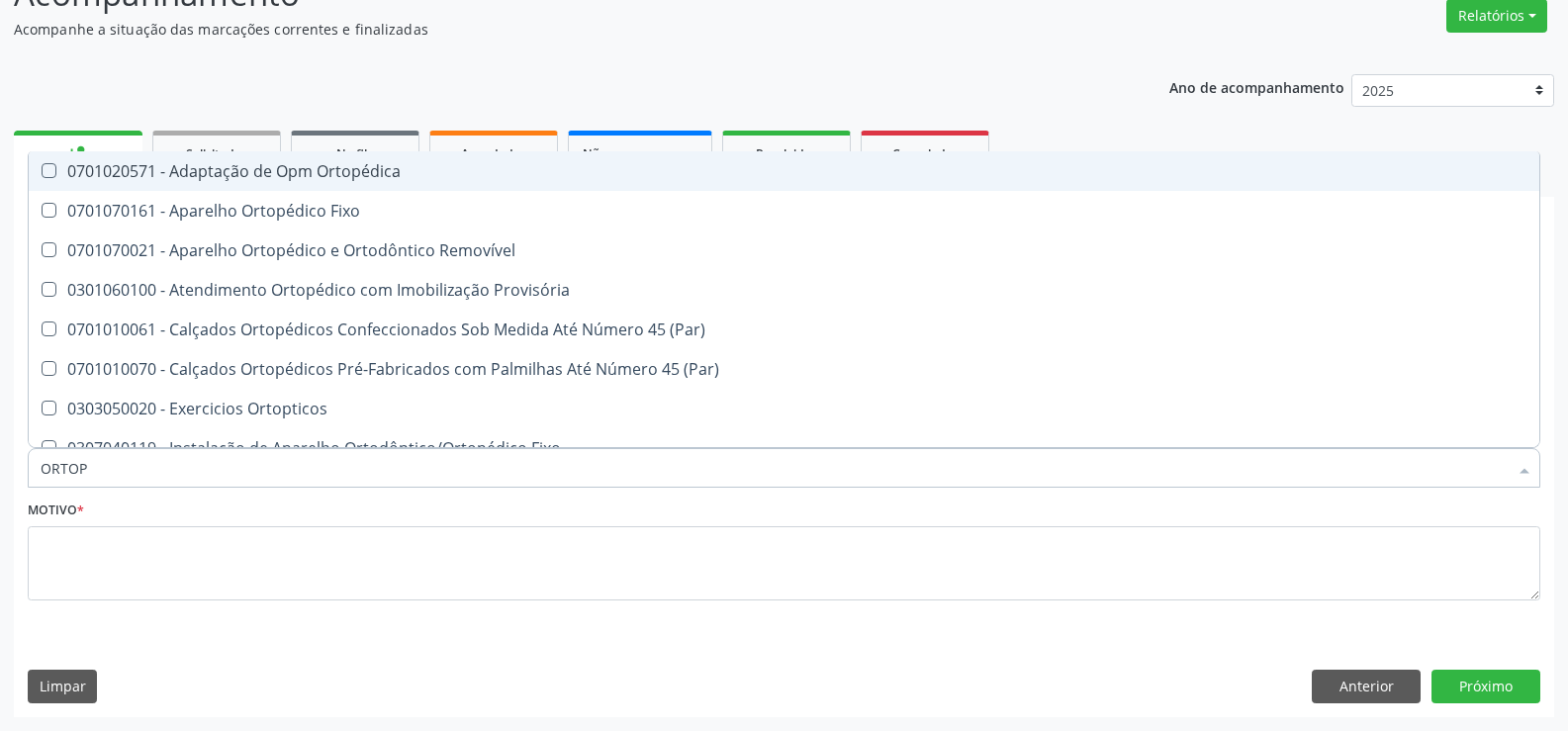 type on "ORTOPE" 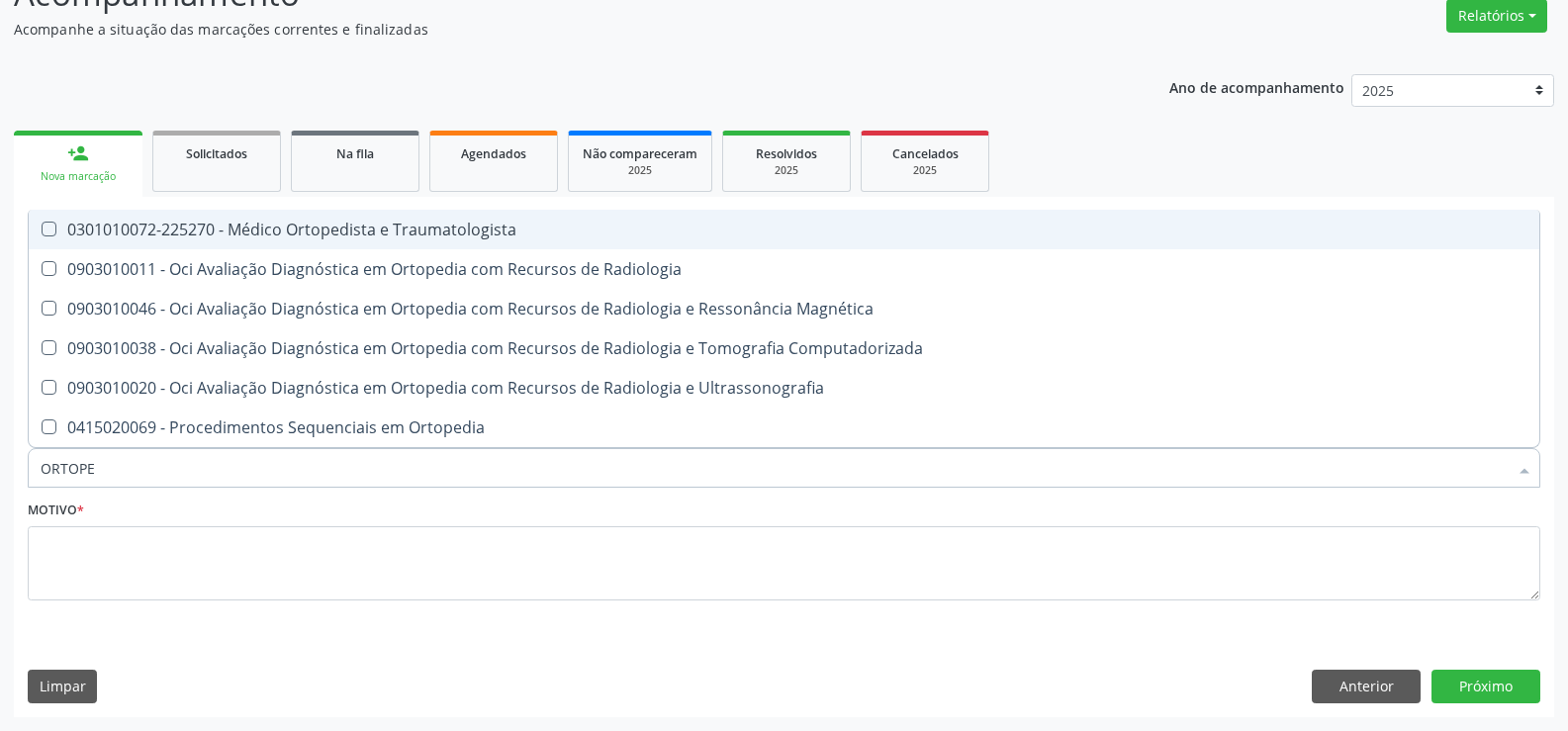 click on "0301010072-225270 - Médico Ortopedista e Traumatologista" at bounding box center (784, 229) 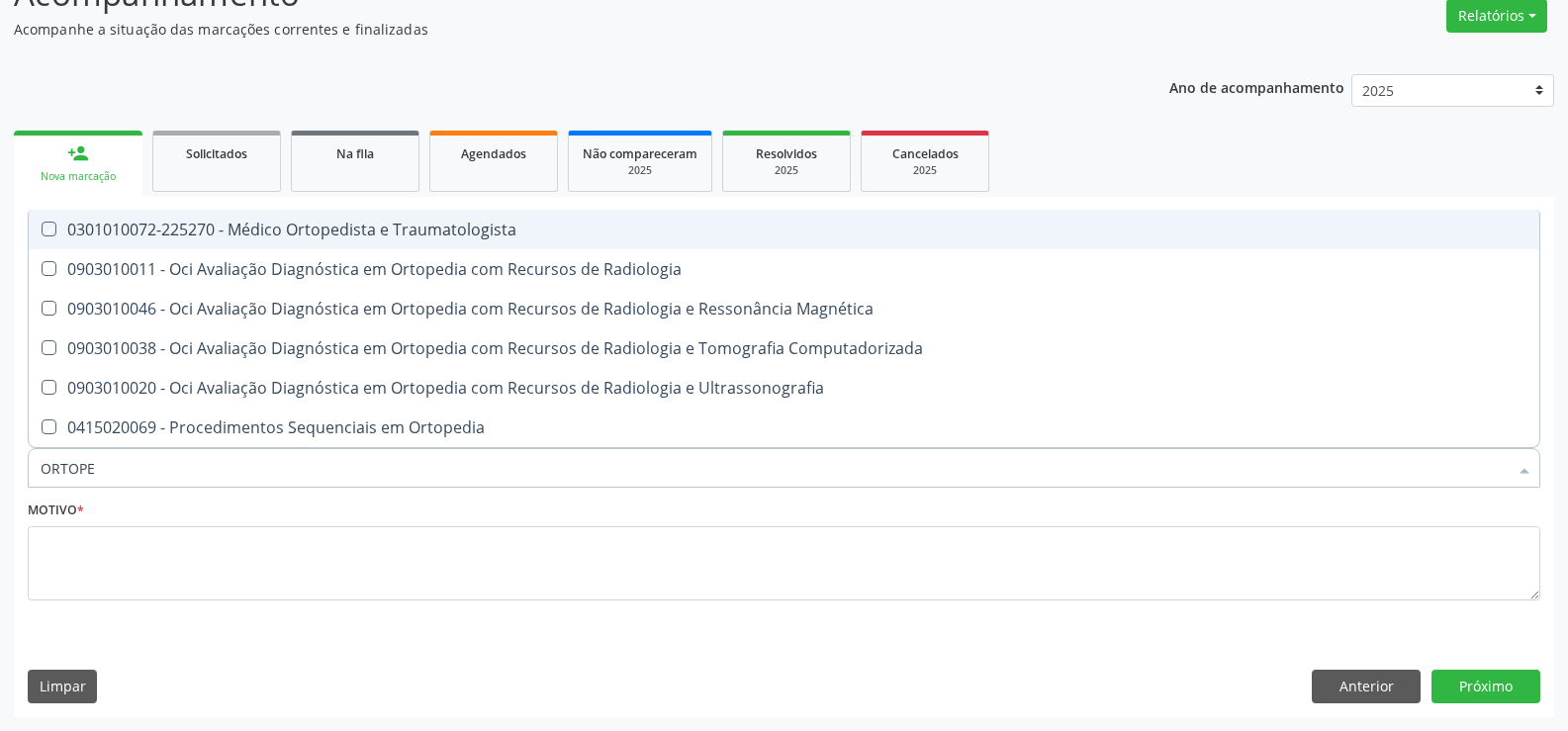 checkbox on "true" 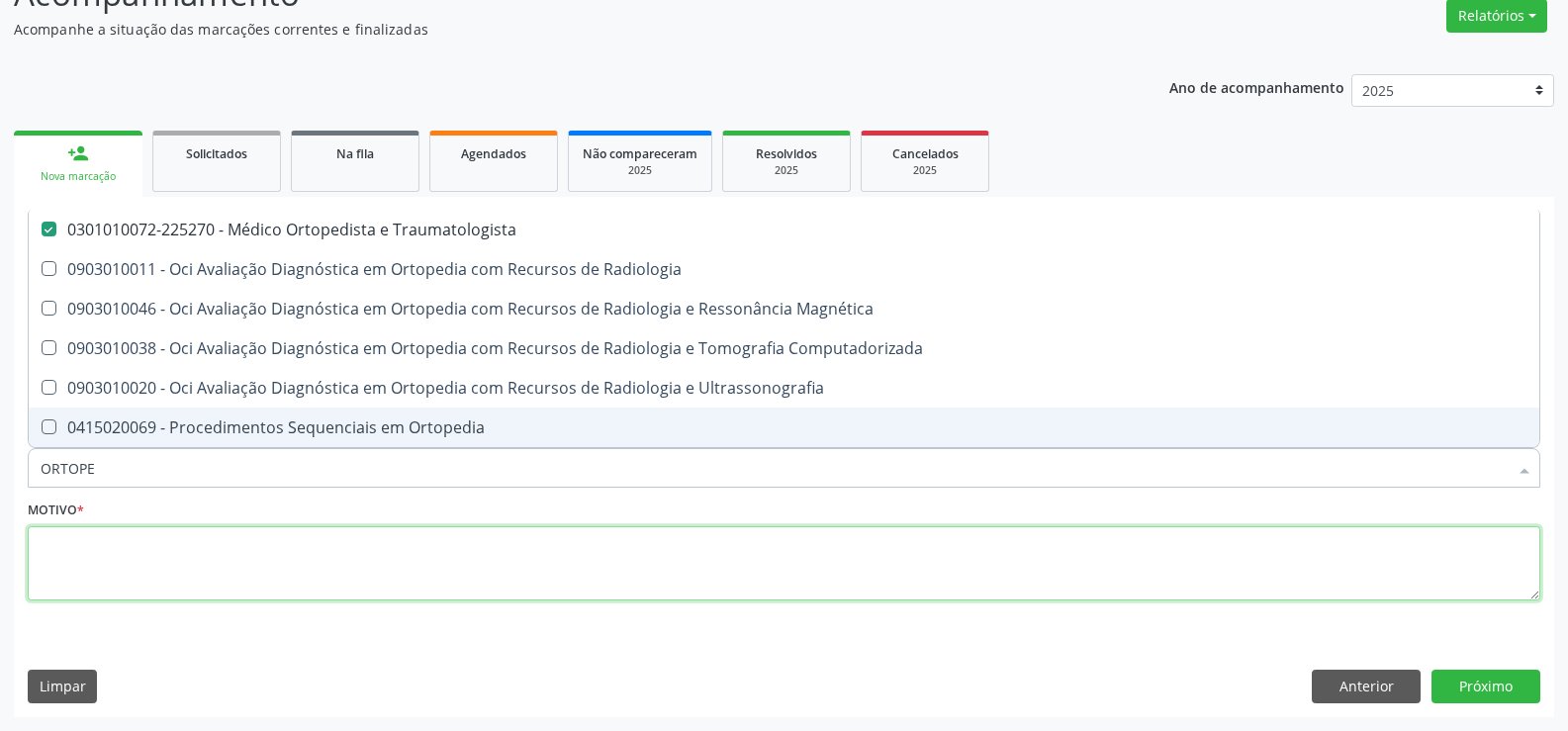 click at bounding box center [784, 564] 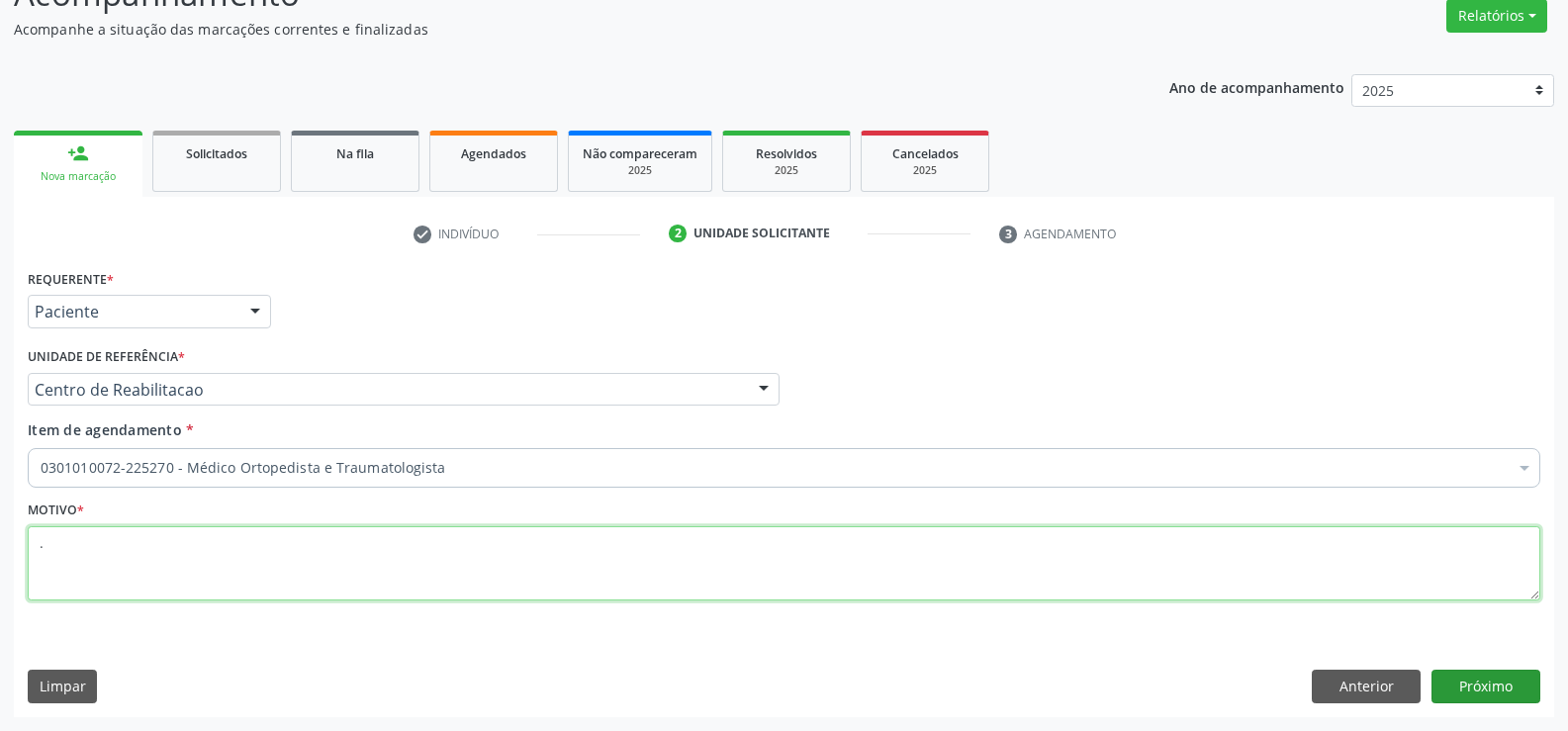 type on "." 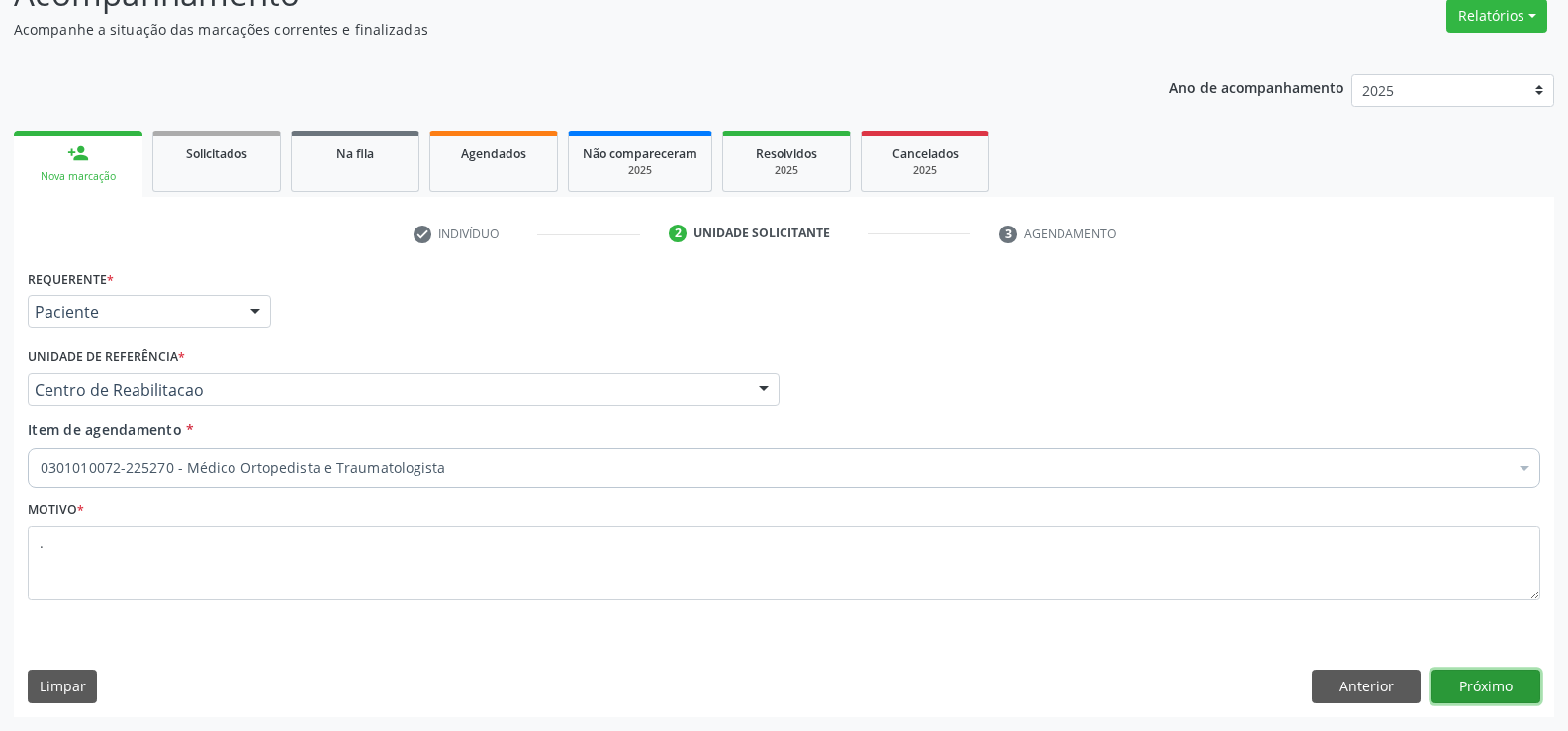click on "Próximo" at bounding box center [1486, 686] 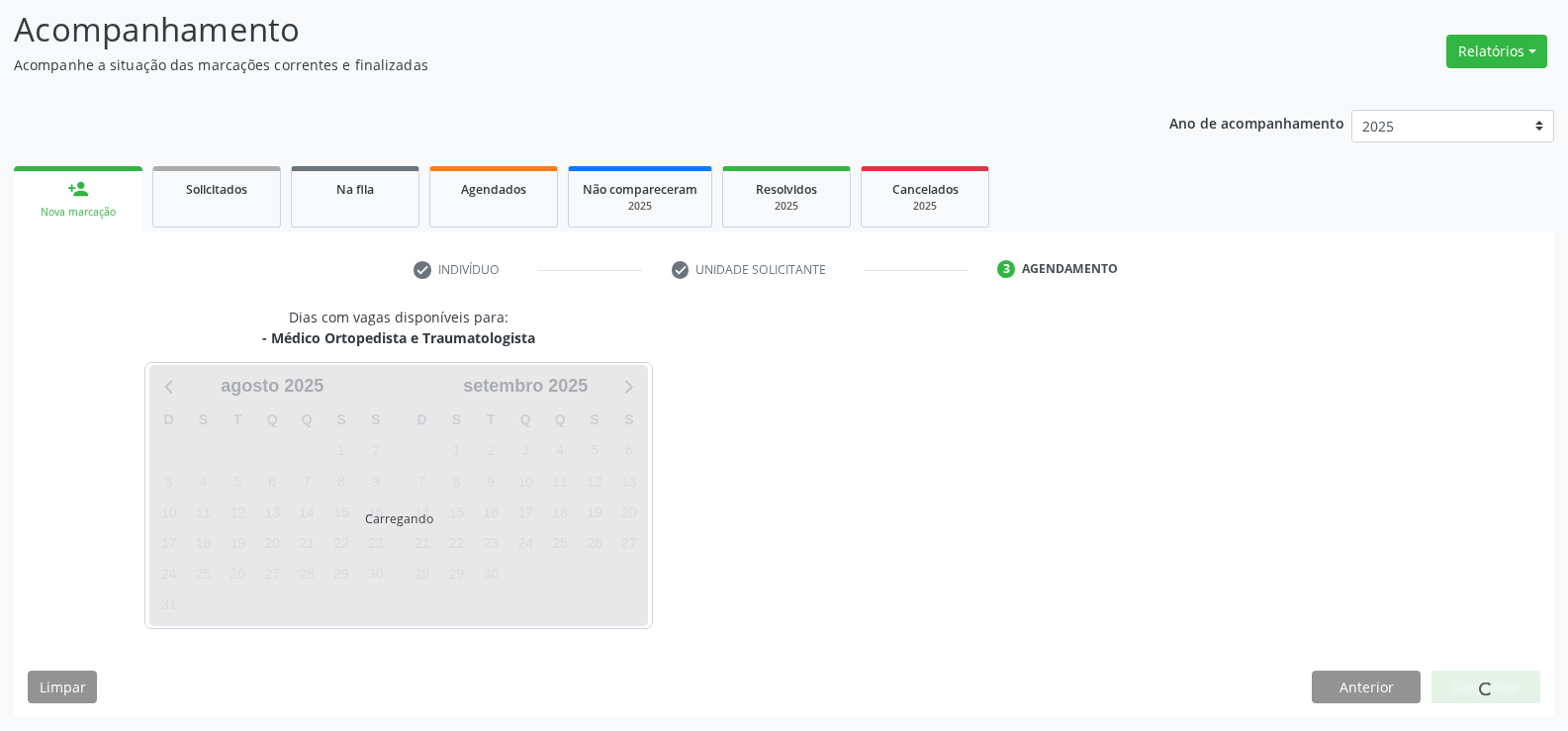 scroll, scrollTop: 130, scrollLeft: 0, axis: vertical 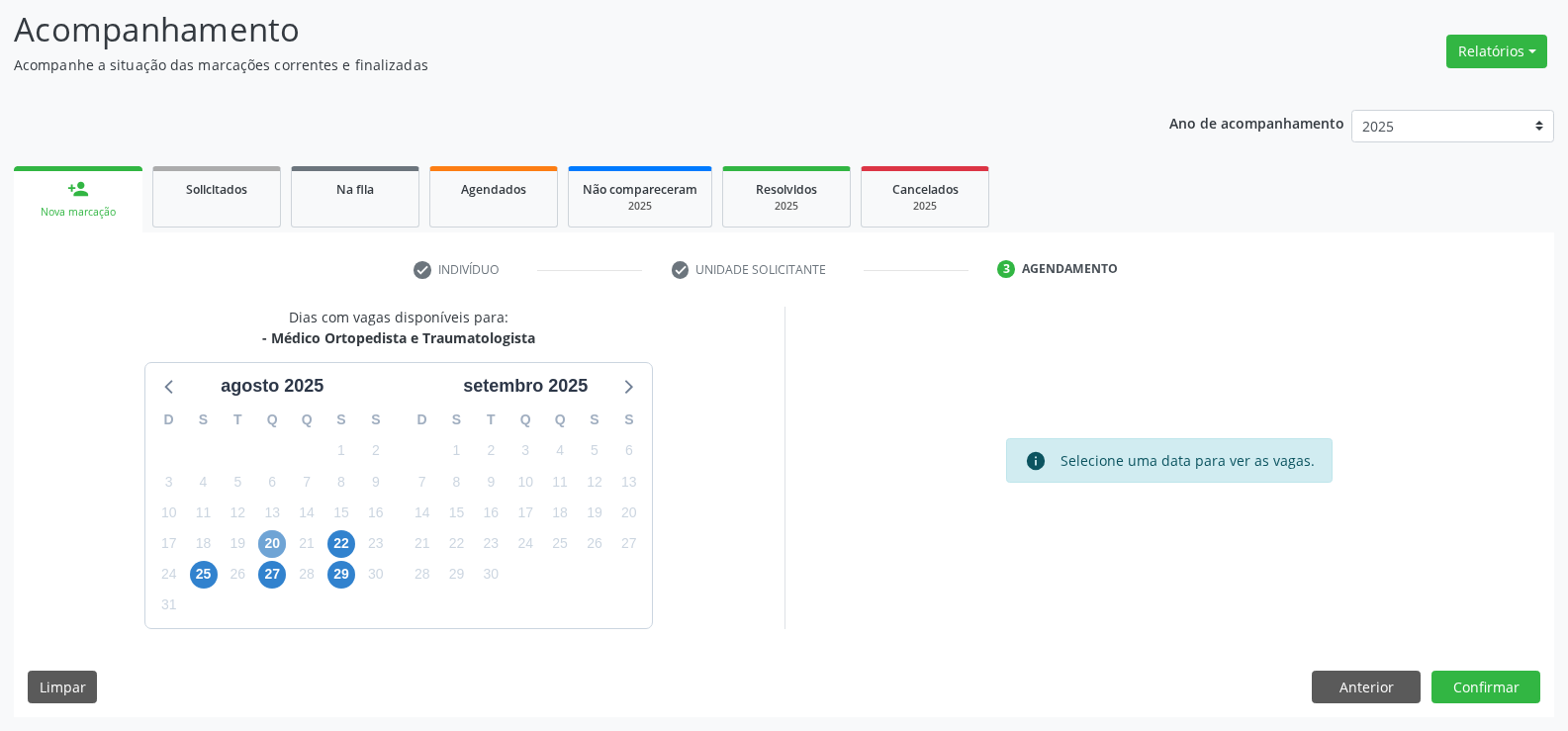 click on "20" at bounding box center (272, 544) 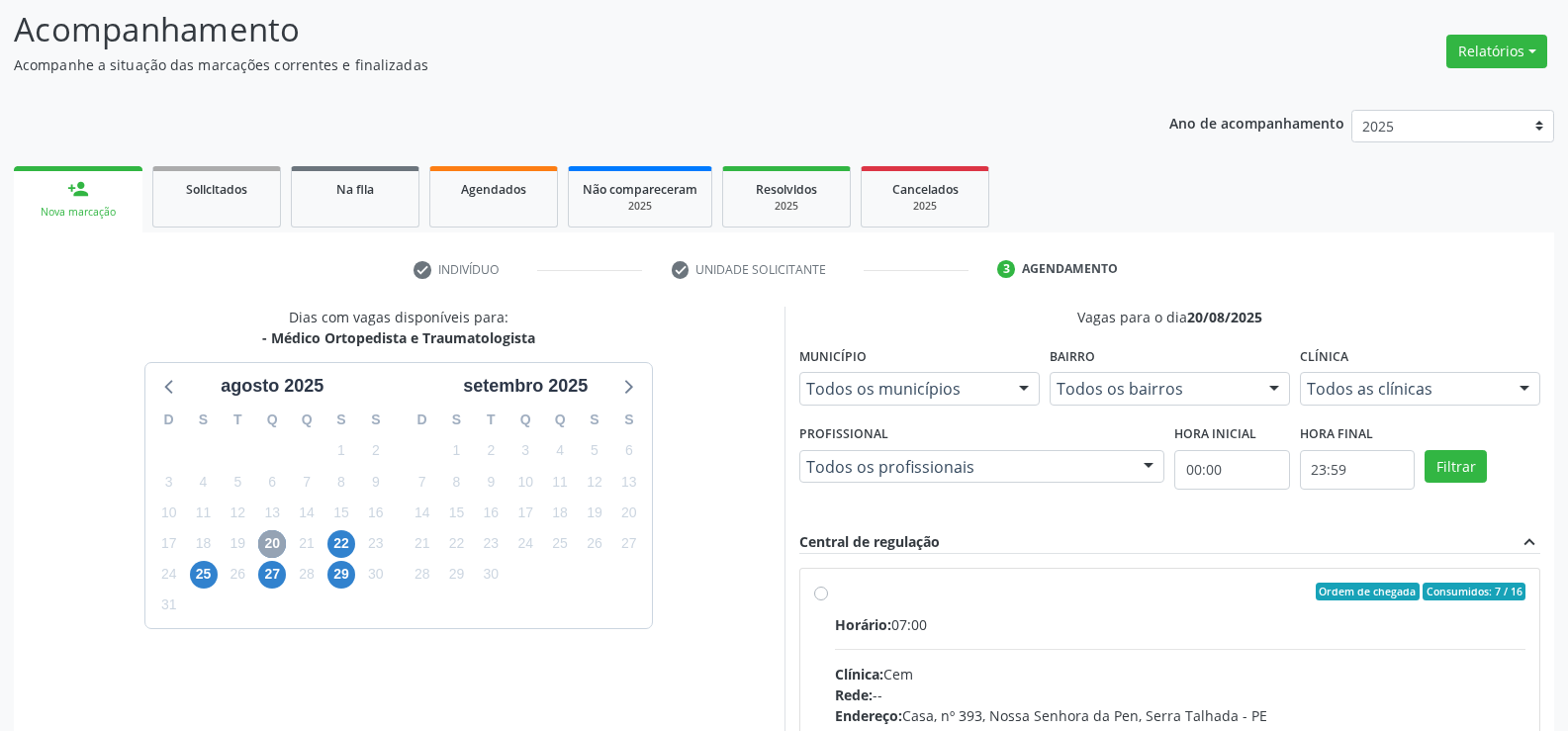 scroll, scrollTop: 327, scrollLeft: 0, axis: vertical 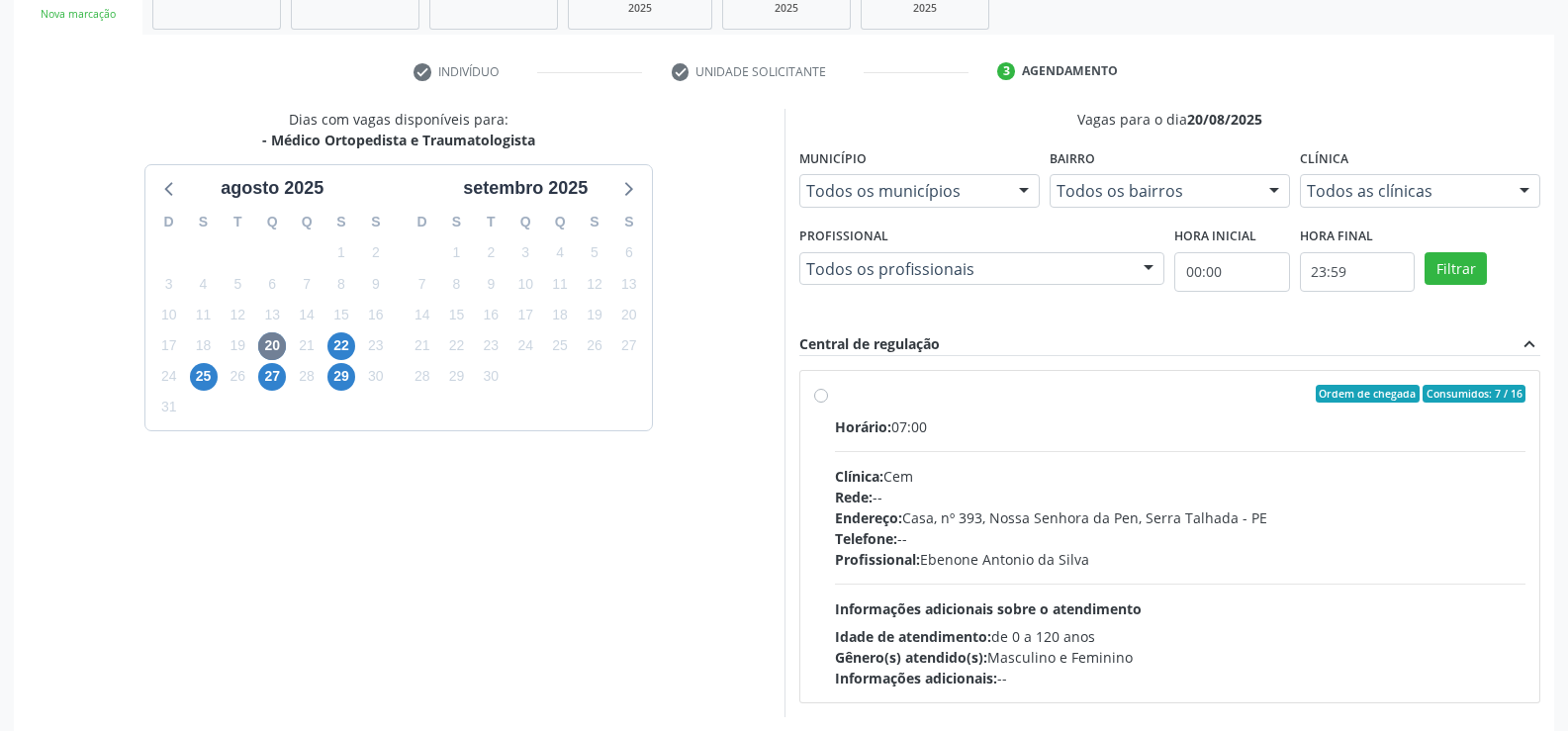 click on "Consumidos: 7 / 16" at bounding box center (1180, 394) 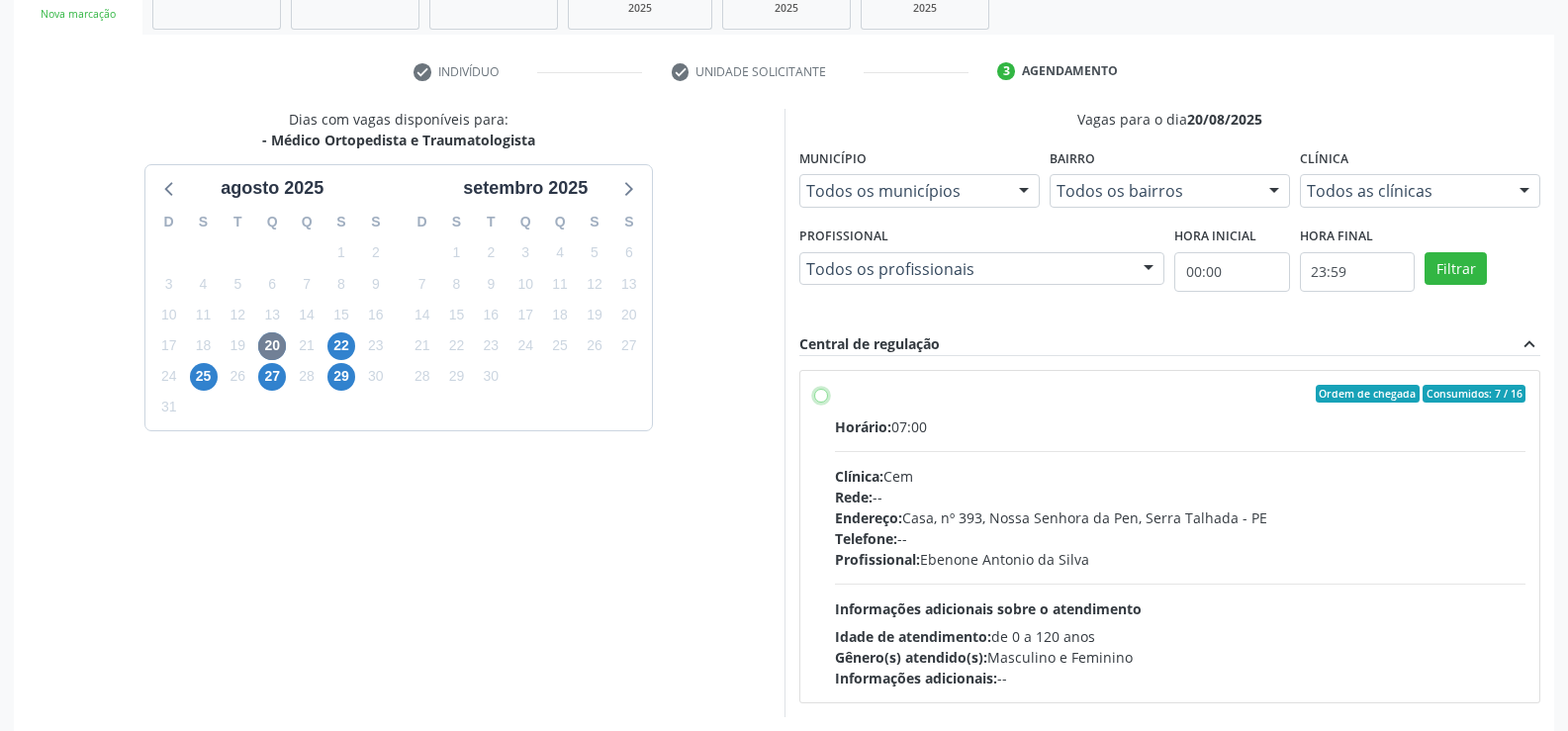 click on "Endereço: Casa, nº [NUMBER], Nossa Senhora da Pen, [CITY] - [STATE]
Telefone:   --
Profissional:
[FIRST] [LAST]
Informações adicionais sobre o atendimento
Idade de atendimento:
de 0 a 120 anos
Gênero(s) atendido(s):
Masculino e Feminino
Informações adicionais:
--" at bounding box center [821, 394] 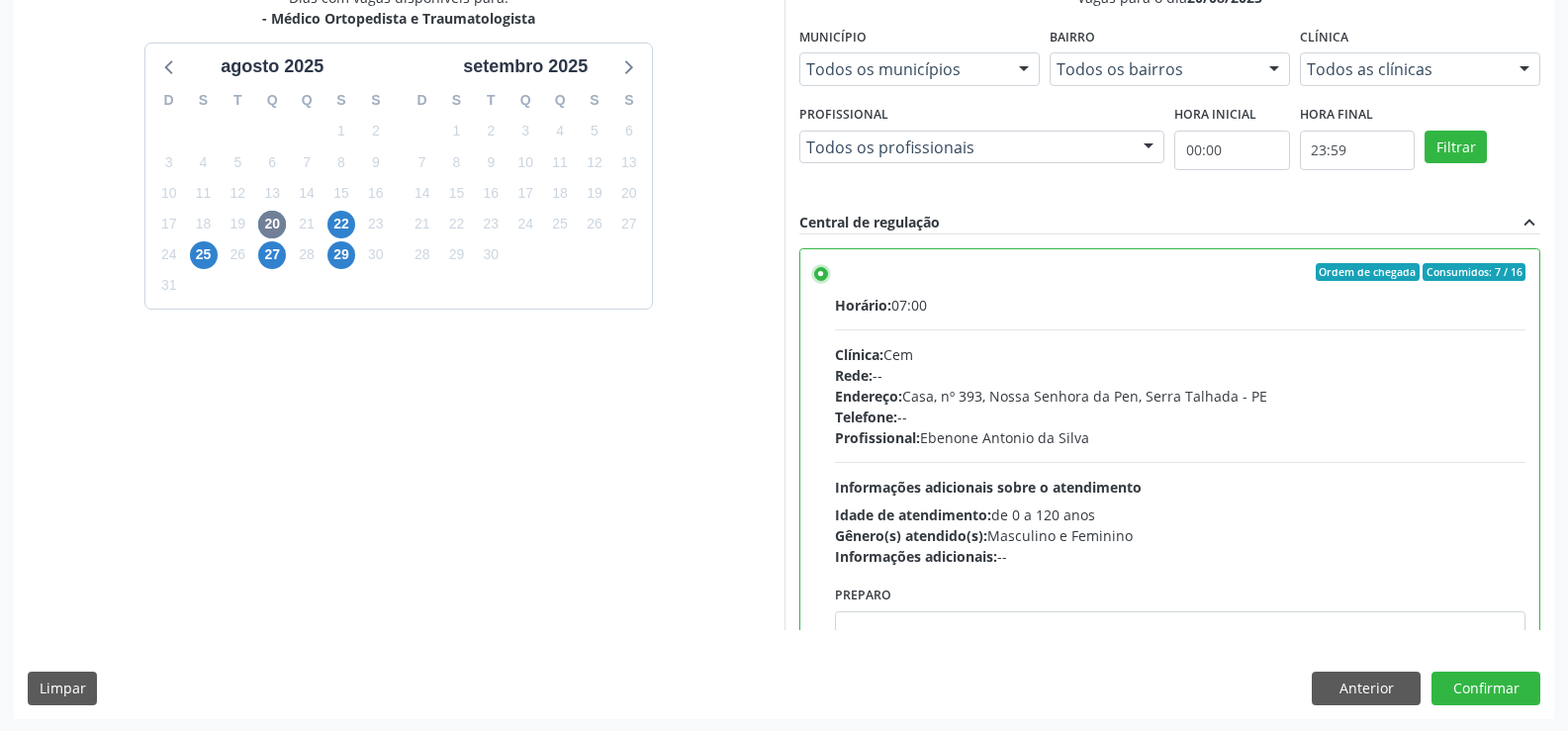 scroll, scrollTop: 451, scrollLeft: 0, axis: vertical 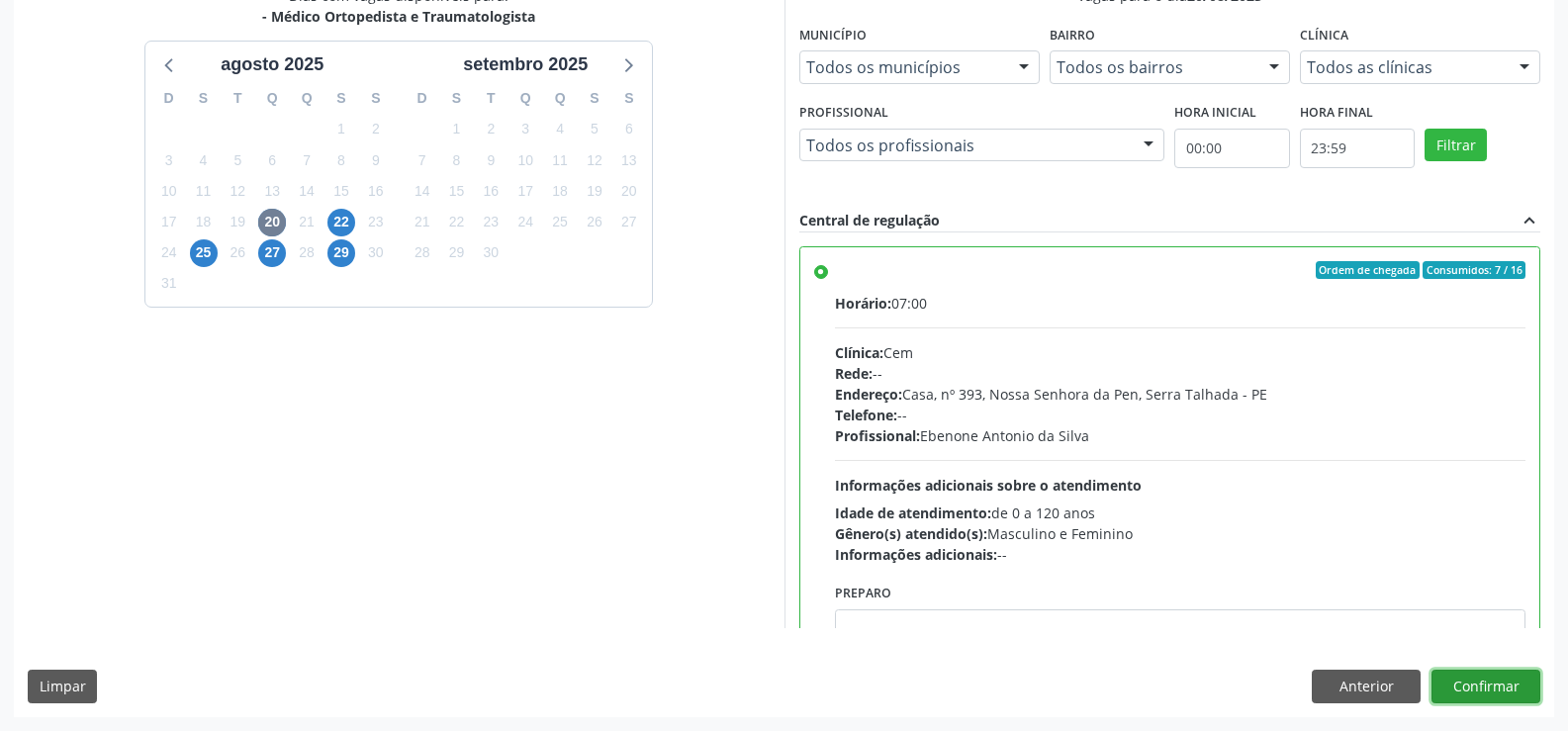 click on "Confirmar" at bounding box center (1486, 686) 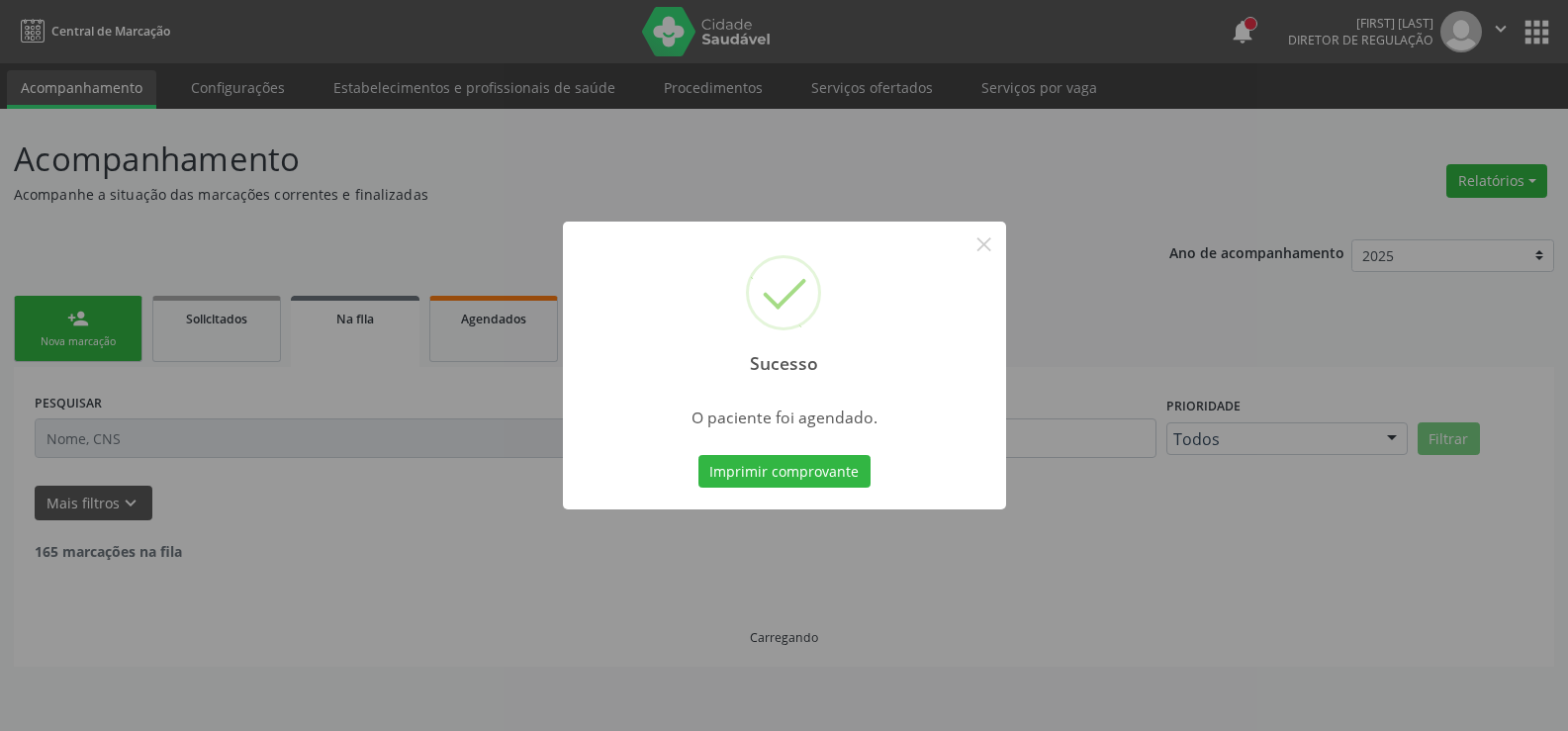 scroll, scrollTop: 0, scrollLeft: 0, axis: both 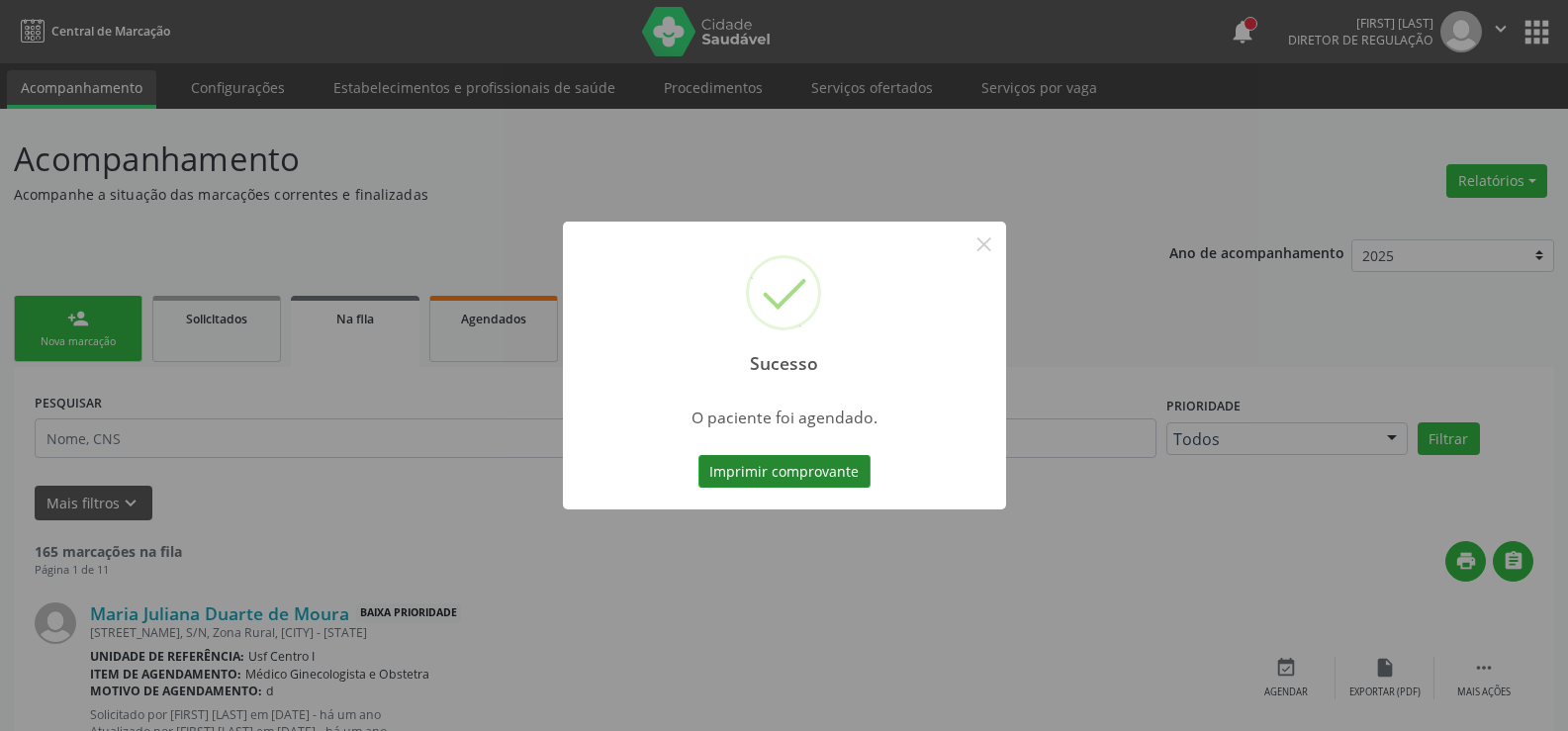 click on "Imprimir comprovante" at bounding box center (784, 472) 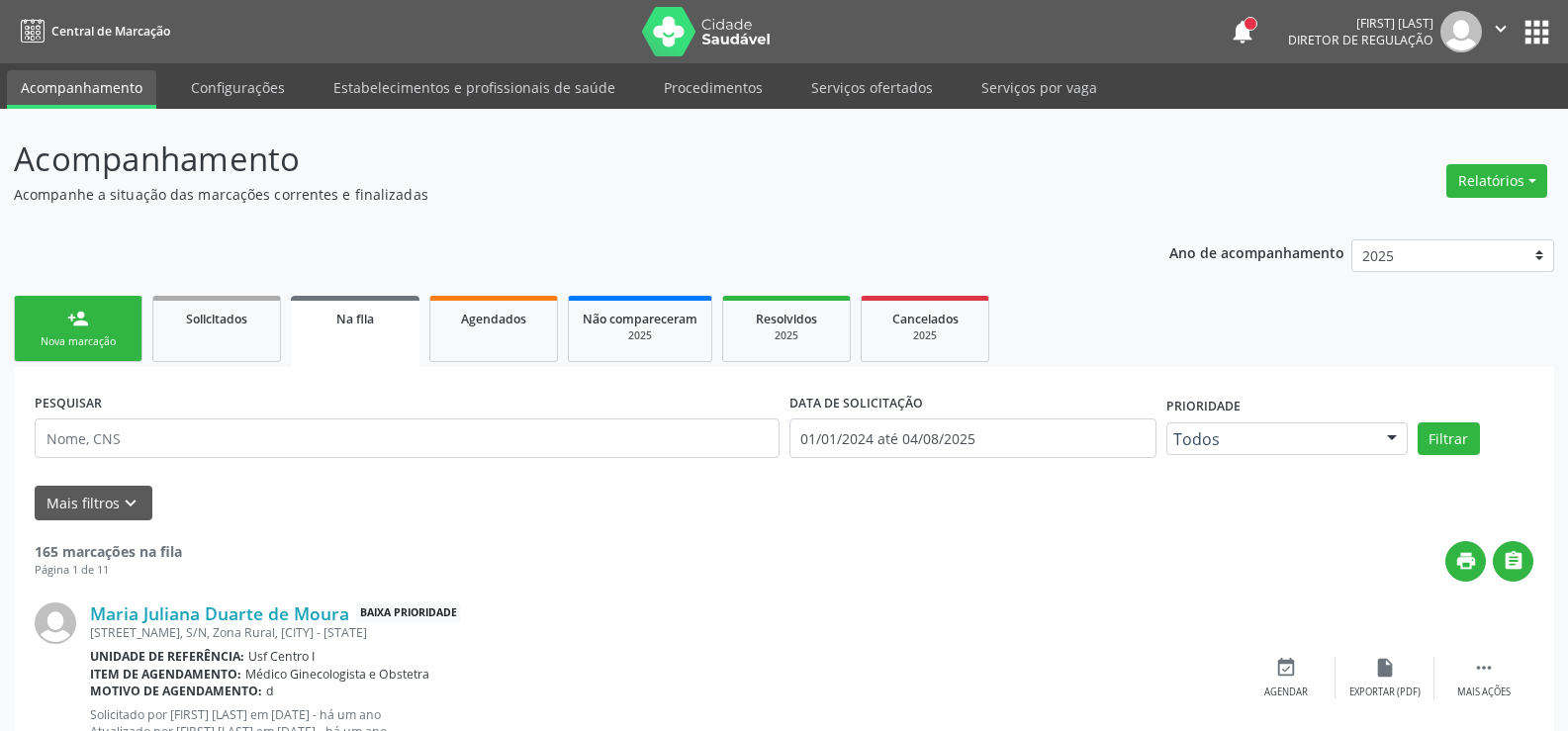 click on "person_add
Nova marcação" at bounding box center [78, 328] 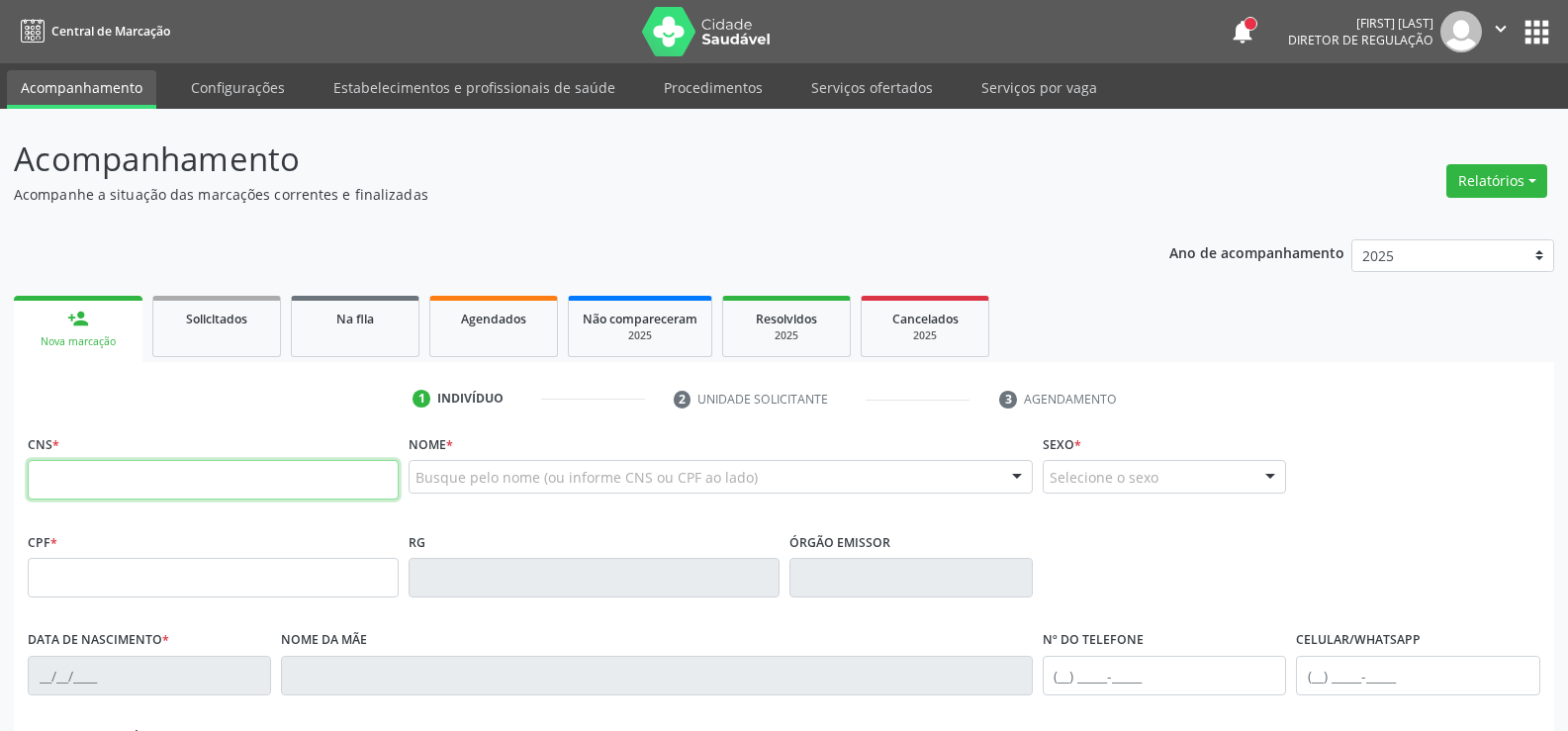 click at bounding box center (213, 480) 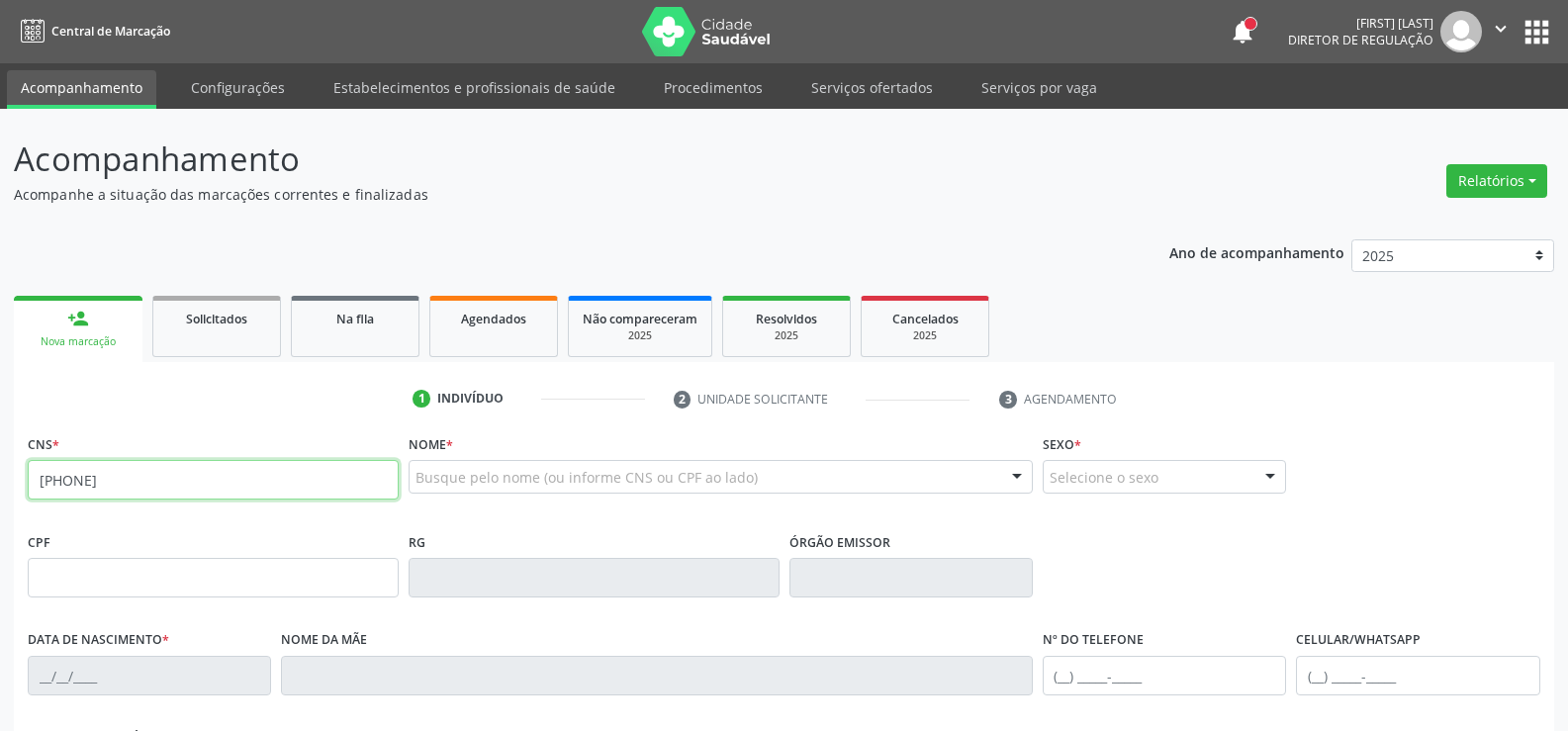 type on "[PHONE]" 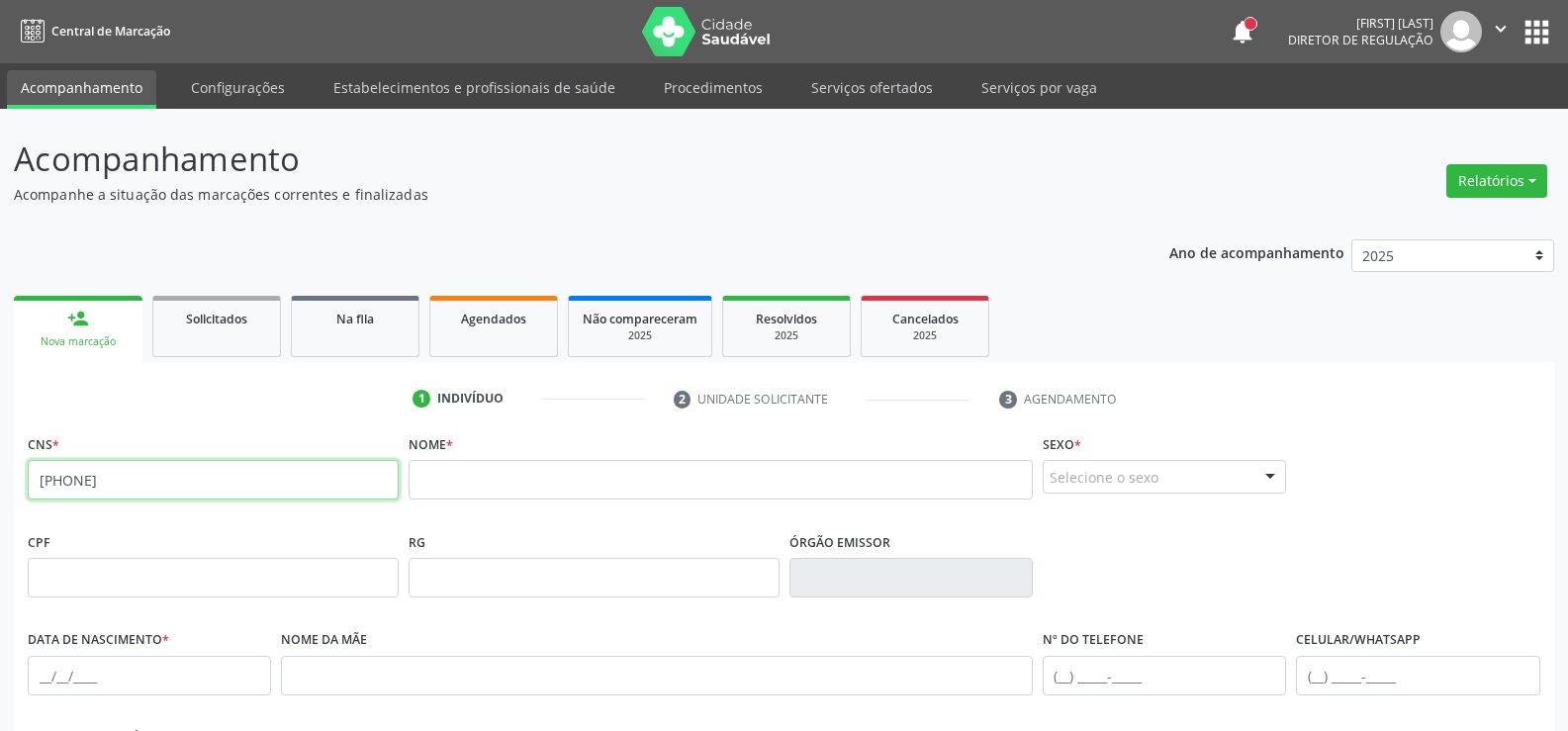 click on "[PHONE]" at bounding box center (213, 480) 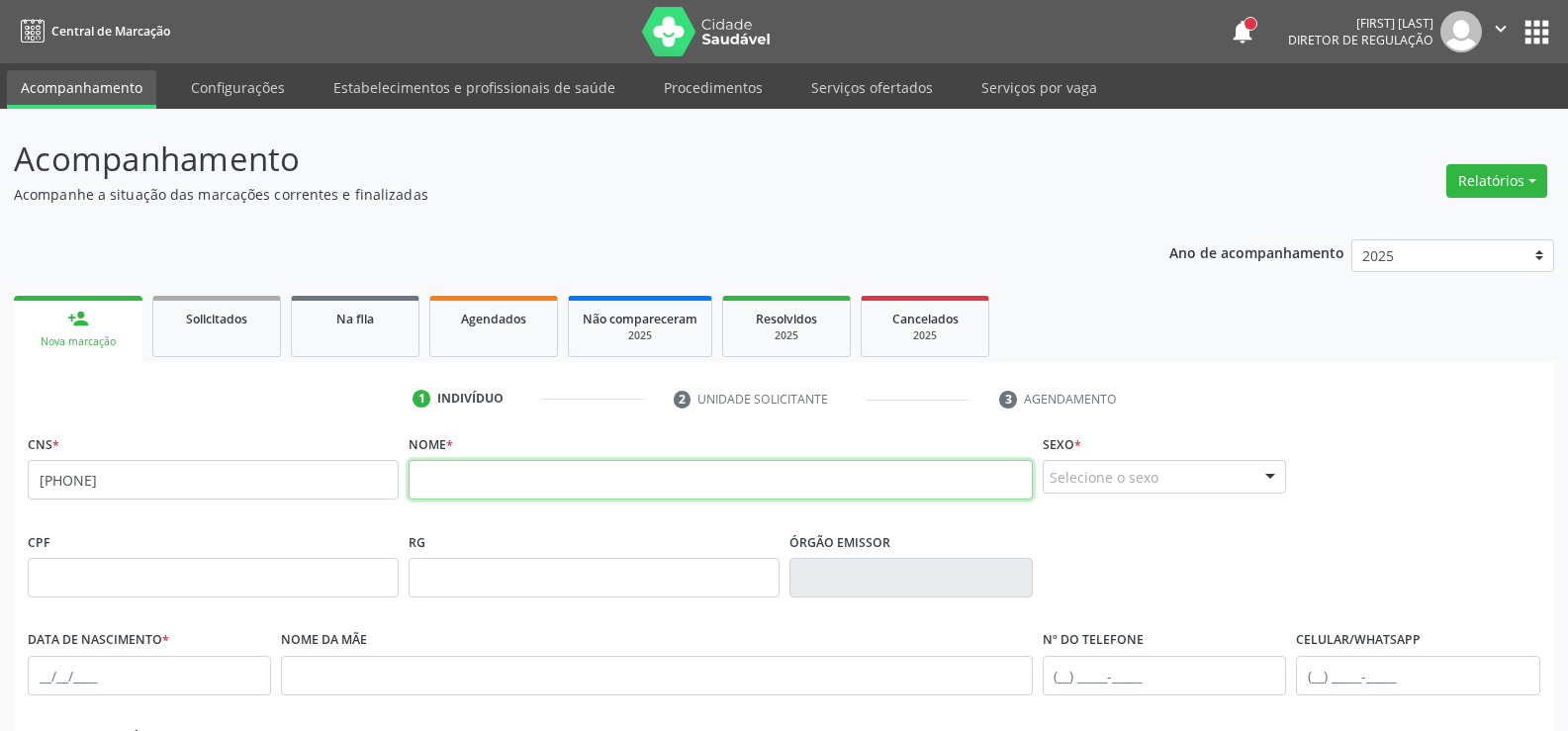 click at bounding box center [720, 480] 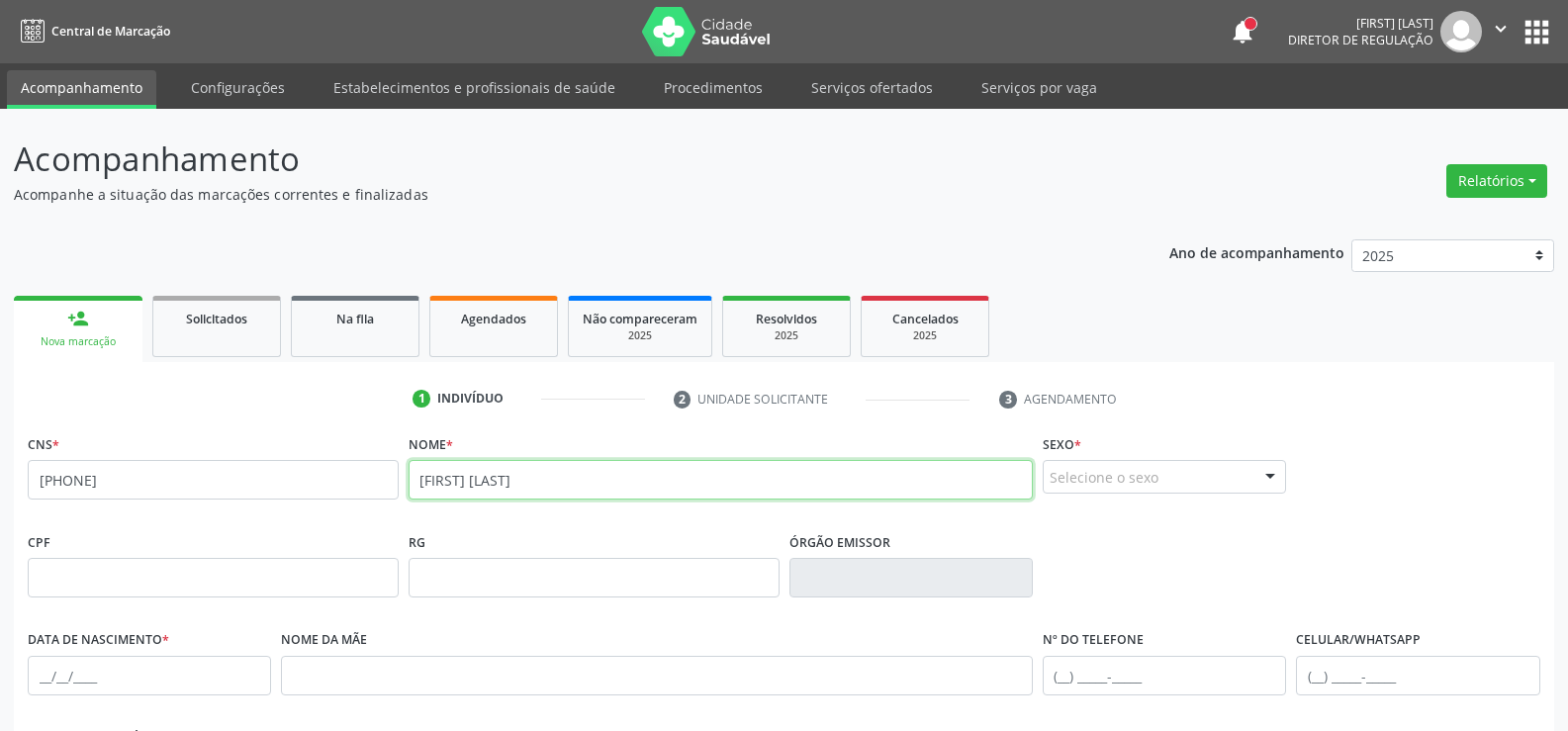 type on "[FIRST] [LAST]" 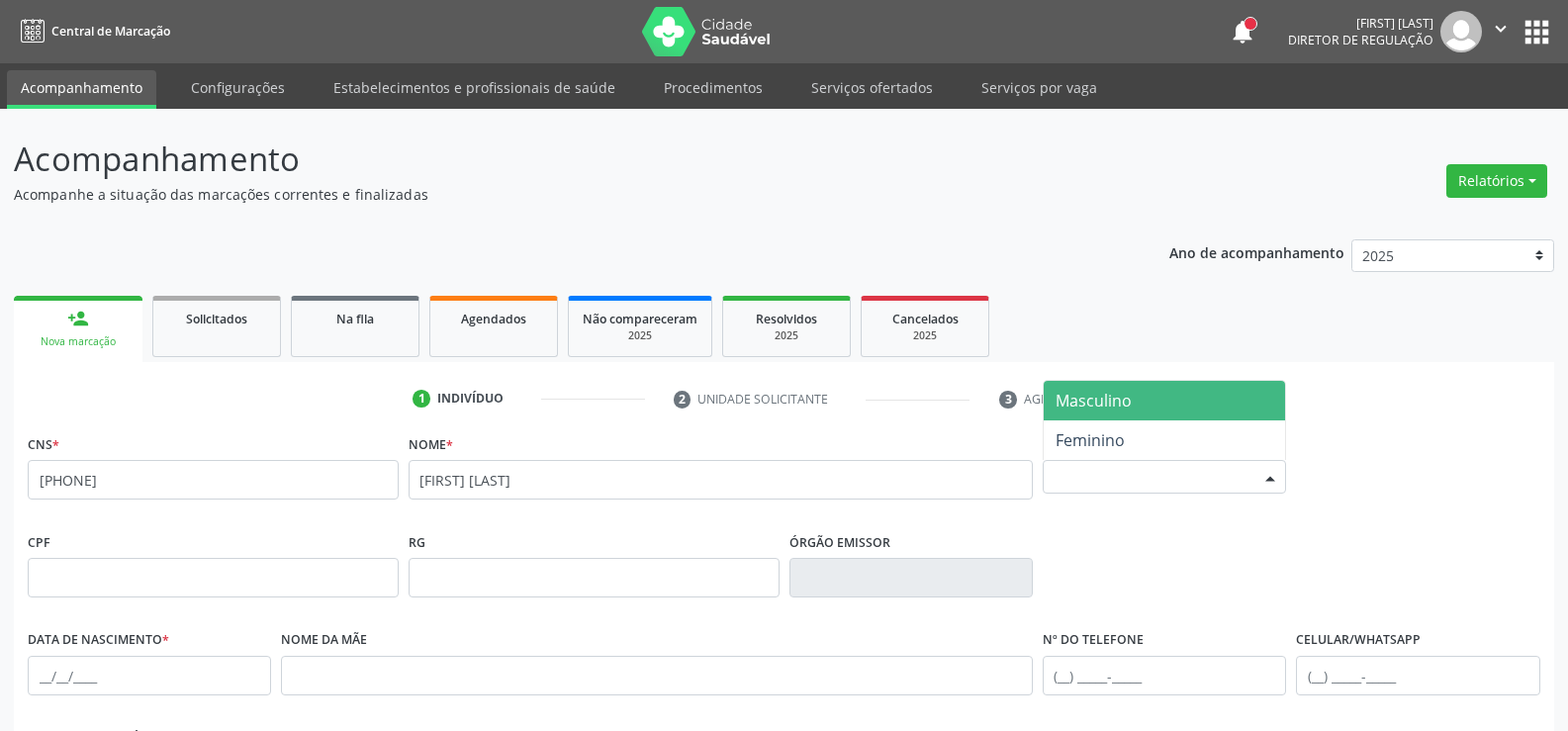 click on "Masculino" at bounding box center (1093, 401) 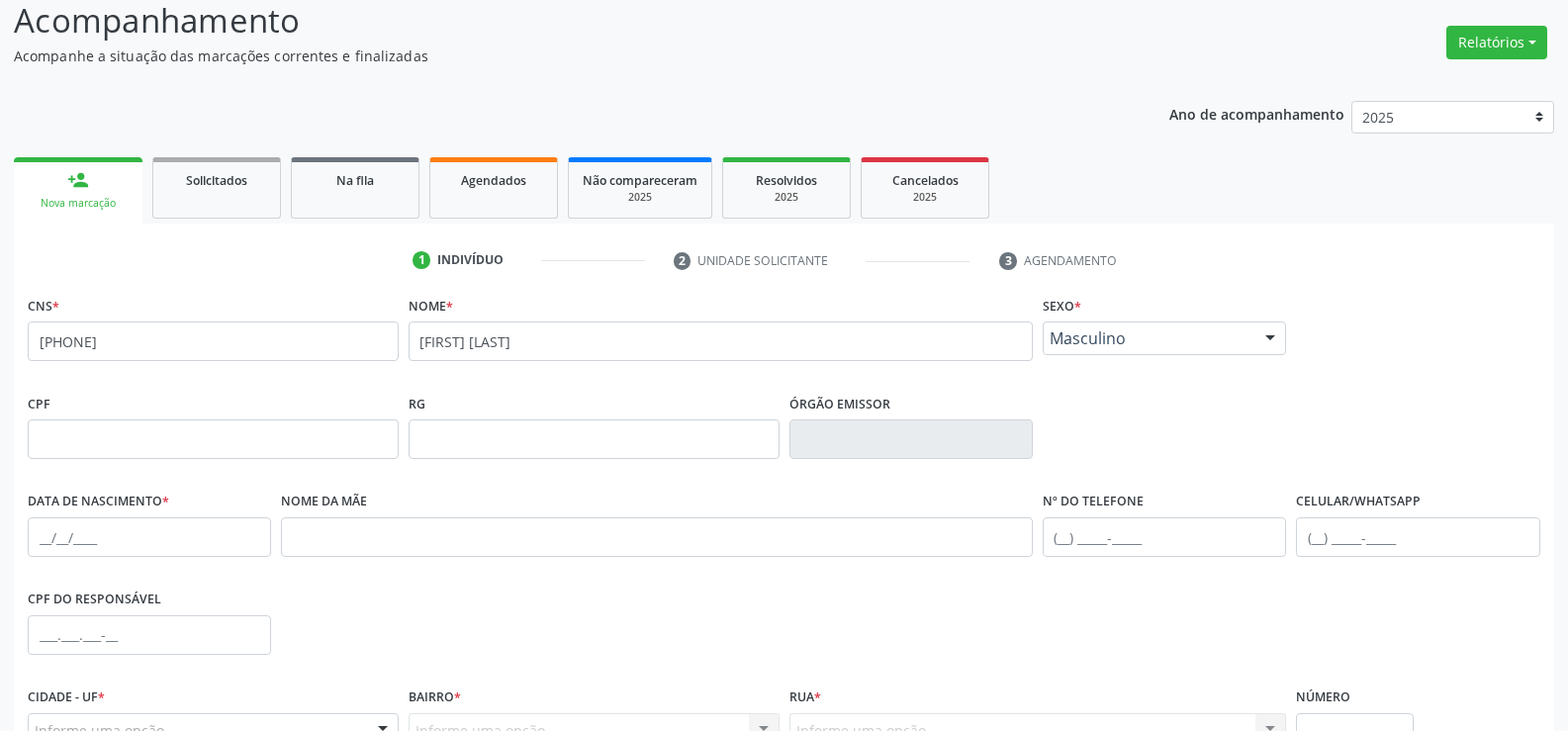 scroll, scrollTop: 198, scrollLeft: 0, axis: vertical 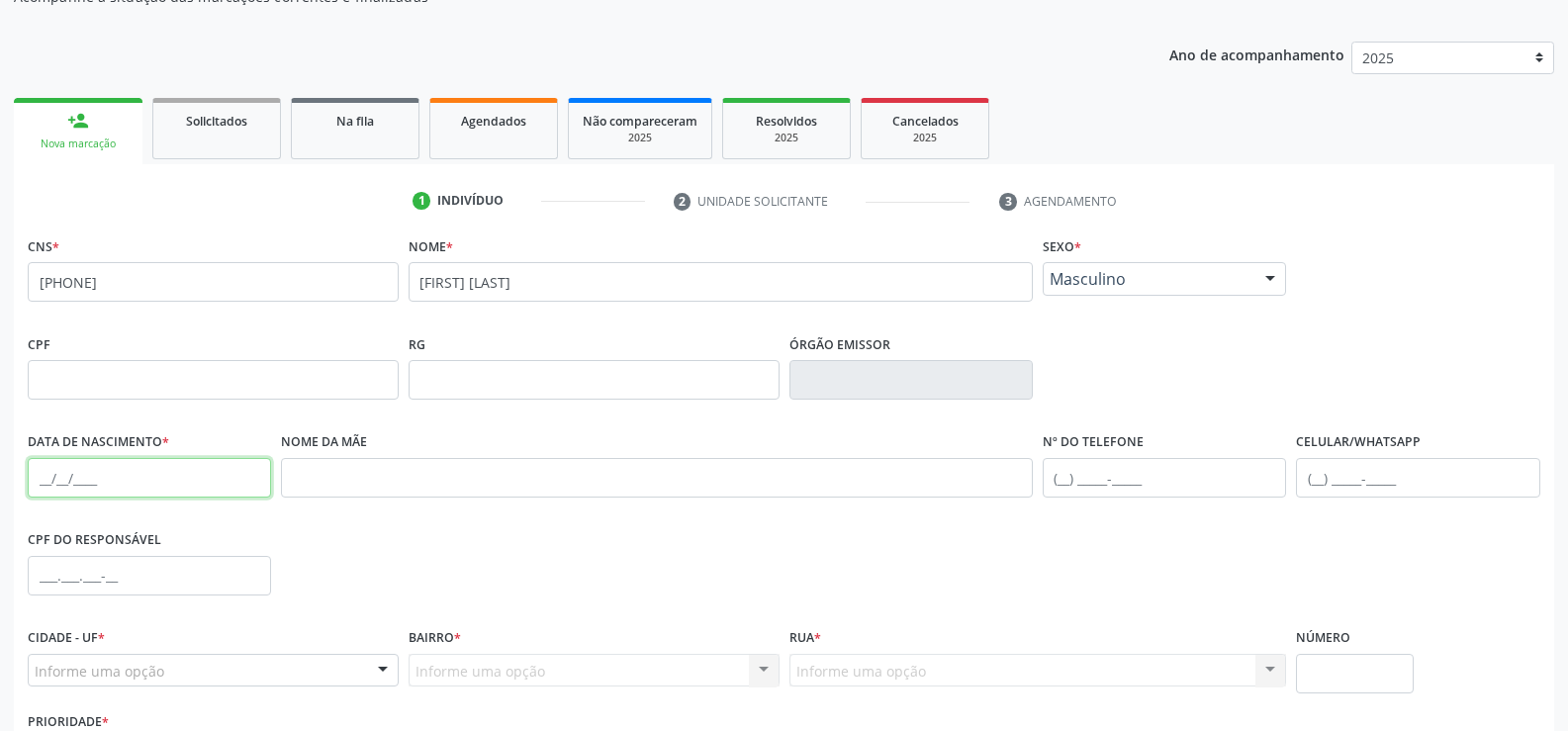 click at bounding box center [149, 478] 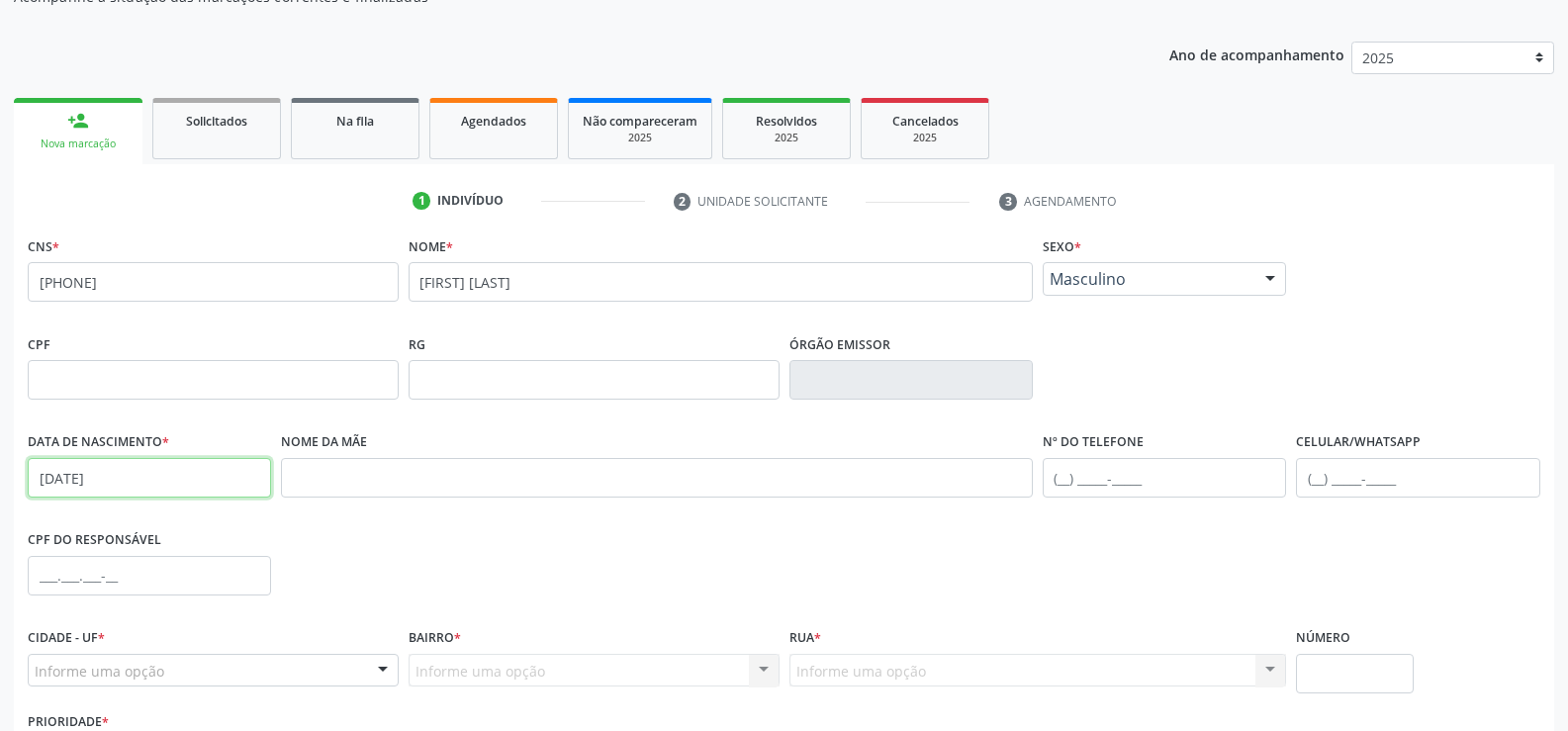 type on "[DATE]" 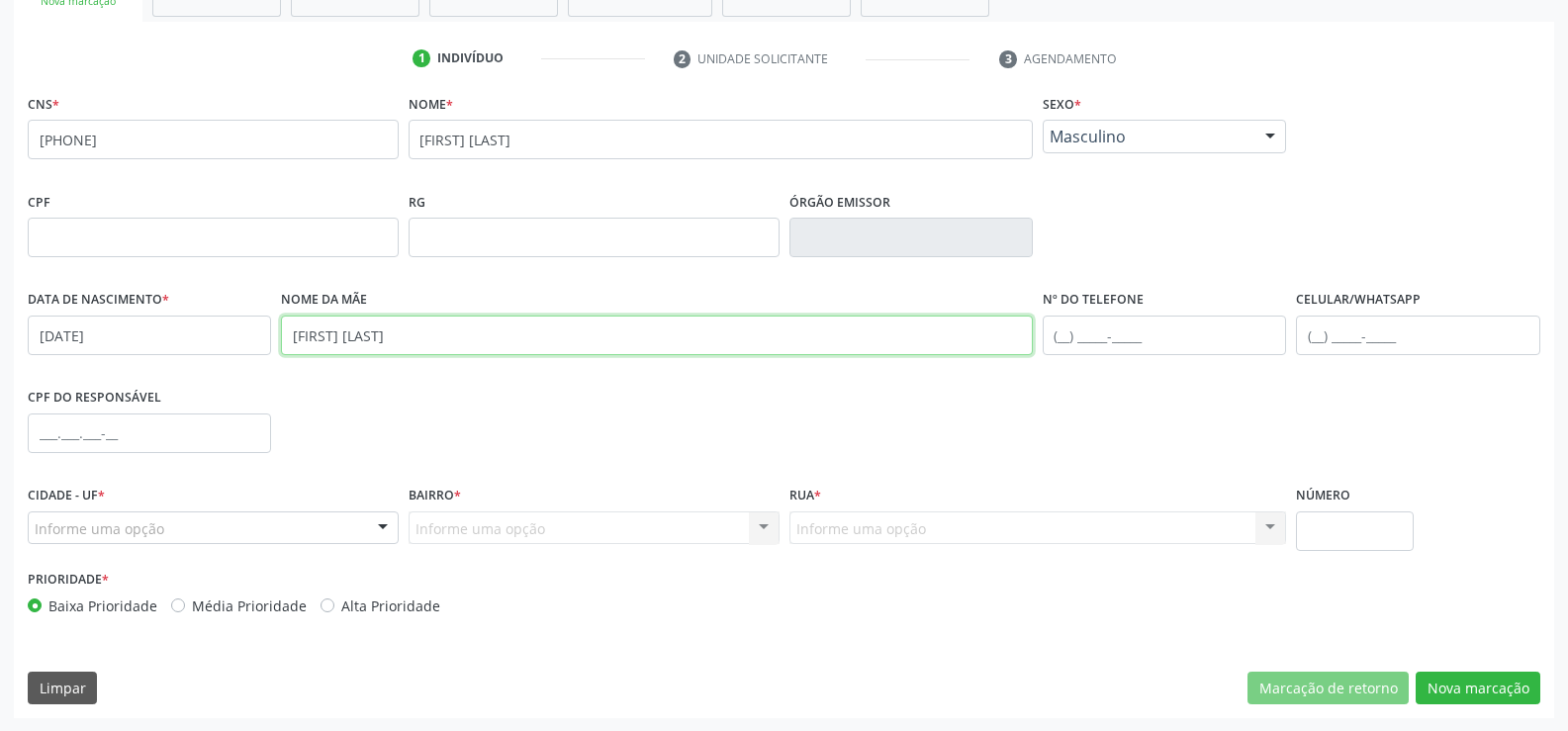 scroll, scrollTop: 341, scrollLeft: 0, axis: vertical 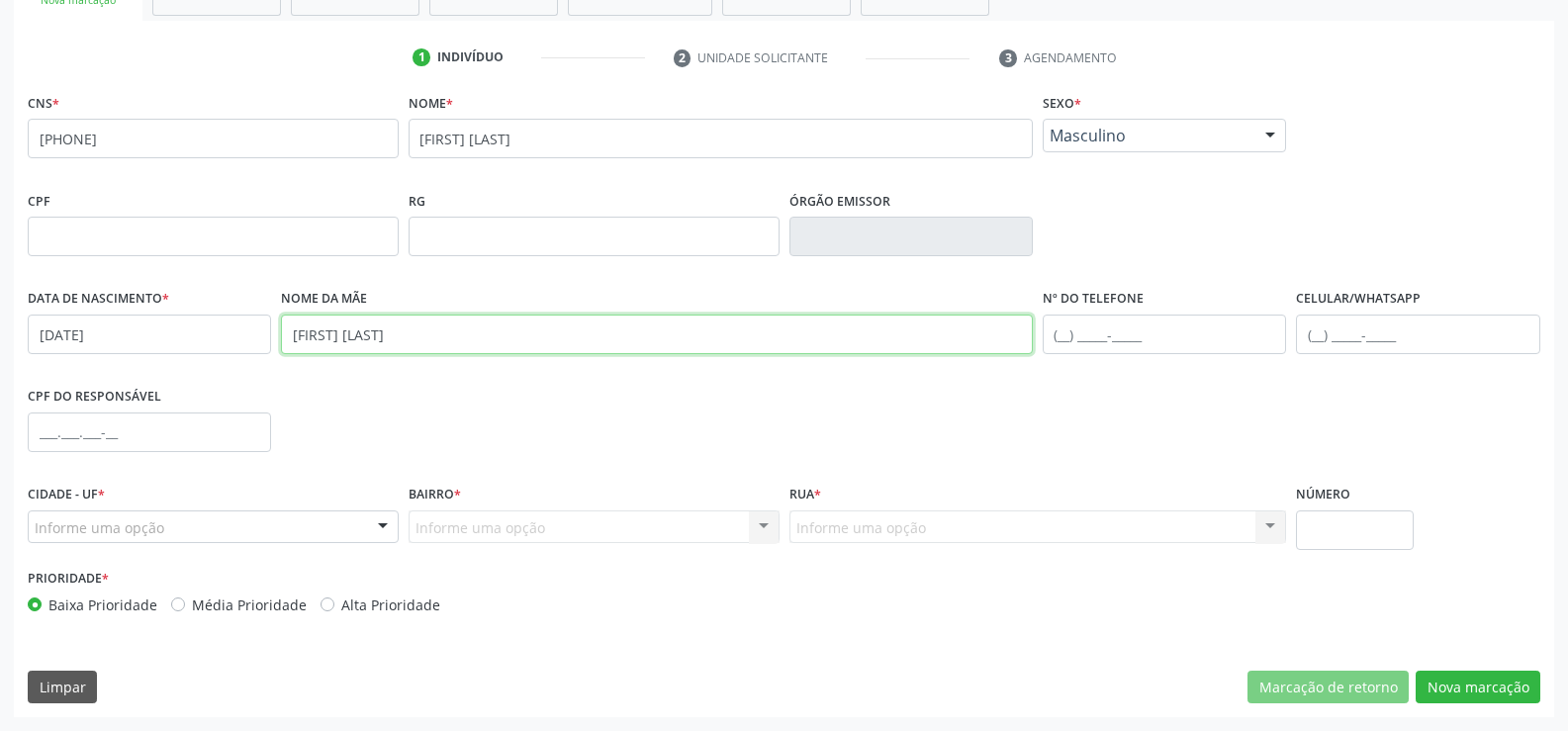 type on "[FIRST] [LAST]" 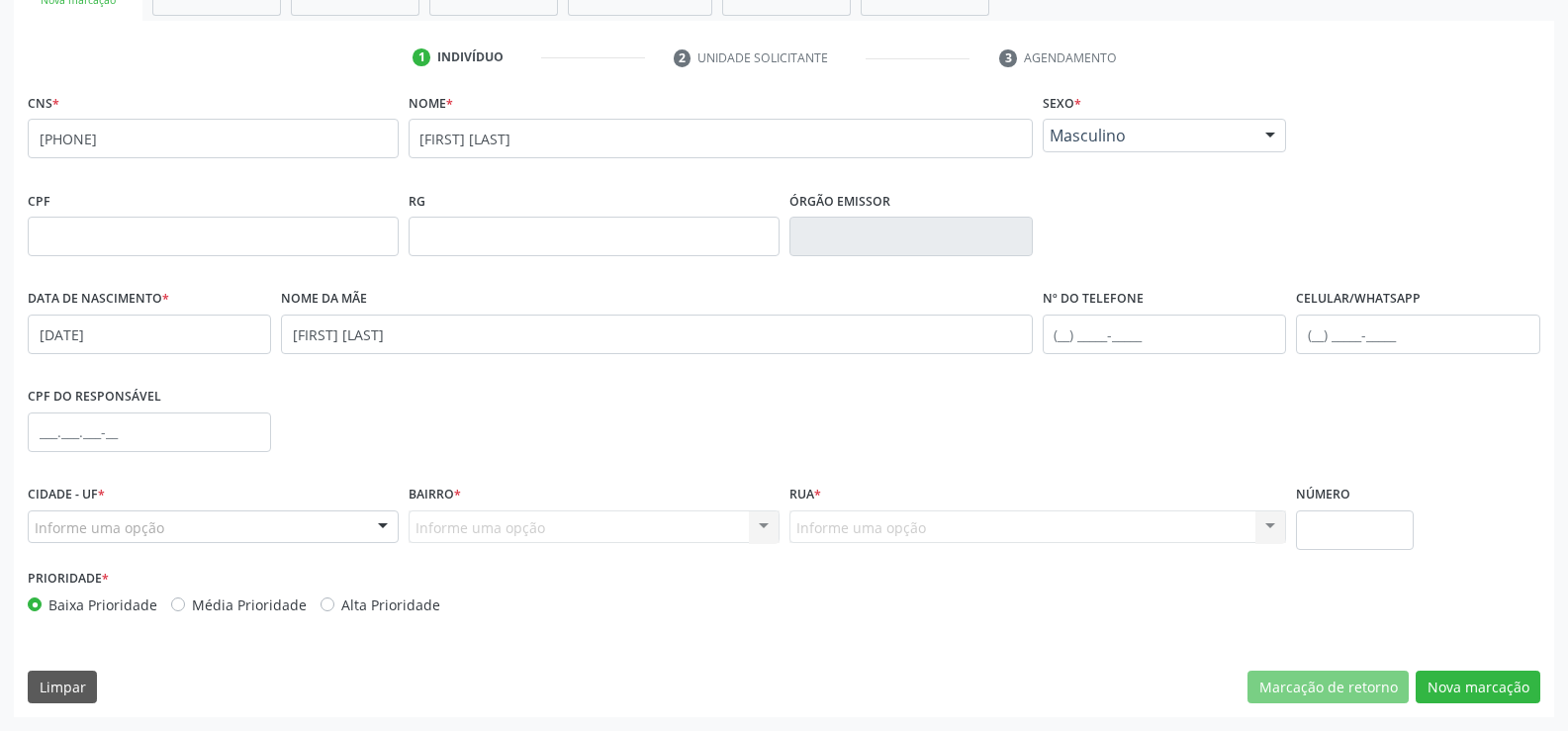 click on "Informe uma opção" at bounding box center [213, 527] 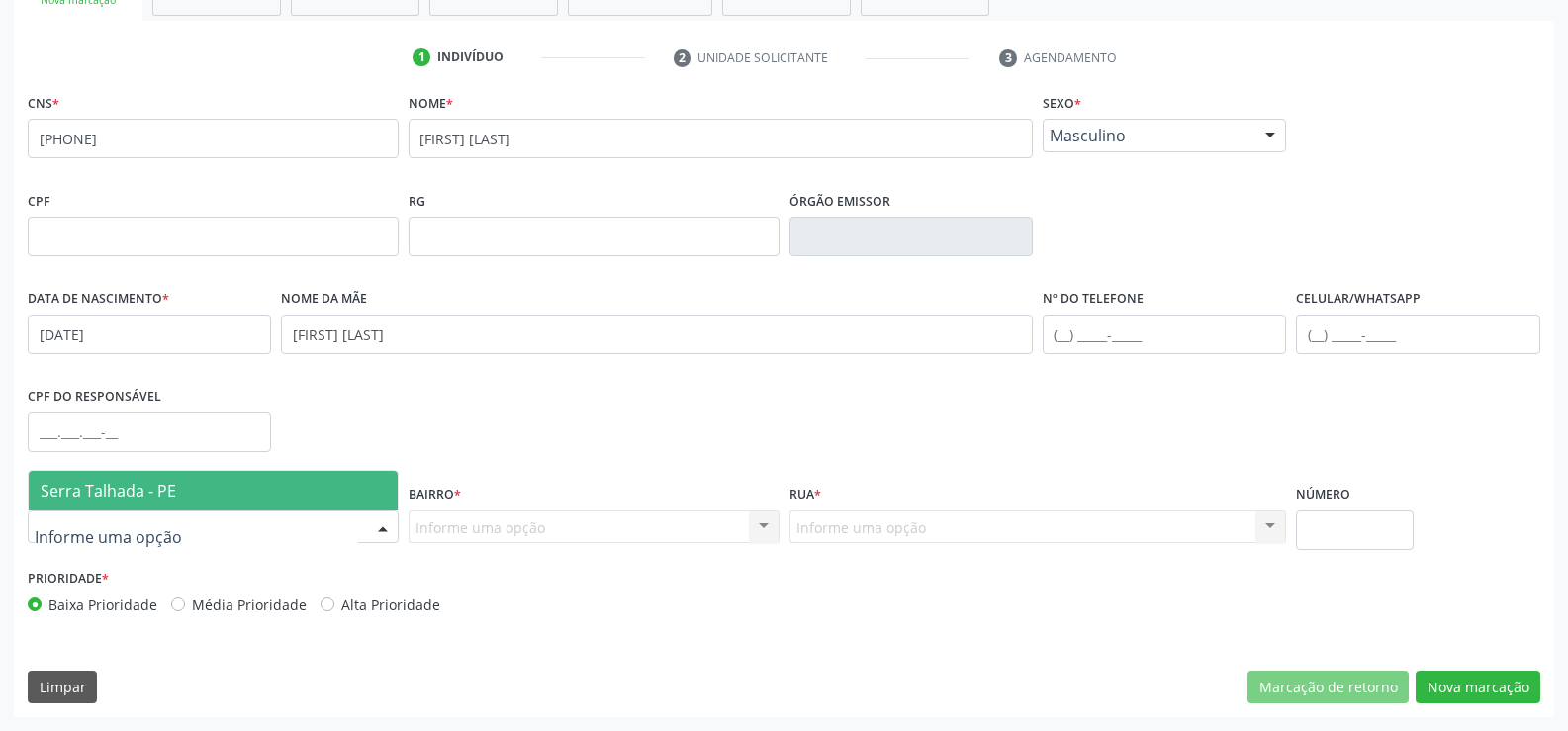 click on "Serra Talhada - PE" at bounding box center (108, 491) 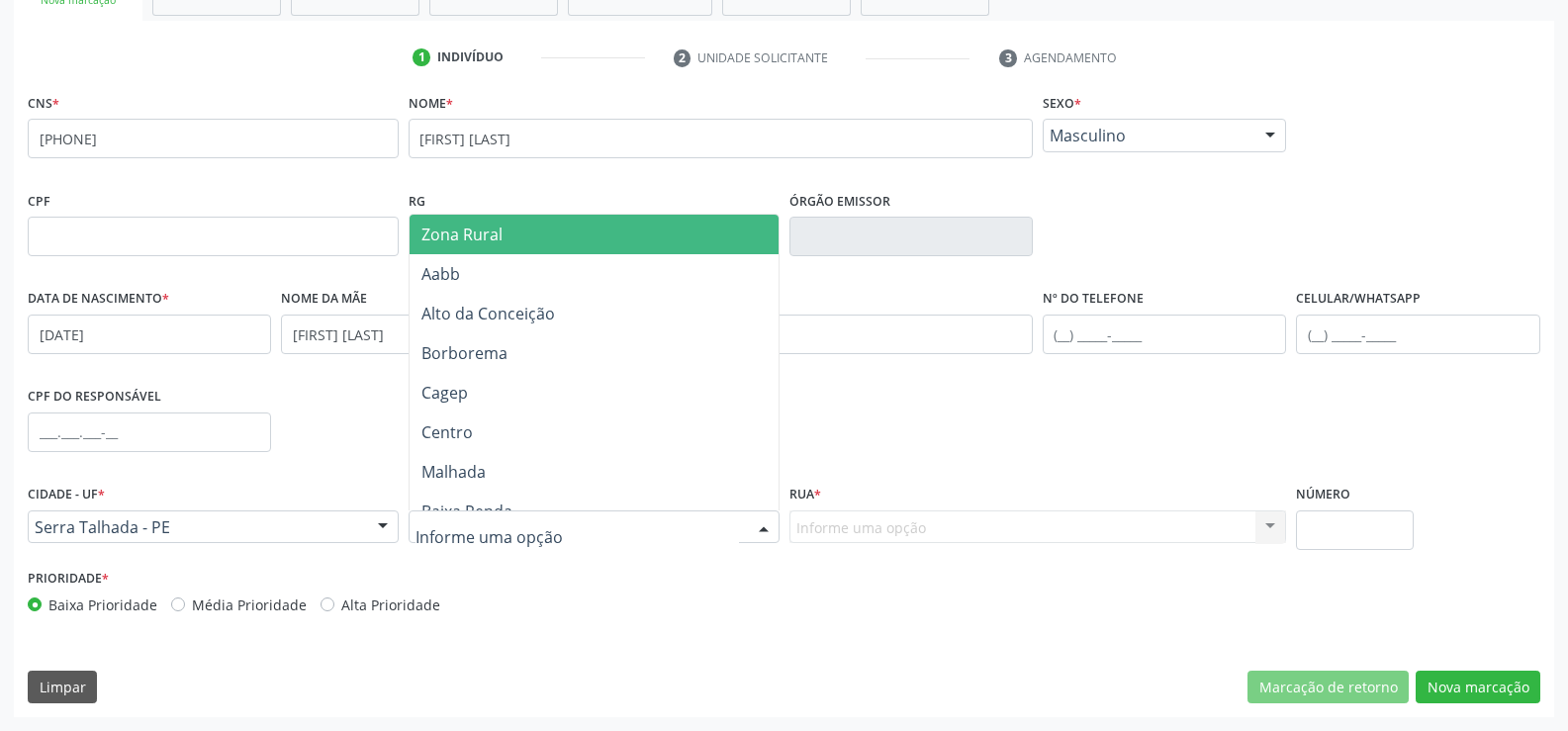 click on "Zona Rural" at bounding box center [594, 234] 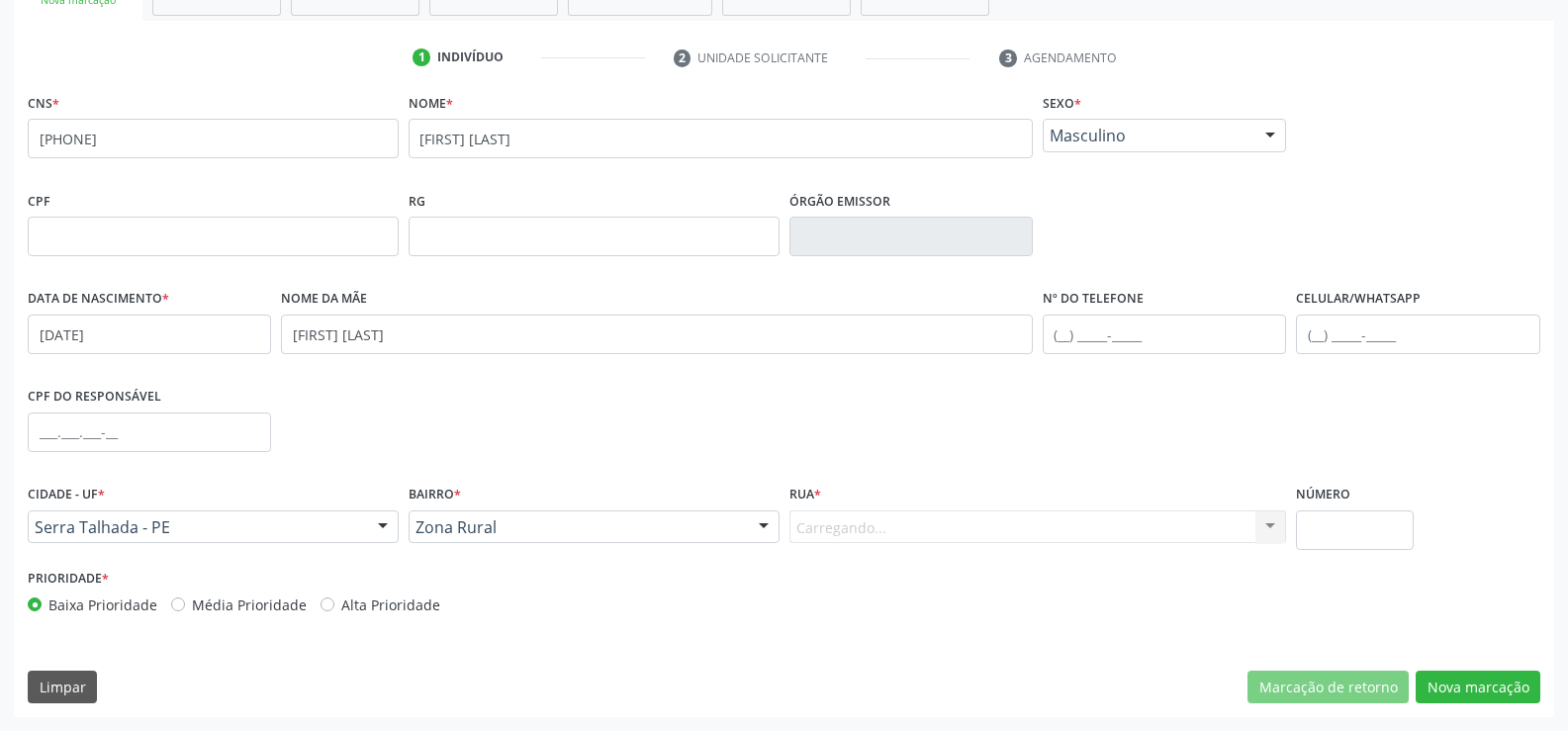 click on "Rua
*
Carregando...
Nenhum resultado encontrado para: "   "
Nenhuma opção encontrada. Digite para adicionar." at bounding box center [1038, 521] 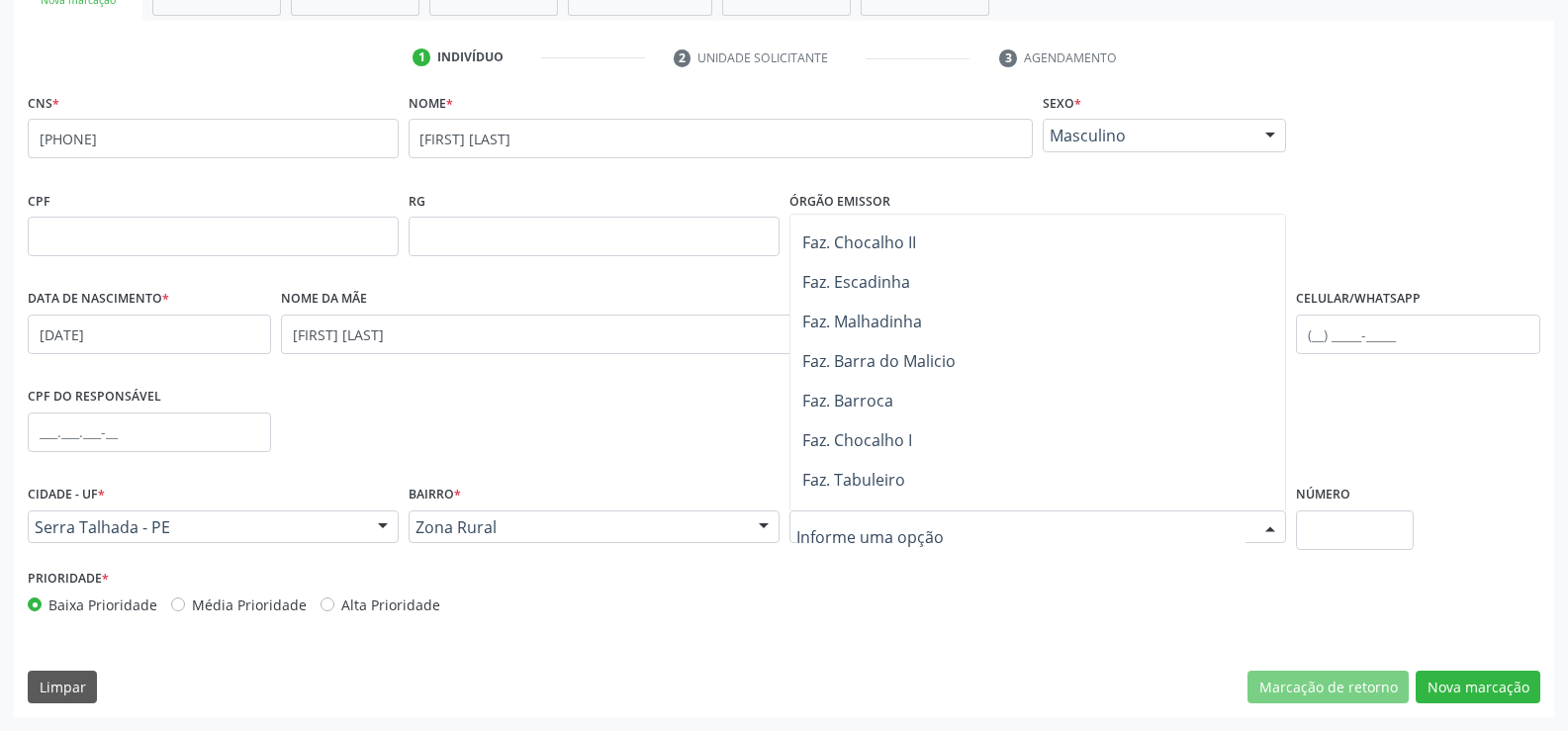 scroll, scrollTop: 594, scrollLeft: 0, axis: vertical 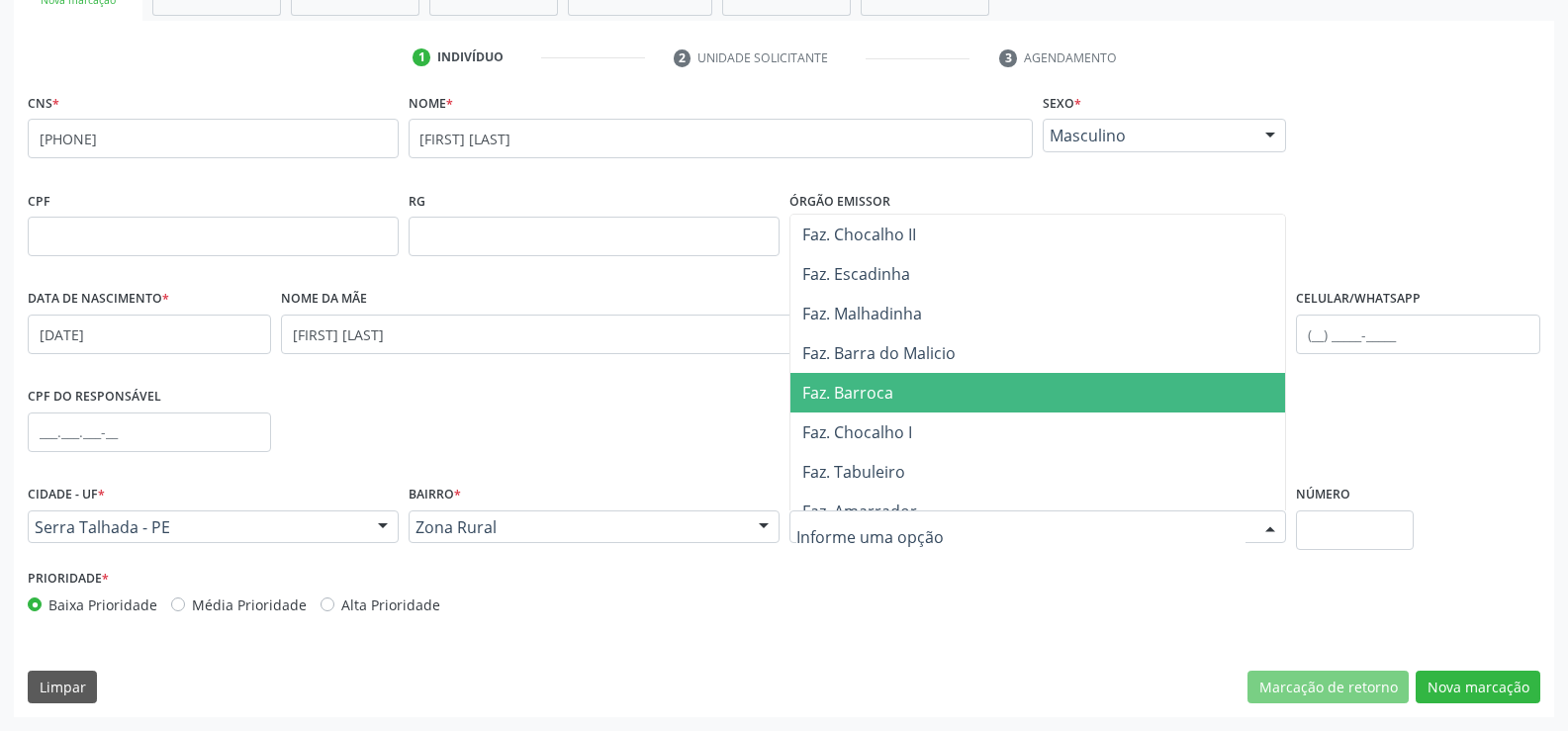 click on "Faz. Barroca" at bounding box center (1038, 393) 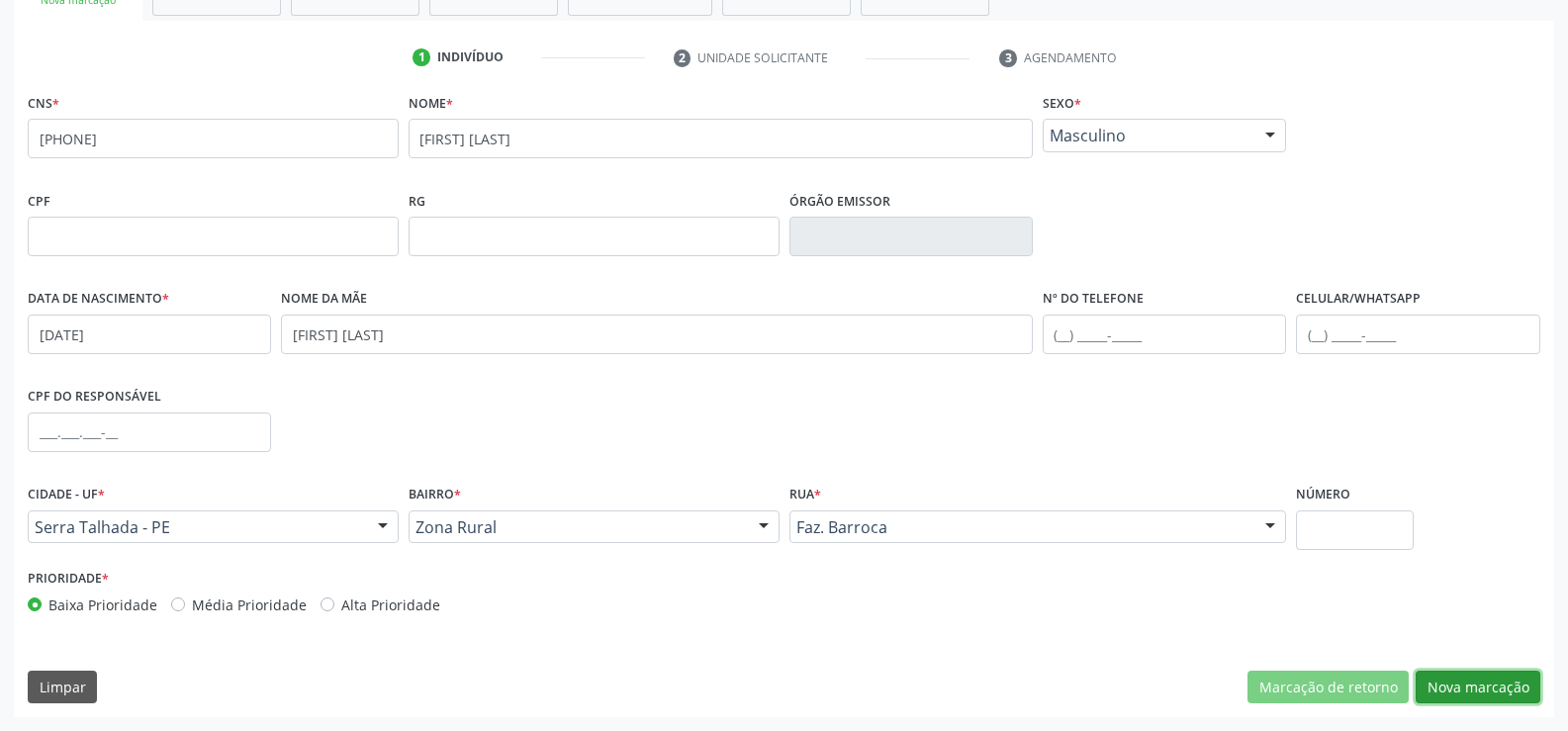 click on "Nova marcação" at bounding box center [1478, 687] 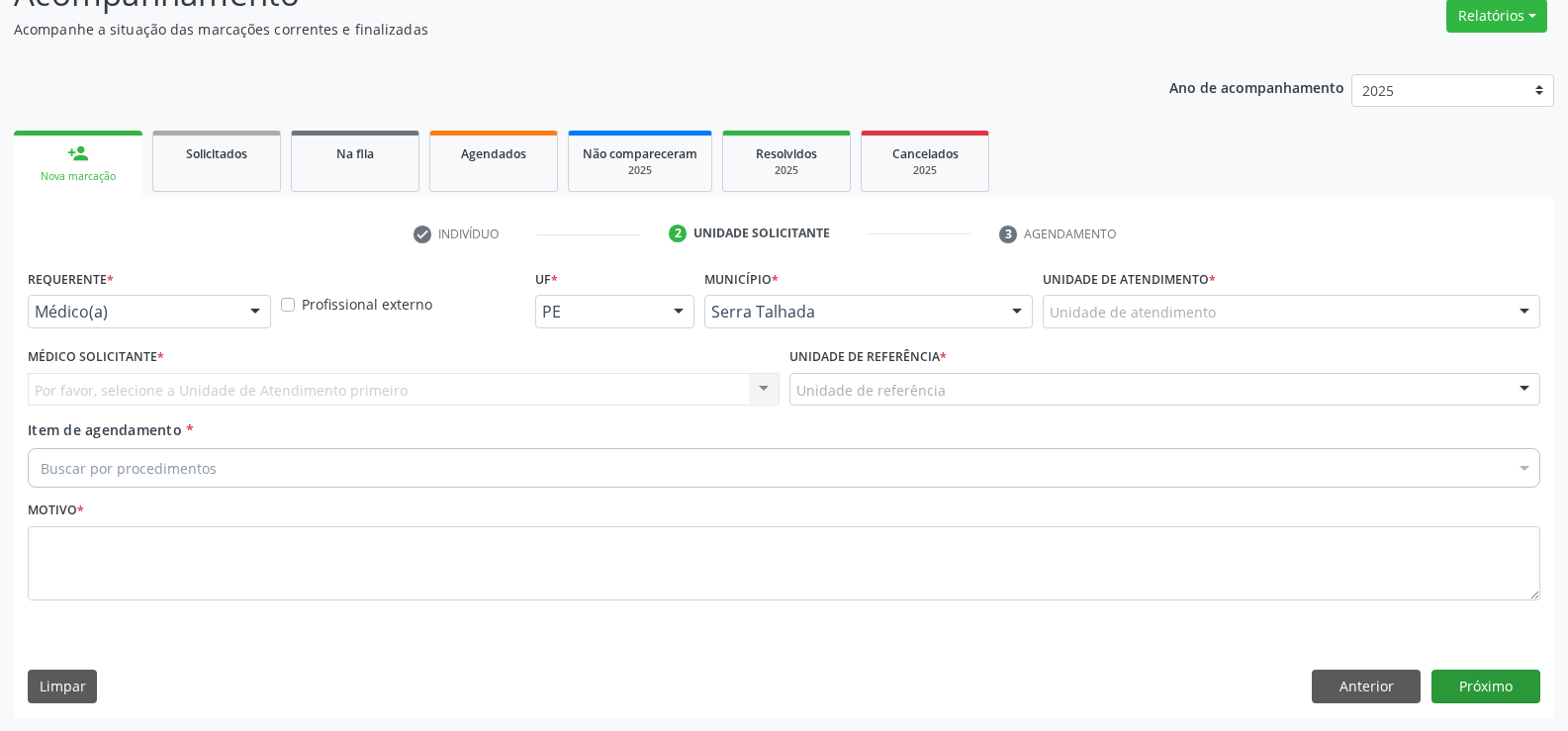 scroll, scrollTop: 165, scrollLeft: 0, axis: vertical 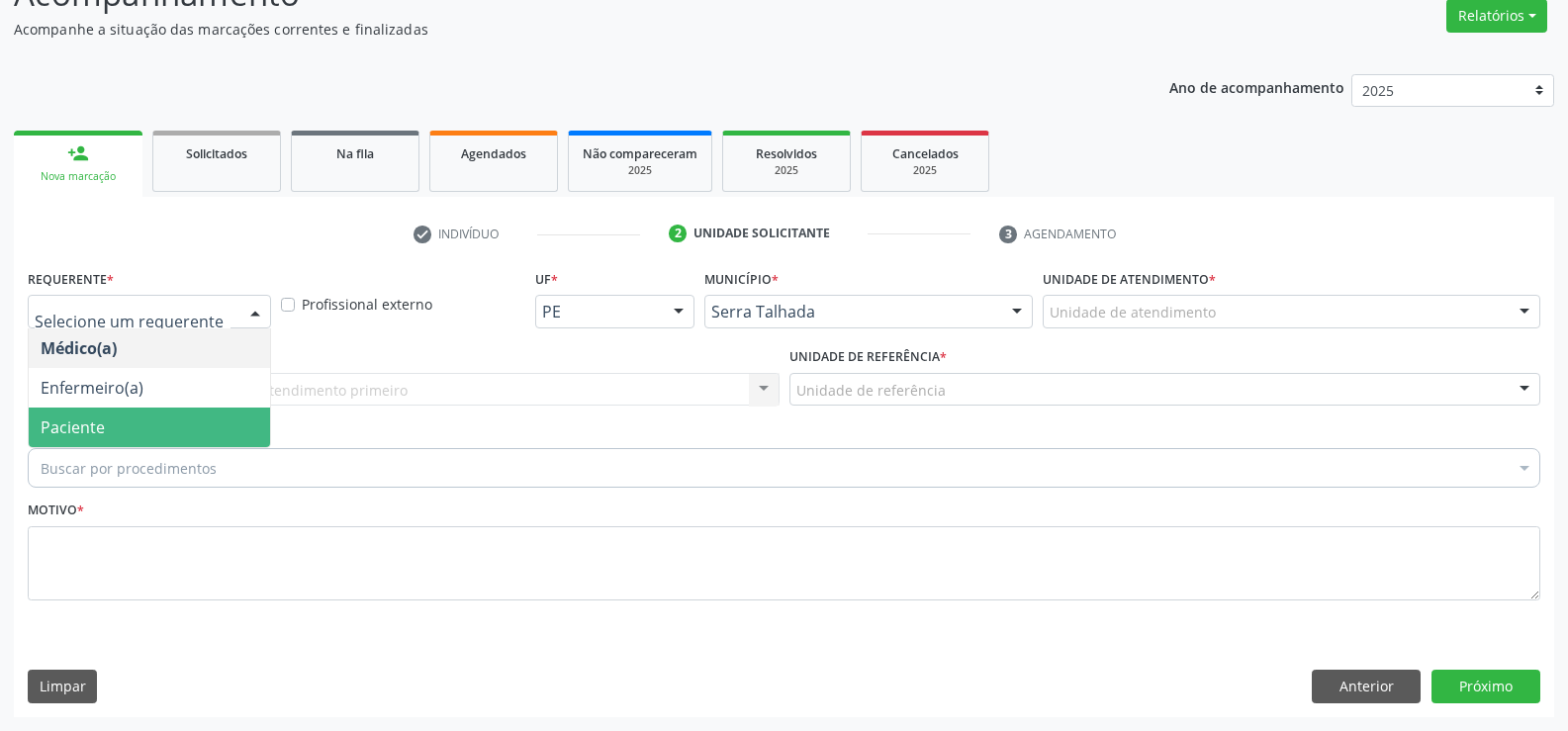 click on "Paciente" at bounding box center [149, 427] 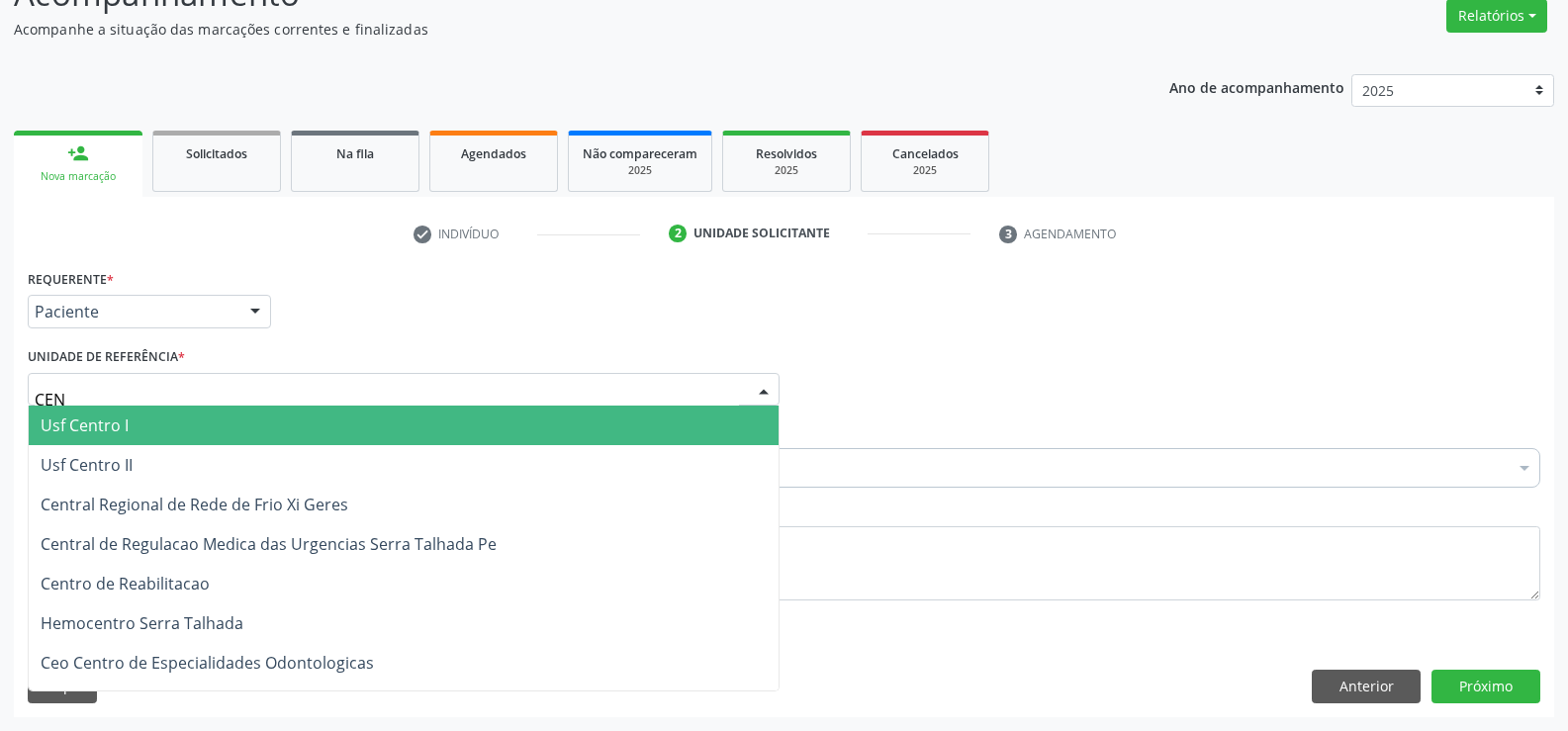 type on "CENT" 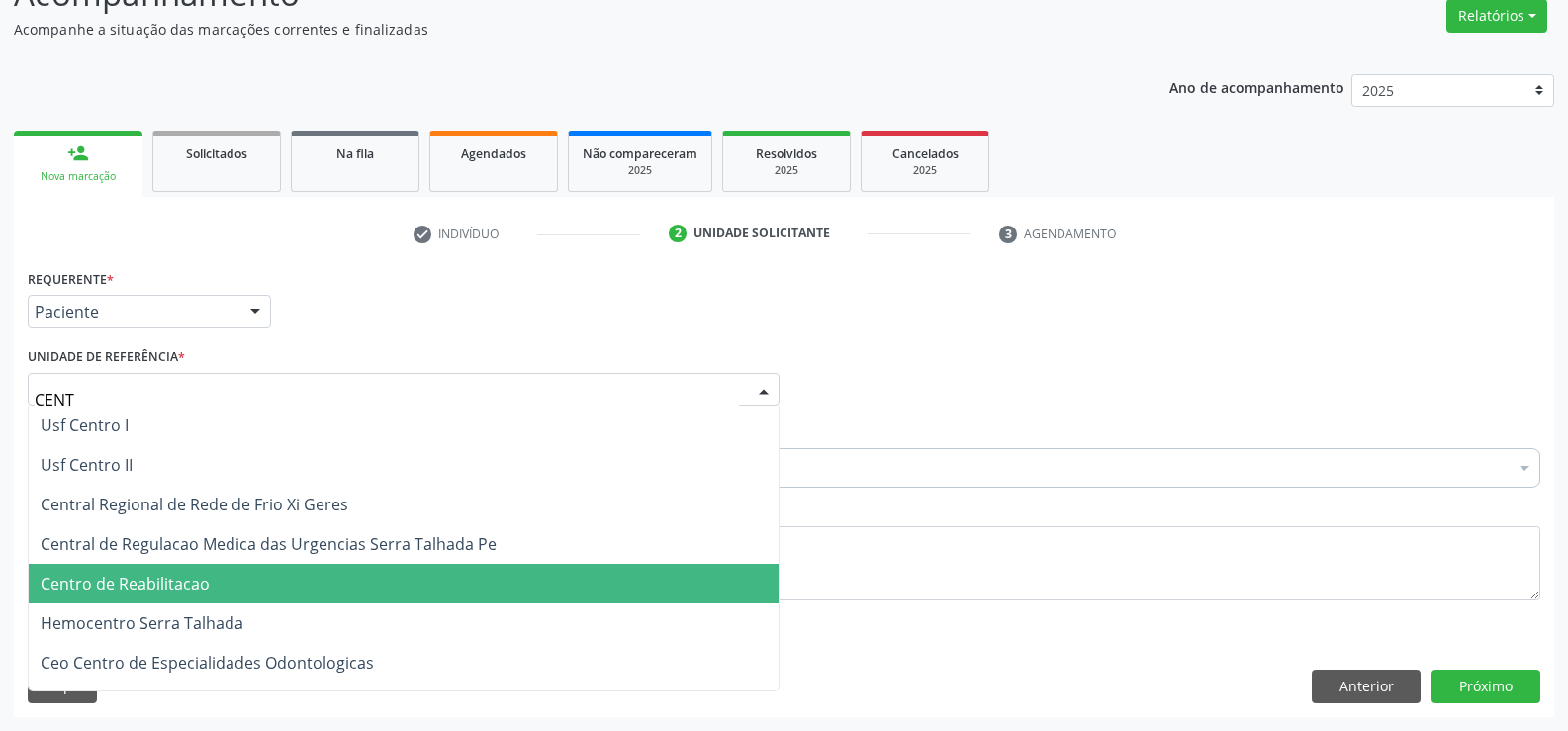 click on "Centro de Reabilitacao" at bounding box center [125, 584] 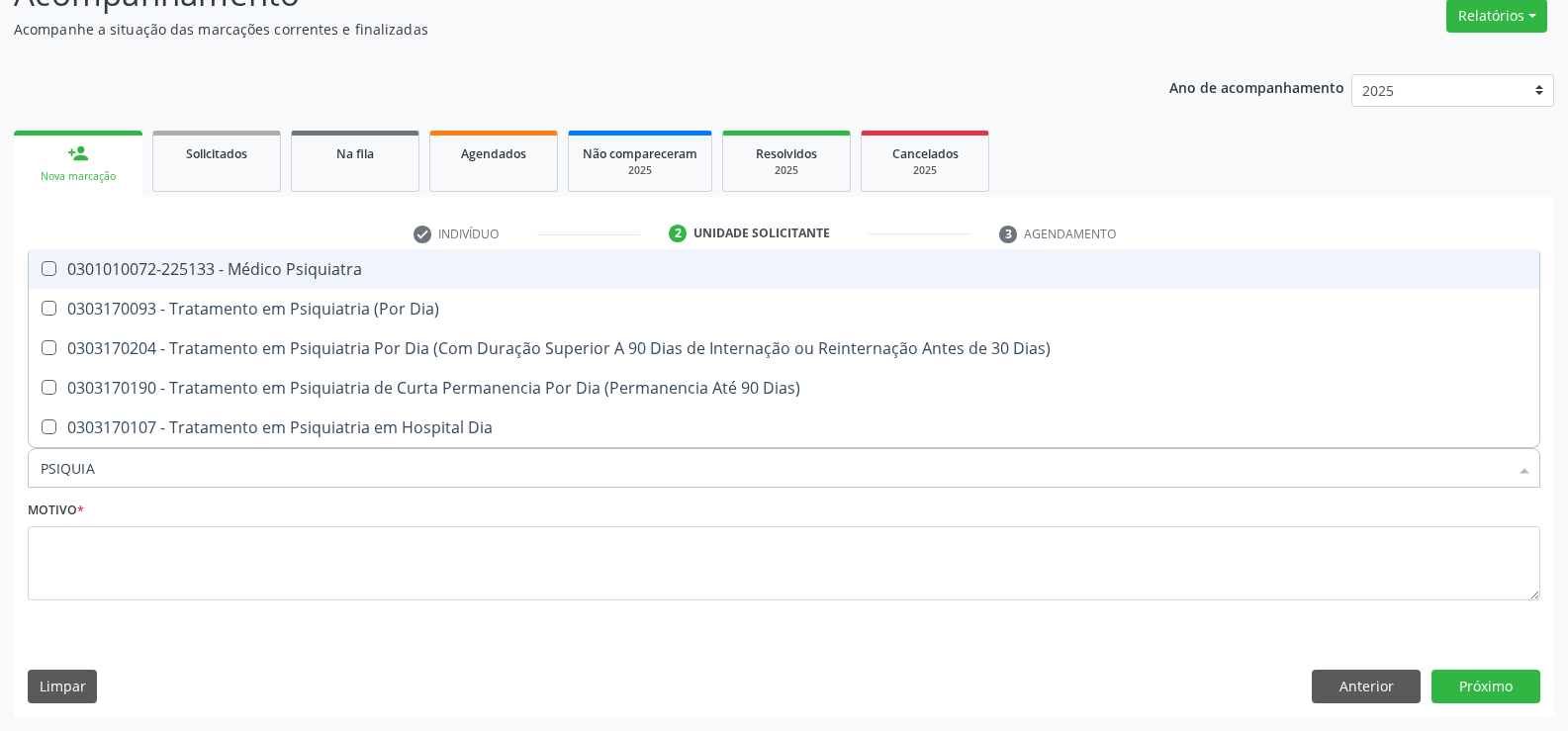 type on "[SPECIALTY]" 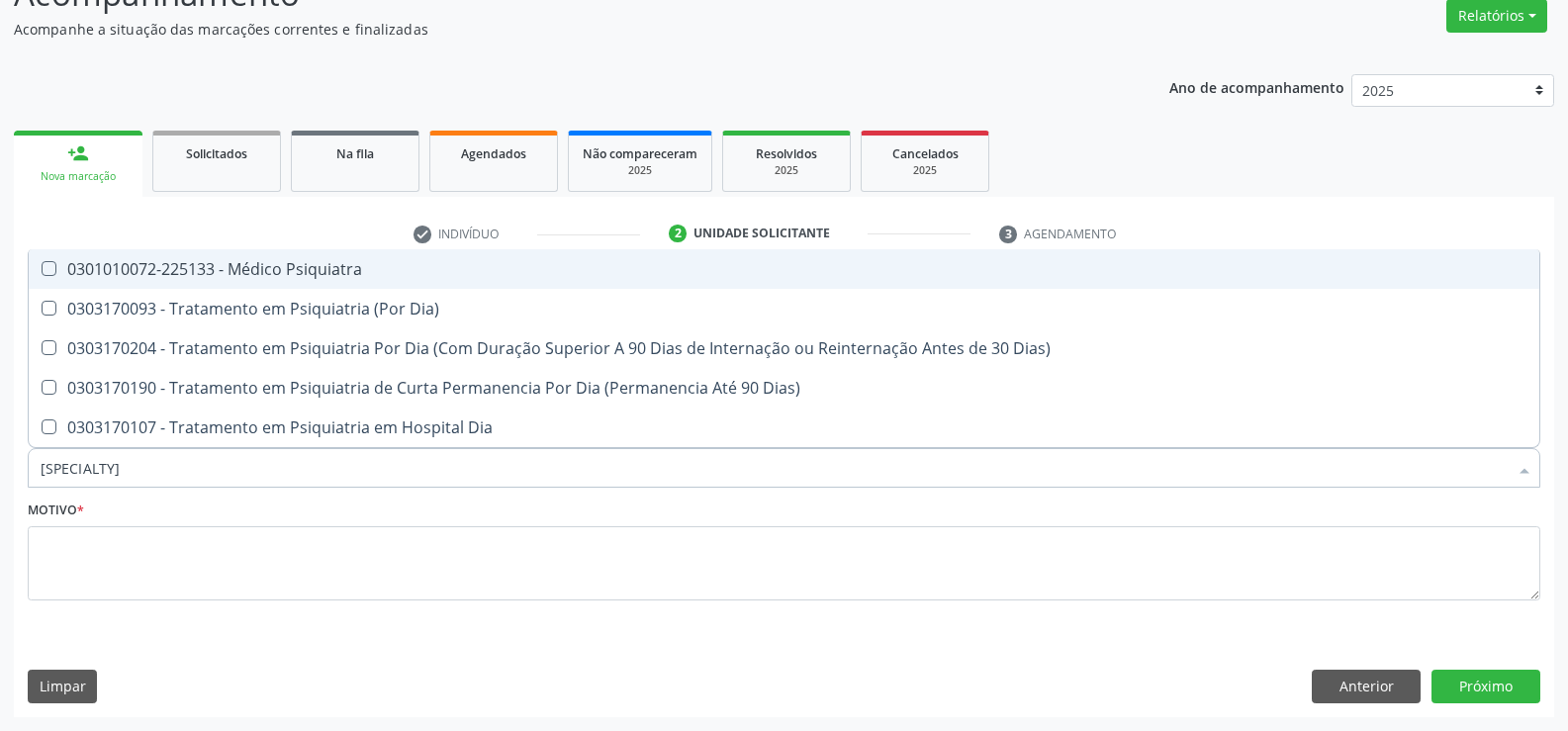 click on "0301010072-225133 - Médico Psiquiatra" at bounding box center [784, 269] 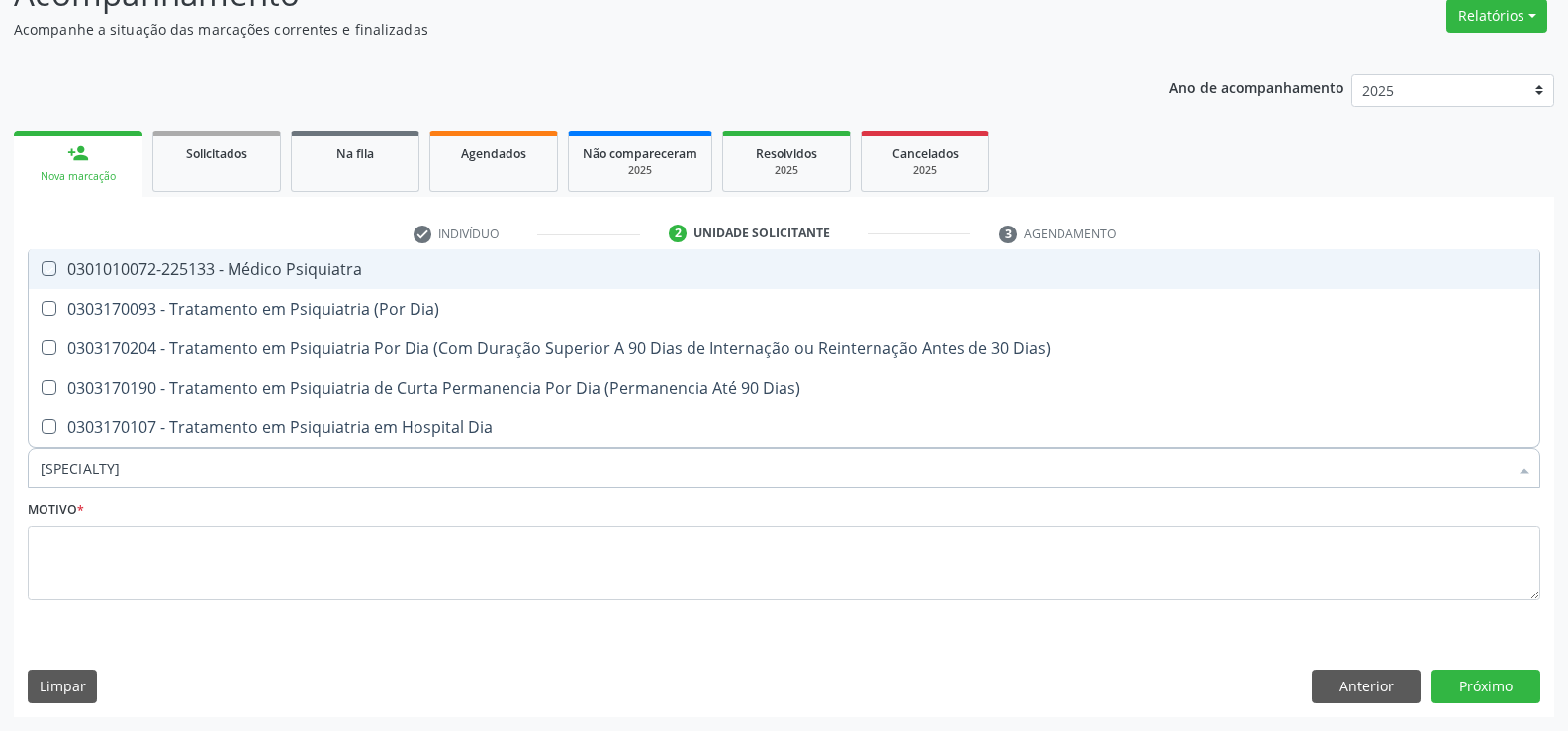 checkbox on "true" 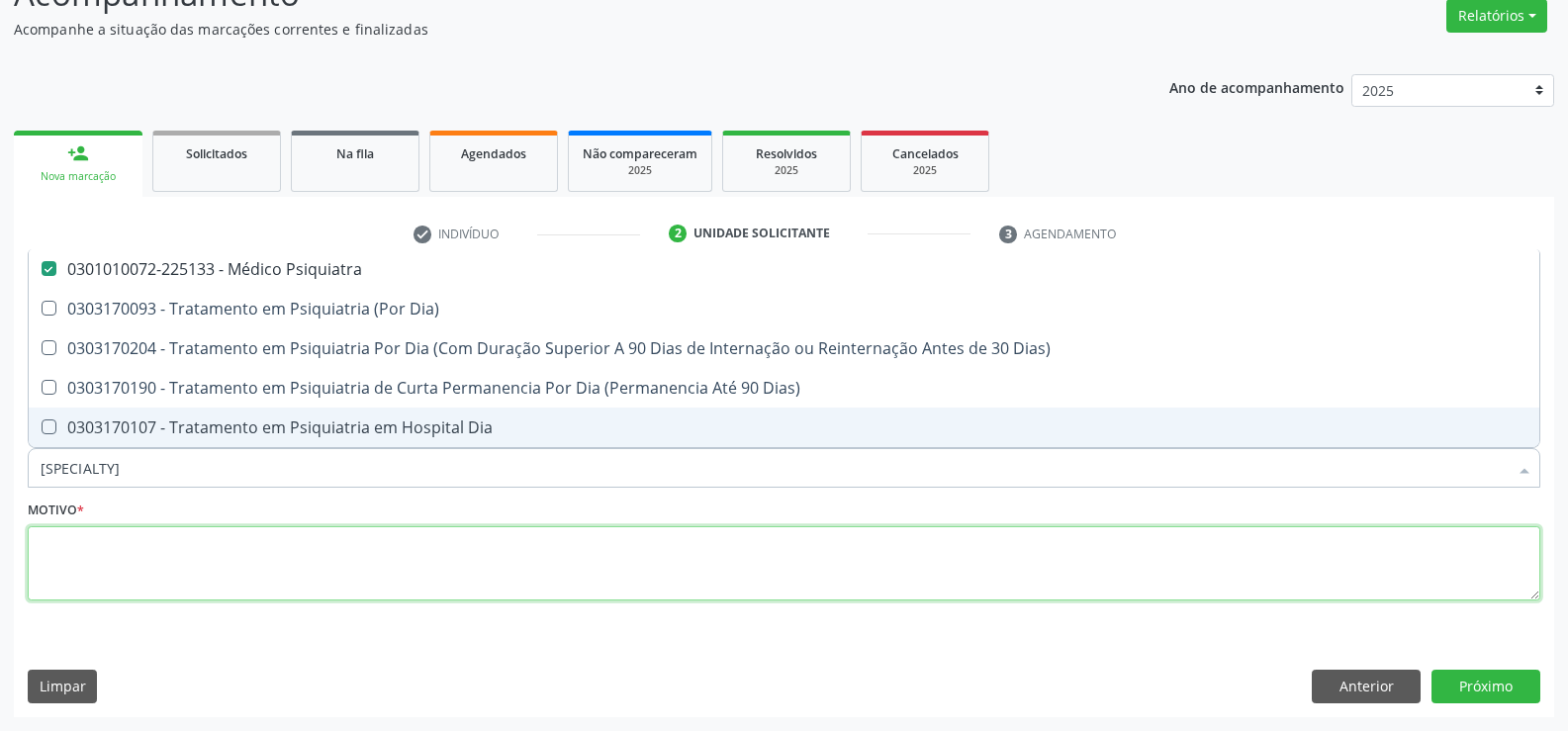 click at bounding box center [784, 564] 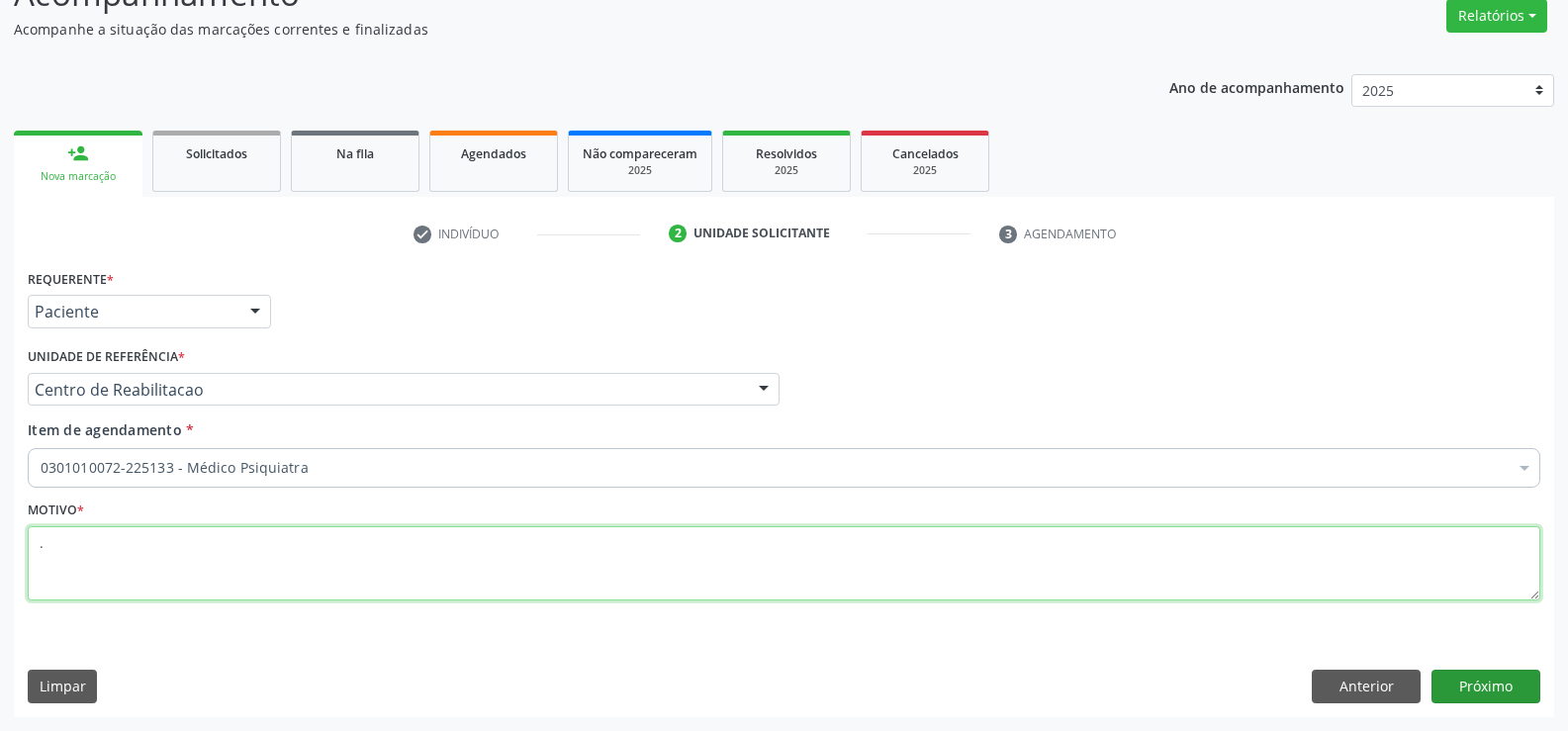type on "." 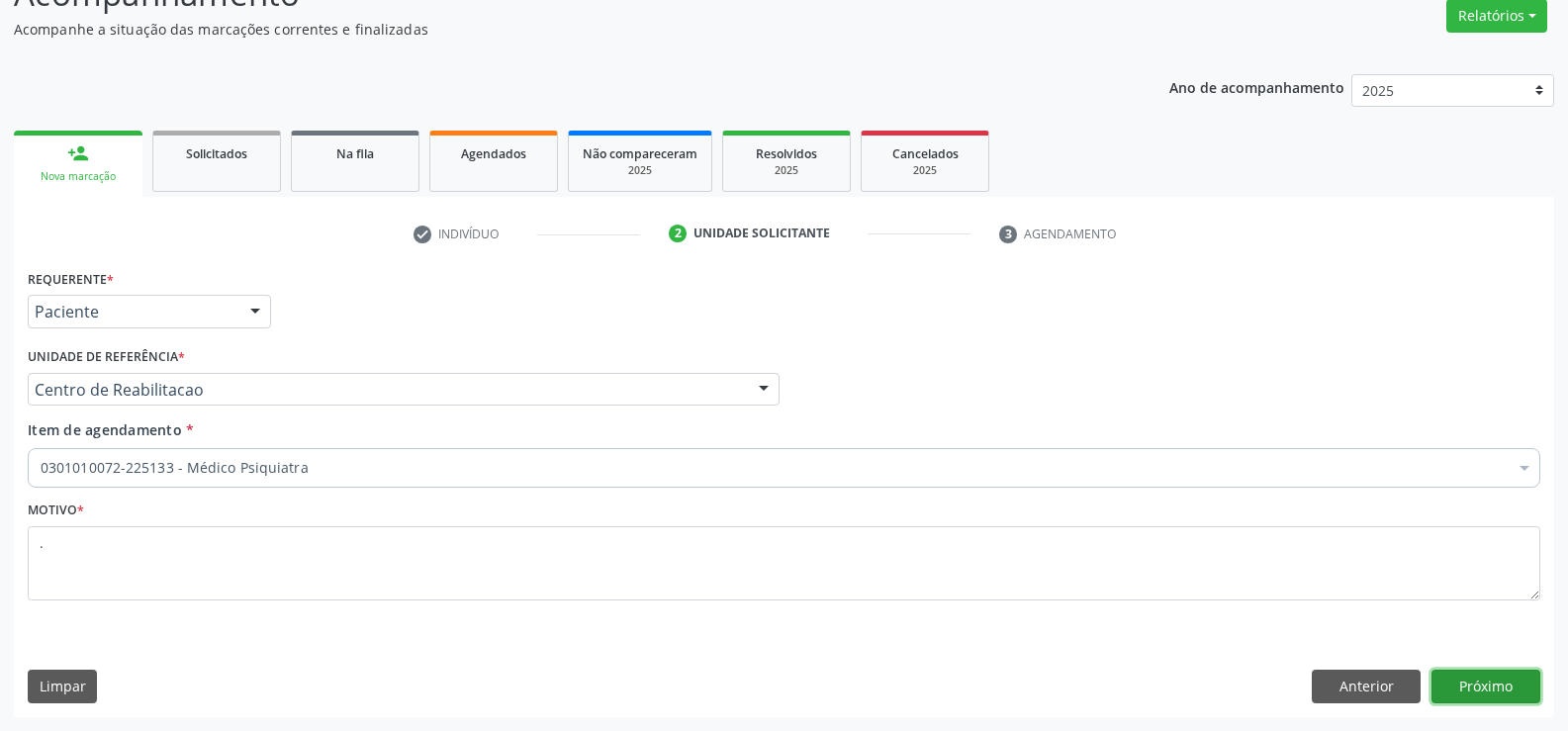 click on "Próximo" at bounding box center [1486, 686] 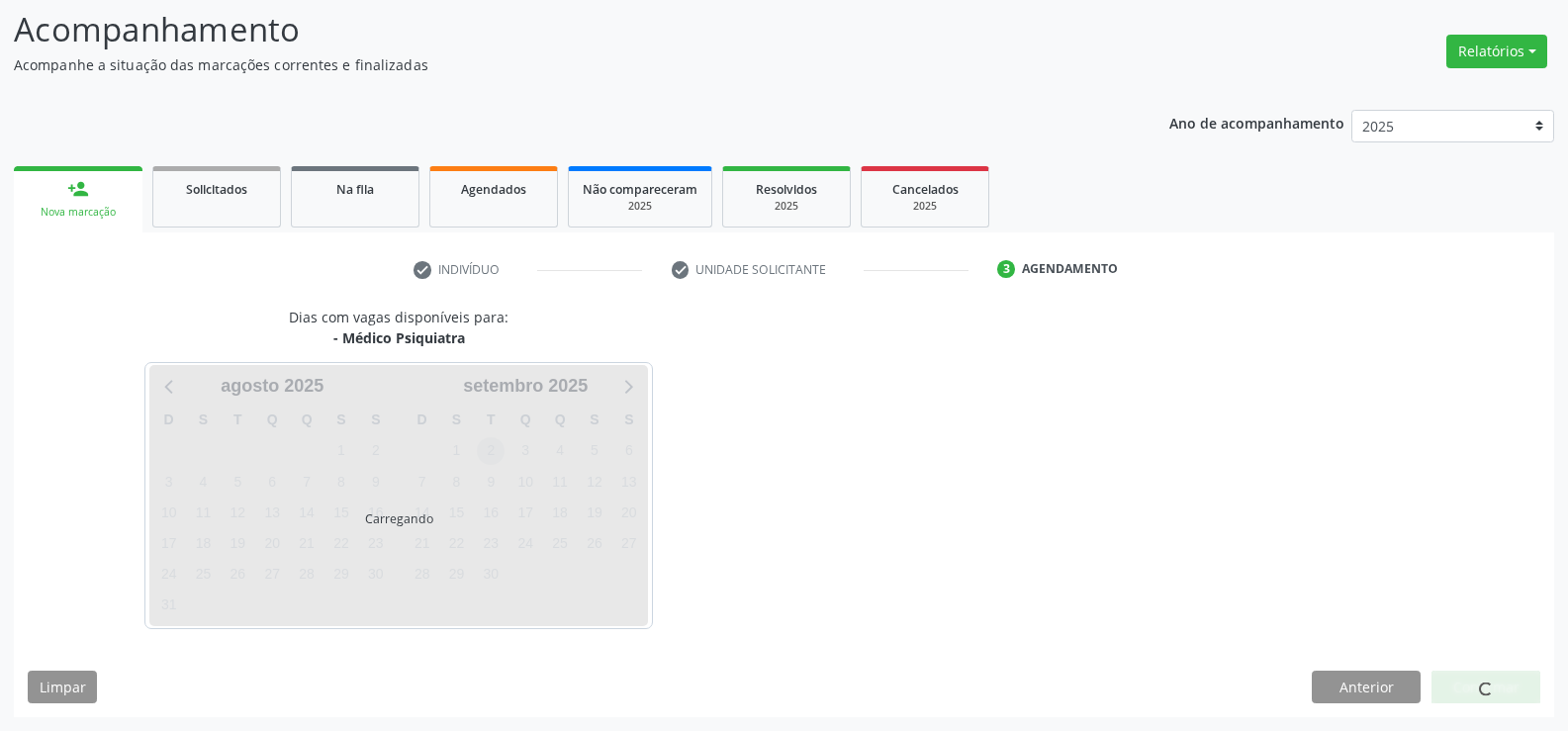 scroll, scrollTop: 130, scrollLeft: 0, axis: vertical 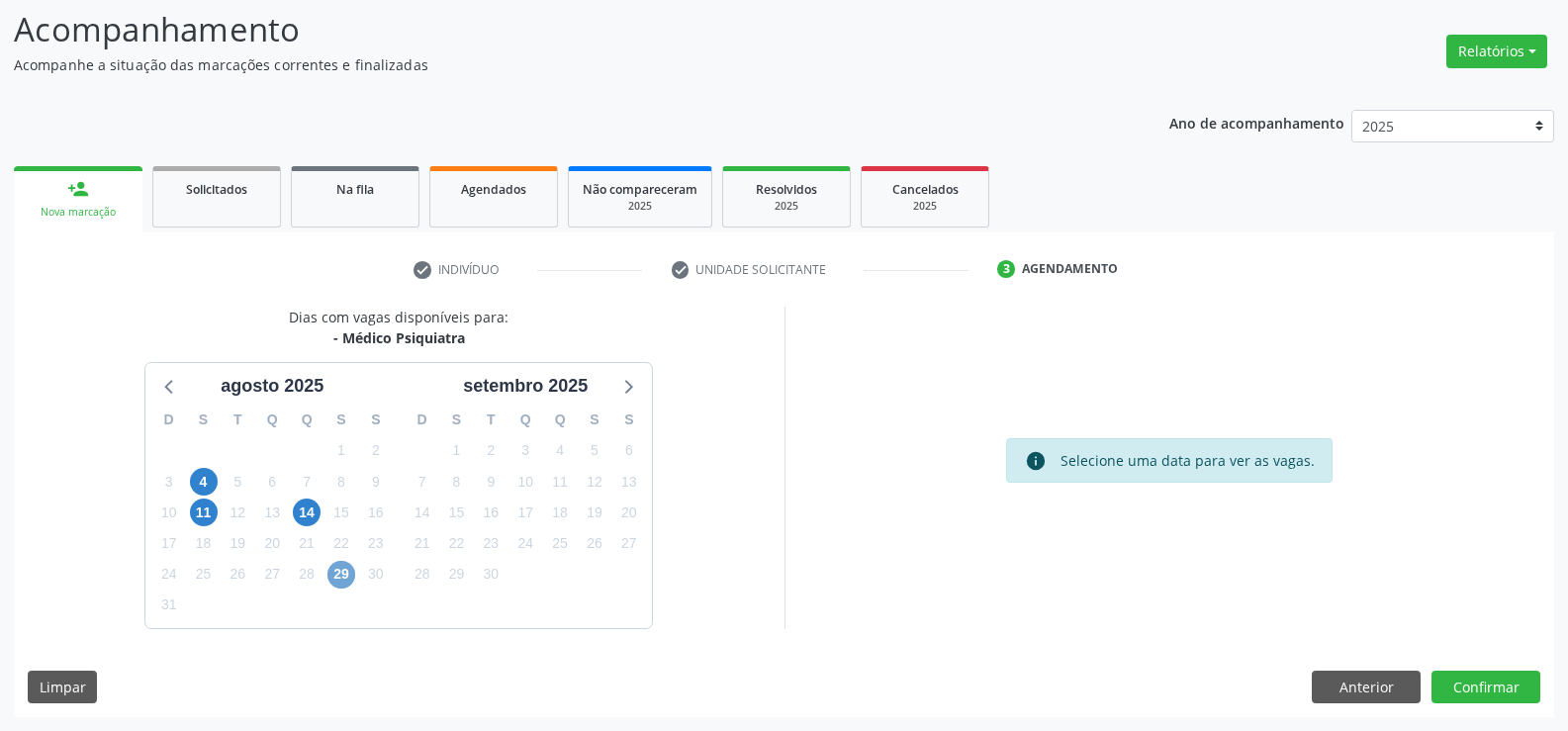 click on "29" at bounding box center [341, 575] 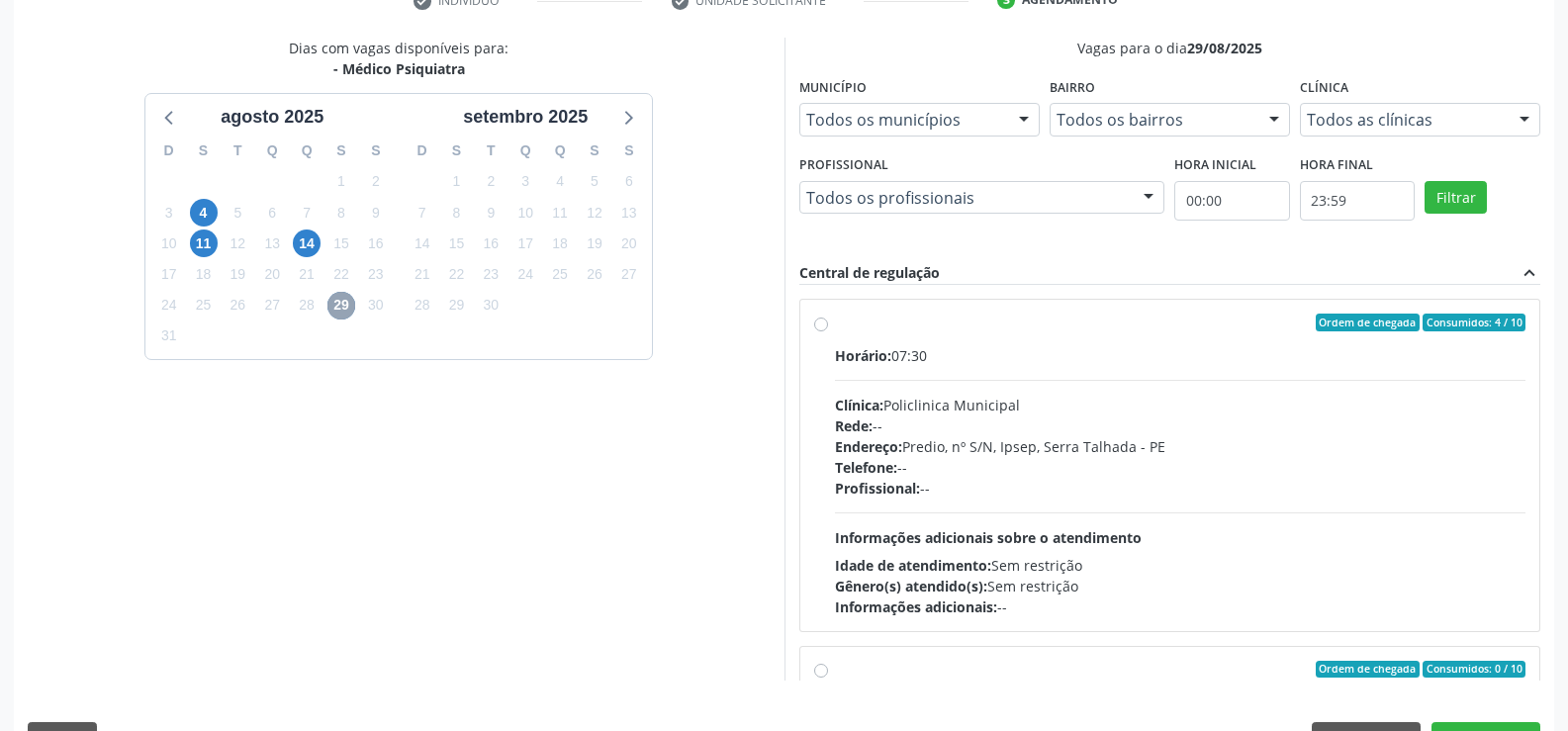 scroll, scrollTop: 426, scrollLeft: 0, axis: vertical 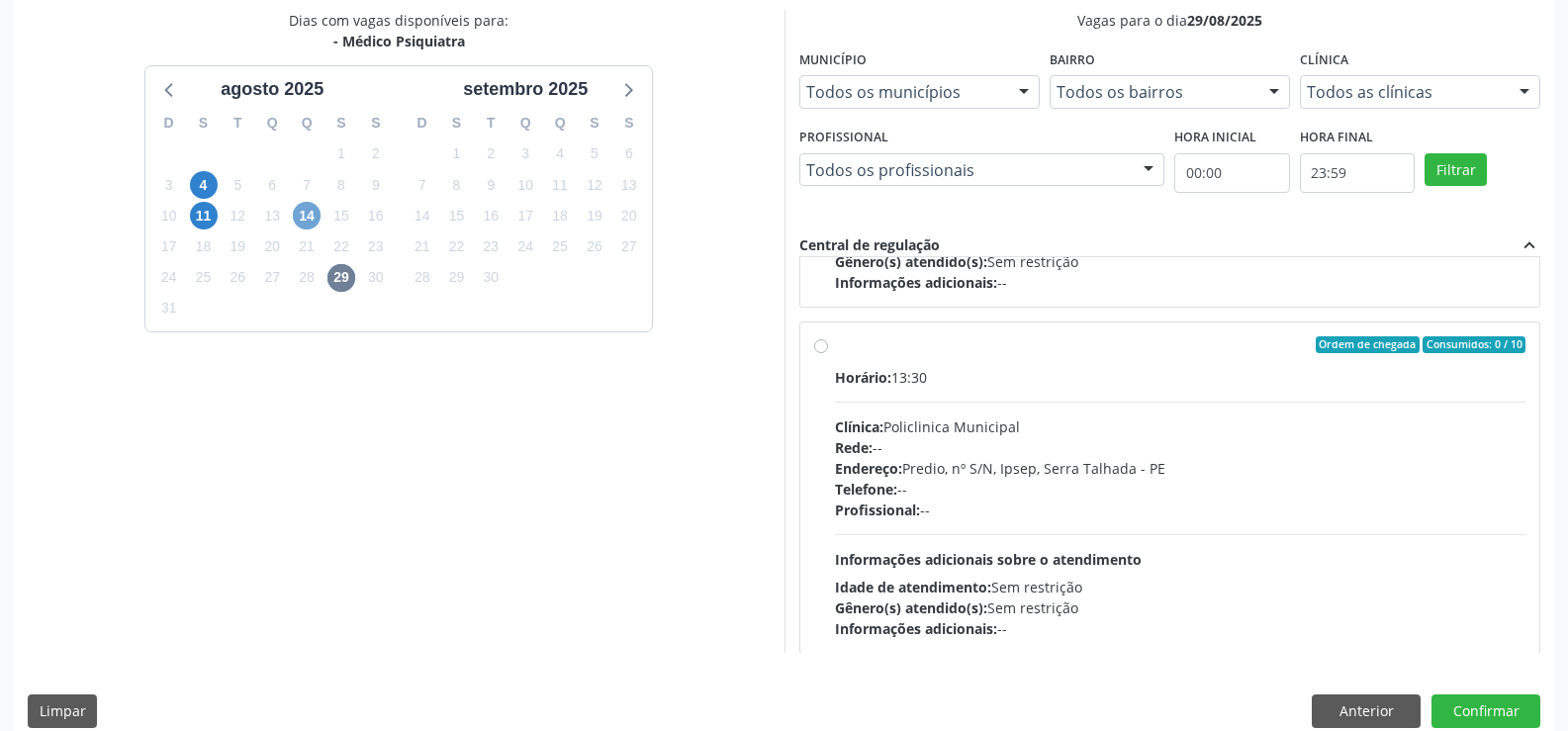 click on "14" at bounding box center [307, 216] 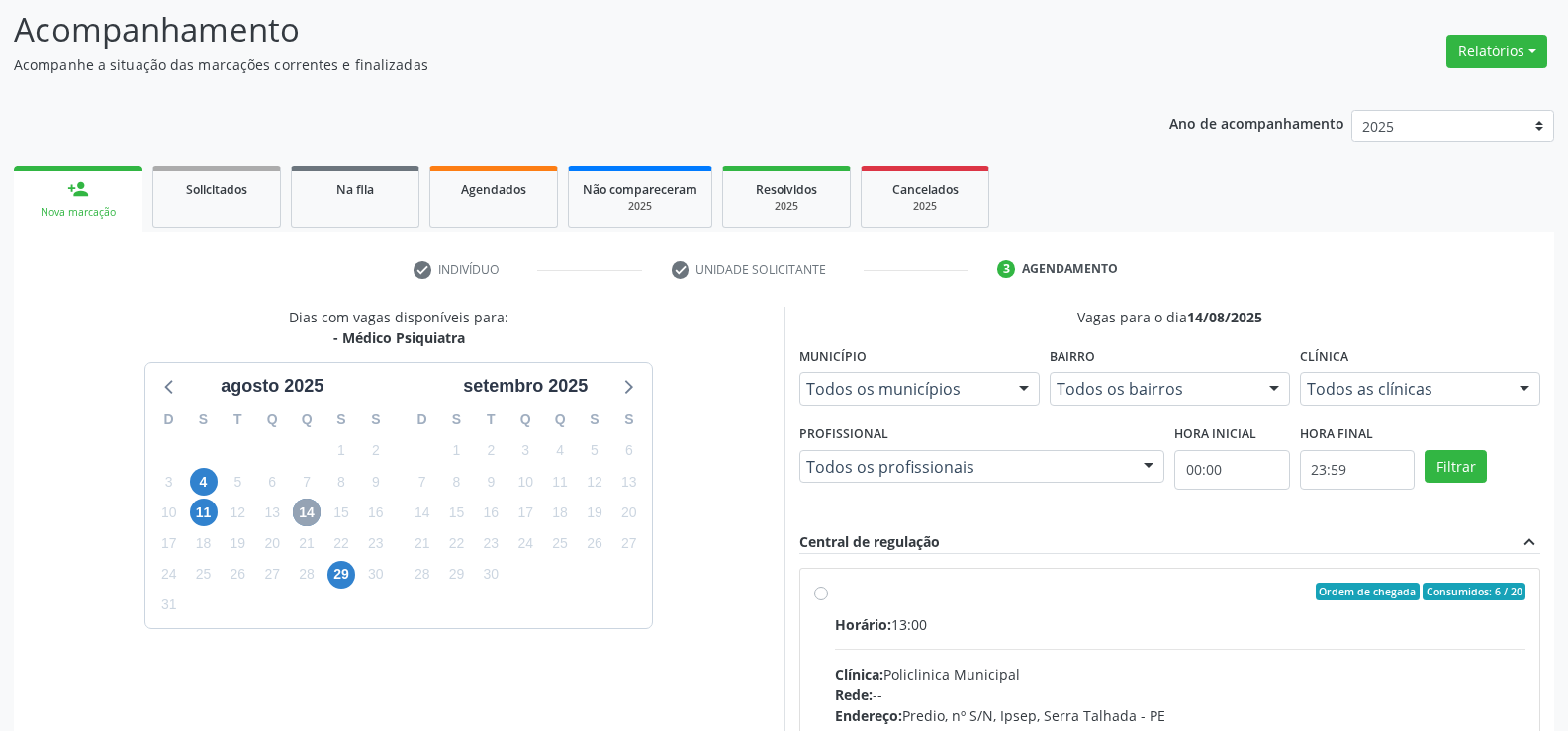 scroll, scrollTop: 415, scrollLeft: 0, axis: vertical 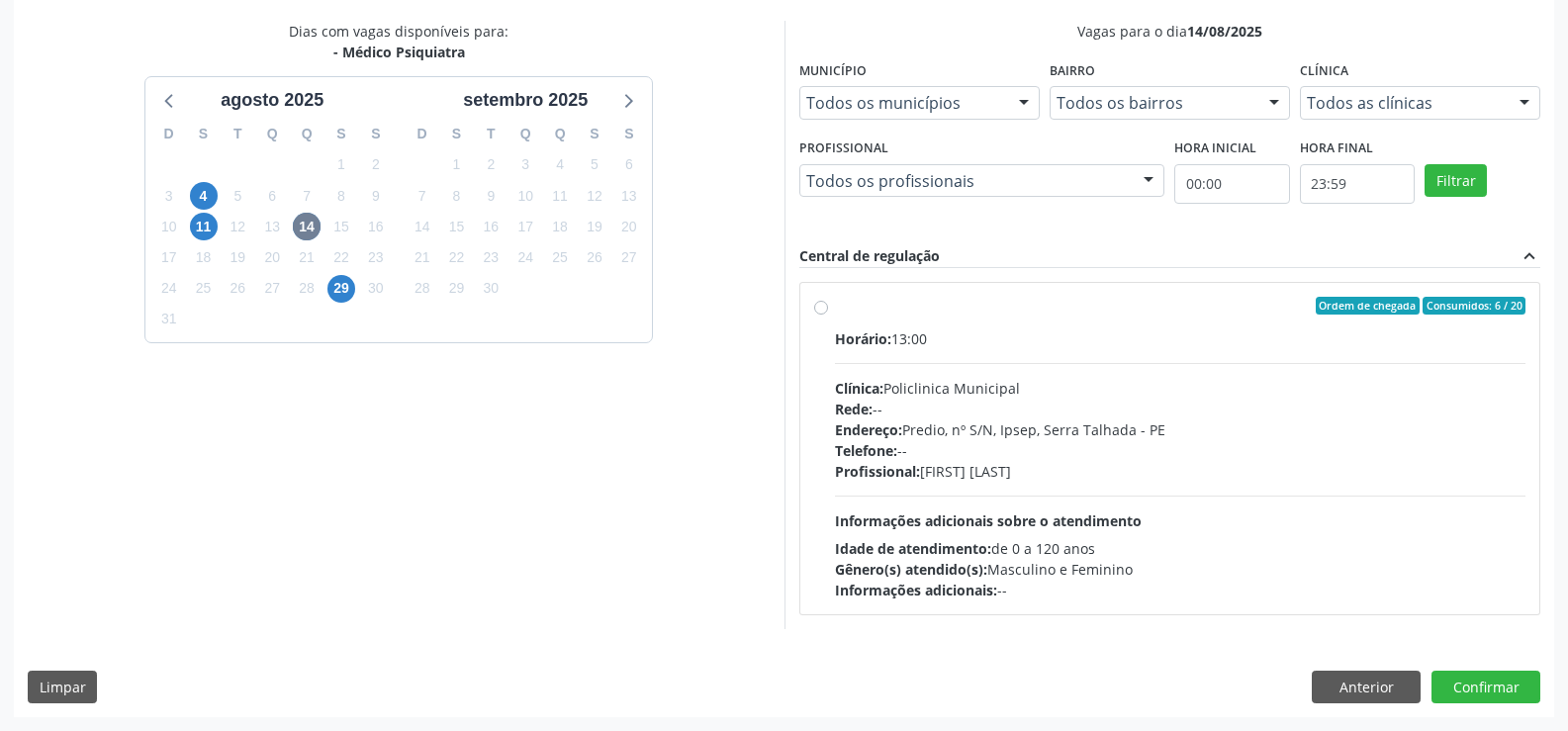 click on "Horário:   13:00" at bounding box center [1180, 338] 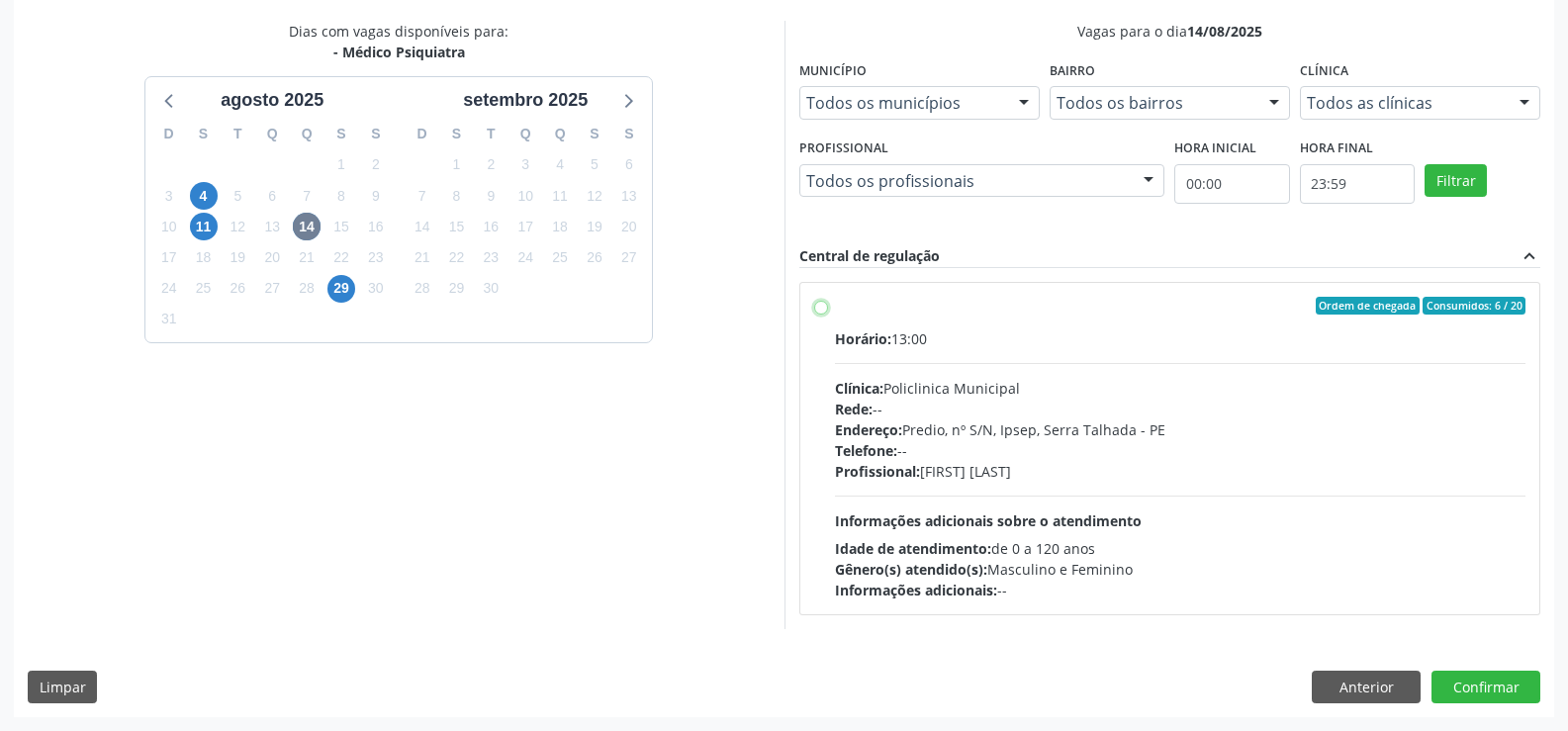 click on "Endereço: Predio, nº S/N, Ipsep, [CITY] - [STATE]
Telefone:   --
Profissional:
[FIRST] [LAST]
Informações adicionais sobre o atendimento
Idade de atendimento:
de 0 a 120 anos
Gênero(s) atendido(s):
Masculino e Feminino
Informações adicionais:
--" at bounding box center [821, 306] 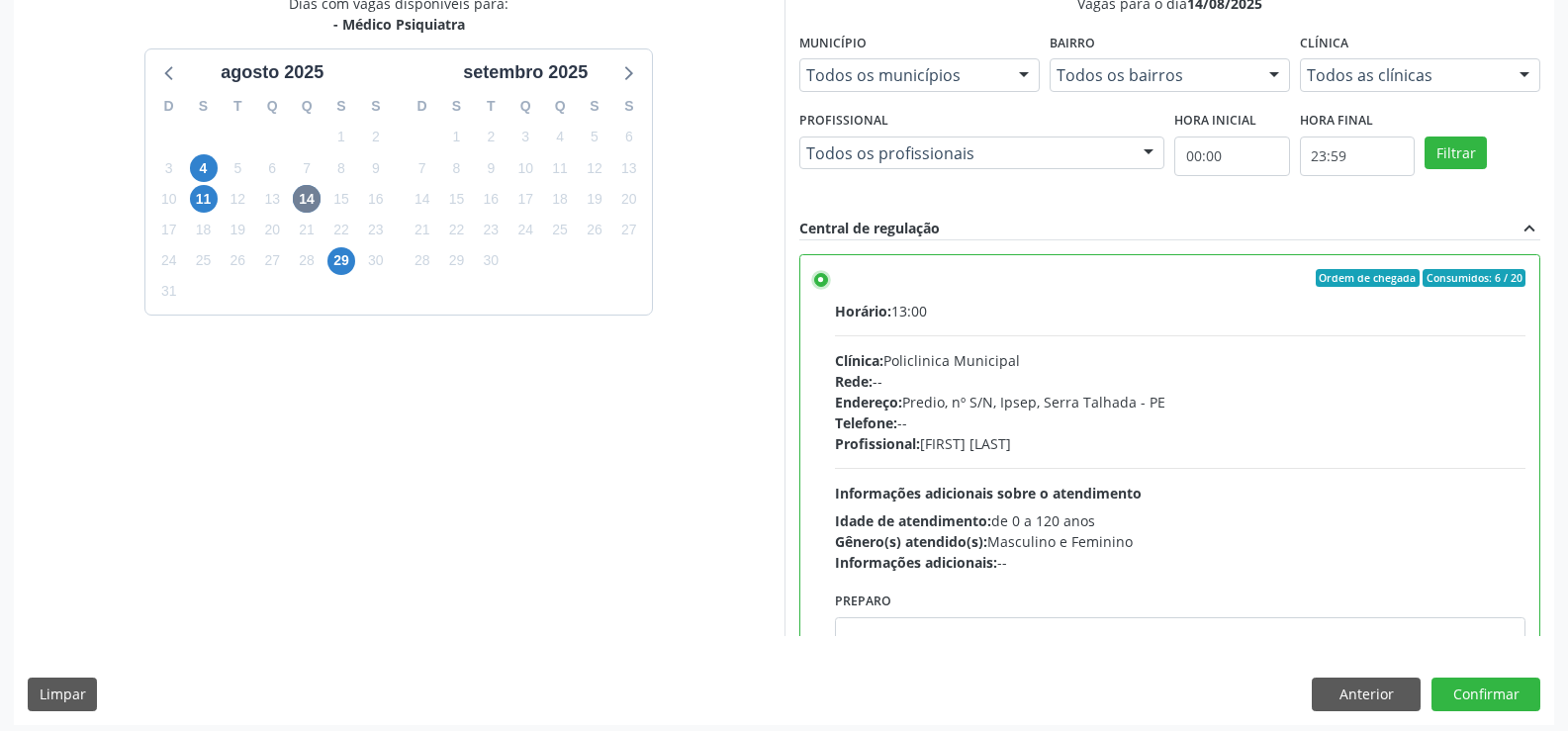 scroll, scrollTop: 451, scrollLeft: 0, axis: vertical 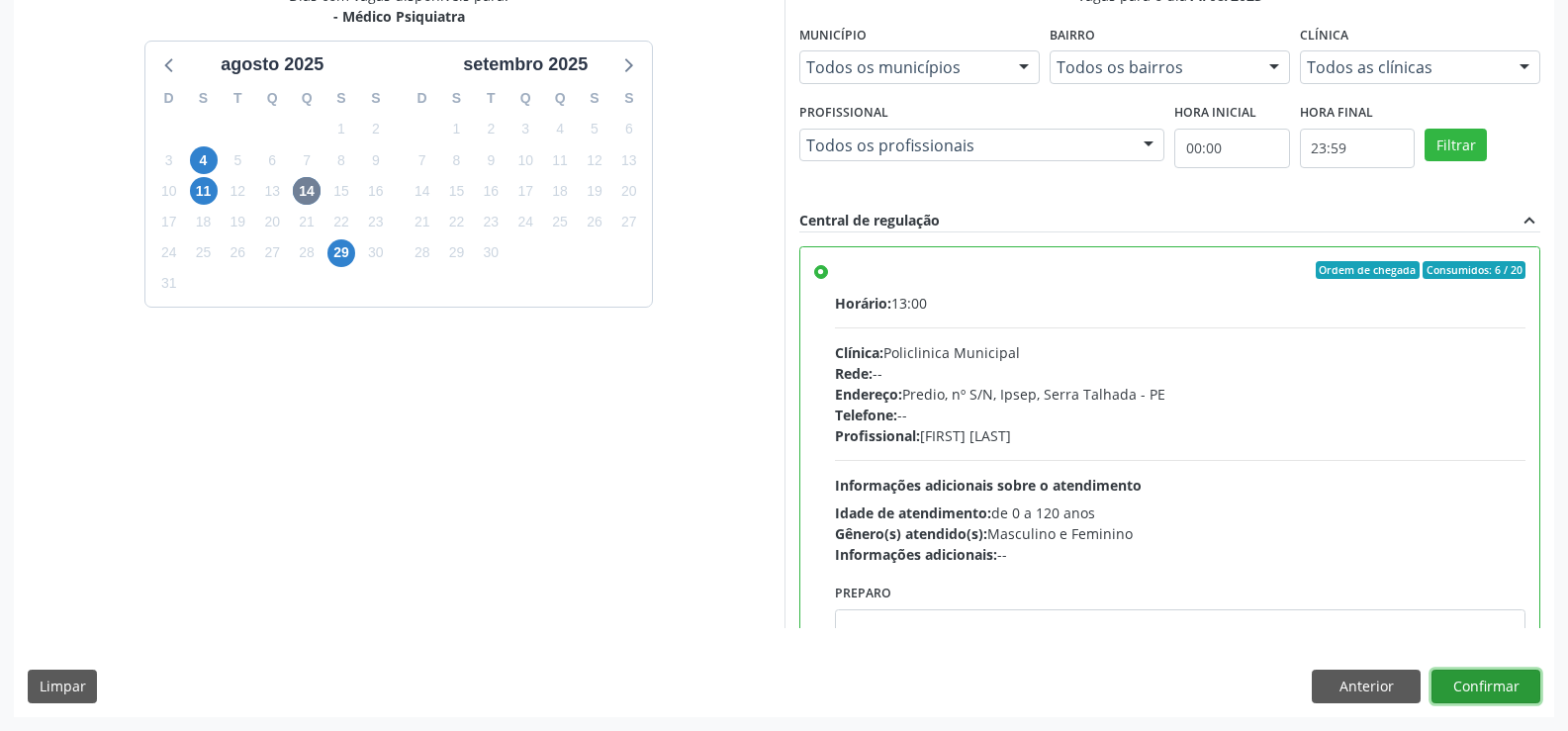 click on "Confirmar" at bounding box center [1486, 686] 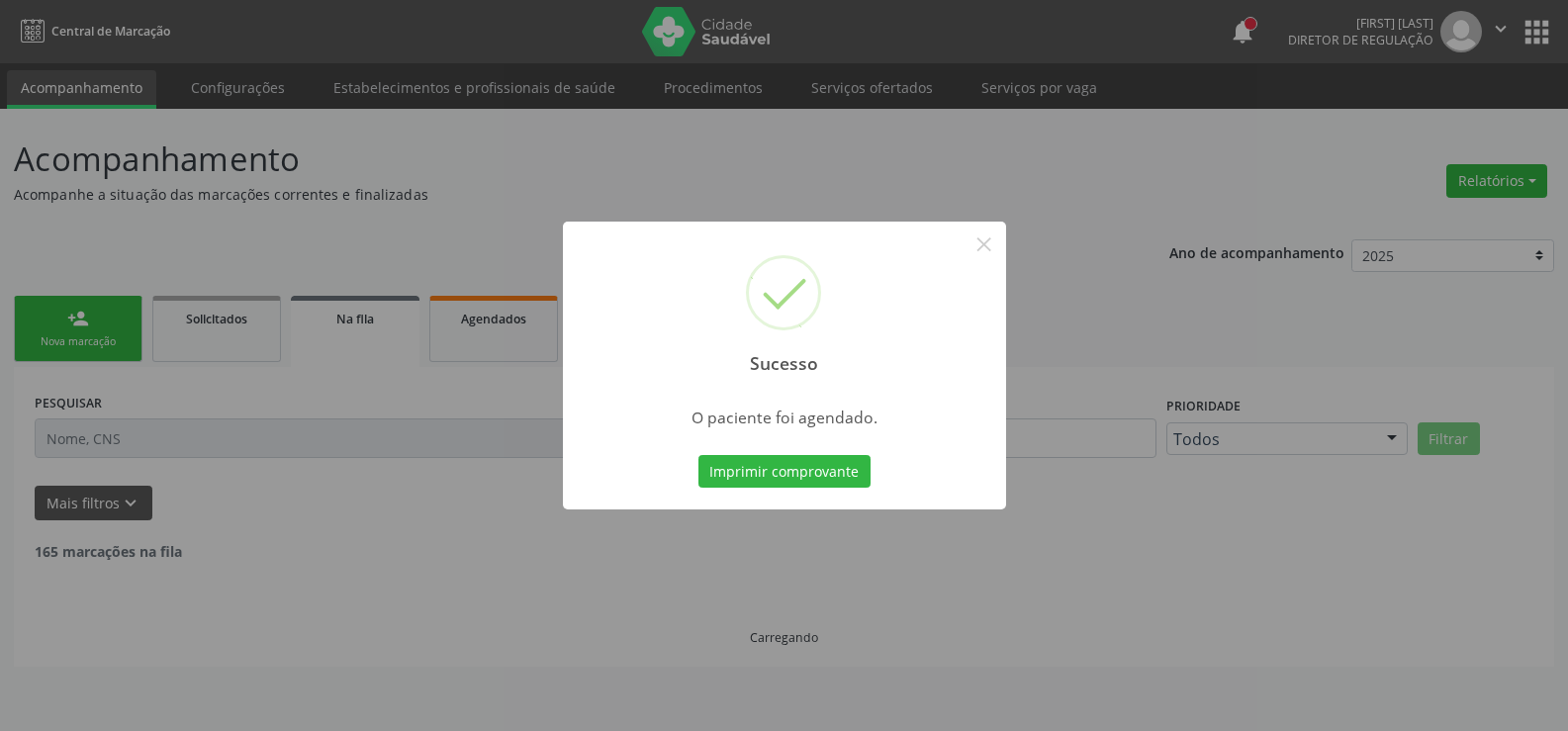 scroll, scrollTop: 0, scrollLeft: 0, axis: both 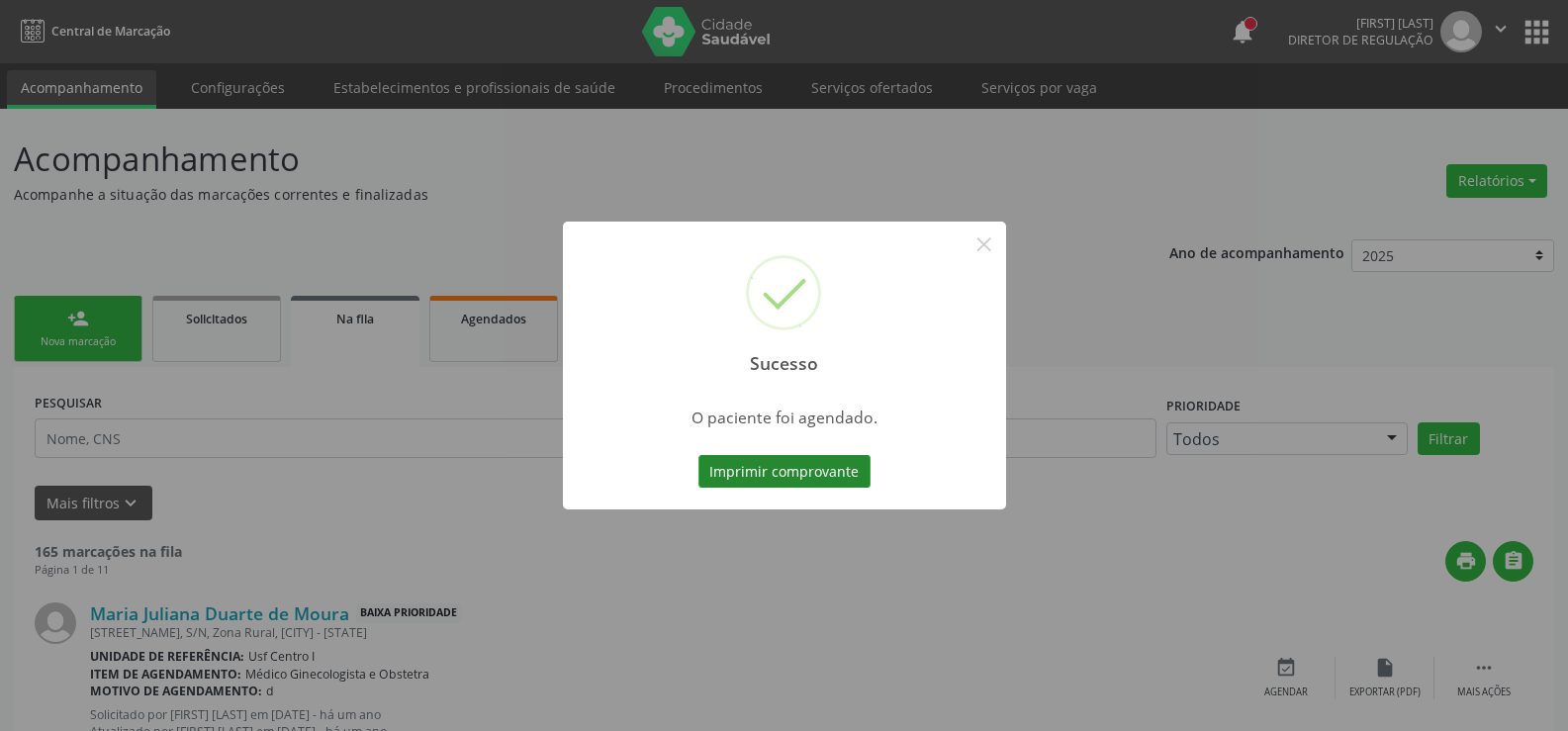 click on "Imprimir comprovante" at bounding box center (784, 472) 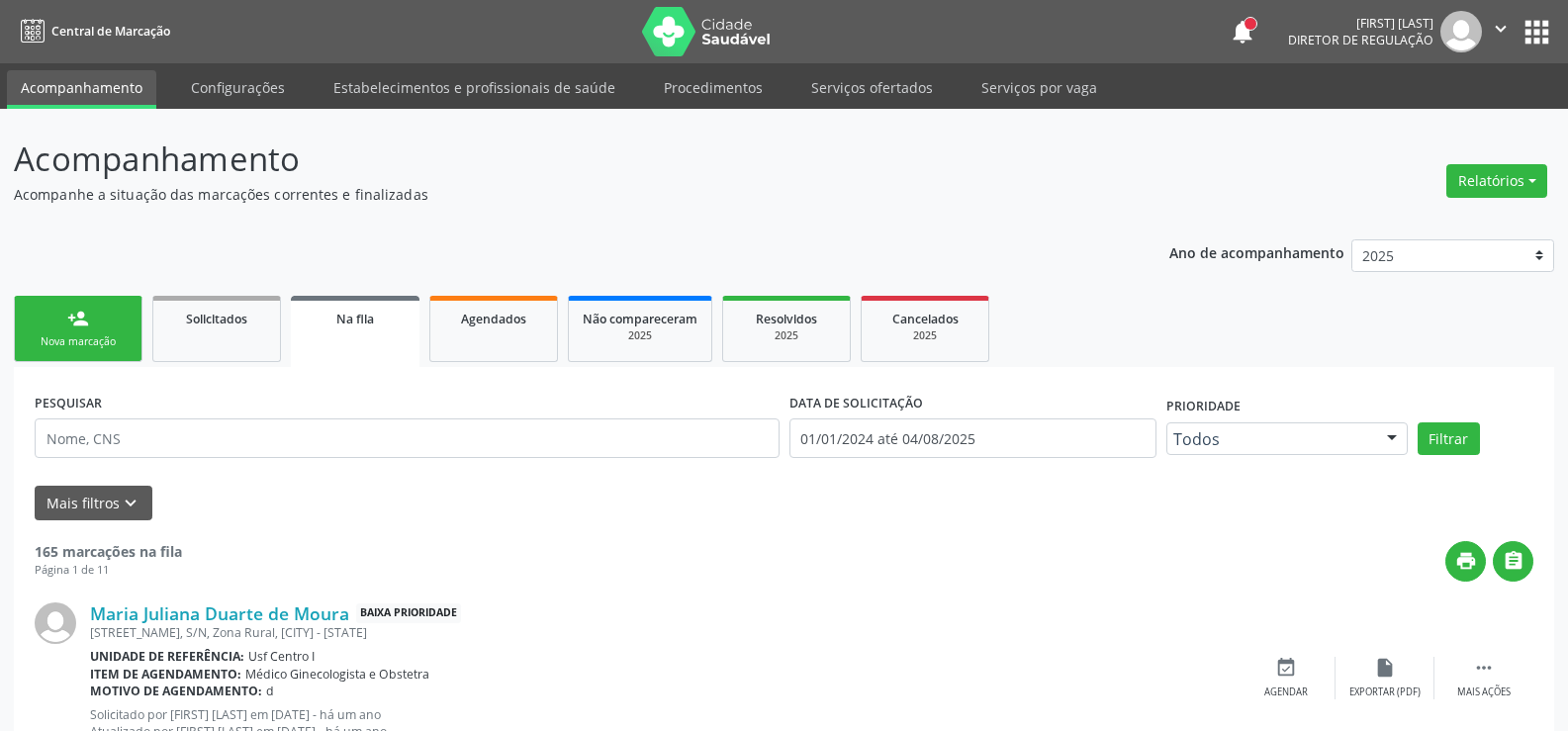 click on "person_add
Nova marcação" at bounding box center (78, 328) 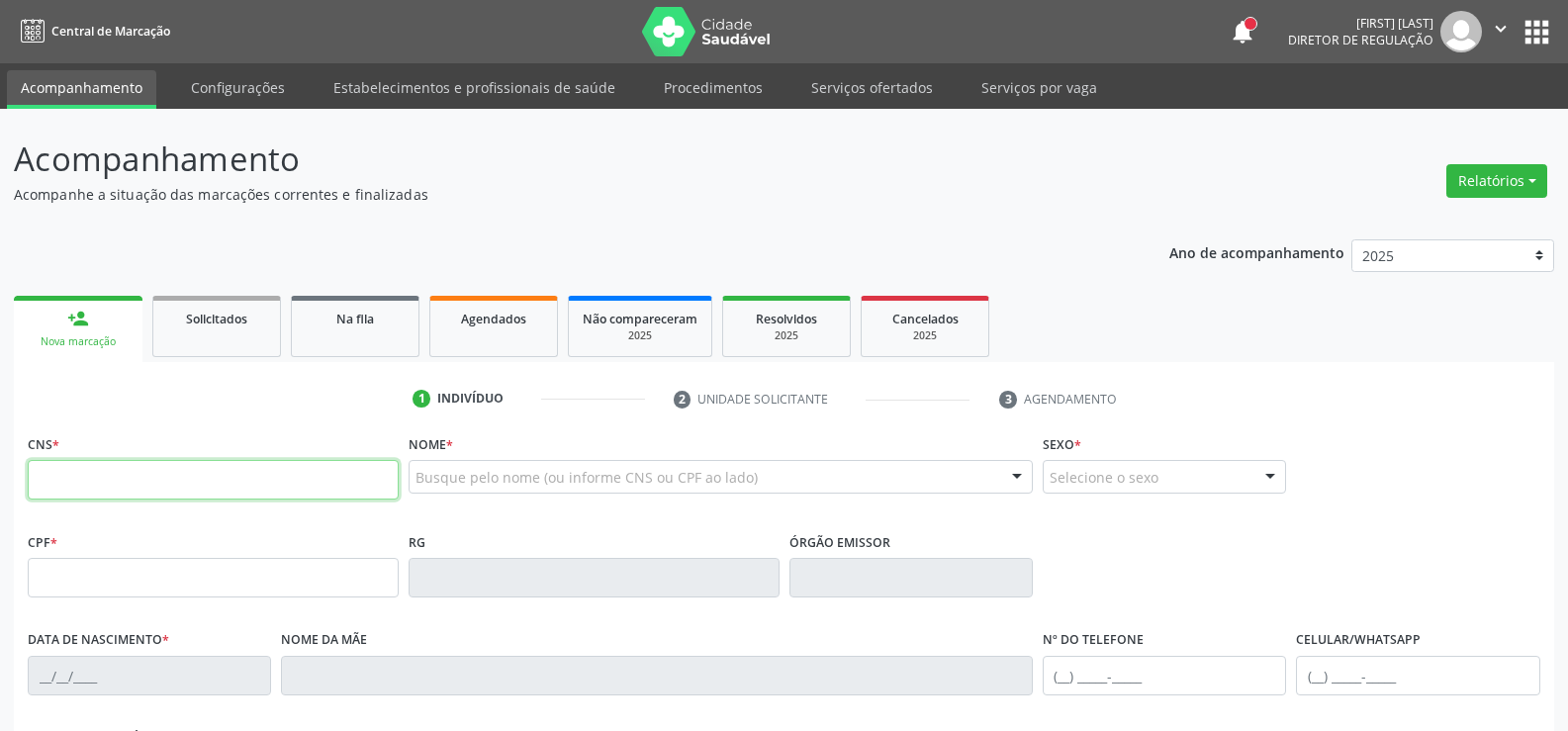 click at bounding box center (213, 480) 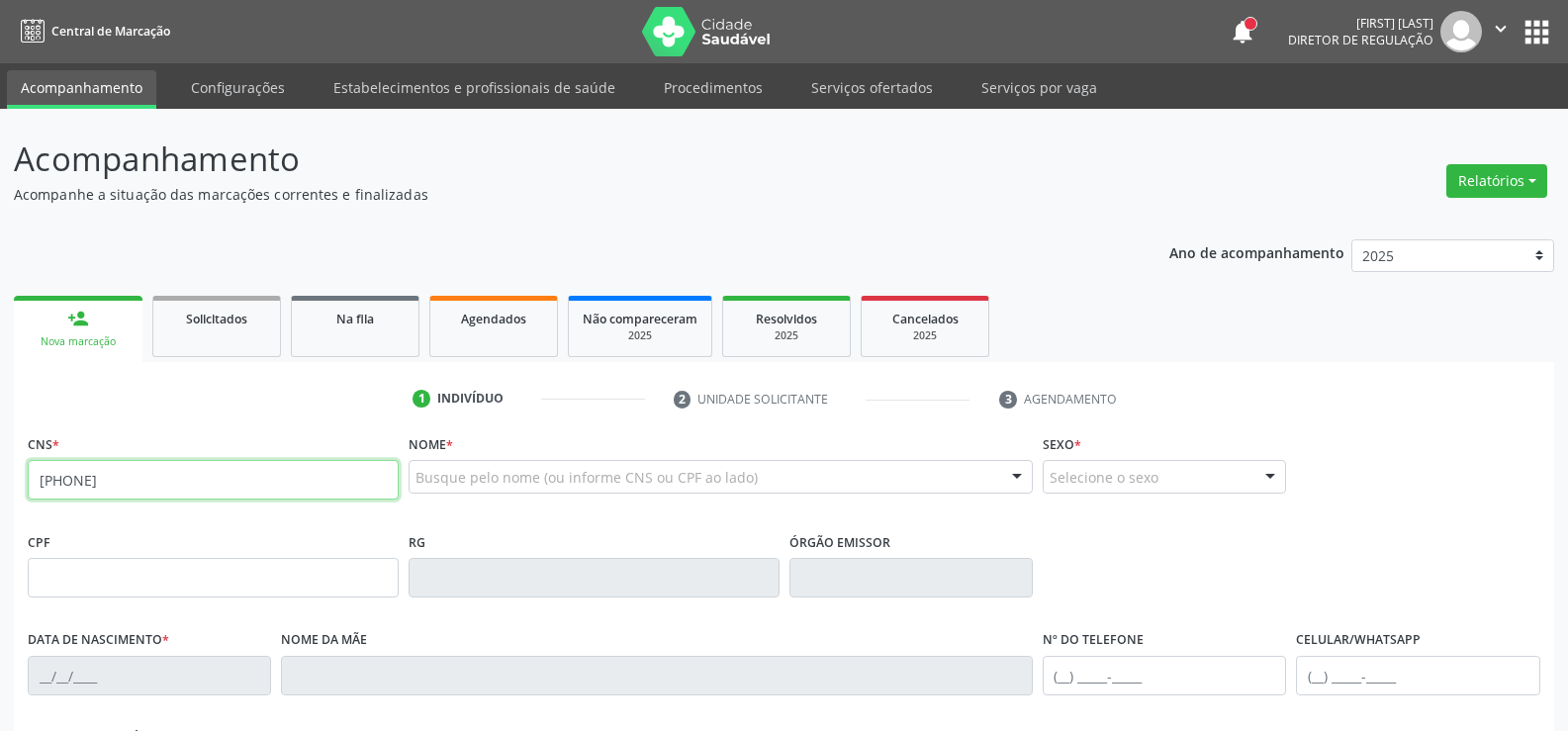 type on "[PHONE]" 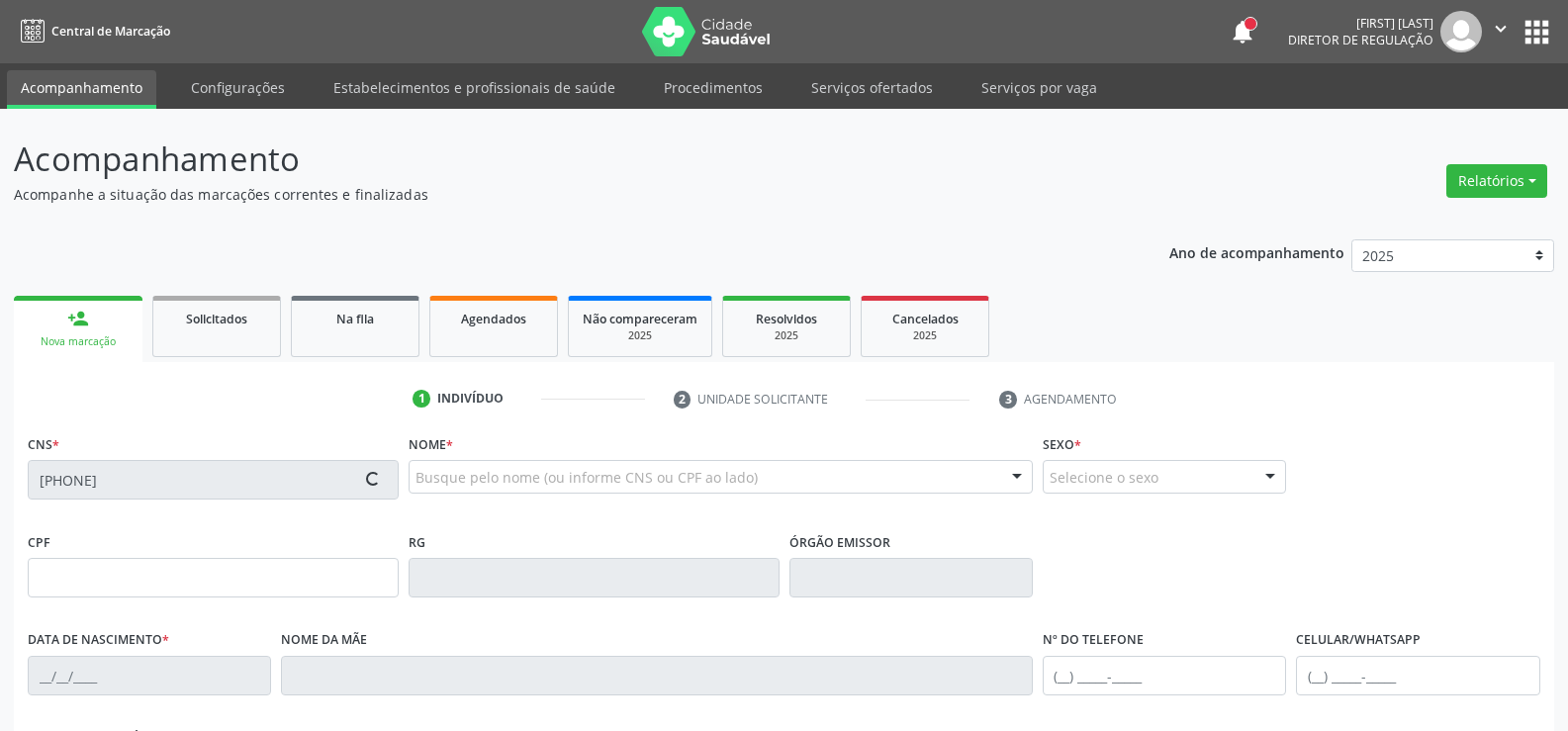 type on "[DATE]" 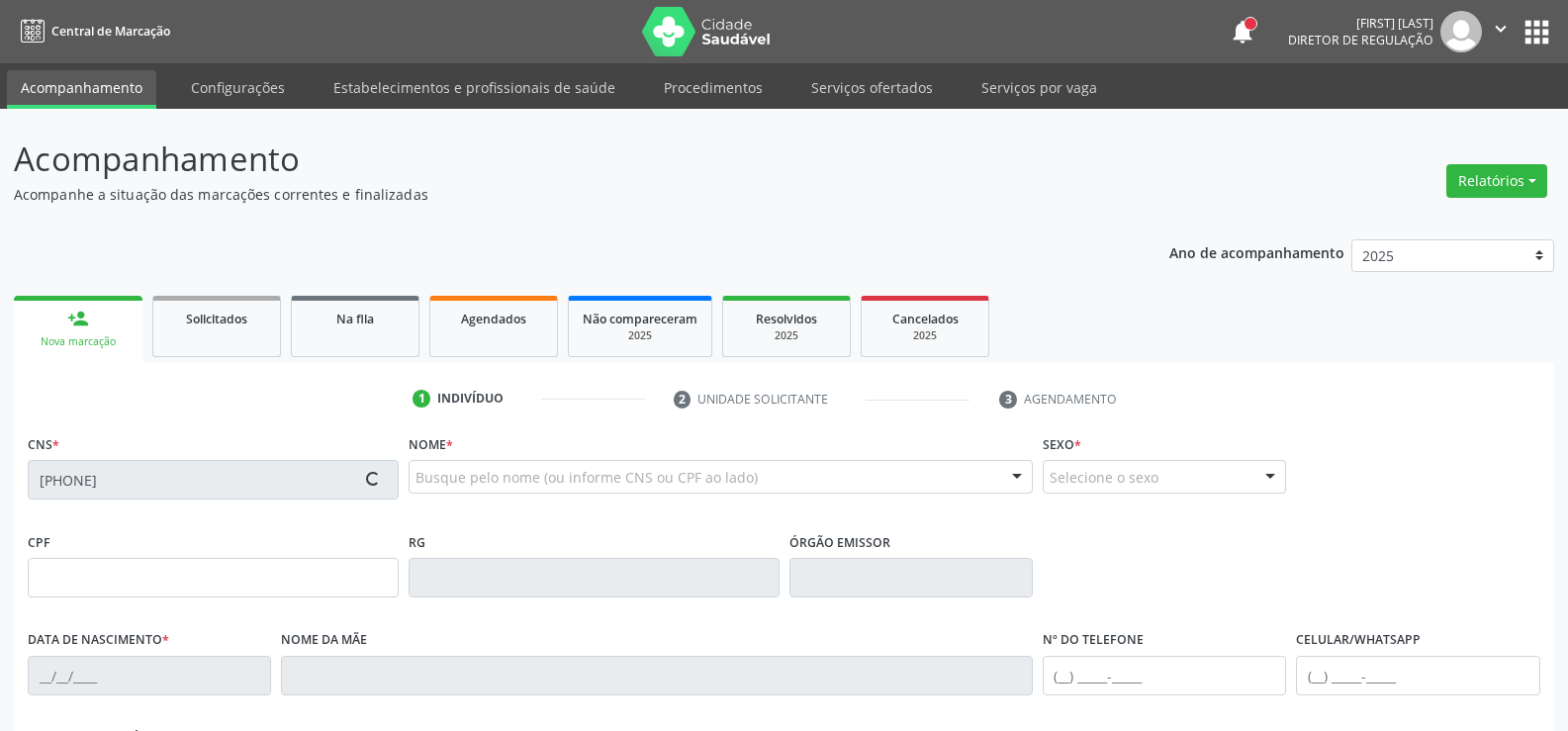 type on "[FIRST] [LAST]" 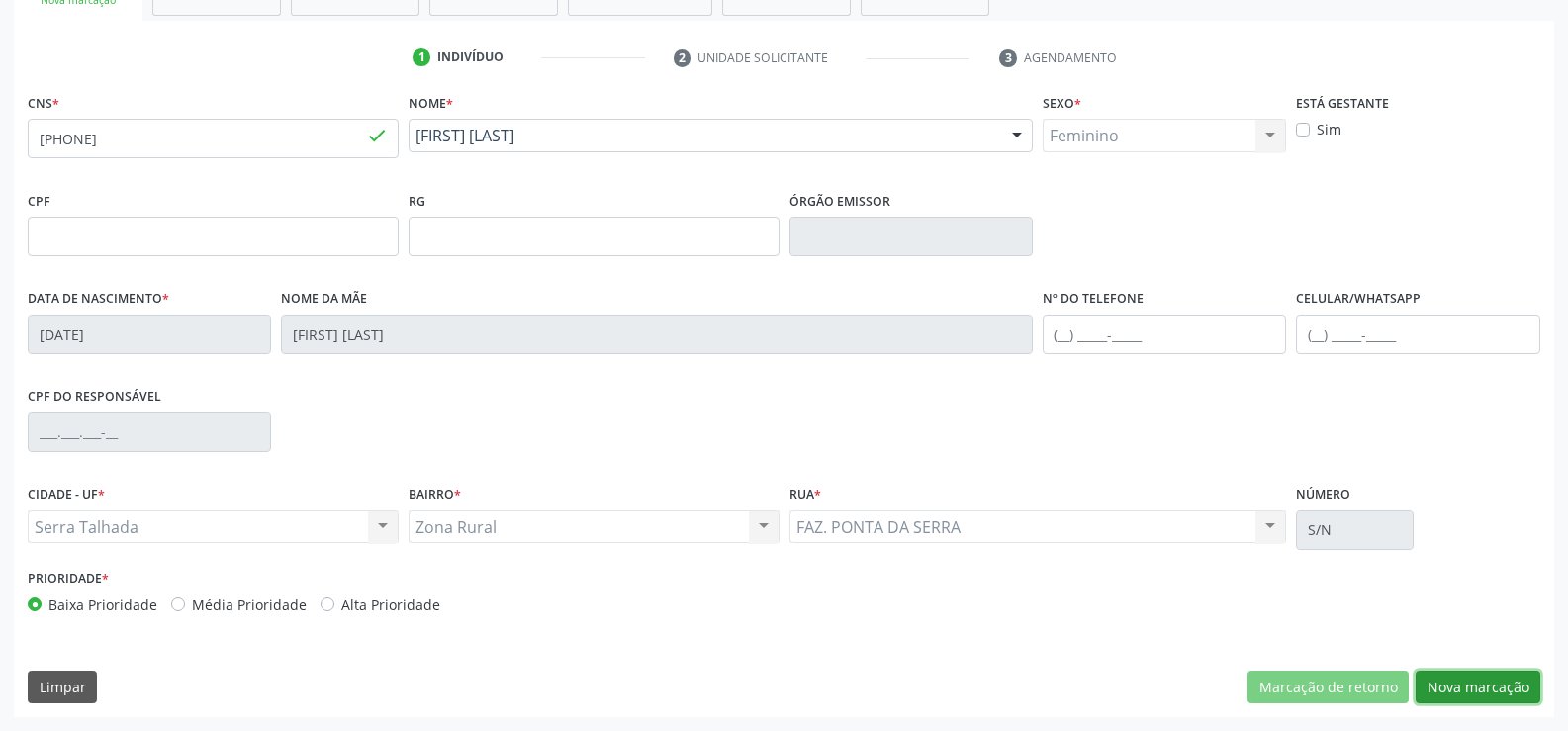 click on "Nova marcação" at bounding box center (1478, 687) 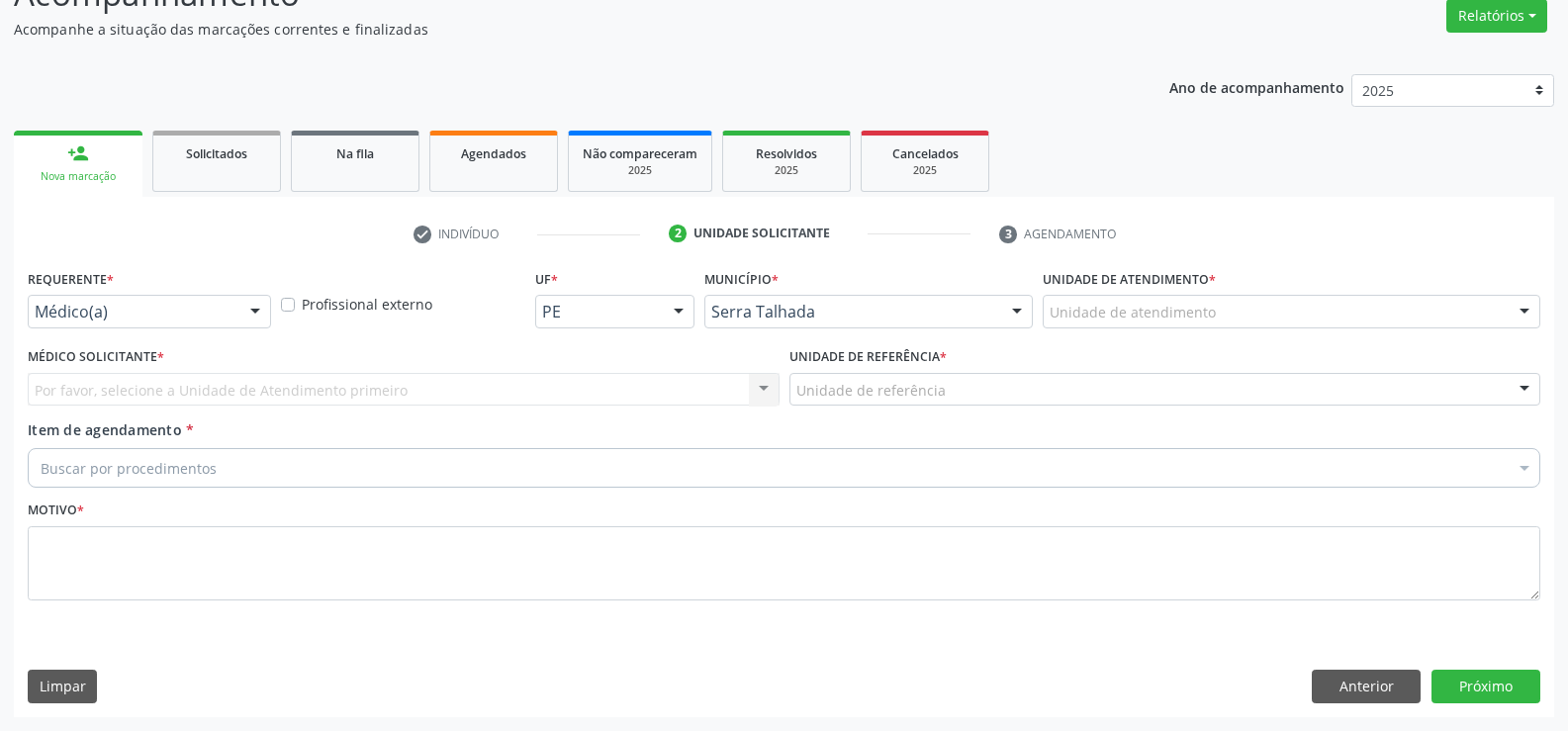 scroll, scrollTop: 165, scrollLeft: 0, axis: vertical 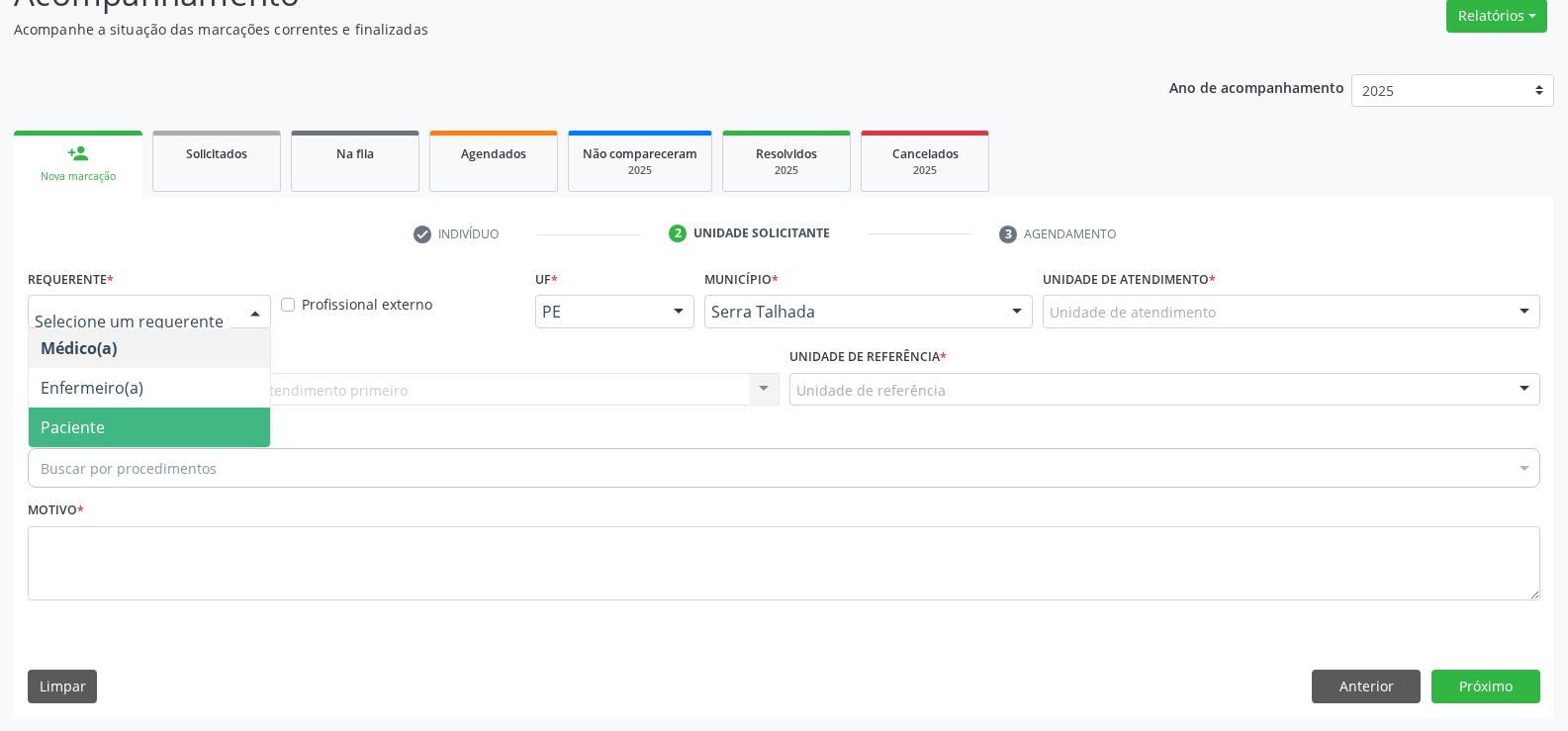 click on "Paciente" at bounding box center [72, 427] 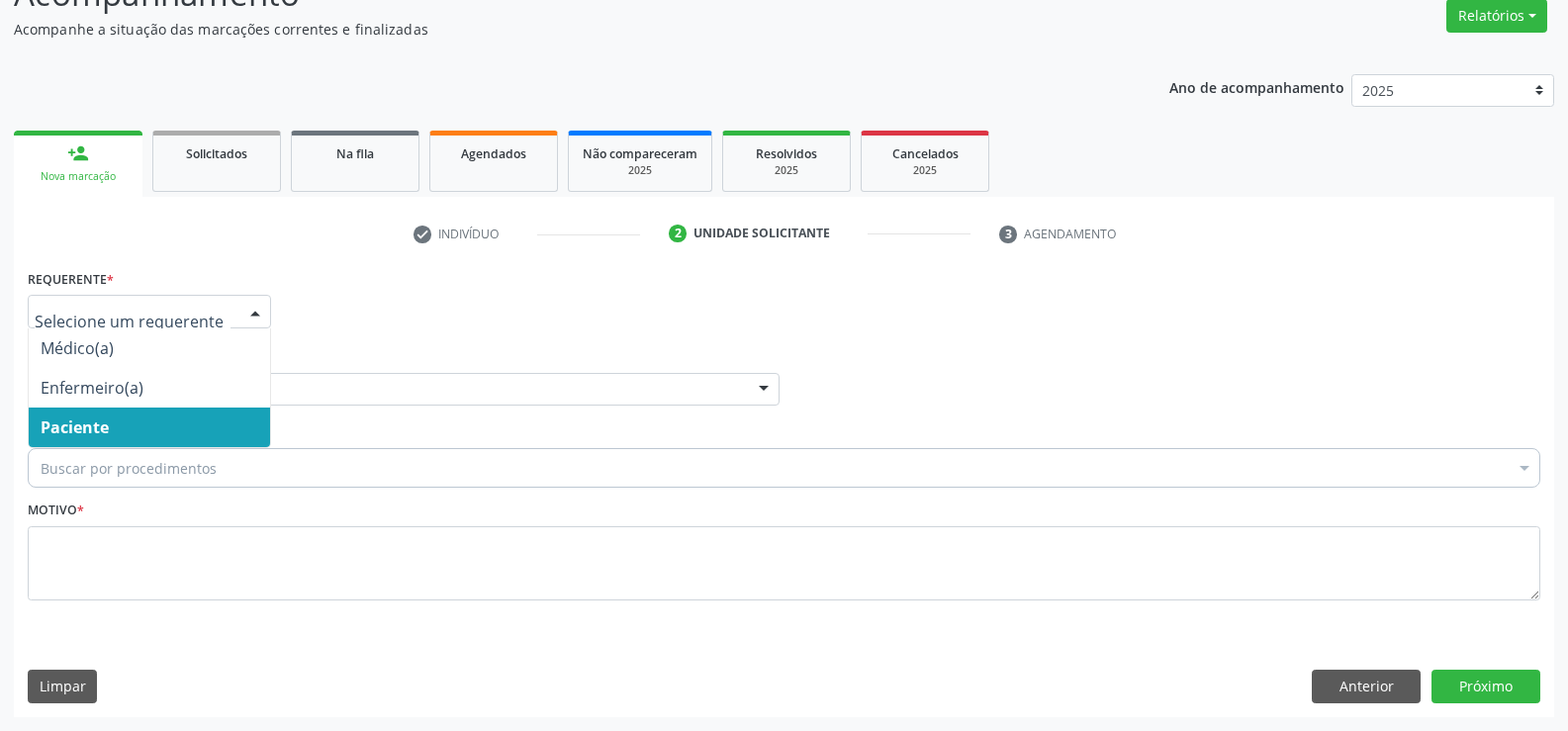 click at bounding box center (133, 321) 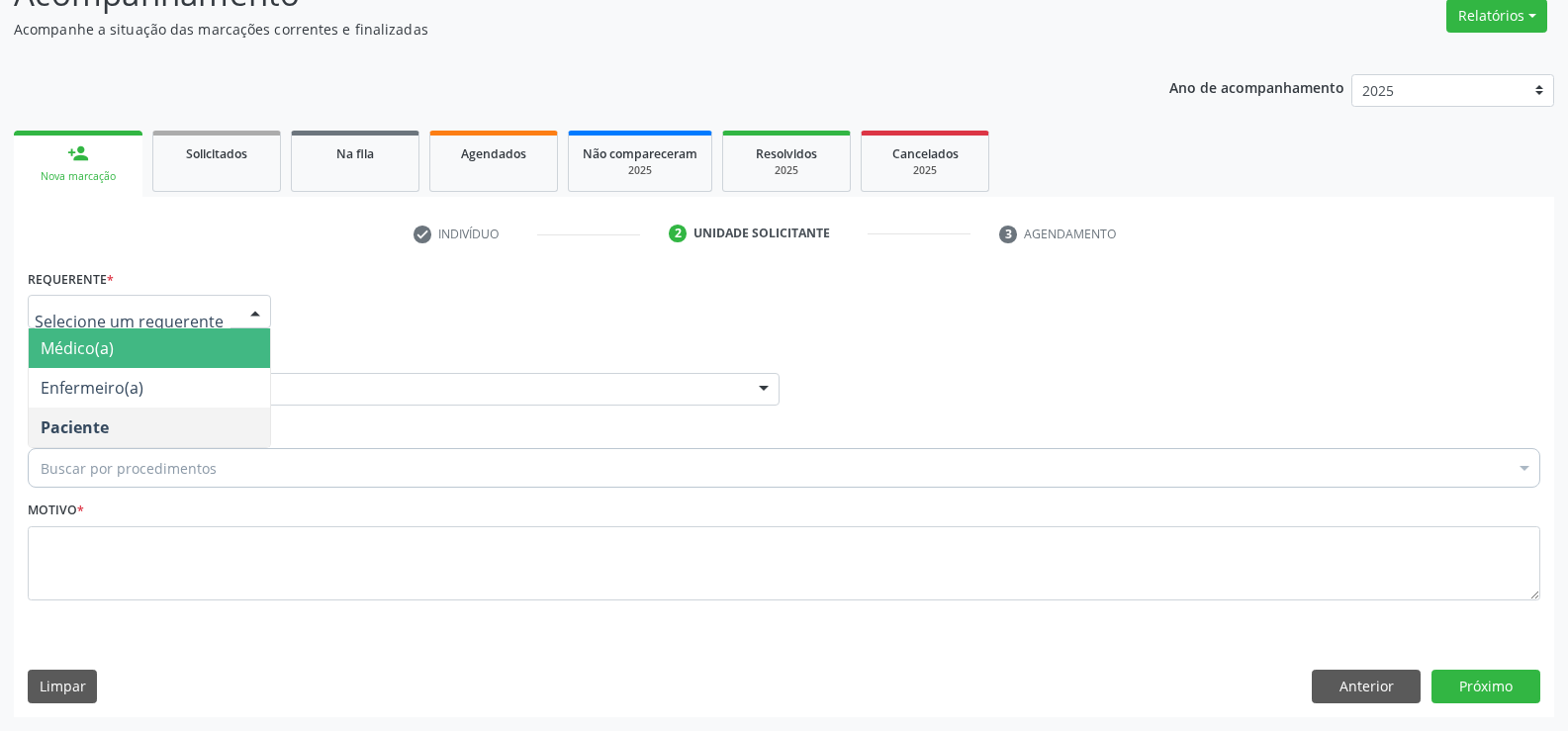 click on "Unidade de referência
*
Unidade de referência
Usf do Mutirao   Usf Cohab   Usf Caicarinha da Penha Tauapiranga   Posto de Saude Bernardo Vieira   Usf Borborema   Usf Bom Jesus I   Usf Ipsep   Usf Sao Cristovao   Usf Santa Rita Bernardo Vieira   Usf Cagep   Usf Caxixola   Usf Bom Jesus II   Usf Malhada Cortada   Usf Alto da Conceicao   Usf Varzea Aabb   Usf Ipsep II   Usf Cohab II   Usf Varzinha   Usf Ipa Faz Nova   Usf Centro I   Usf Vila Bela   Usf Centro II   Usf Luanda Jardim   Usf Ipsep III   Posto de Saude Logradouro   Posto de Saude Poco da Cerca   Posto de Saude de Juazeirinho   Central Regional de Rede de Frio Xi Geres   Hospital Eduardo Campos   Rede de Atencao Ao Covid 19 Leitos de Retaguarda Municipal   Posto de Saude Malhada da Areia   Posto de Saude Malhada do Jua   Vigilancia Epidemiologica   Central de Regulacao Medica das Urgencias Serra Talhada Pe   Usb Base Samu Serra Talhada   Usa Base Samu Serra Talhada   3 Grupamento de Bombeiros" at bounding box center [404, 374] 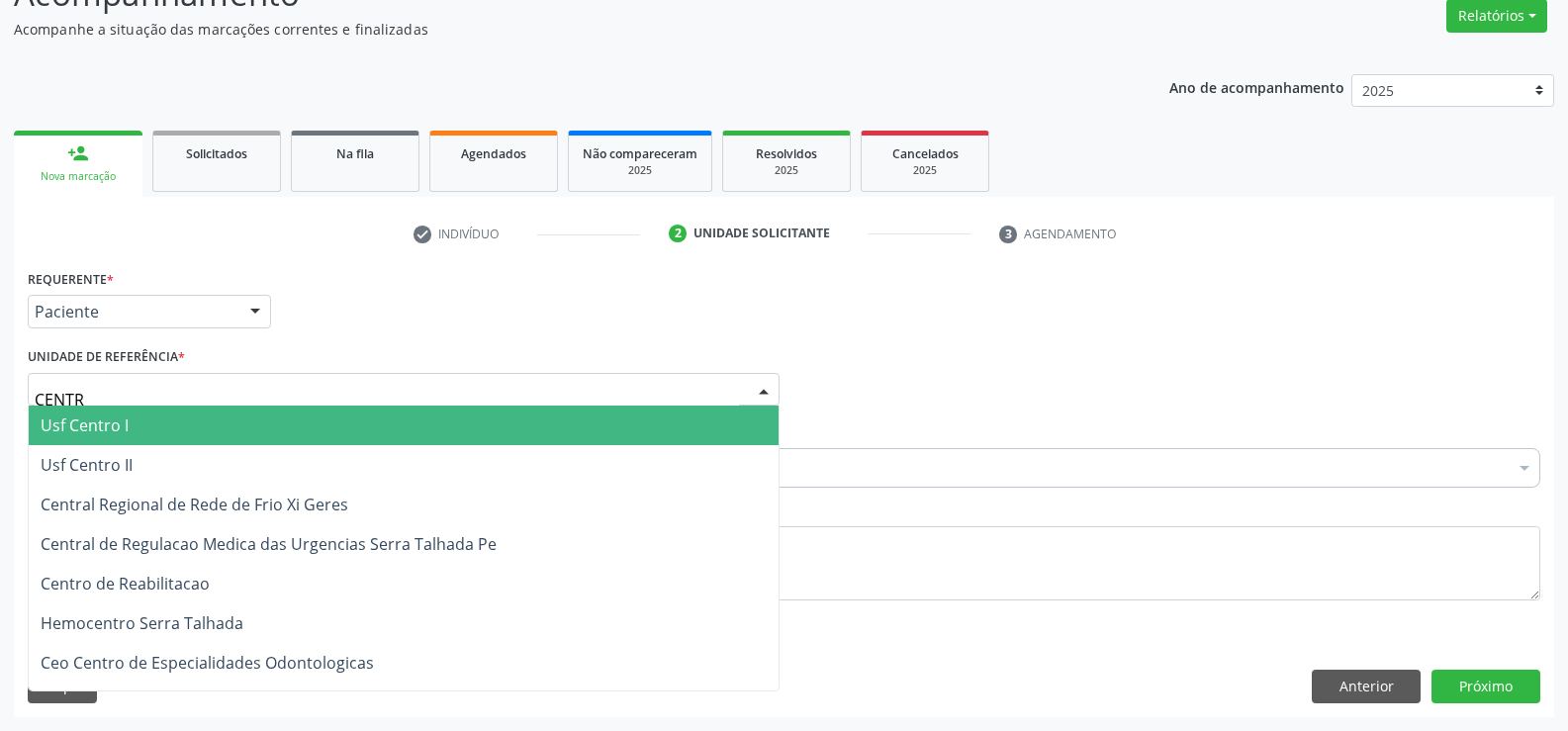 type on "CENTRO" 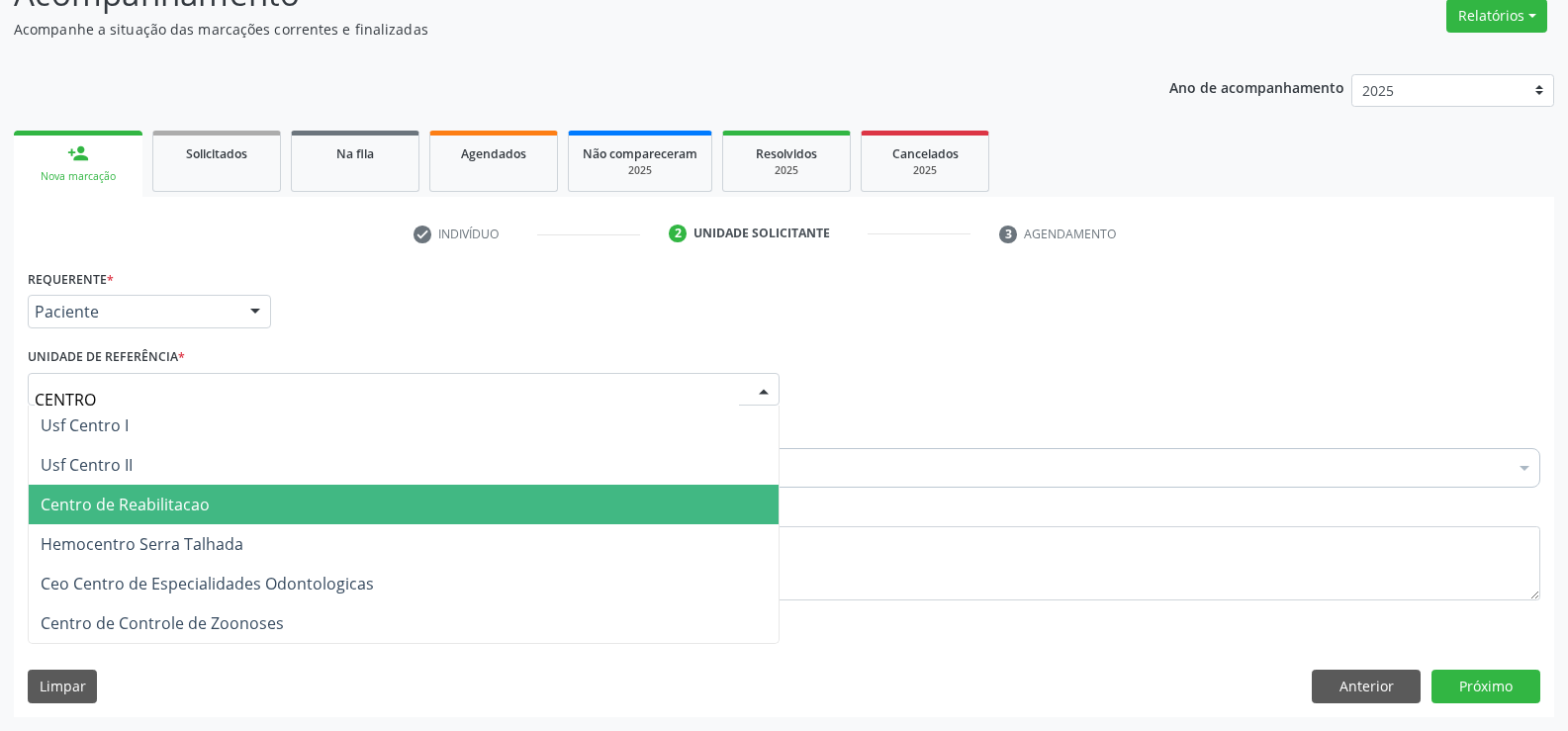 click on "Centro de Reabilitacao" at bounding box center [404, 504] 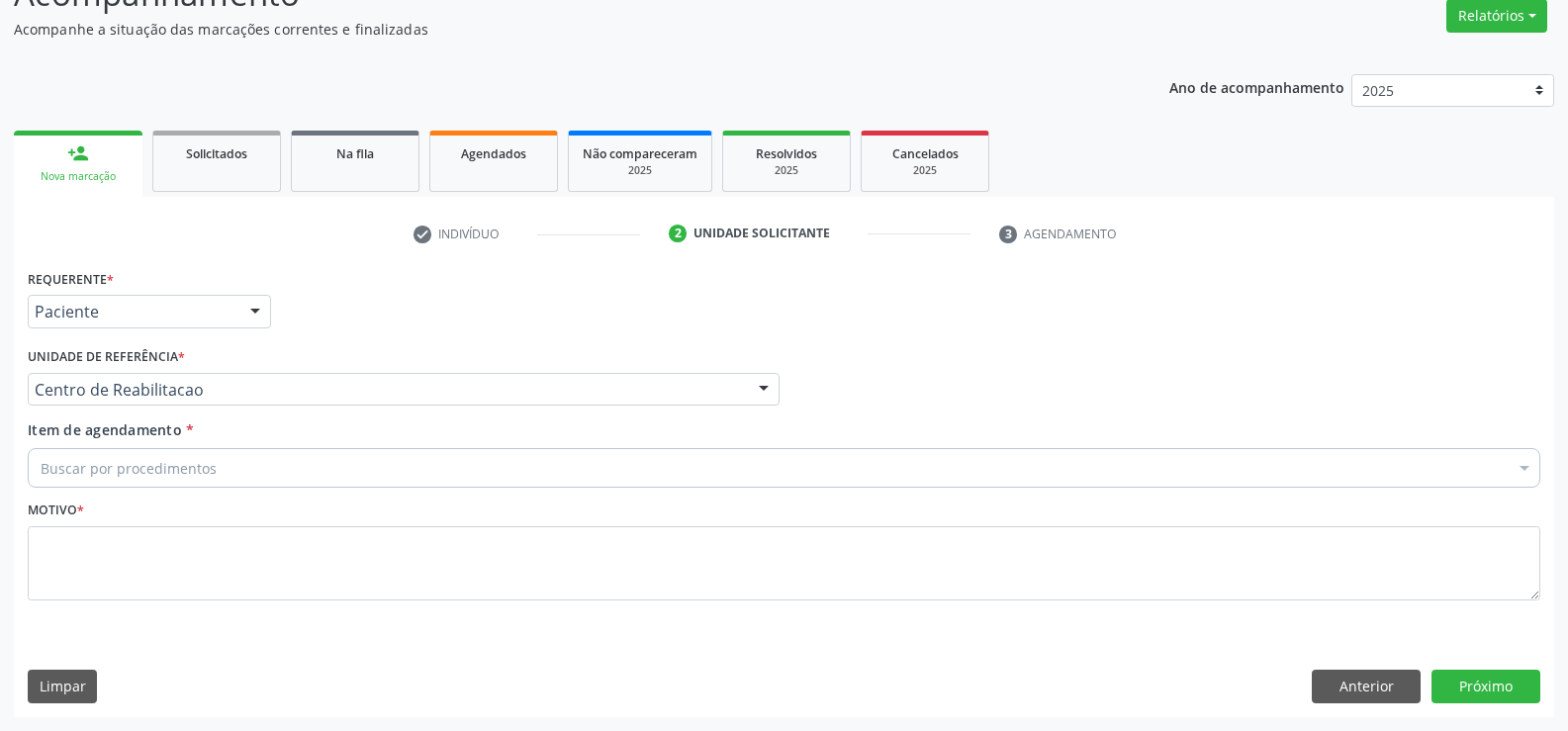 click on "Buscar por procedimentos" at bounding box center [784, 468] 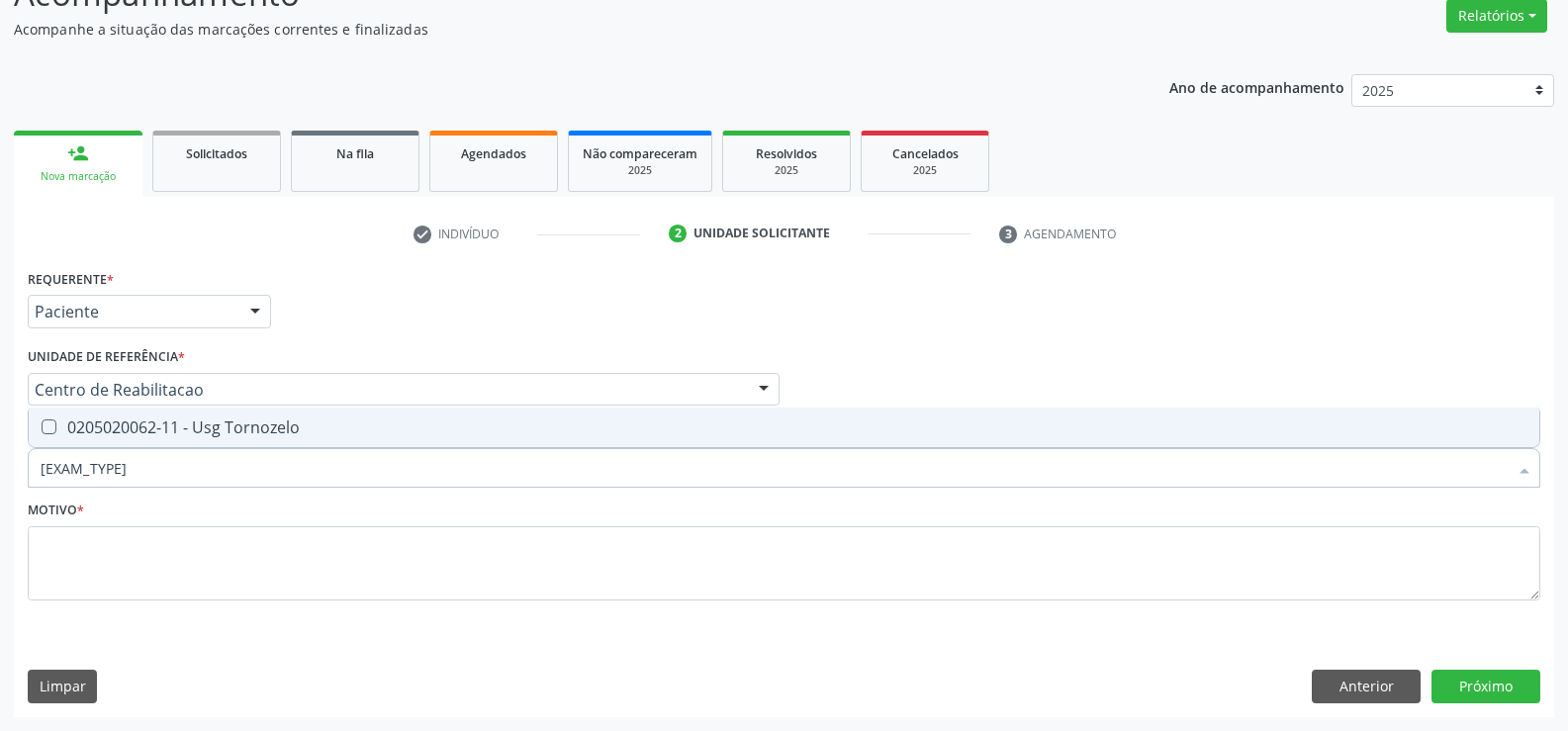 type on "[EXAM_TYPE]" 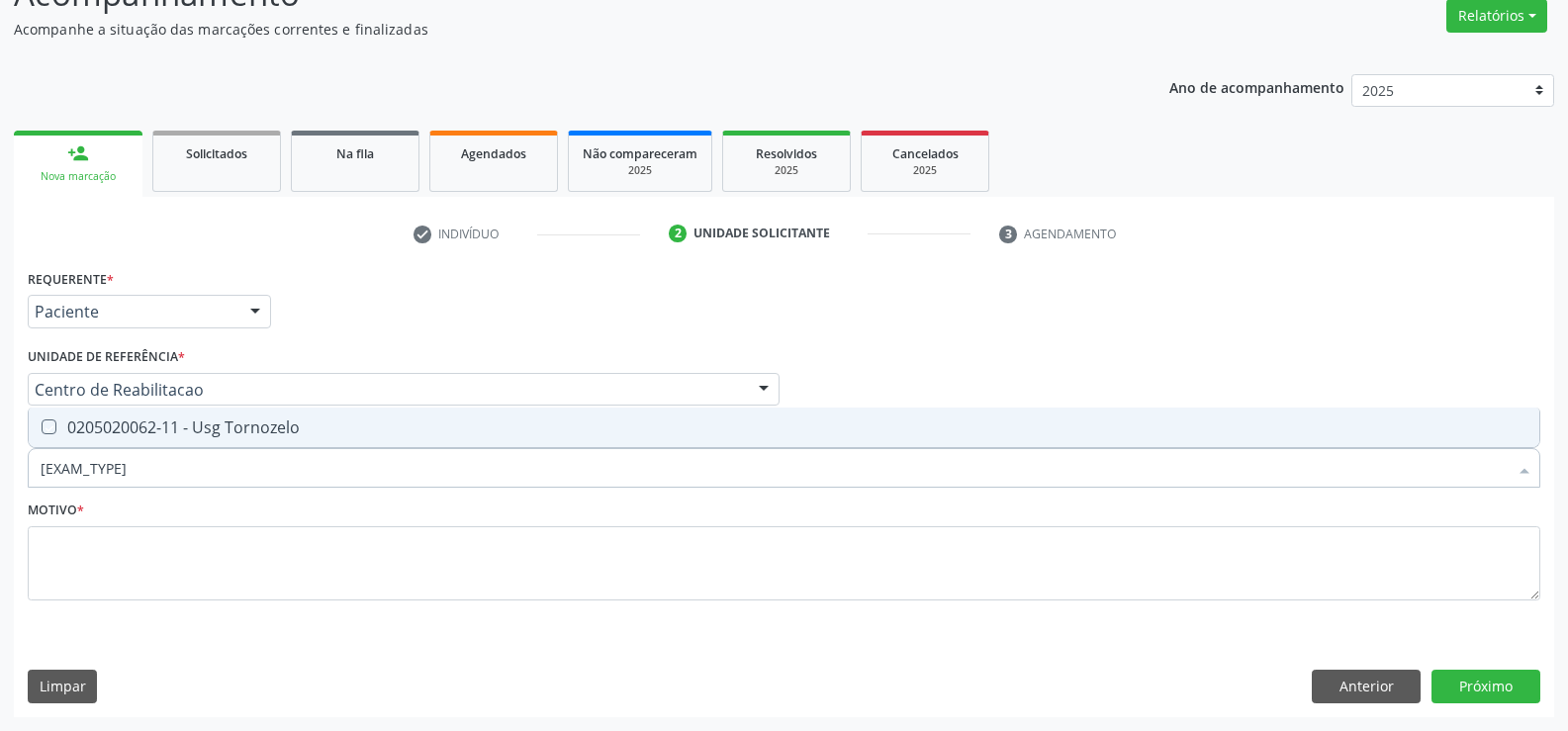 checkbox on "true" 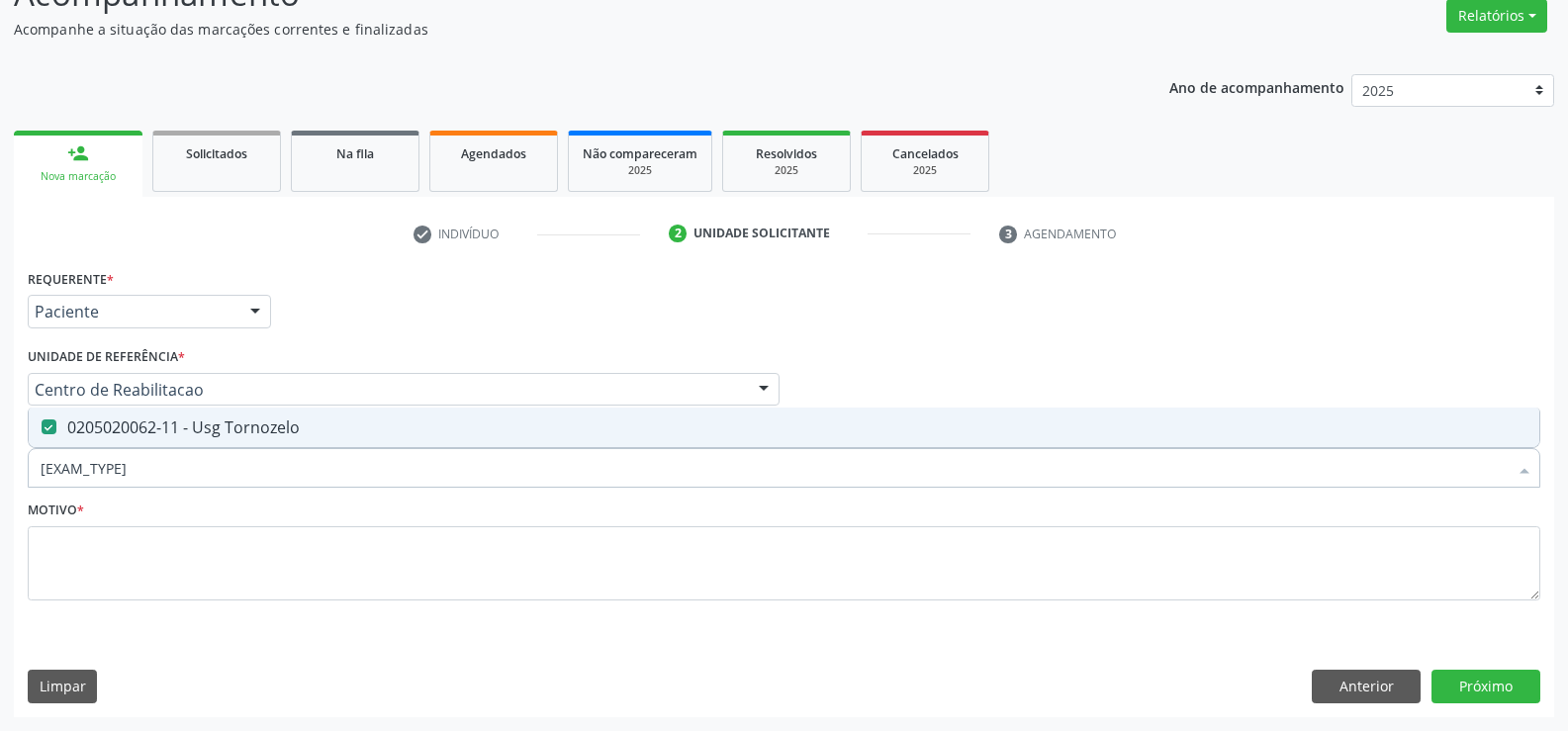 type on "USG" 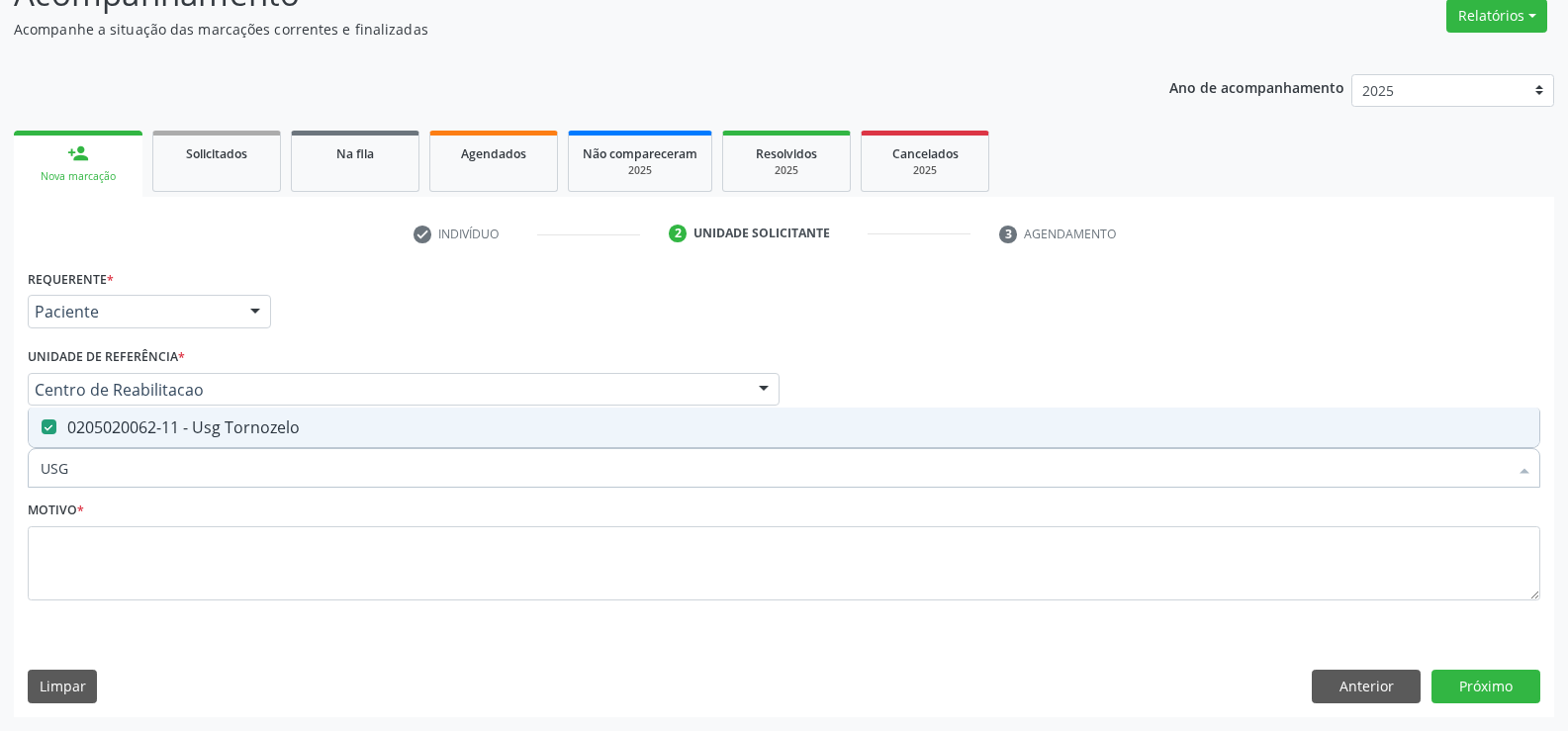 checkbox on "false" 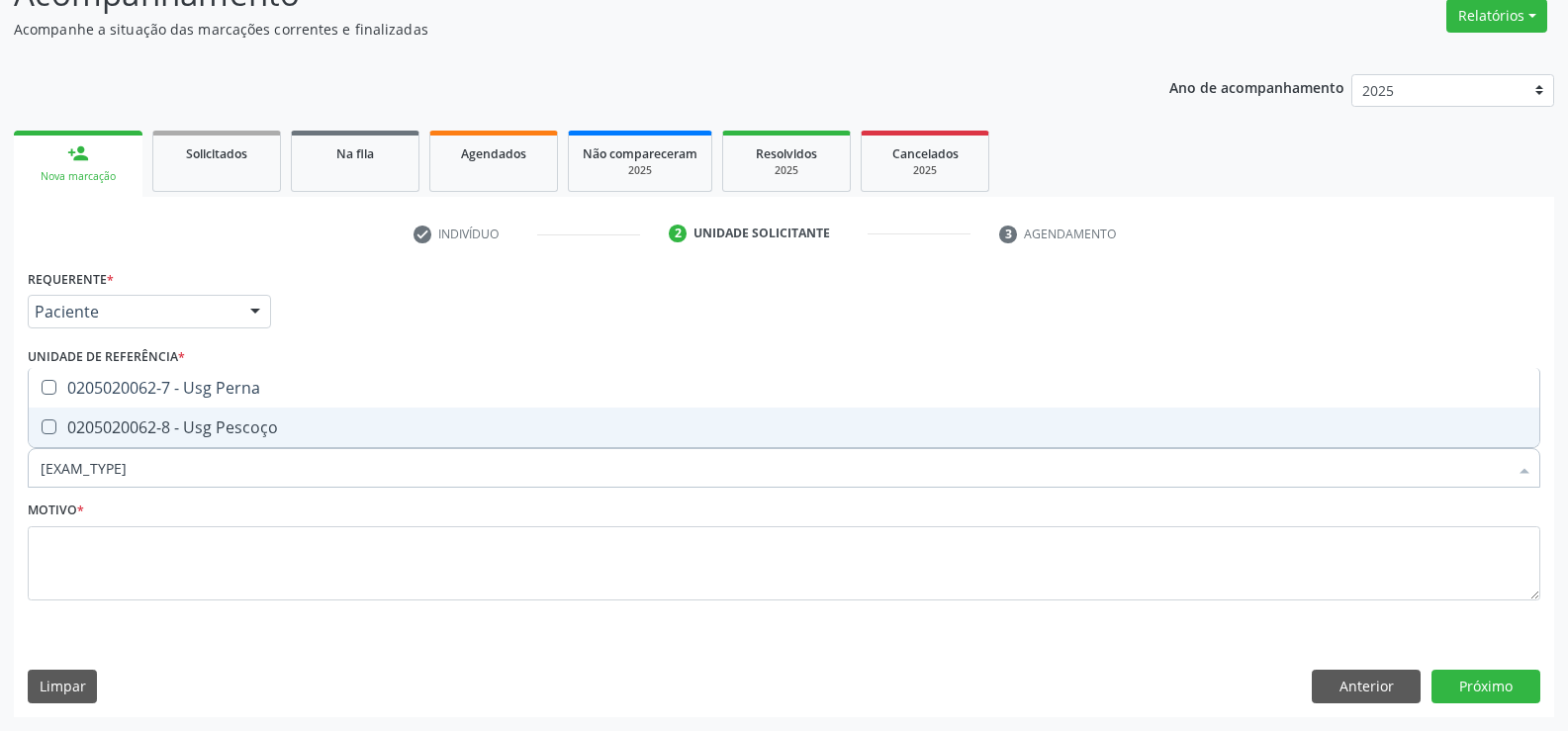 type on "[EXAM_TYPE]" 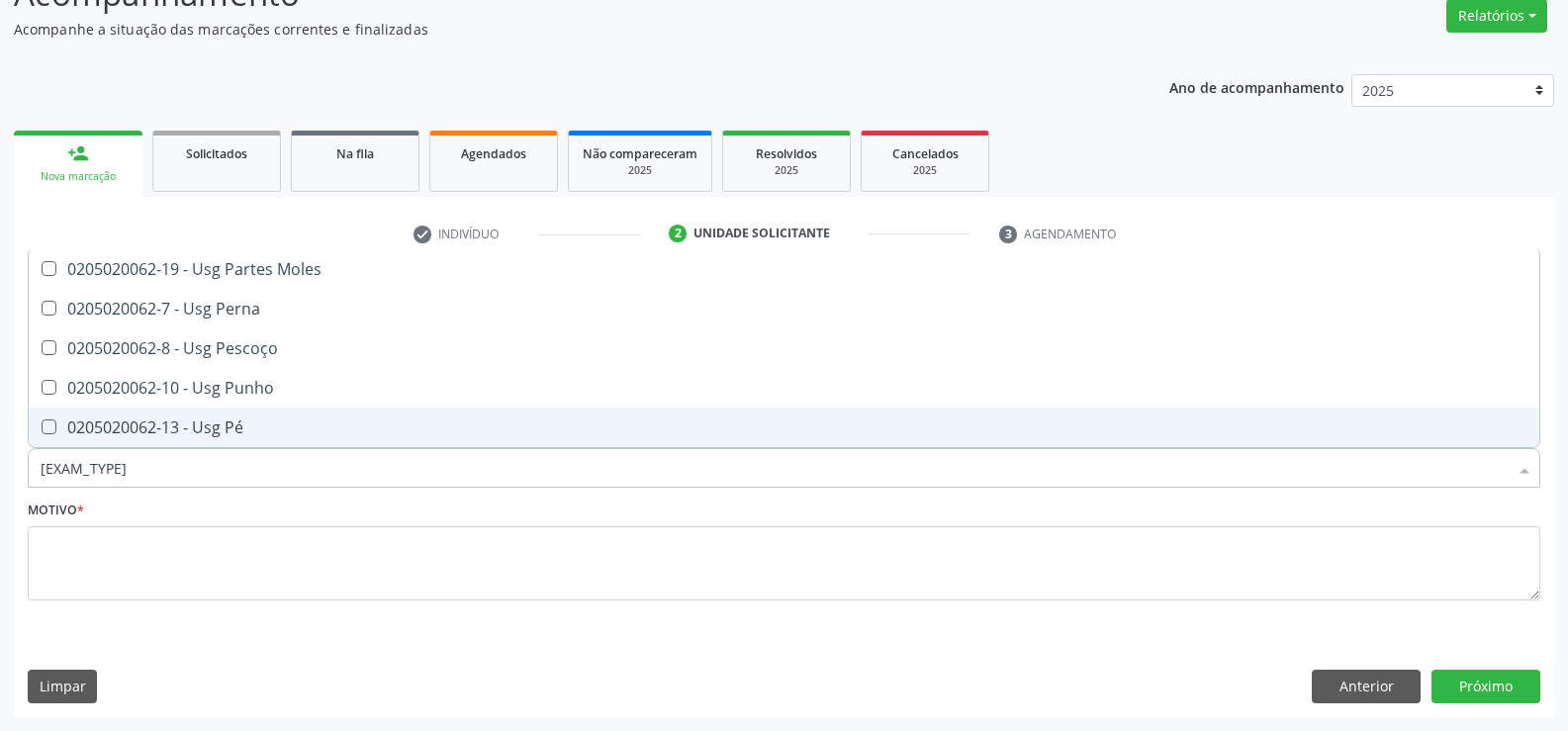 click on "0205020062-13 - Usg Pé" at bounding box center (784, 427) 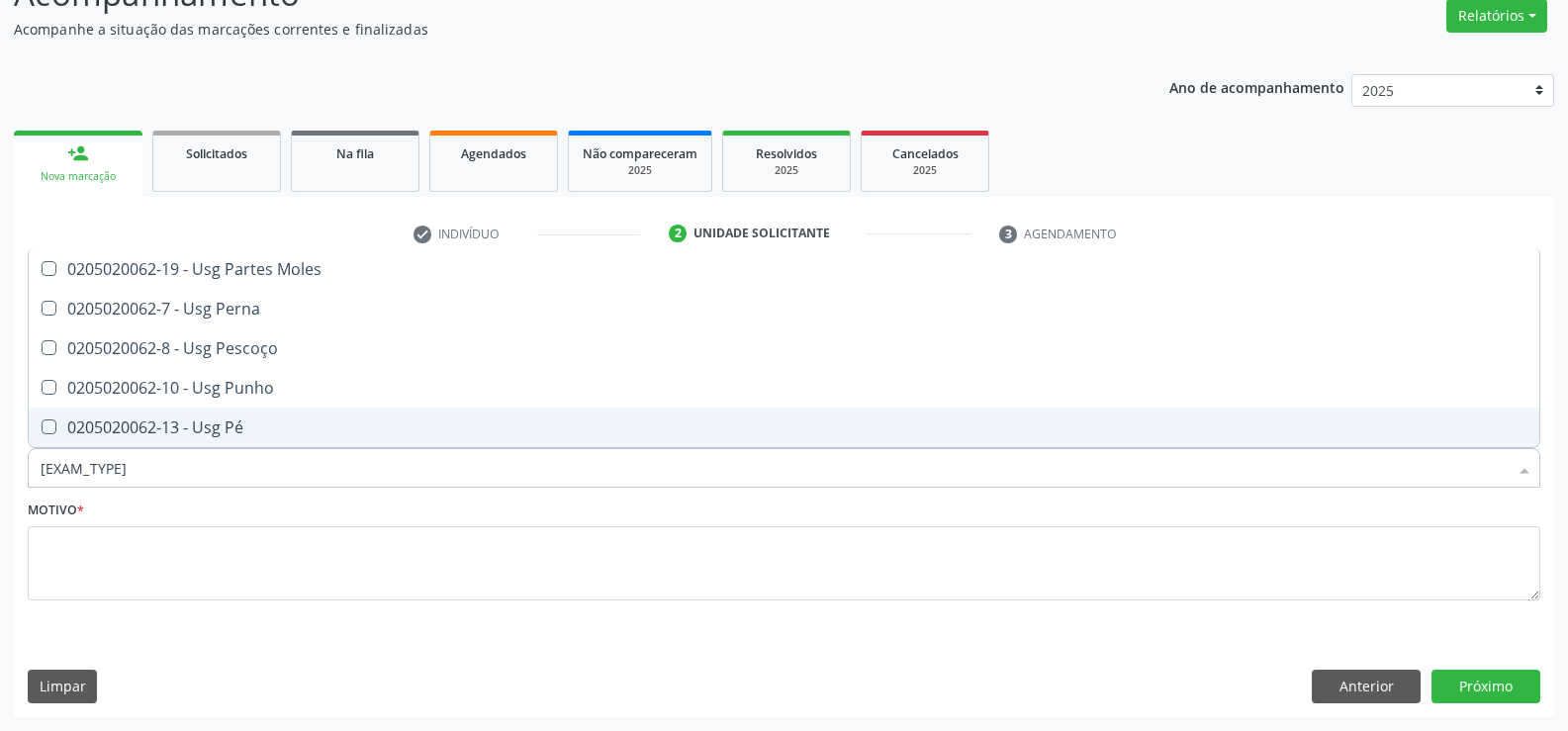 checkbox on "true" 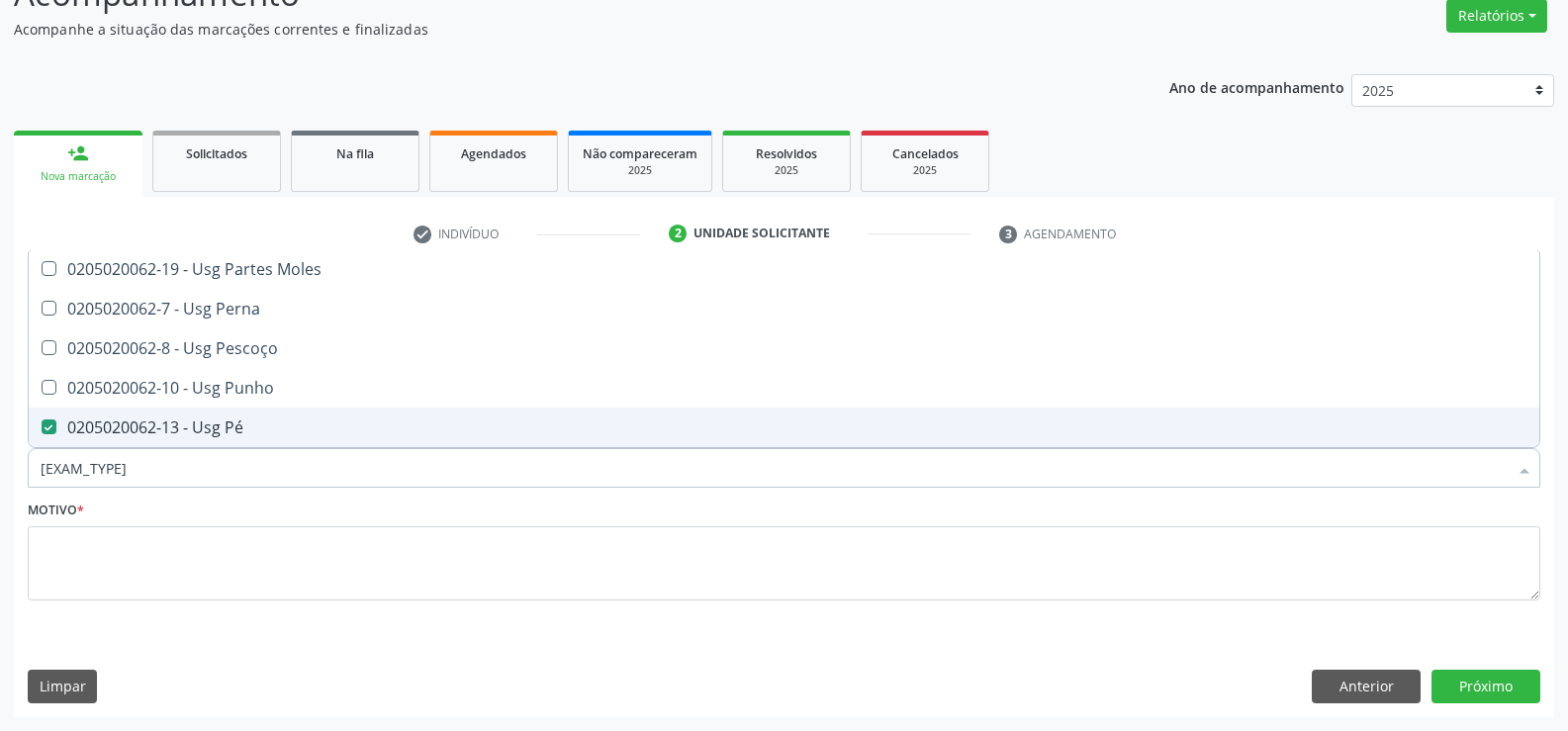 type on "USG" 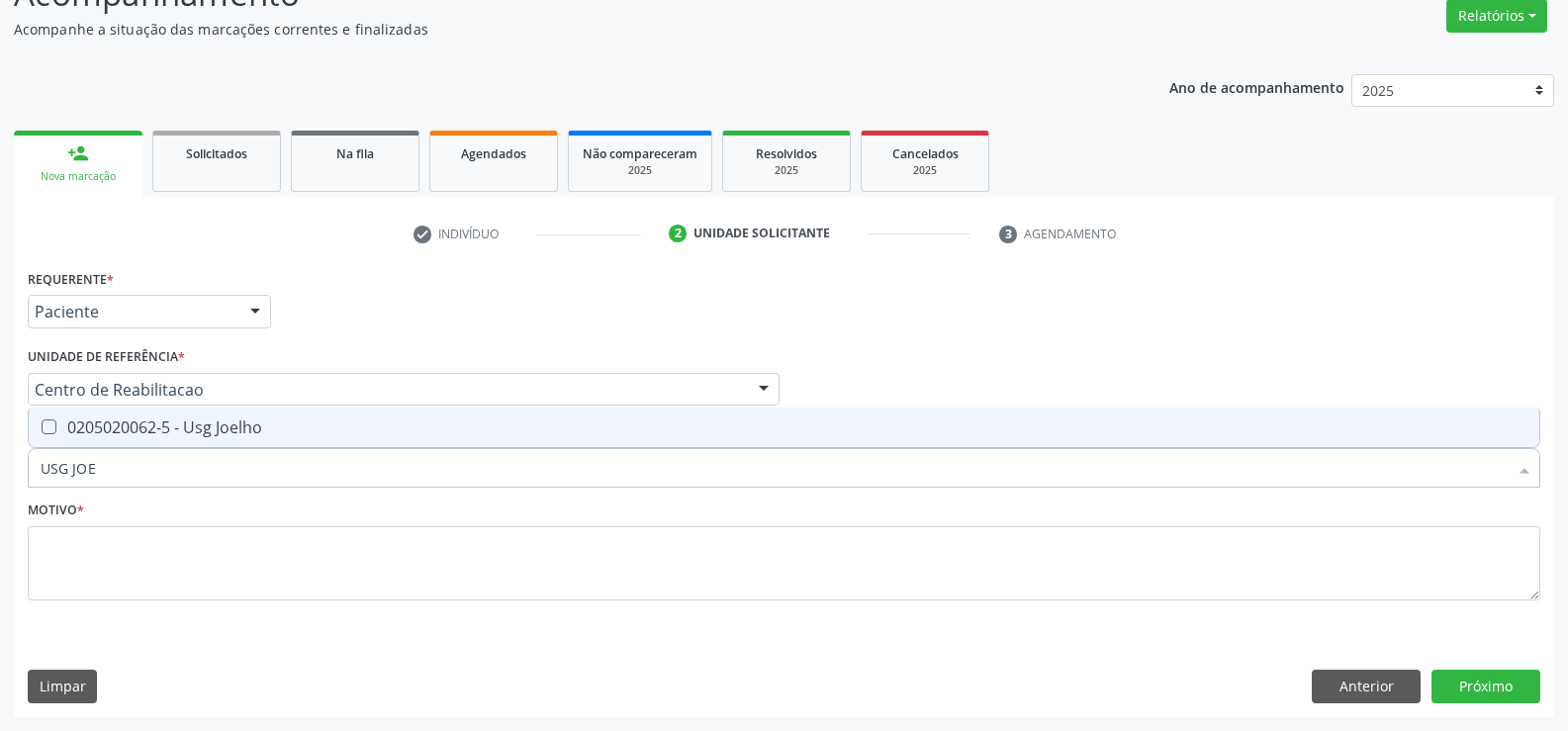 type on "USG JOEL" 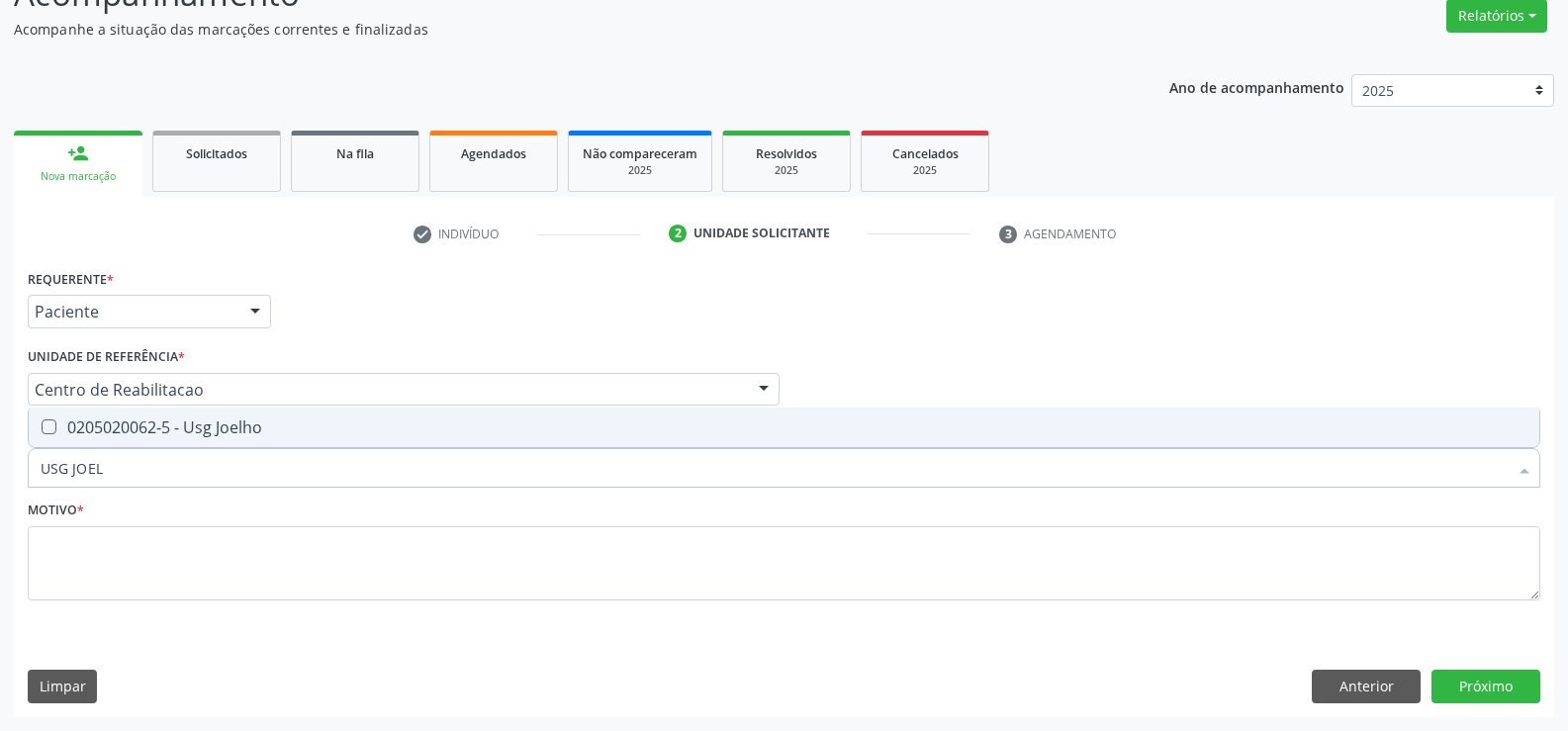 click on "0205020062-5 - Usg Joelho" at bounding box center (784, 427) 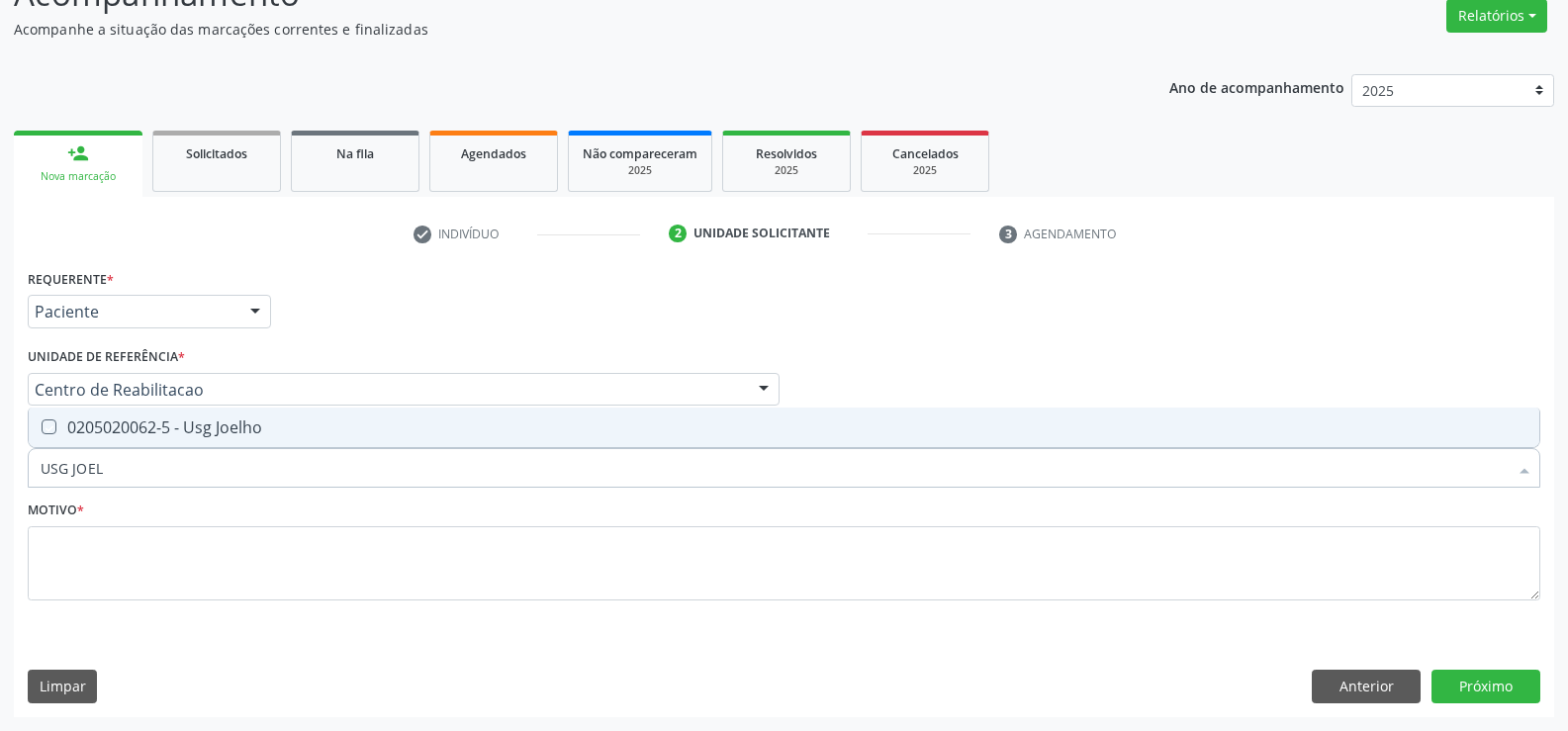 checkbox on "true" 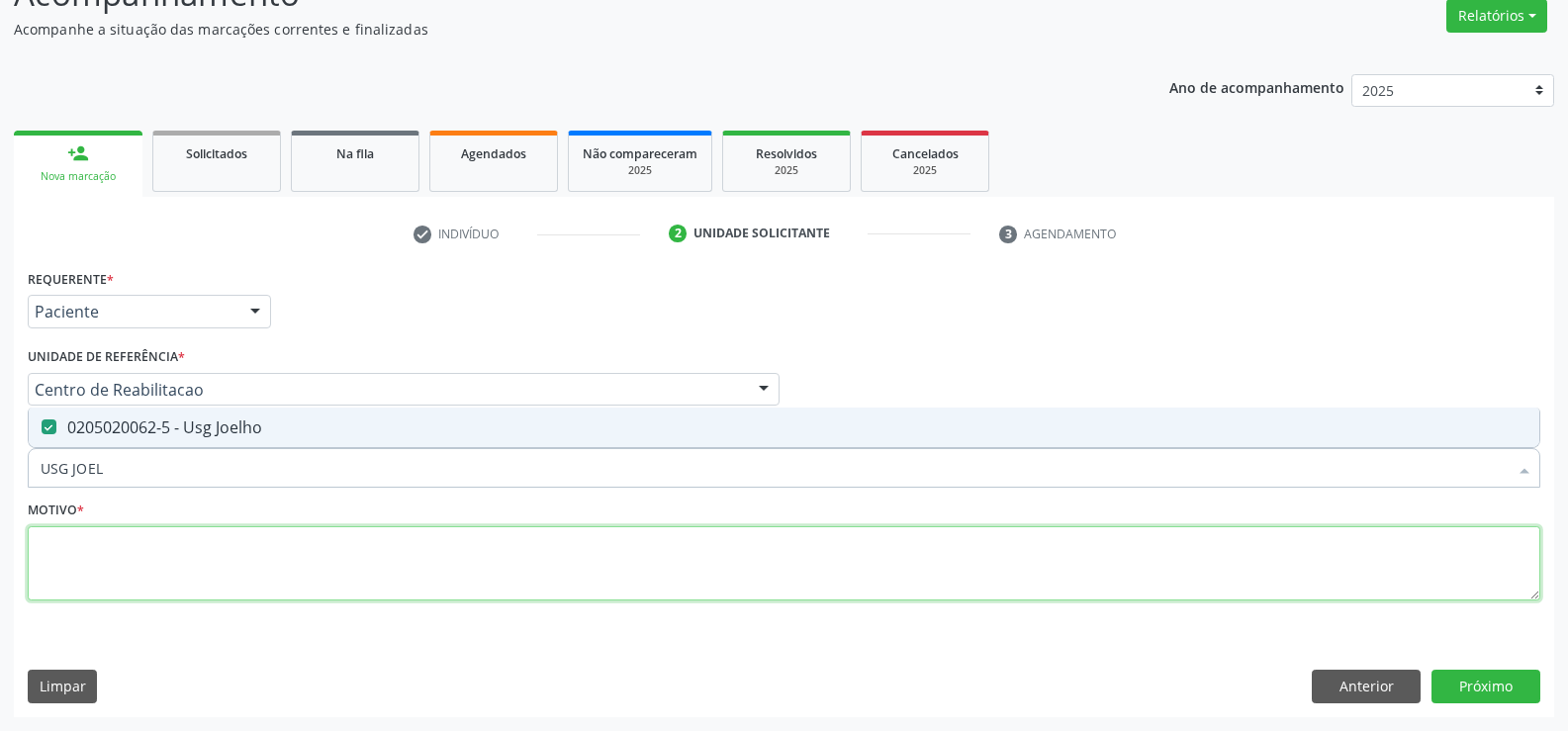 click at bounding box center [784, 564] 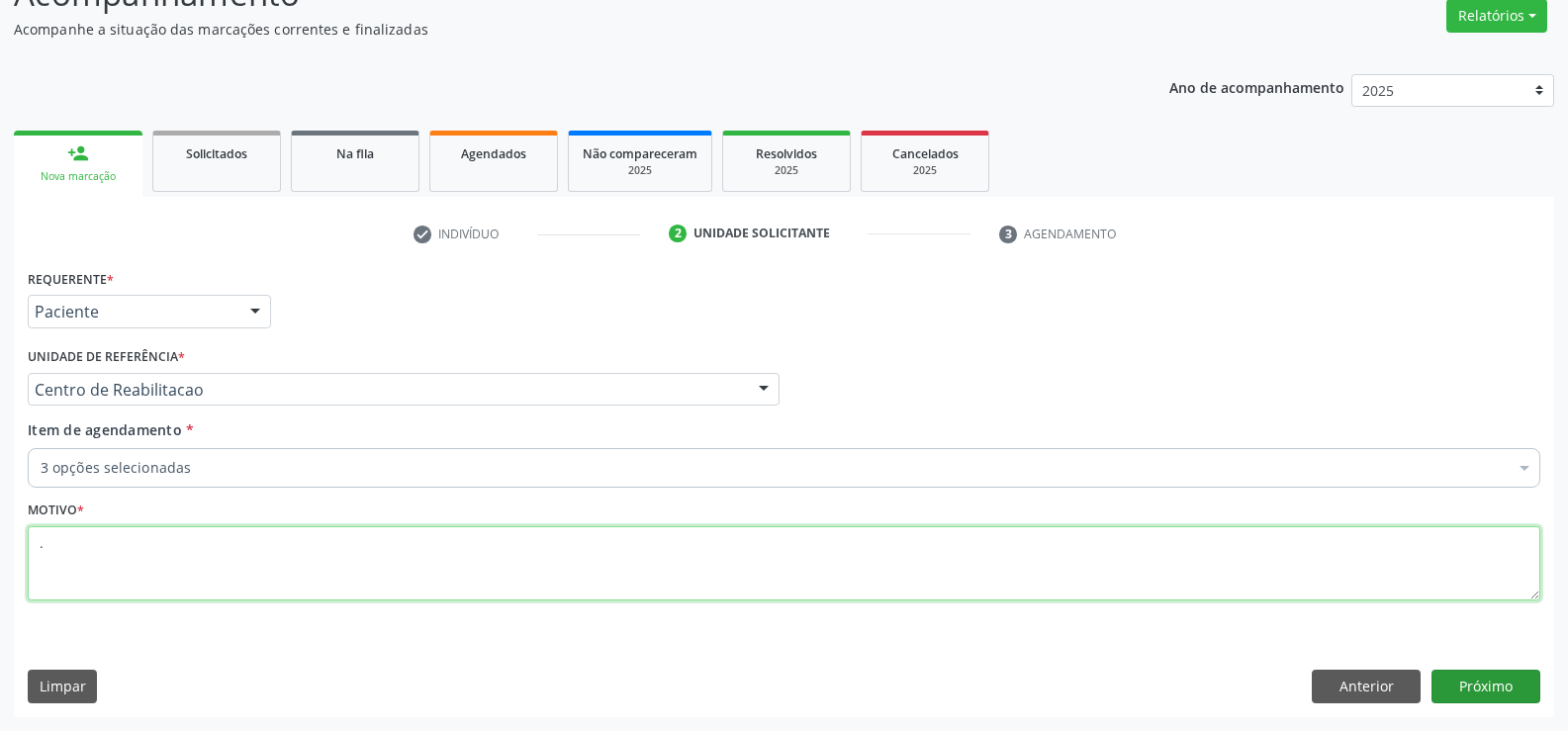 type on "." 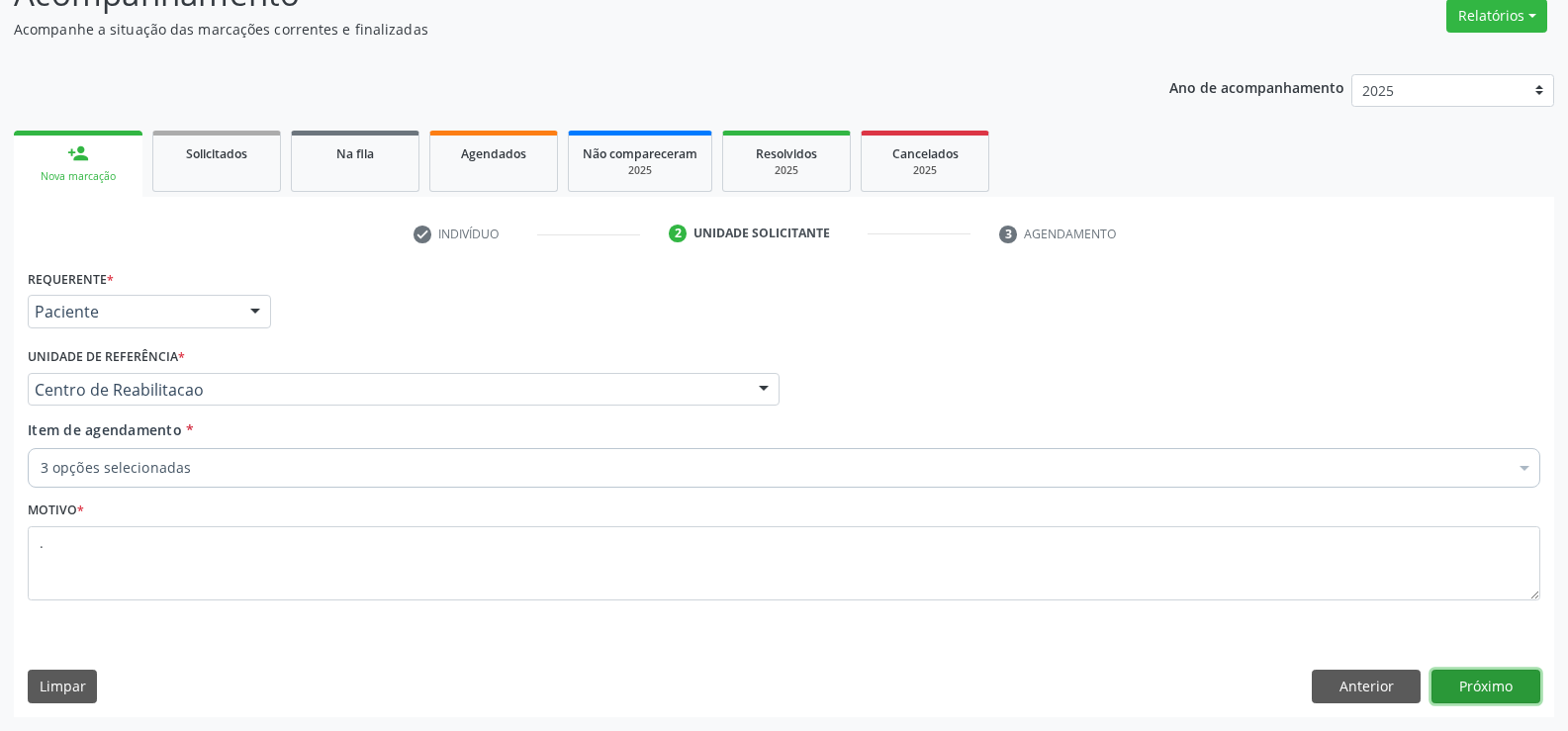 click on "Próximo" at bounding box center (1486, 686) 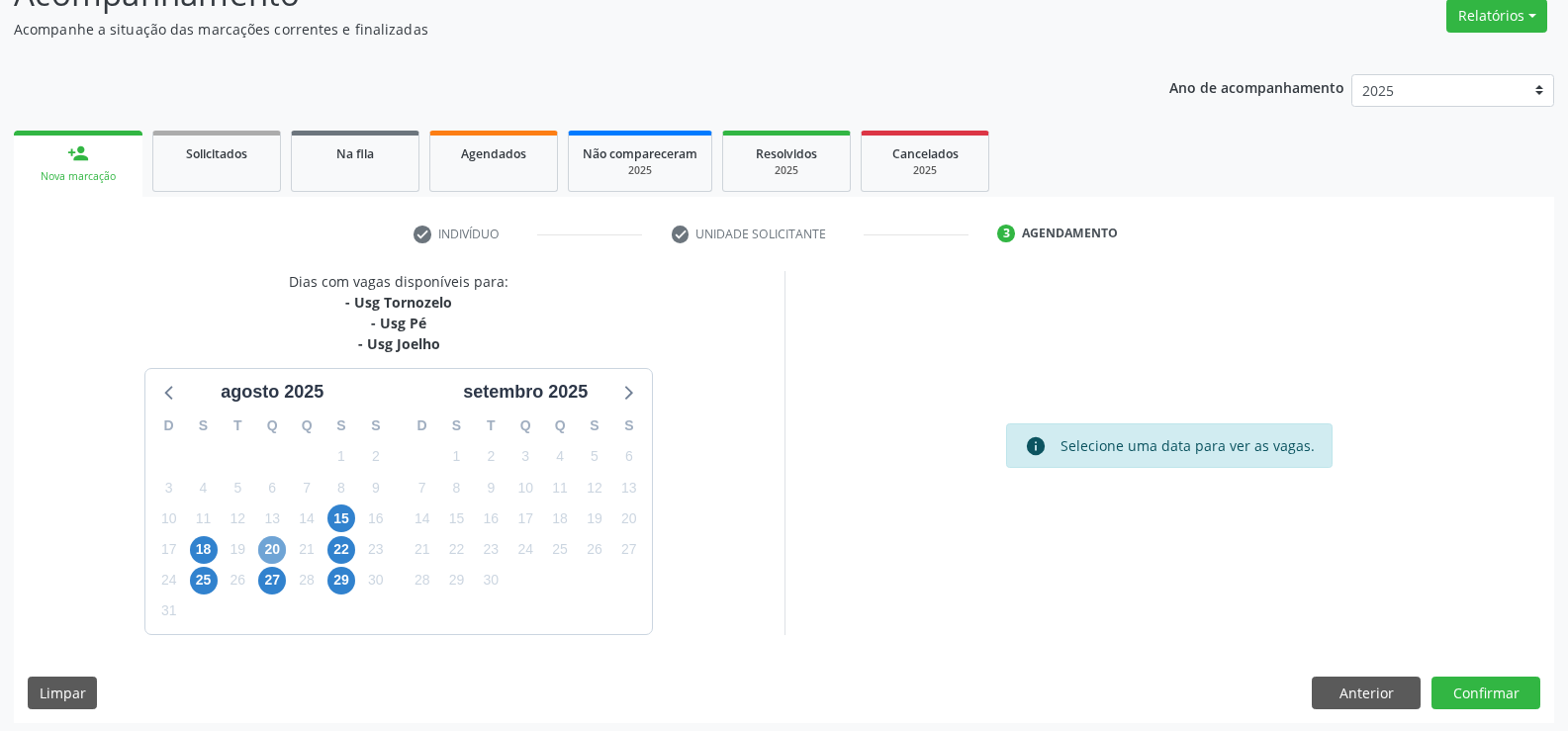 click on "20" at bounding box center [272, 550] 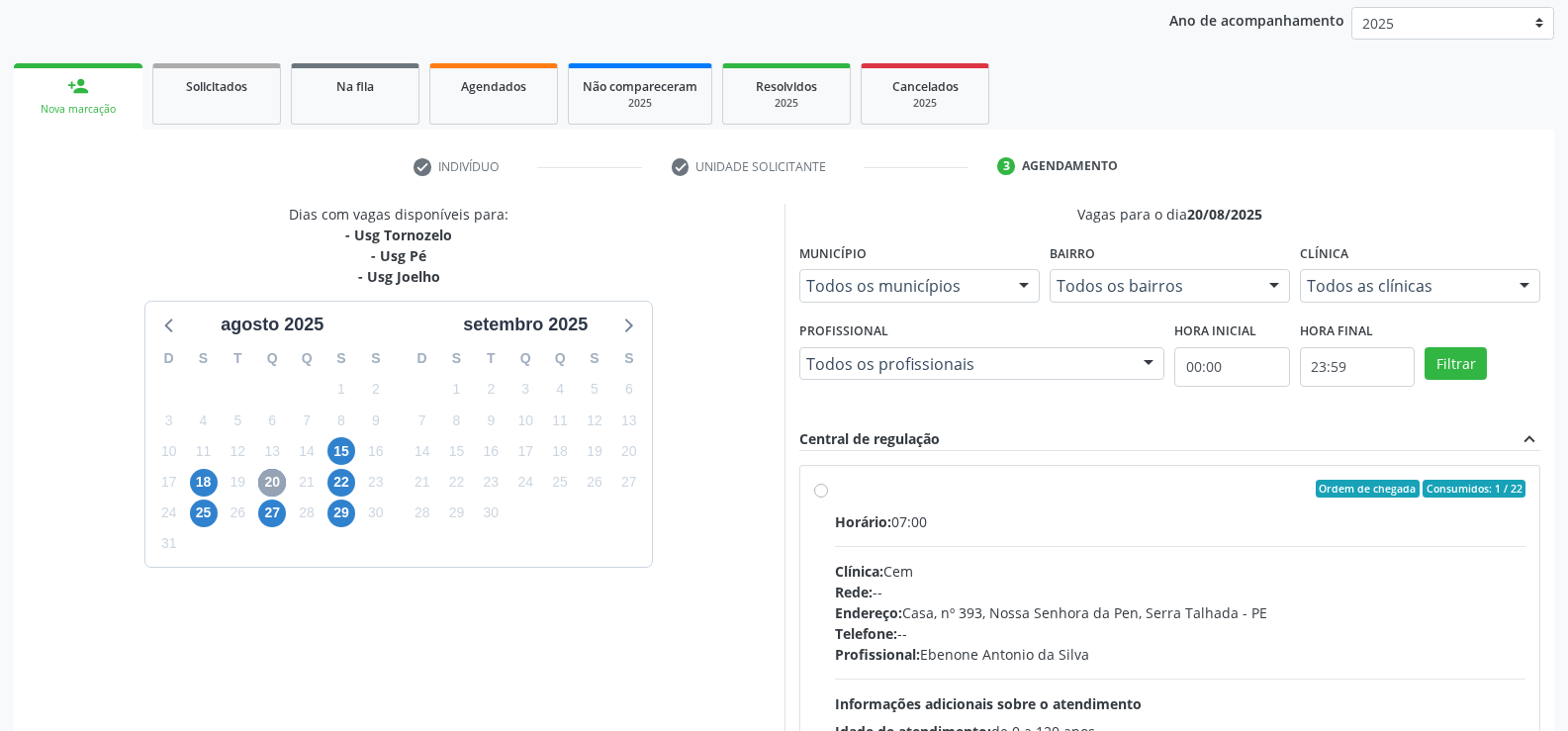 scroll, scrollTop: 264, scrollLeft: 0, axis: vertical 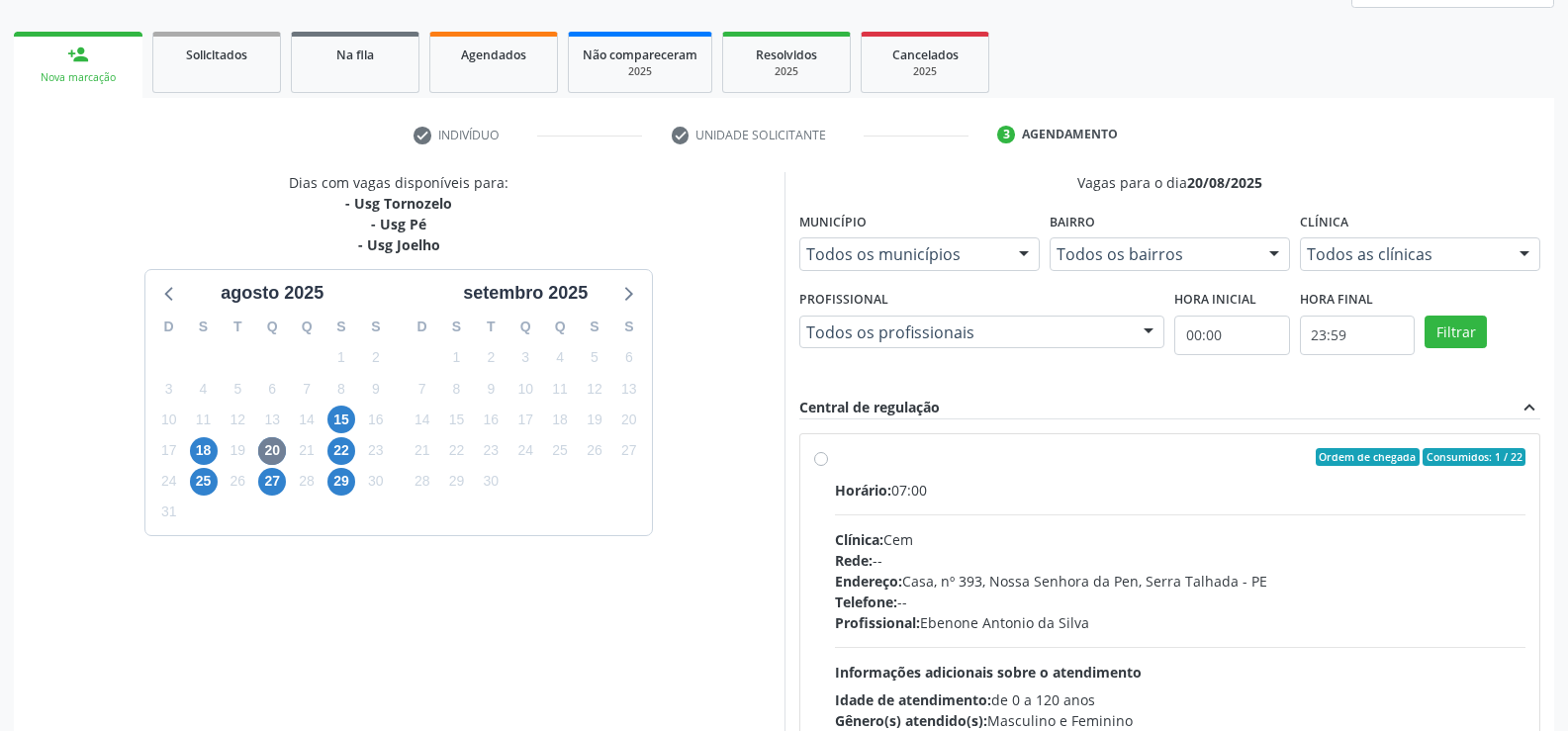 click on "Horário:   07:00" at bounding box center [1180, 490] 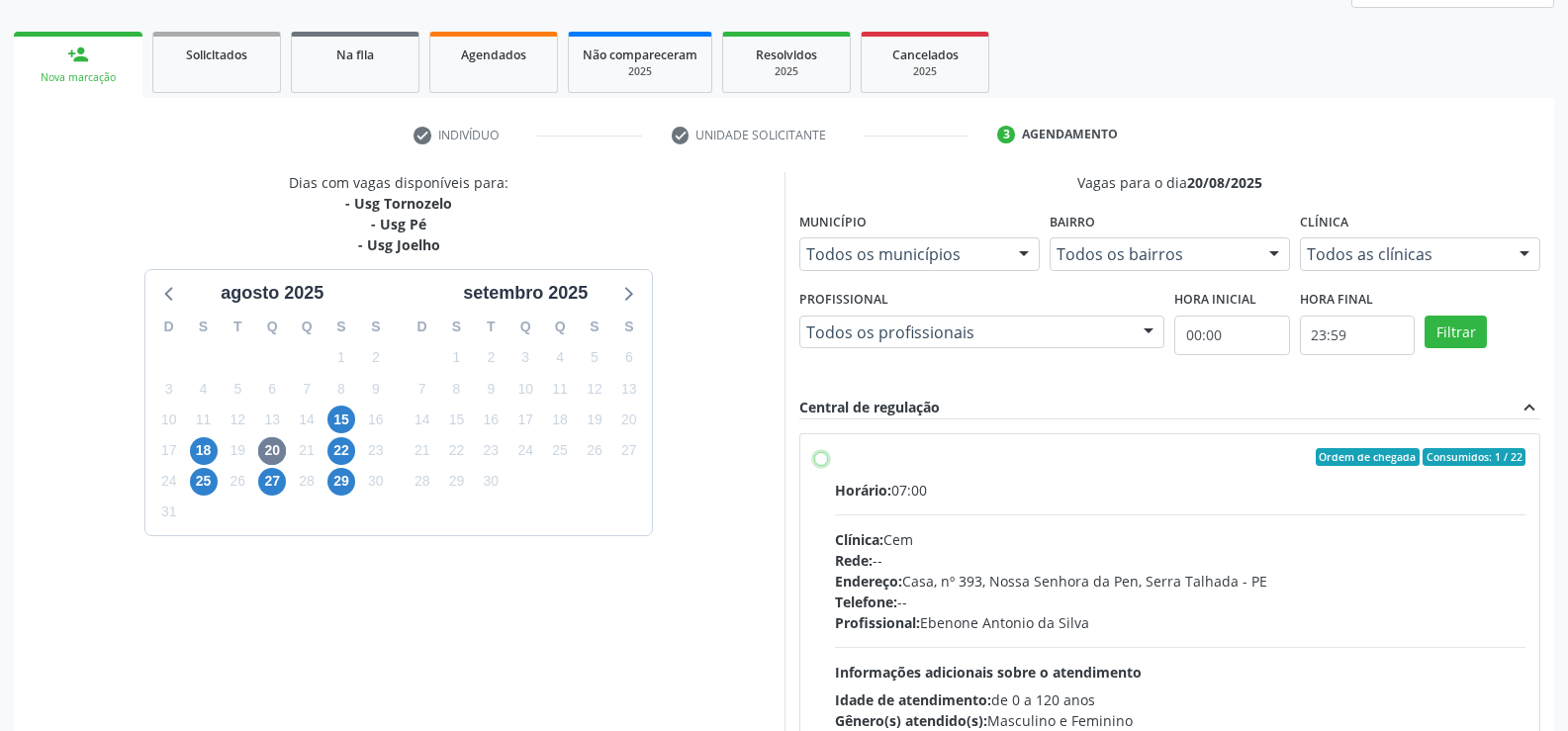 click on "Endereço: Casa, nº [NUMBER], Nossa Senhora da Pen, [CITY] - [STATE]
Telefone:   --
Profissional:
[FIRST] [LAST]
Informações adicionais sobre o atendimento
Idade de atendimento:
de 0 a 120 anos
Gênero(s) atendido(s):
Masculino e Feminino
Informações adicionais:
--" at bounding box center [821, 457] 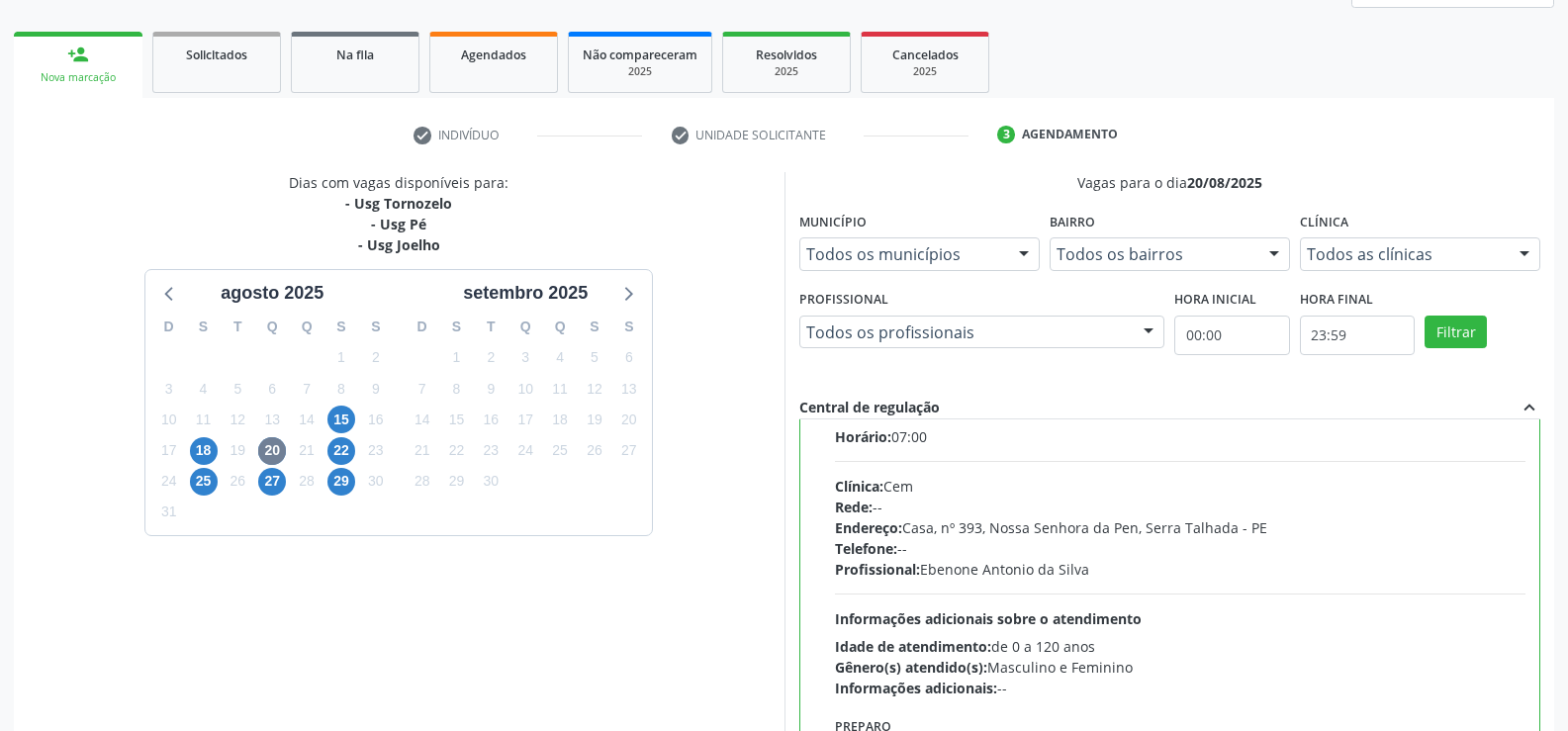 scroll, scrollTop: 98, scrollLeft: 0, axis: vertical 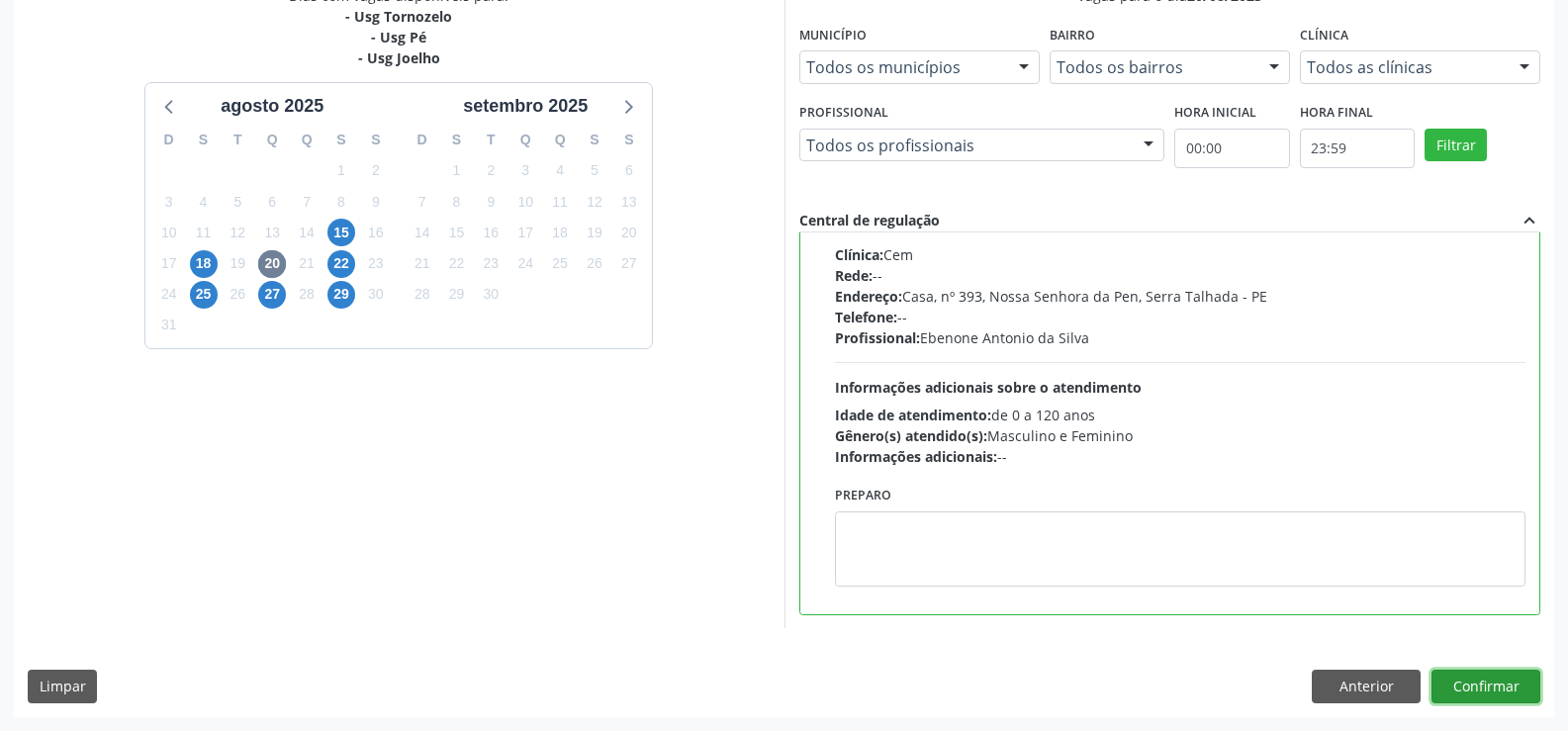 click on "Confirmar" at bounding box center (1486, 686) 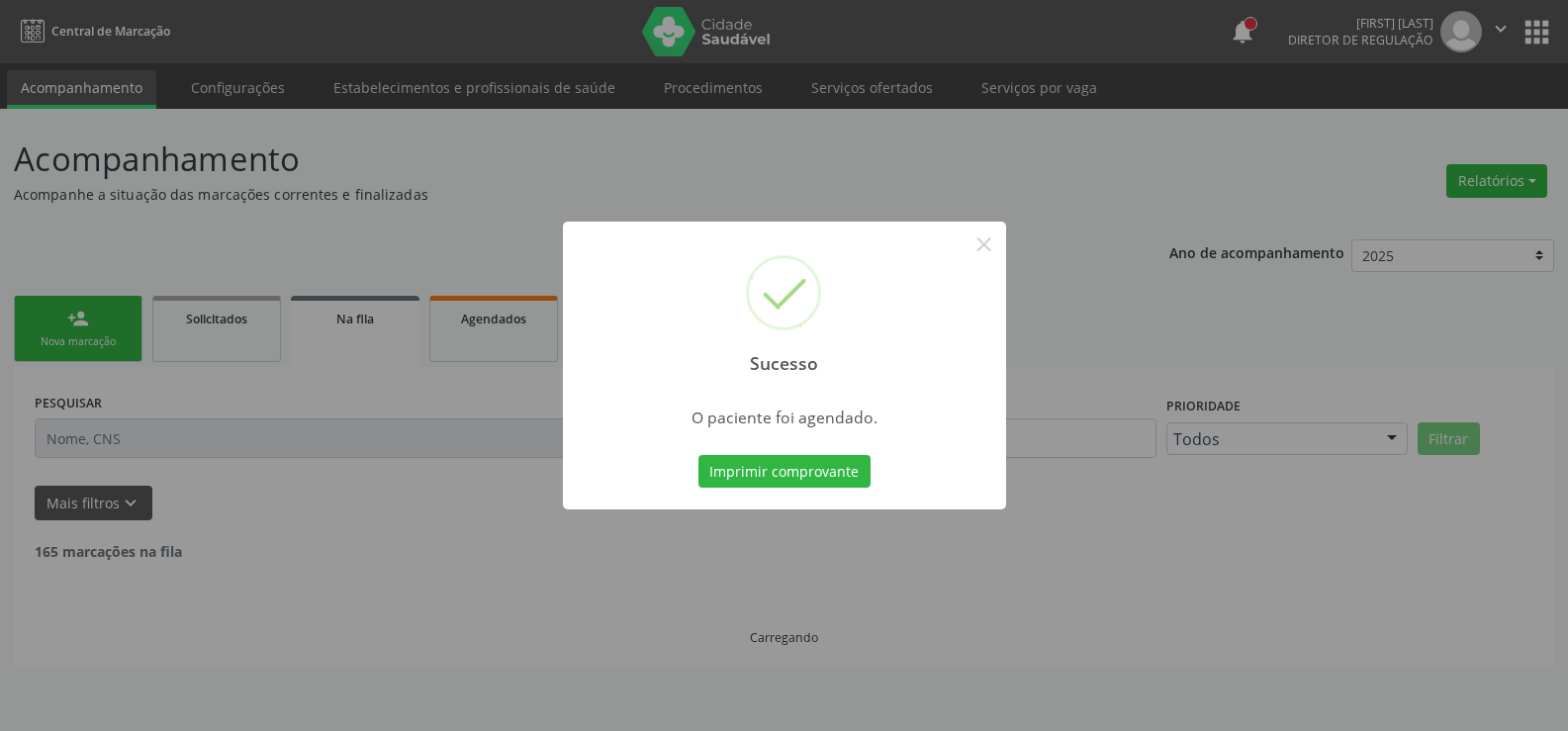 scroll, scrollTop: 0, scrollLeft: 0, axis: both 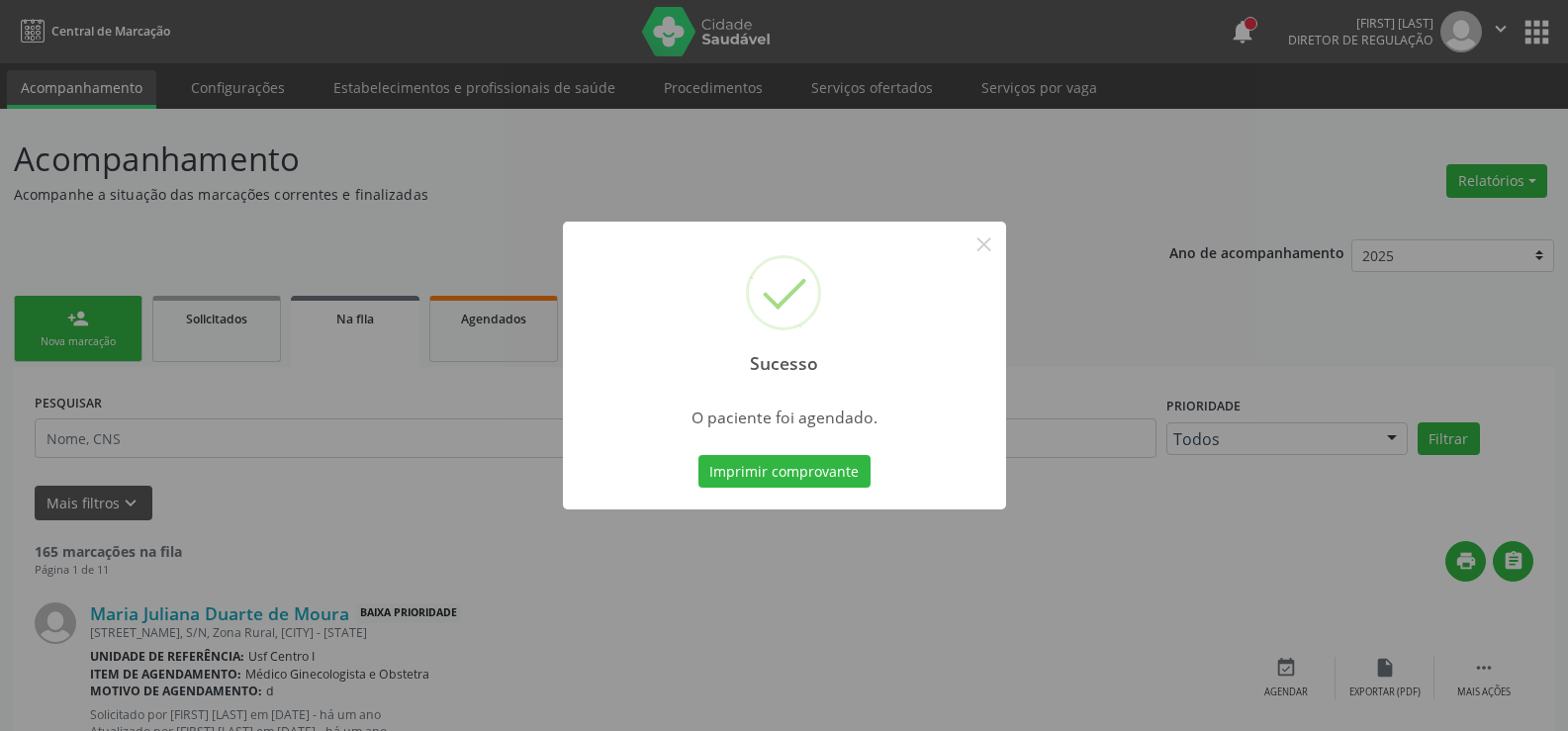 click on "Sucesso × O paciente foi agendado. Imprimir comprovante Cancel" at bounding box center [784, 366] 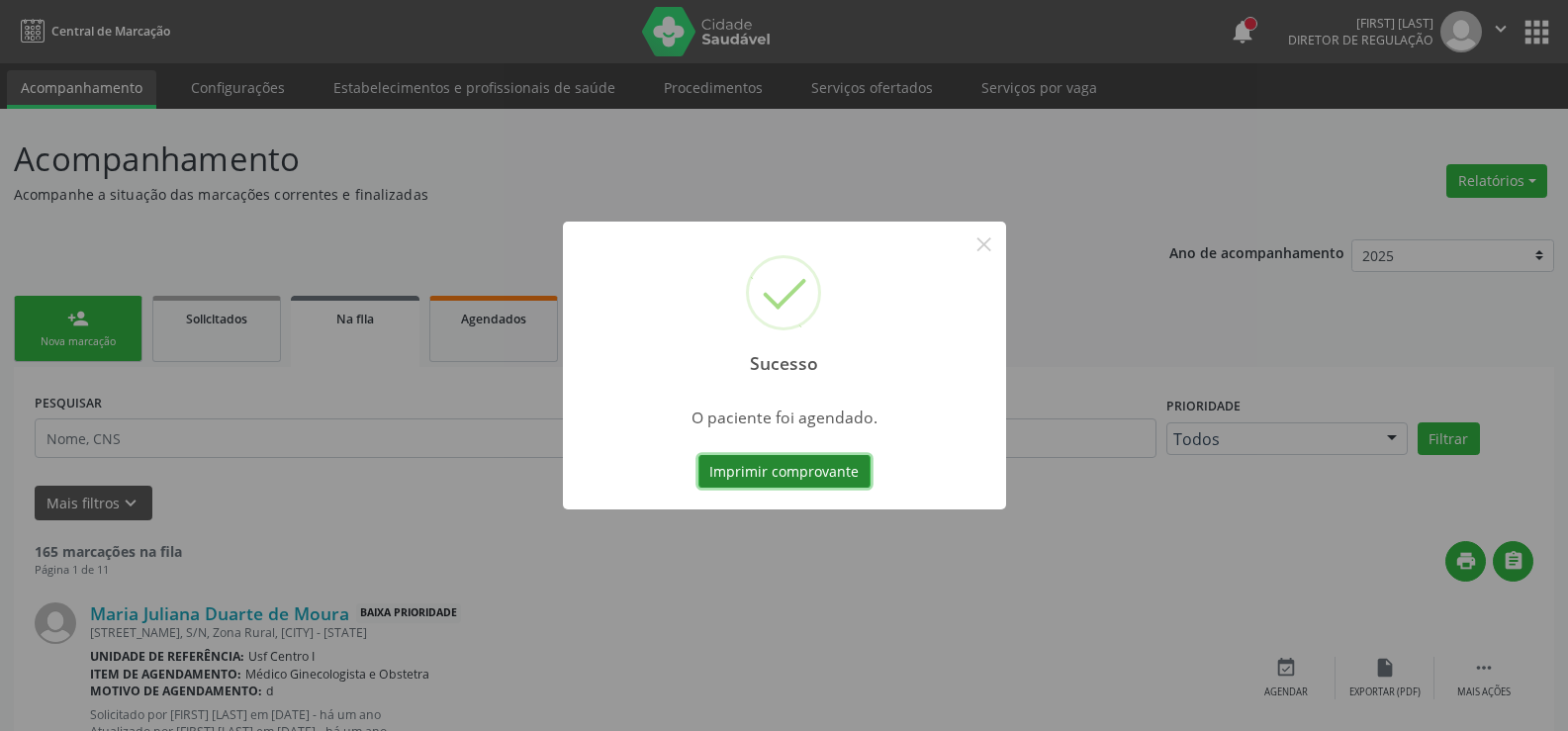 click on "Imprimir comprovante" at bounding box center (784, 472) 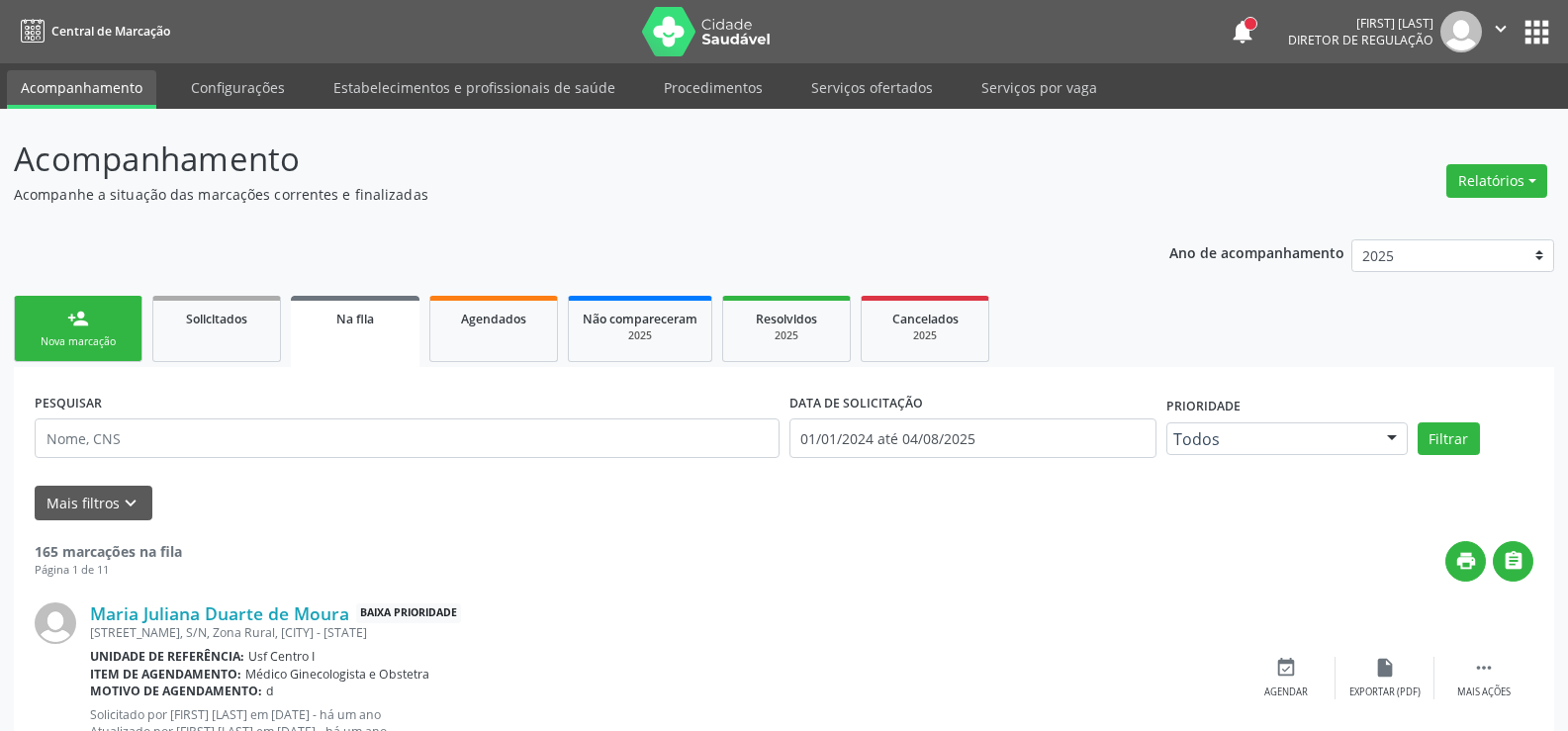 click on "Nova marcação" at bounding box center [78, 341] 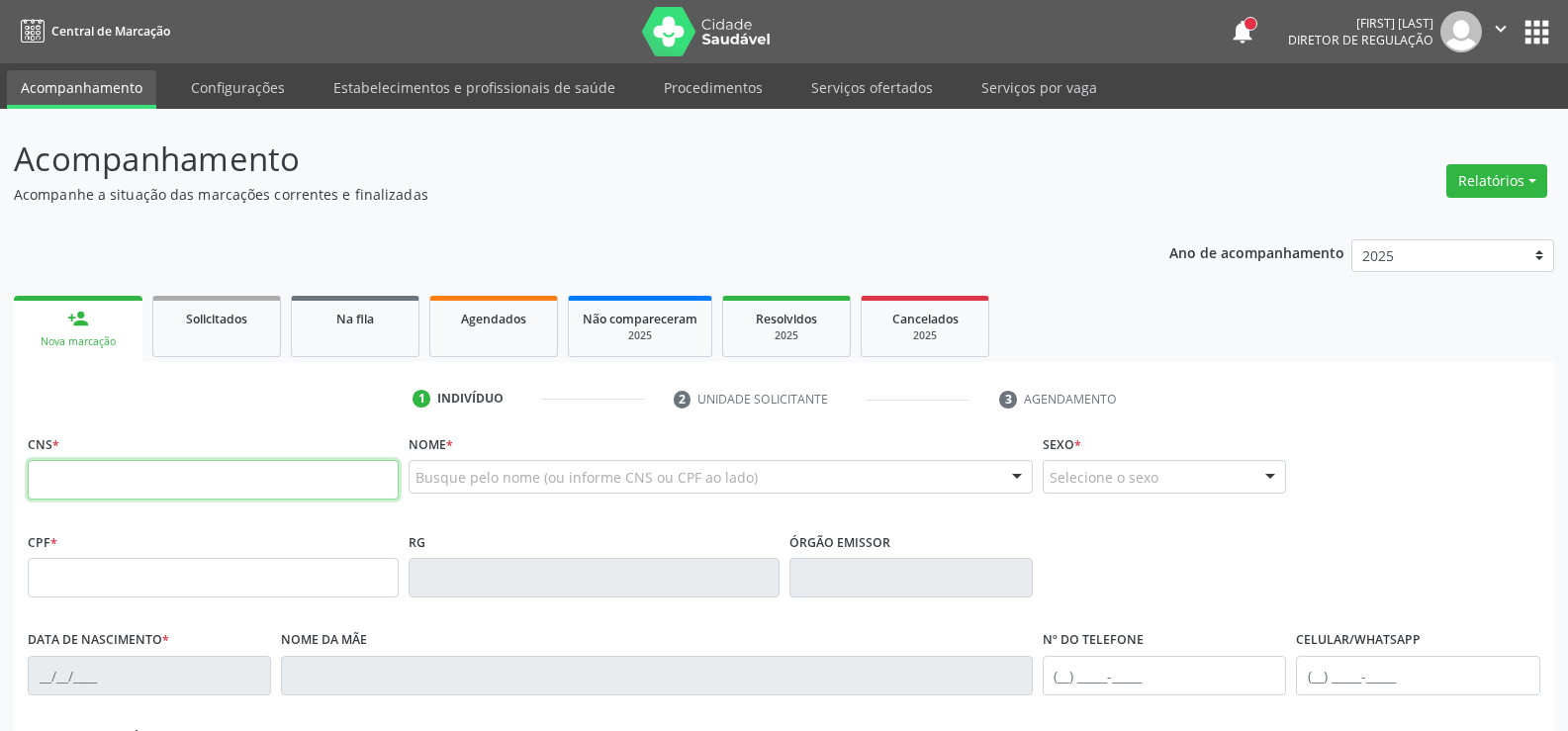 click at bounding box center (213, 480) 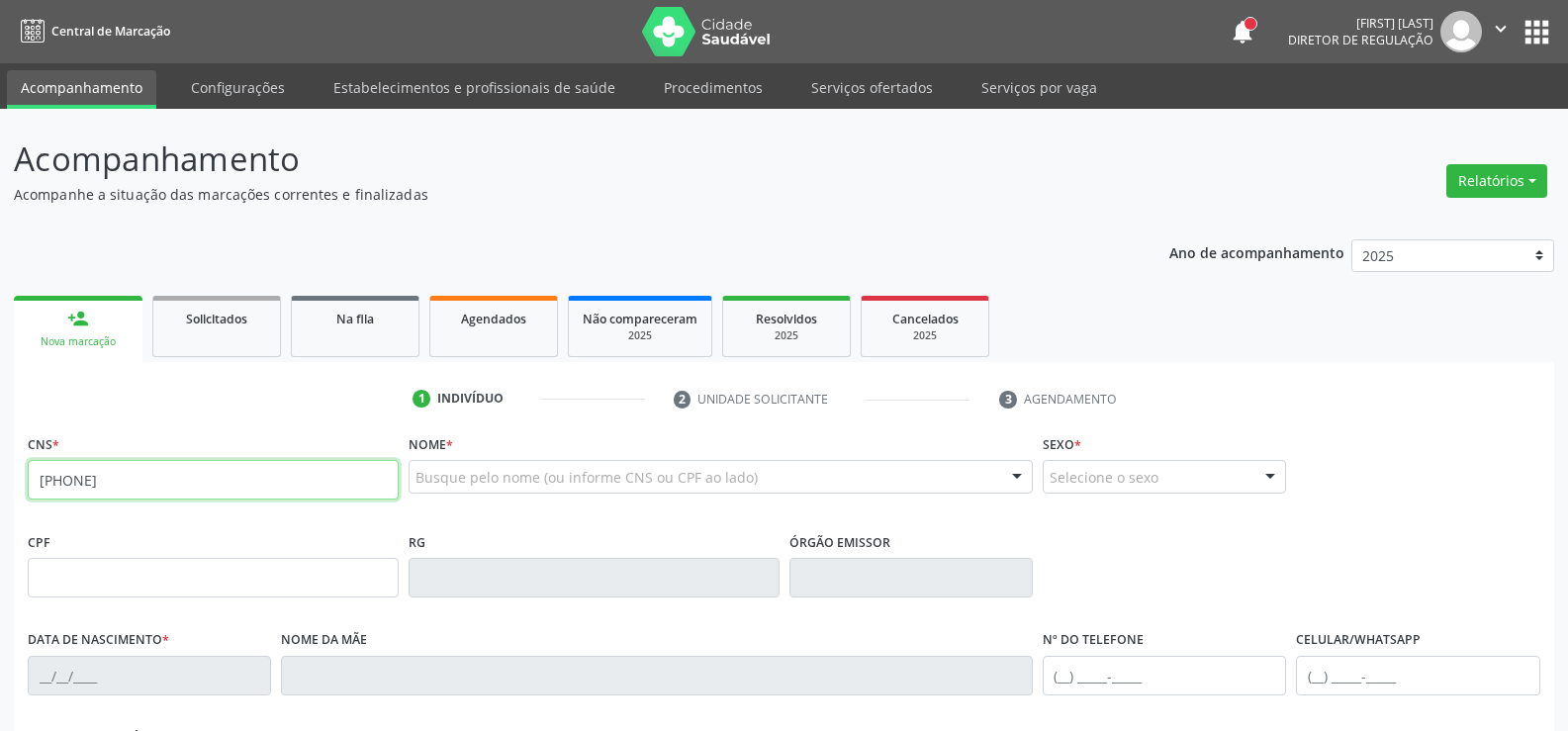 type on "[PHONE]" 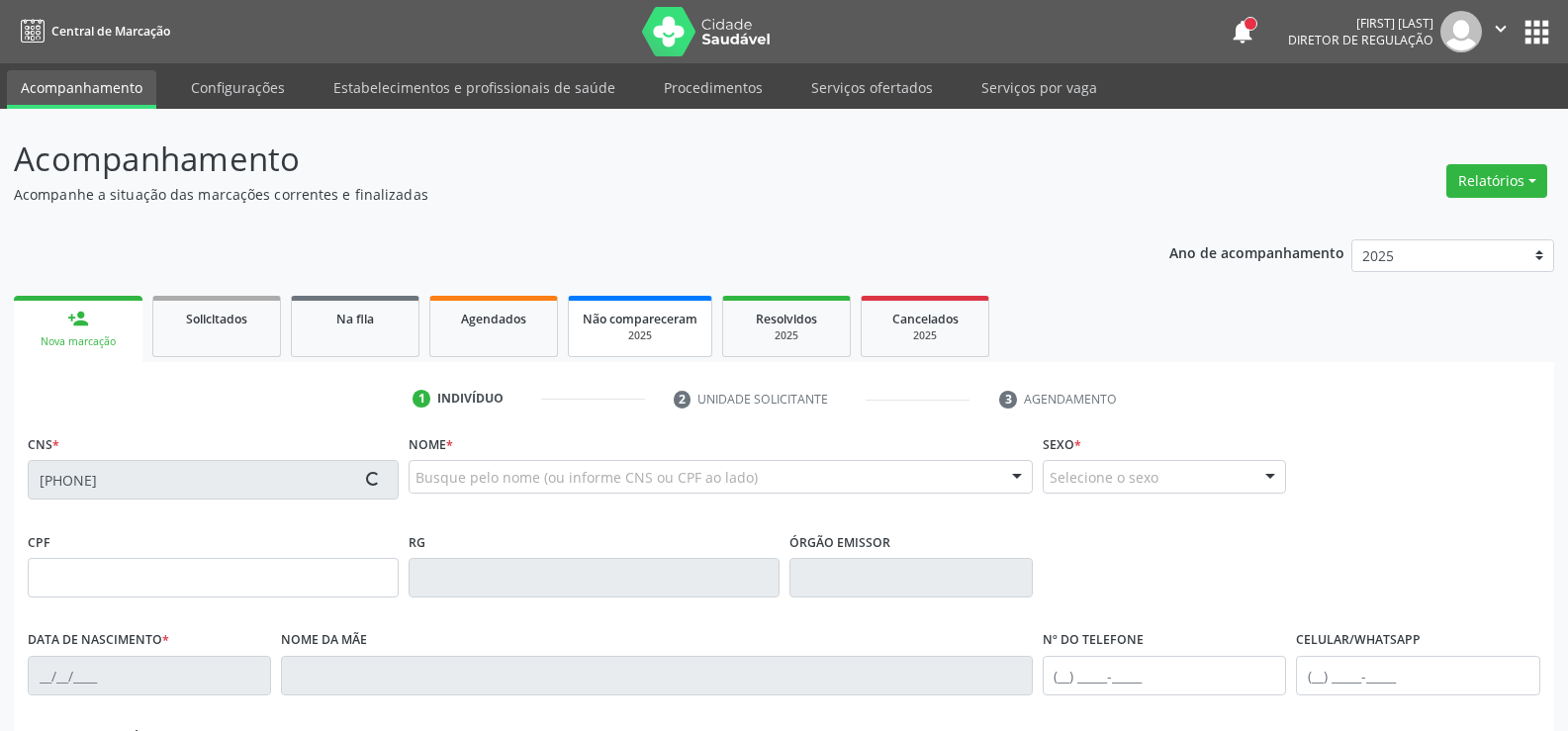 type on "[DATE]" 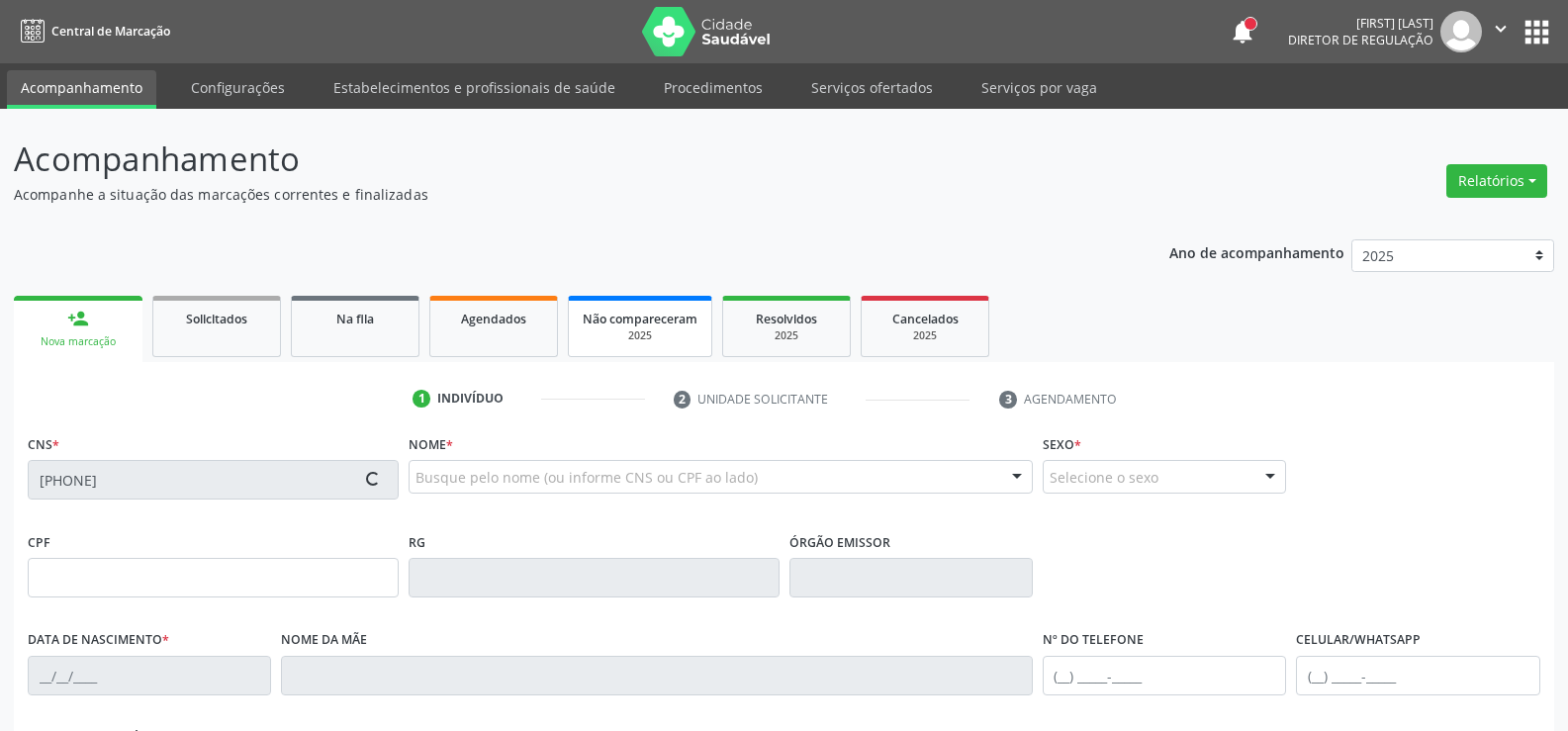 type on "[FIRST] [LAST]" 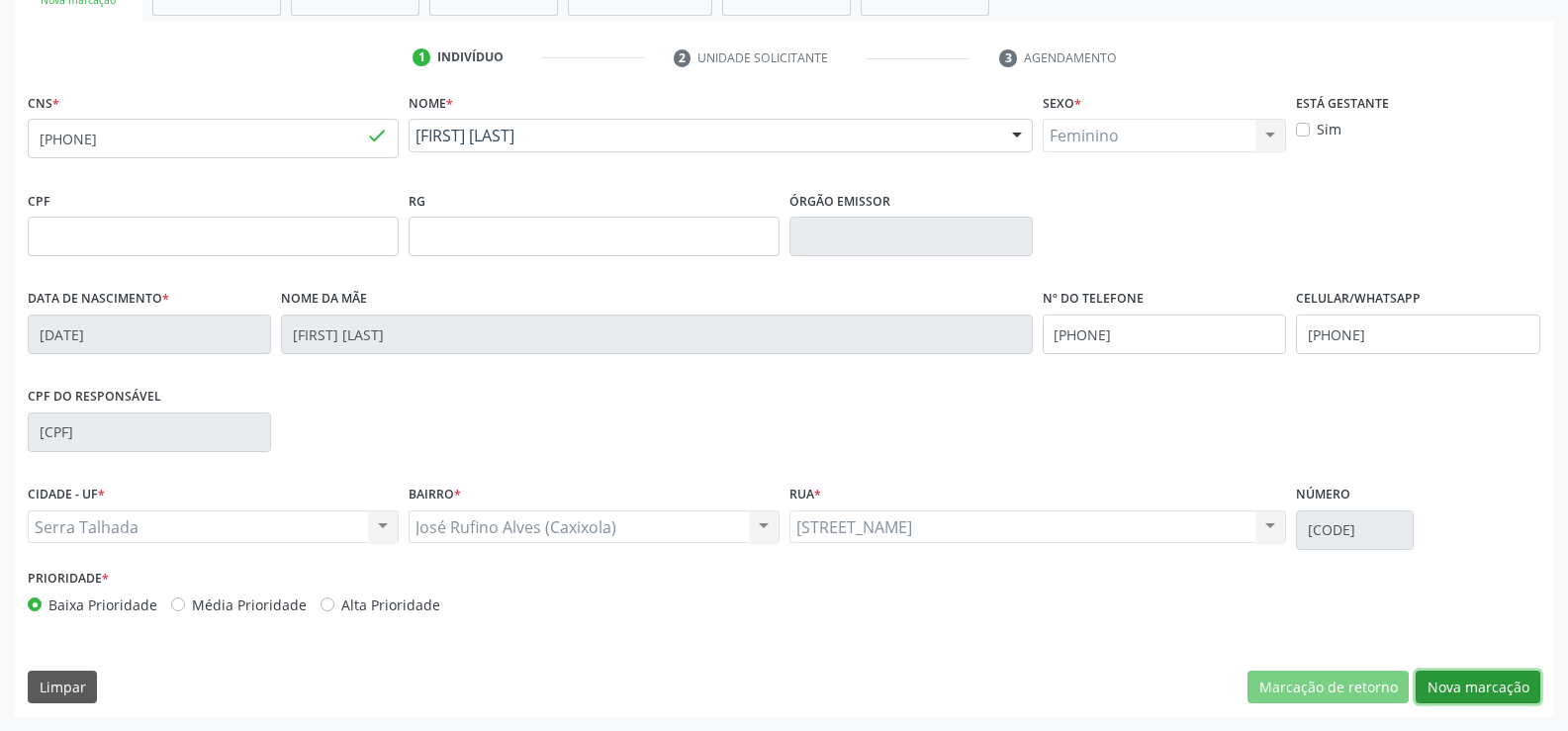 click on "Nova marcação" at bounding box center (1478, 687) 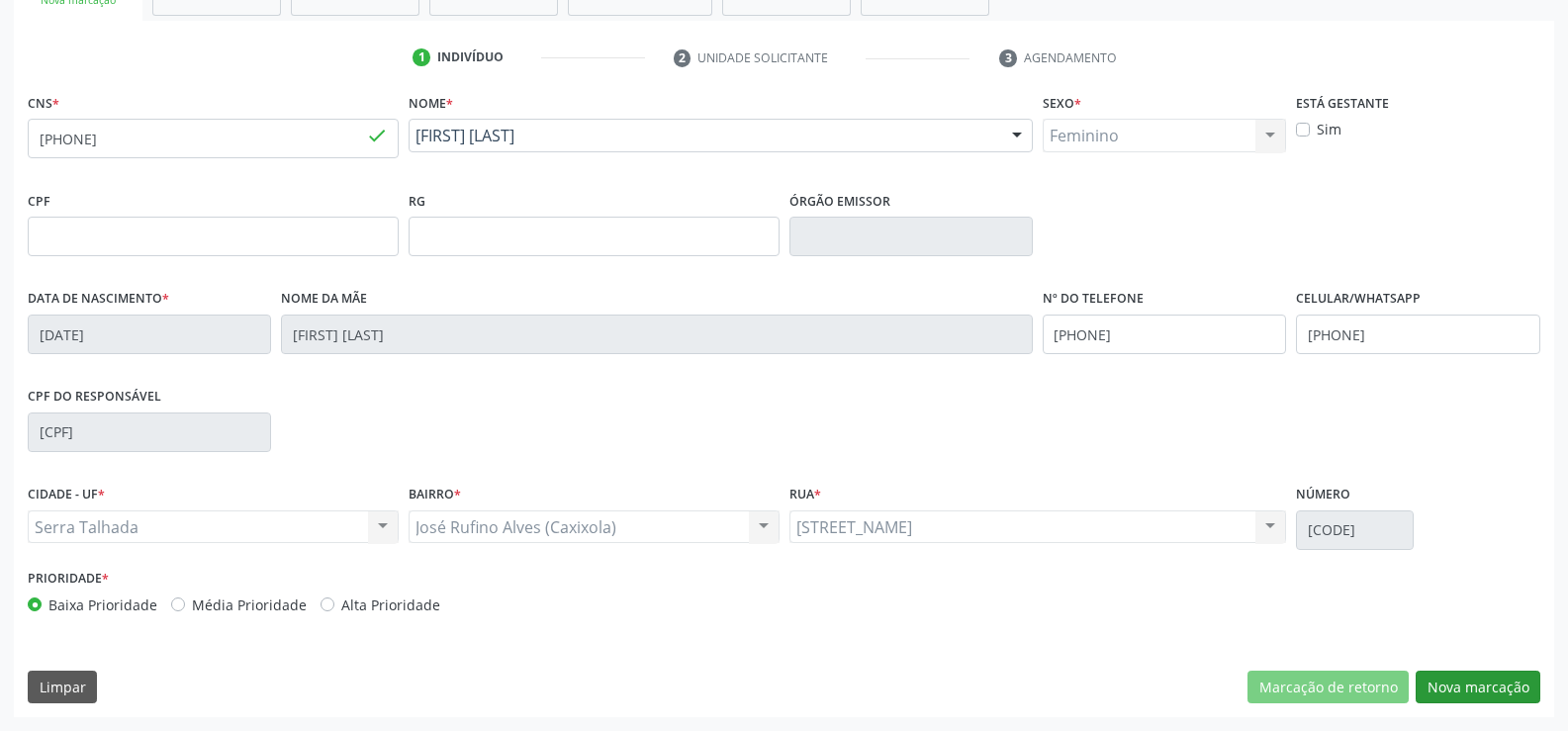 scroll, scrollTop: 165, scrollLeft: 0, axis: vertical 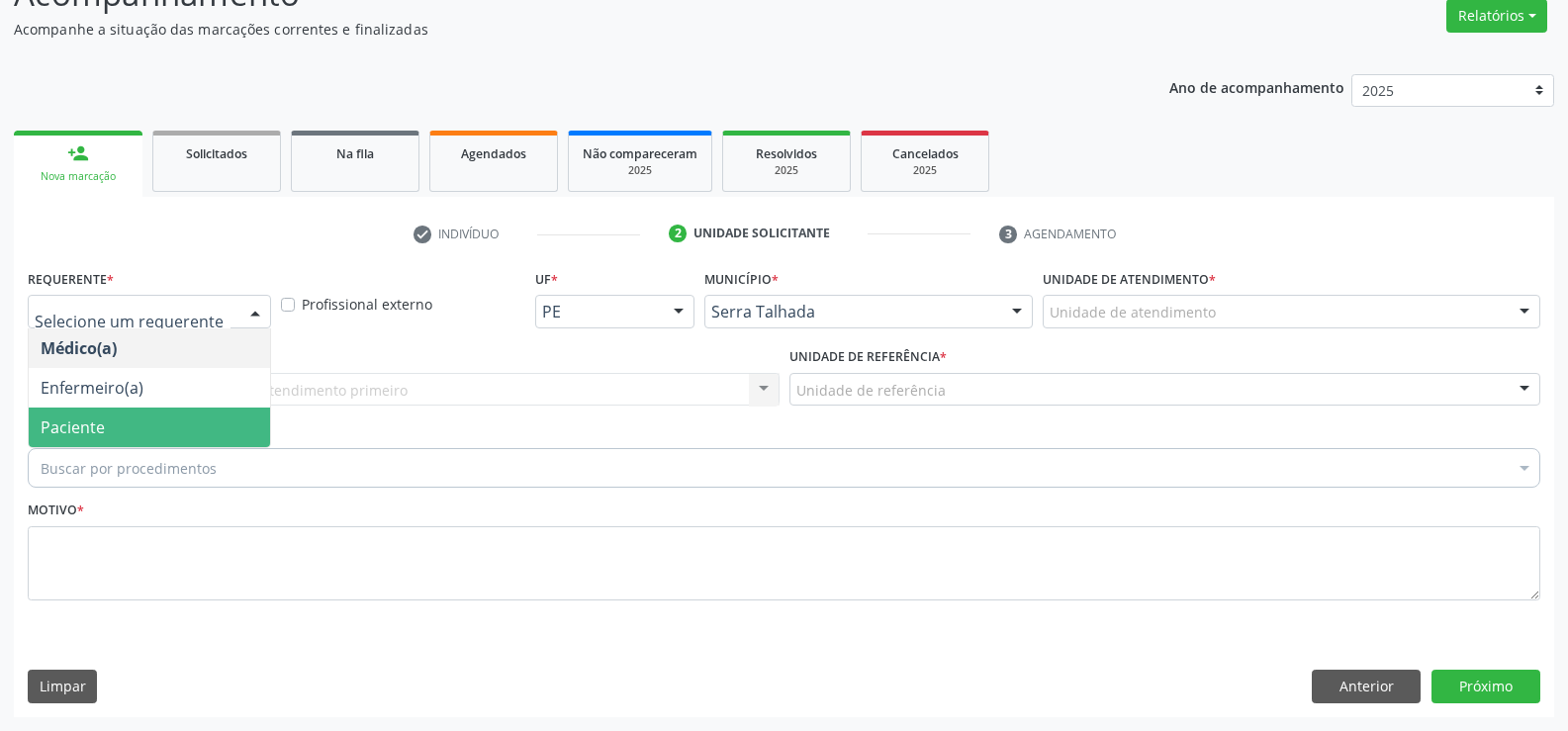click on "Paciente" at bounding box center (149, 427) 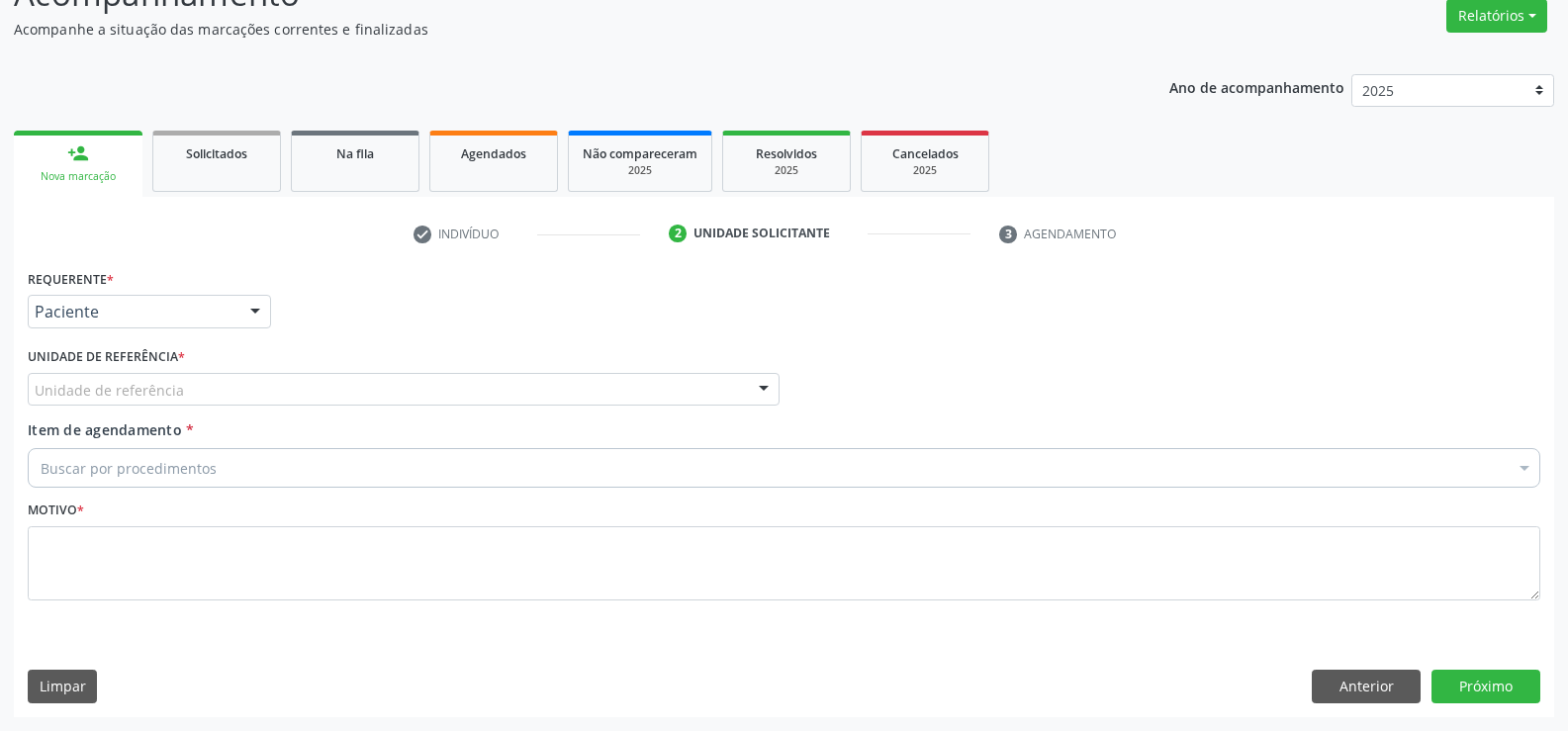 click on "Unidade de referência
*" at bounding box center [106, 357] 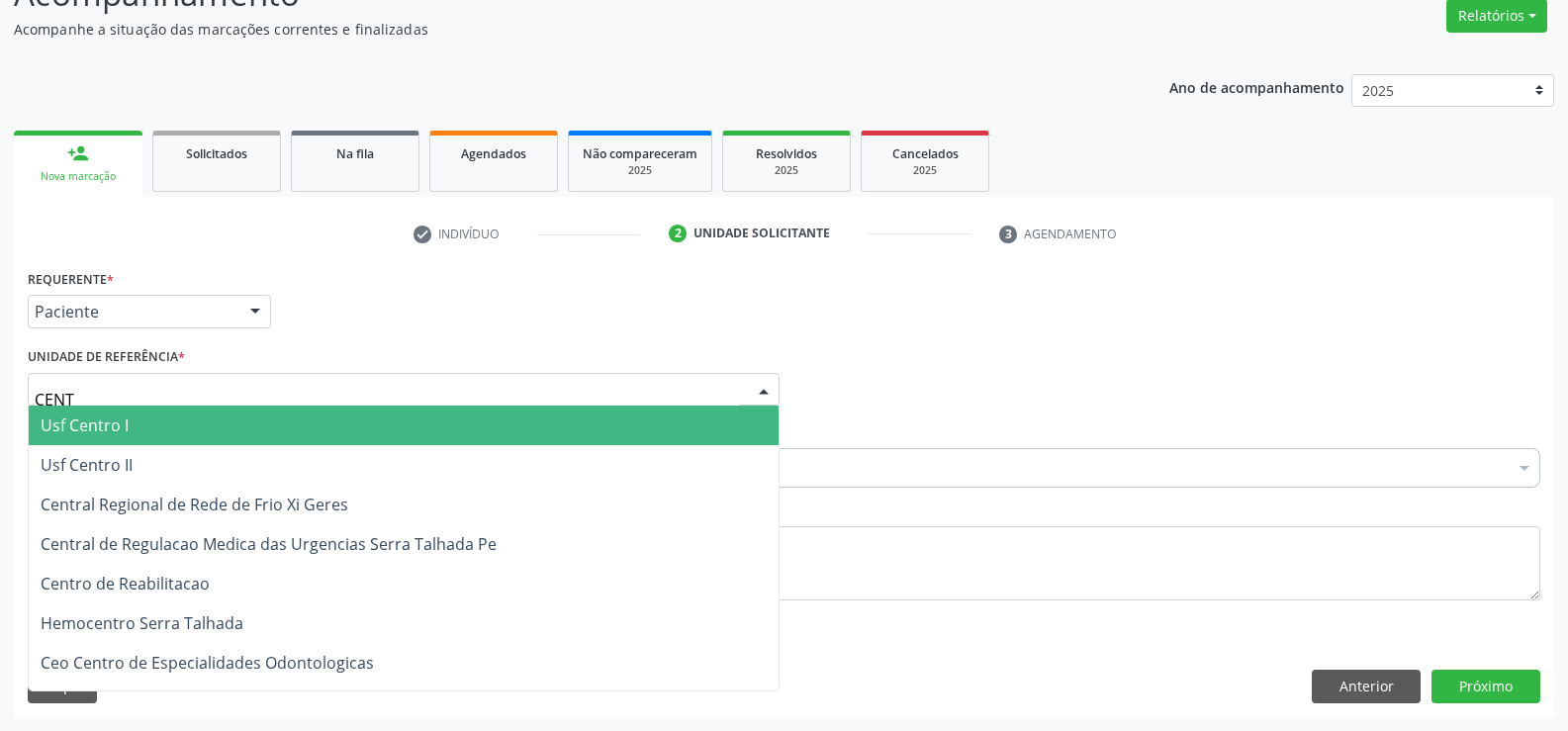 type on "CENTR" 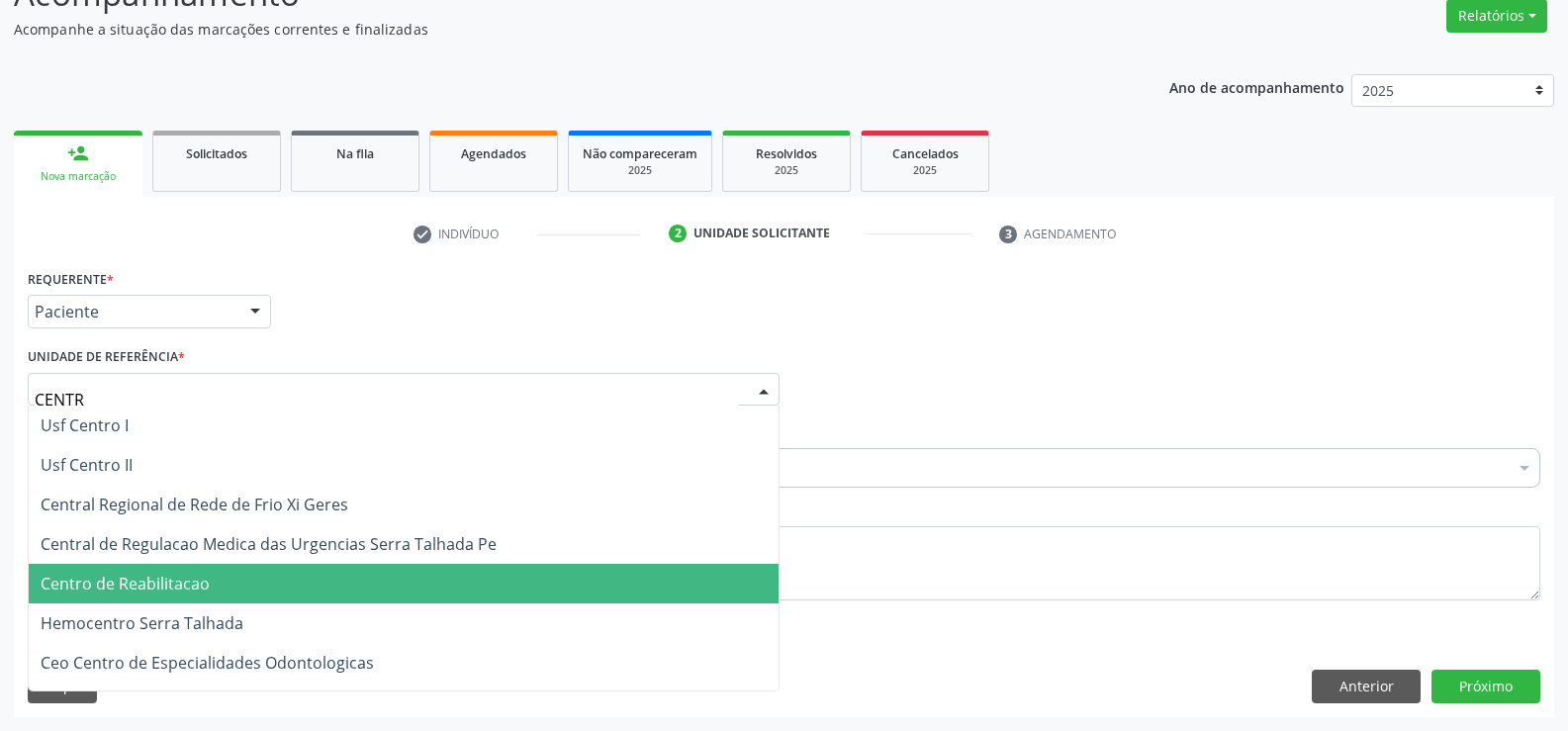 click on "Centro de Reabilitacao" at bounding box center (125, 584) 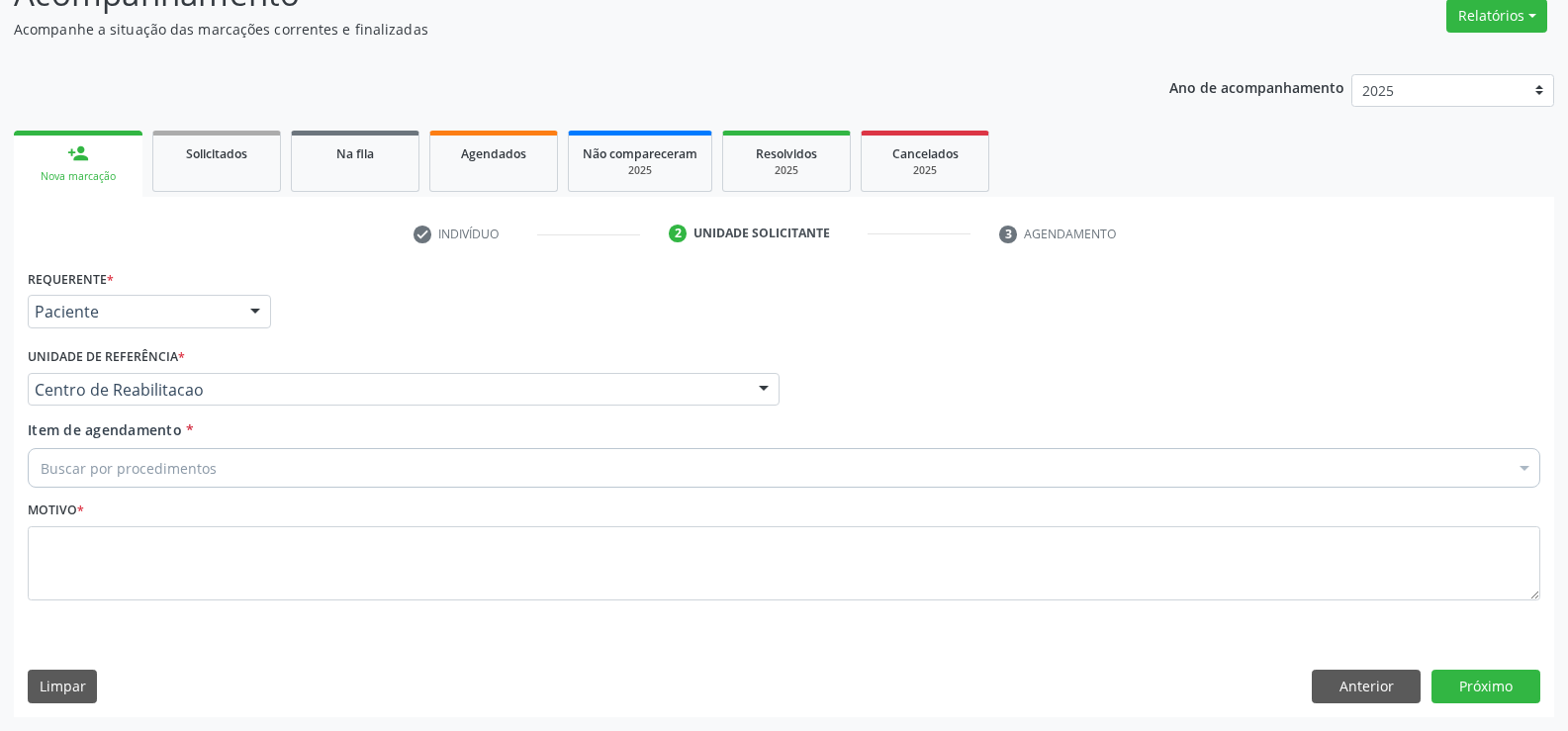 click on "Buscar por procedimentos" at bounding box center [784, 468] 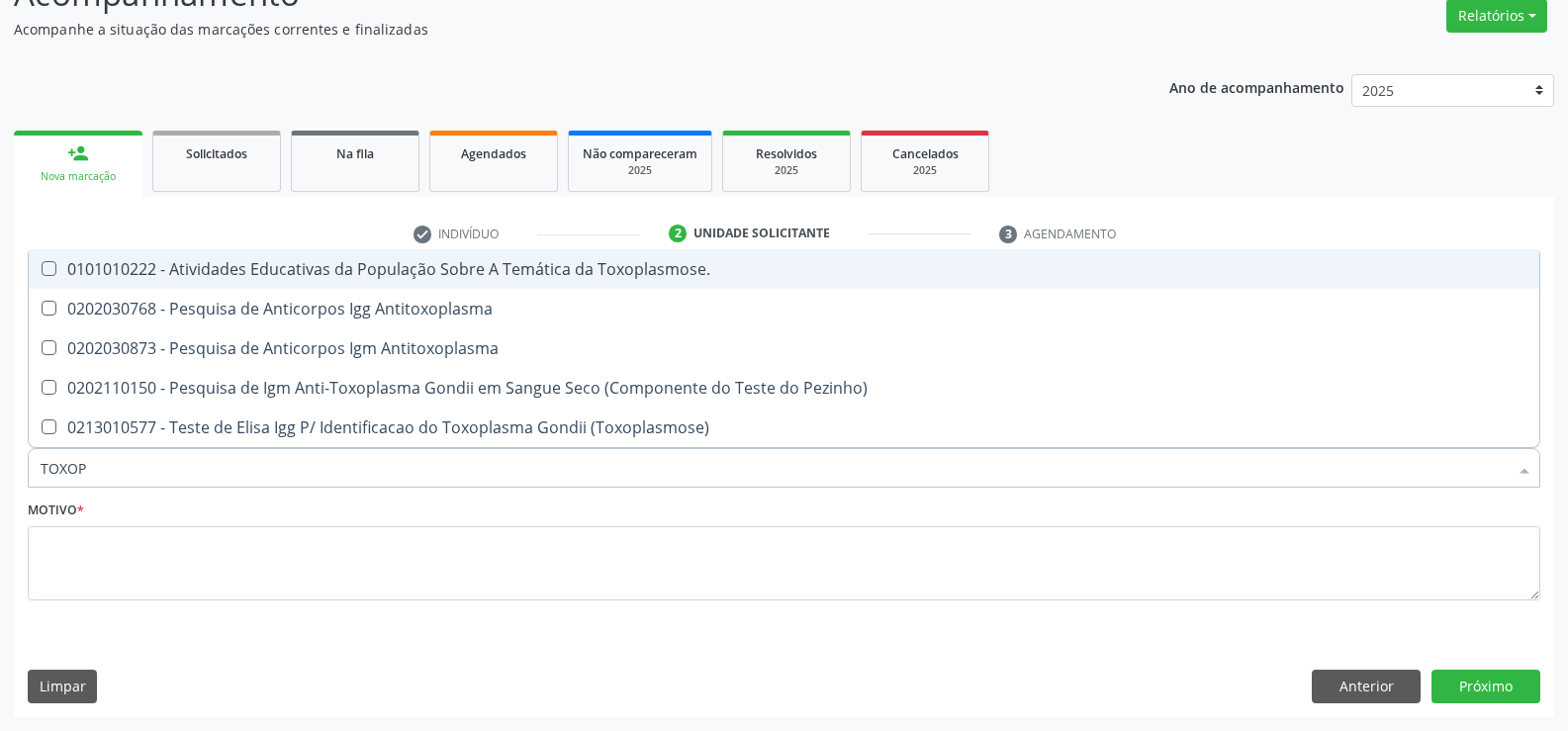 type on "TOXOPL" 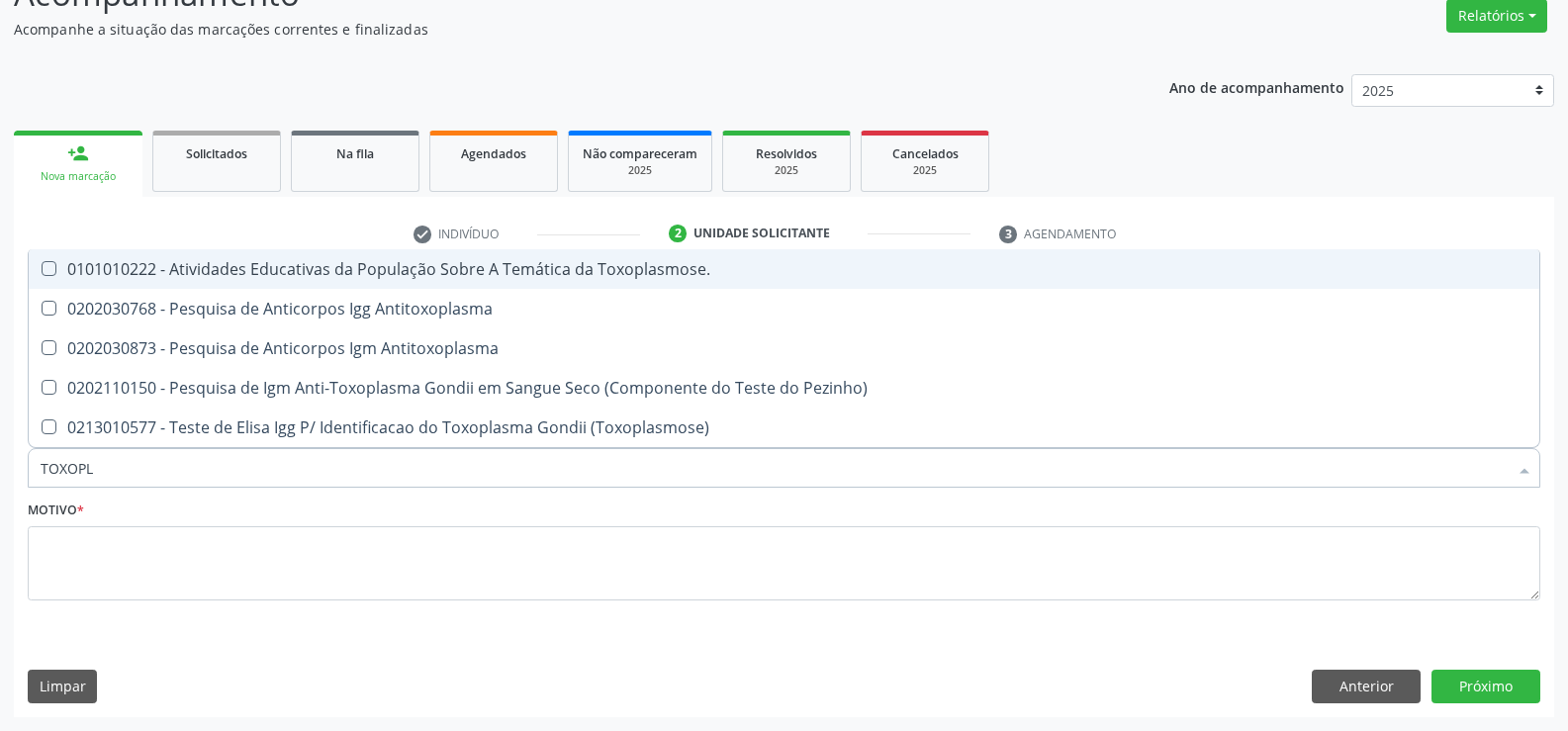 drag, startPoint x: 473, startPoint y: 287, endPoint x: 474, endPoint y: 317, distance: 30.016662 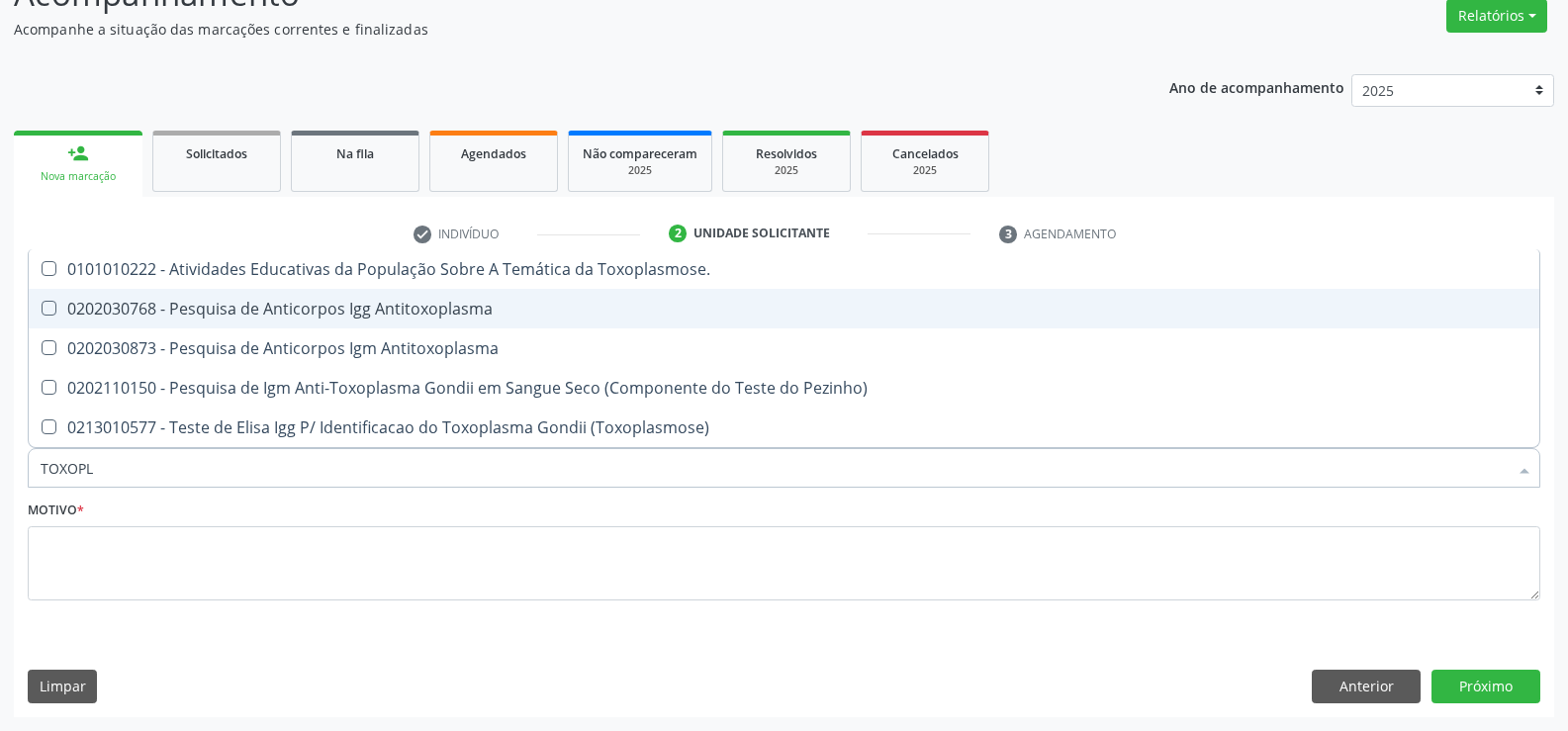 click on "0202030768 - Pesquisa de Anticorpos Igg Antitoxoplasma" at bounding box center (784, 309) 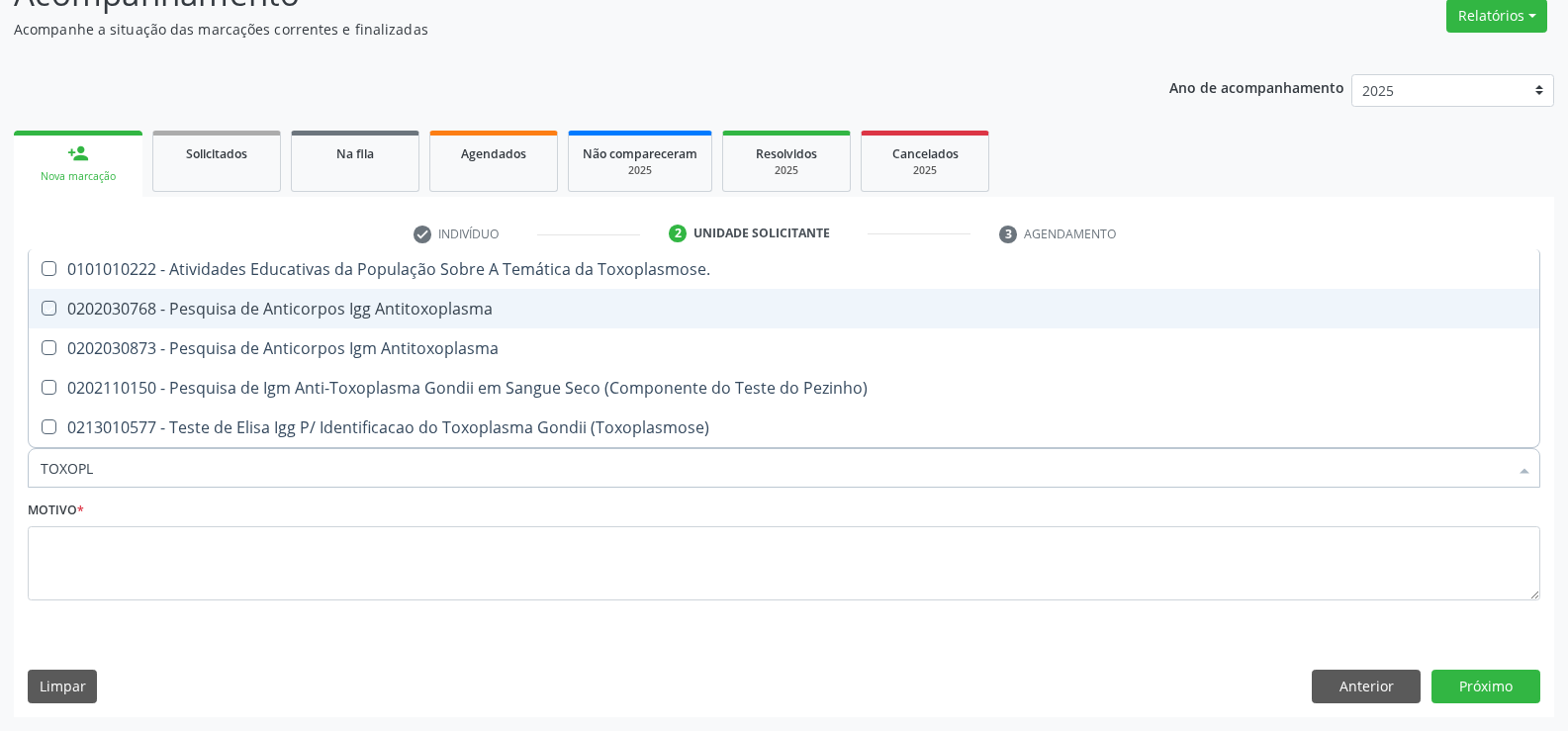 checkbox on "true" 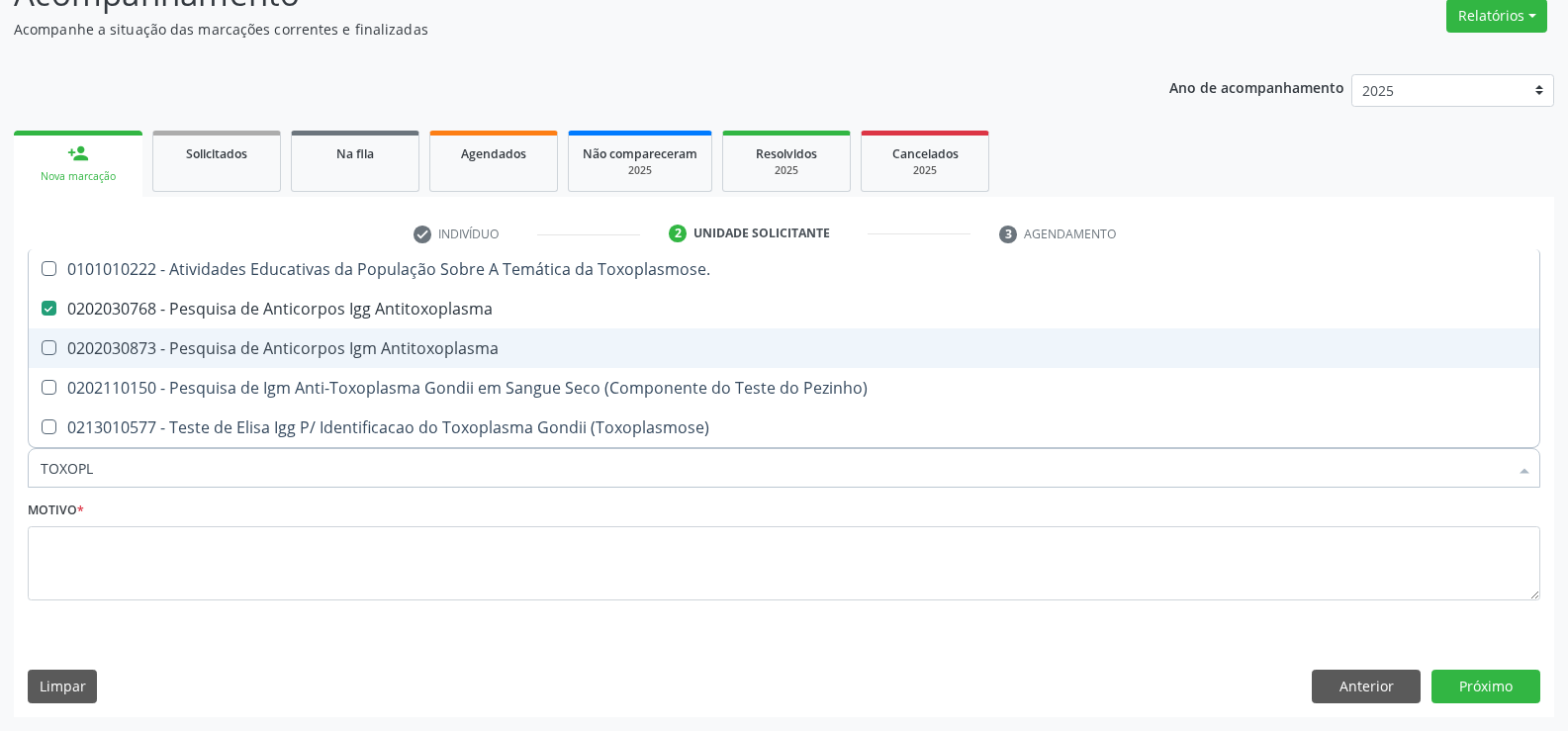click on "0202030873 - Pesquisa de Anticorpos Igm Antitoxoplasma" at bounding box center [784, 348] 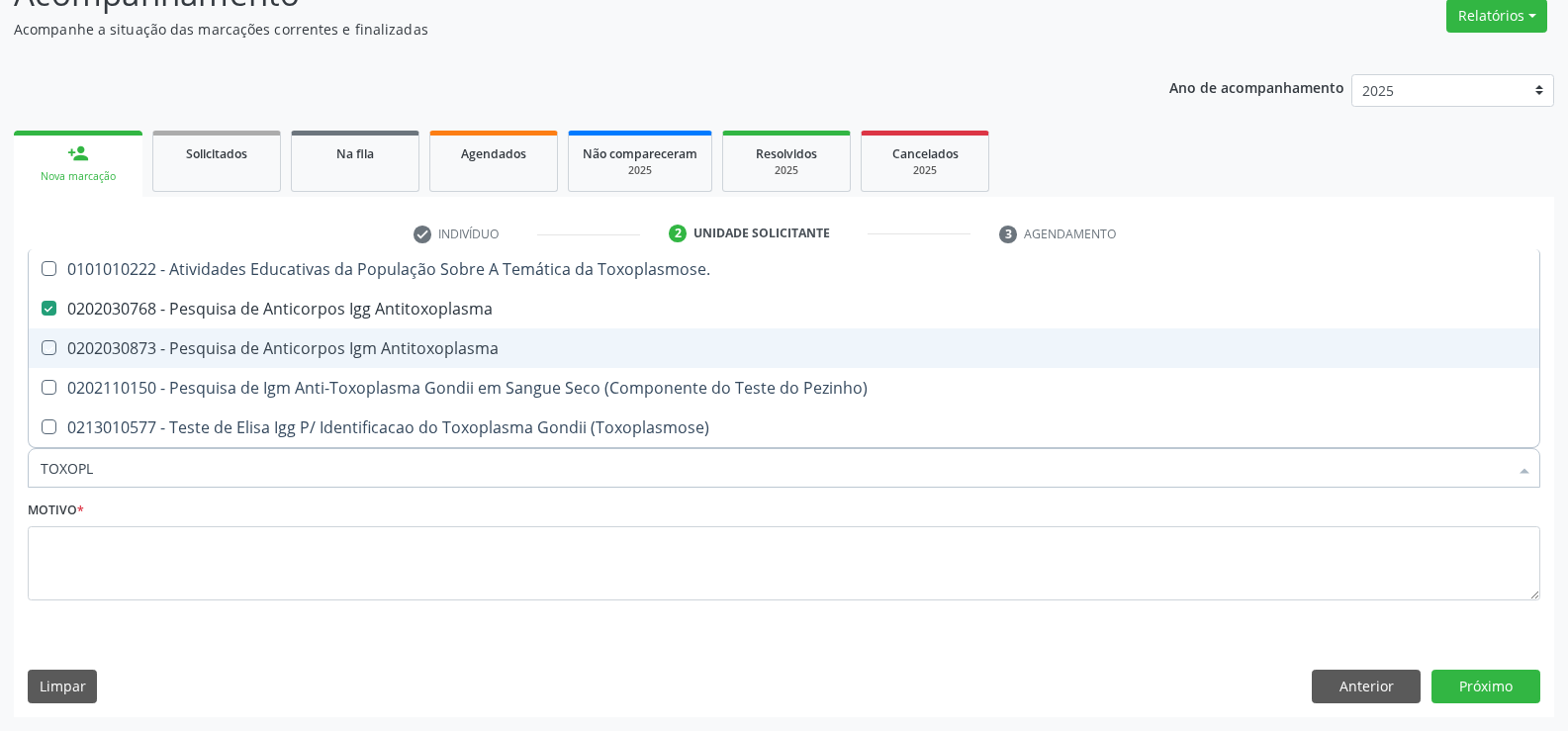 checkbox on "true" 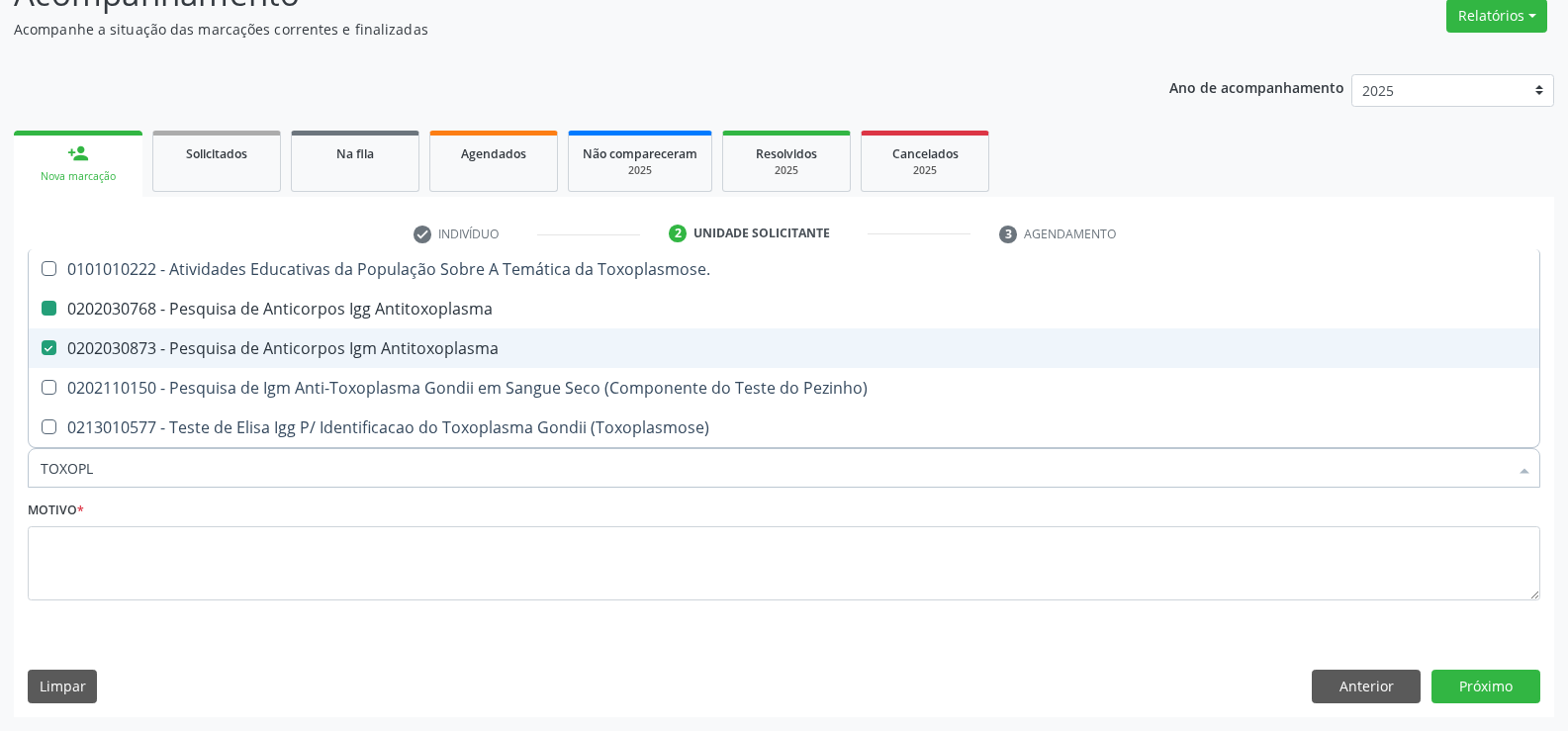 type on "E" 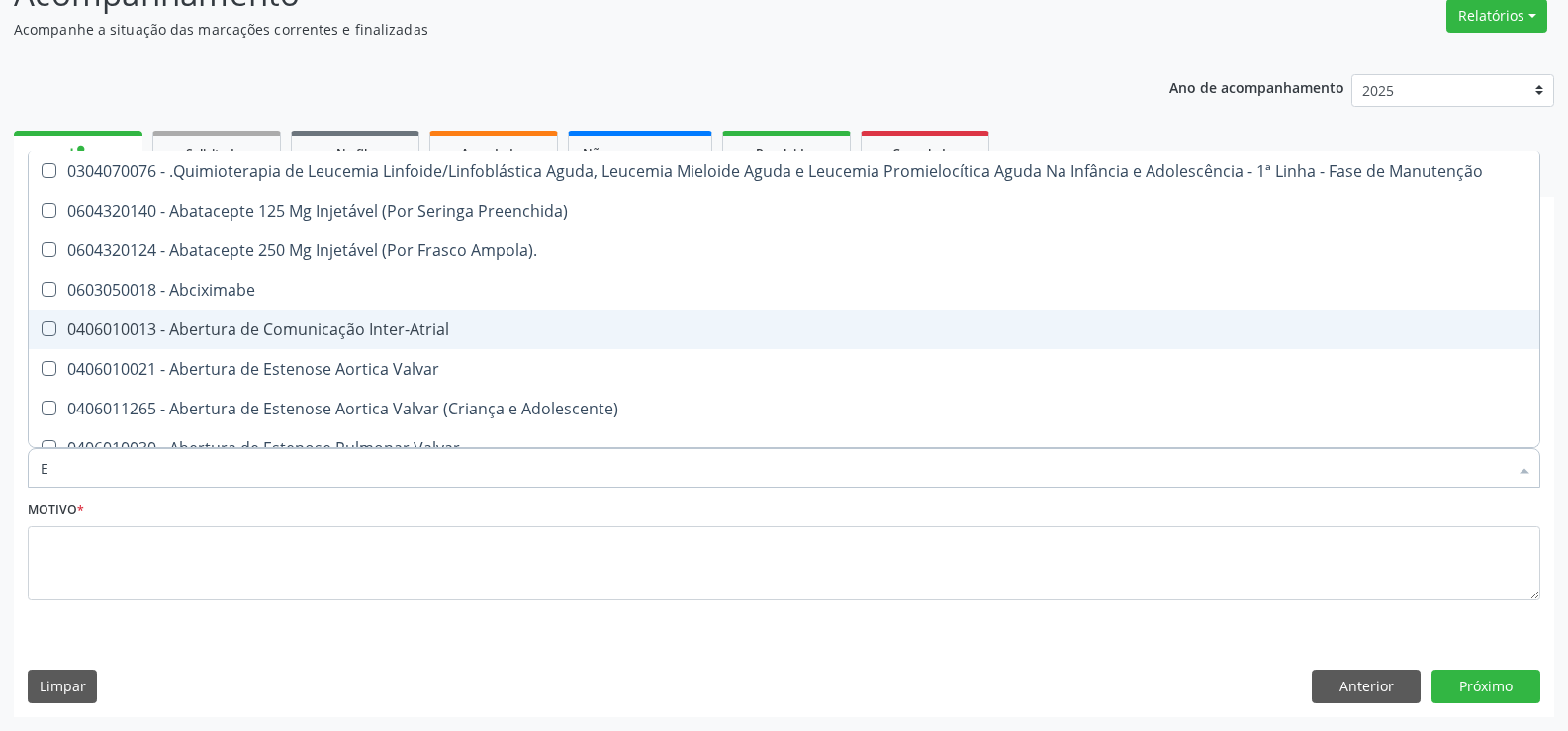 checkbox on "false" 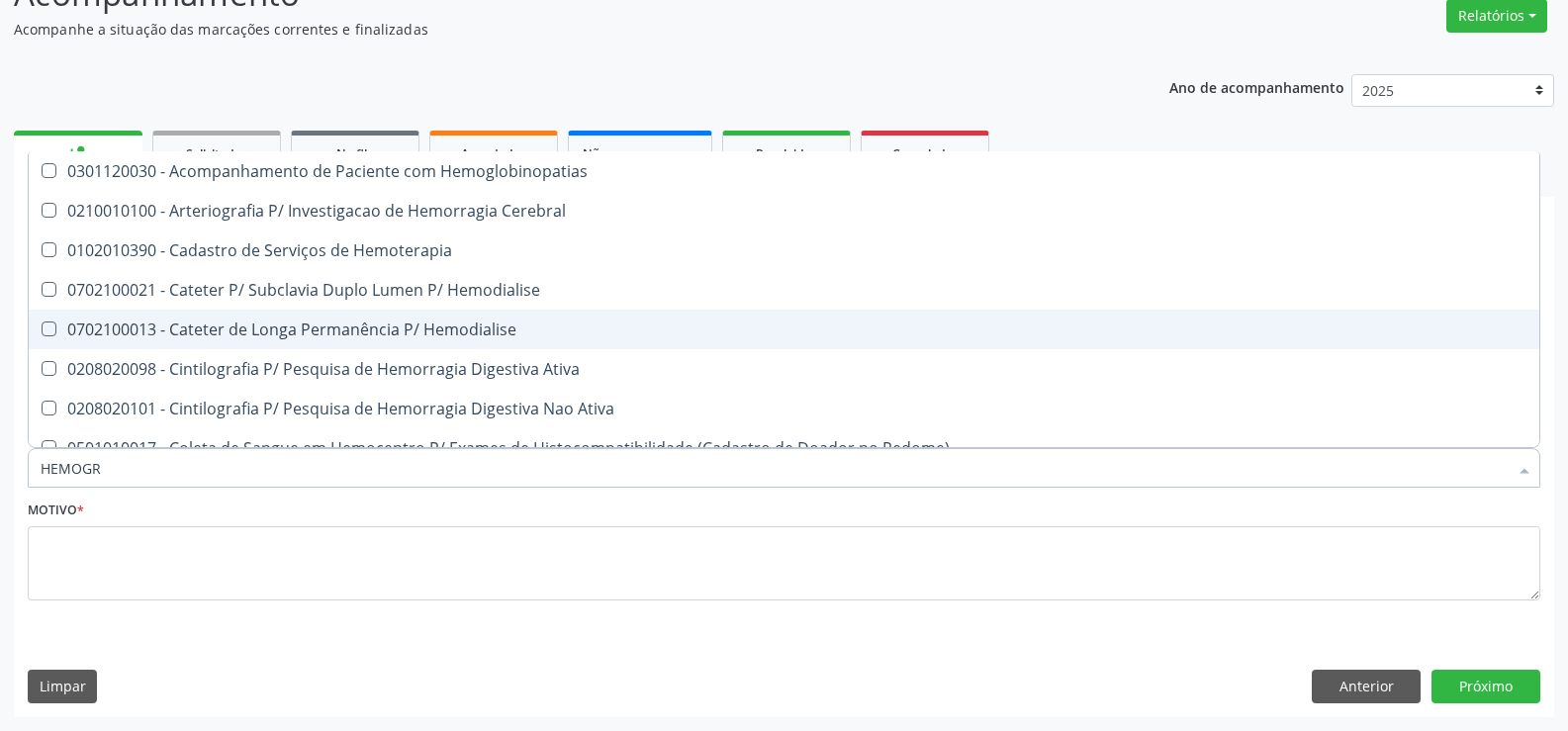 type on "HEMOGRA" 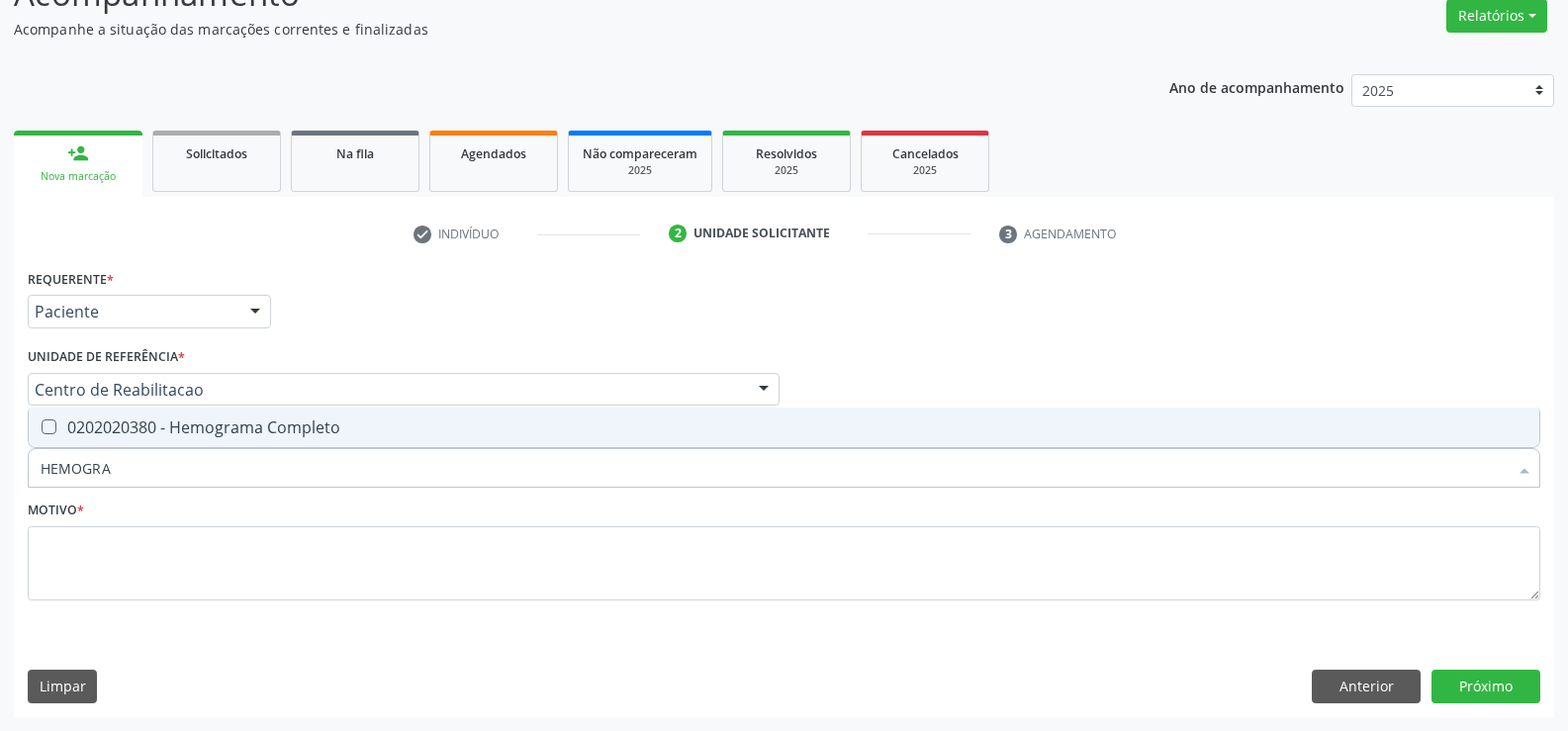 click on "0202020380 - Hemograma Completo" at bounding box center [784, 427] 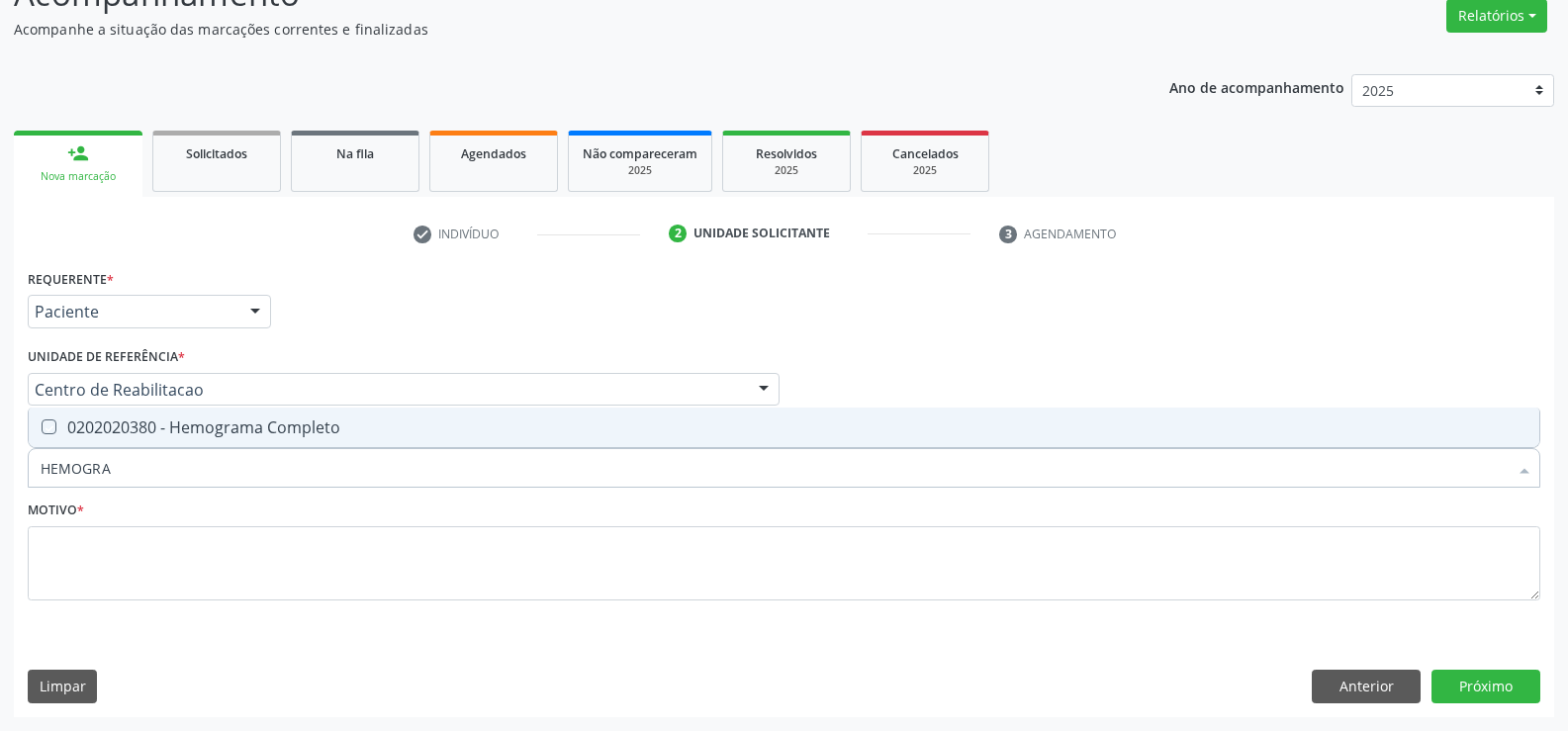 checkbox on "true" 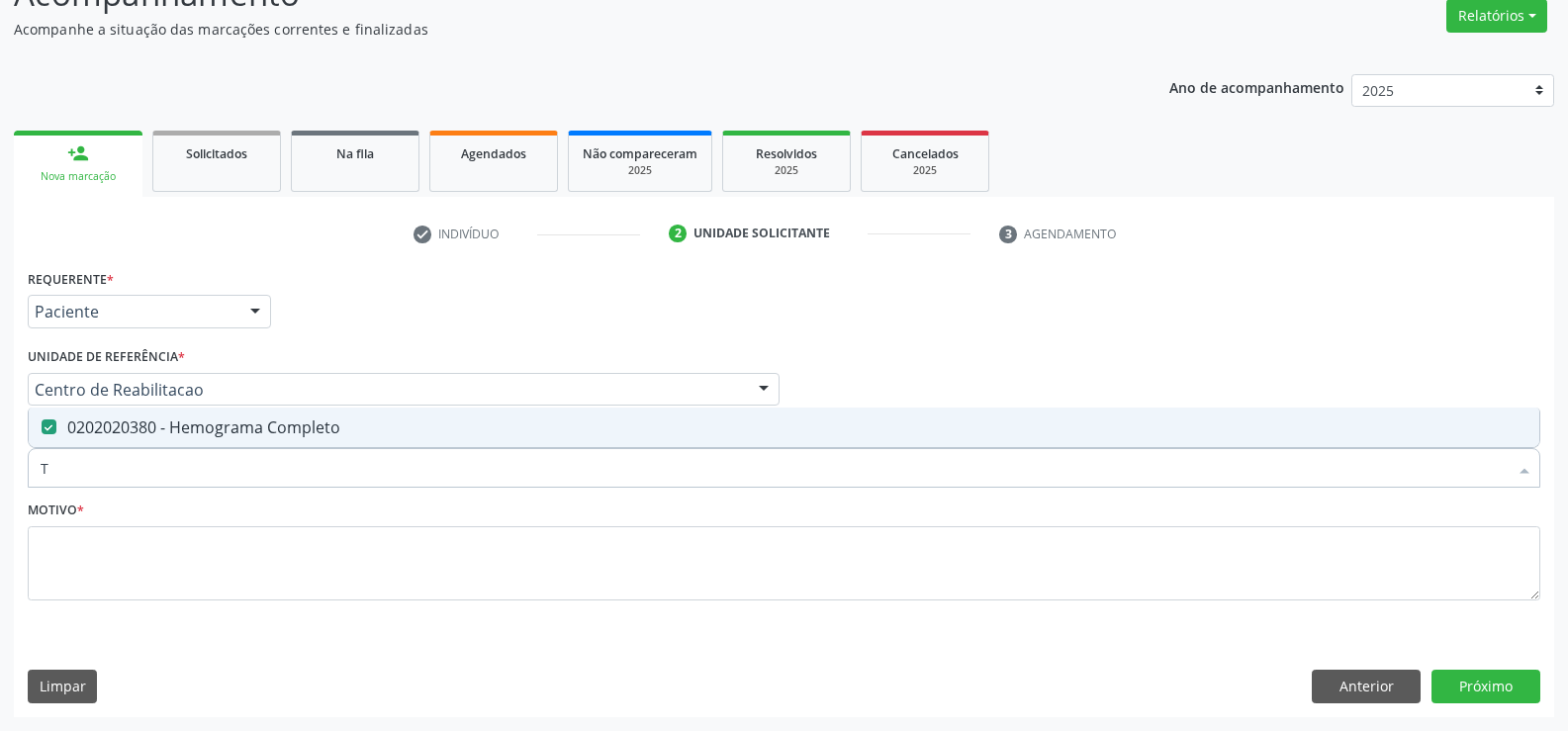 type on "T4" 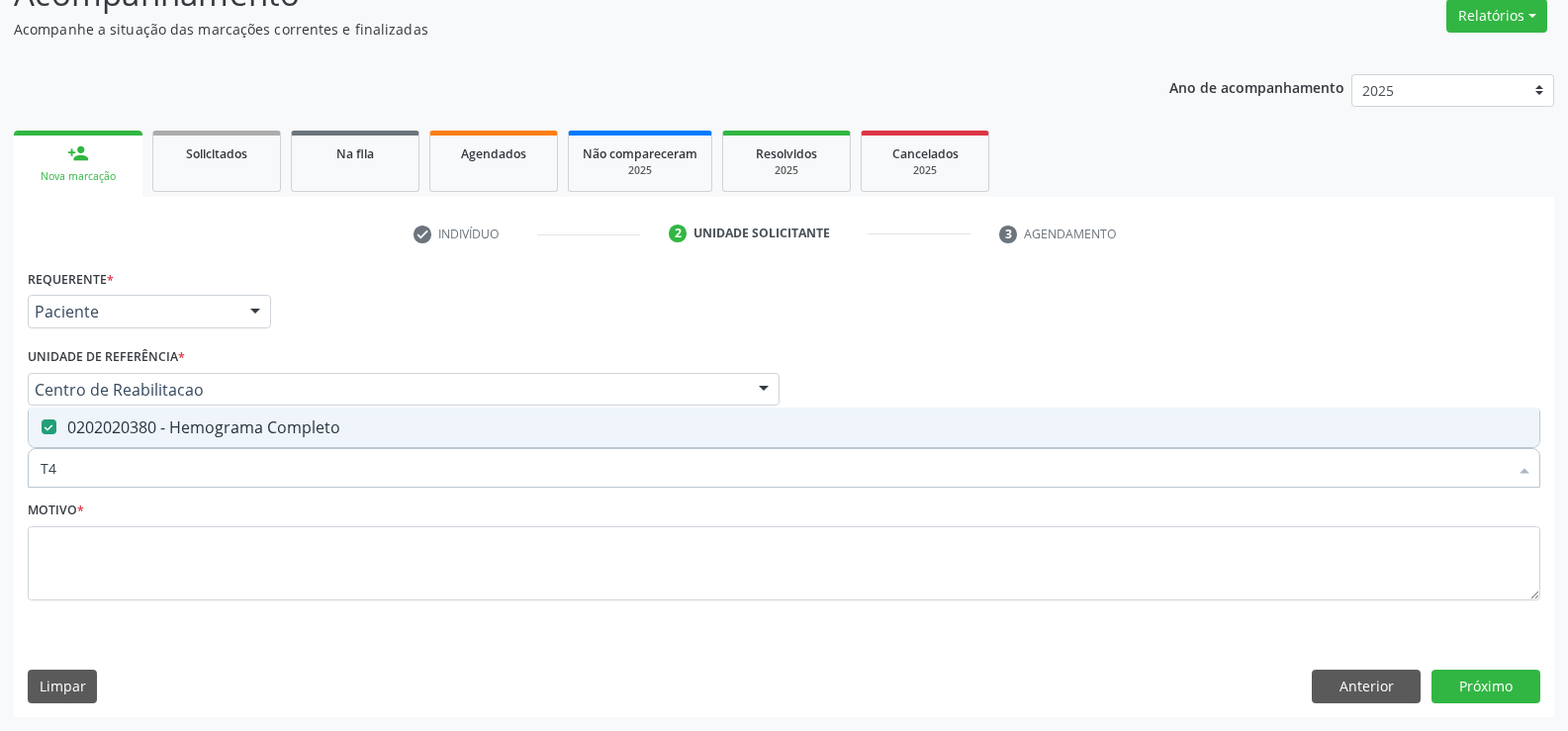checkbox on "false" 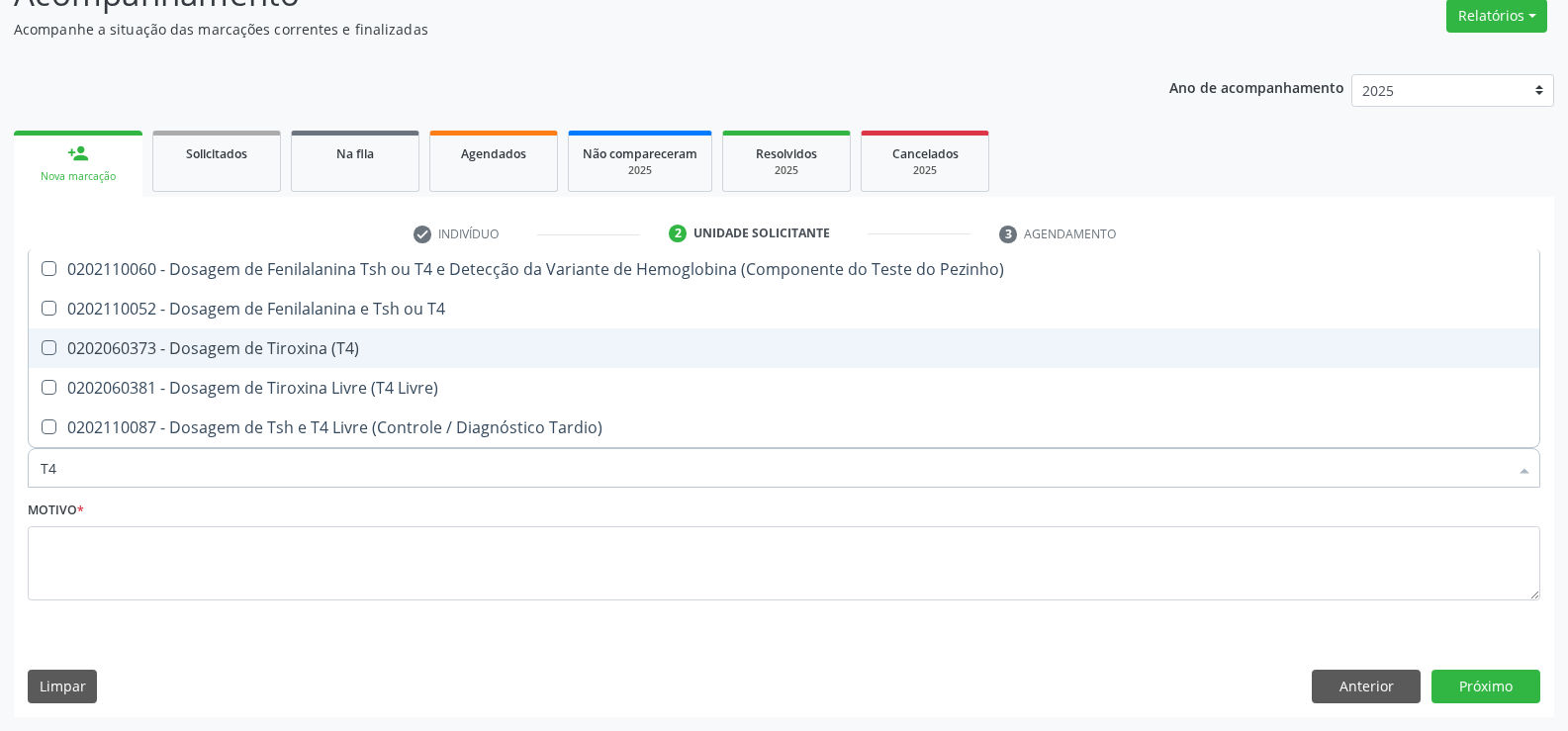 click on "0202060373 - Dosagem de Tiroxina (T4)" at bounding box center (784, 348) 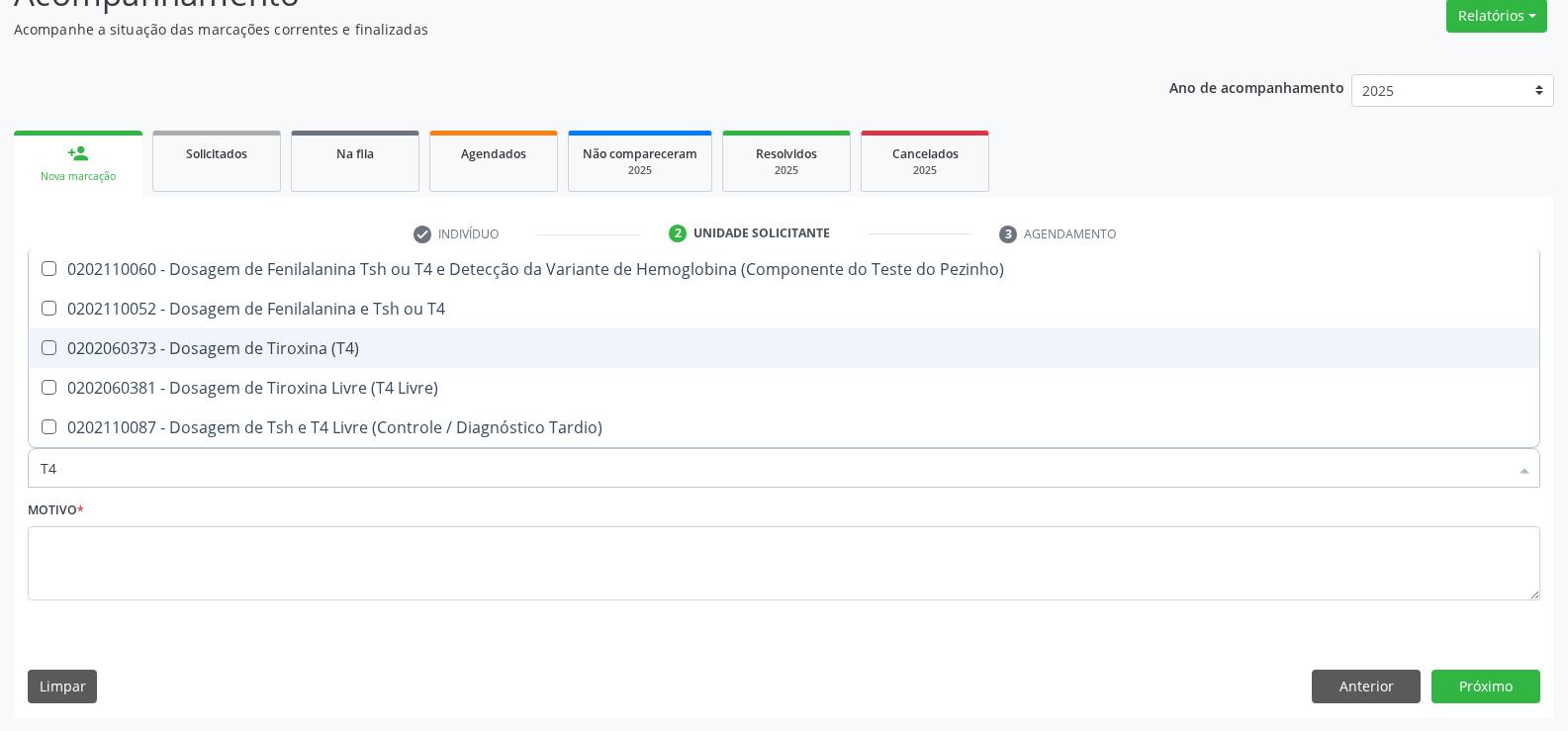 checkbox on "true" 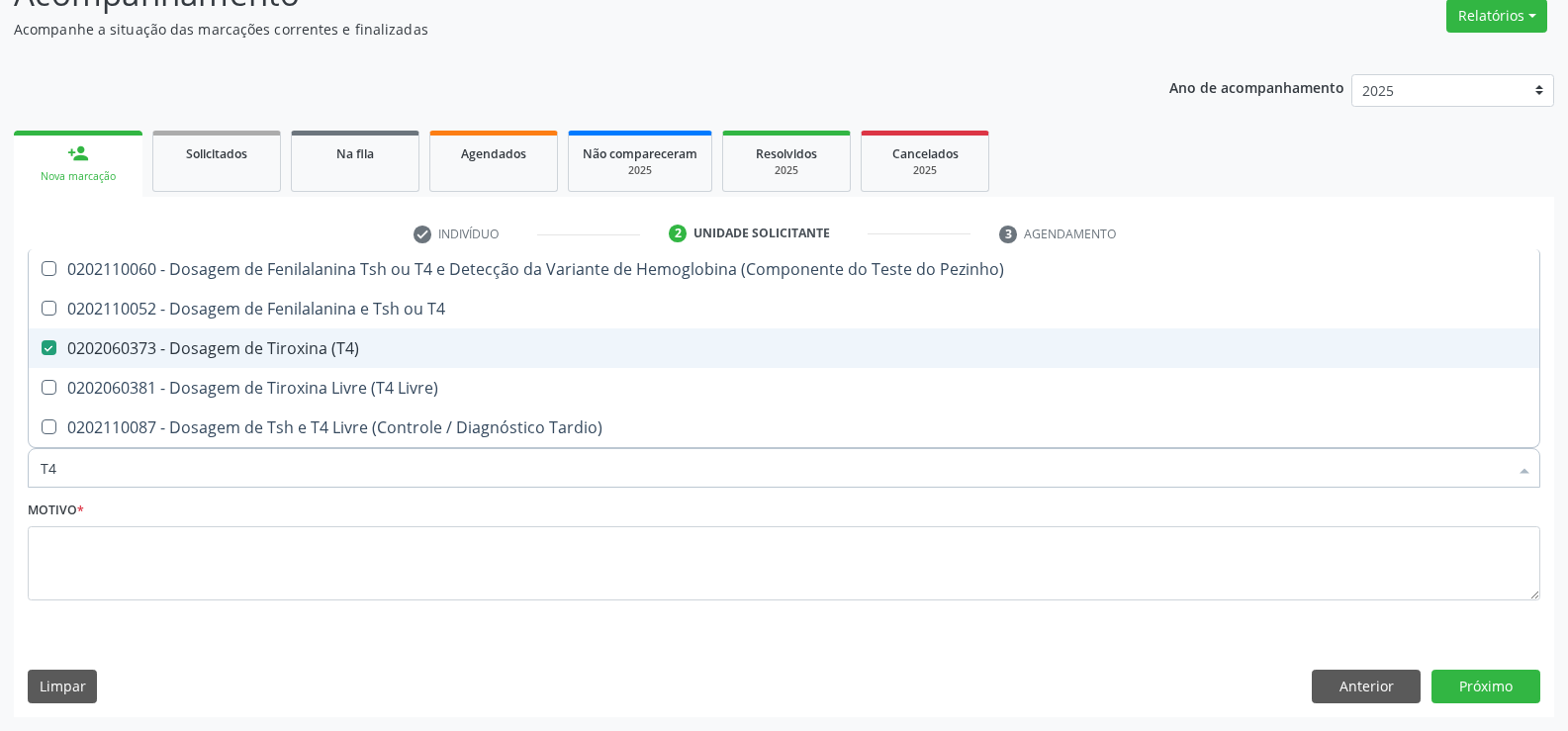 type on "T" 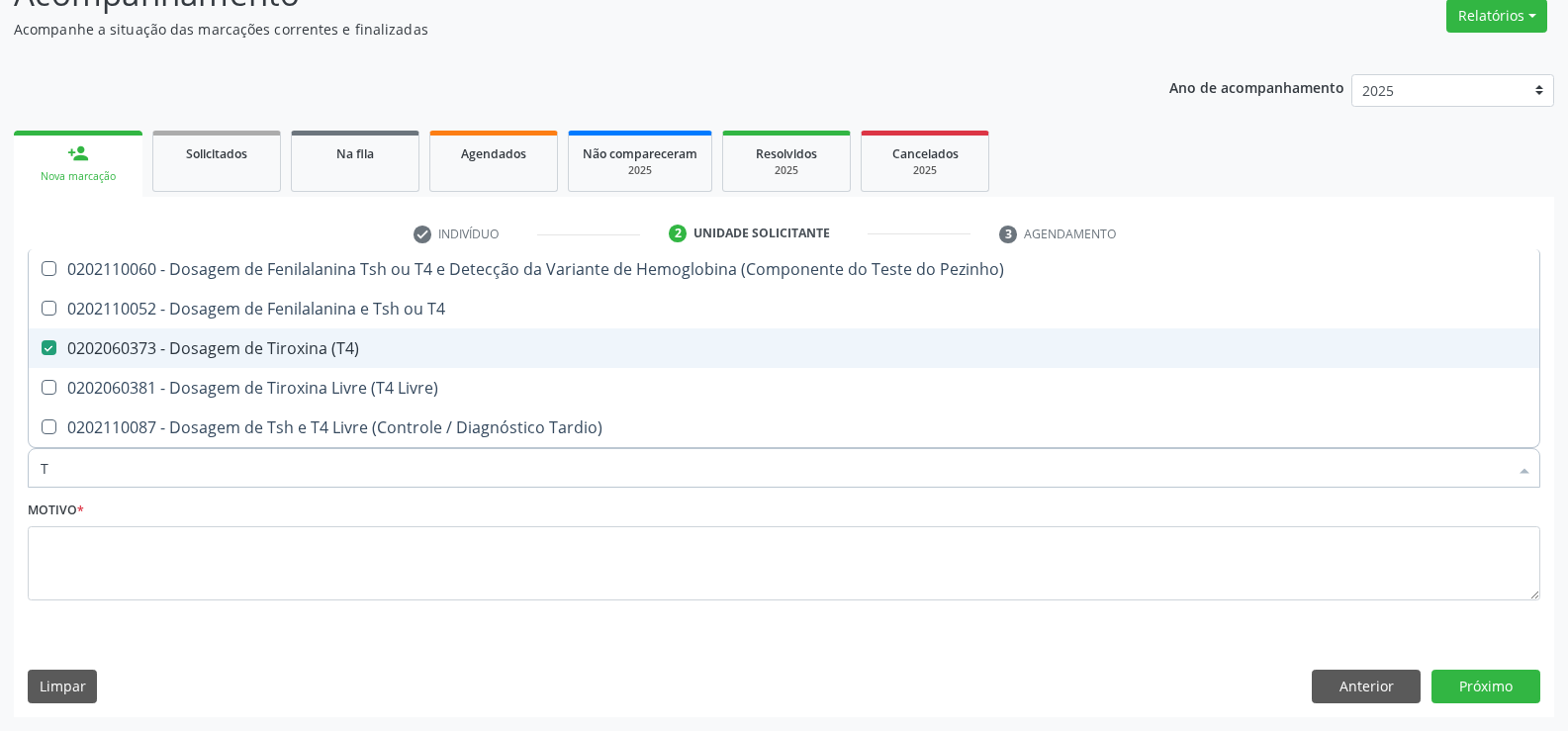 checkbox on "false" 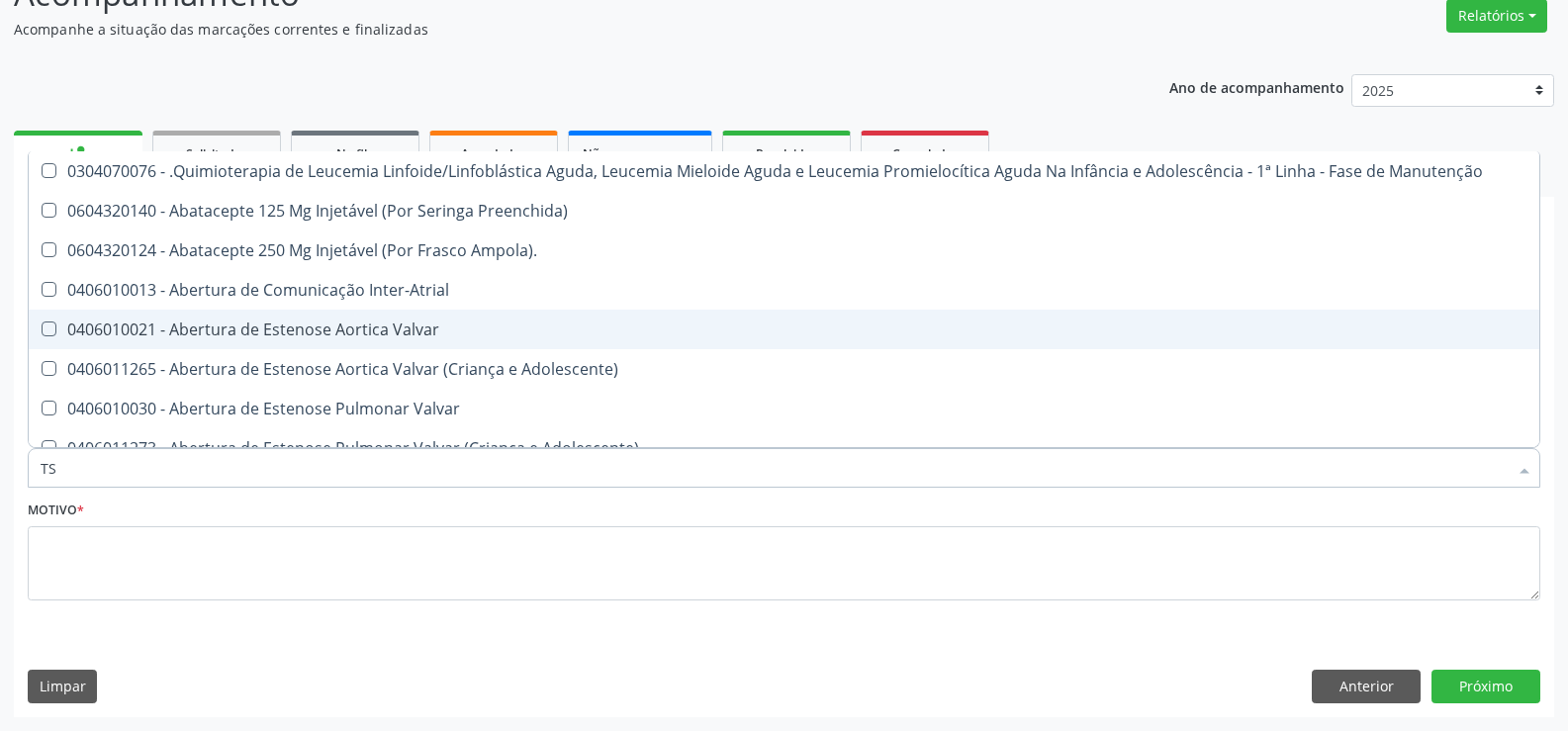 type on "TSH" 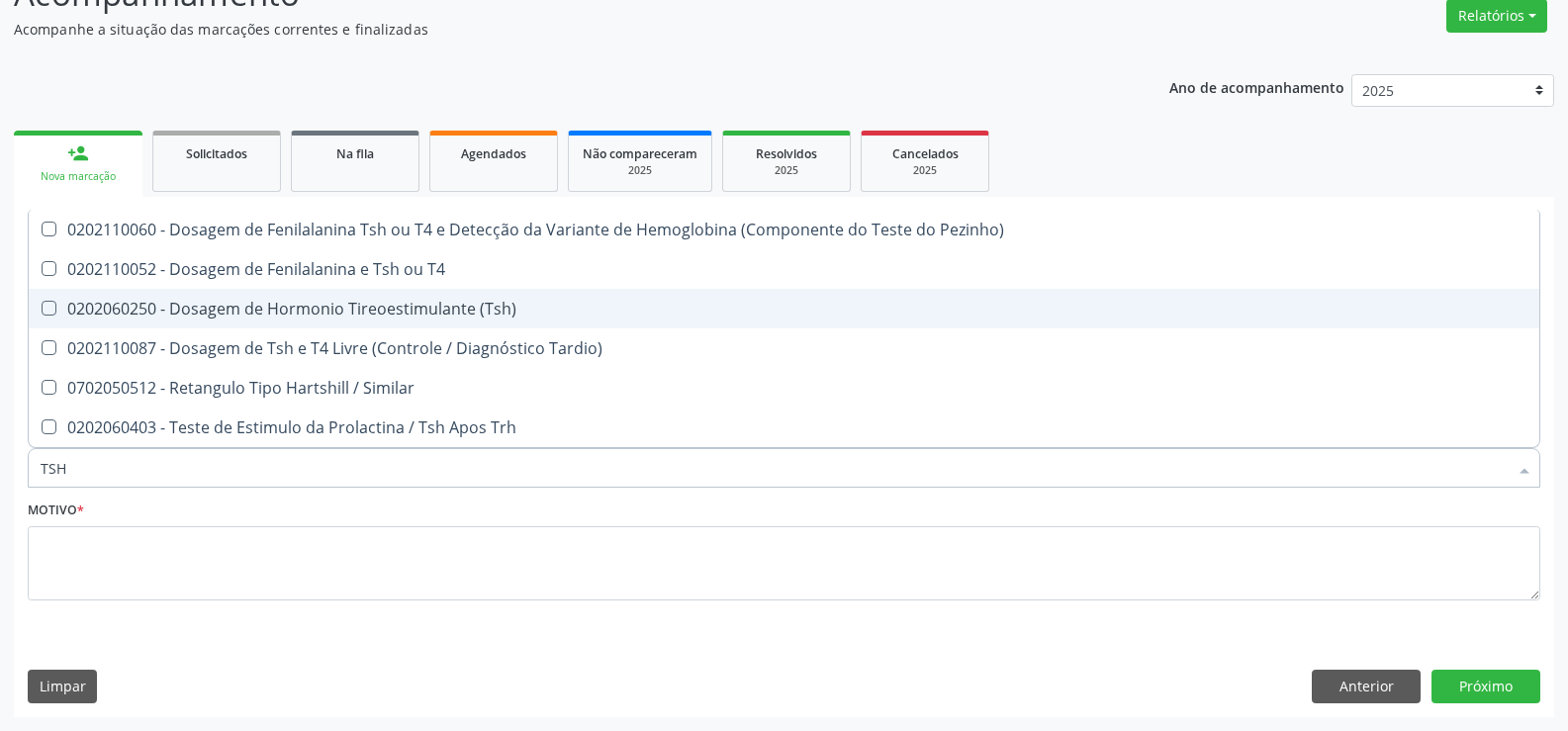 click on "0202060250 - Dosagem de Hormonio Tireoestimulante (Tsh)" at bounding box center [784, 309] 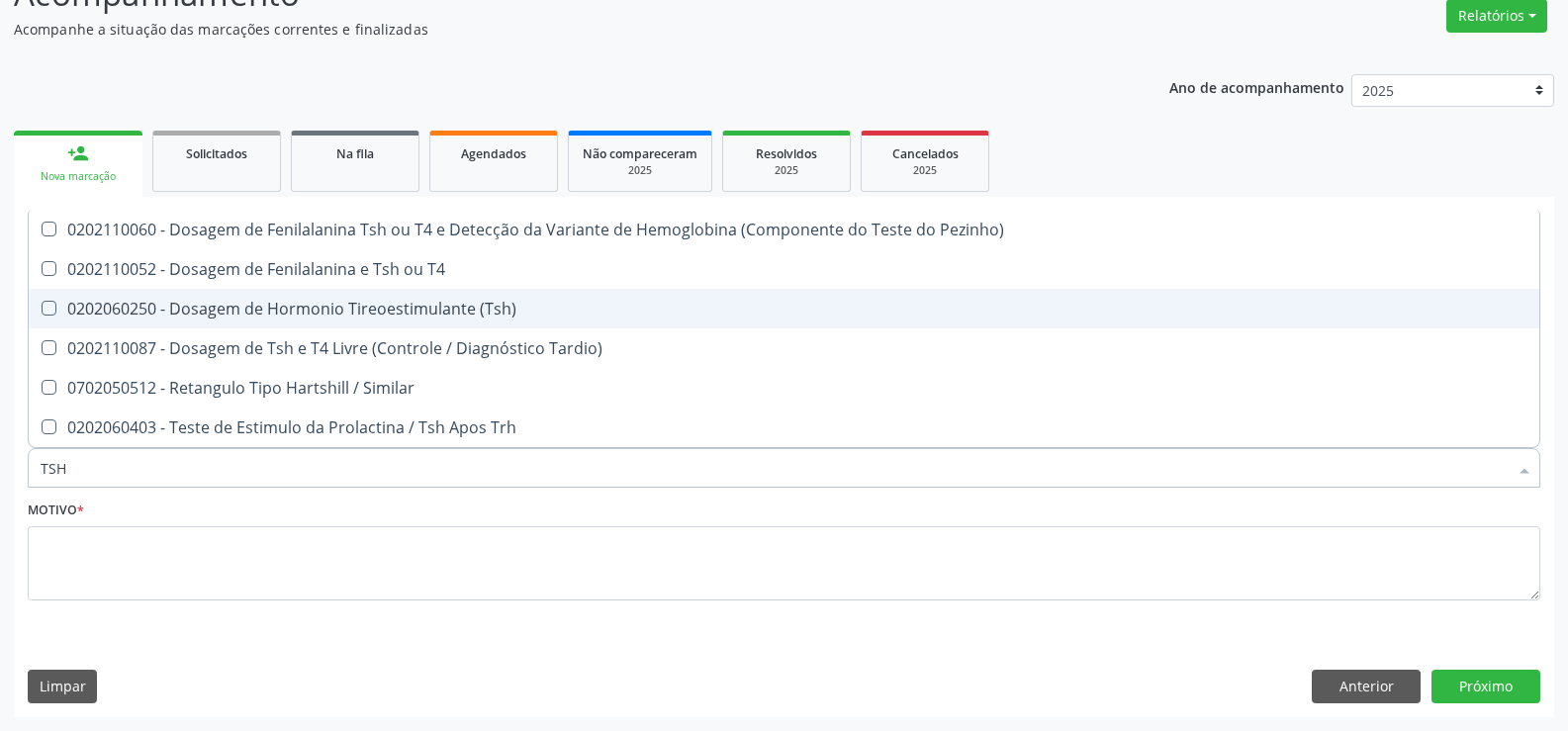checkbox on "true" 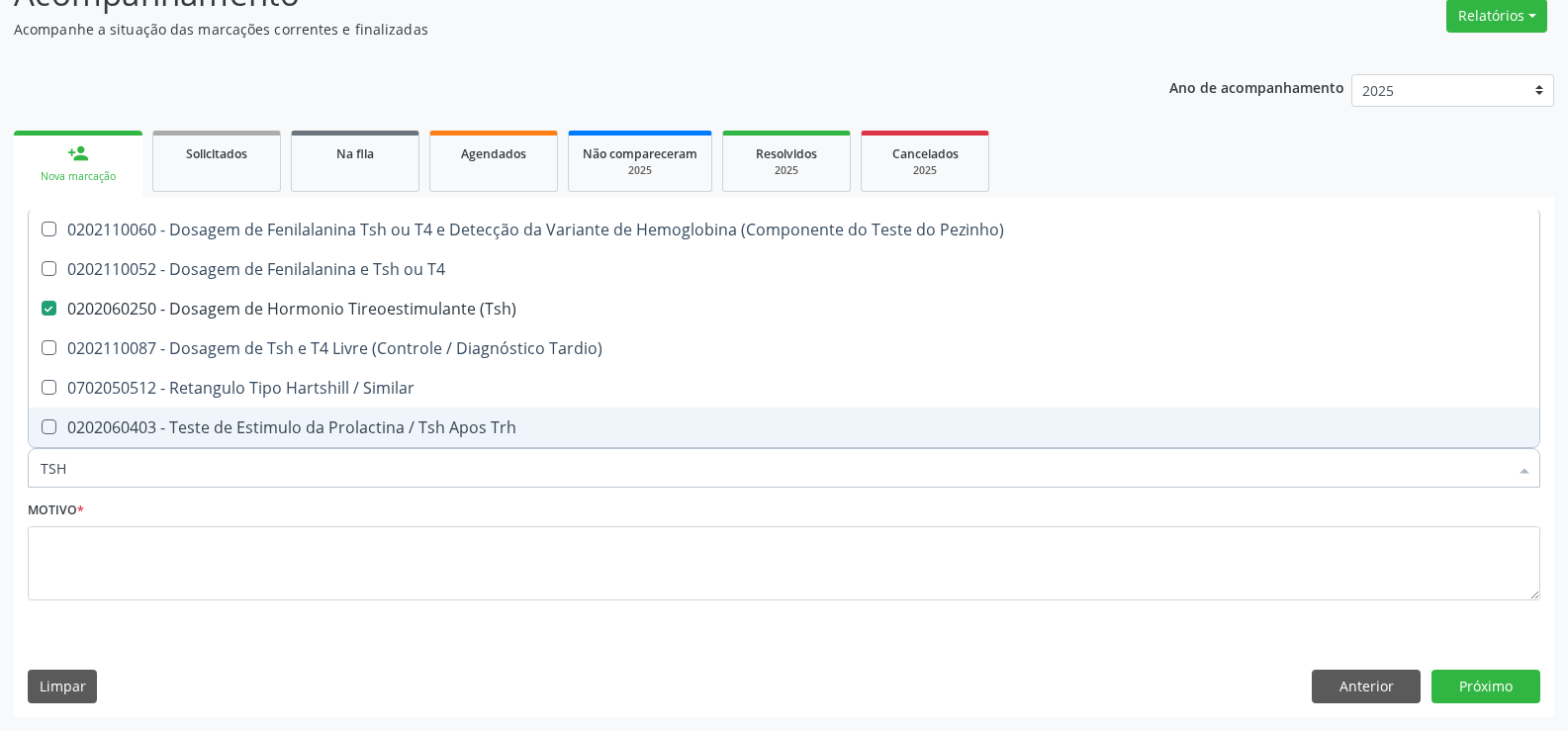 click on "TSH" at bounding box center (774, 468) 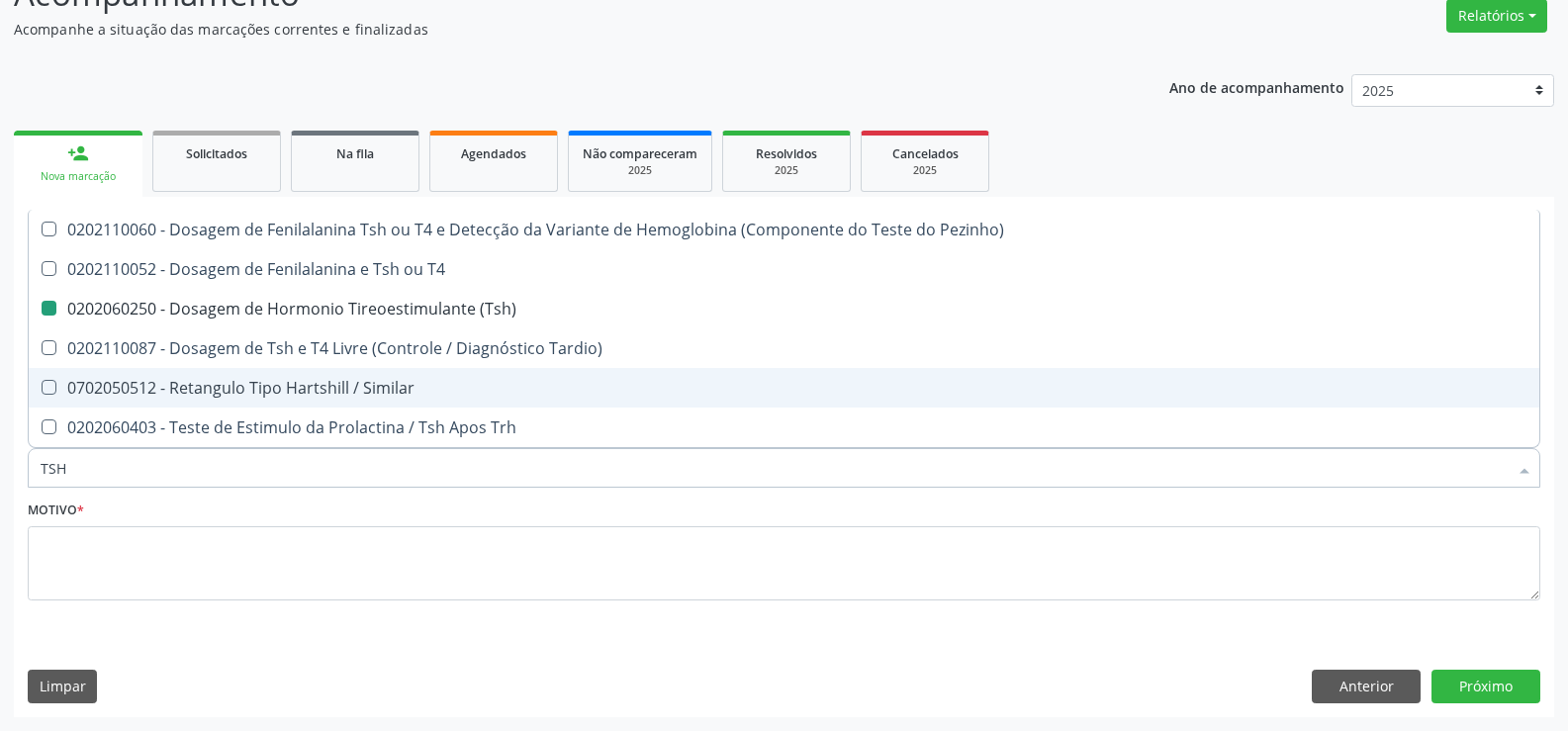type 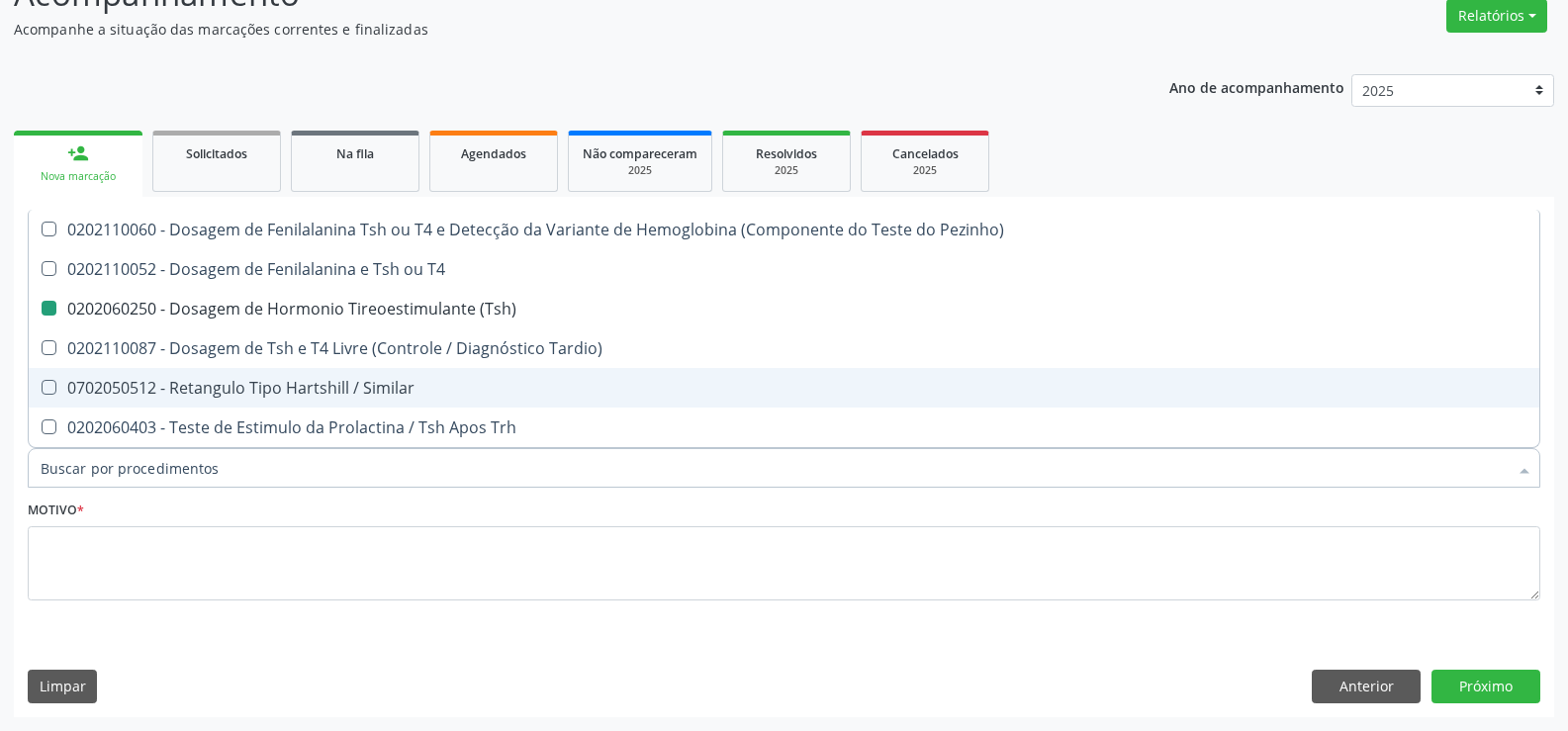checkbox on "false" 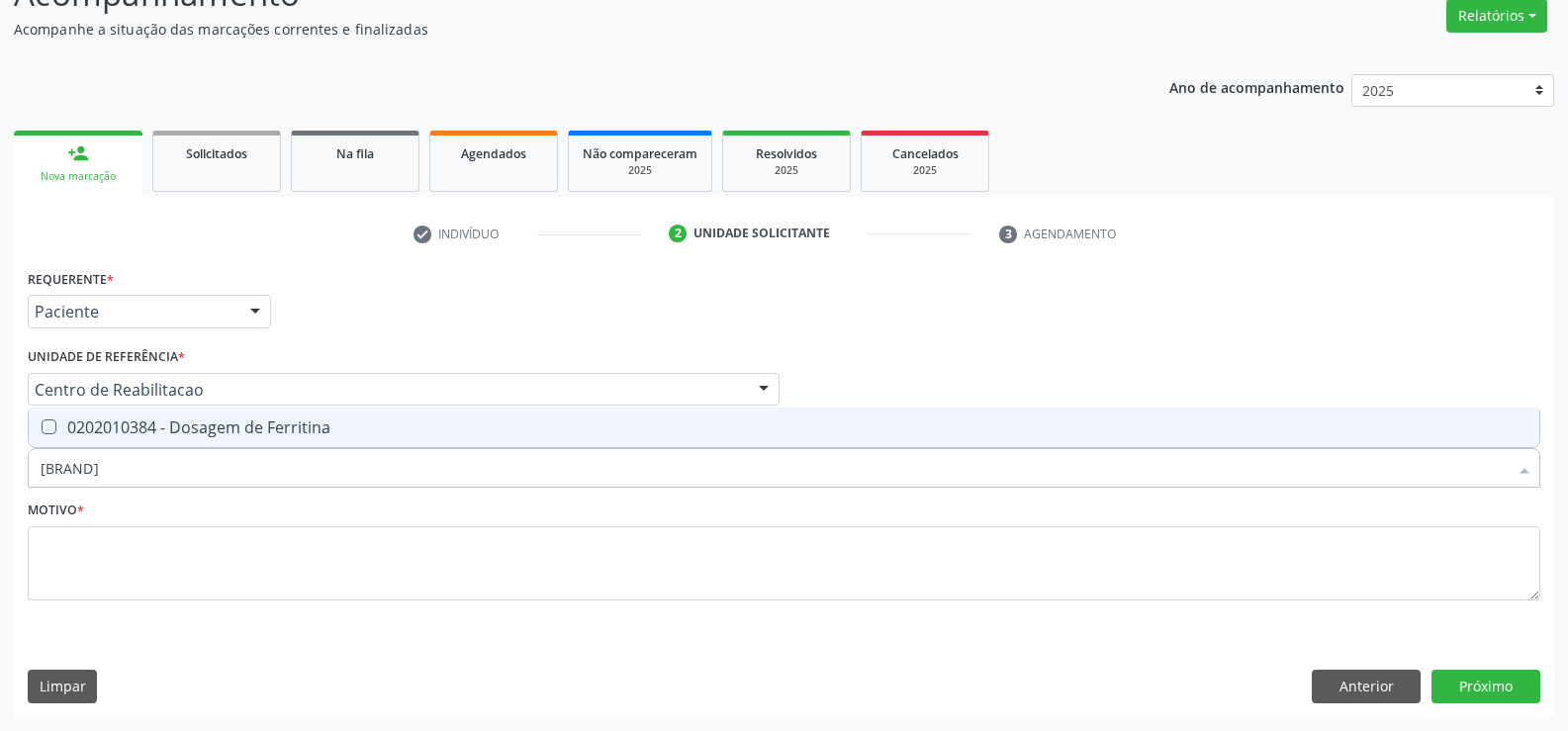 type on "[BRAND]" 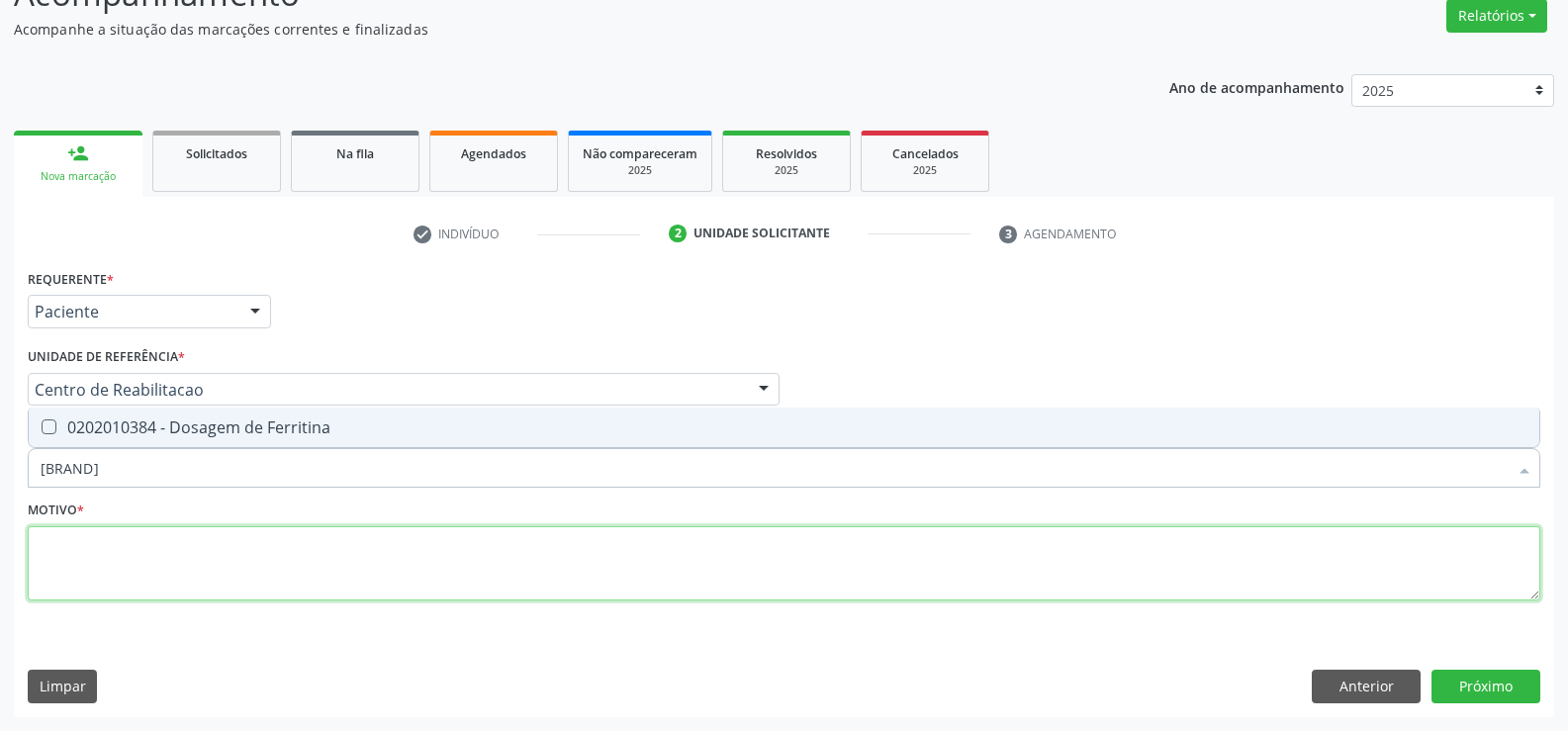 click at bounding box center [784, 564] 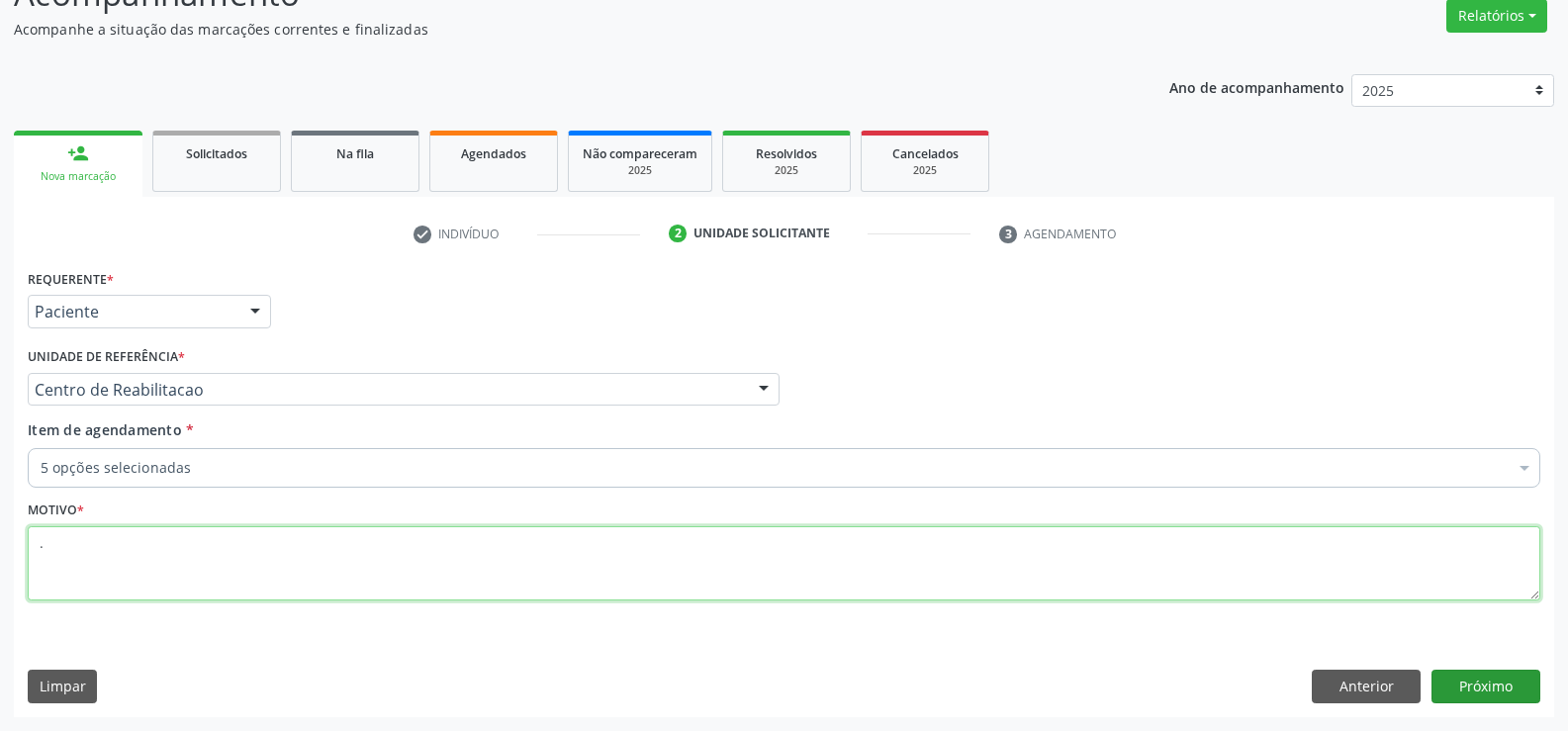 type on "." 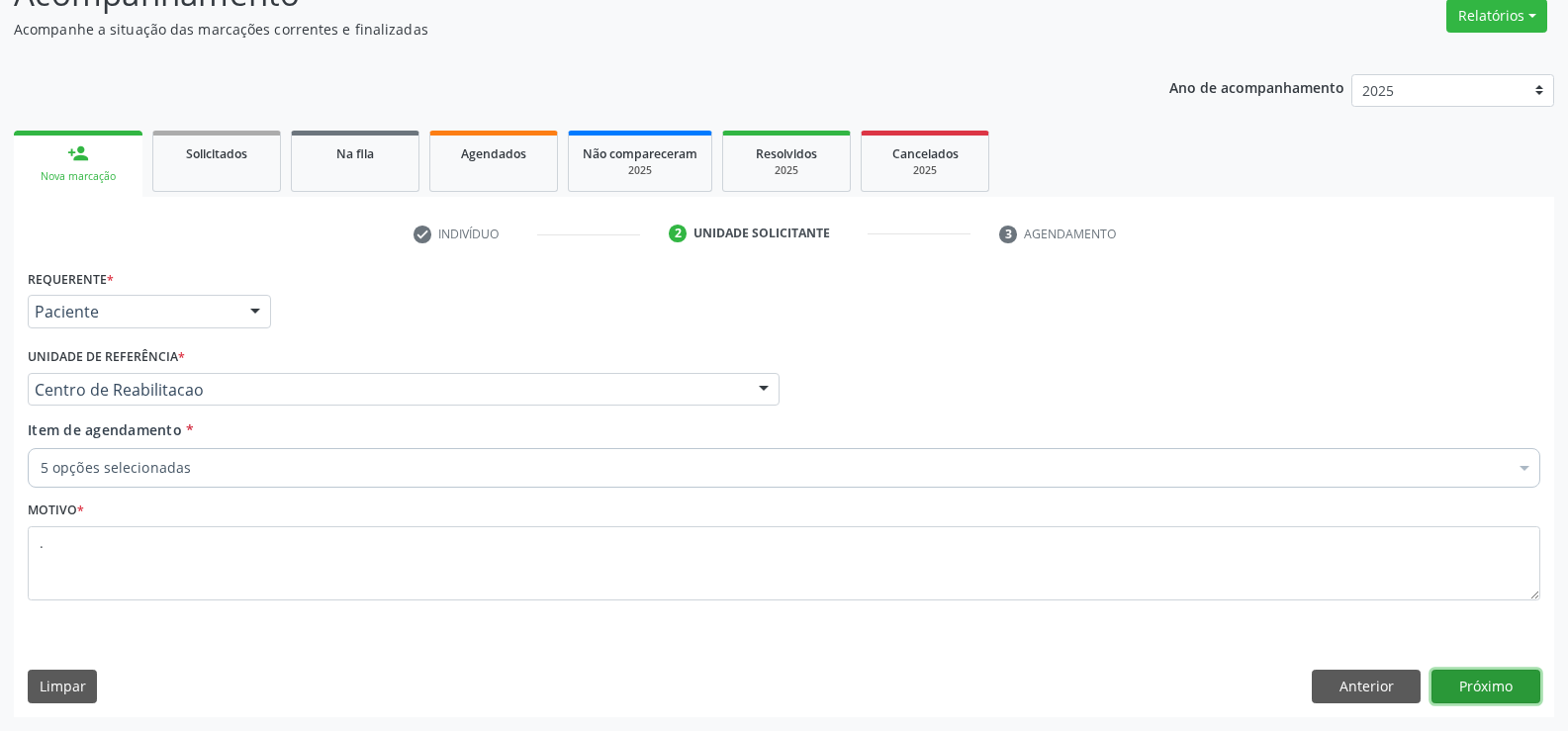 click on "Próximo" at bounding box center (1486, 686) 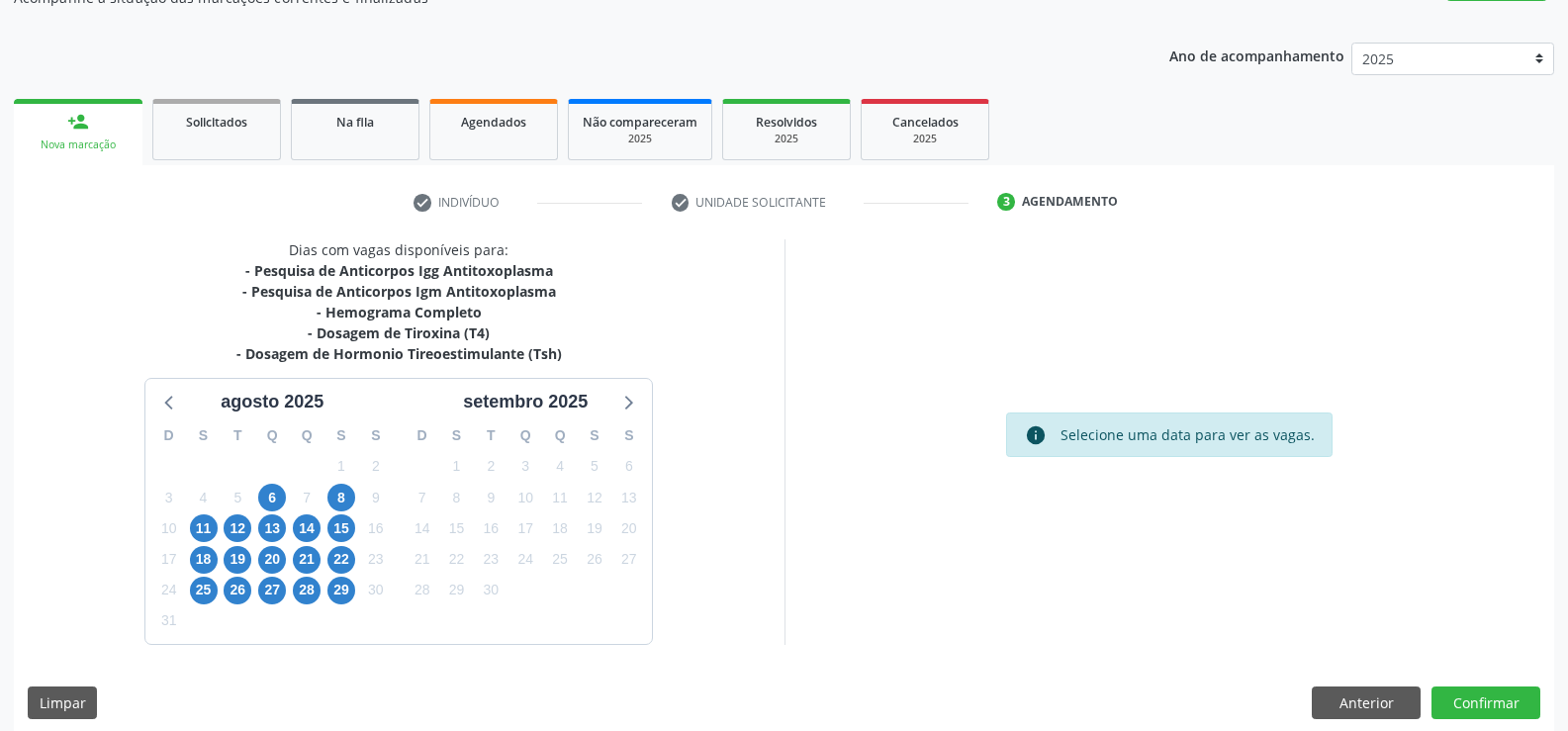 scroll, scrollTop: 213, scrollLeft: 0, axis: vertical 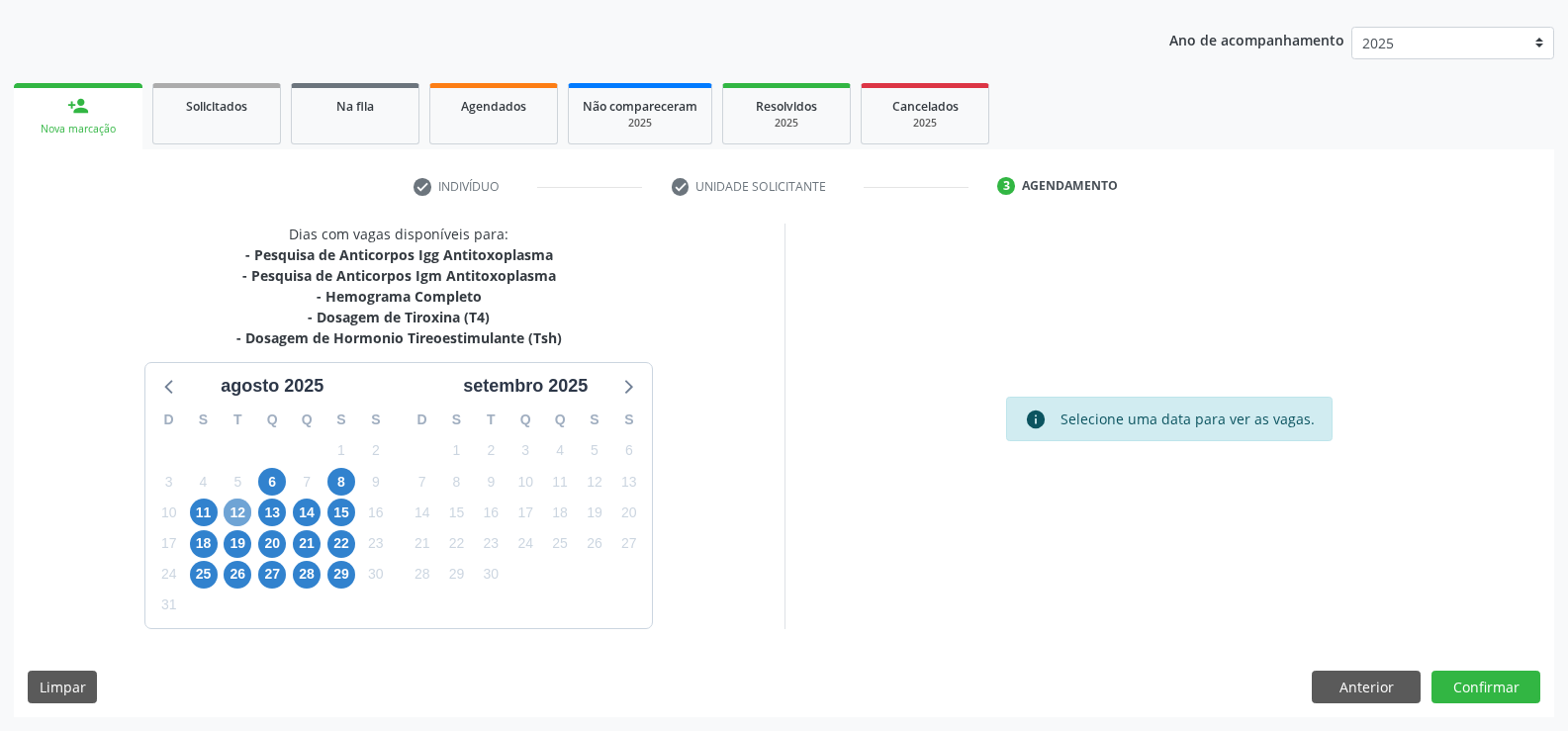 click on "12" at bounding box center [237, 512] 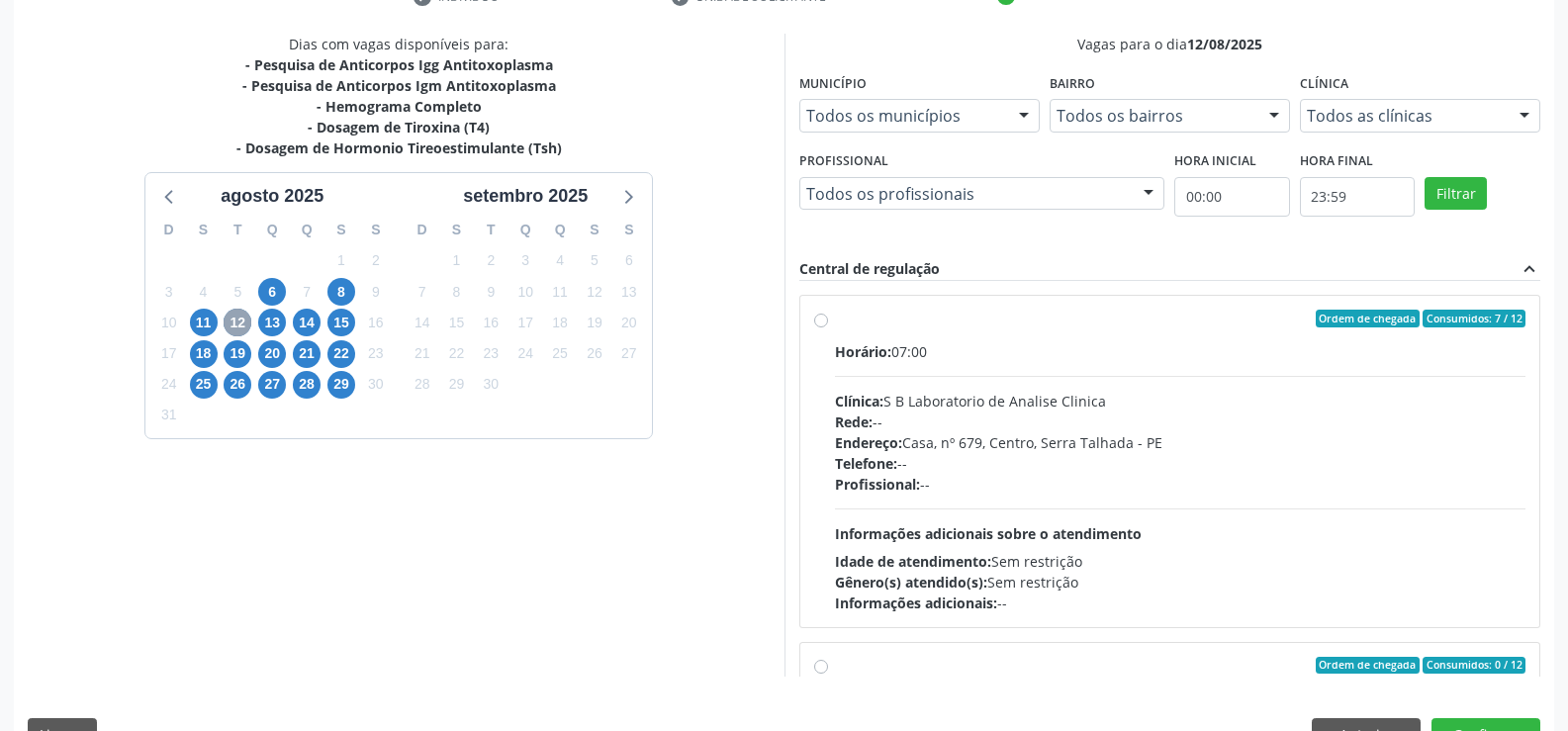 scroll, scrollTop: 411, scrollLeft: 0, axis: vertical 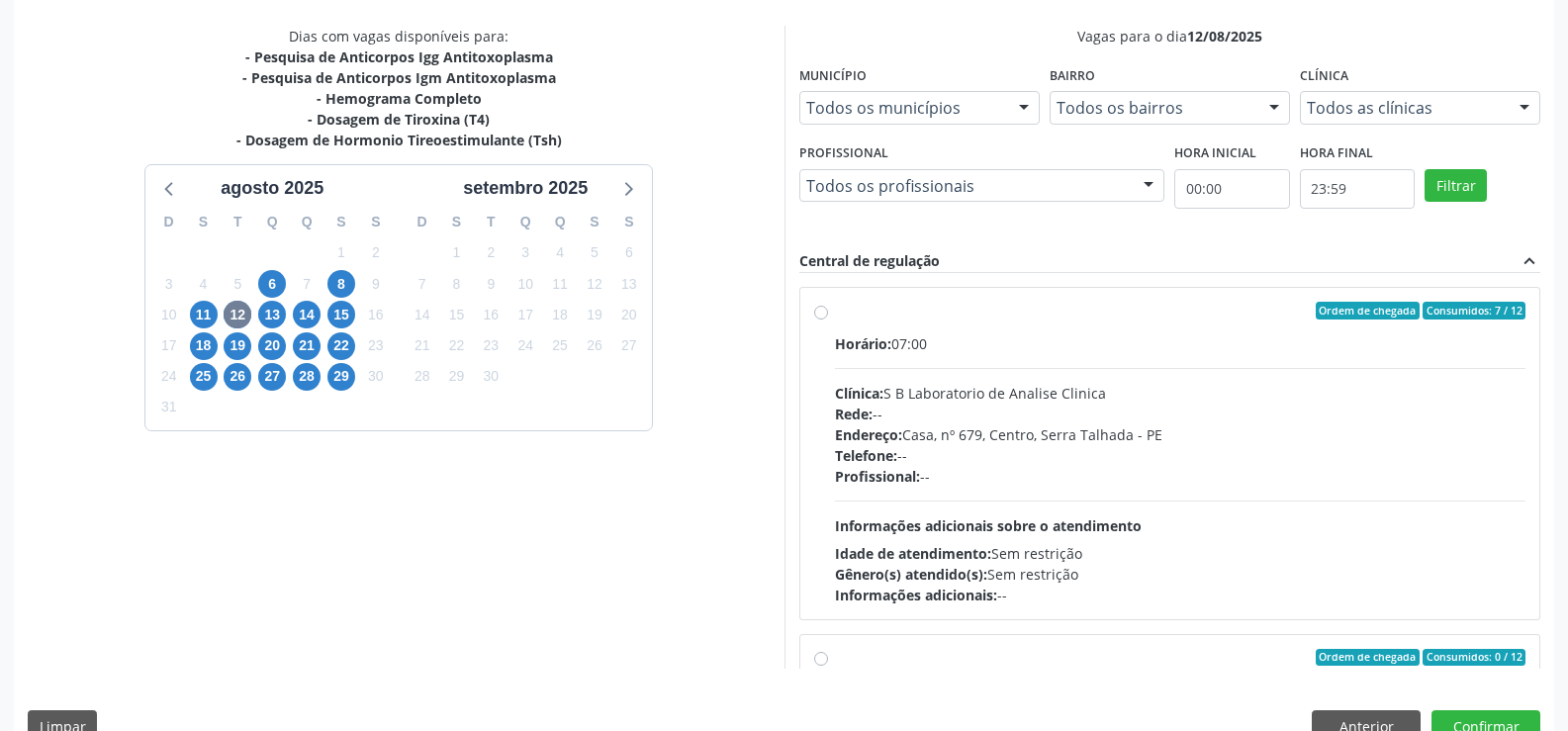 drag, startPoint x: 894, startPoint y: 318, endPoint x: 949, endPoint y: 333, distance: 57.008771 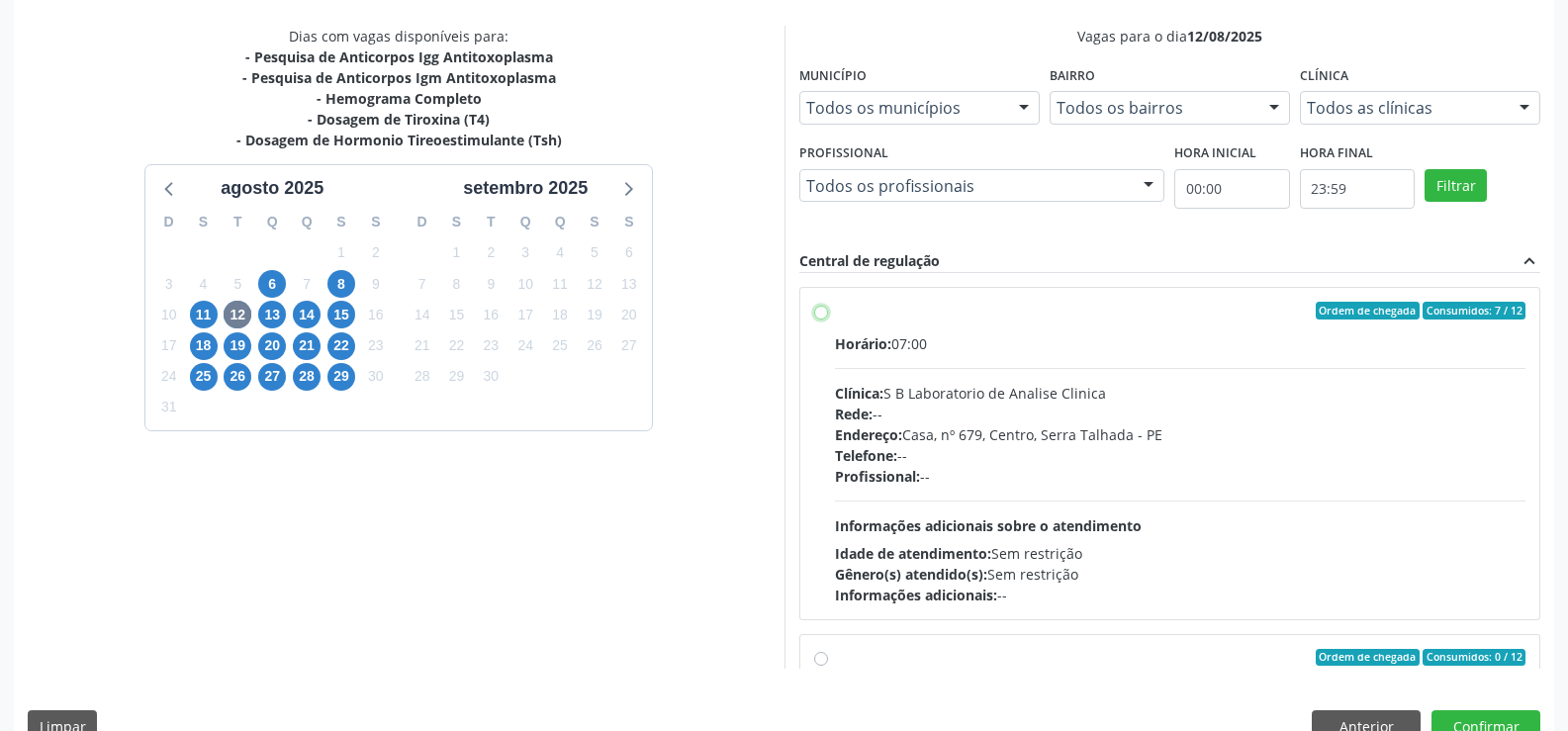 click on "Endereço: Casa, nº [NUMBER], Centro, [CITY] - [STATE]
Telefone:   --
Profissional:
--
Informações adicionais sobre o atendimento
Idade de atendimento:
Sem restrição
Gênero(s) atendido(s):
Sem restrição
Informações adicionais:
--" at bounding box center (821, 311) 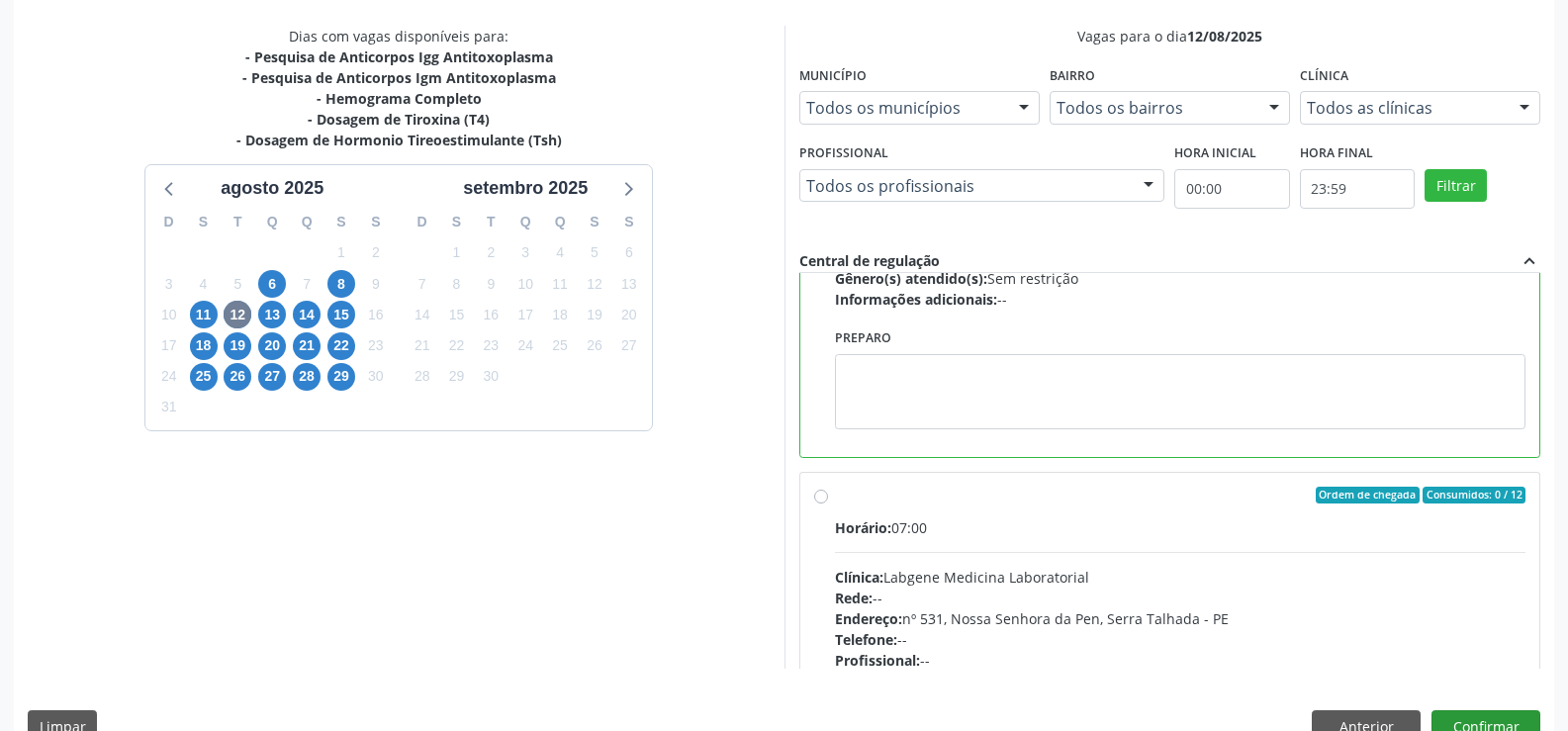 scroll, scrollTop: 297, scrollLeft: 0, axis: vertical 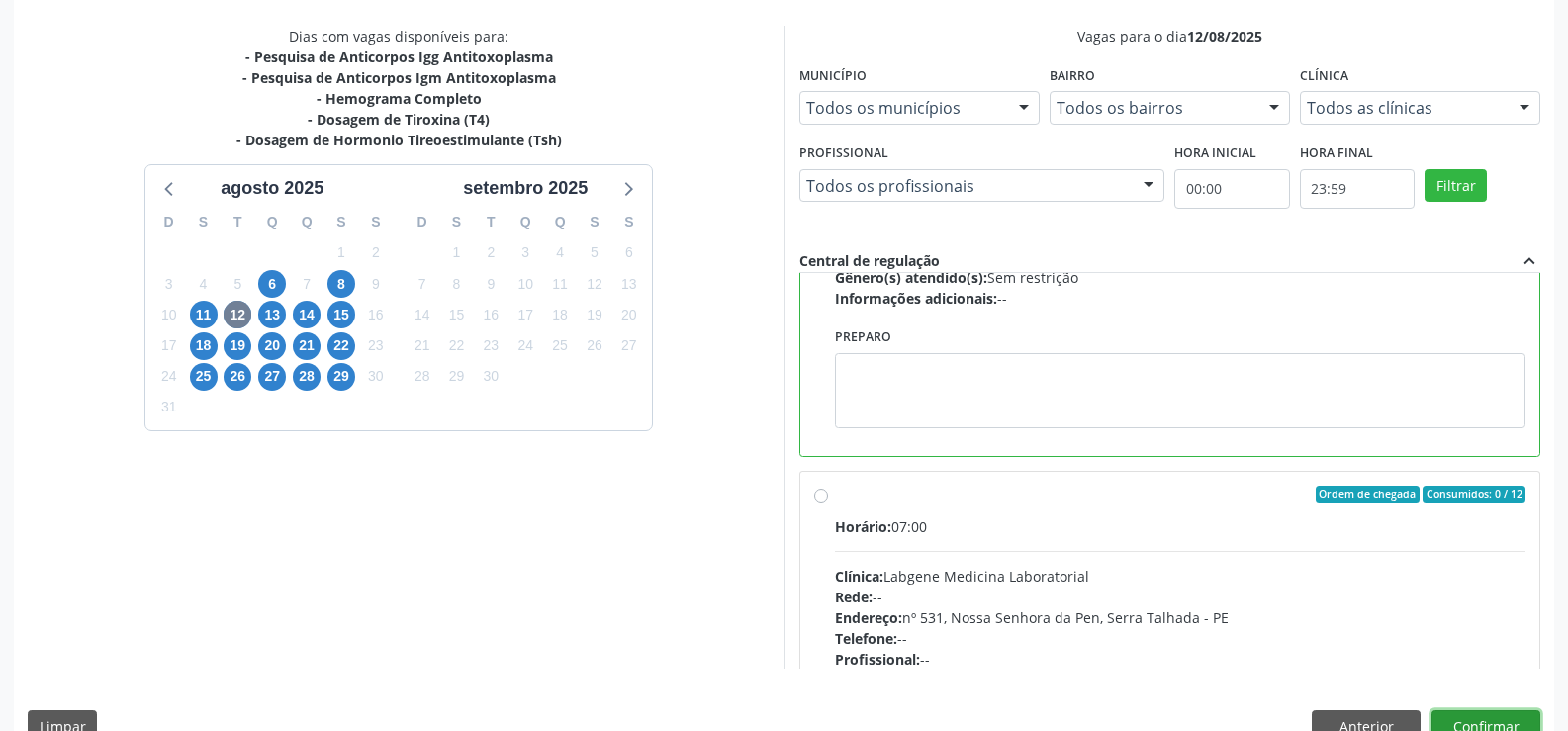 click on "Confirmar" at bounding box center (1486, 727) 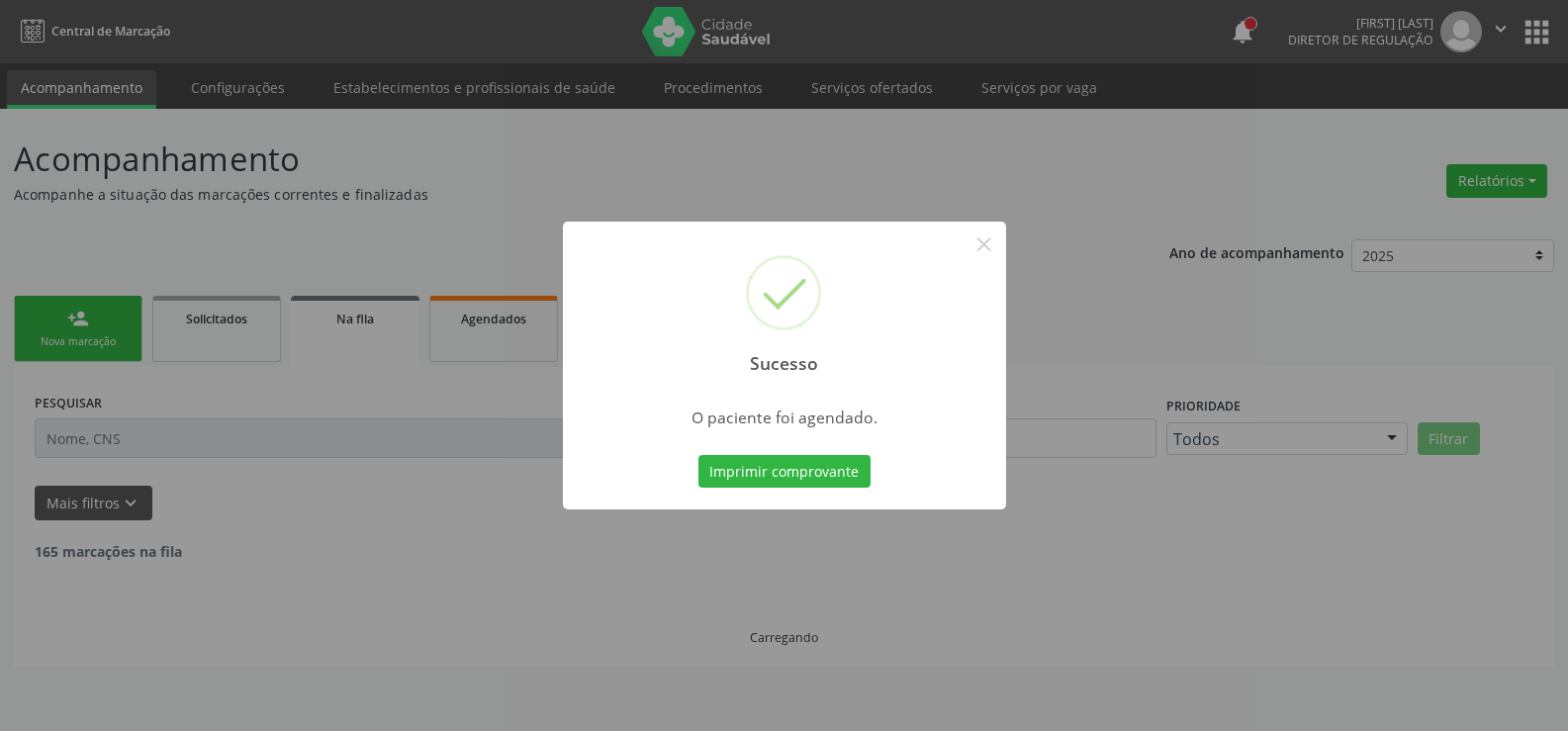 scroll, scrollTop: 0, scrollLeft: 0, axis: both 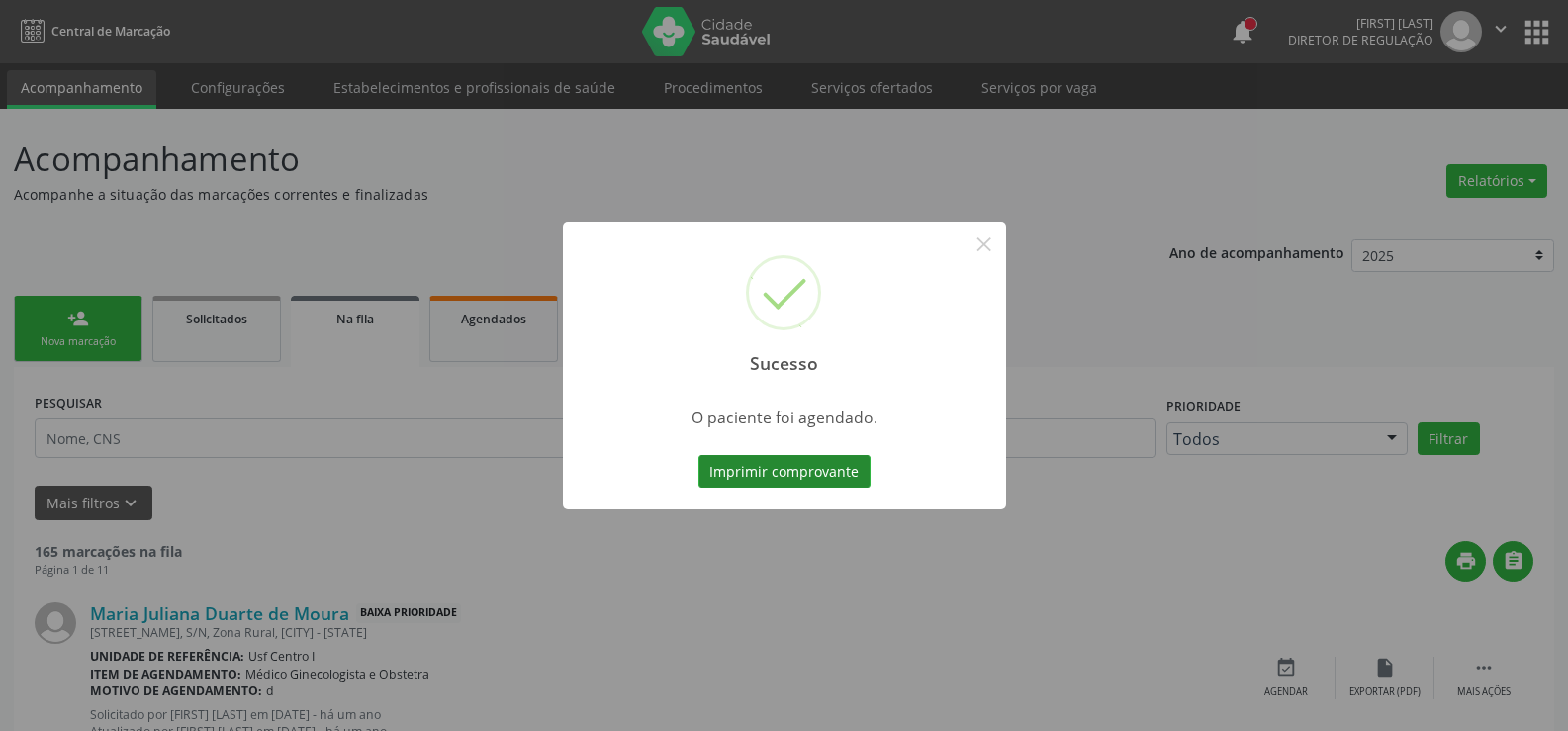 click on "Imprimir comprovante" at bounding box center (784, 472) 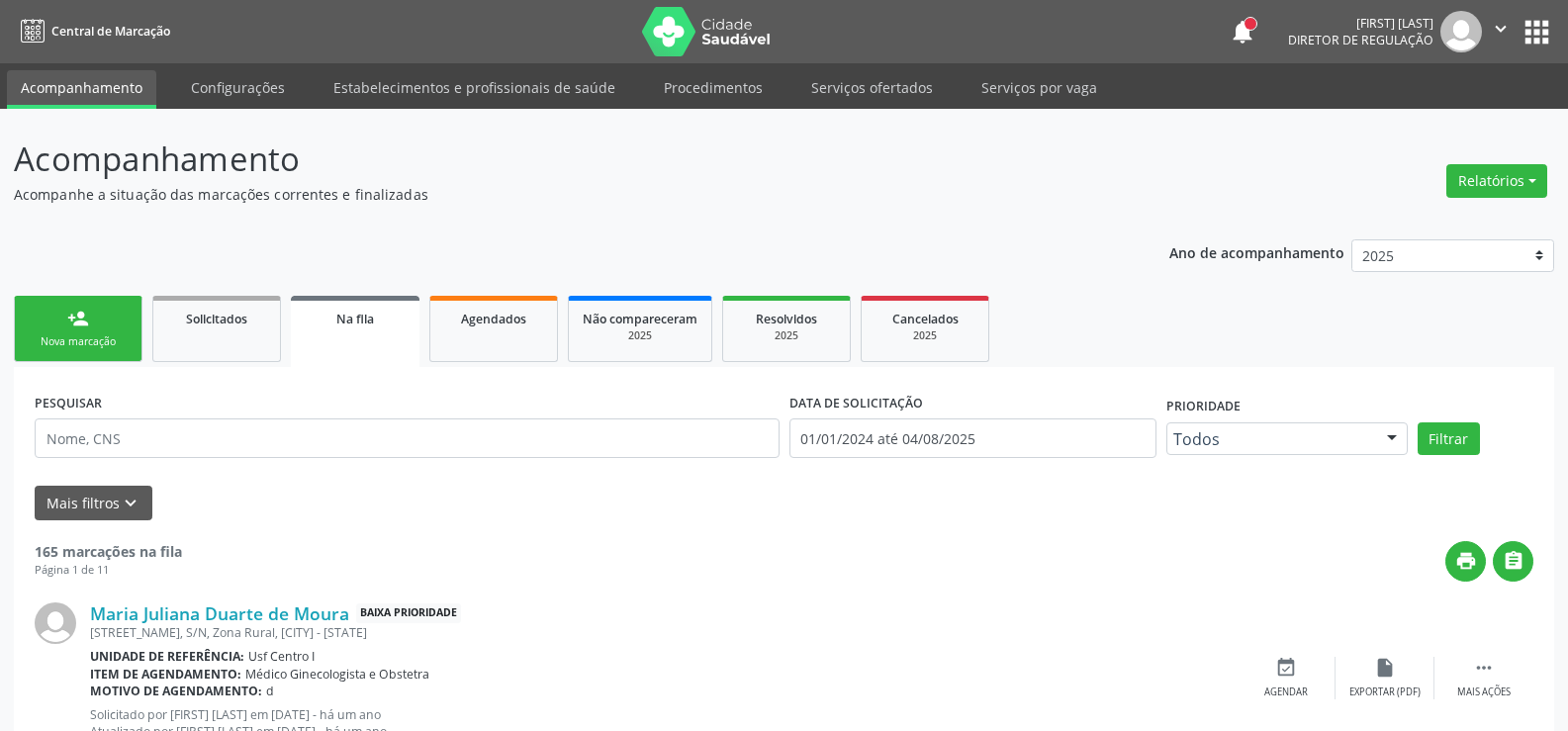 click on "person_add
Nova marcação" at bounding box center (78, 328) 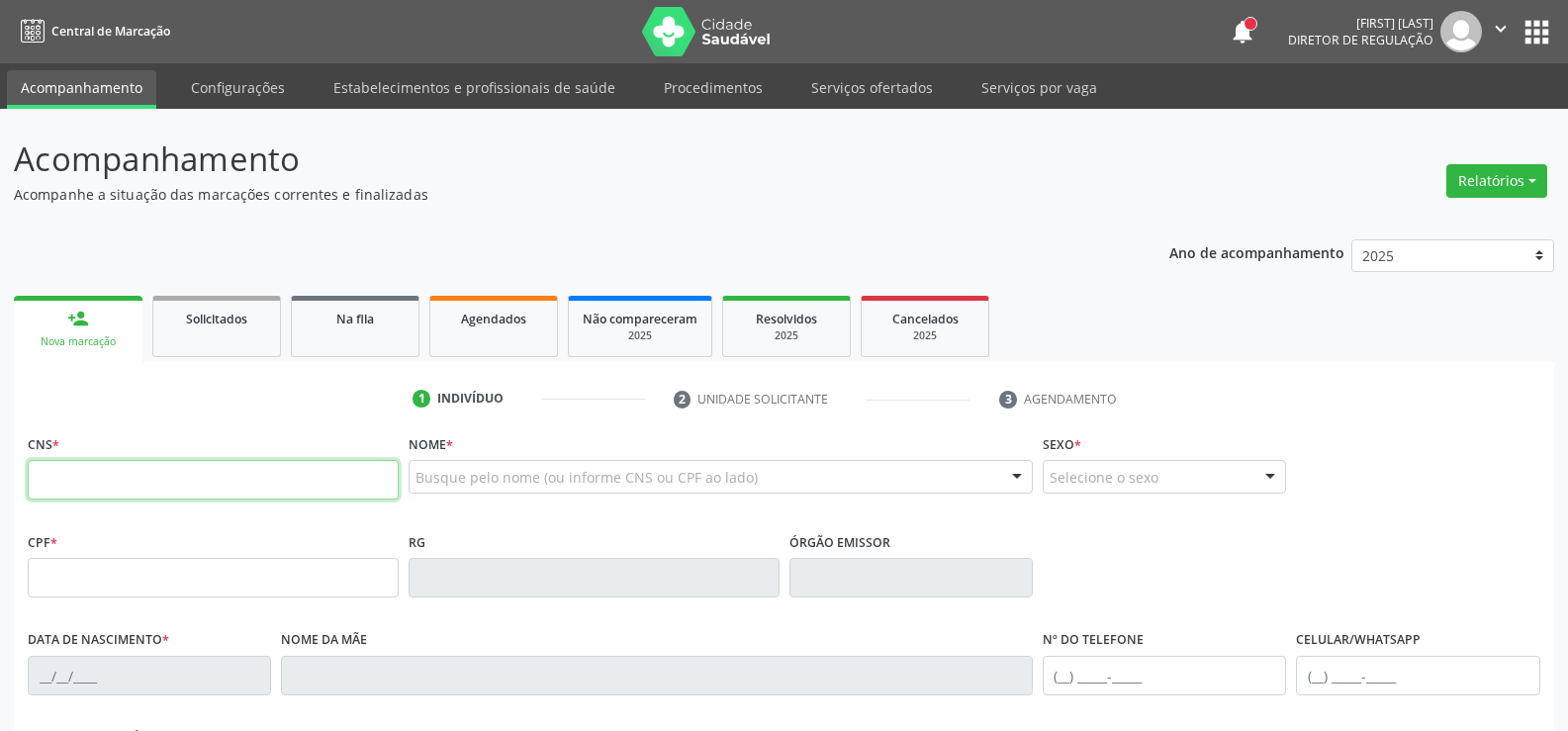 click at bounding box center [213, 480] 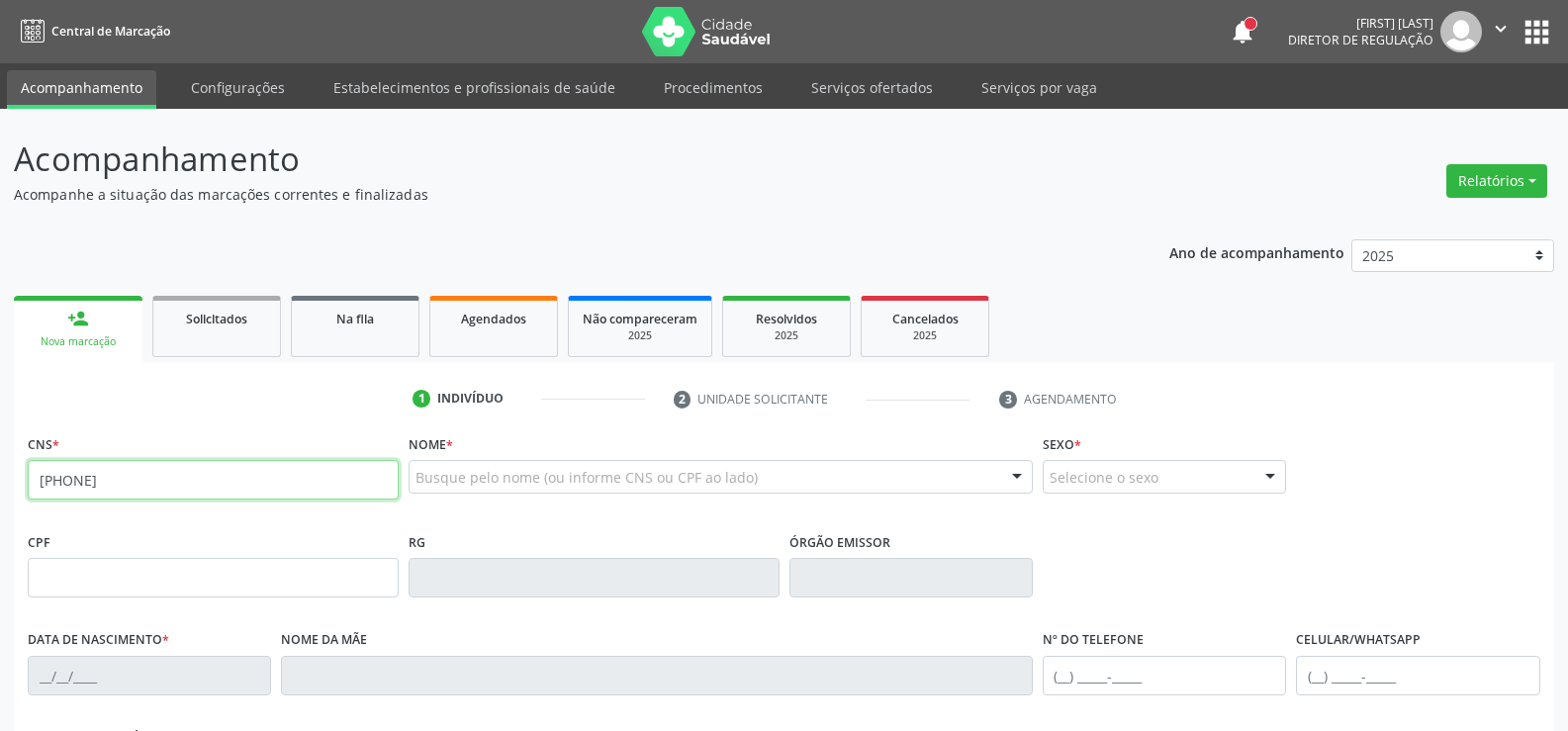 type on "[PHONE]" 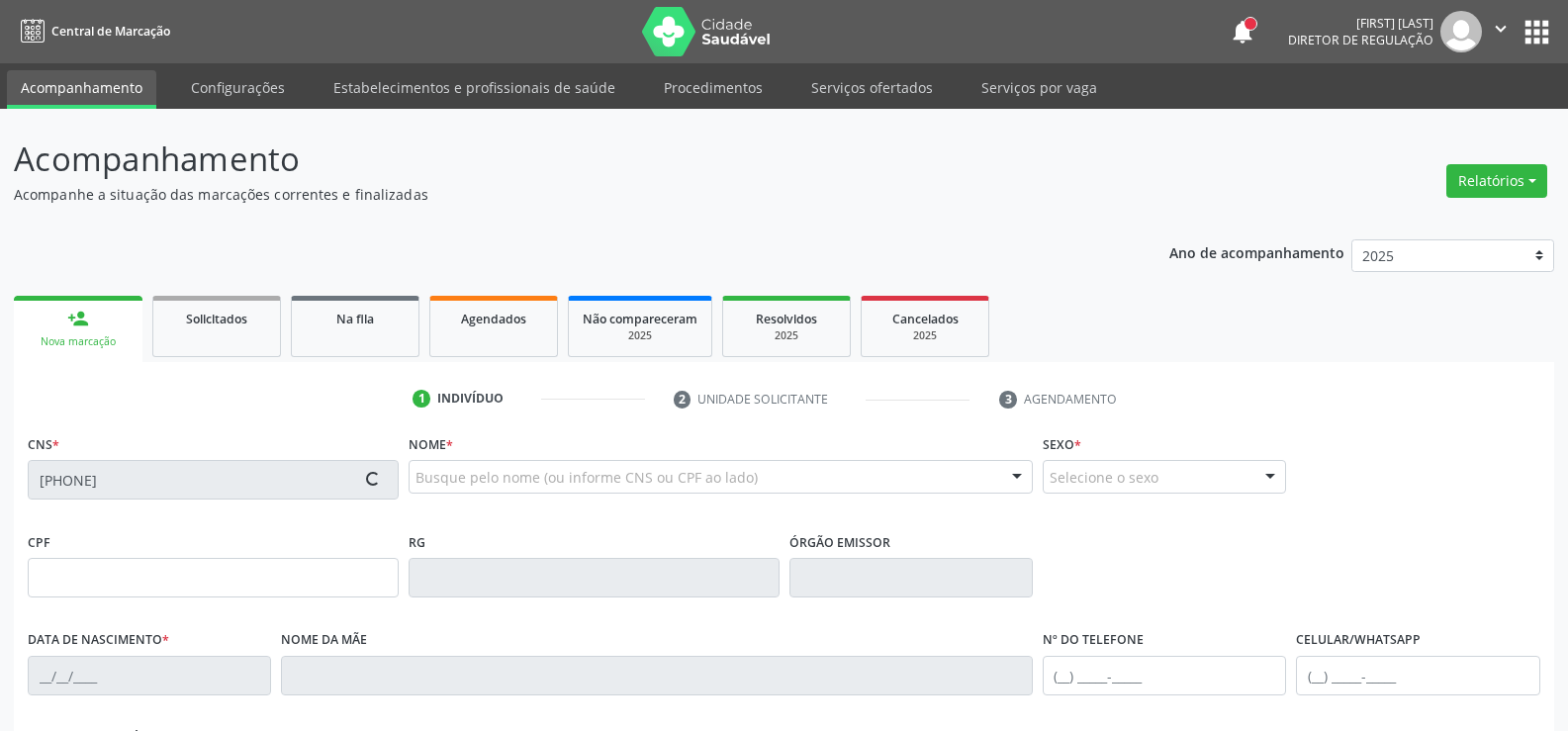 type on "[CPF]" 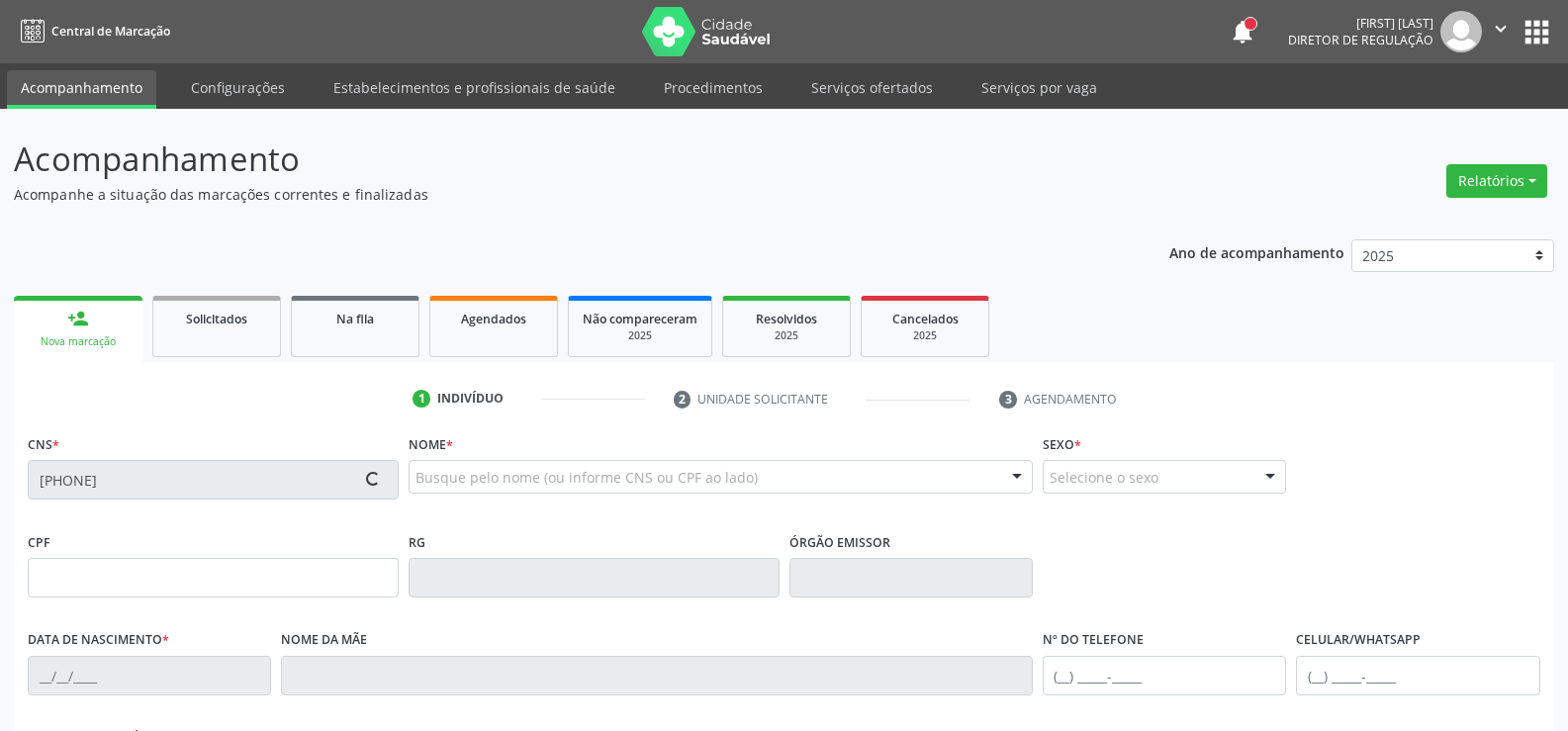 type on "[DATE]" 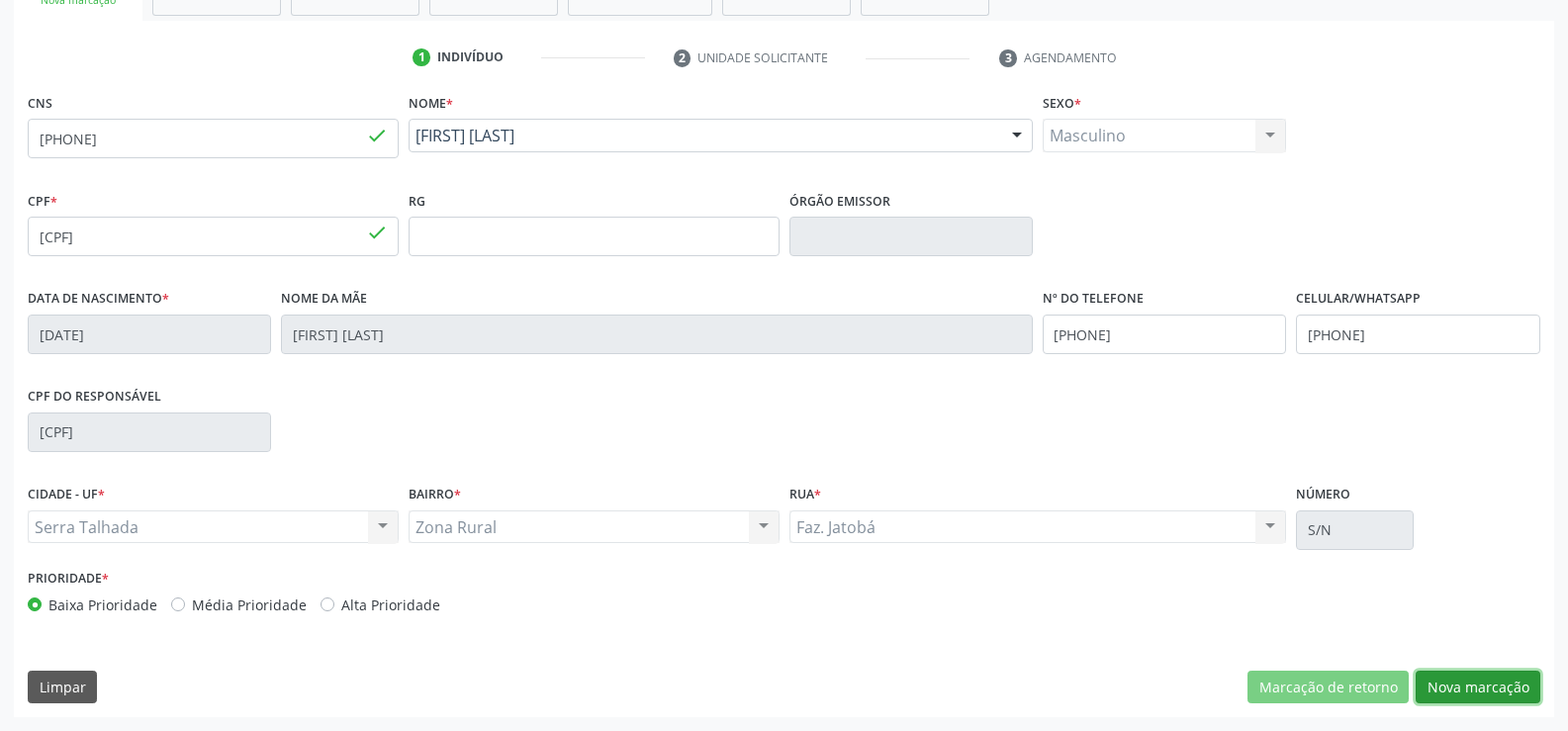 click on "Nova marcação" at bounding box center [1478, 687] 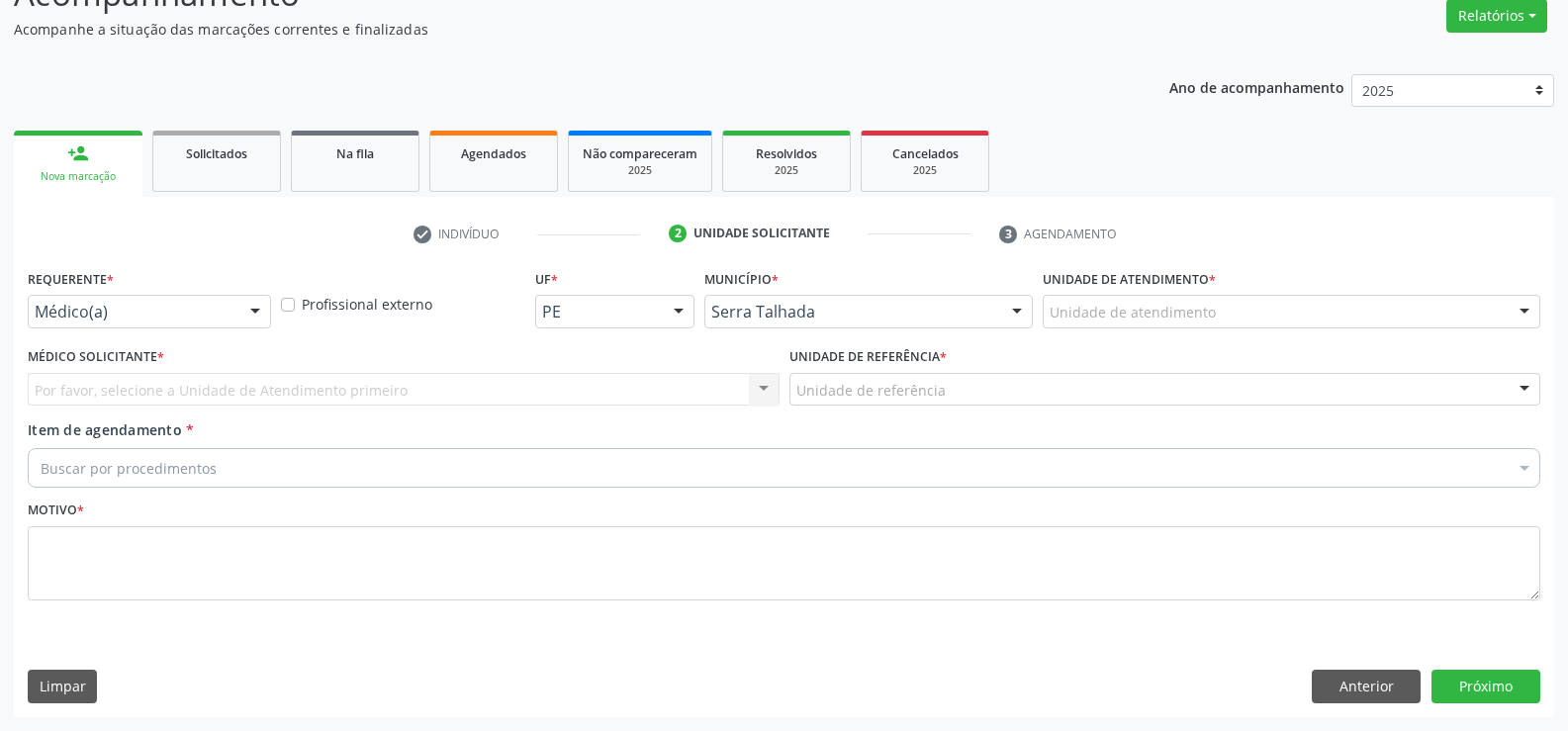 scroll, scrollTop: 165, scrollLeft: 0, axis: vertical 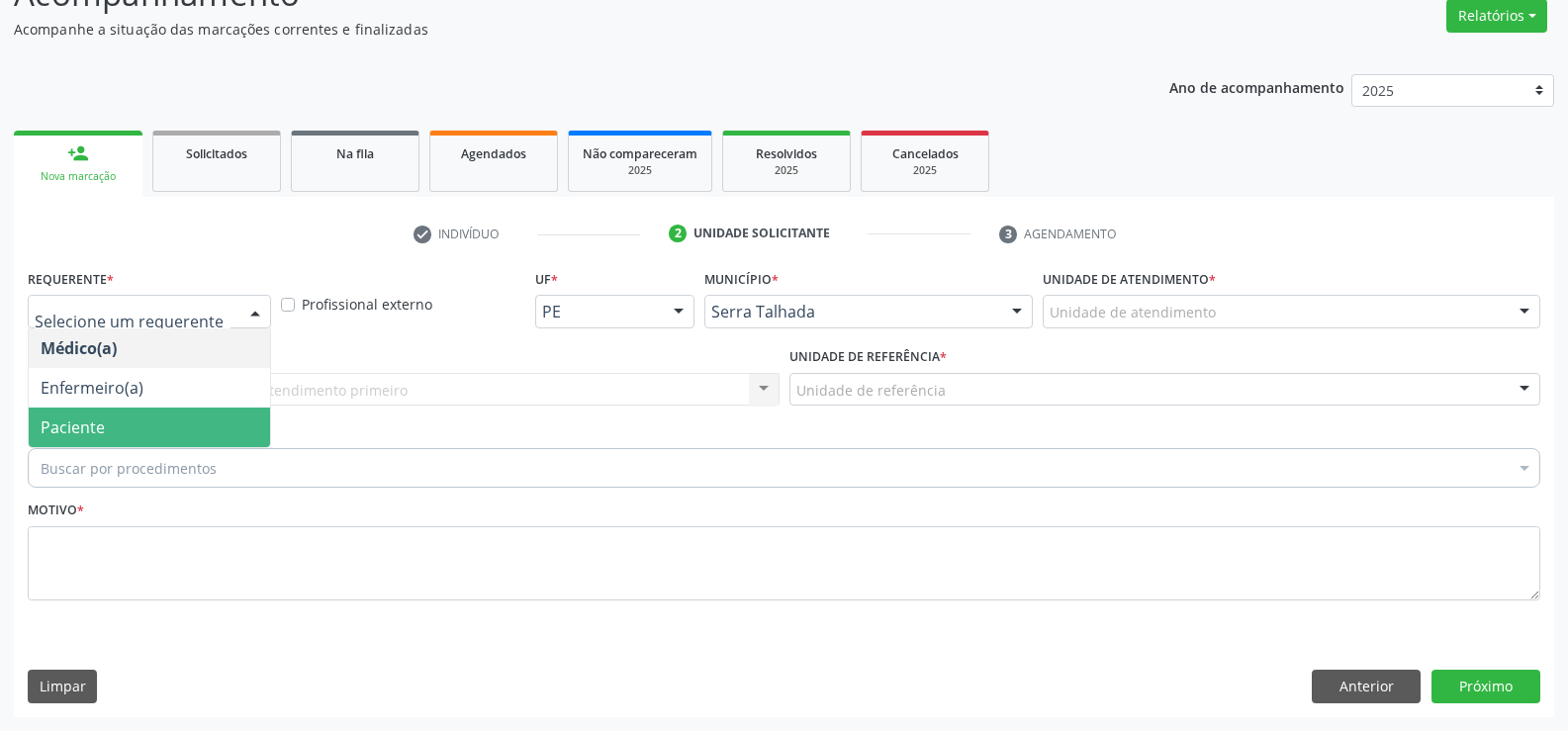 click on "Paciente" at bounding box center (72, 427) 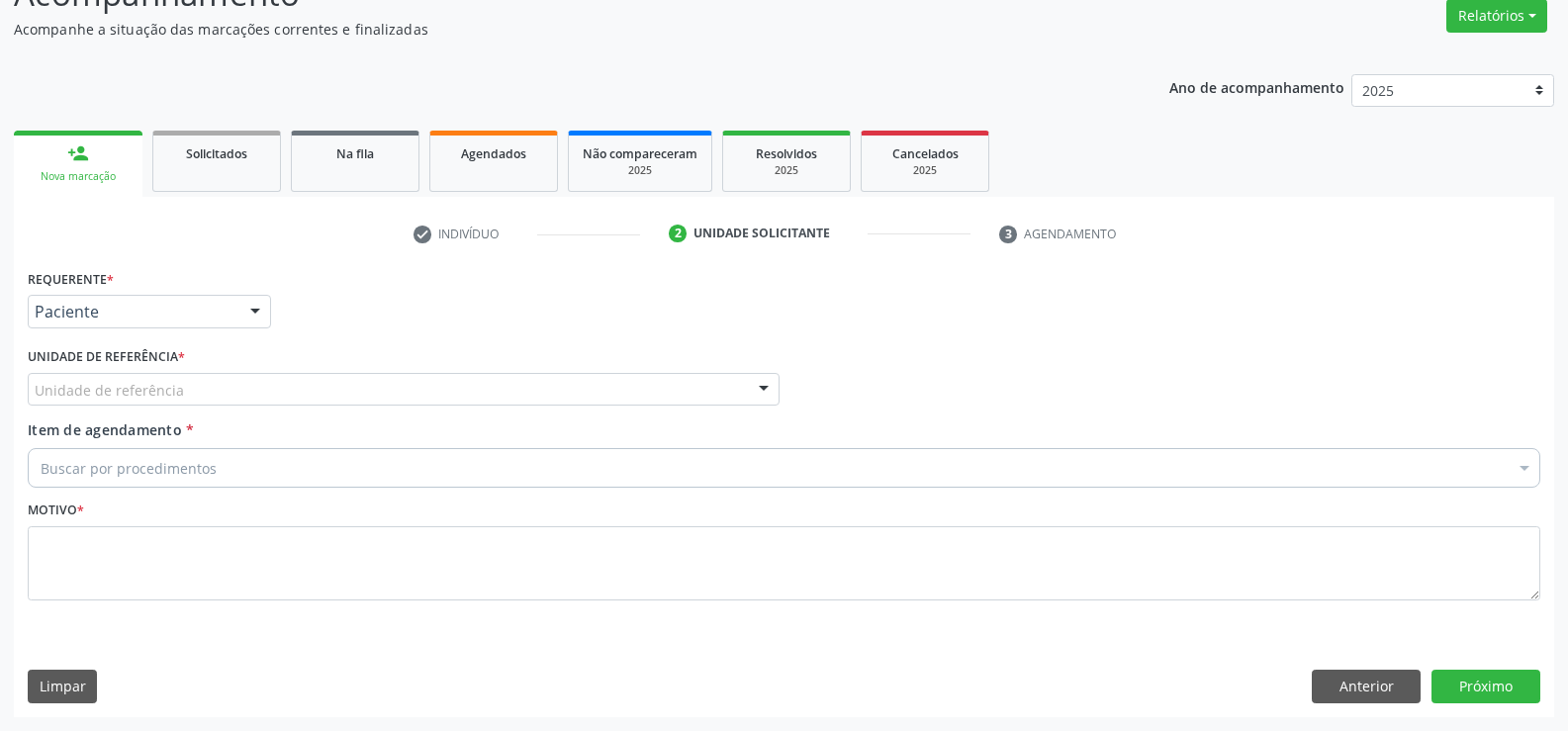 drag, startPoint x: 102, startPoint y: 434, endPoint x: 107, endPoint y: 454, distance: 20.615528 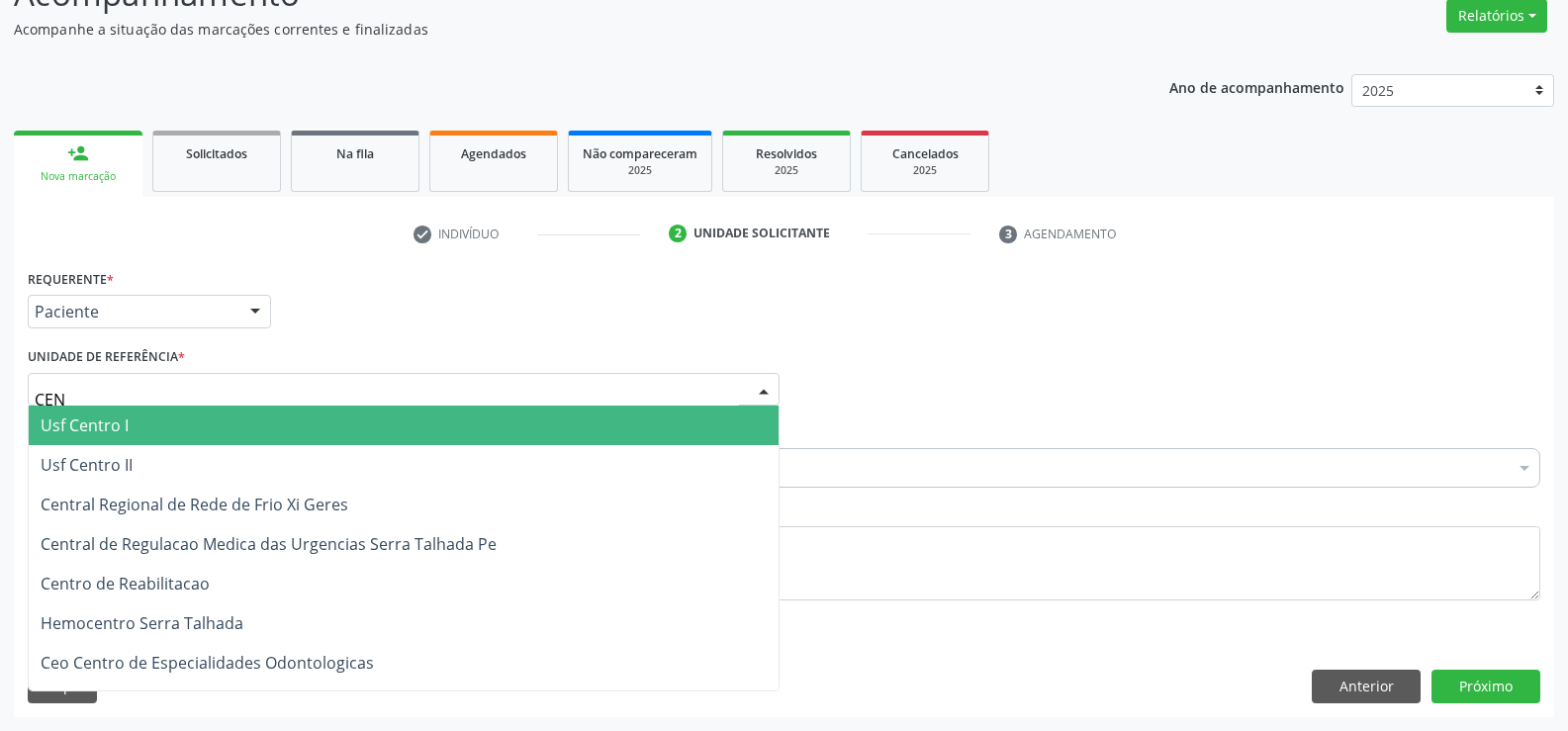 type on "CENT" 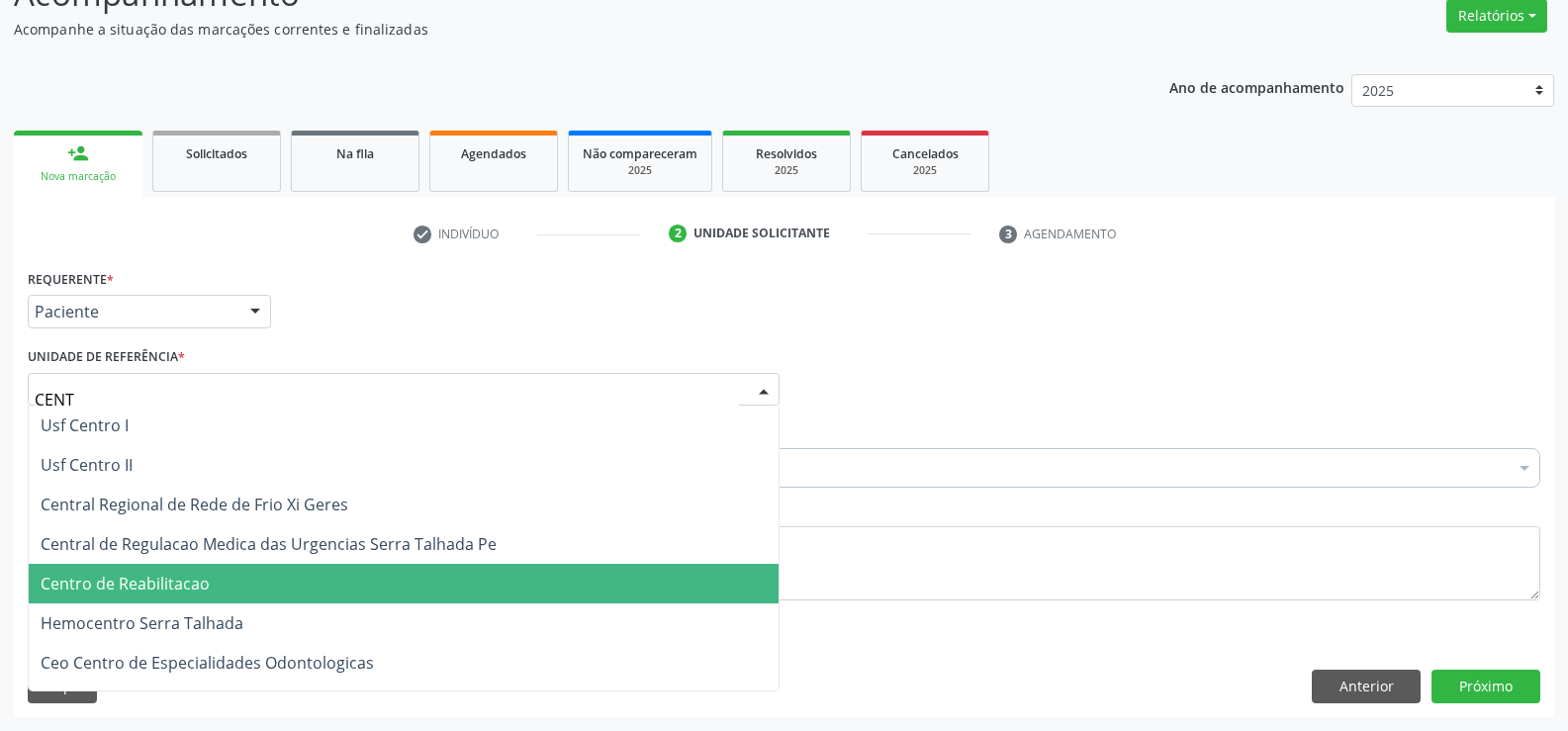 click on "Centro de Reabilitacao" at bounding box center [404, 584] 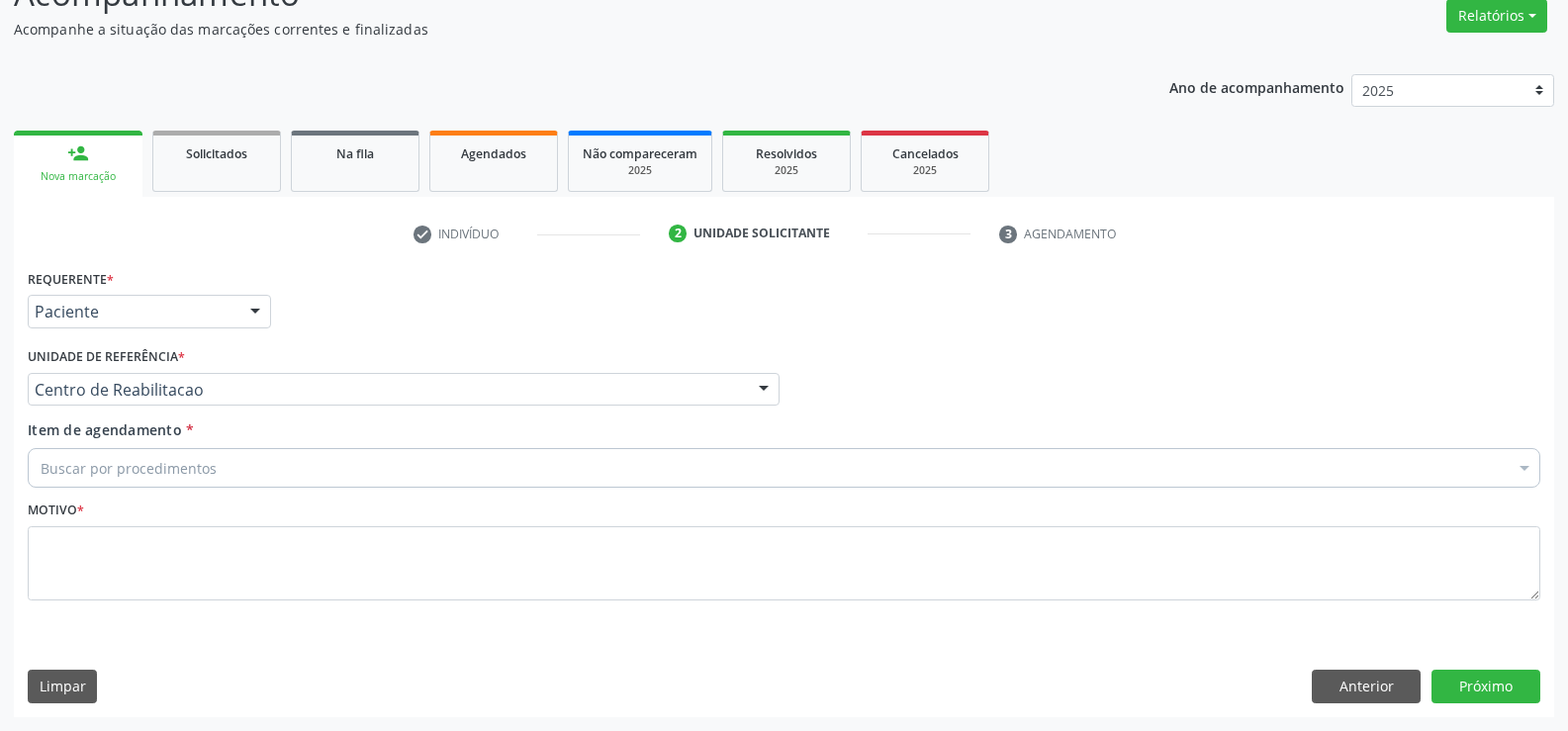 click on "Buscar por procedimentos" at bounding box center [784, 468] 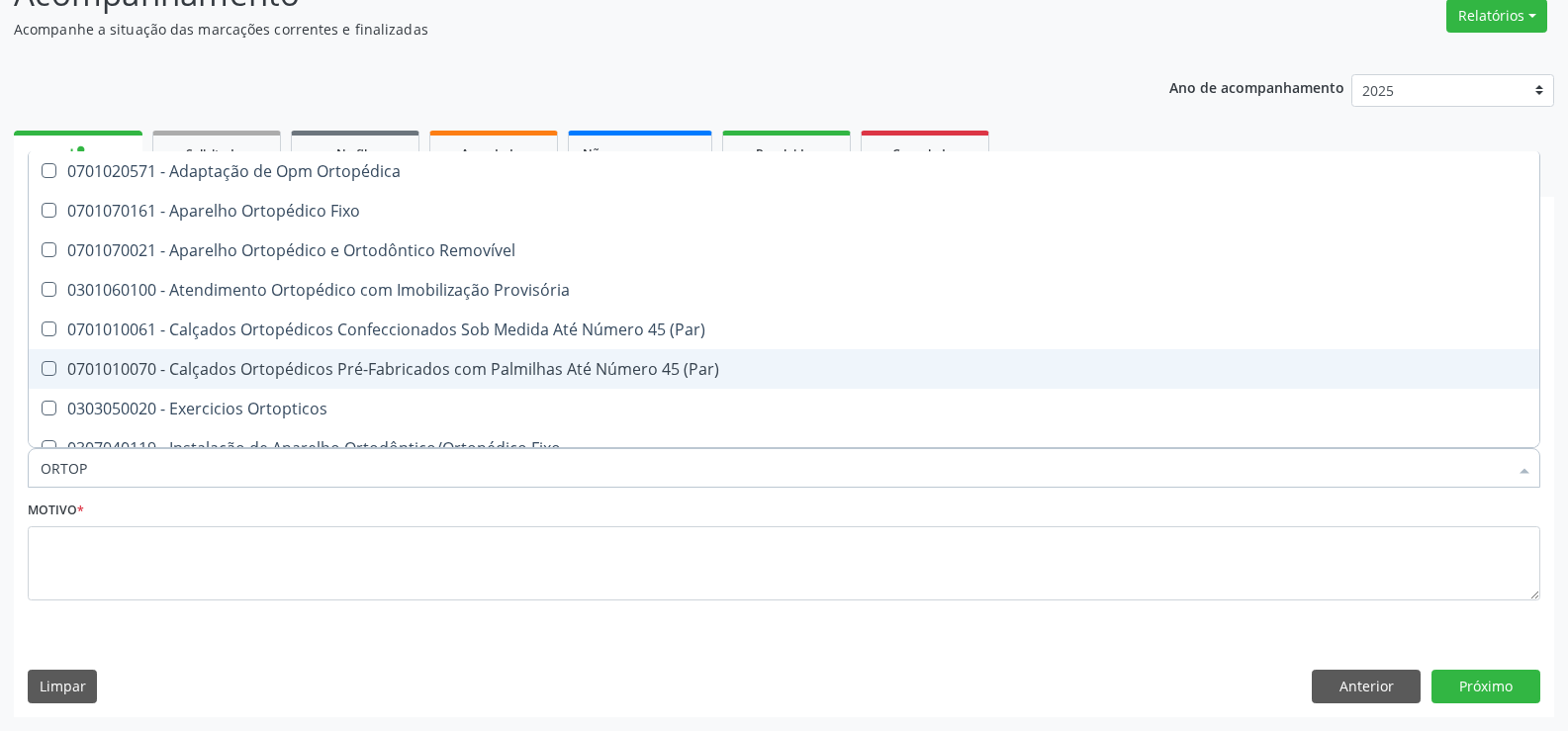 type on "ORTOPE" 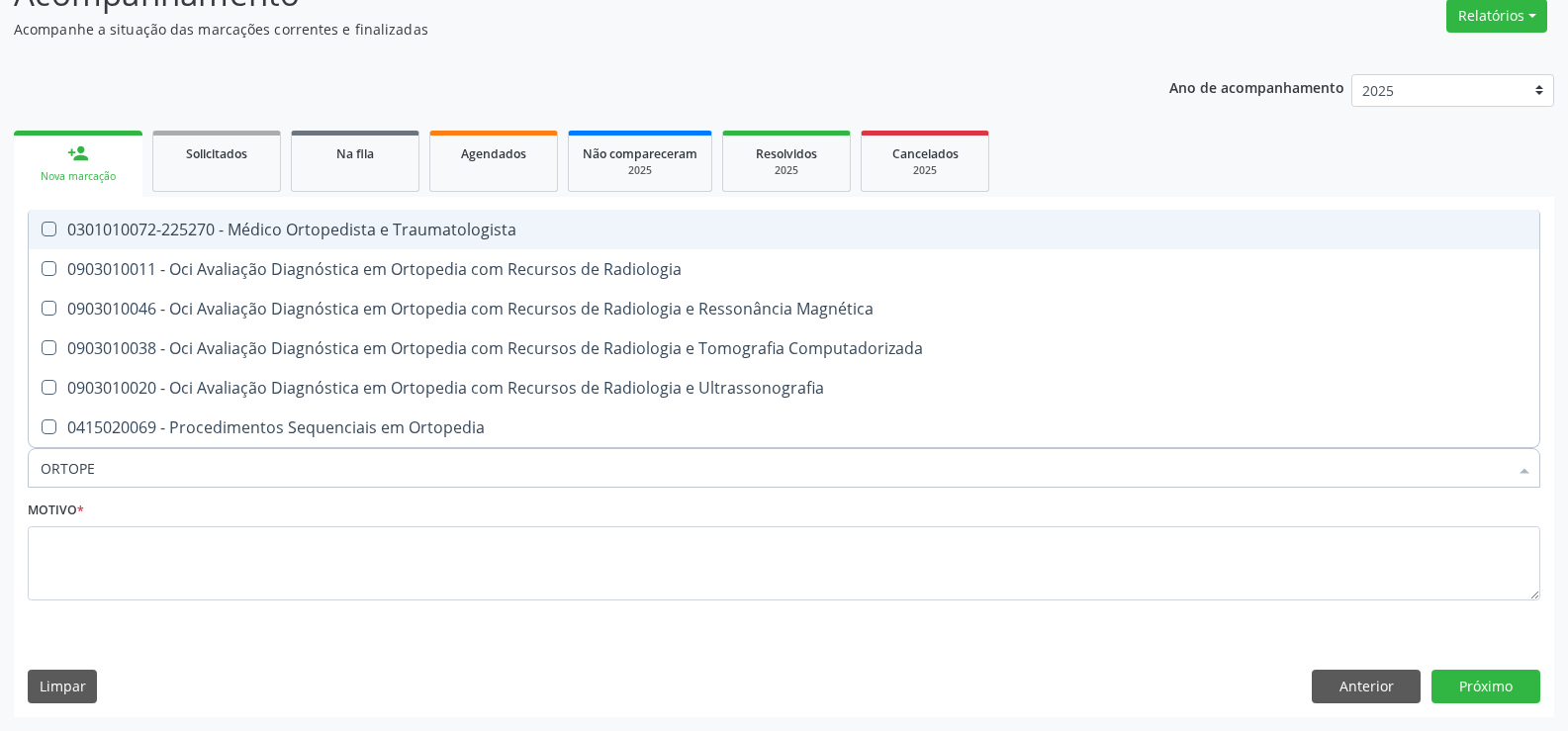 click on "0301010072-225270 - Médico Ortopedista e Traumatologista" at bounding box center [784, 229] 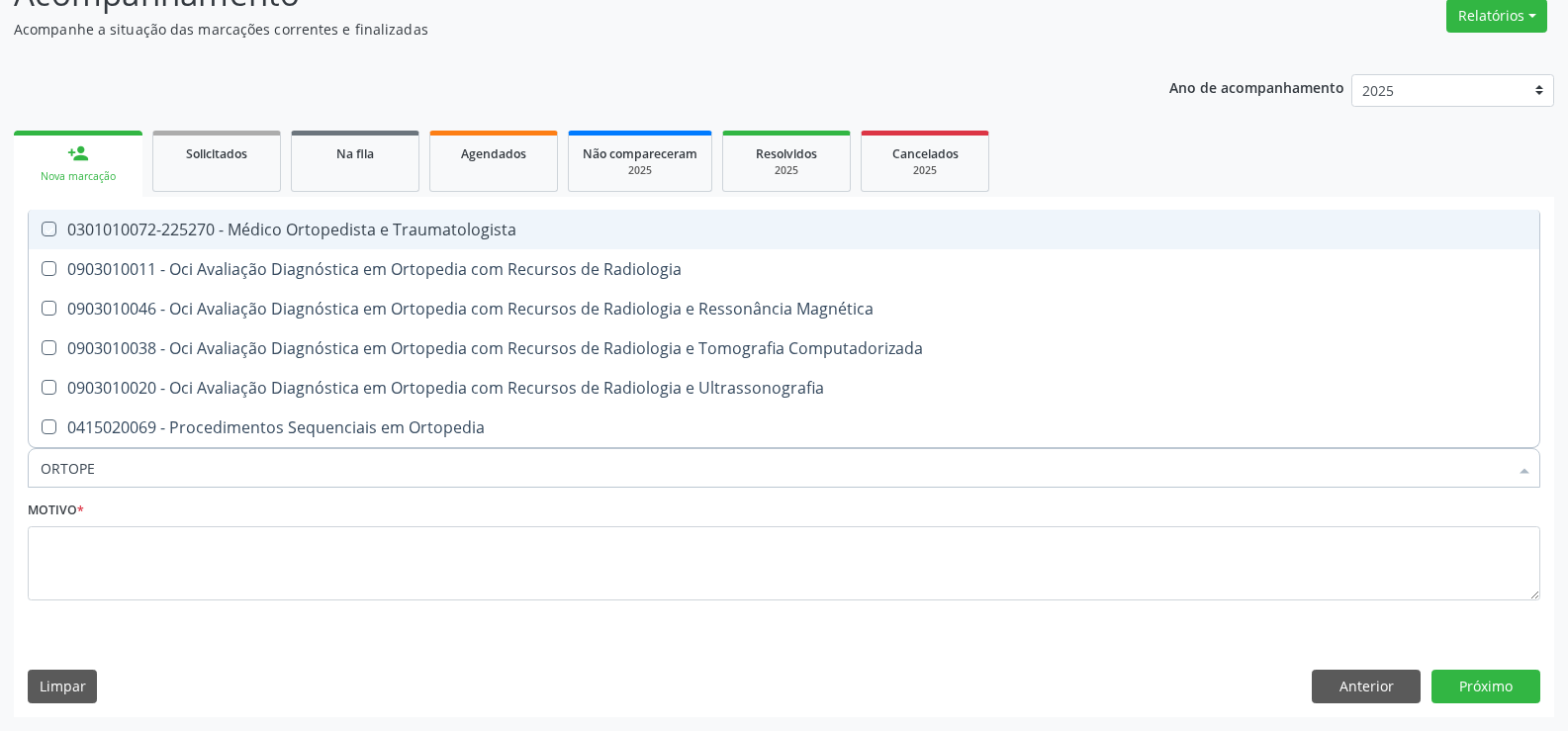 checkbox on "true" 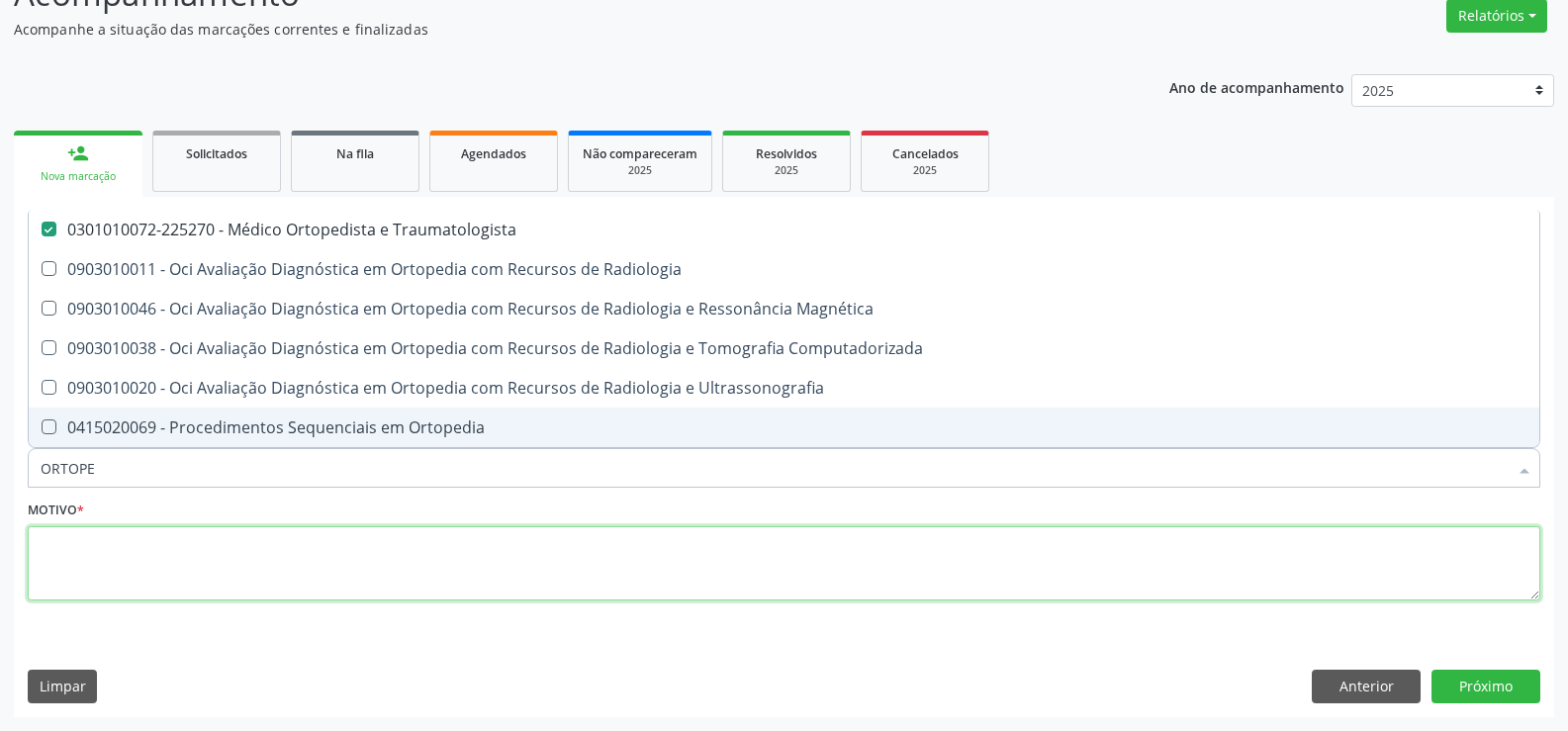 click at bounding box center [784, 564] 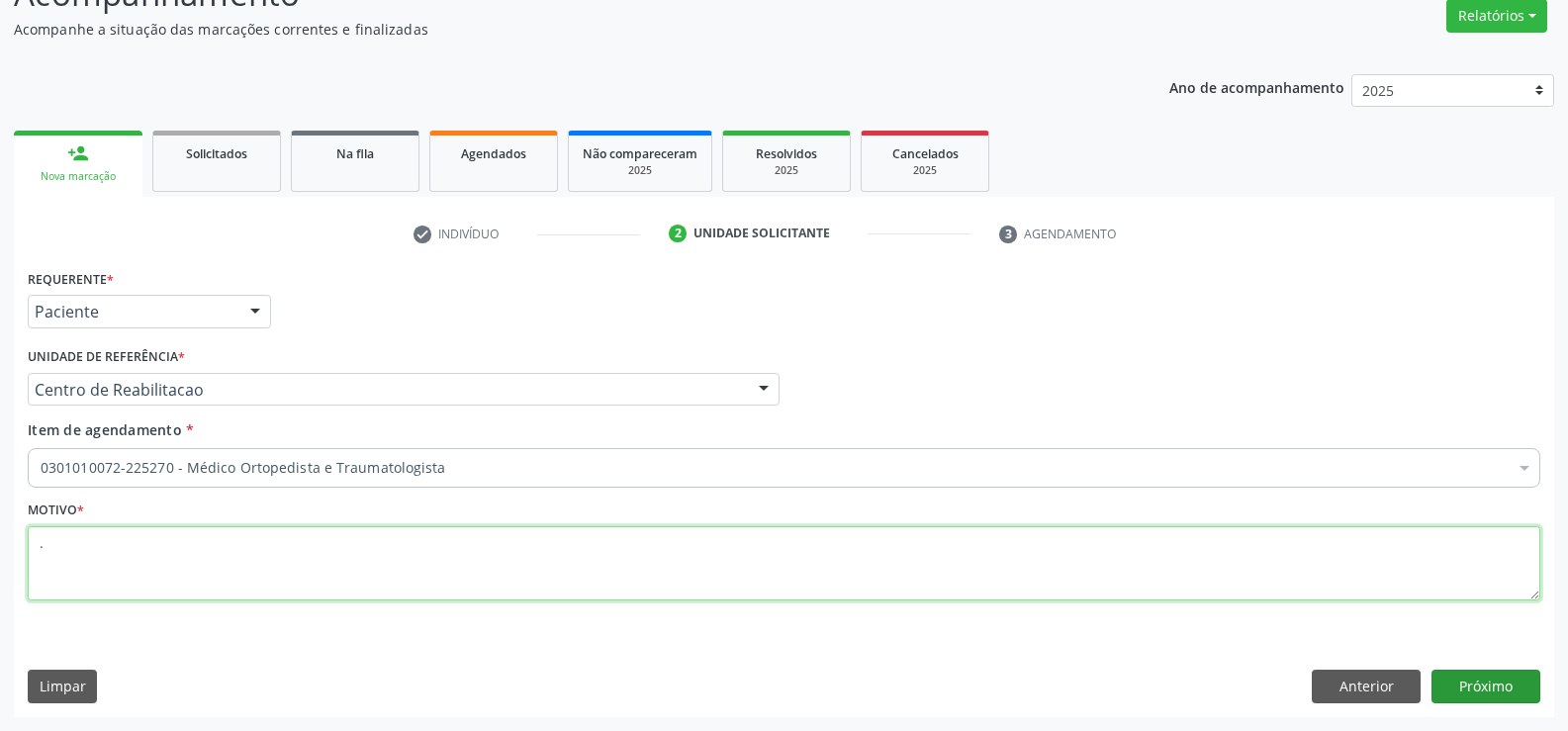 type on "." 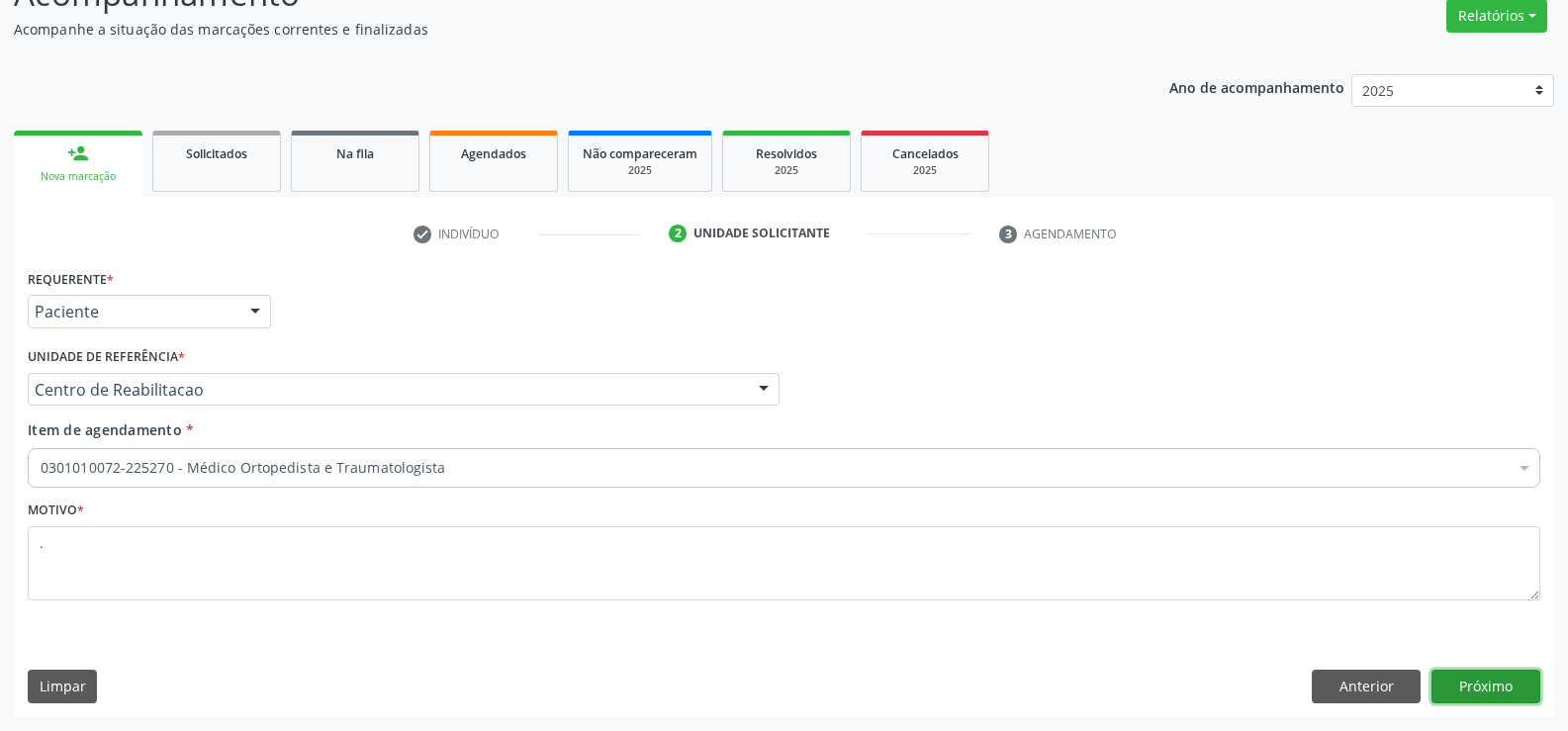 click on "Próximo" at bounding box center (1486, 686) 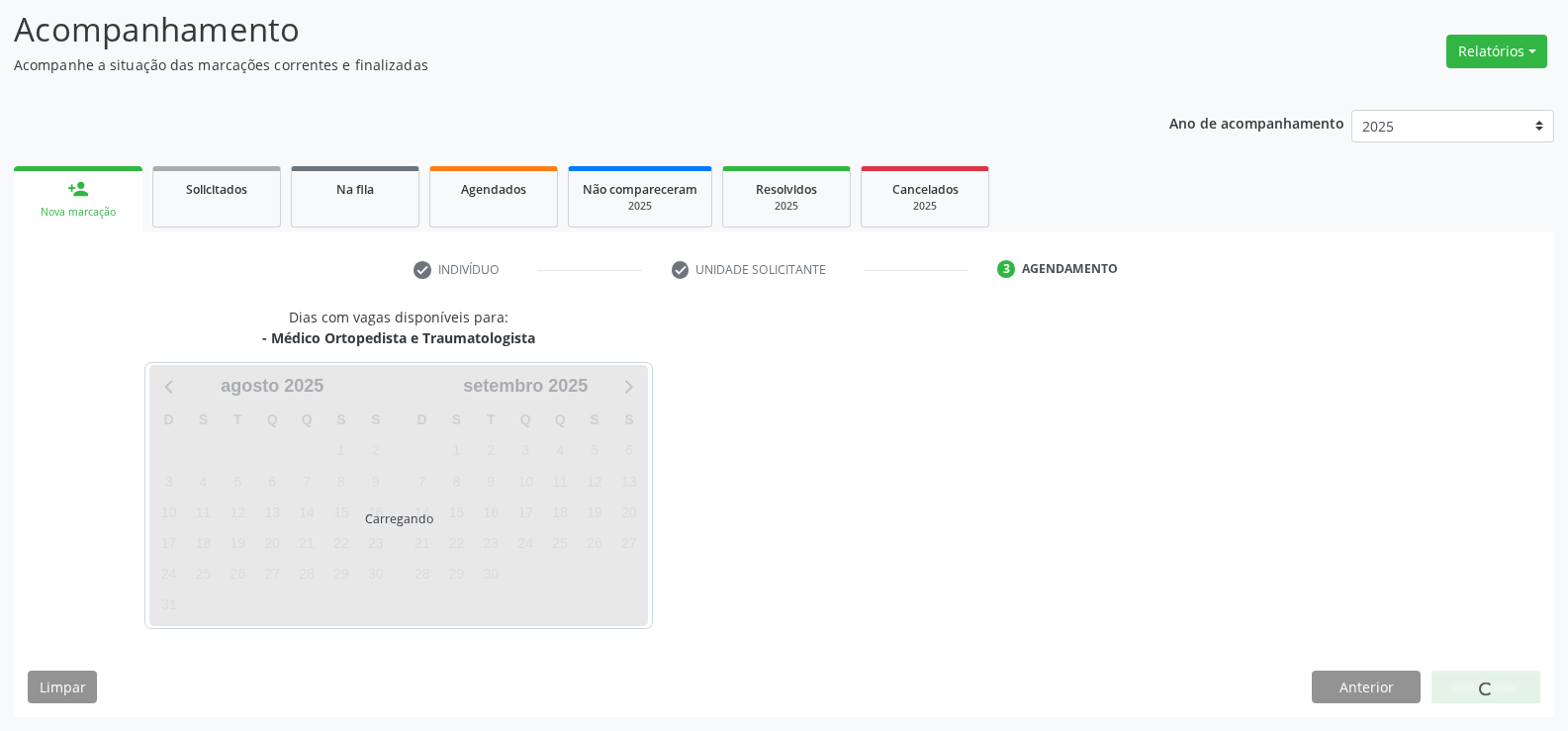 scroll, scrollTop: 130, scrollLeft: 0, axis: vertical 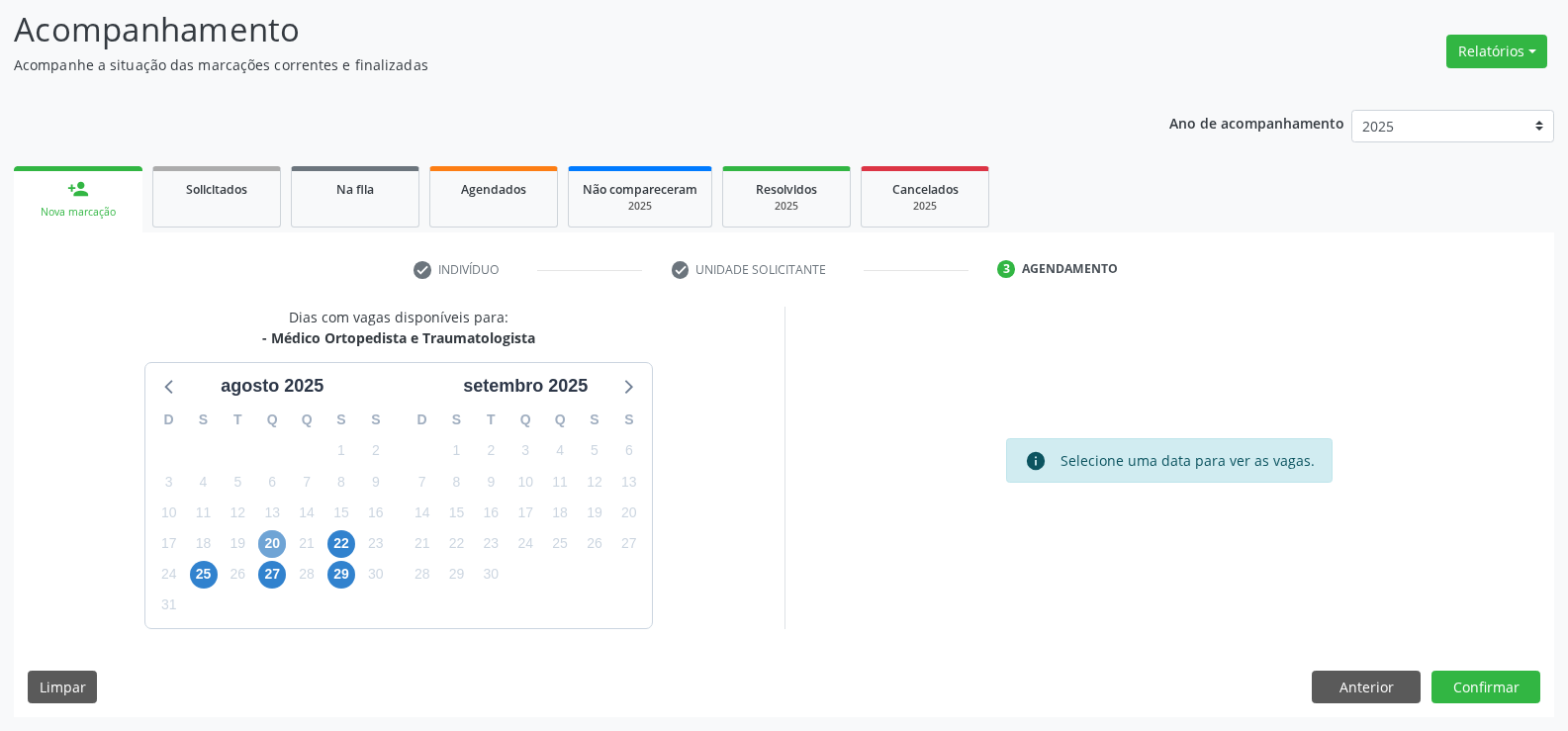 click on "20" at bounding box center (272, 544) 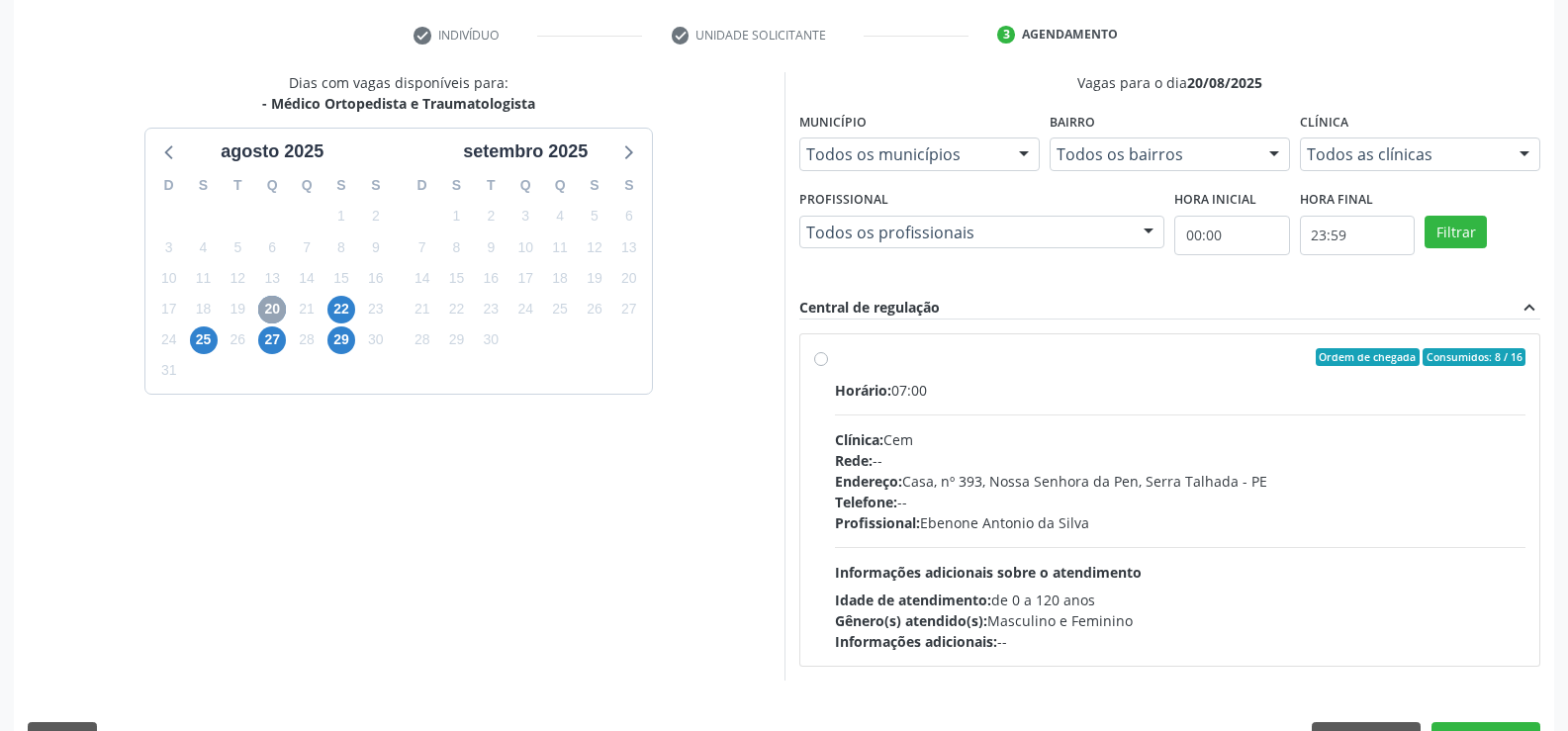 scroll, scrollTop: 415, scrollLeft: 0, axis: vertical 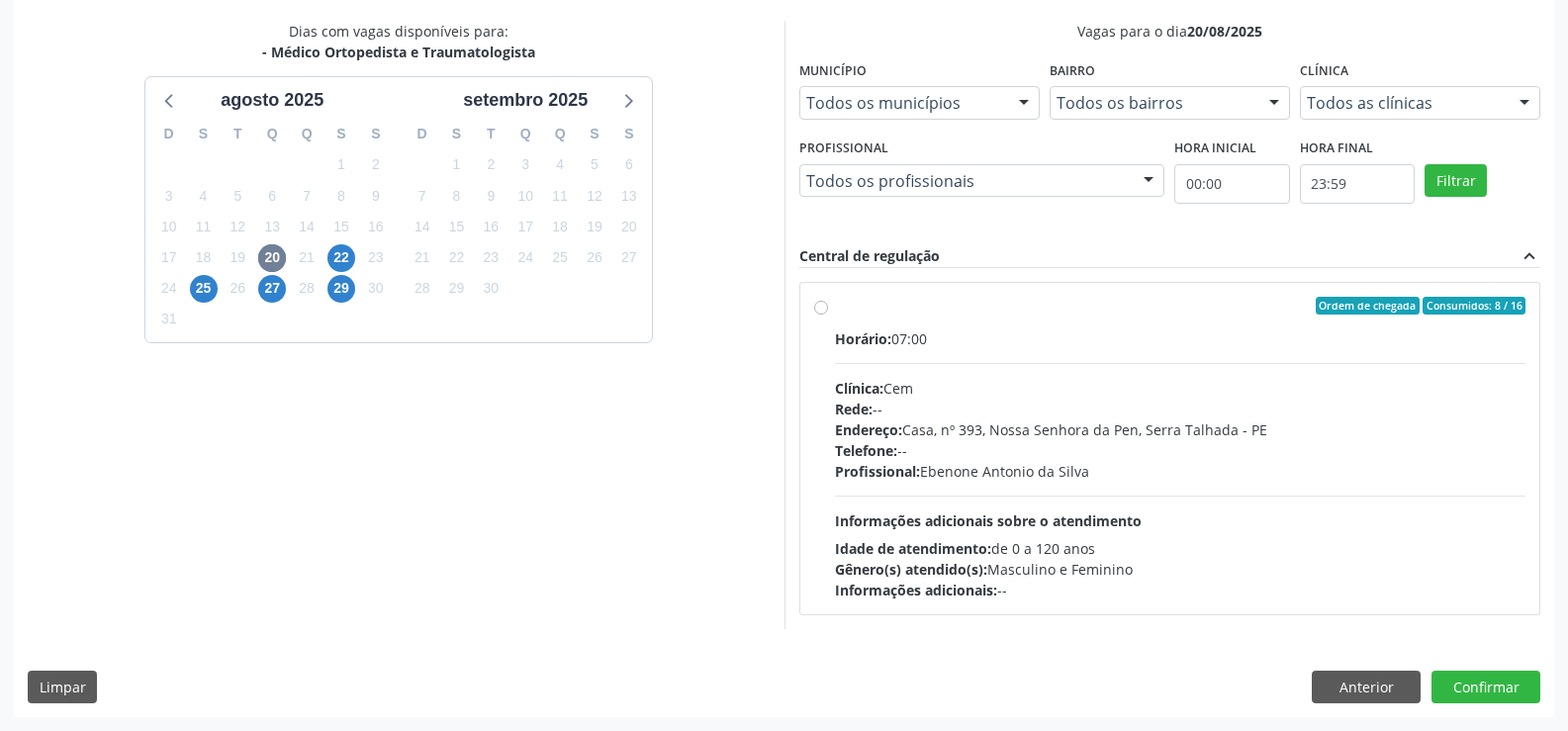 click on "Ordem de chegada
Consumidos: 8 / 16" at bounding box center [1180, 306] 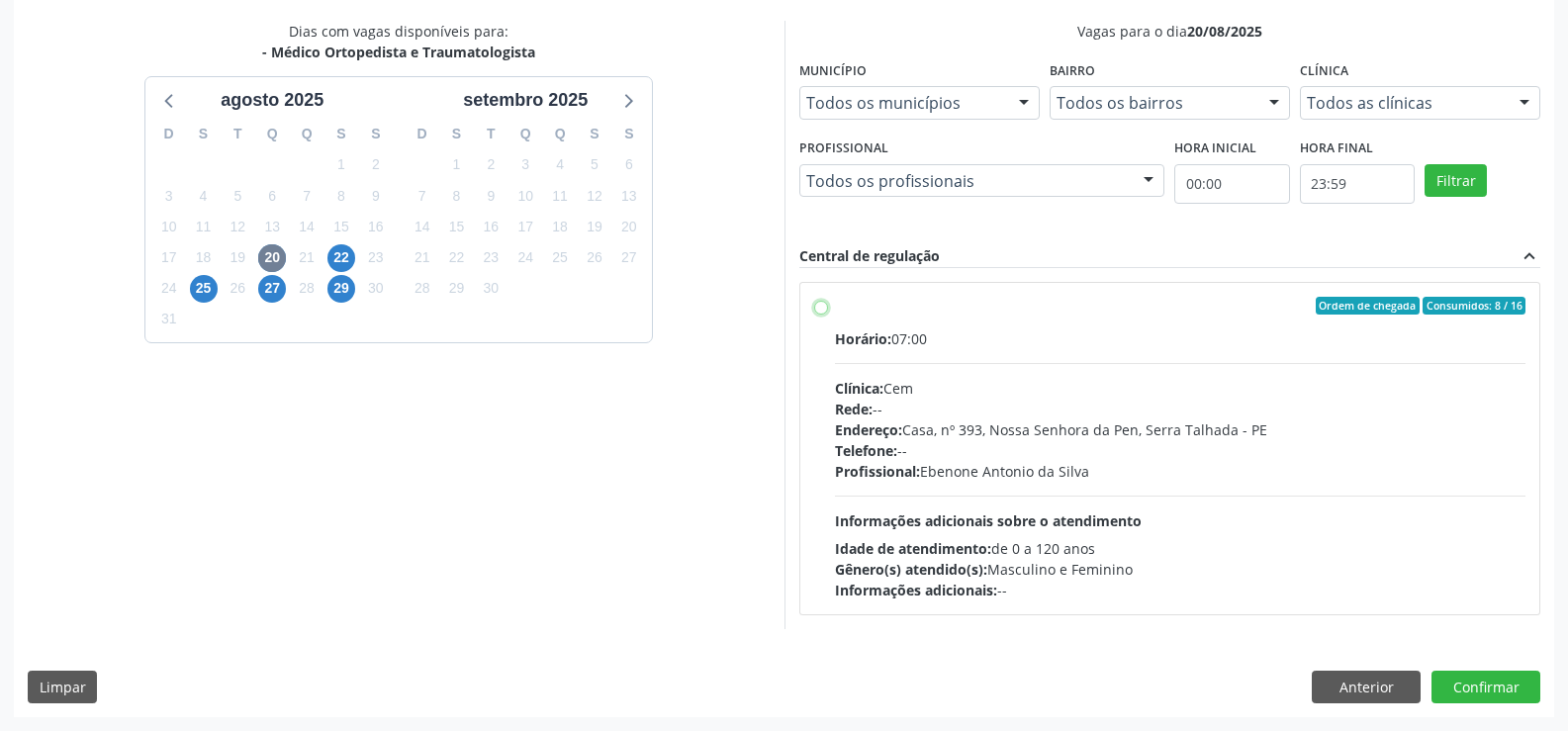 radio on "true" 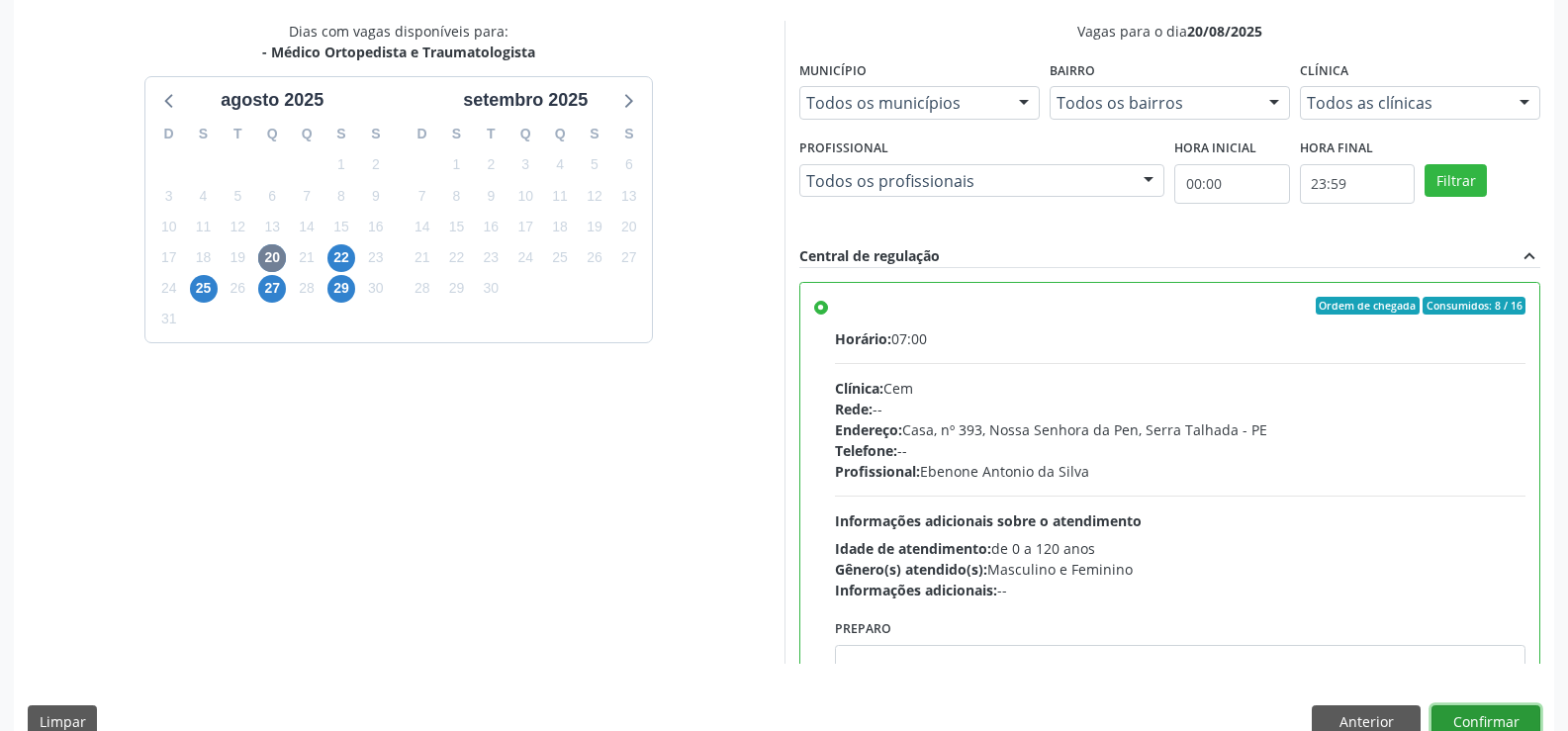 click on "Confirmar" at bounding box center (1486, 722) 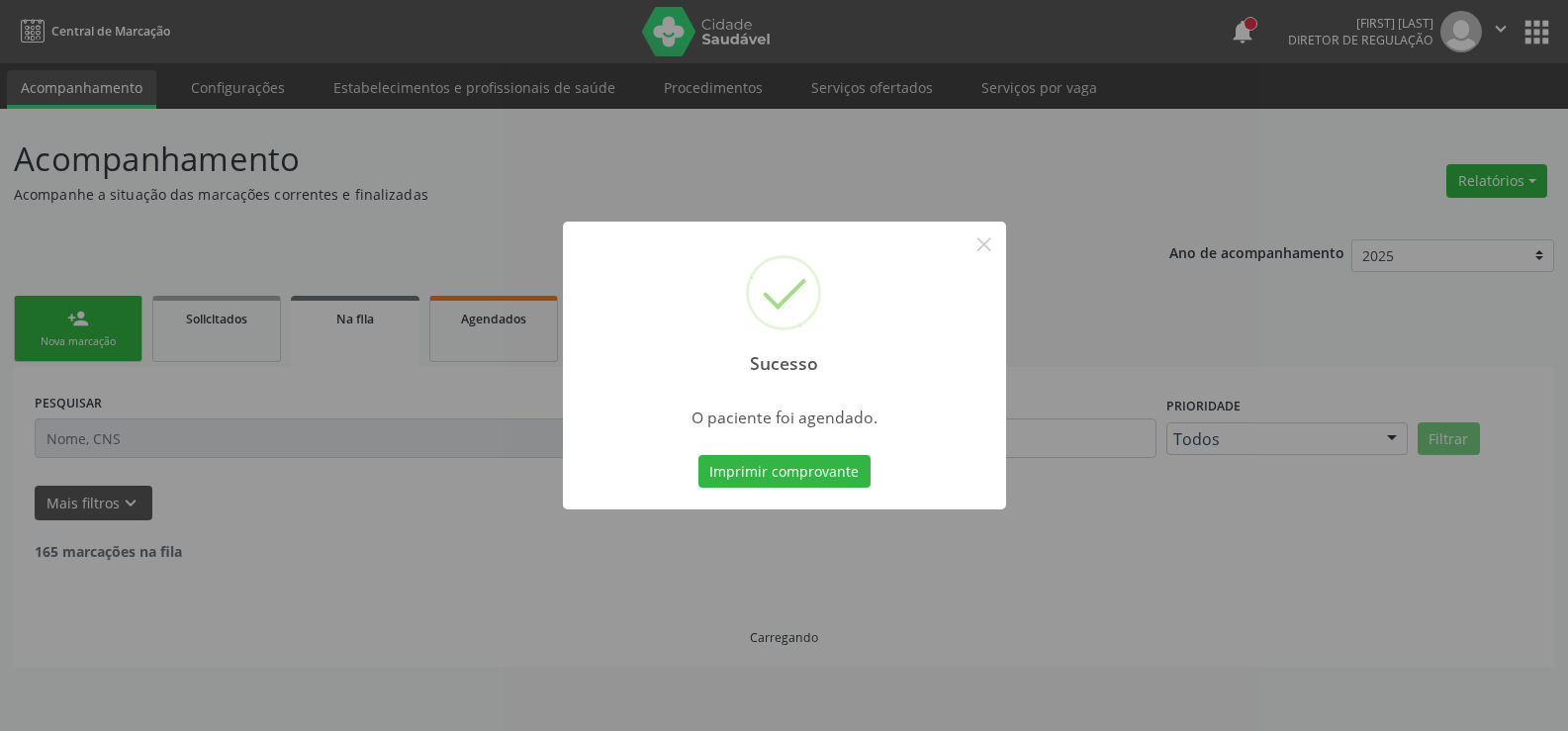 scroll, scrollTop: 0, scrollLeft: 0, axis: both 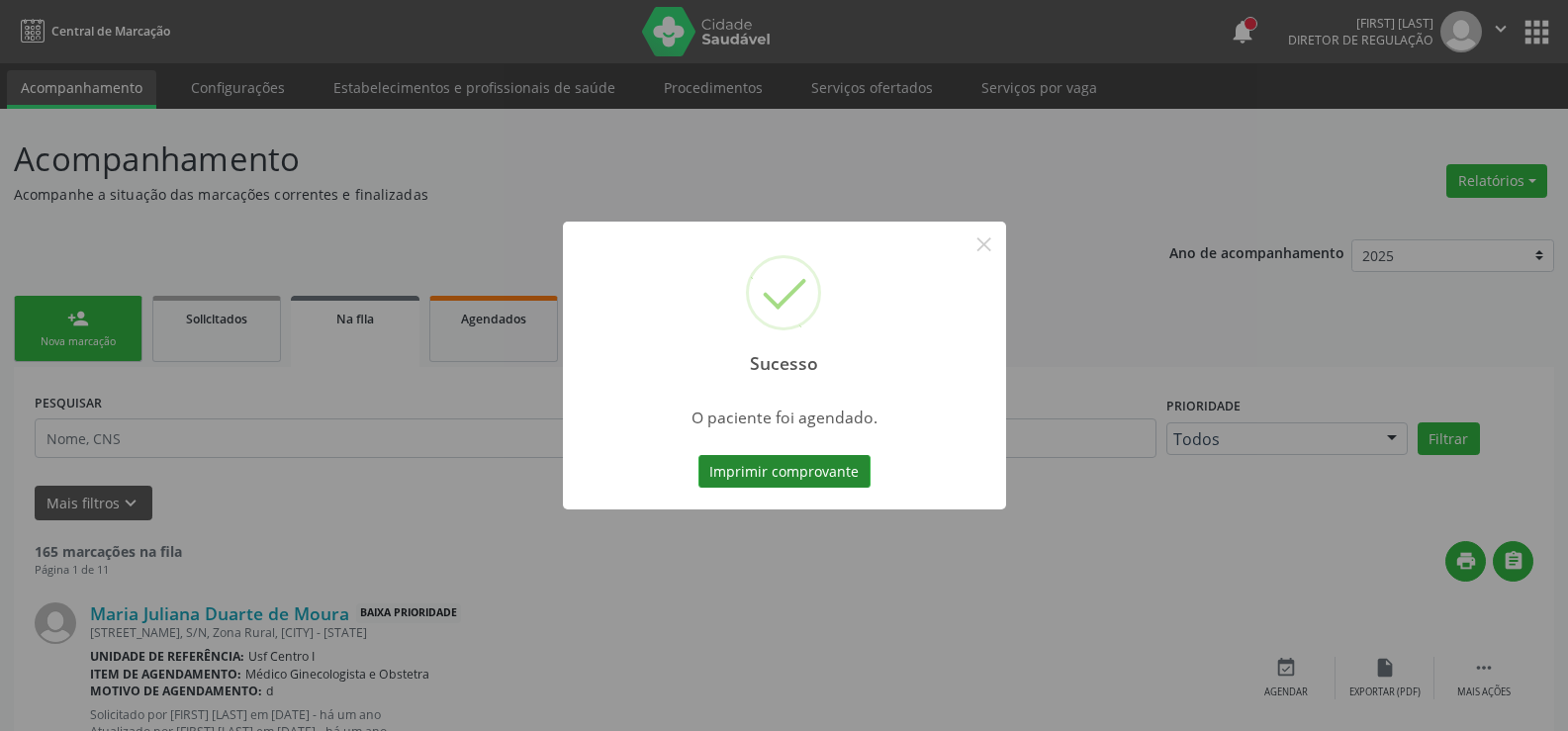 click on "Imprimir comprovante" at bounding box center (784, 472) 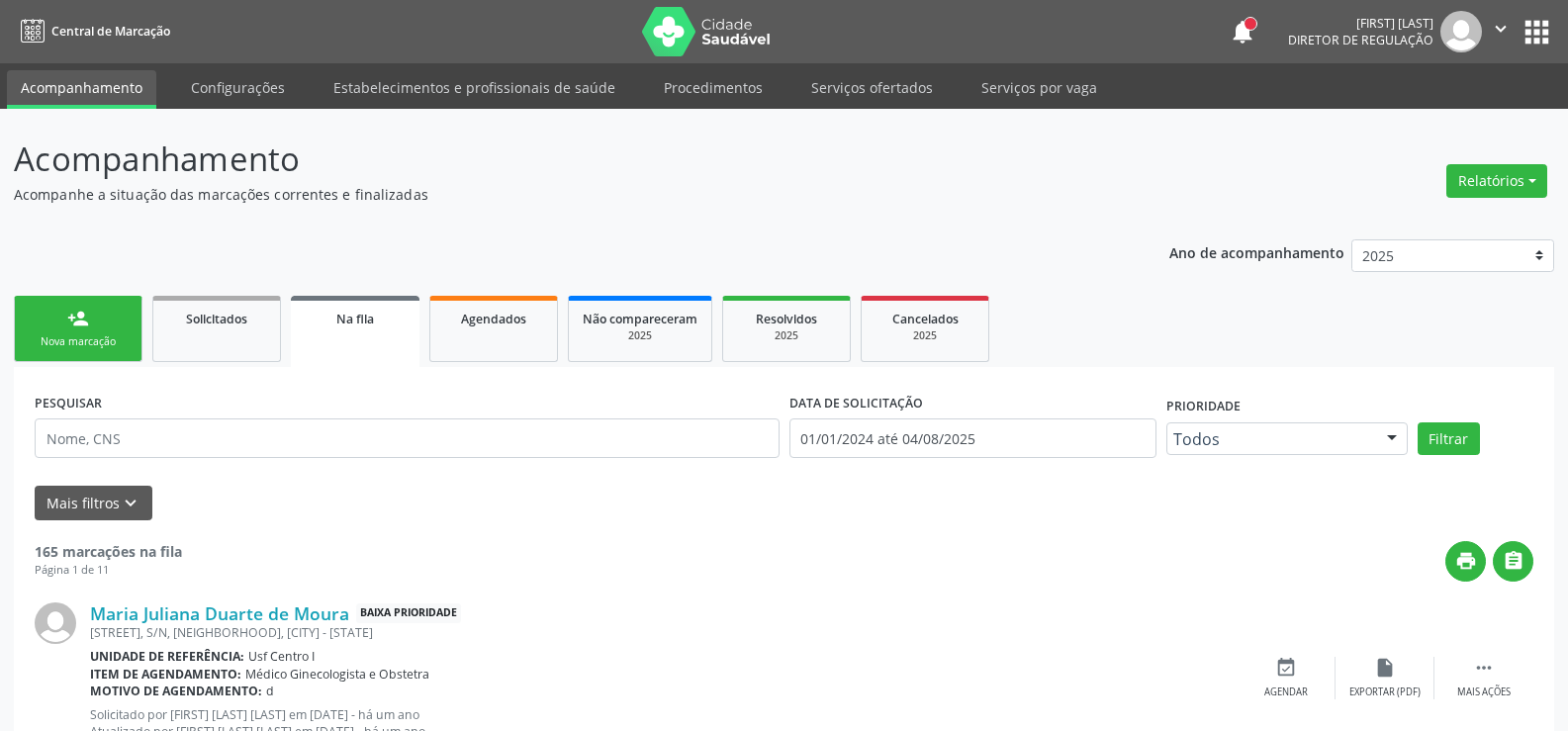 scroll, scrollTop: 0, scrollLeft: 0, axis: both 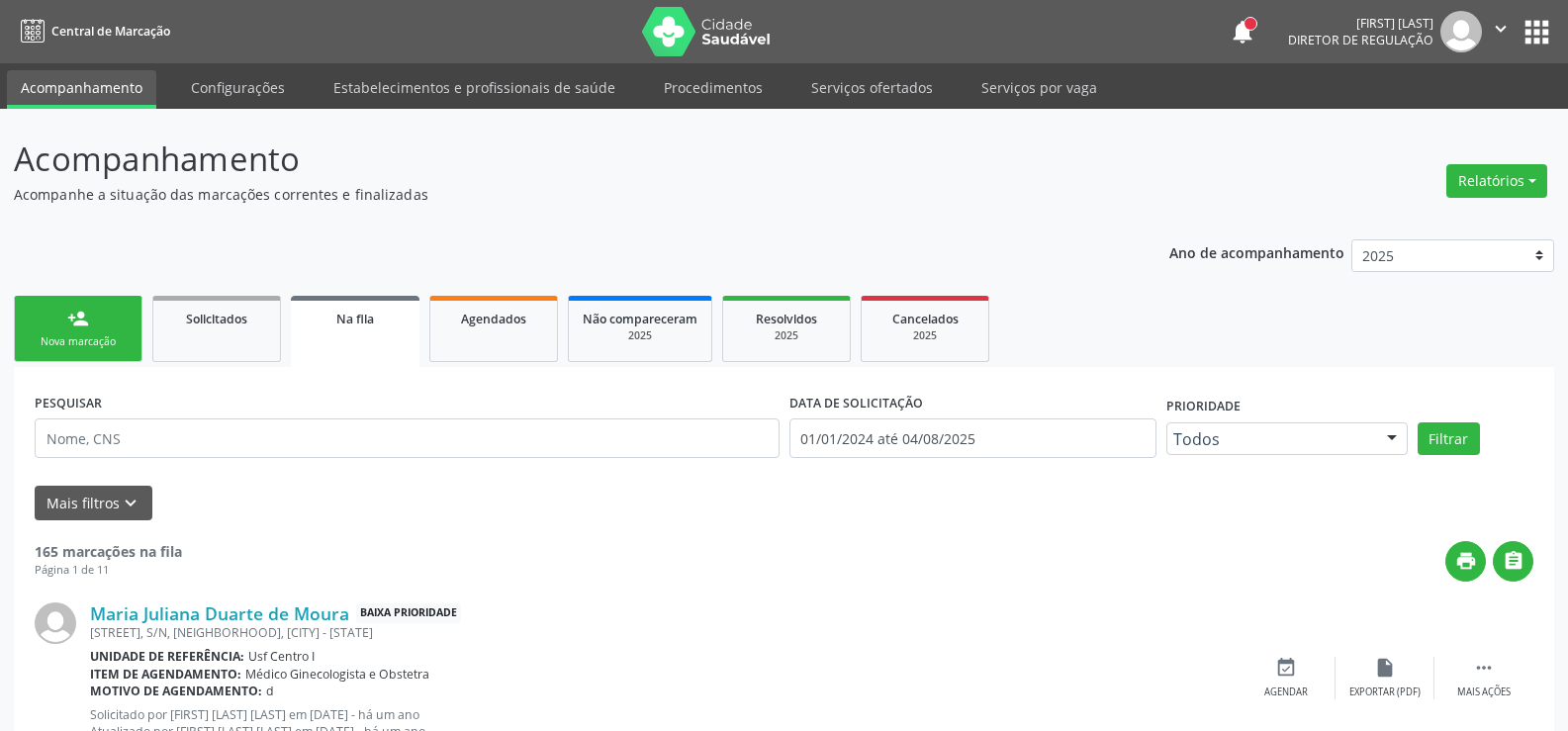 click on "person_add
Nova marcação" at bounding box center [78, 328] 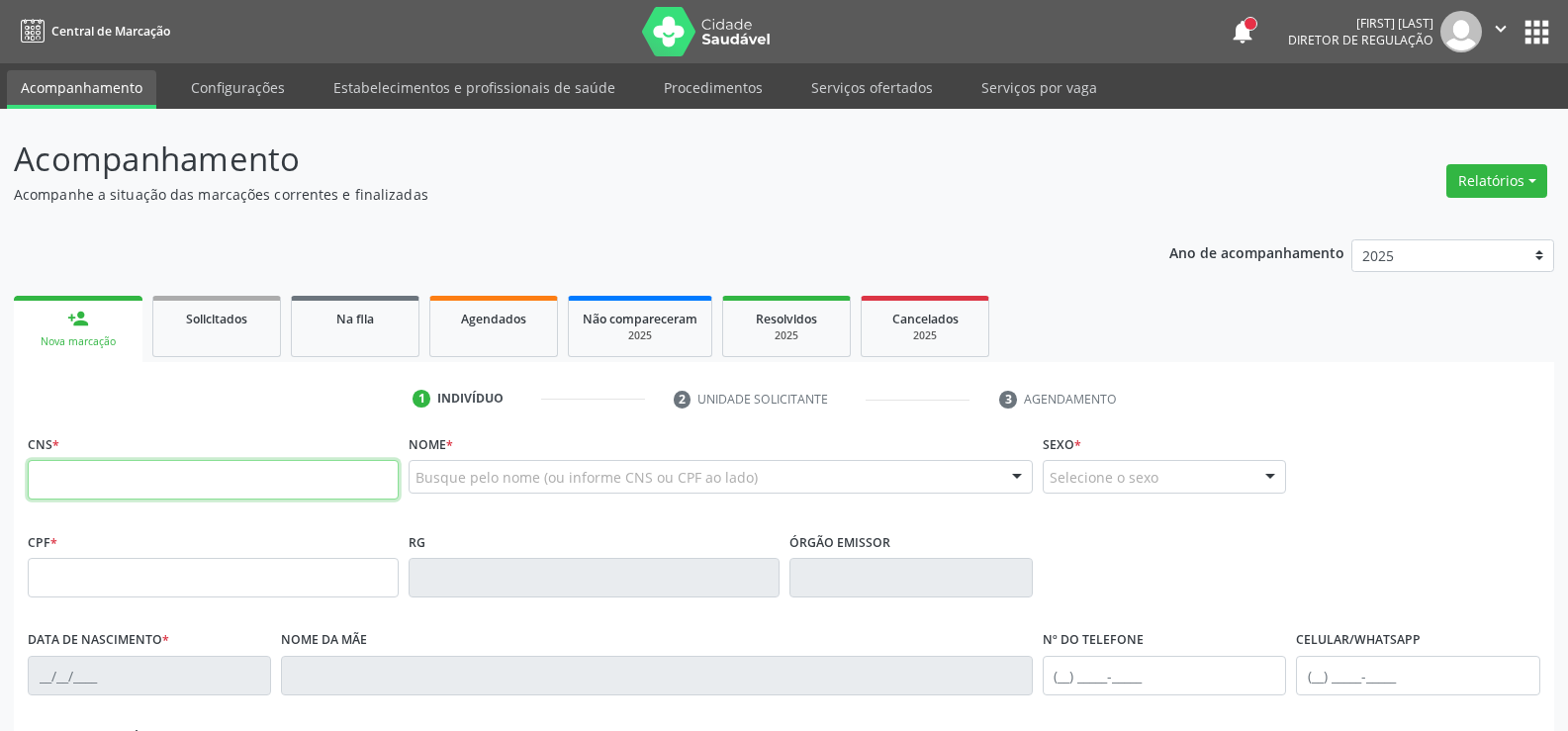 click at bounding box center [213, 480] 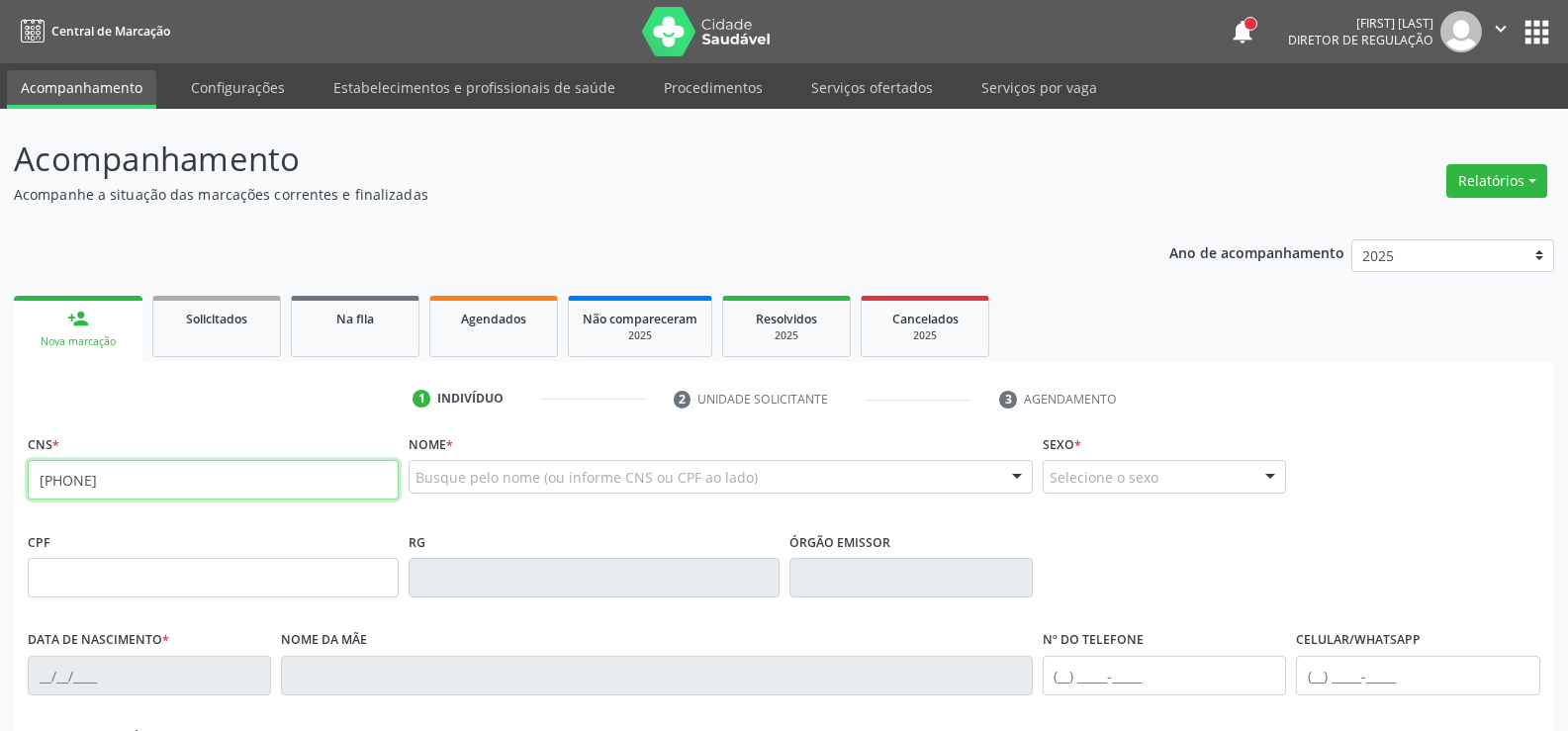 type on "898 0034 2191 2248" 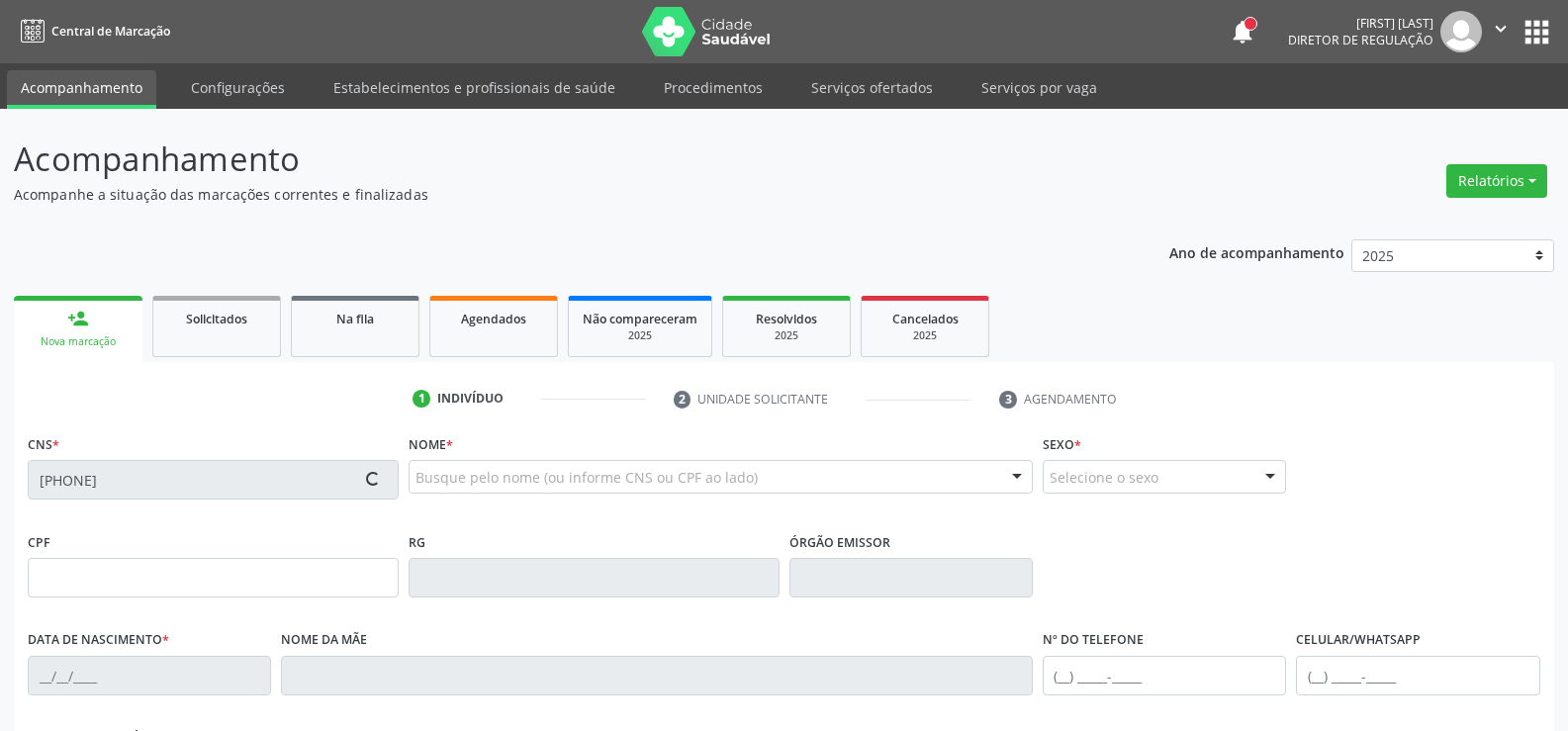 type on "19/11/1991" 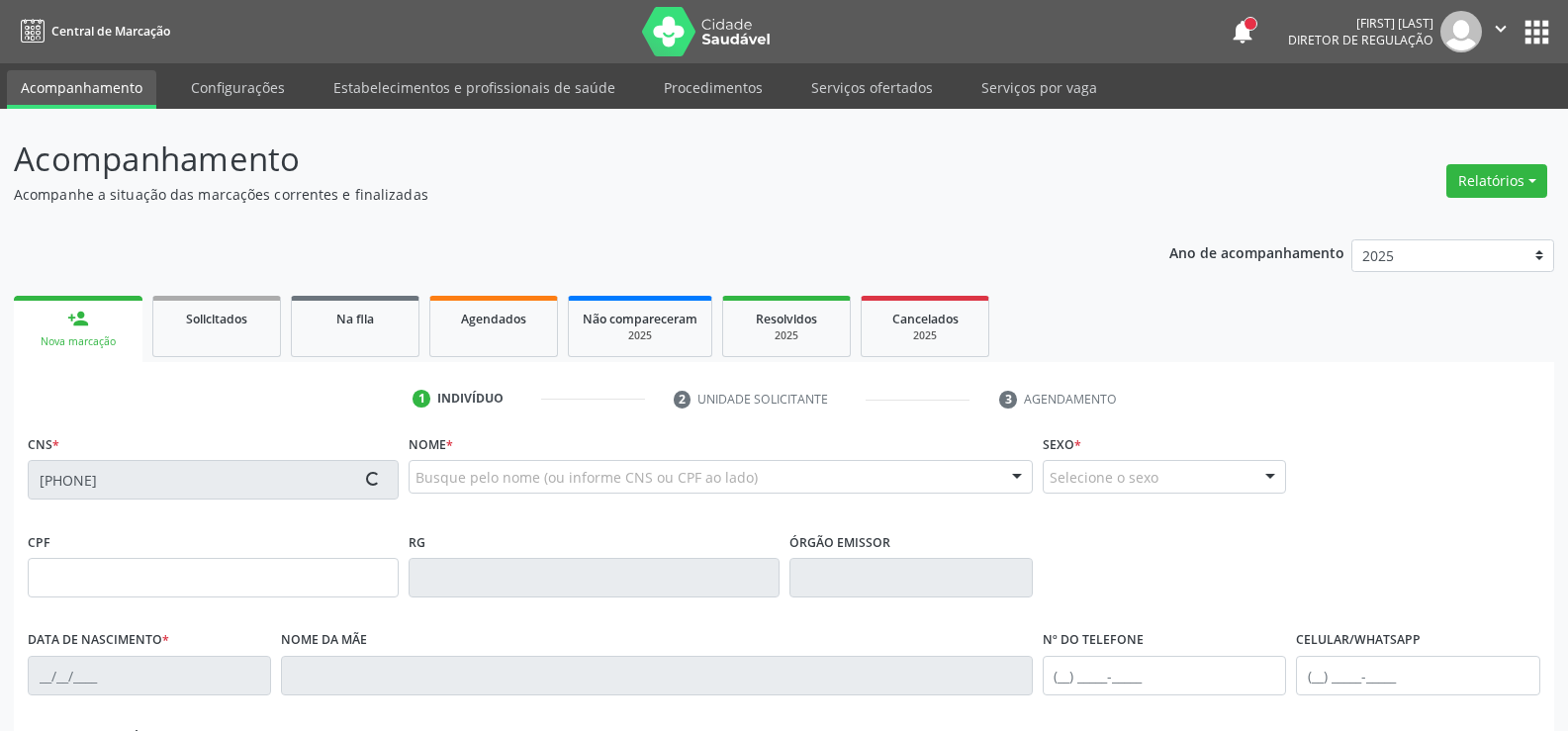 type on "Ana Lucia Santos Freire" 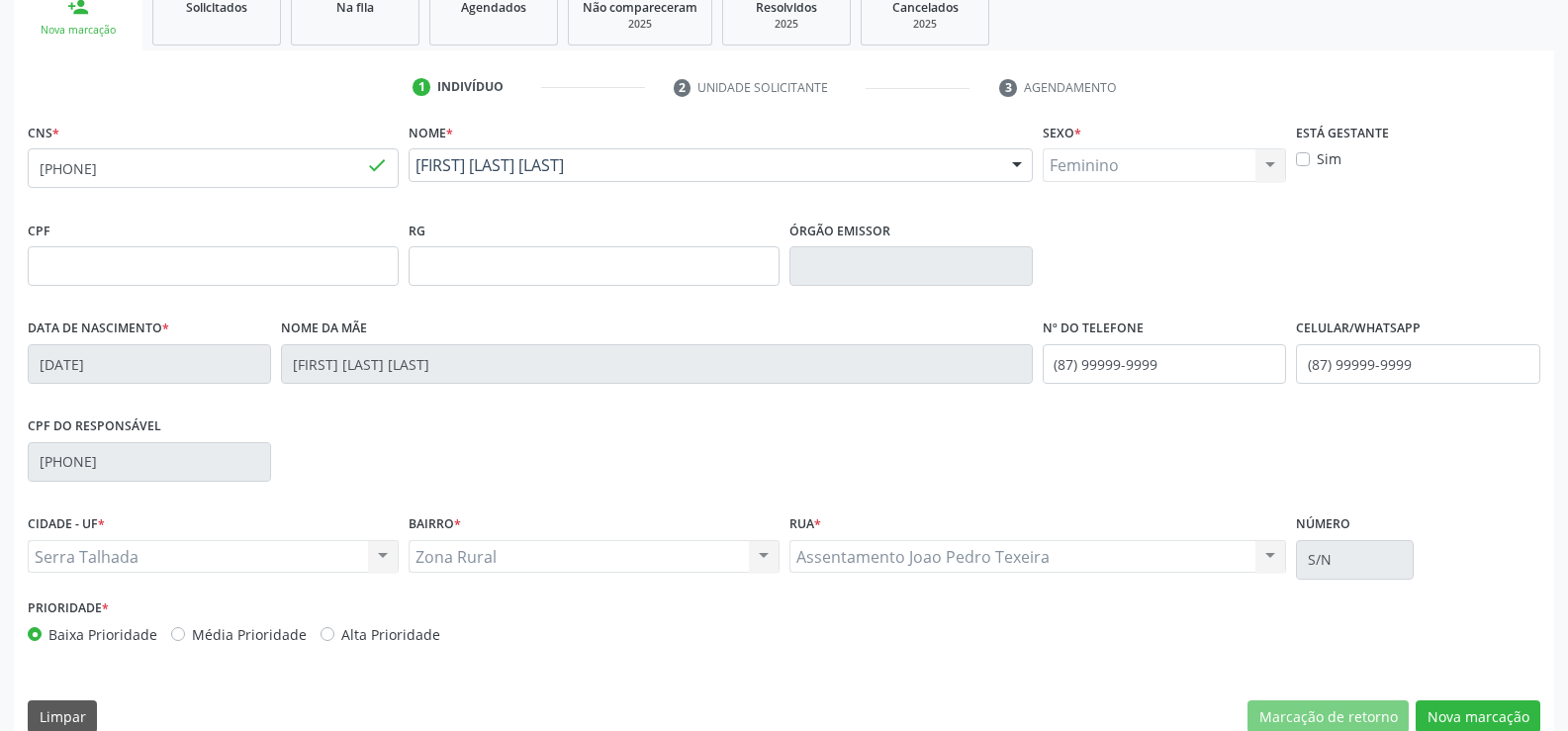 scroll, scrollTop: 341, scrollLeft: 0, axis: vertical 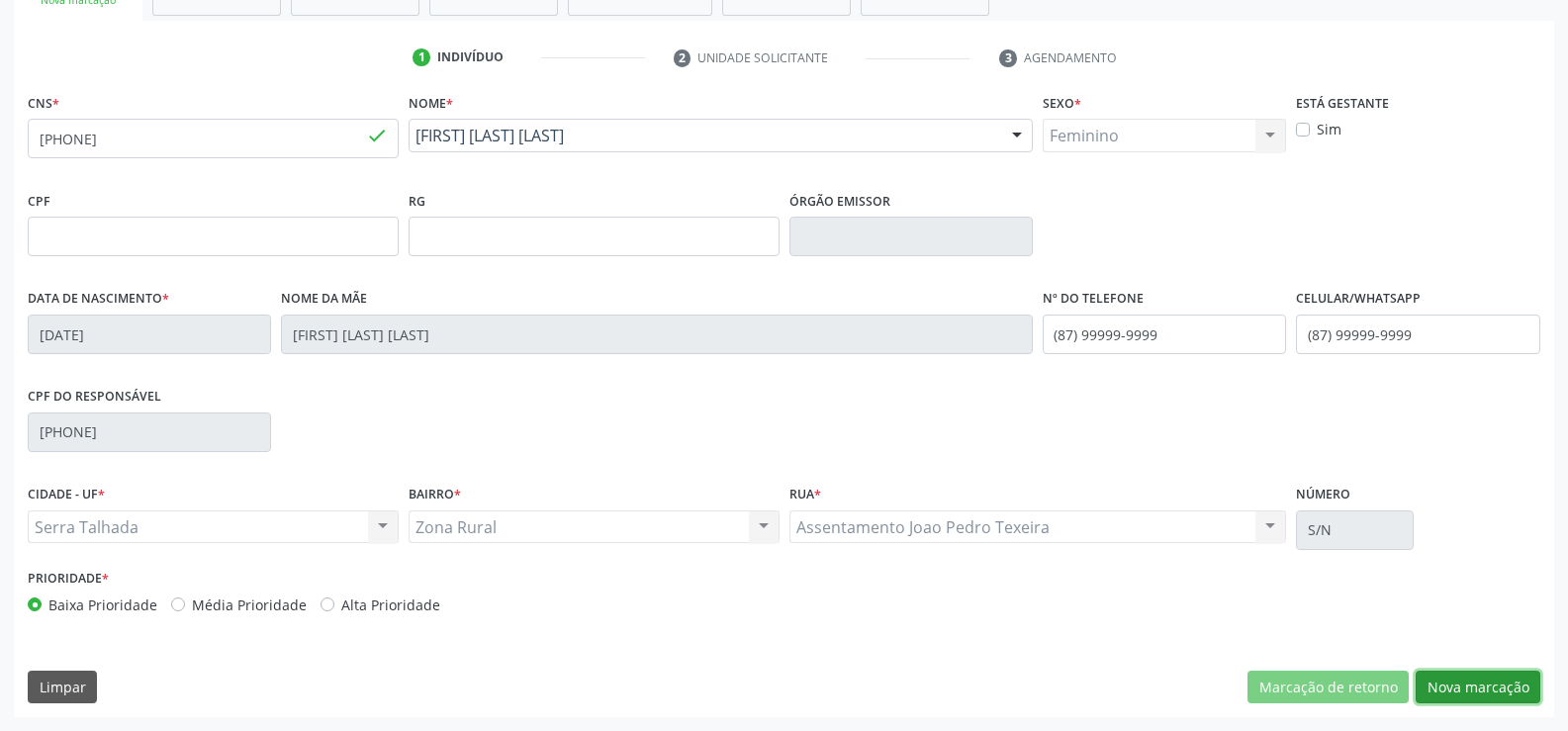 click on "Nova marcação" at bounding box center (1478, 687) 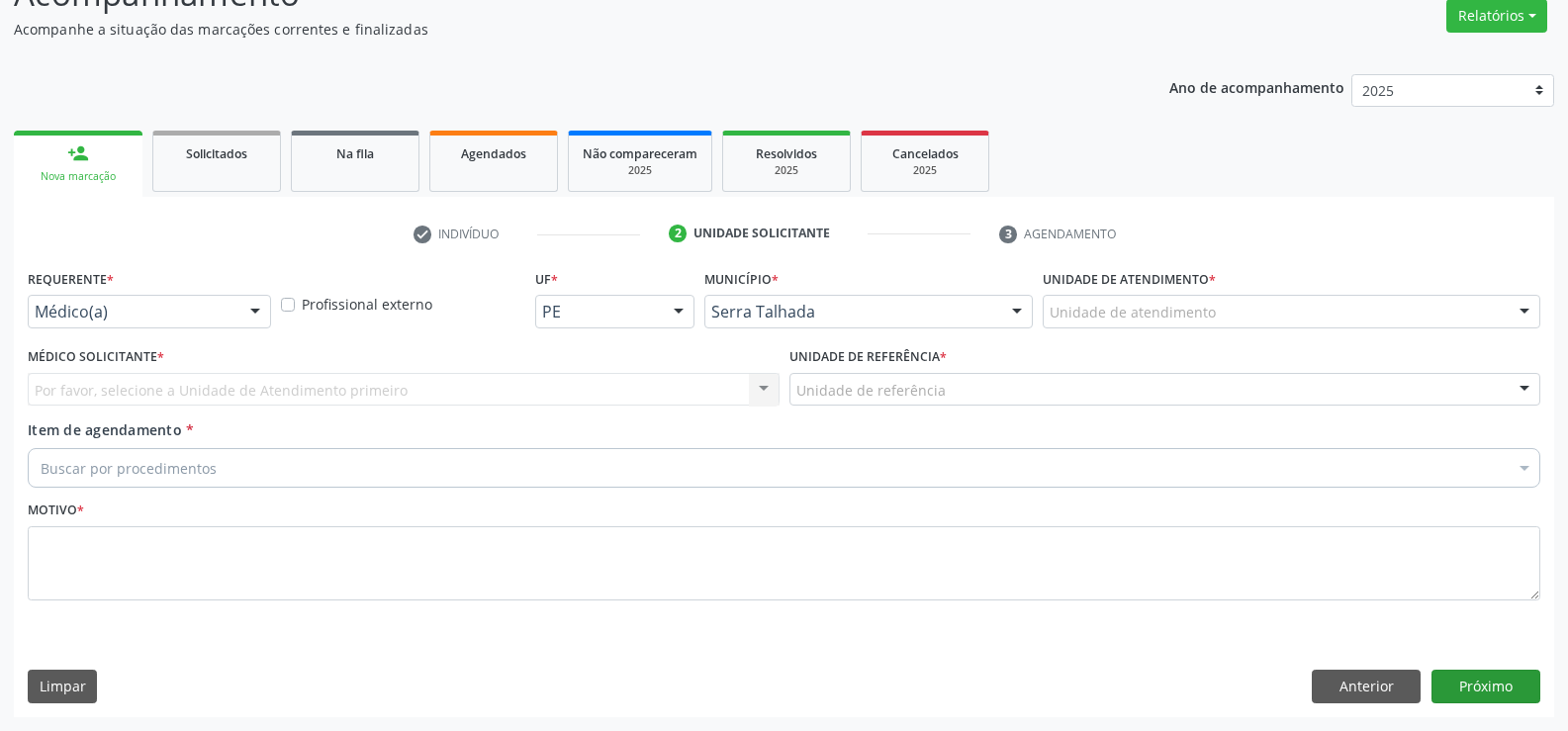 scroll, scrollTop: 165, scrollLeft: 0, axis: vertical 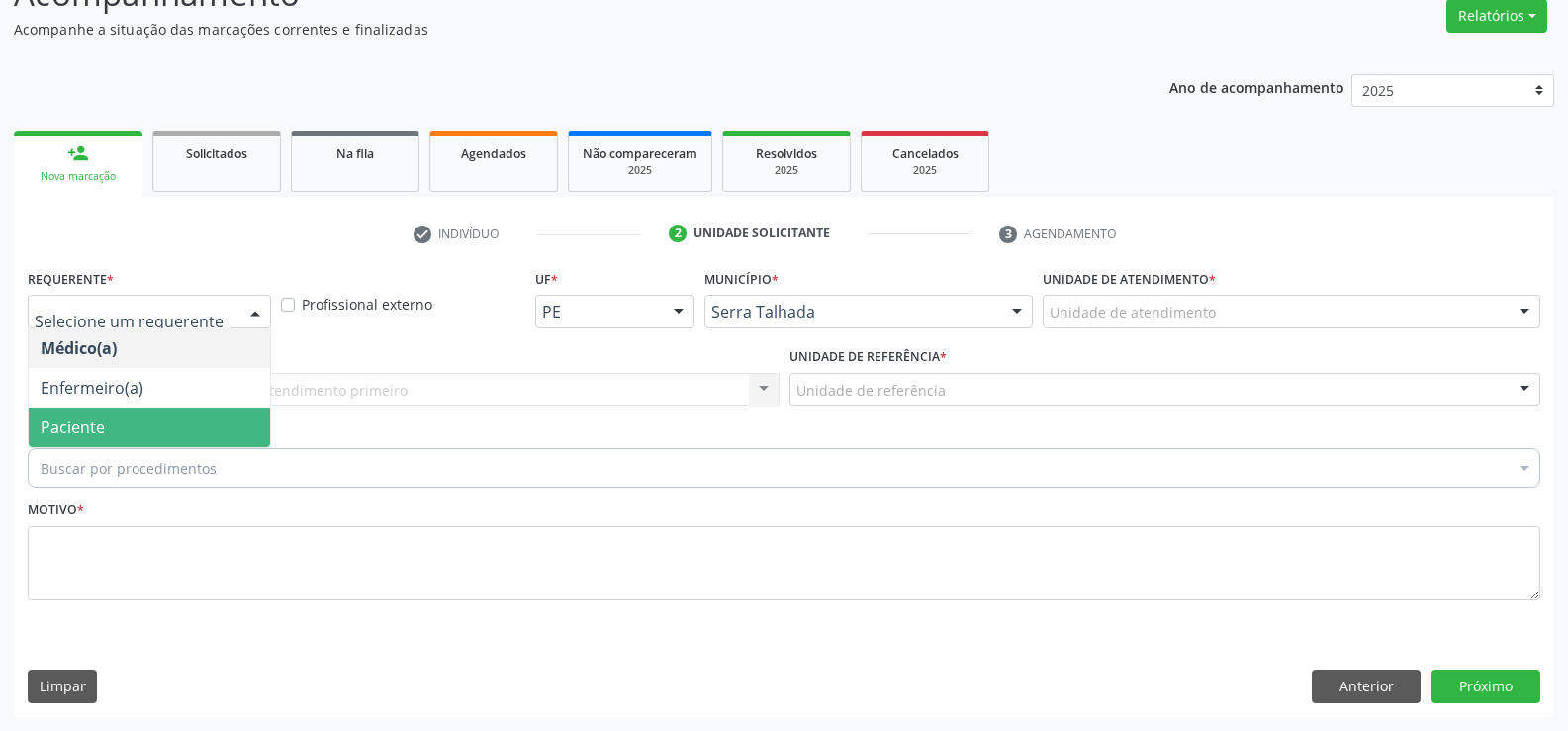 click on "Paciente" at bounding box center [149, 427] 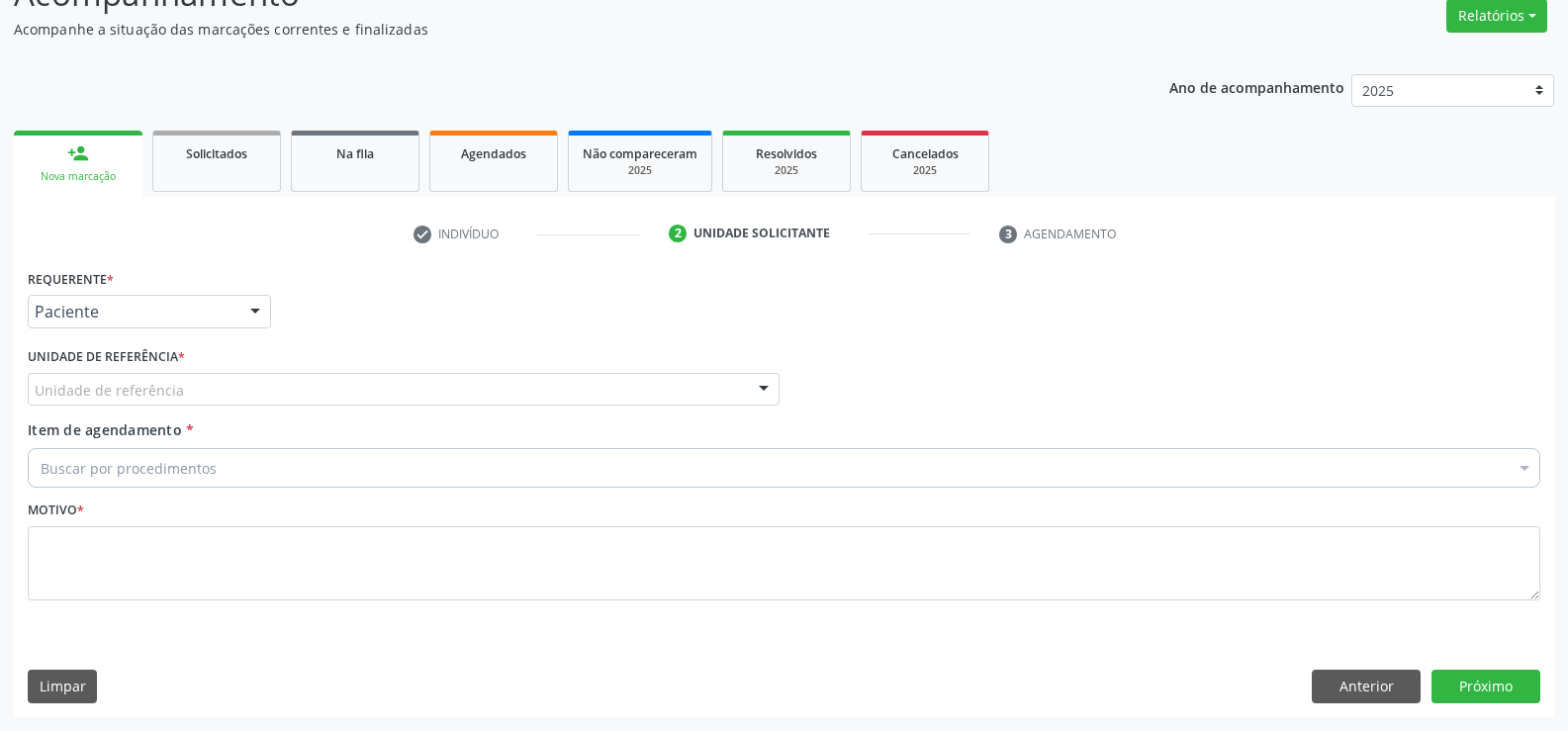 click on "Unidade de referência
*
Unidade de referência
Usf do Mutirao   Usf Cohab   Usf Caicarinha da Penha Tauapiranga   Posto de Saude Bernardo Vieira   Usf Borborema   Usf Bom Jesus I   Usf Ipsep   Usf Sao Cristovao   Usf Santa Rita Bernardo Vieira   Usf Cagep   Usf Caxixola   Usf Bom Jesus II   Usf Malhada Cortada   Usf Alto da Conceicao   Usf Varzea Aabb   Usf Ipsep II   Usf Cohab II   Usf Varzinha   Usf Ipa Faz Nova   Usf Centro I   Usf Vila Bela   Usf Centro II   Usf Luanda Jardim   Usf Ipsep III   Posto de Saude Logradouro   Posto de Saude Poco da Cerca   Posto de Saude de Juazeirinho   Central Regional de Rede de Frio Xi Geres   Hospital Eduardo Campos   Rede de Atencao Ao Covid 19 Leitos de Retaguarda Municipal   Posto de Saude Malhada da Areia   Posto de Saude Malhada do Jua   Vigilancia Epidemiologica   Central de Regulacao Medica das Urgencias Serra Talhada Pe   Usb Base Samu Serra Talhada   Usa Base Samu Serra Talhada   3 Grupamento de Bombeiros" at bounding box center (404, 381) 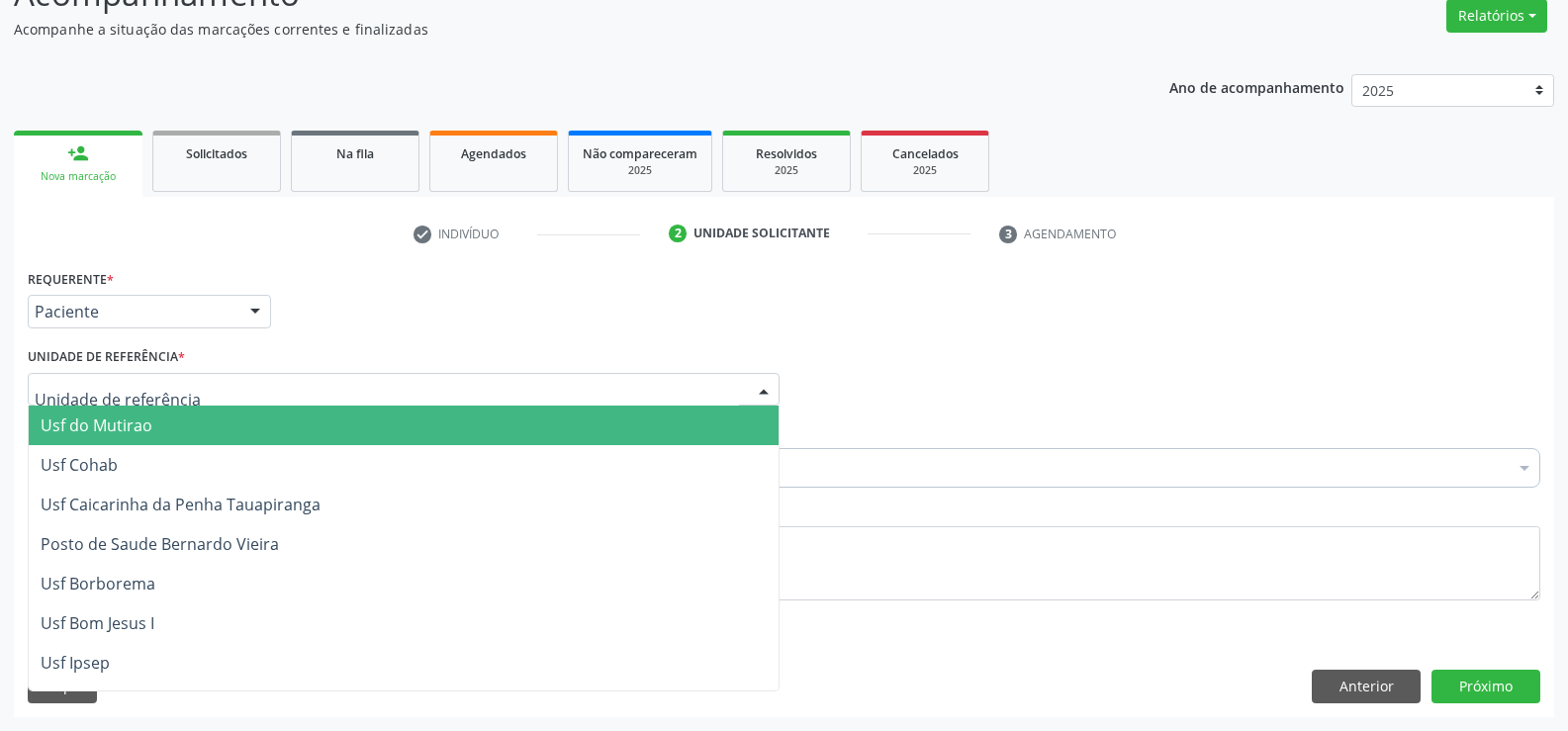 click at bounding box center [404, 390] 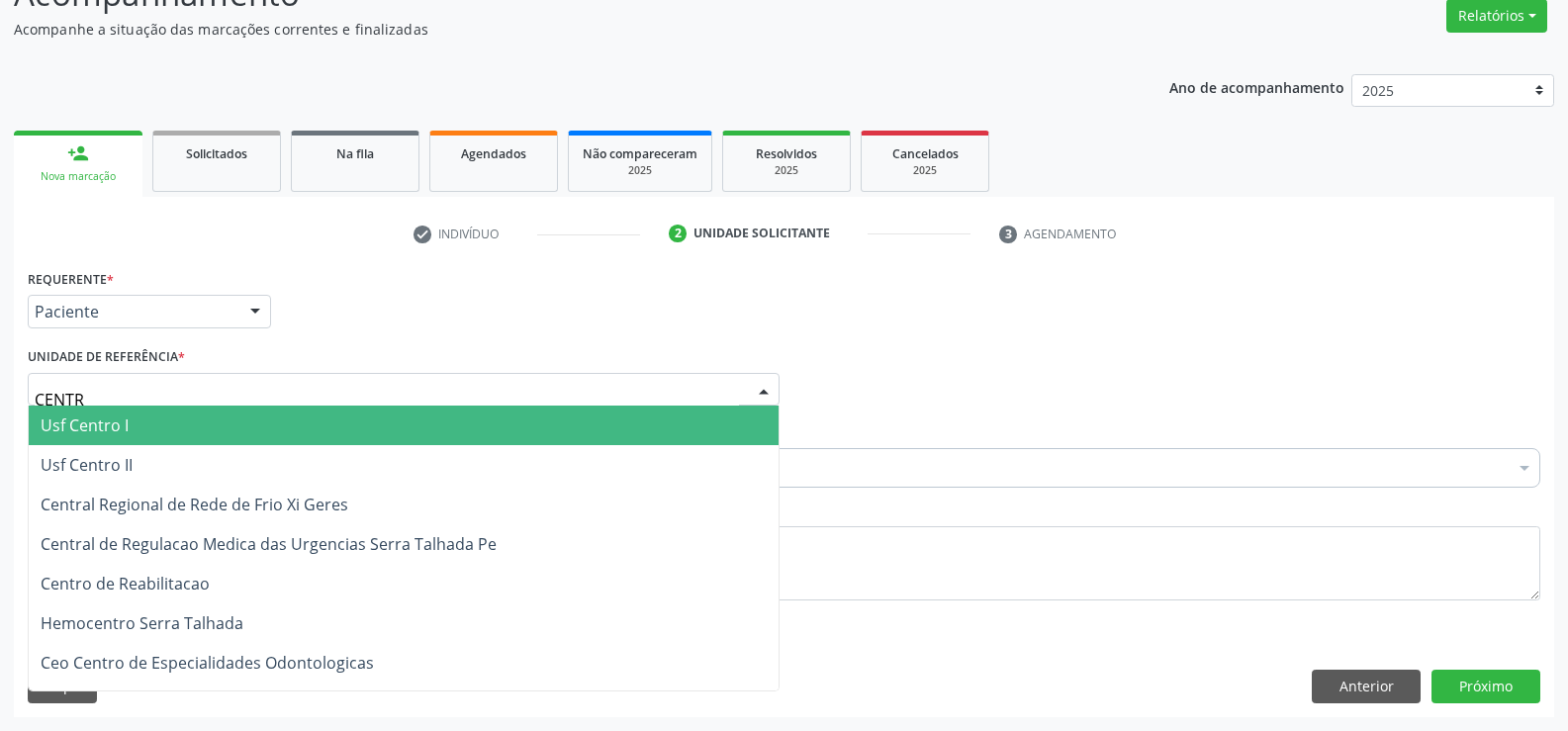 type on "CENTRO" 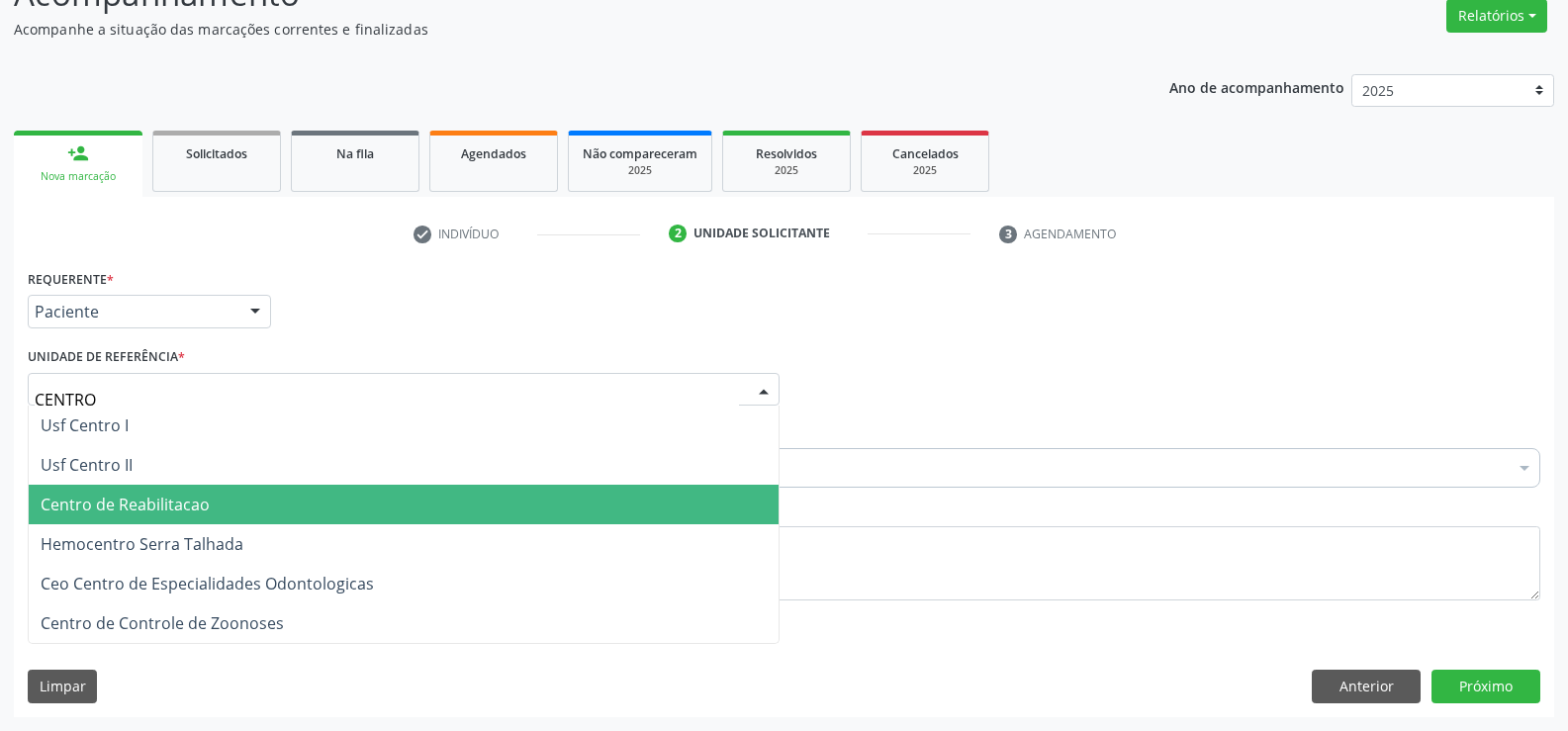 click on "Centro de Reabilitacao" at bounding box center (125, 504) 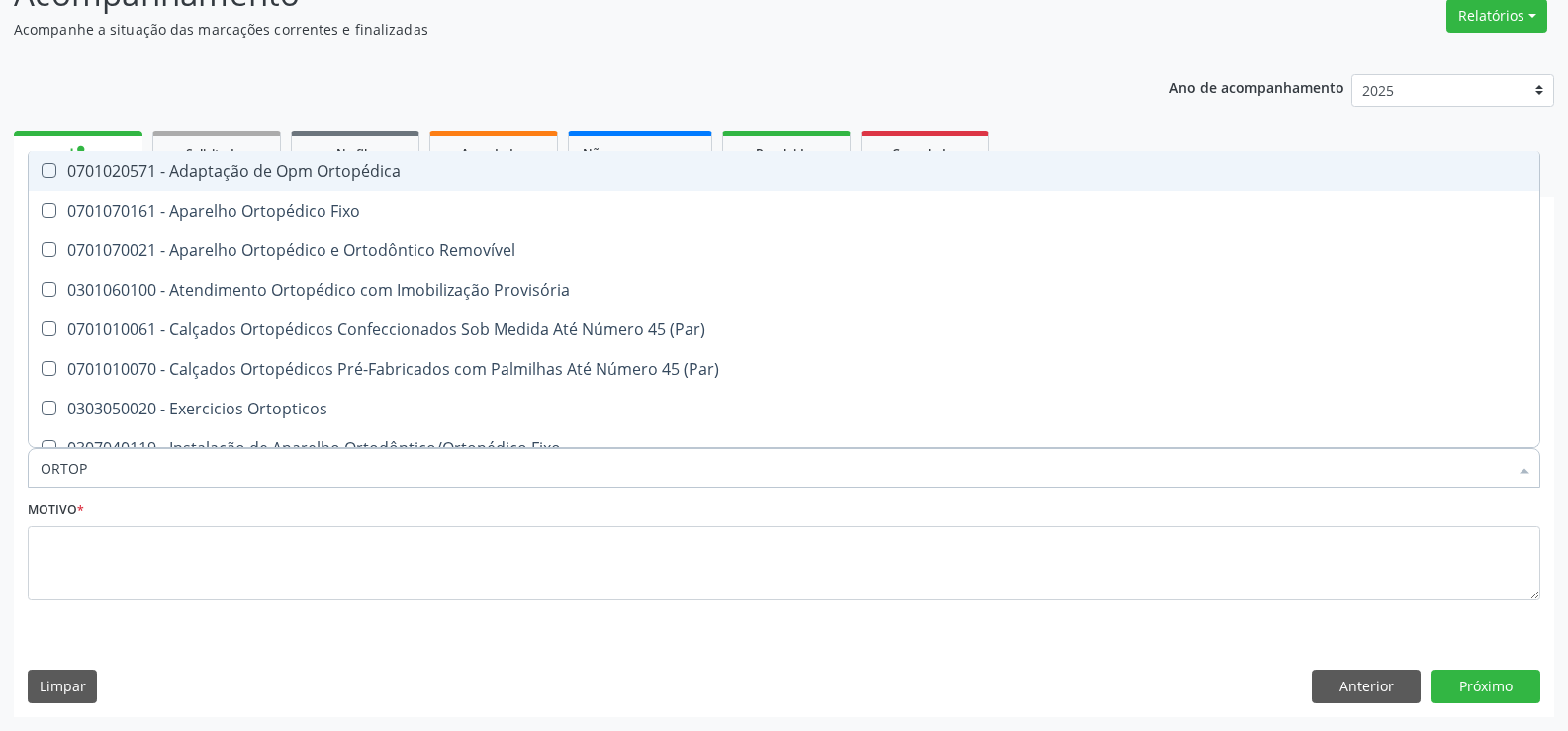 type on "ORTOPE" 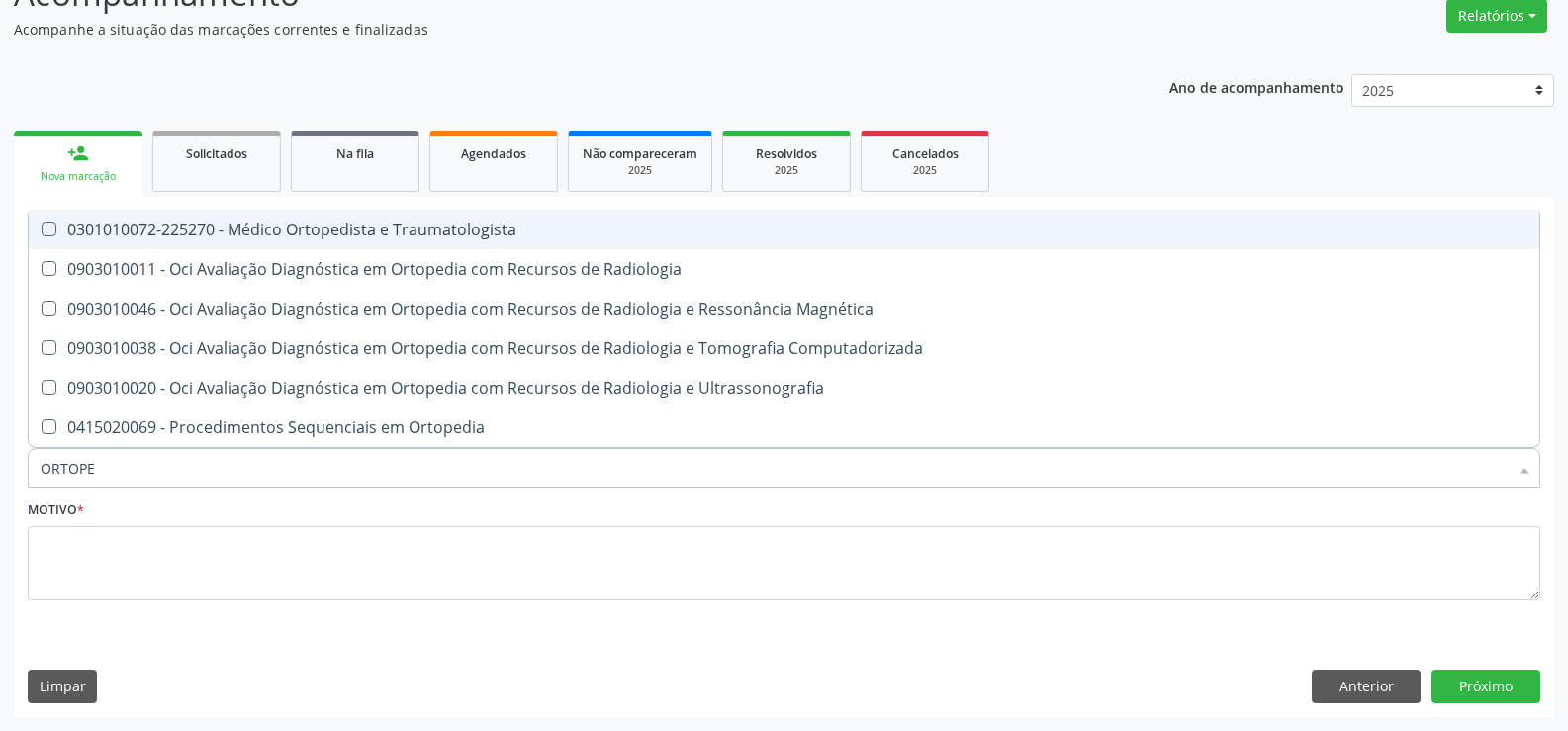 click on "0301010072-225270 - Médico Ortopedista e Traumatologista" at bounding box center [784, 229] 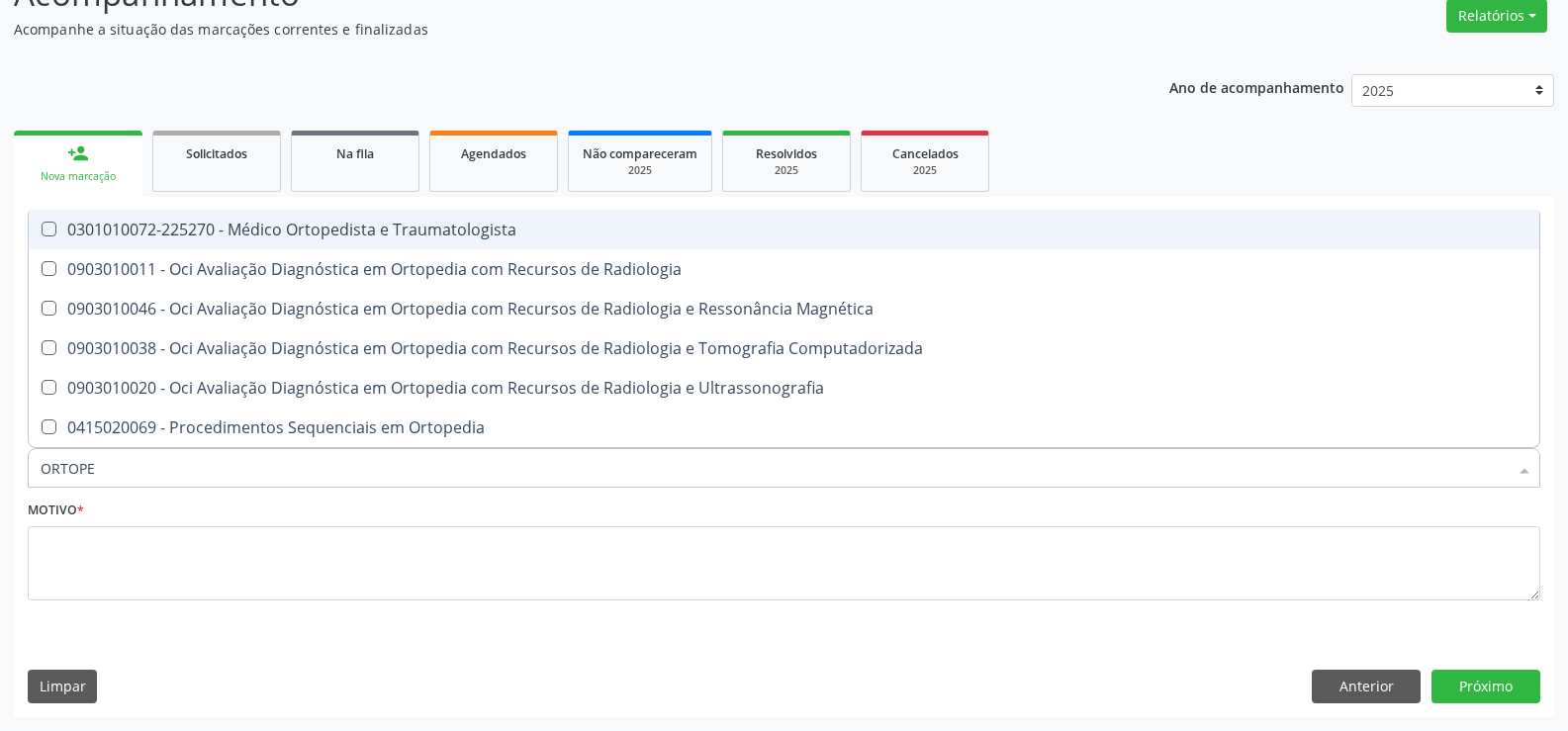 checkbox on "true" 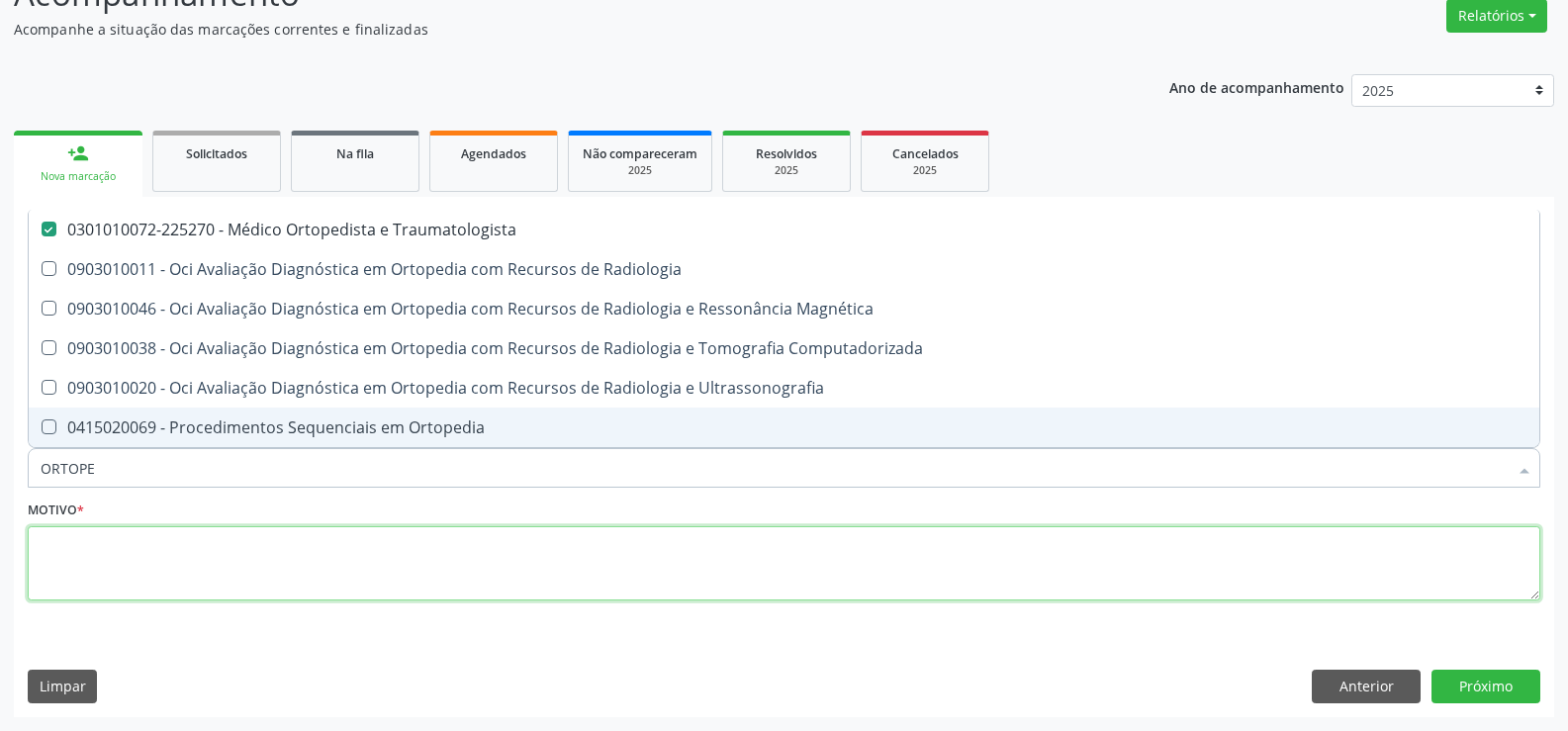 click at bounding box center (784, 564) 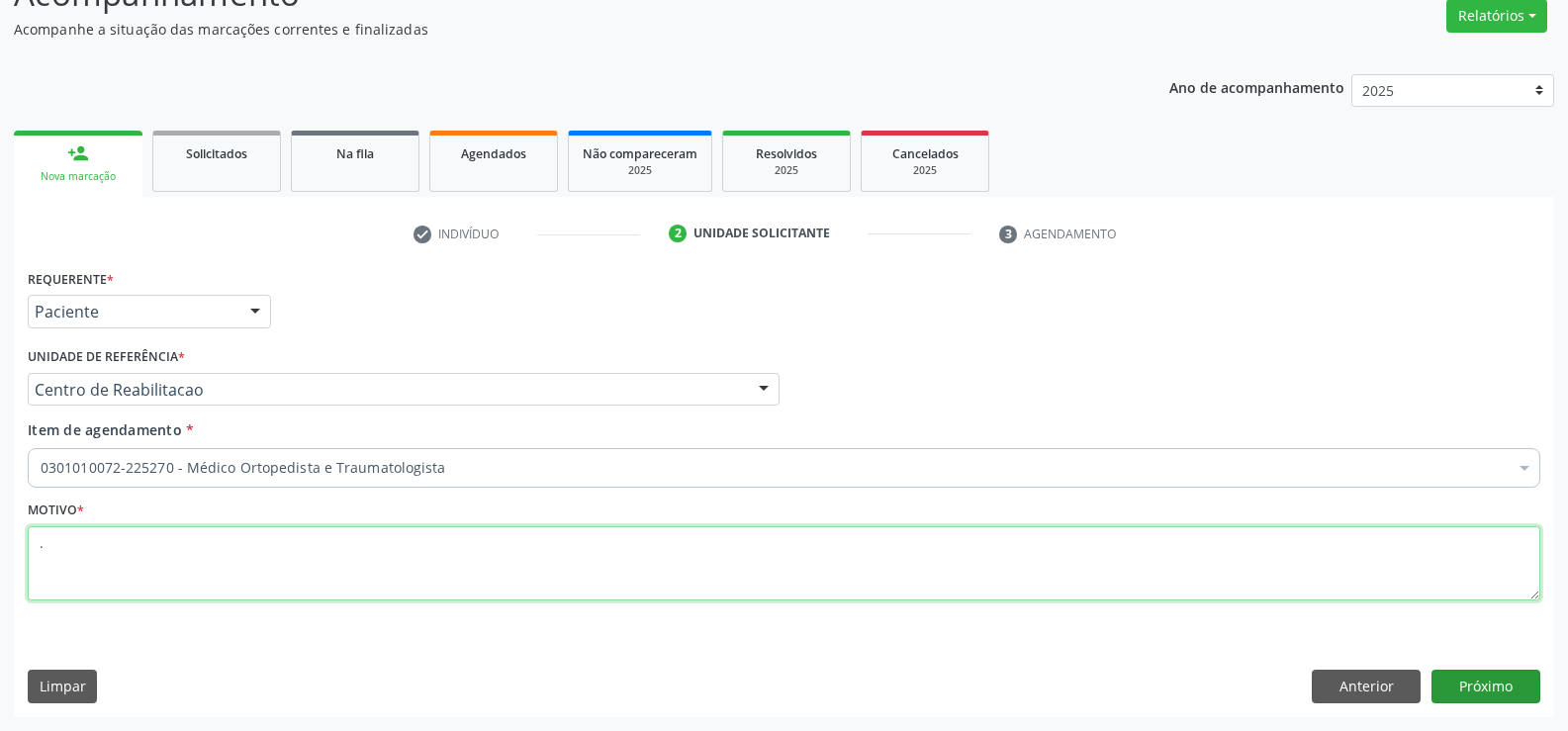 type on "." 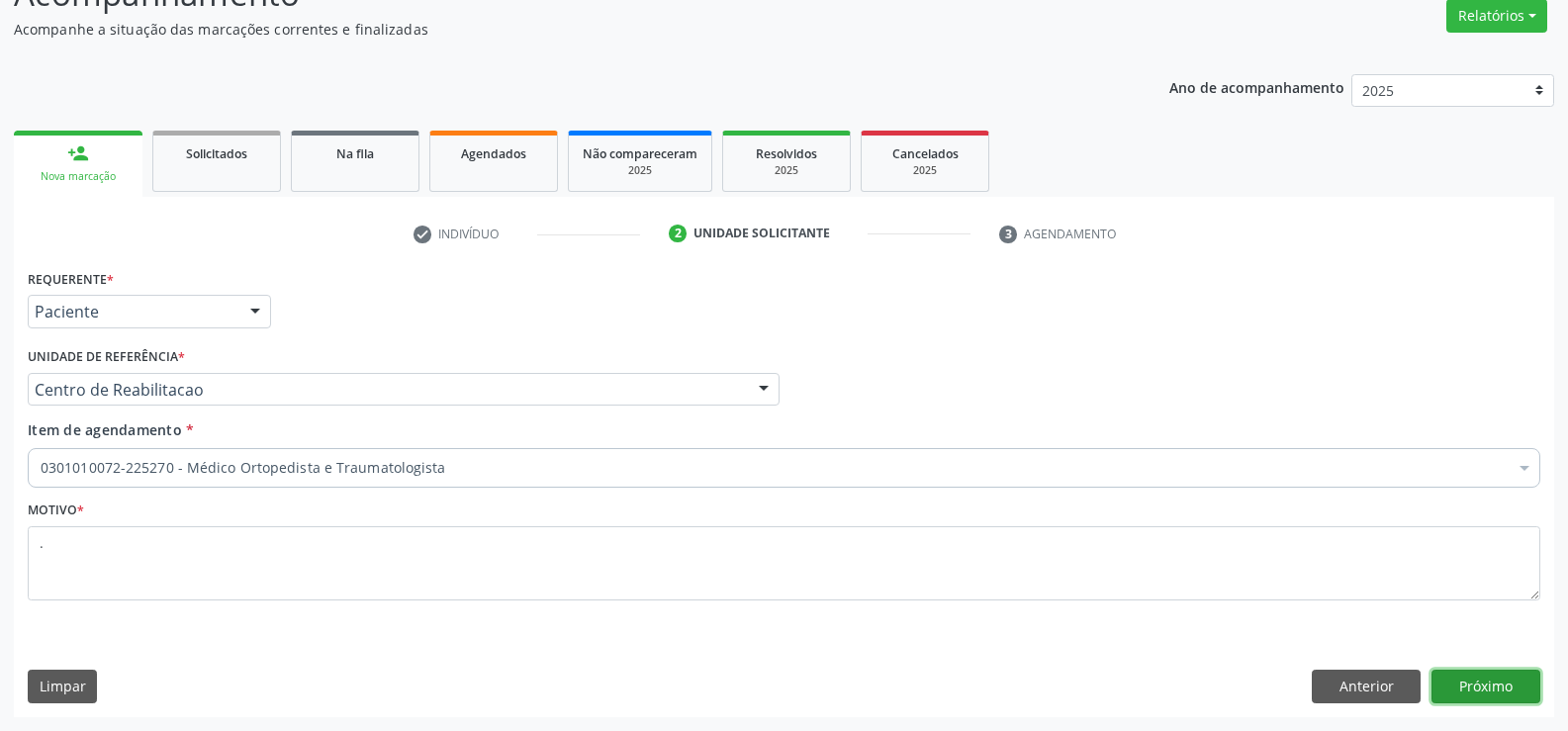 click on "Próximo" at bounding box center [1486, 686] 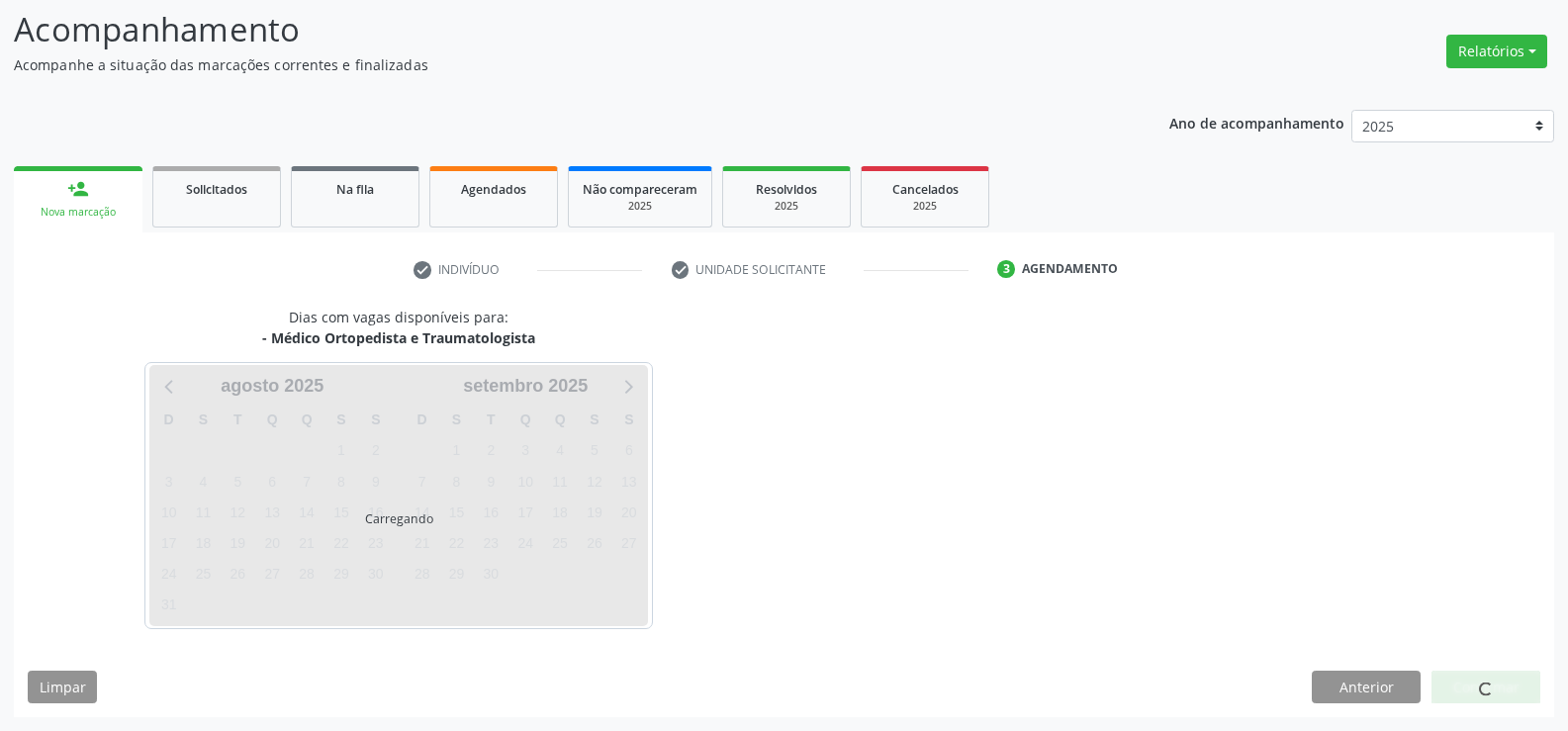 scroll, scrollTop: 130, scrollLeft: 0, axis: vertical 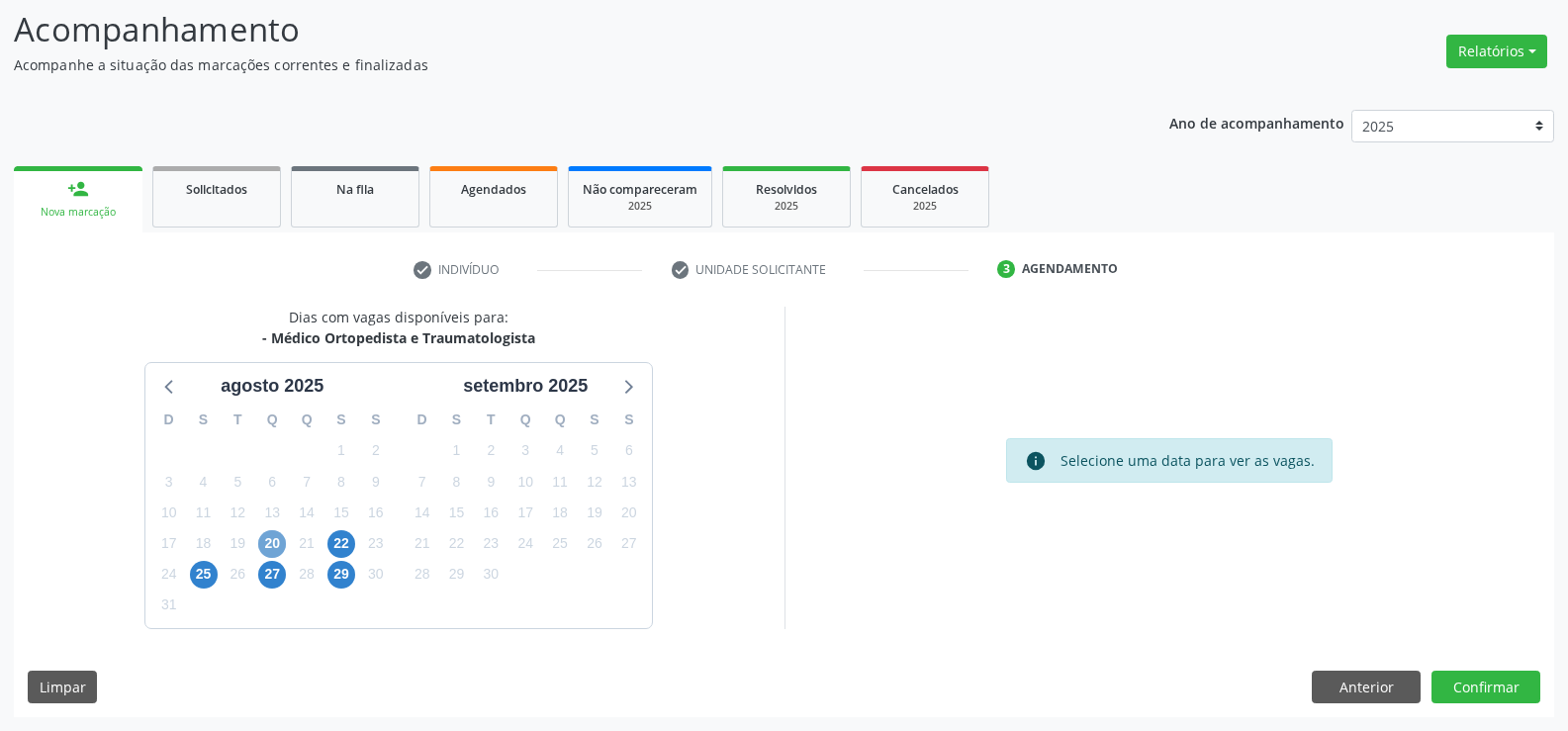 click on "20" at bounding box center [272, 544] 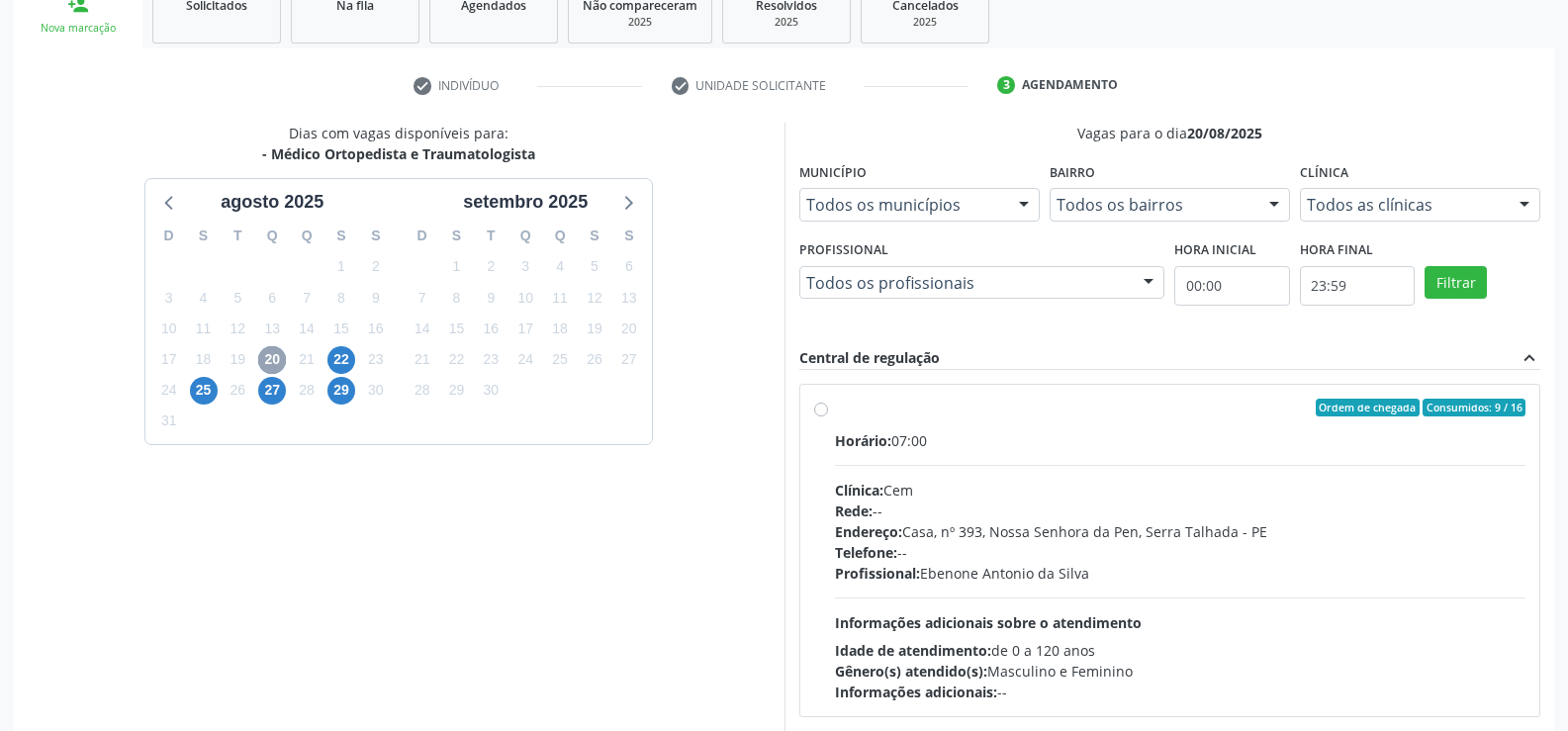 scroll, scrollTop: 327, scrollLeft: 0, axis: vertical 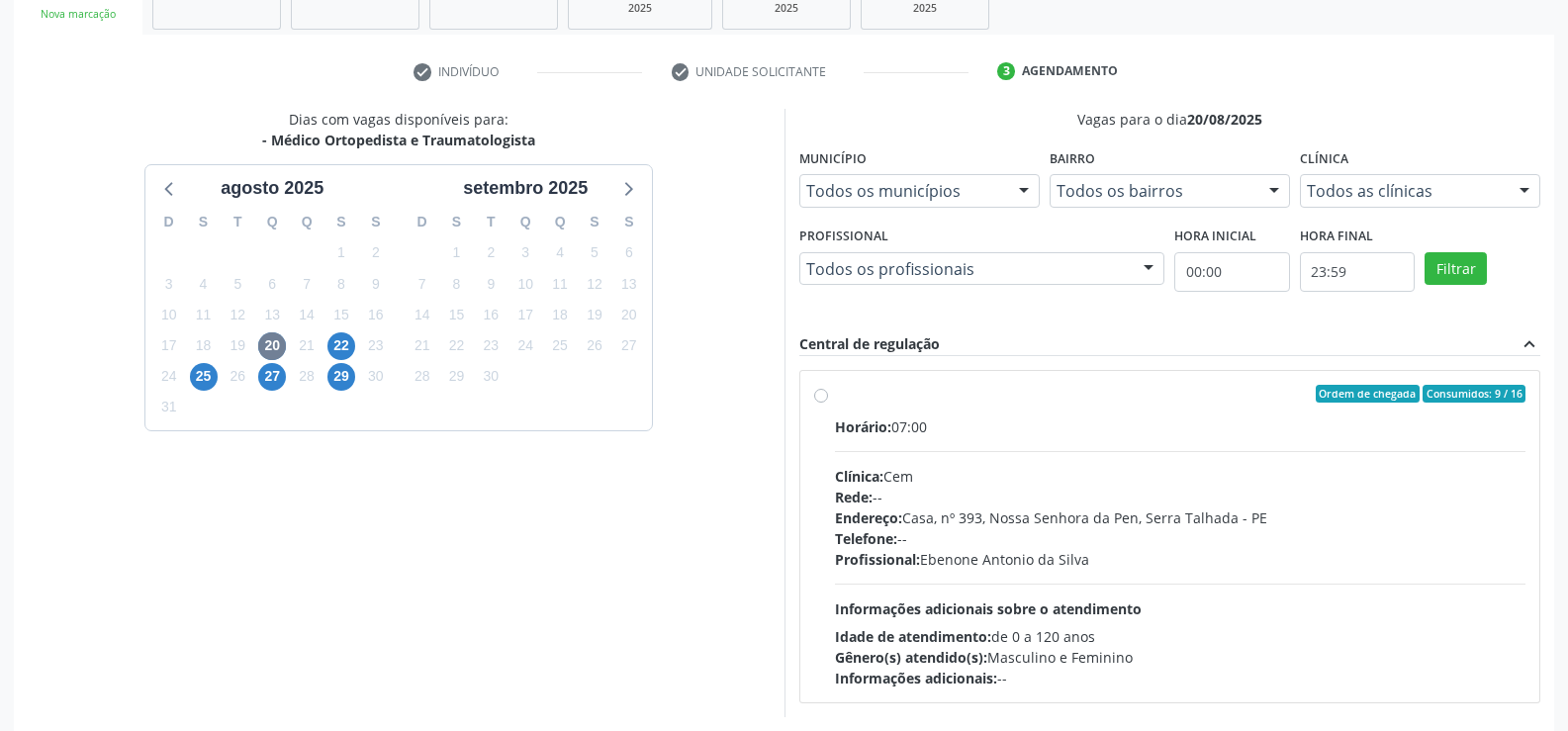 click on "Ordem de chegada
Consumidos: 9 / 16
Horário:   07:00
Clínica:  Cem
Rede:
--
Endereço:   Casa, nº 393, Nossa Senhora da Pen, Serra Talhada - PE
Telefone:   --
Profissional:
Ebenone Antonio da Silva
Informações adicionais sobre o atendimento
Idade de atendimento:
de 0 a 120 anos
Gênero(s) atendido(s):
Masculino e Feminino
Informações adicionais:
--" at bounding box center (1180, 536) 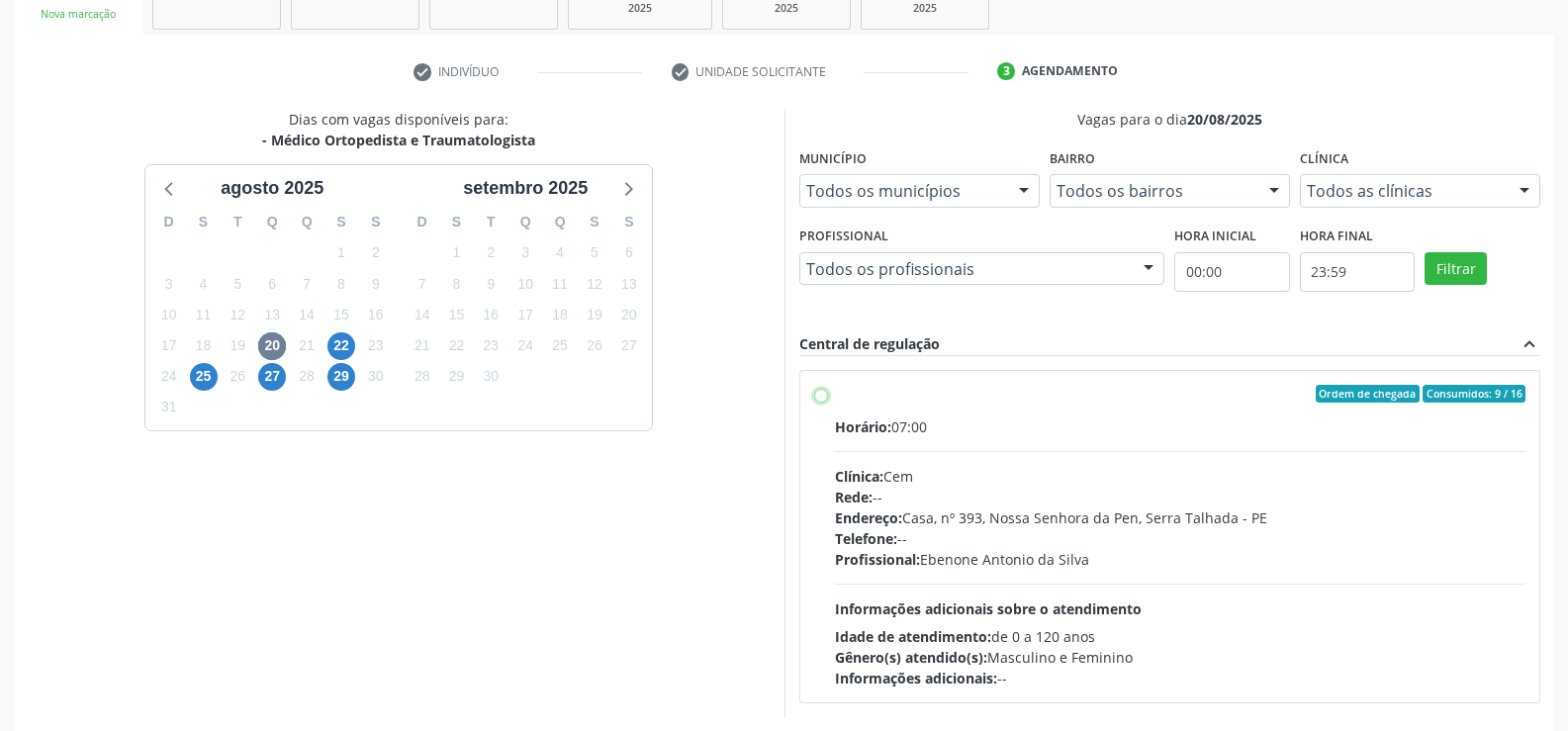 click on "Ordem de chegada
Consumidos: 9 / 16
Horário:   07:00
Clínica:  Cem
Rede:
--
Endereço:   Casa, nº 393, Nossa Senhora da Pen, Serra Talhada - PE
Telefone:   --
Profissional:
Ebenone Antonio da Silva
Informações adicionais sobre o atendimento
Idade de atendimento:
de 0 a 120 anos
Gênero(s) atendido(s):
Masculino e Feminino
Informações adicionais:
--" at bounding box center (821, 394) 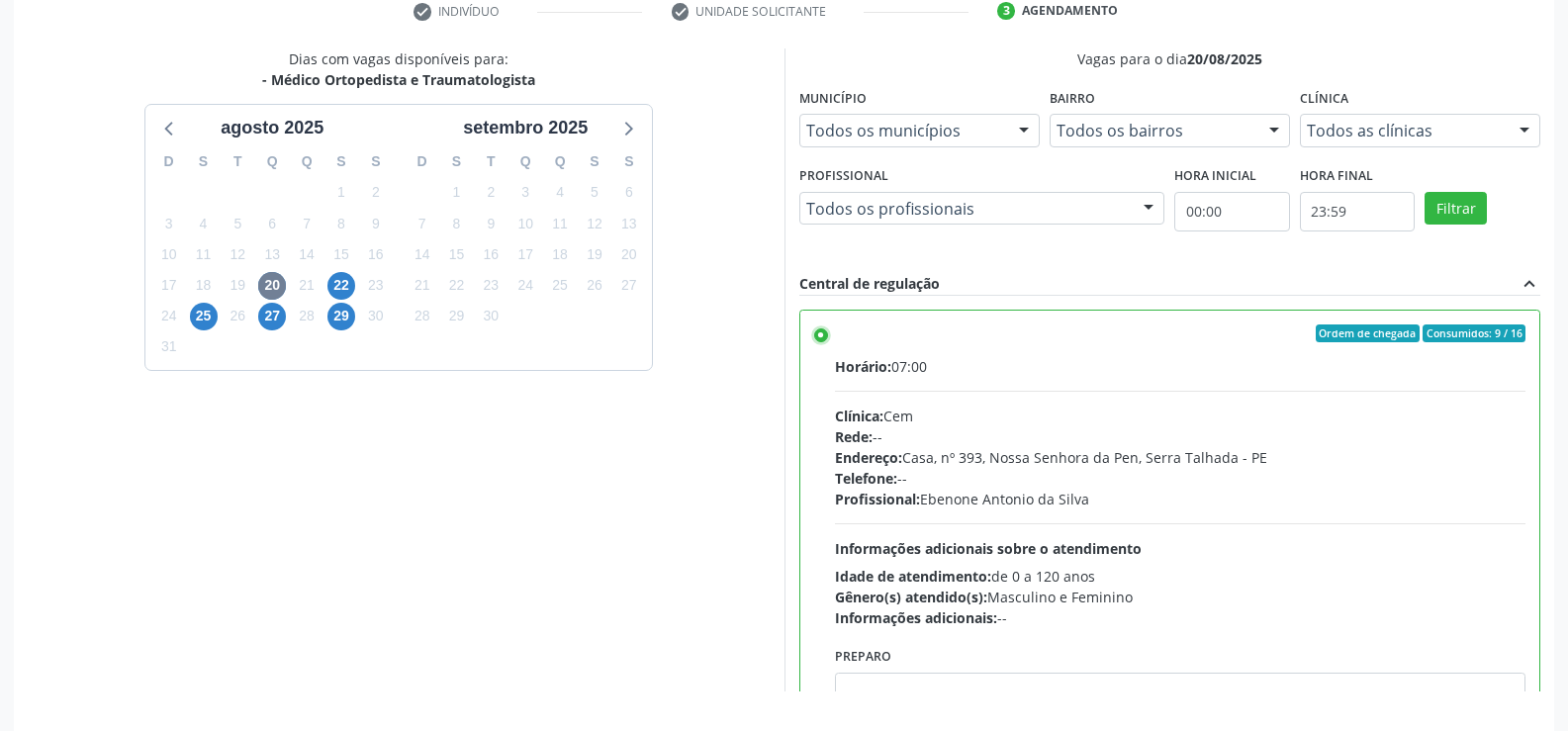 scroll, scrollTop: 451, scrollLeft: 0, axis: vertical 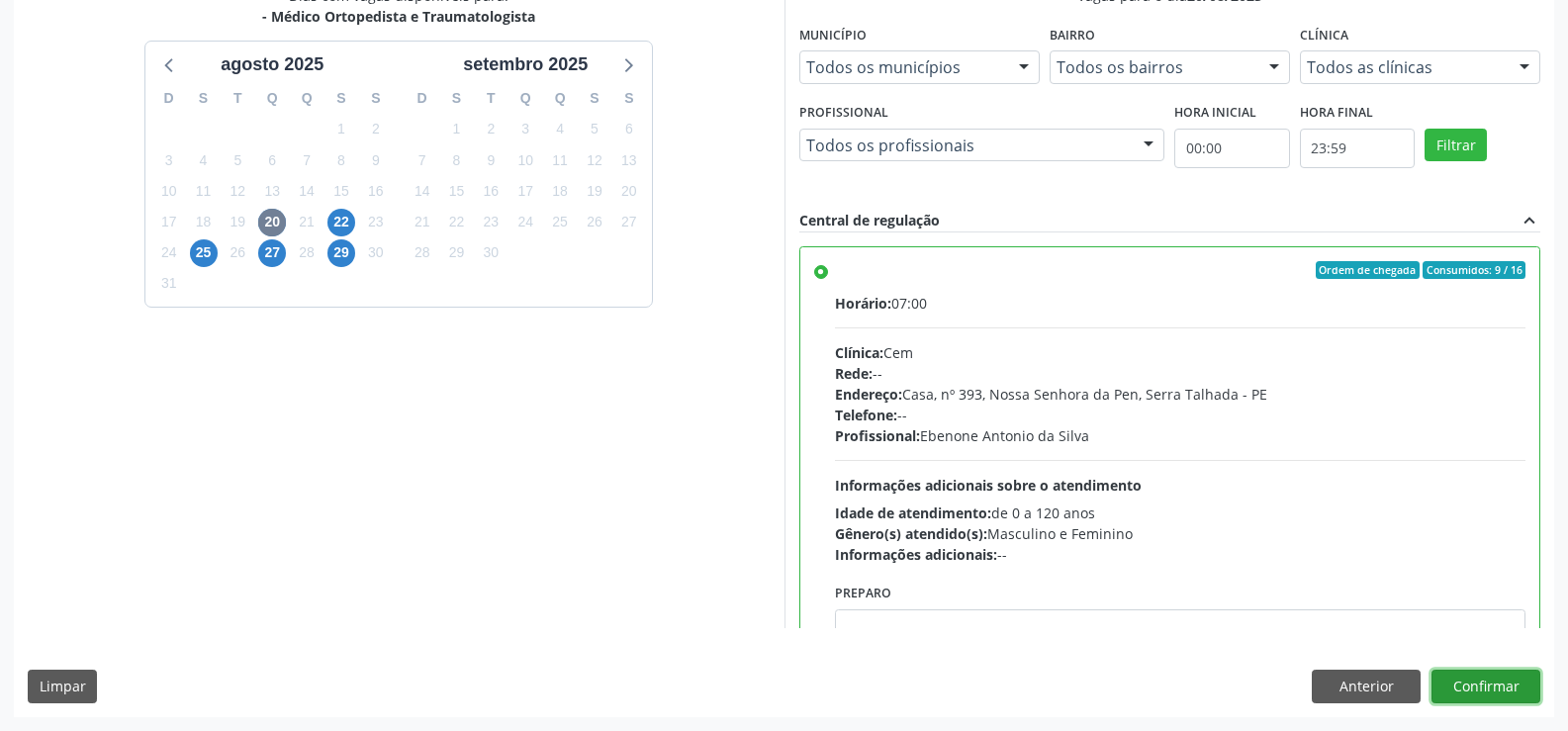 click on "Confirmar" at bounding box center (1486, 686) 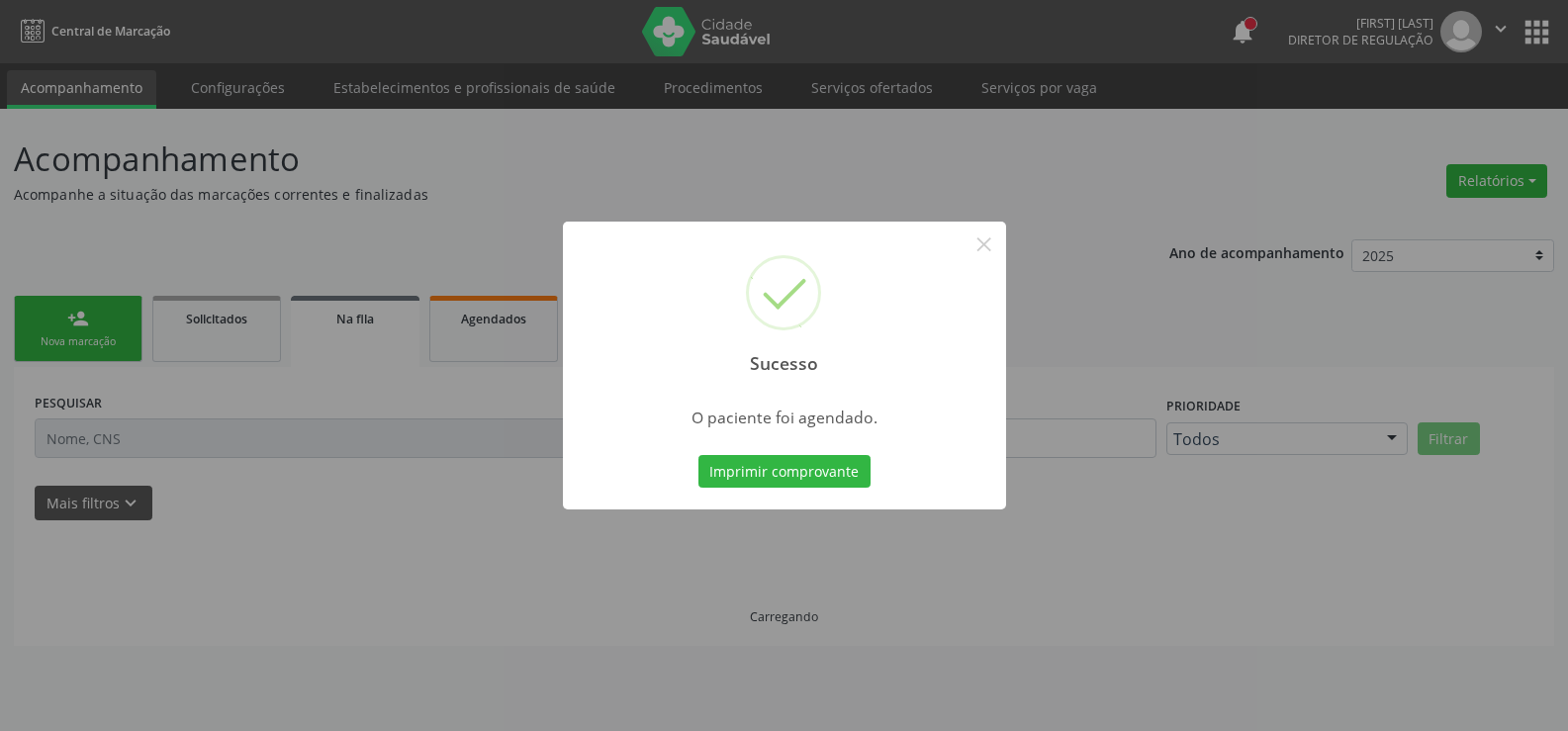 scroll, scrollTop: 0, scrollLeft: 0, axis: both 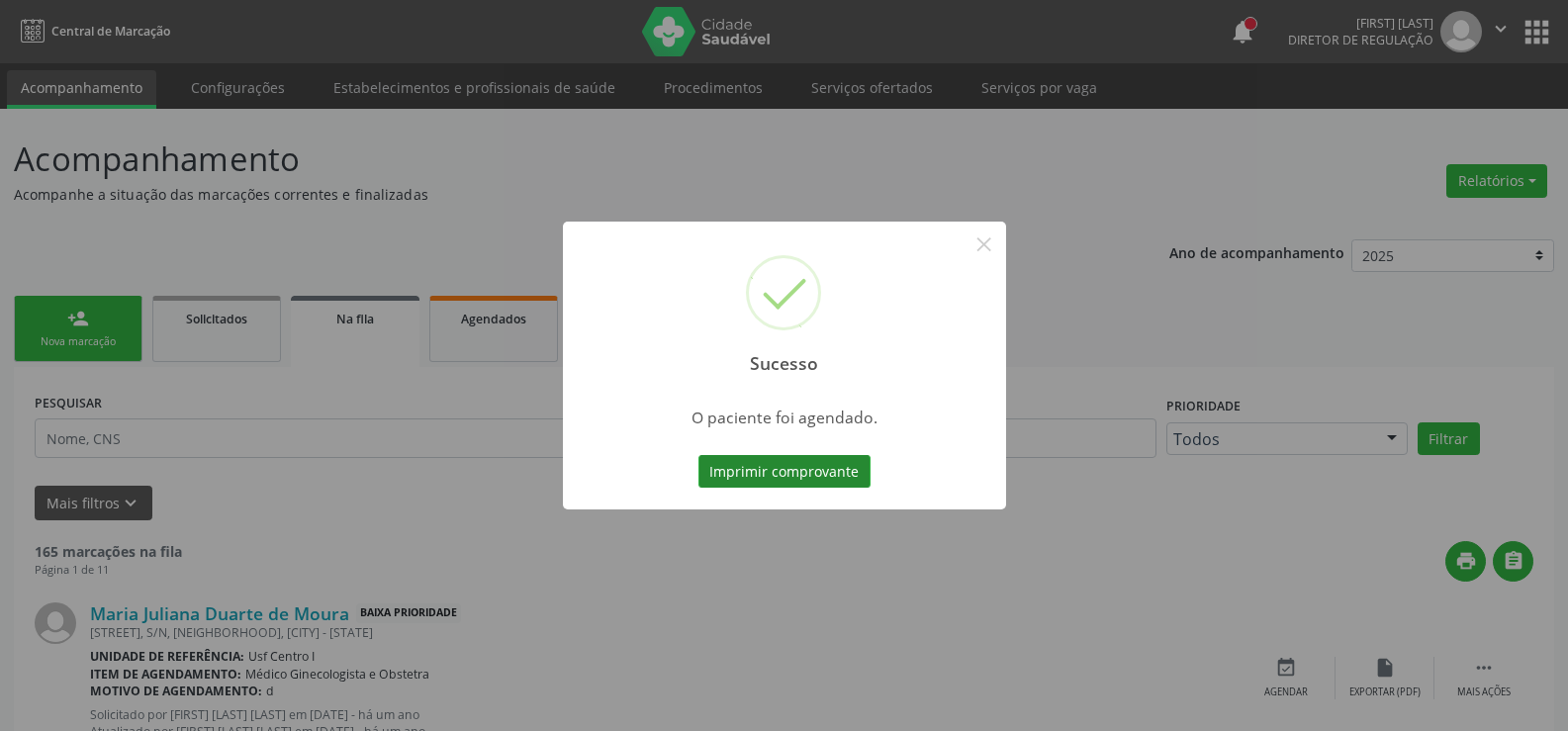 click on "Imprimir comprovante" at bounding box center [784, 472] 